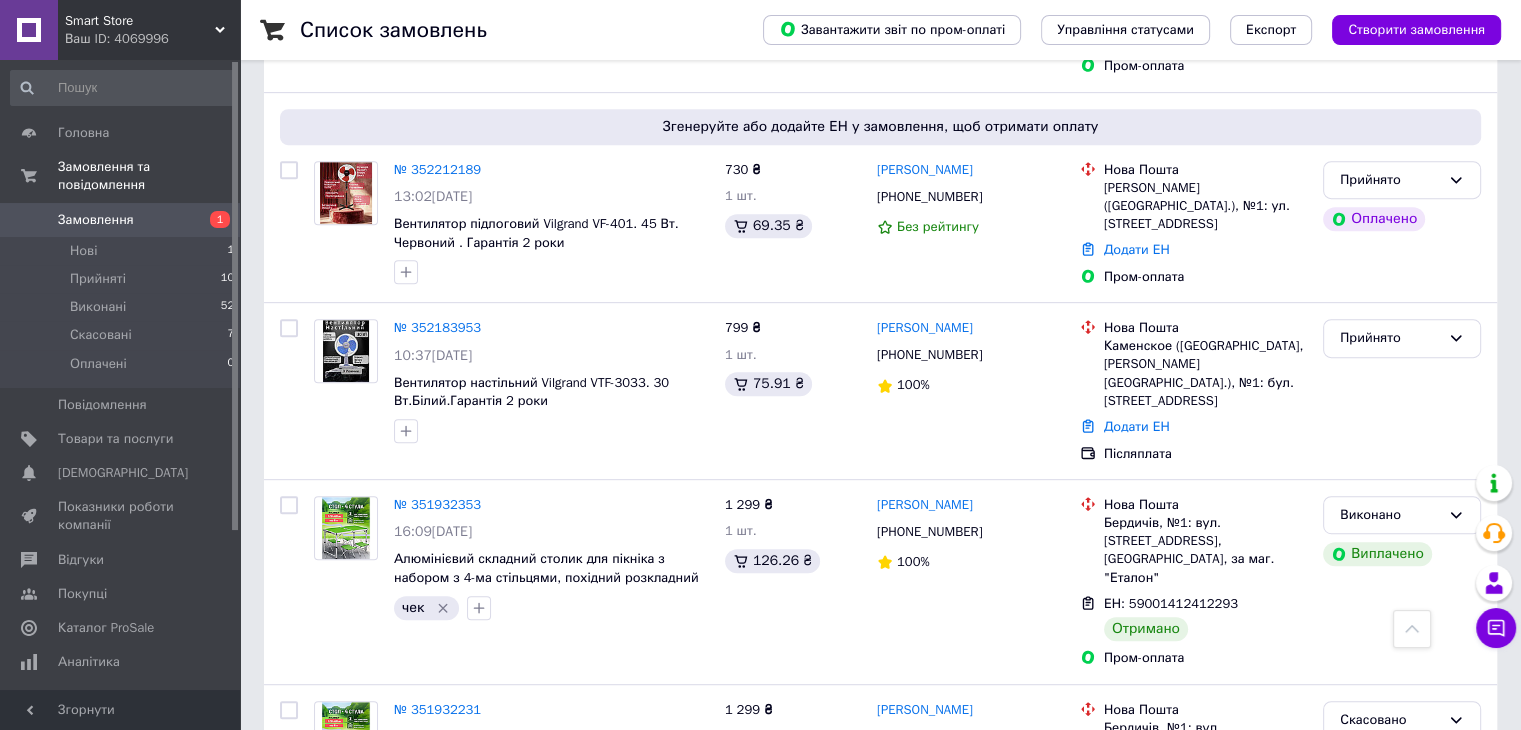 scroll, scrollTop: 800, scrollLeft: 0, axis: vertical 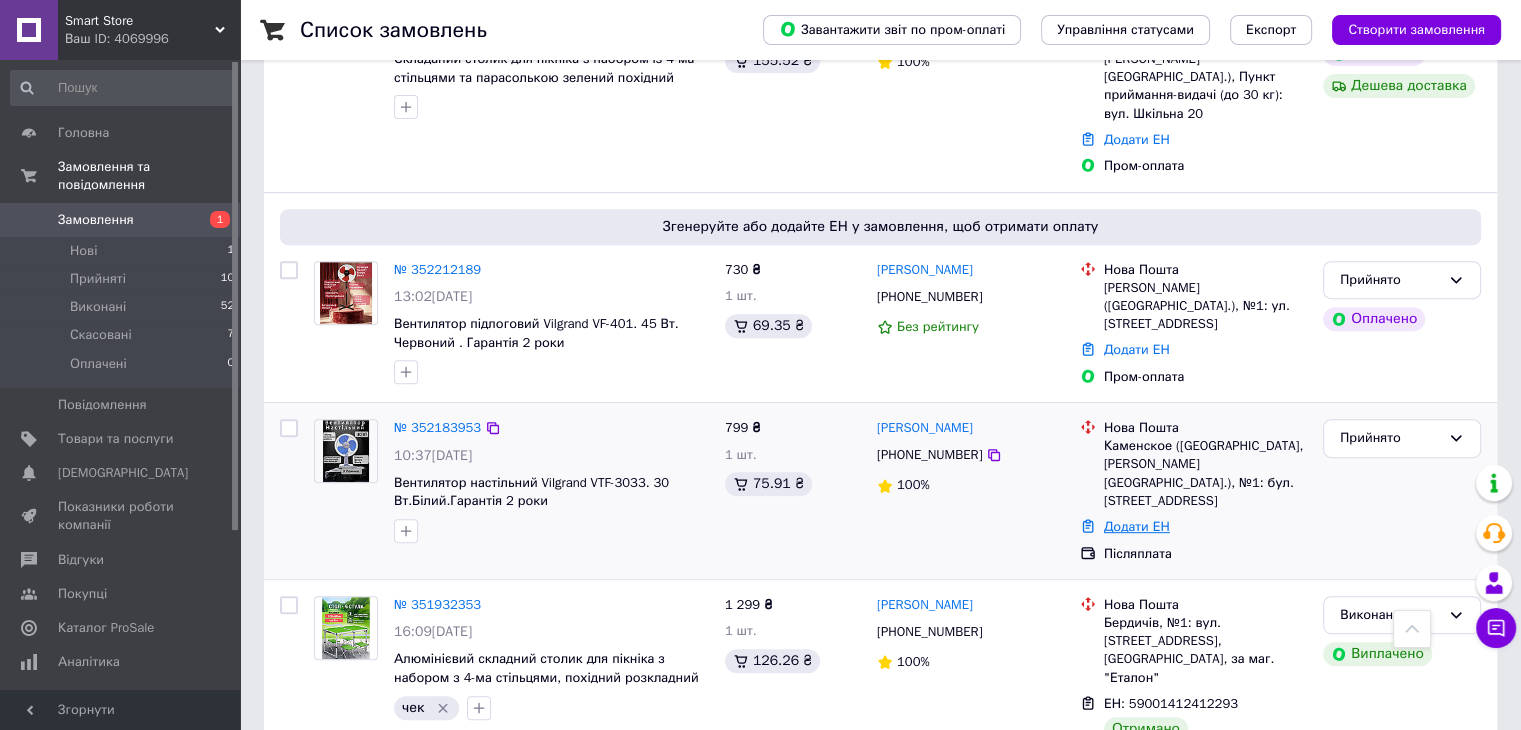 click on "Додати ЕН" at bounding box center [1137, 526] 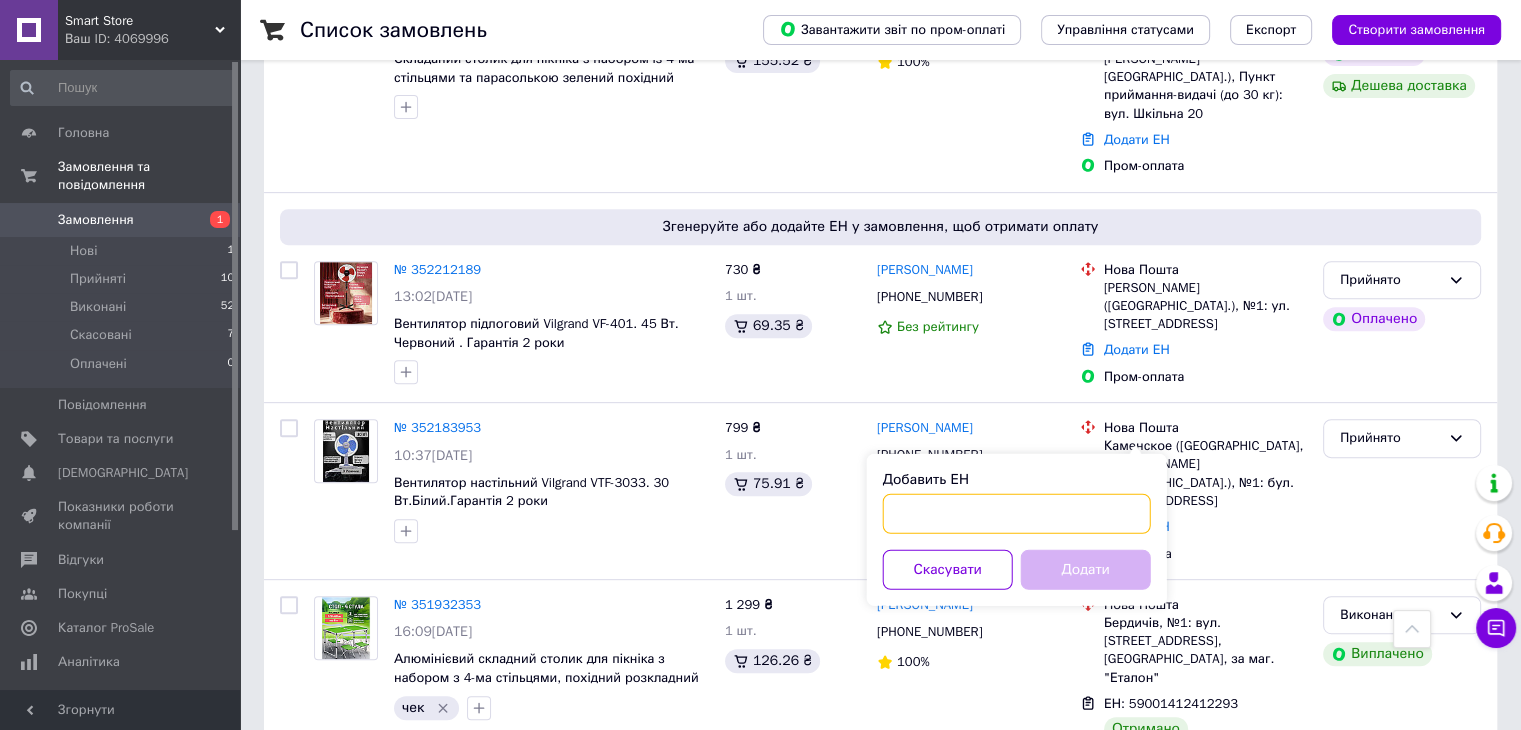 click on "Добавить ЕН" at bounding box center [1017, 514] 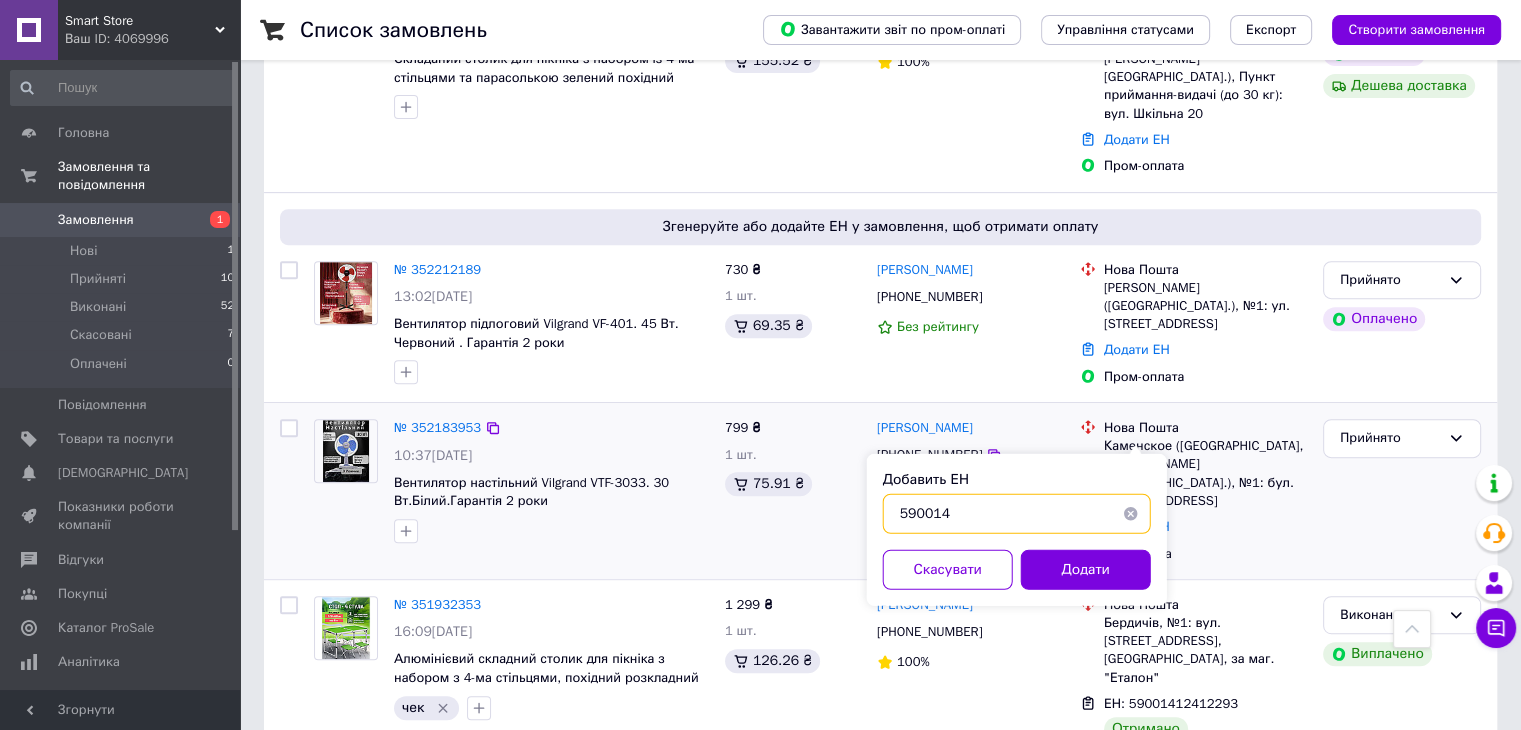 type on "590014" 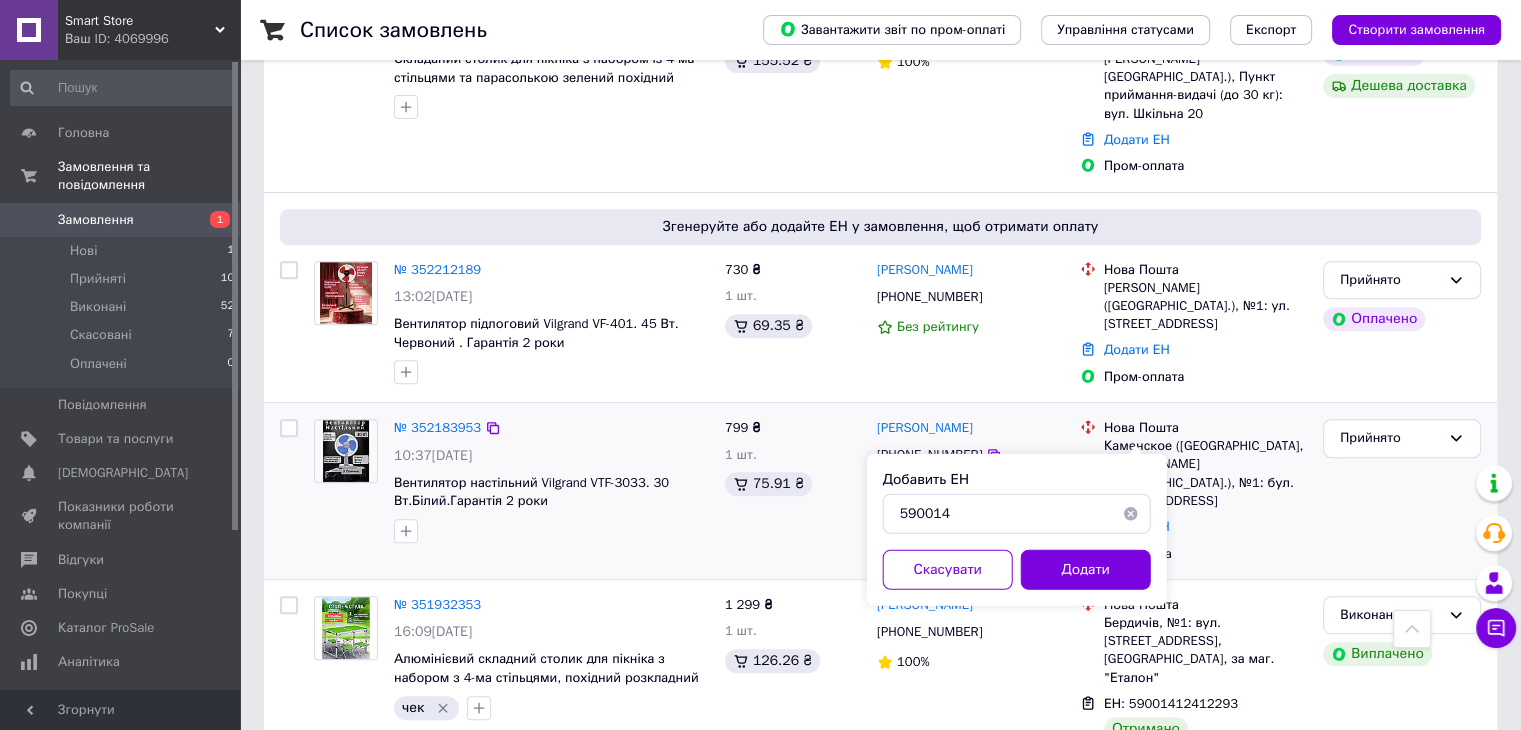 click on "100%" at bounding box center (970, 485) 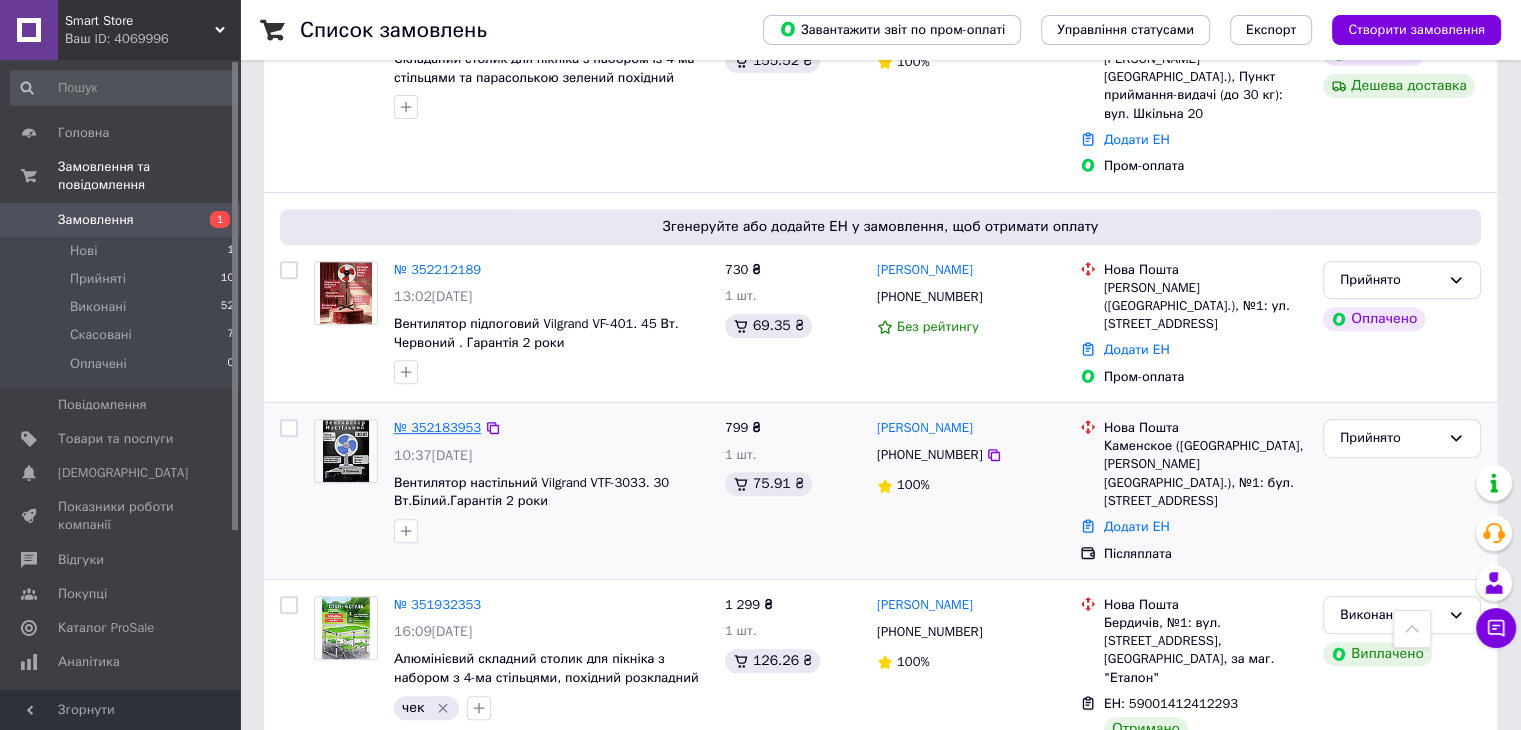 click on "№ 352183953" at bounding box center [437, 427] 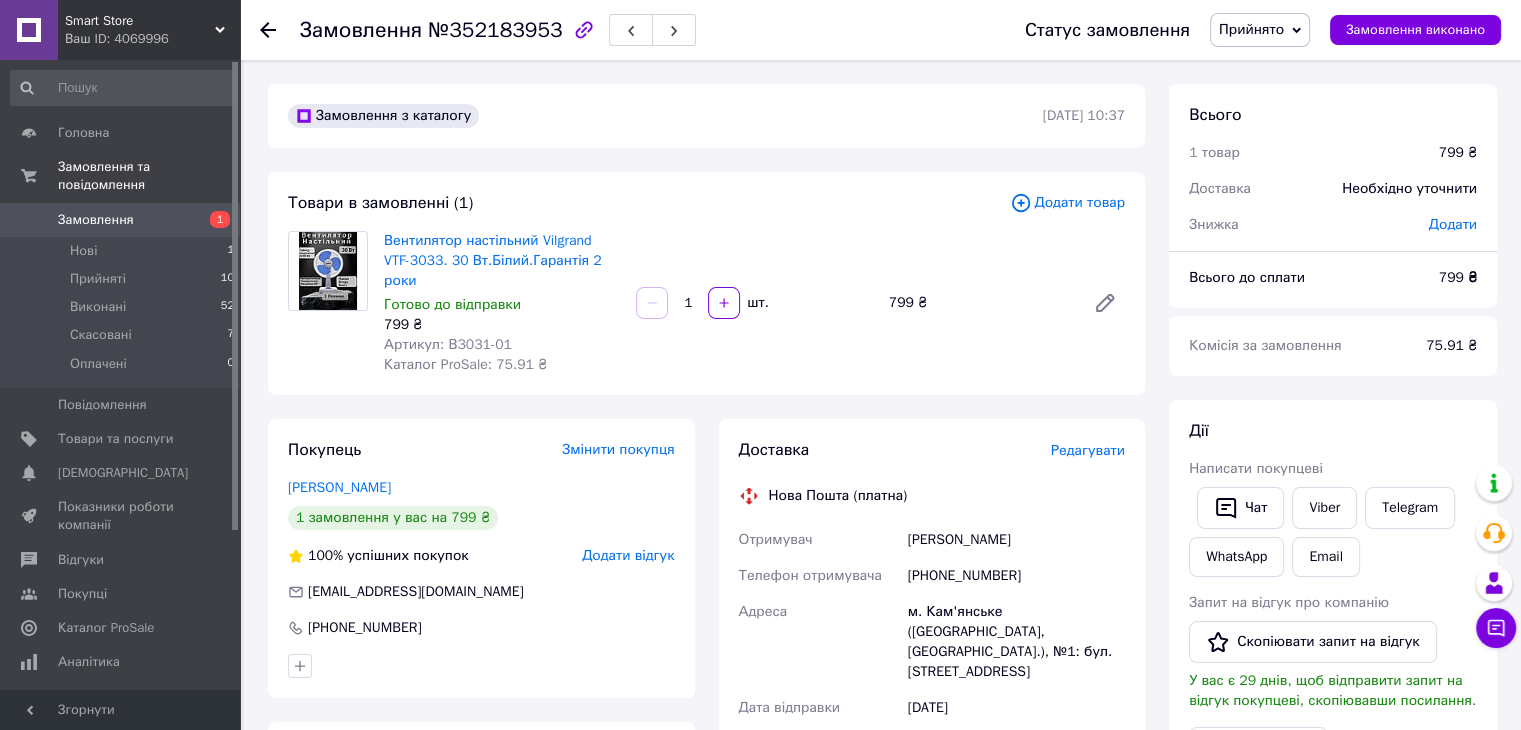 scroll, scrollTop: 0, scrollLeft: 0, axis: both 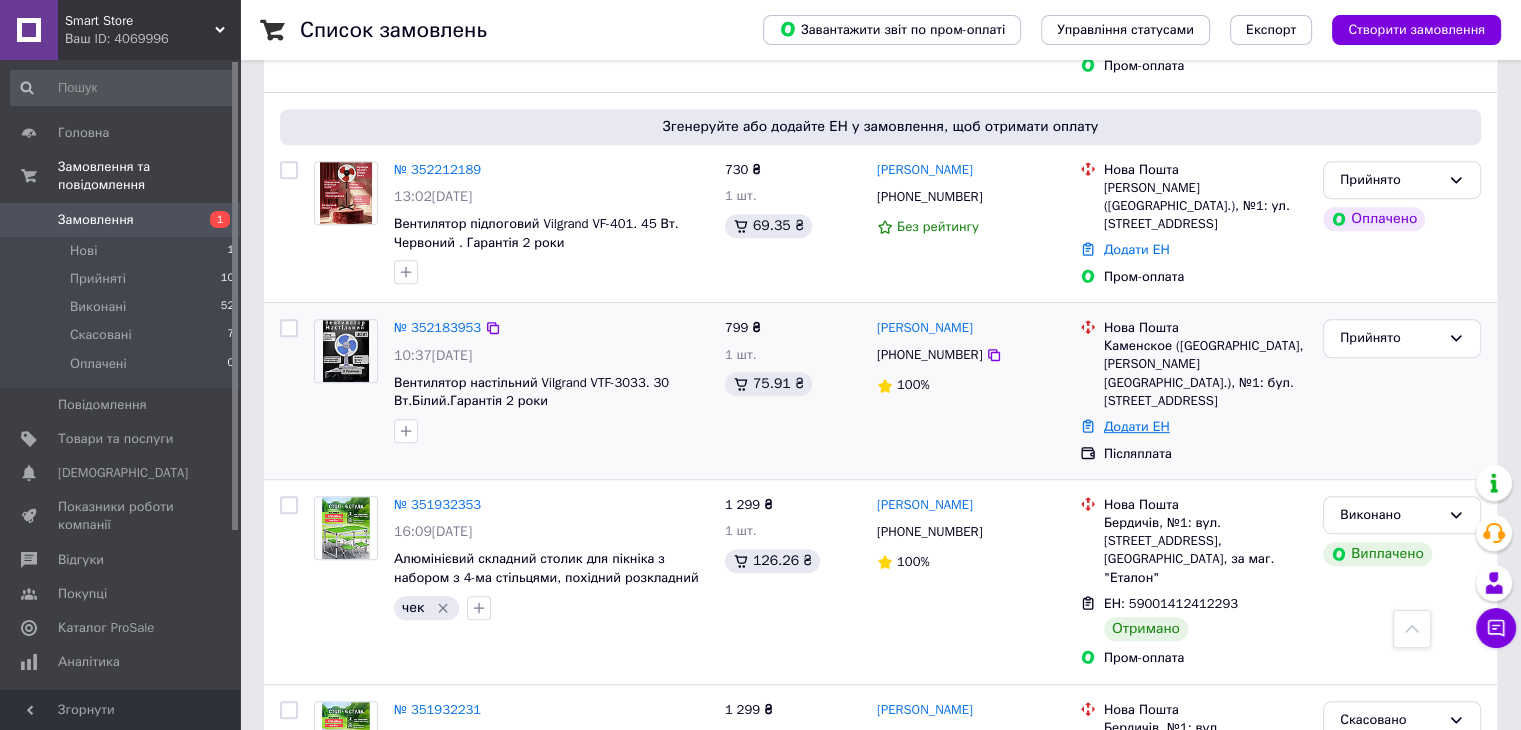 click on "Додати ЕН" at bounding box center (1137, 426) 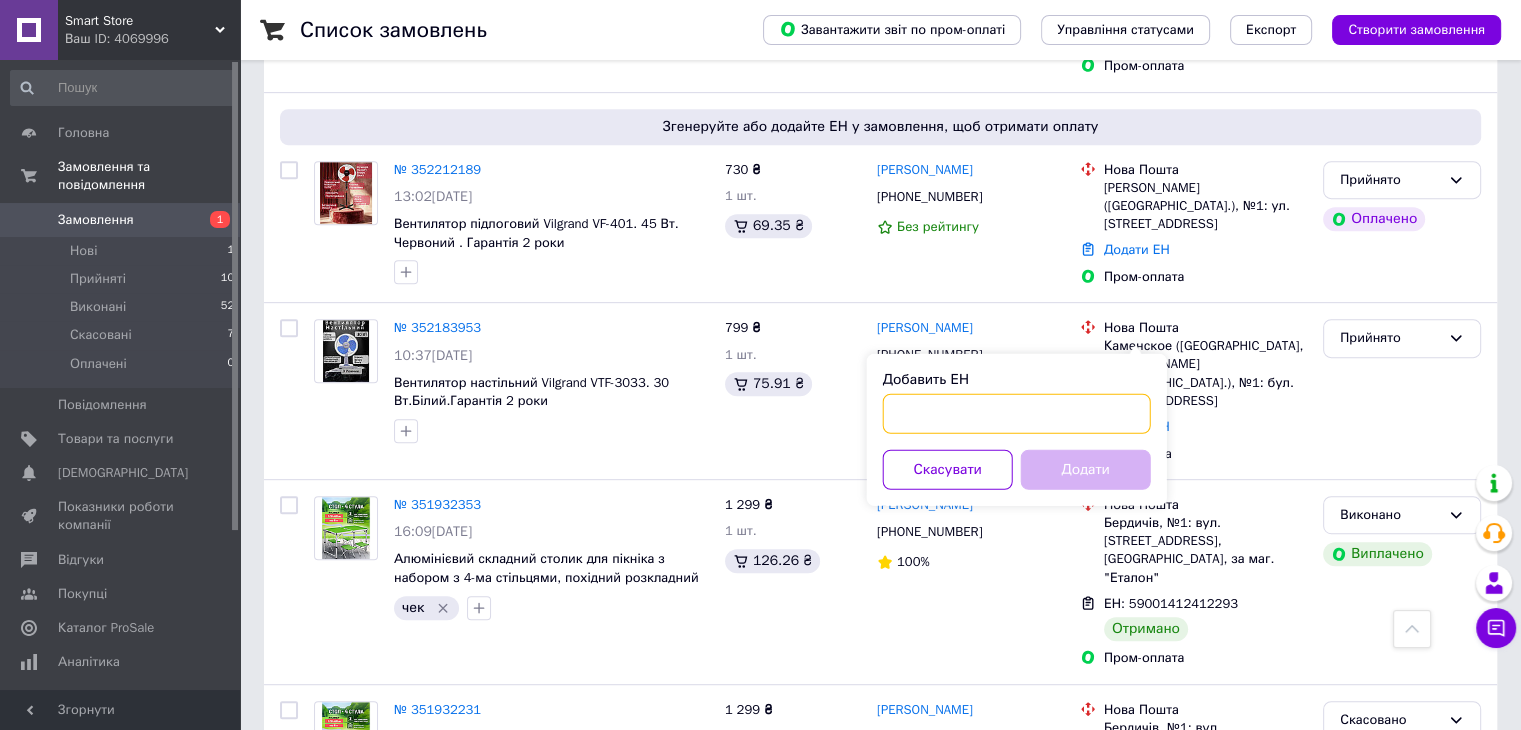 click on "Добавить ЕН" at bounding box center [1017, 414] 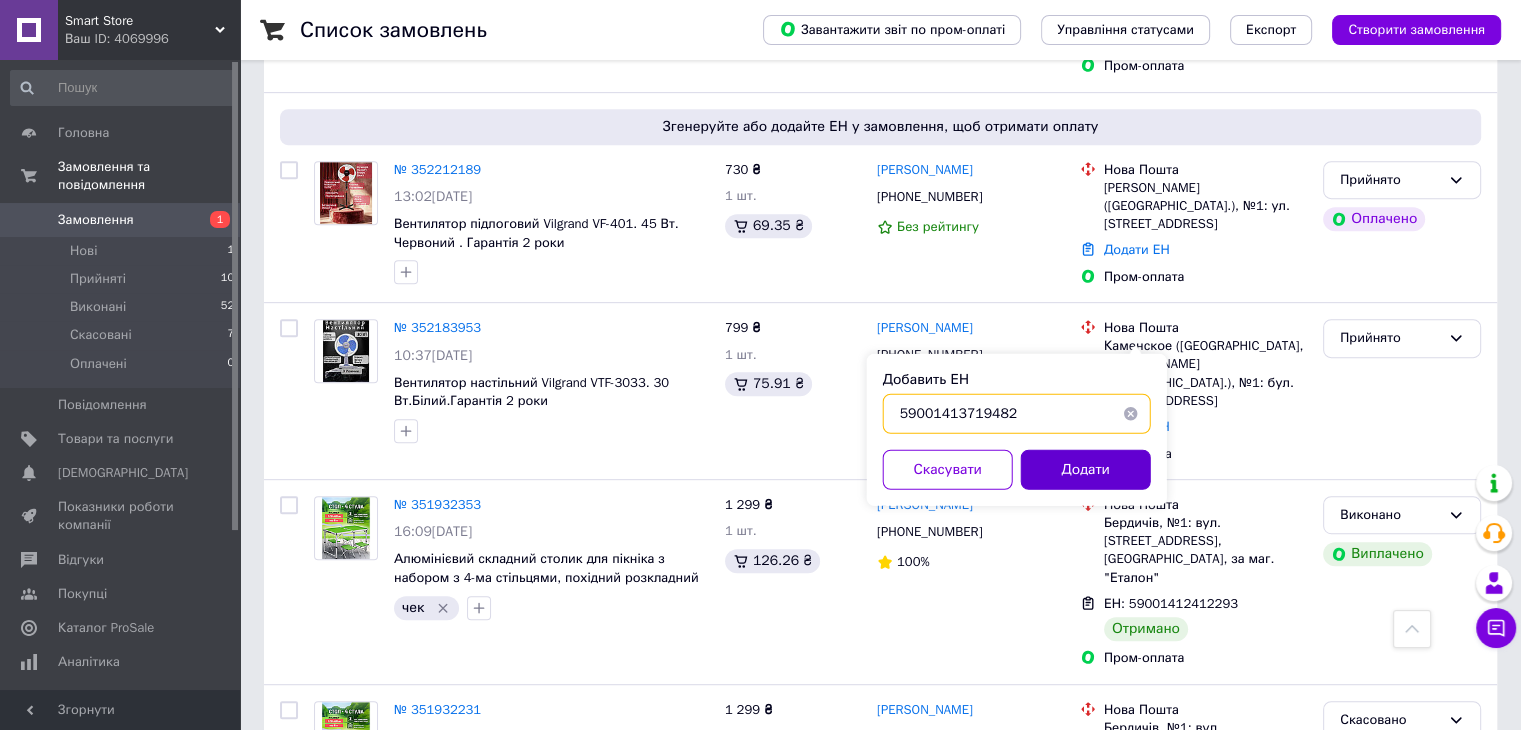 type on "59001413719482" 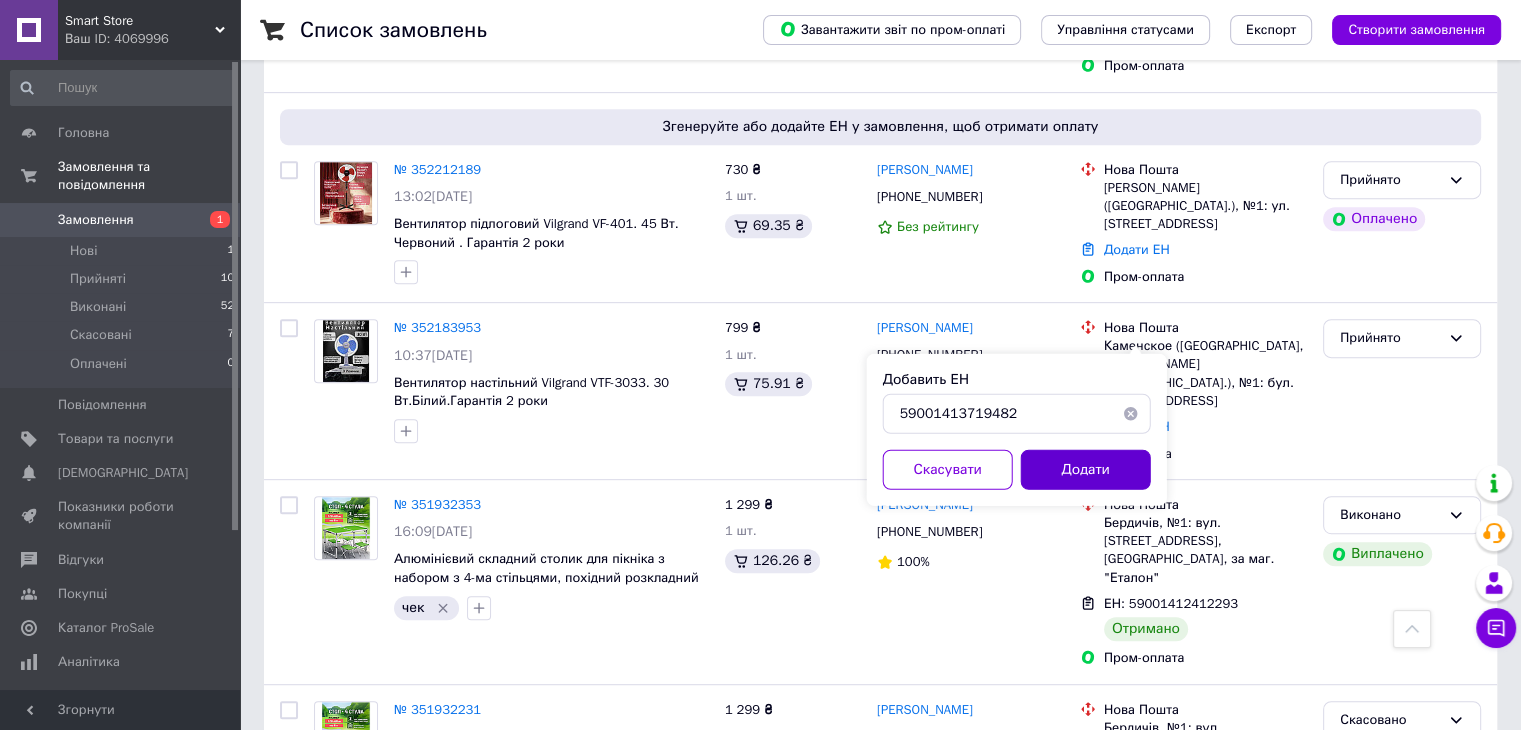 click on "Додати" at bounding box center (1086, 470) 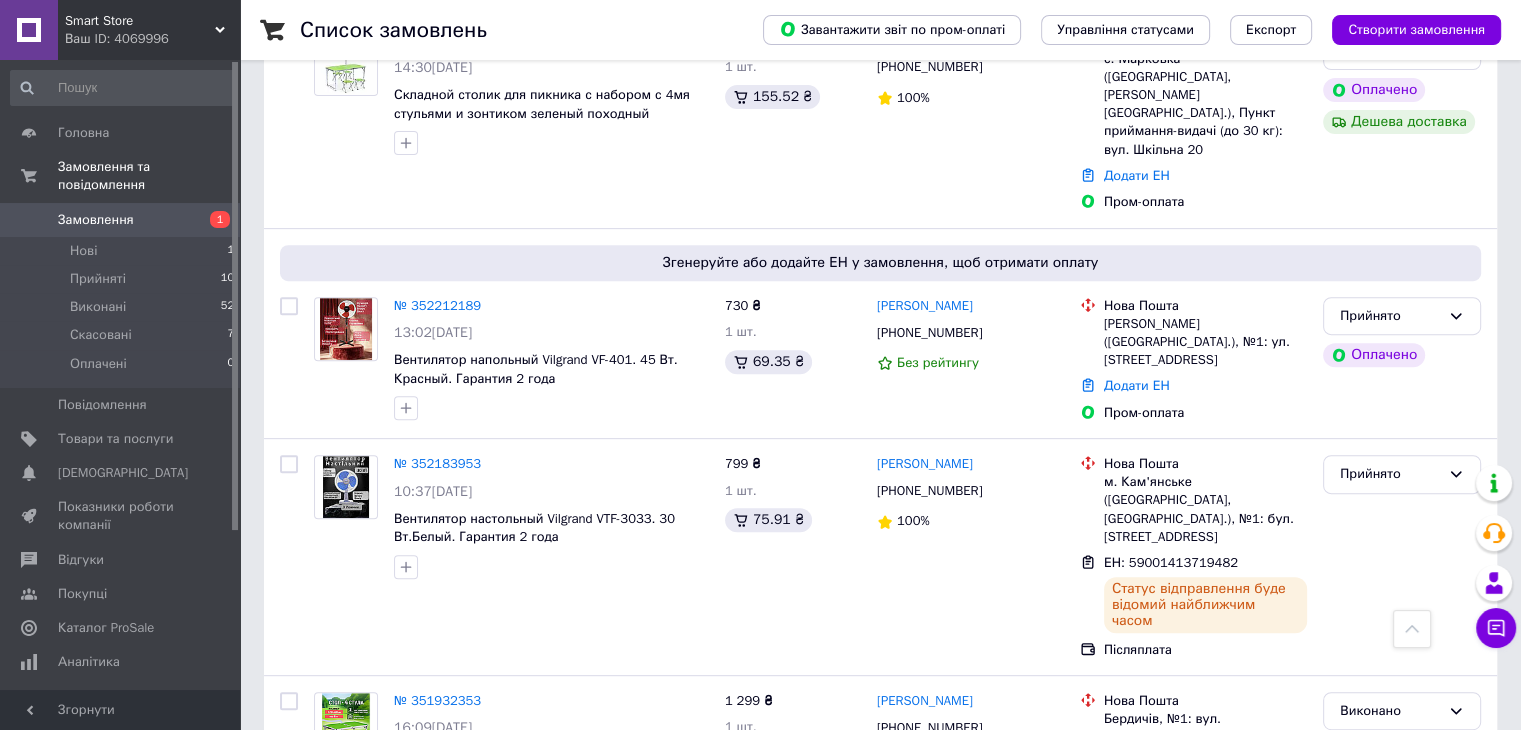 scroll, scrollTop: 700, scrollLeft: 0, axis: vertical 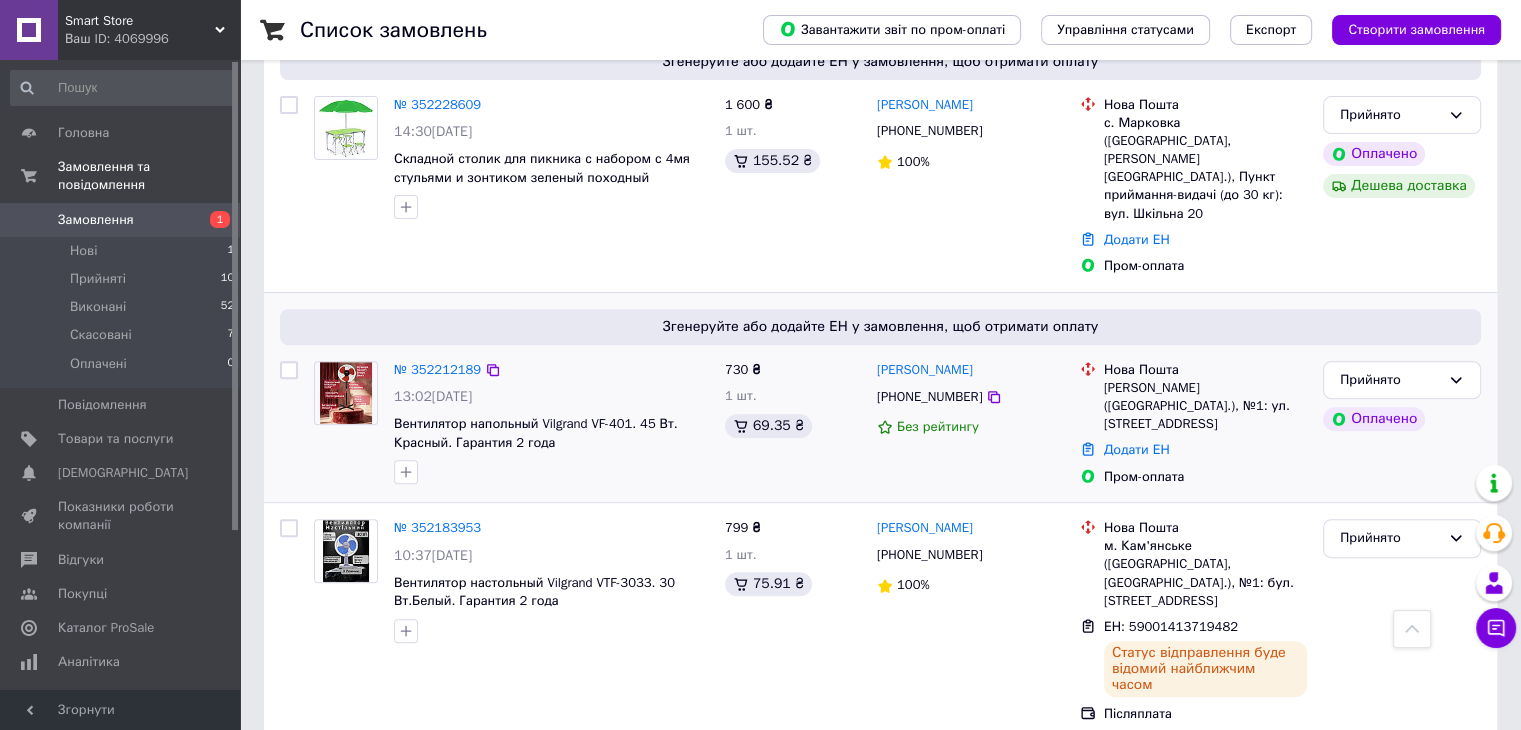 click on "Додати ЕН" at bounding box center (1137, 449) 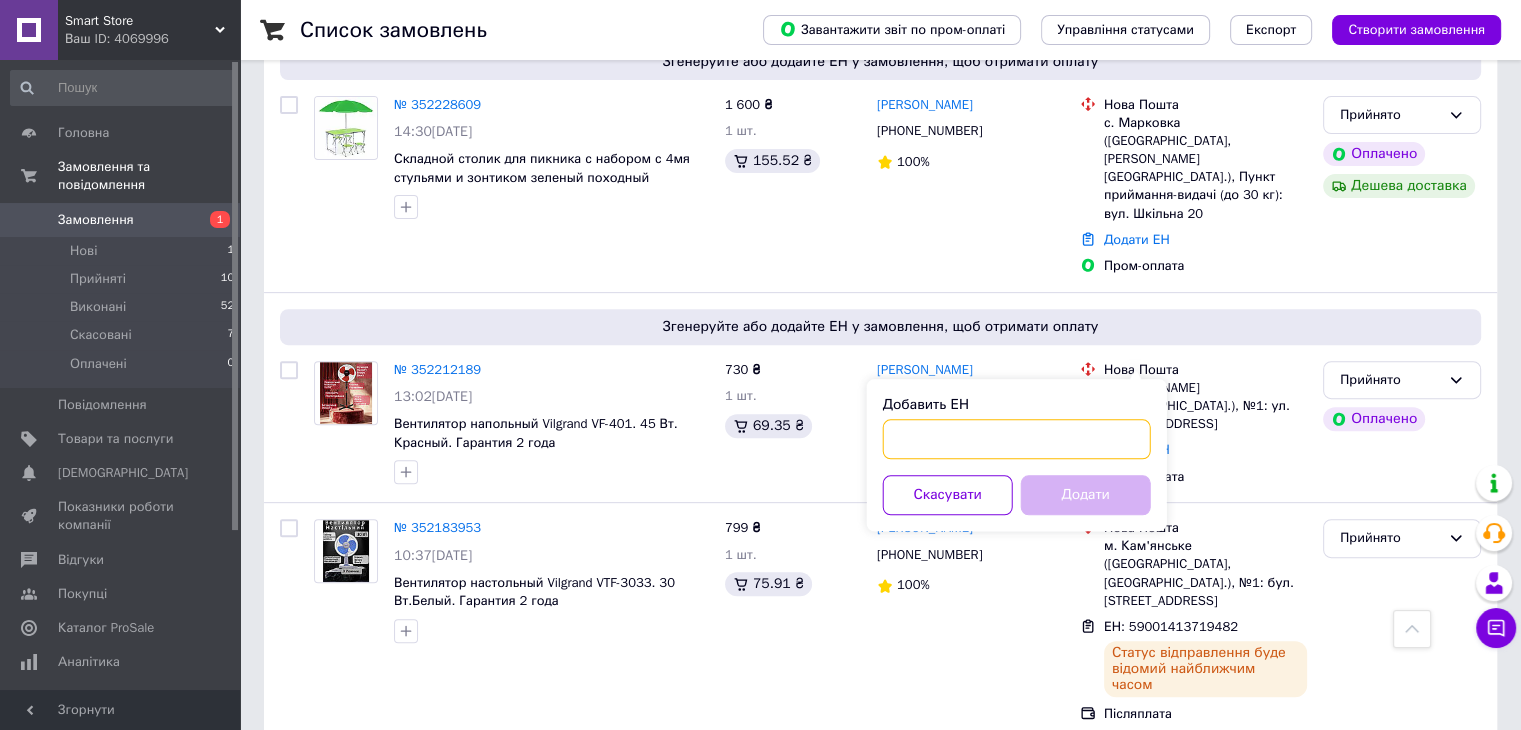 click on "Добавить ЕН" at bounding box center [1017, 439] 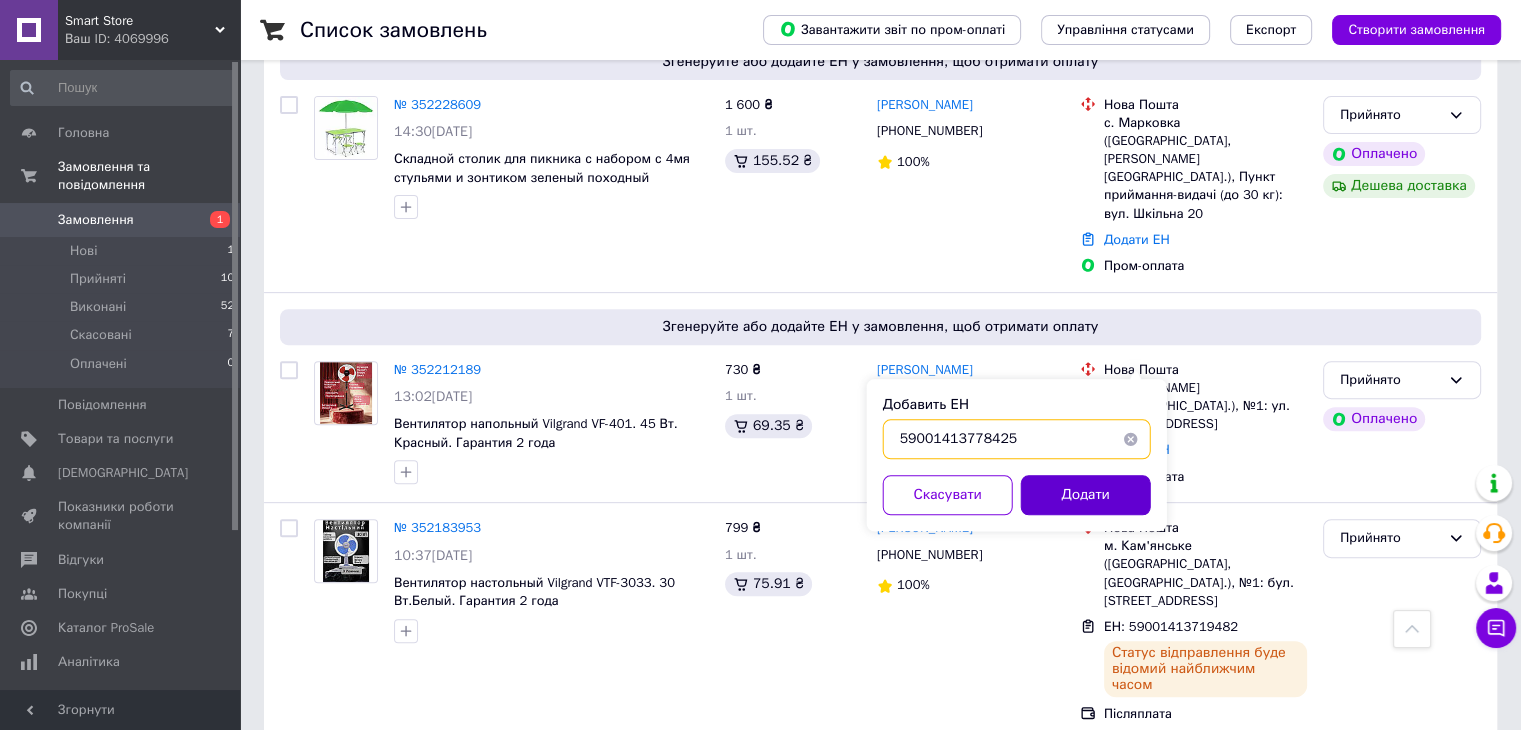 type on "59001413778425" 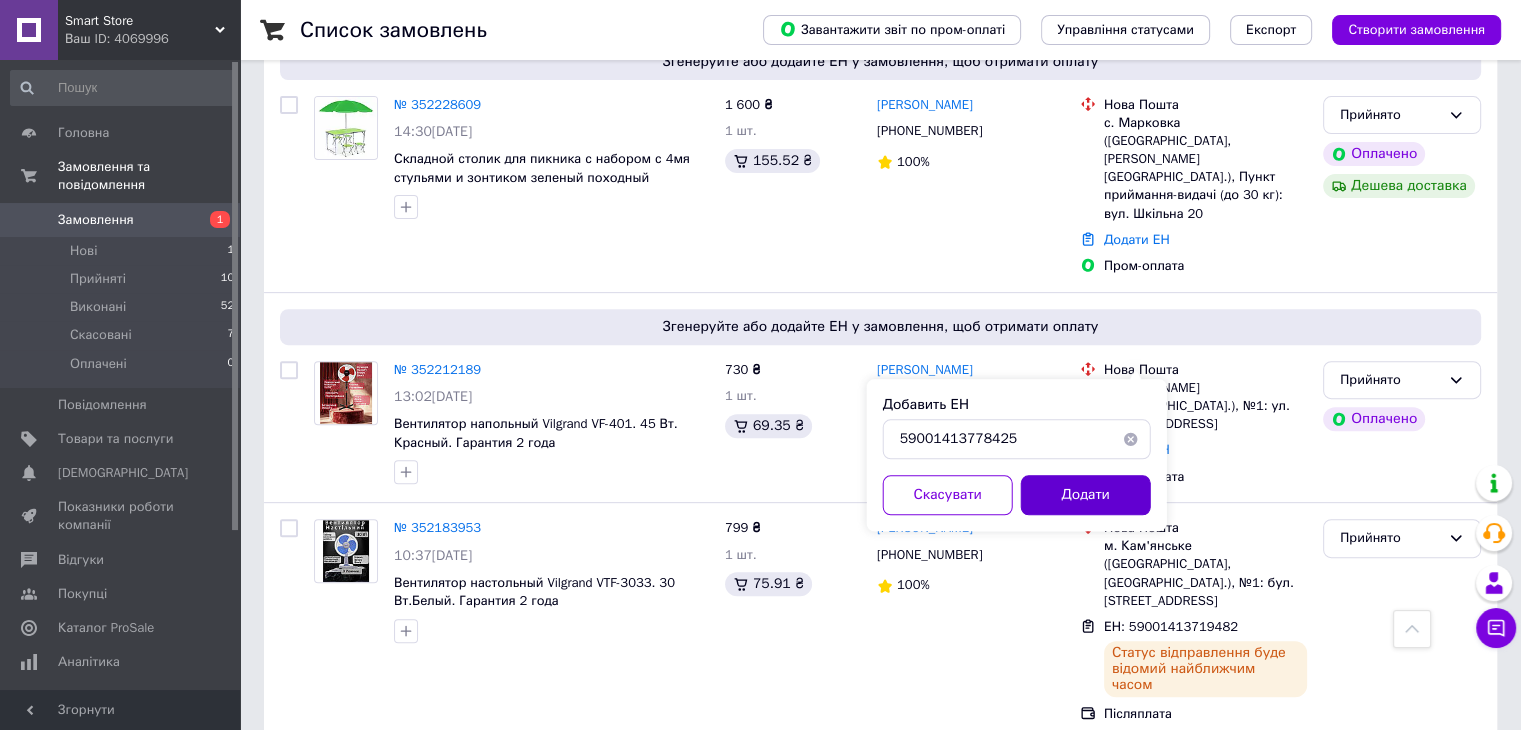 click on "Додати" at bounding box center (1086, 495) 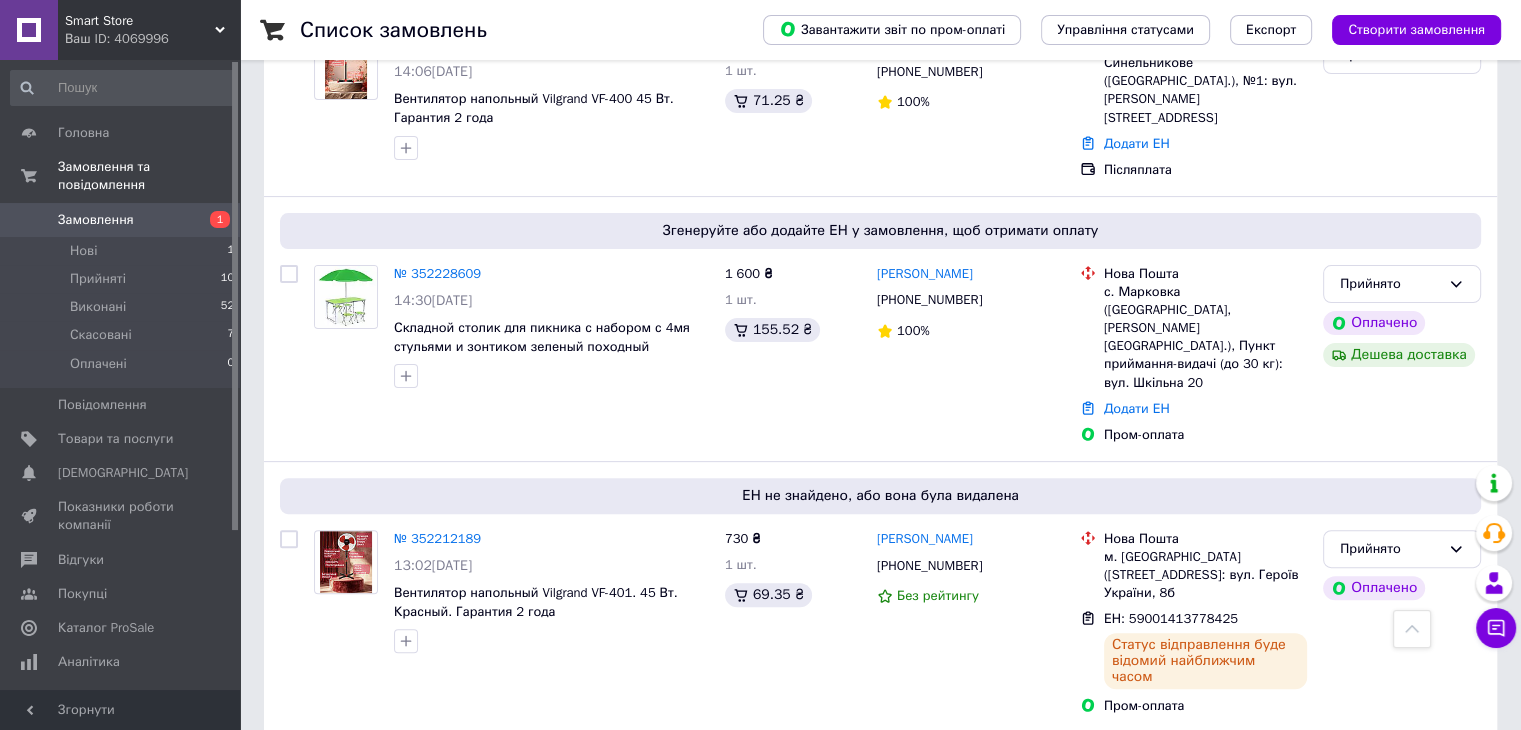 scroll, scrollTop: 500, scrollLeft: 0, axis: vertical 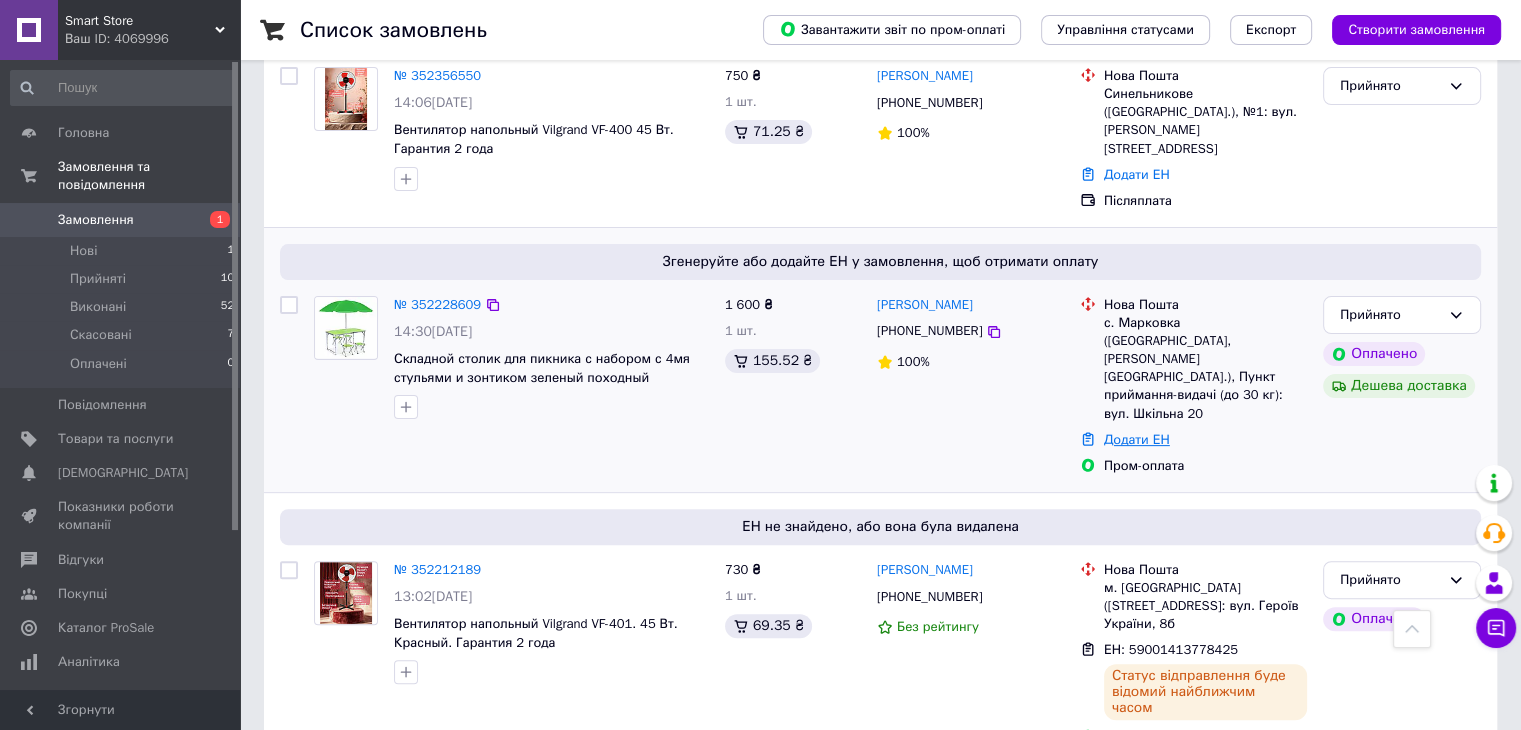 click on "Додати ЕН" at bounding box center [1137, 439] 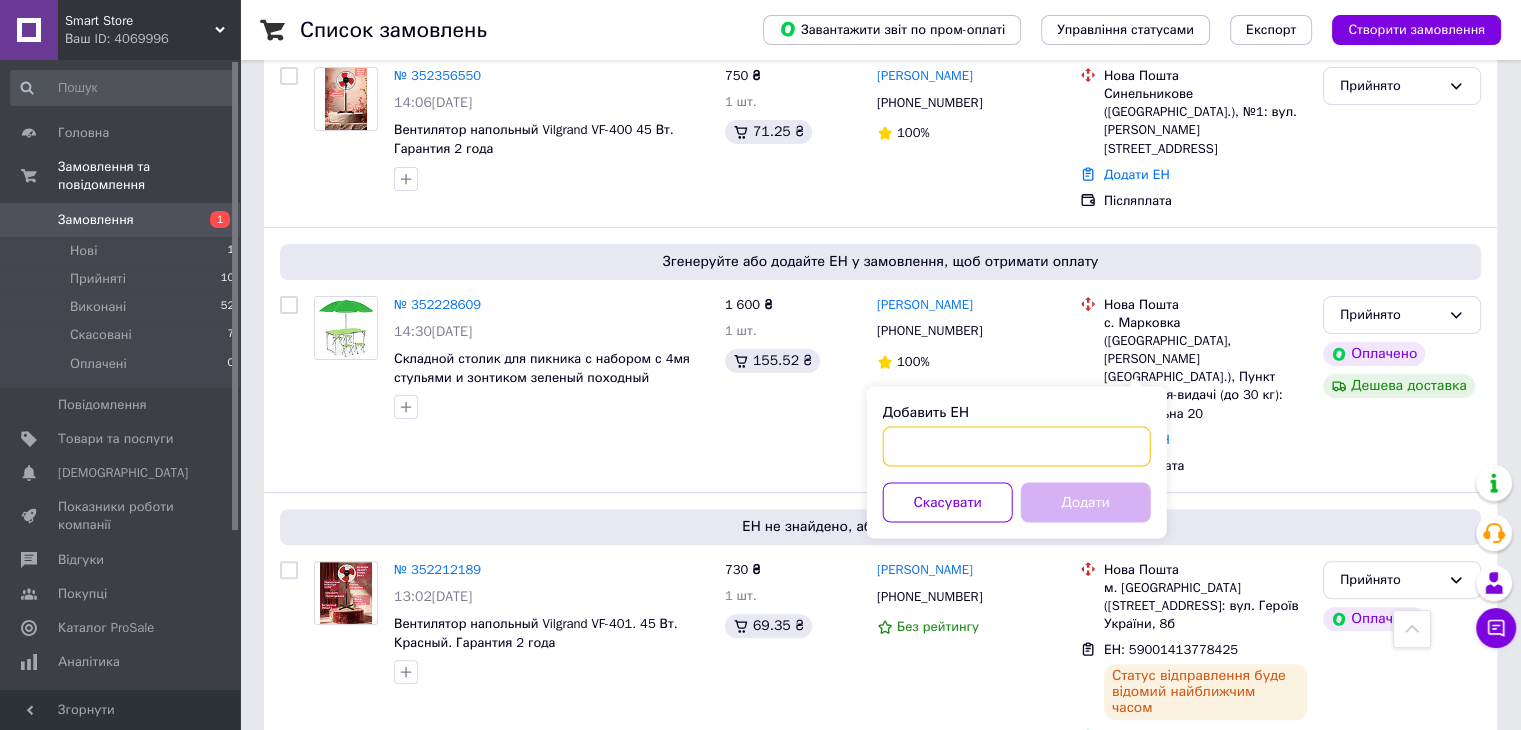 click on "Добавить ЕН" at bounding box center (1017, 446) 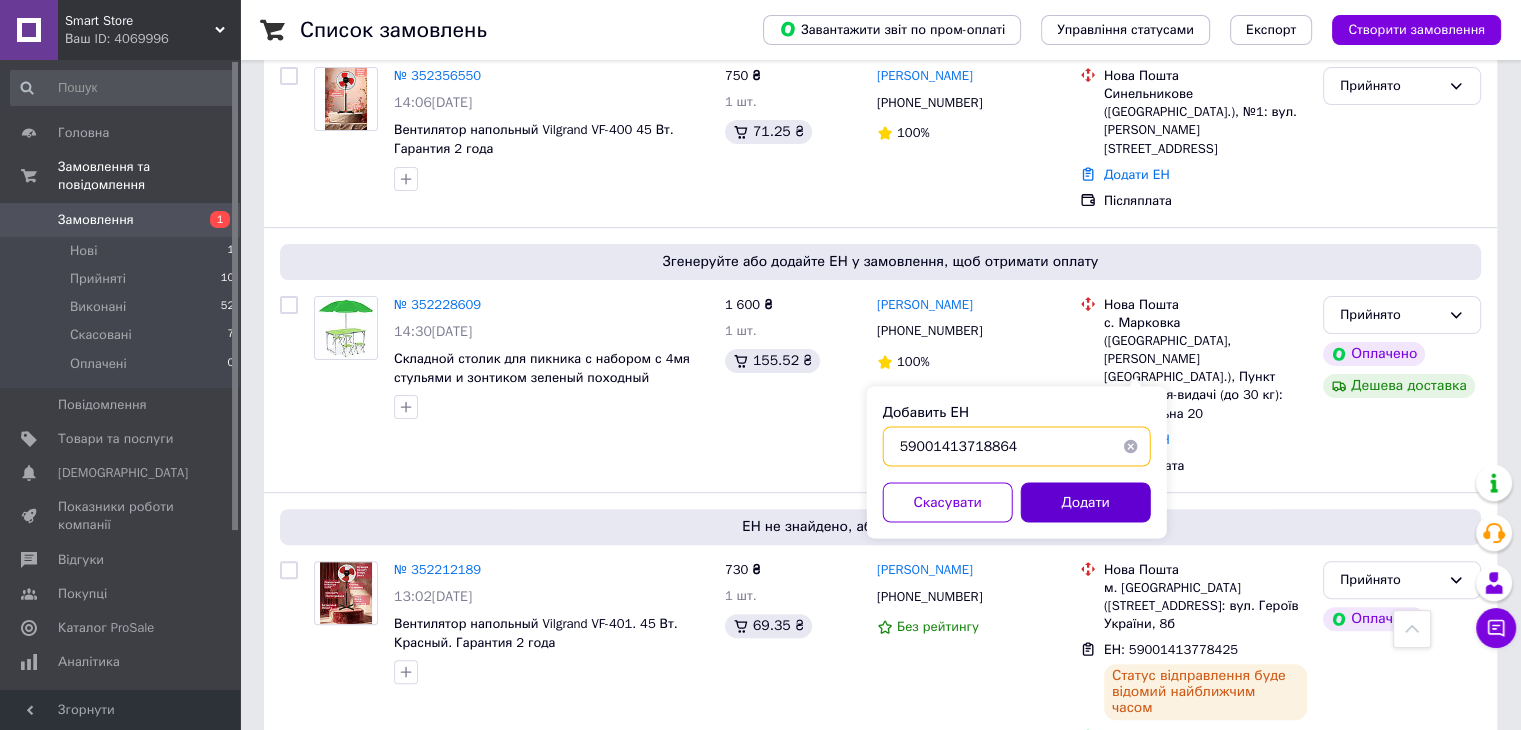 type on "59001413718864" 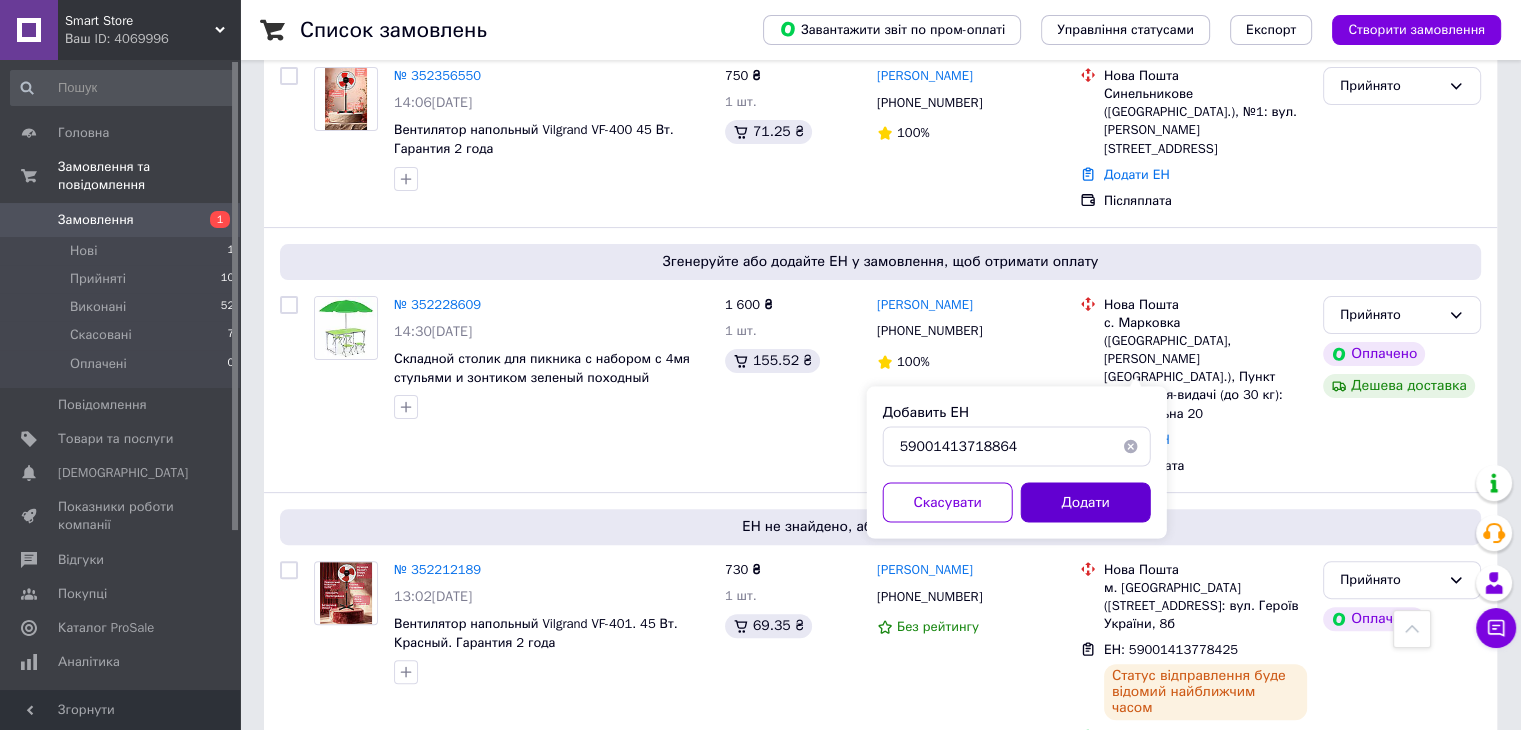 click on "Додати" at bounding box center (1086, 502) 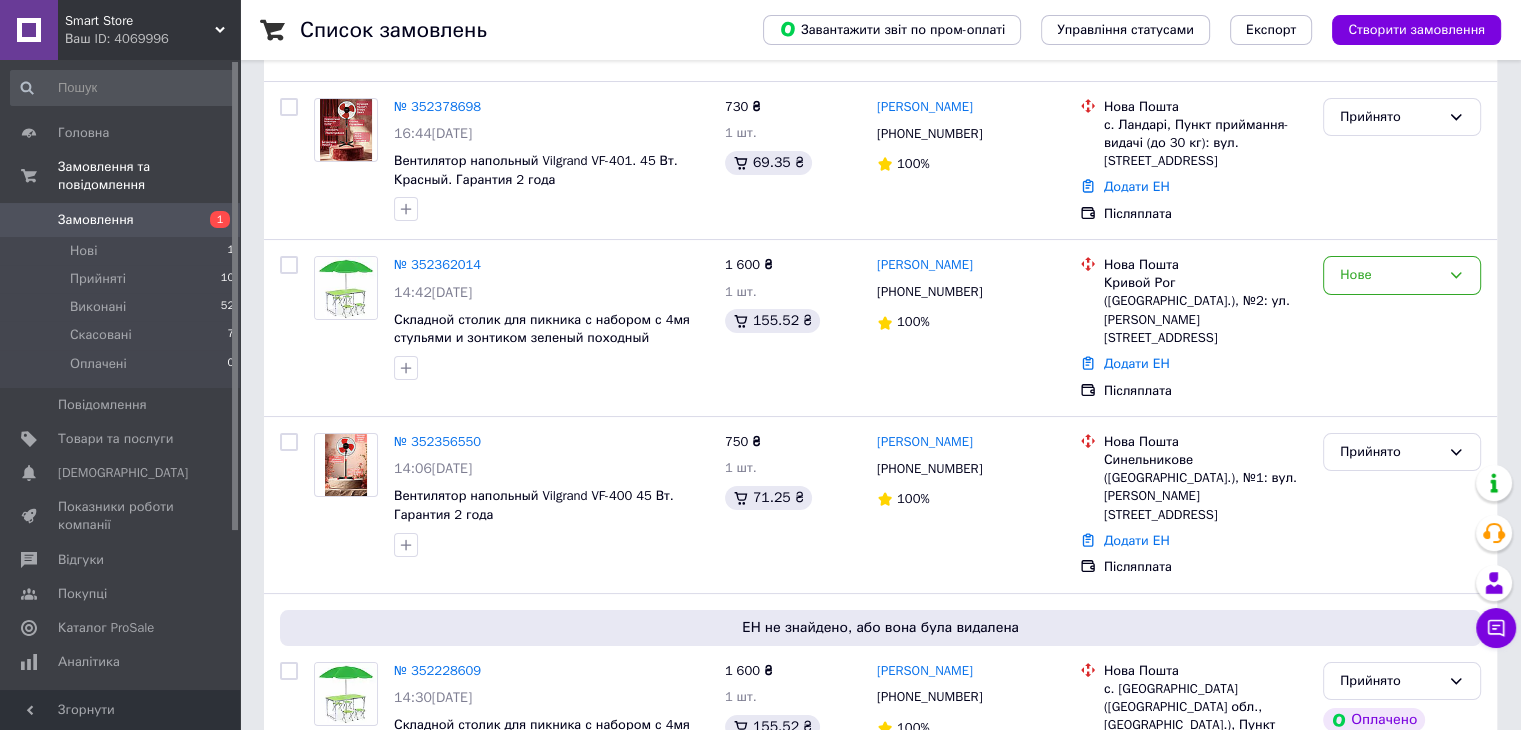 scroll, scrollTop: 100, scrollLeft: 0, axis: vertical 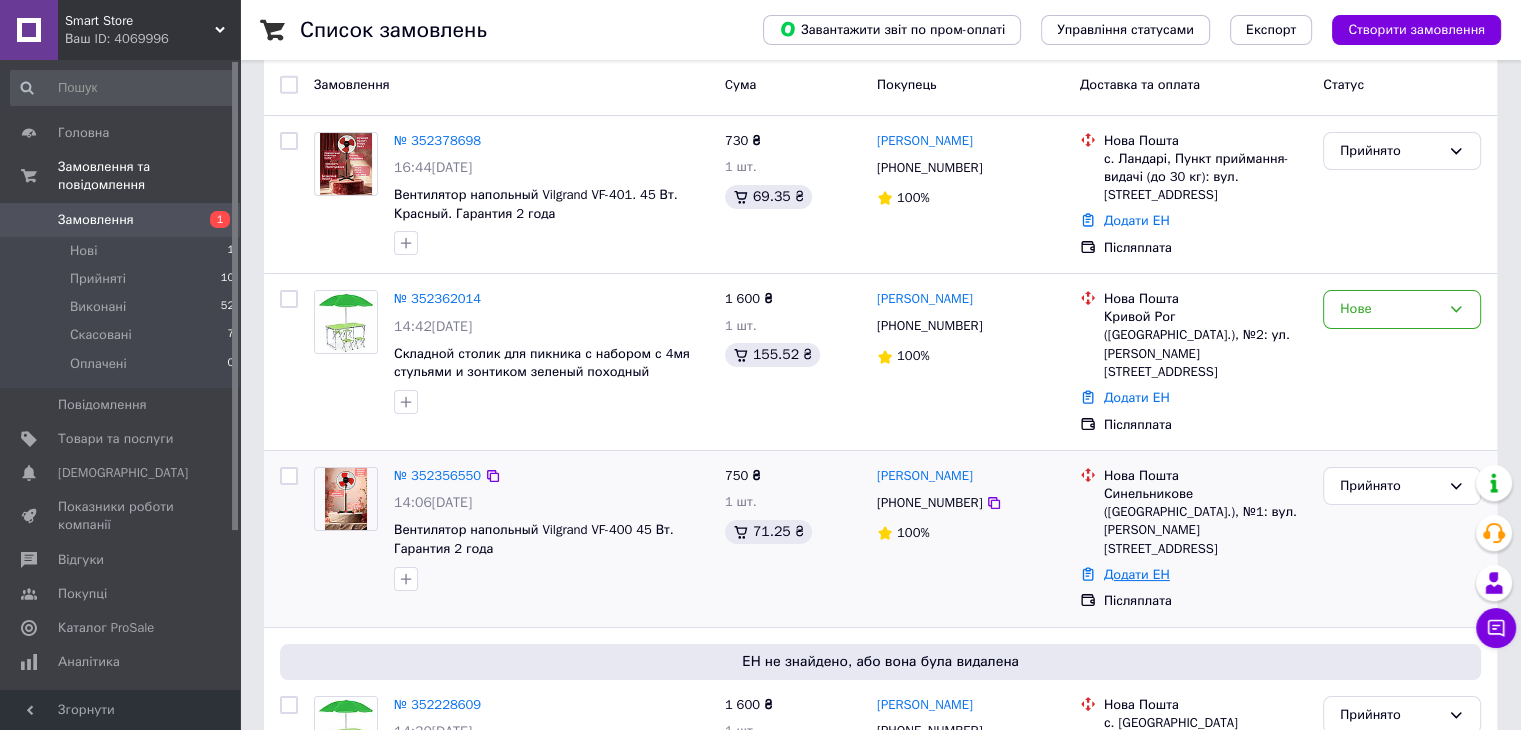 click on "Додати ЕН" at bounding box center (1137, 574) 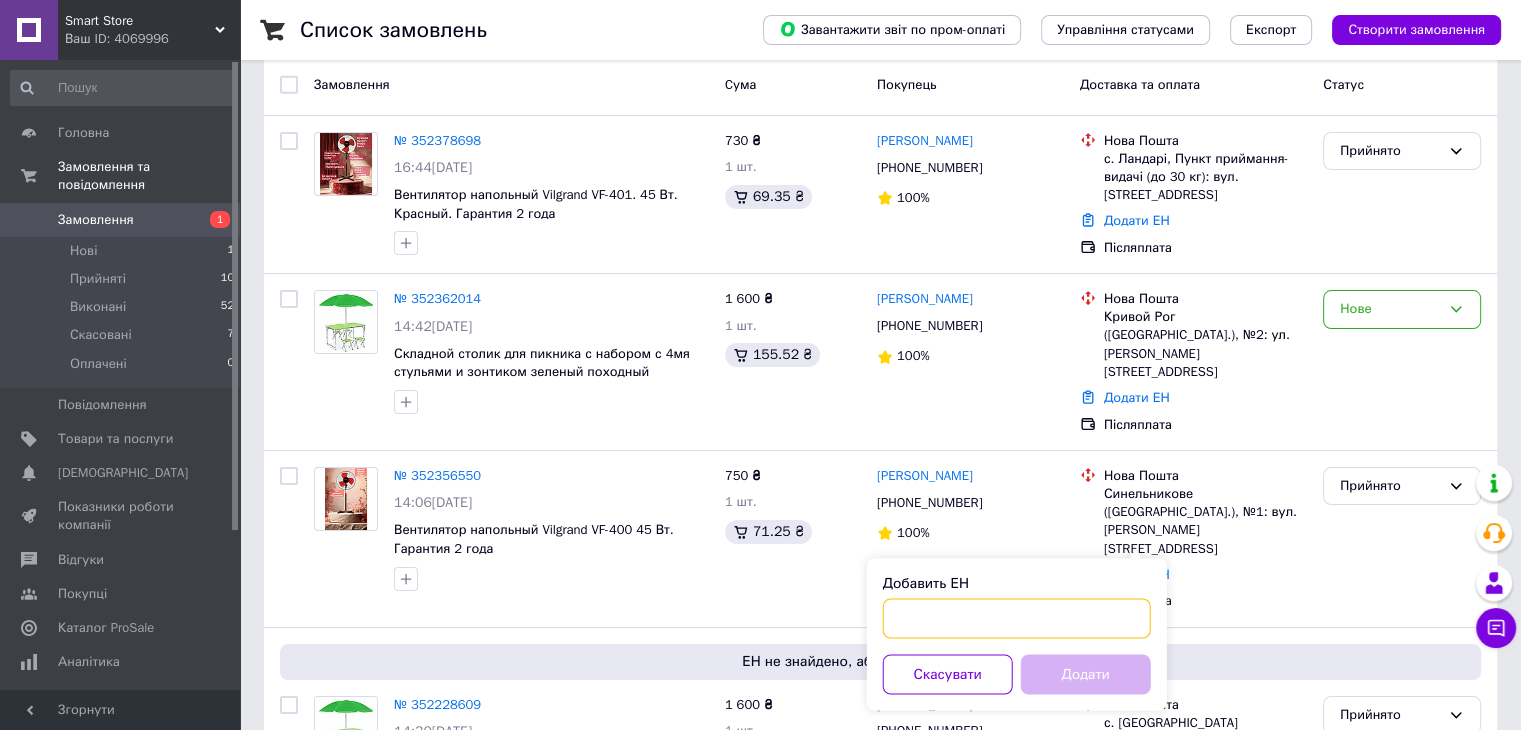 click on "Добавить ЕН" at bounding box center [1017, 618] 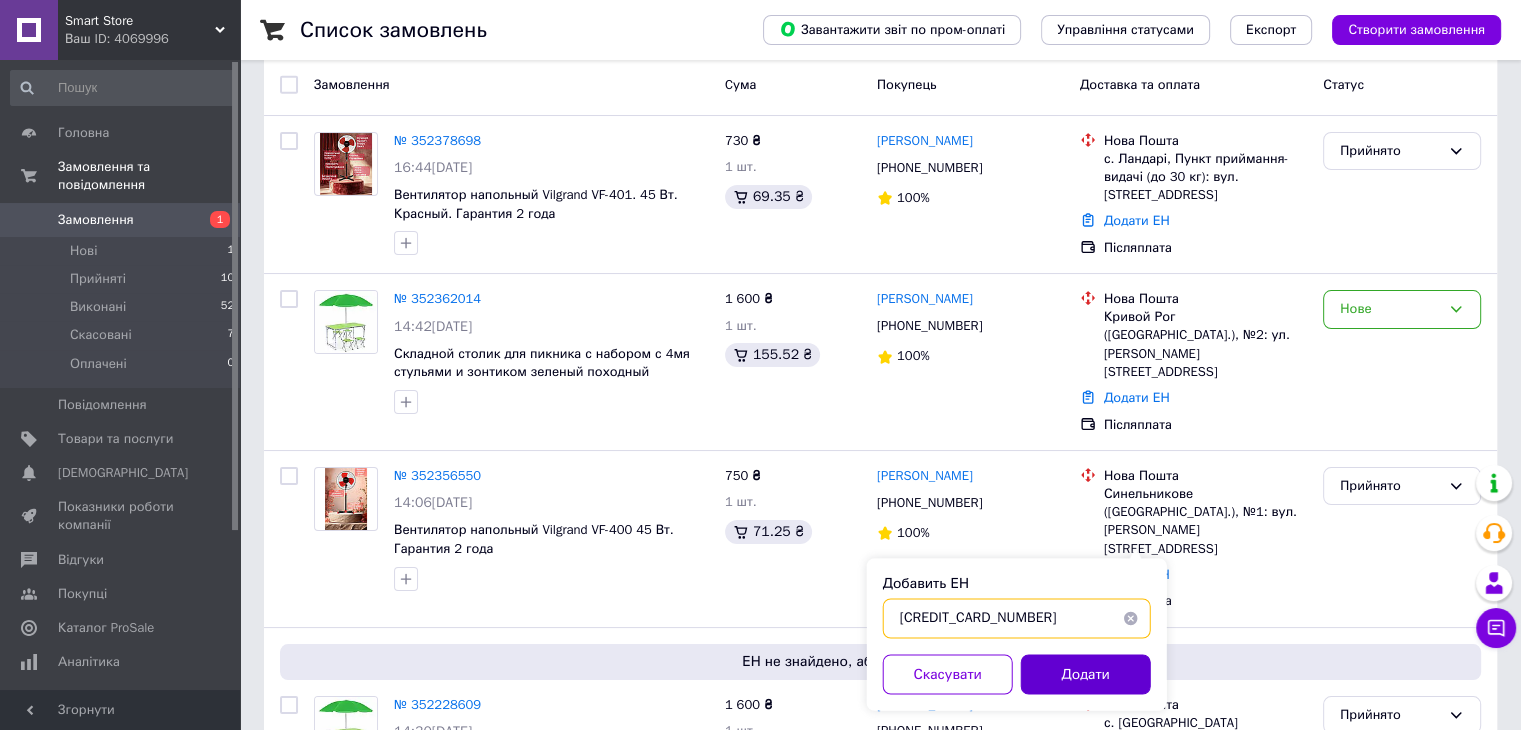 type on "59001413718253" 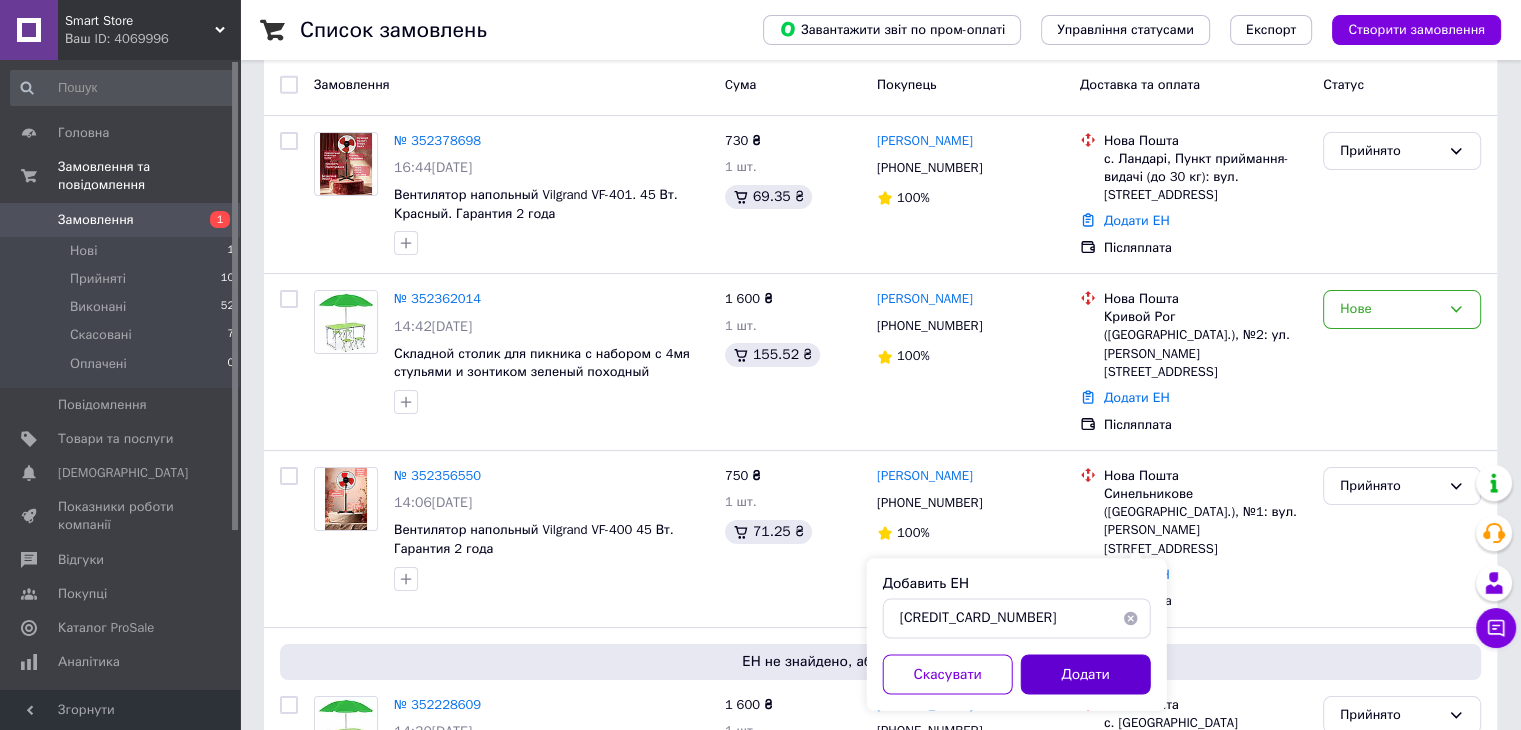 click on "Додати" at bounding box center (1086, 674) 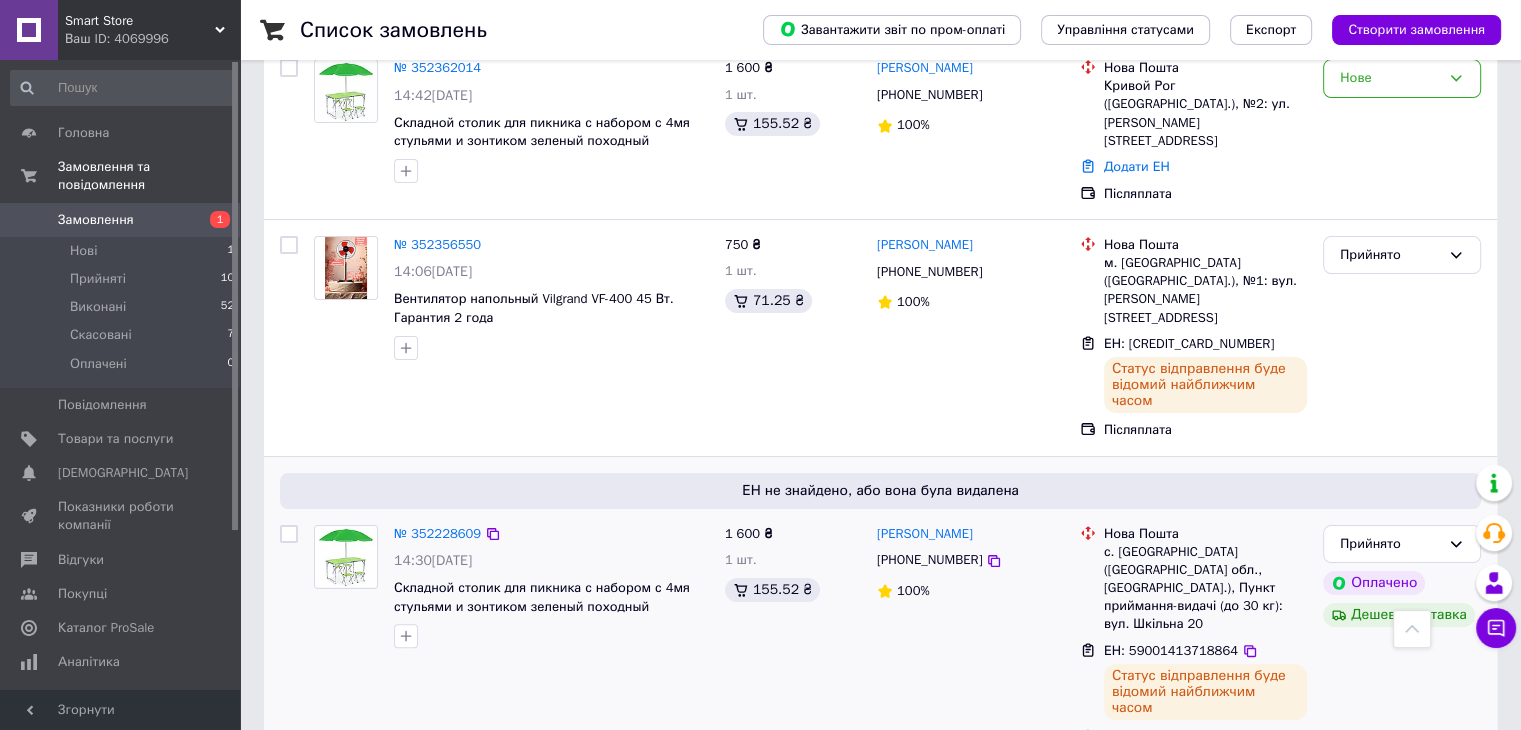 scroll, scrollTop: 300, scrollLeft: 0, axis: vertical 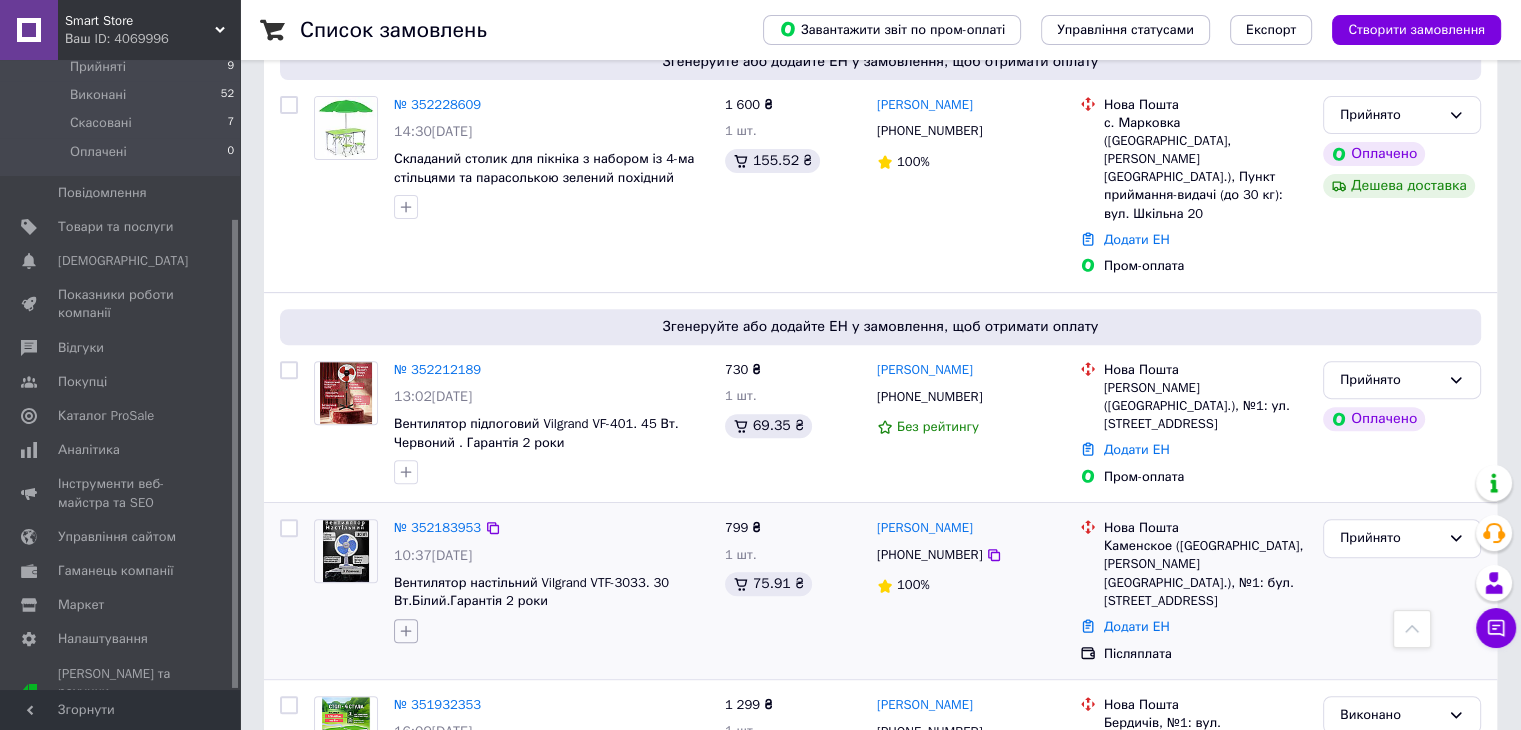 click 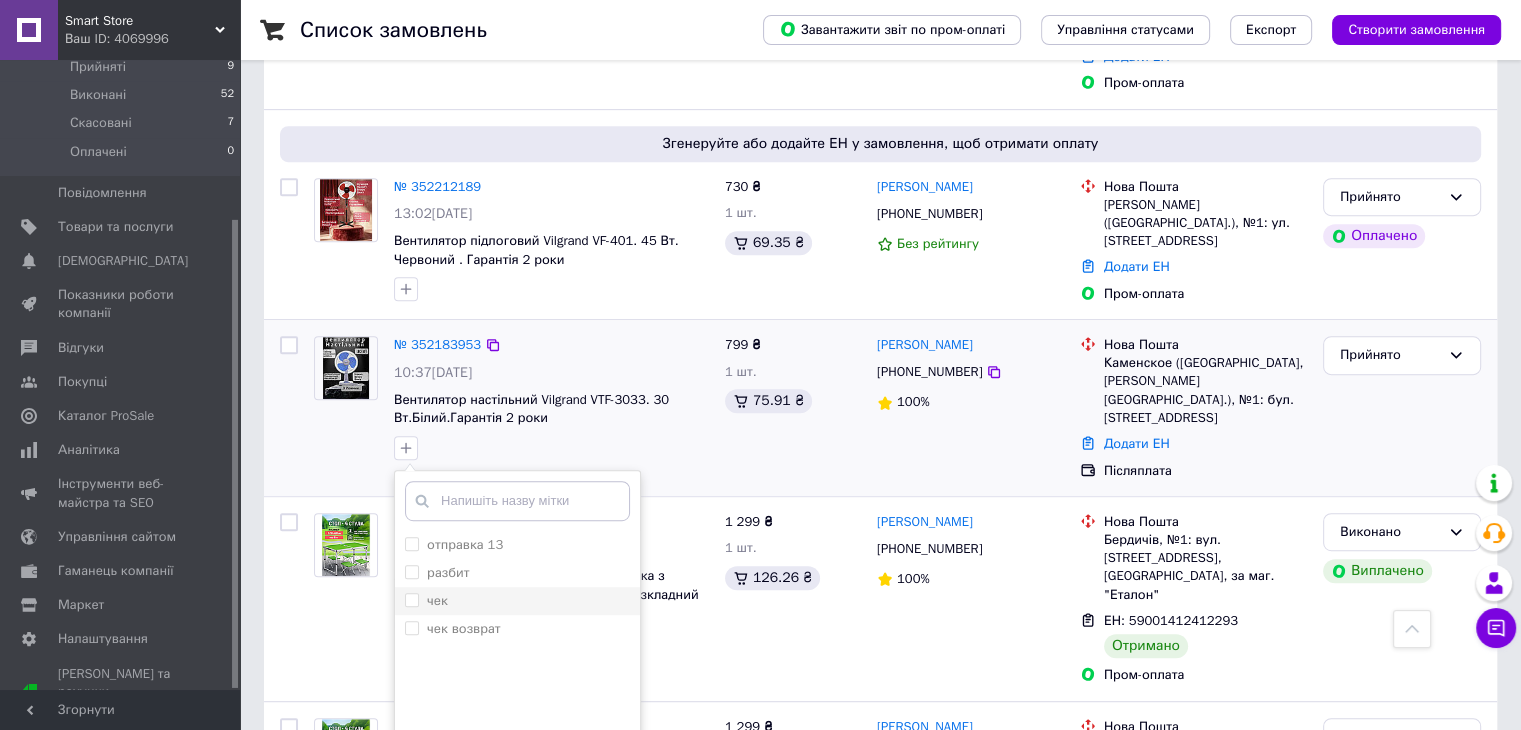 scroll, scrollTop: 900, scrollLeft: 0, axis: vertical 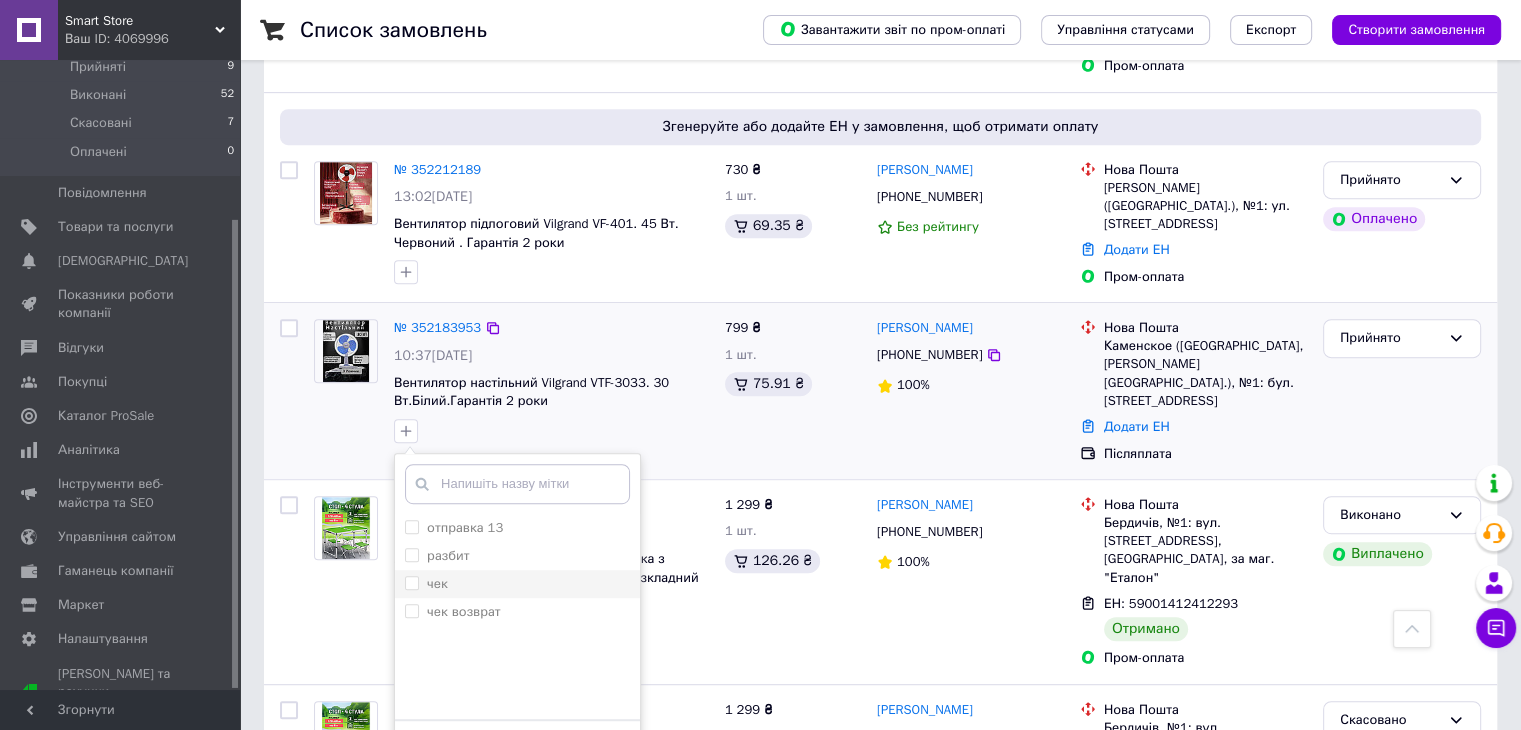 click on "чек" at bounding box center (517, 584) 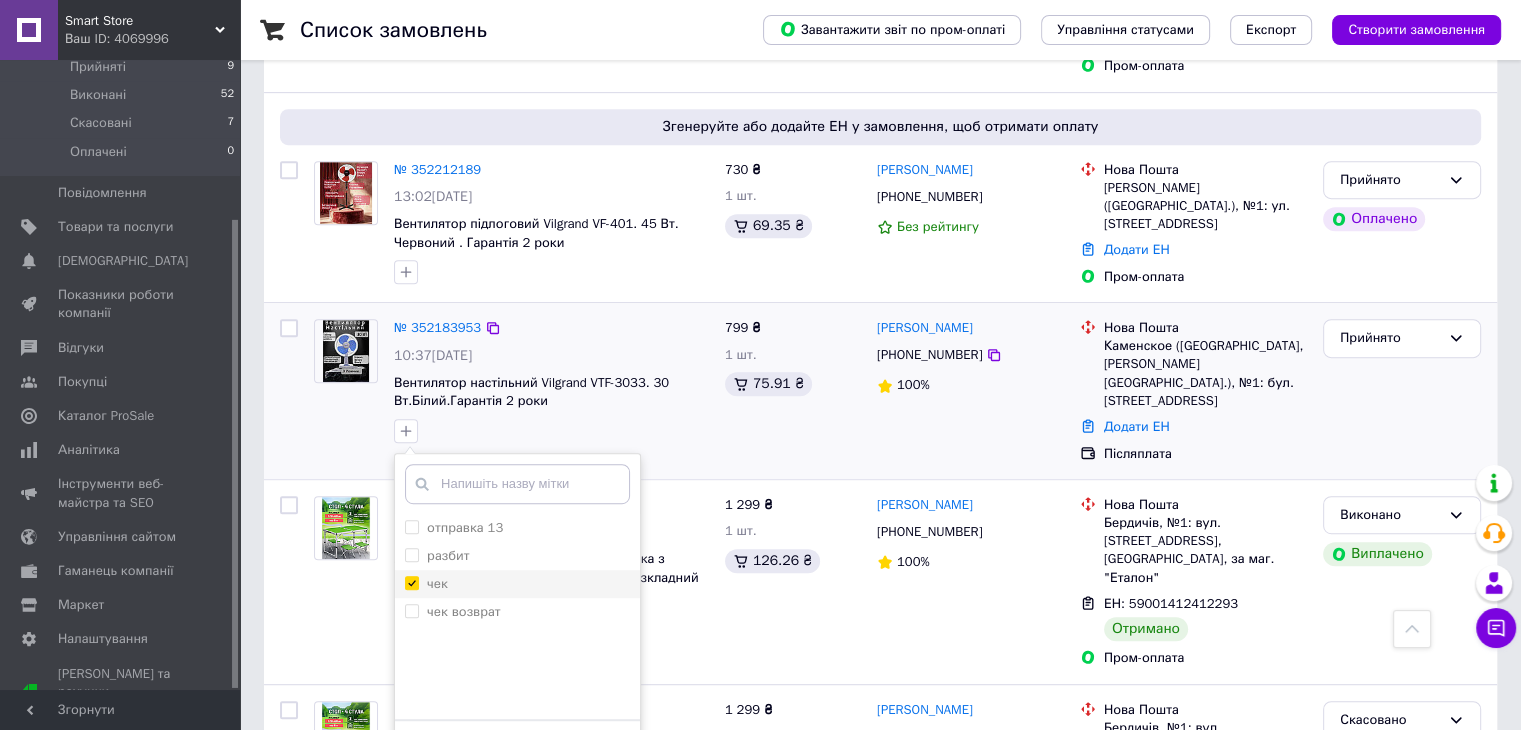 checkbox on "true" 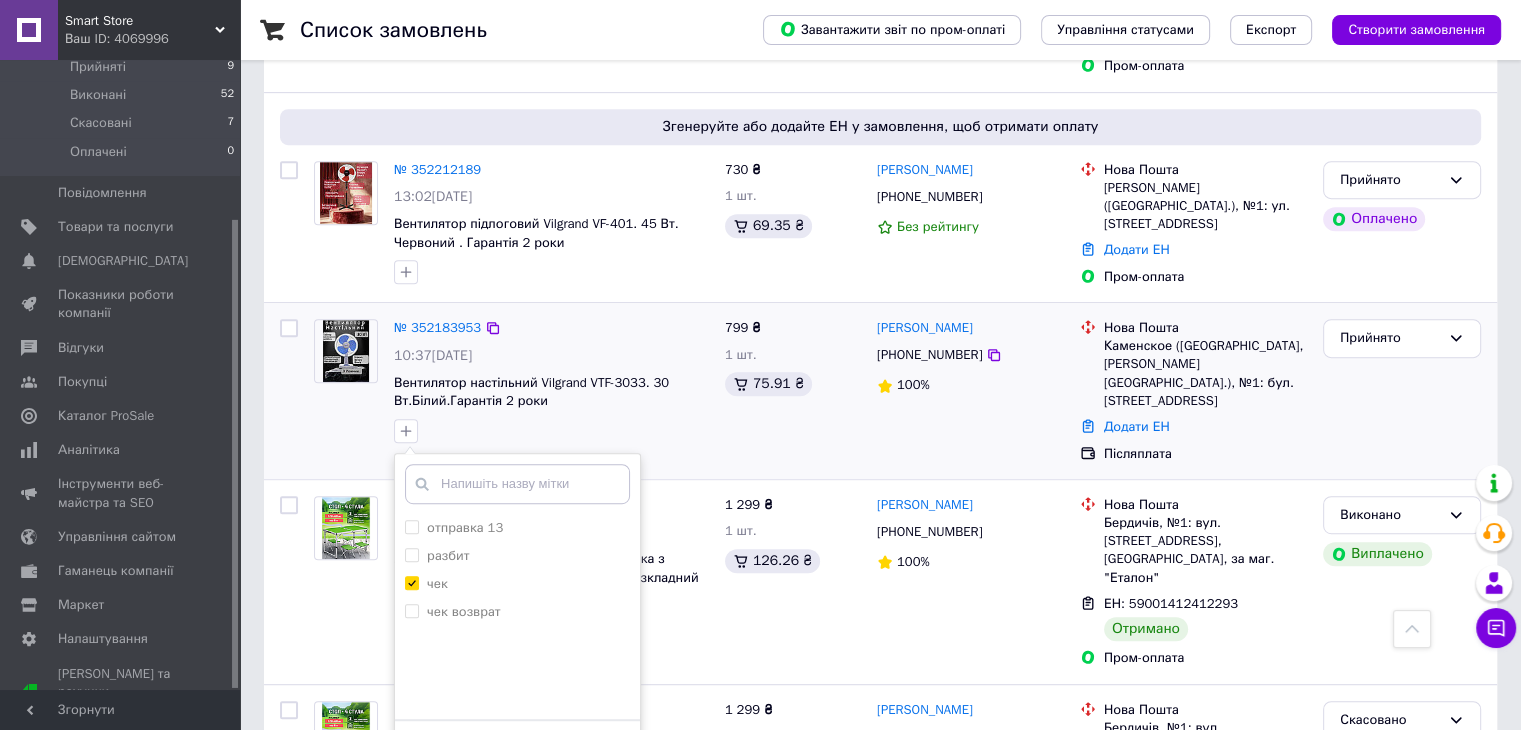 click on "Додати мітку" at bounding box center (517, 750) 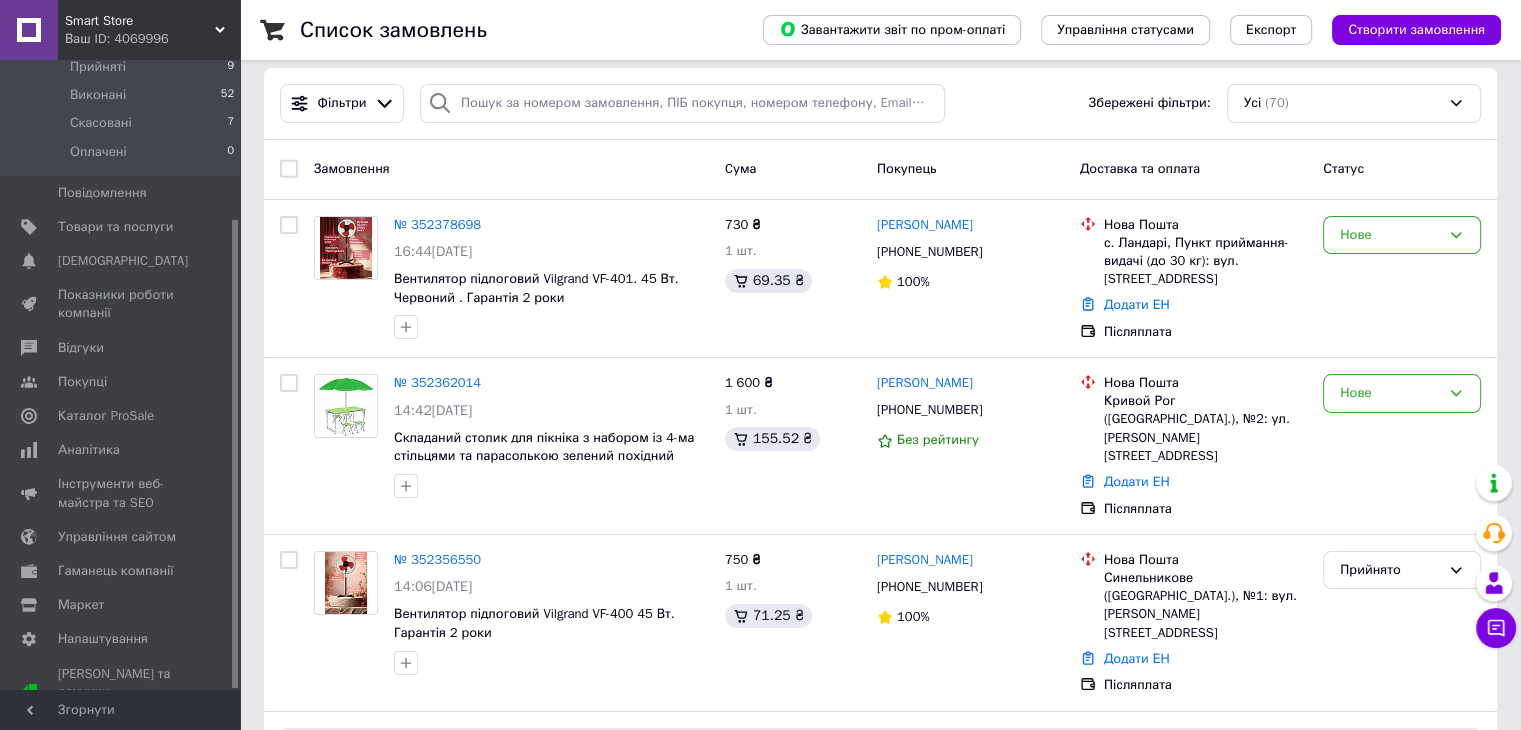 scroll, scrollTop: 0, scrollLeft: 0, axis: both 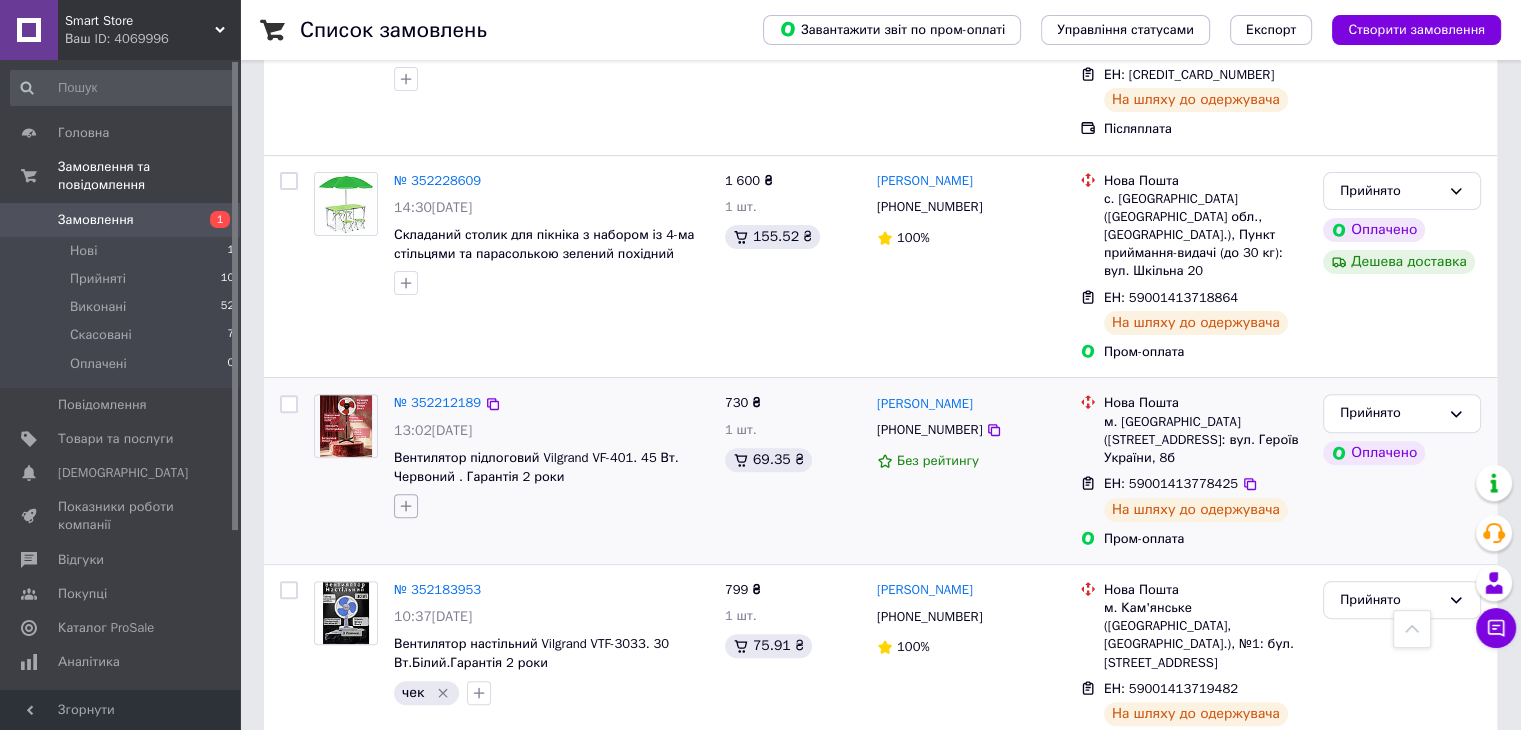click 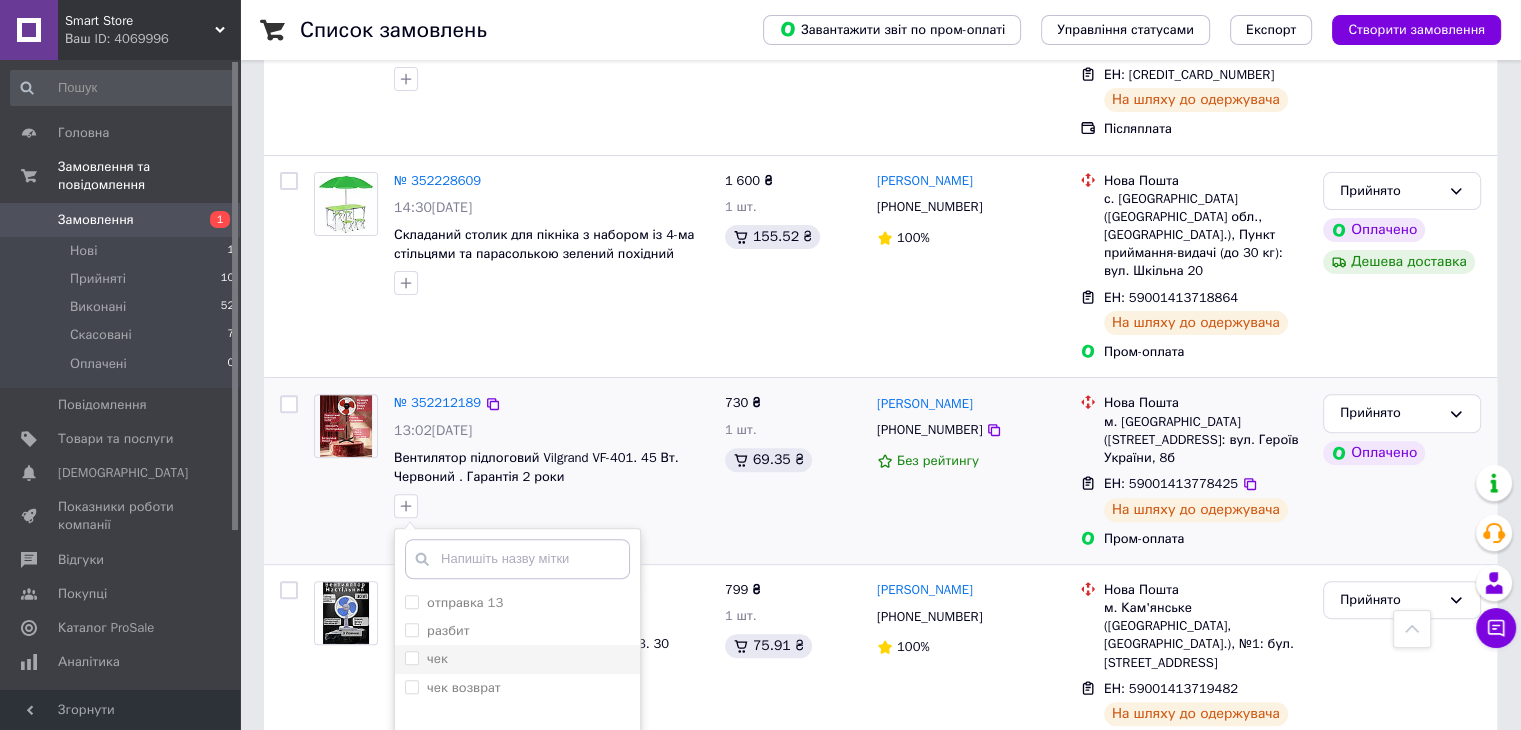 click on "чек" at bounding box center [437, 658] 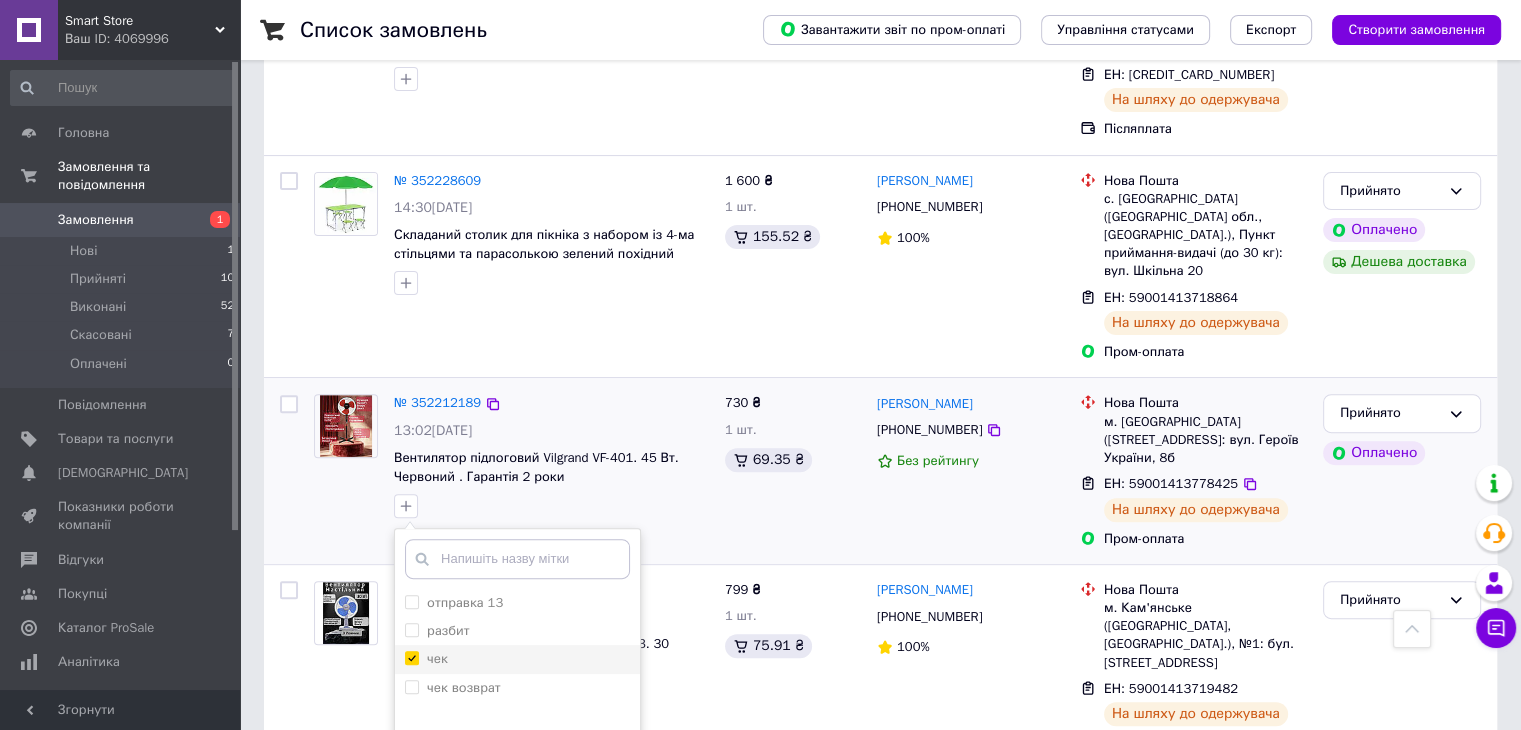 checkbox on "true" 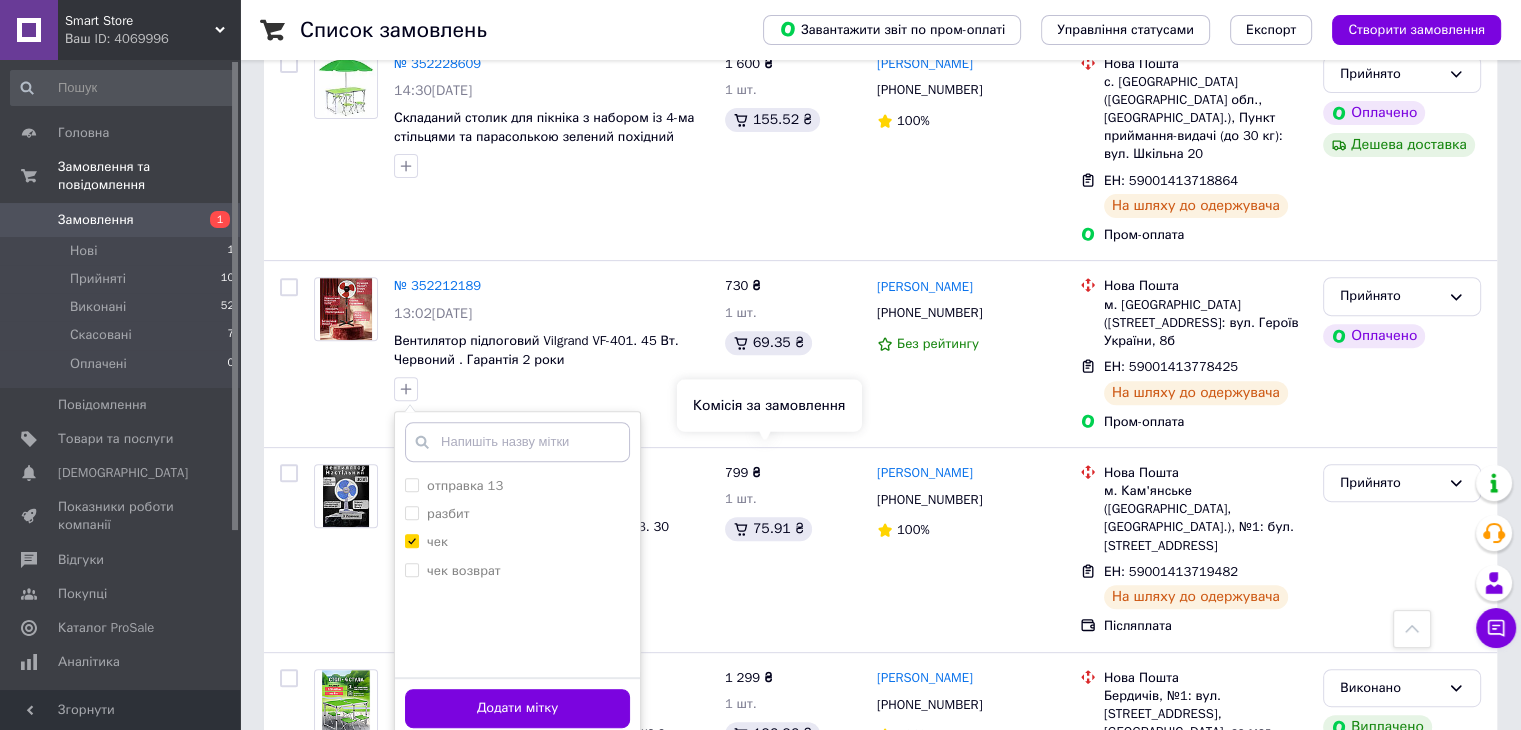 scroll, scrollTop: 900, scrollLeft: 0, axis: vertical 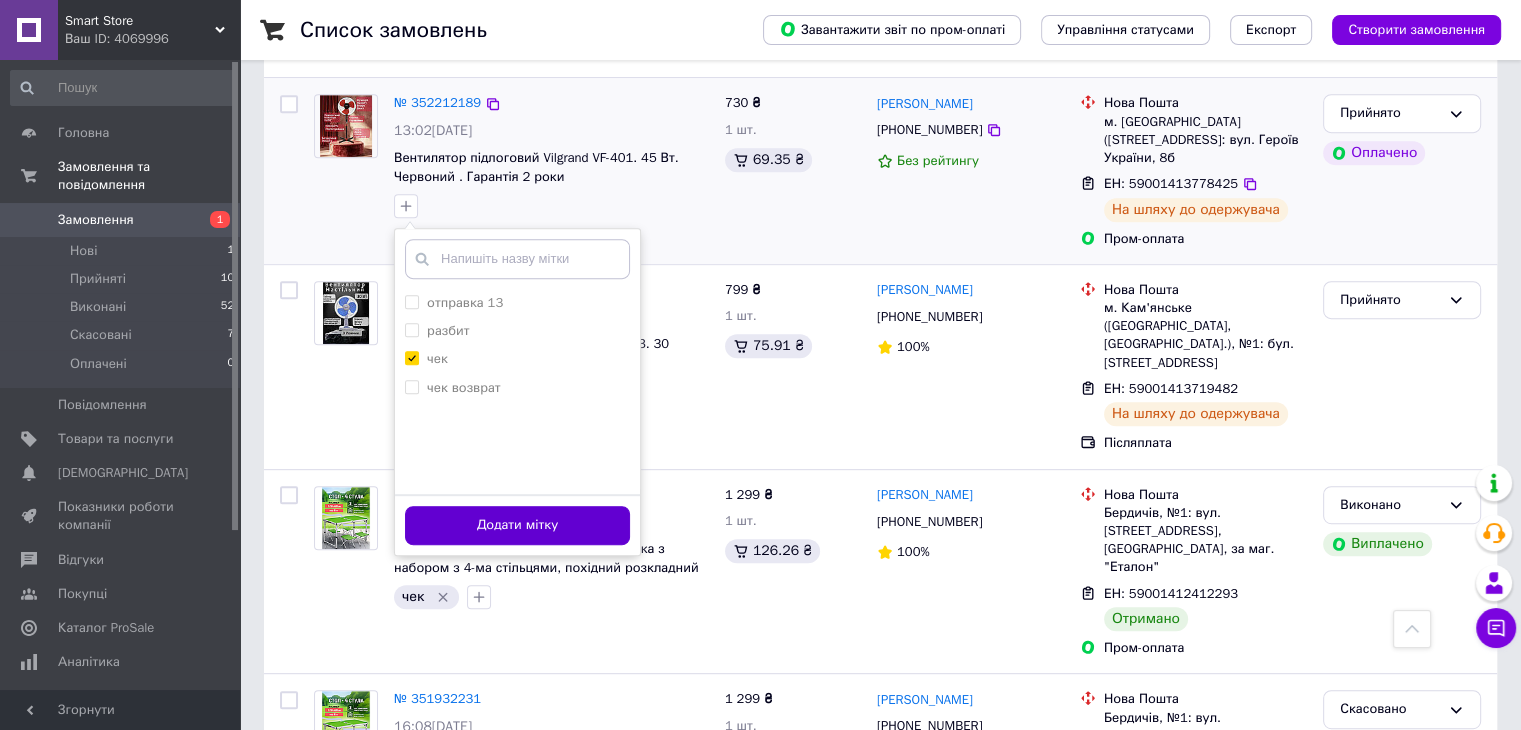 click on "Додати мітку" at bounding box center [517, 525] 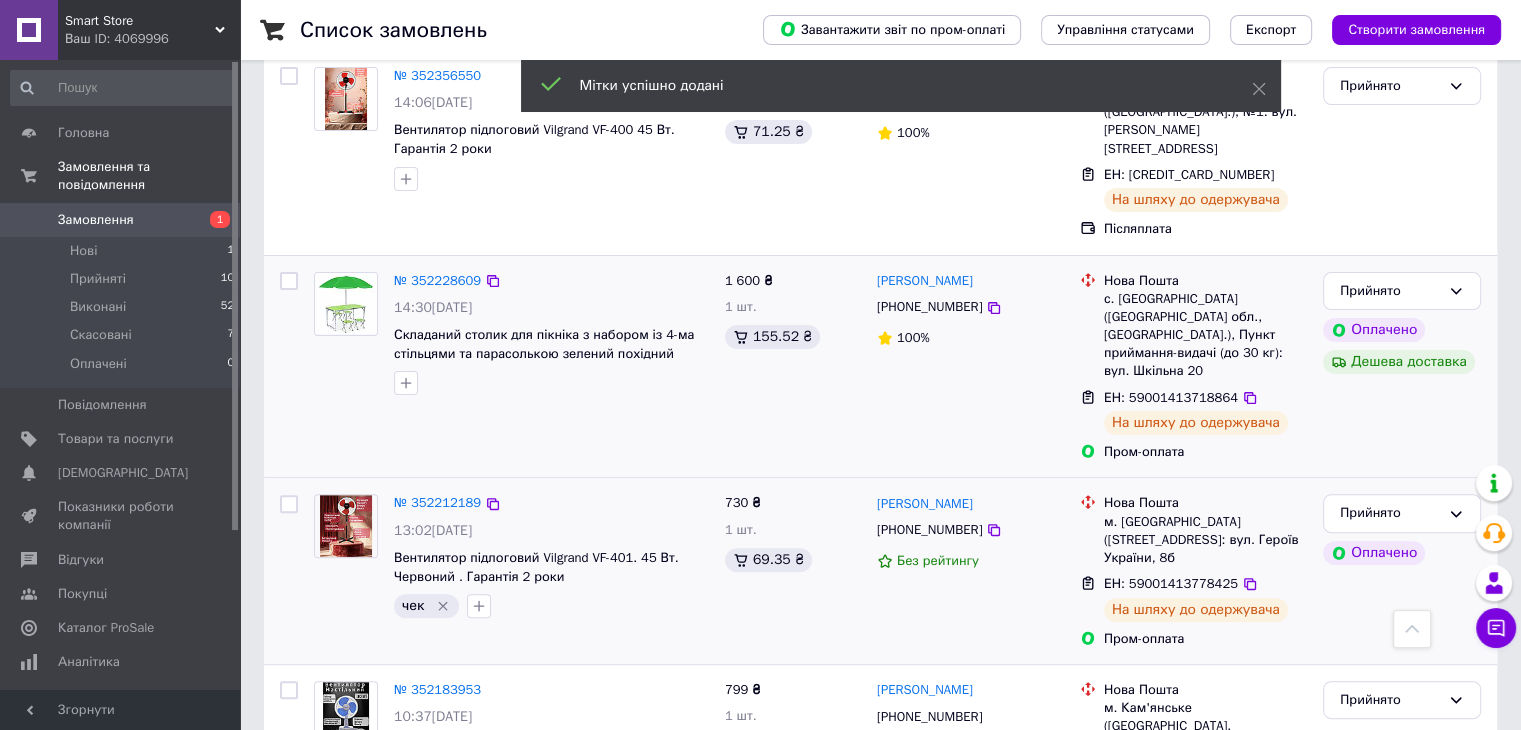 scroll, scrollTop: 400, scrollLeft: 0, axis: vertical 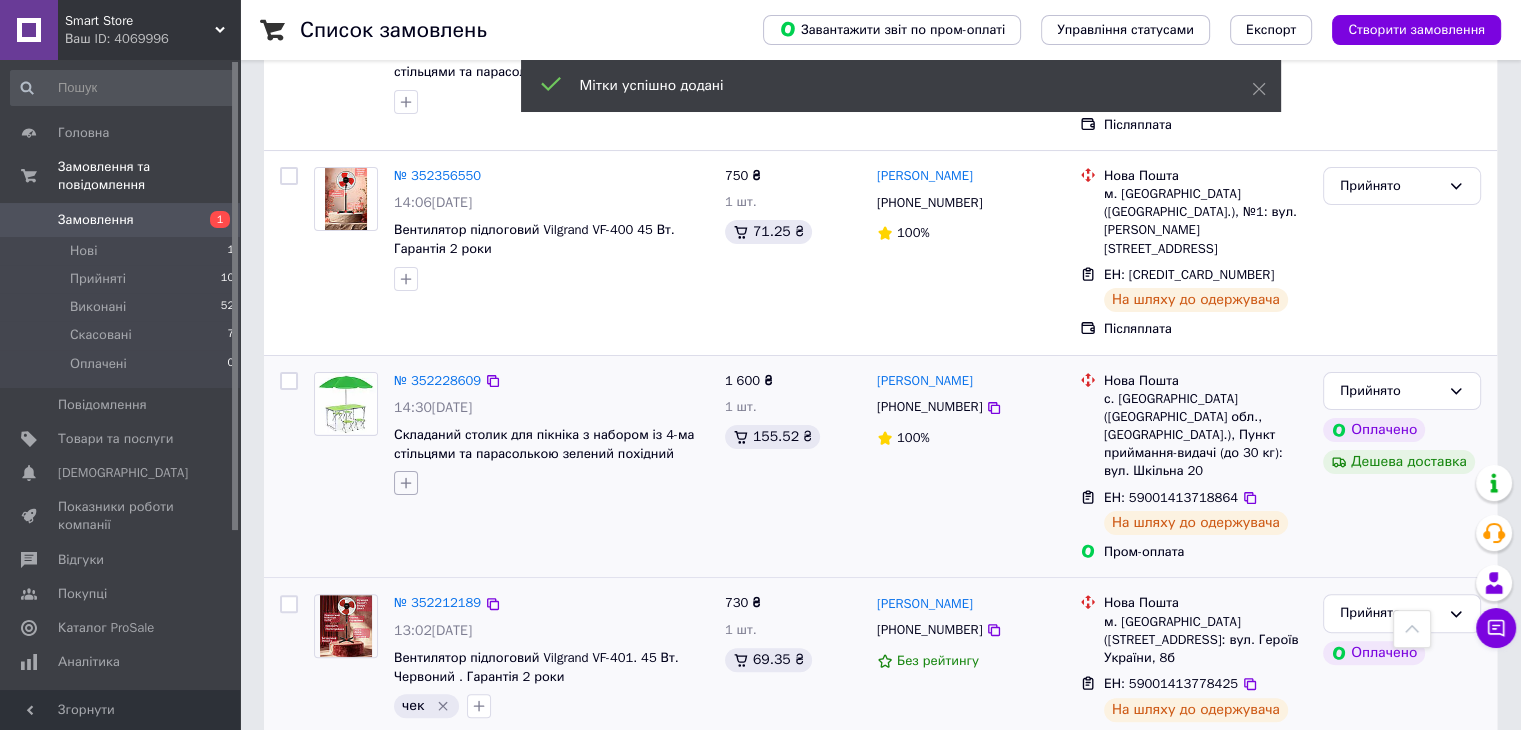 click 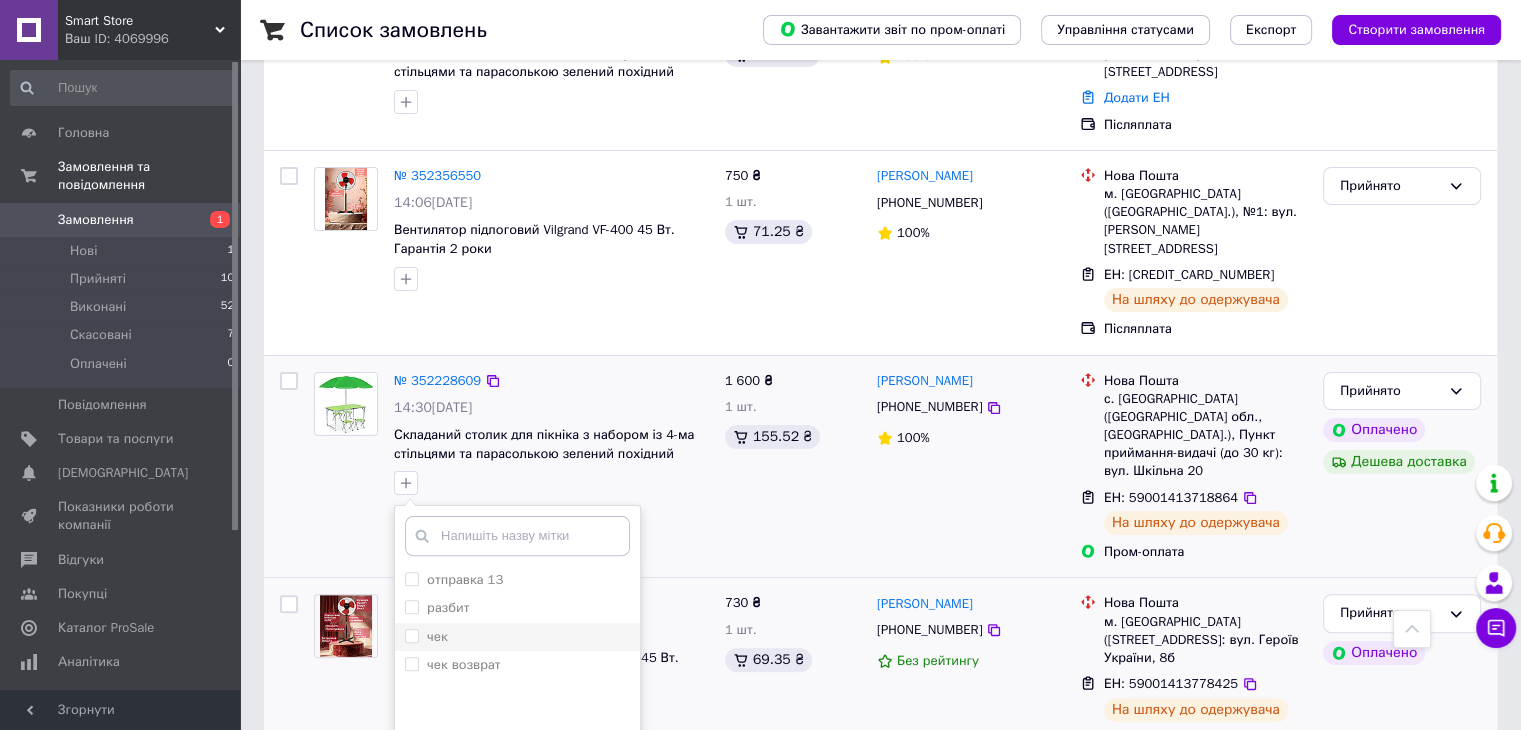 click on "чек" at bounding box center (437, 636) 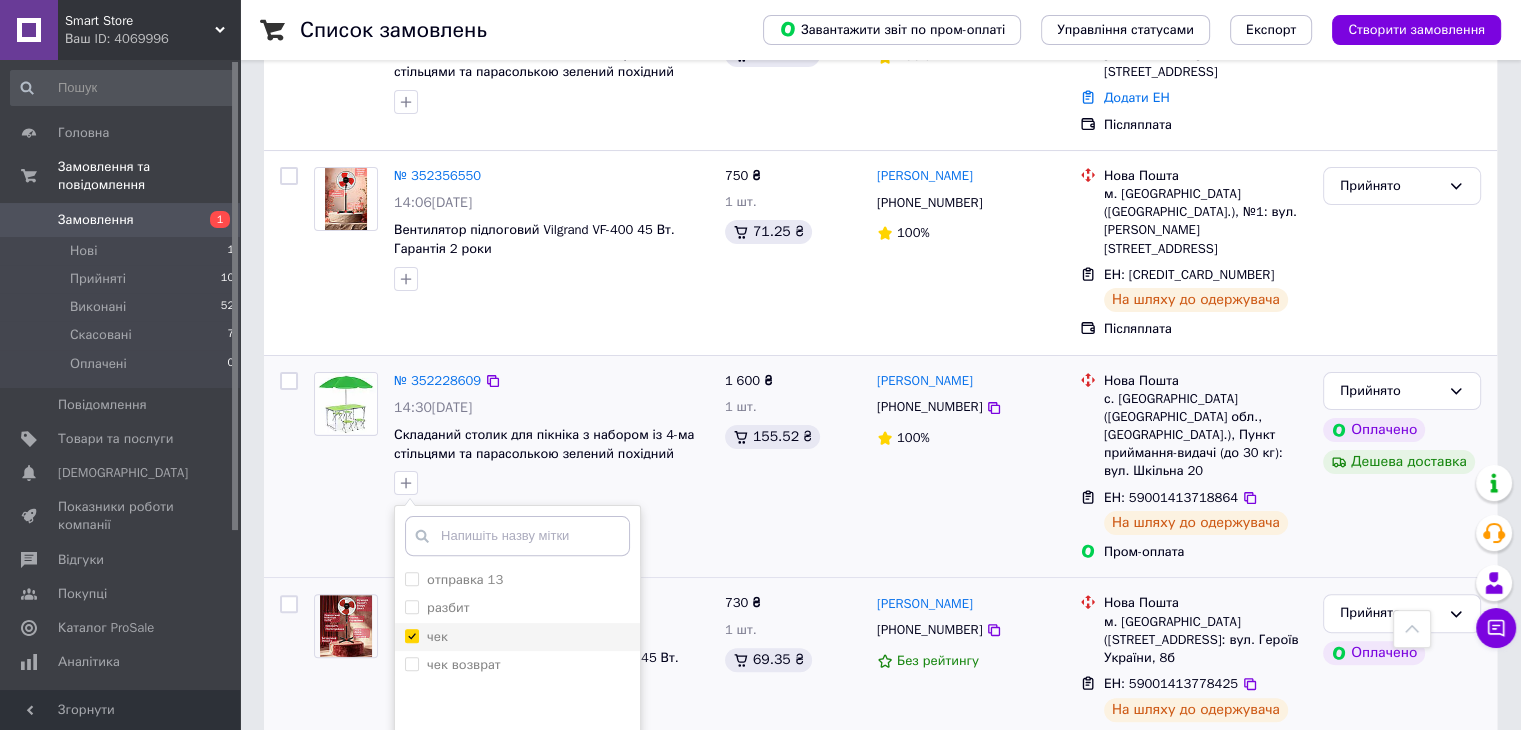 checkbox on "true" 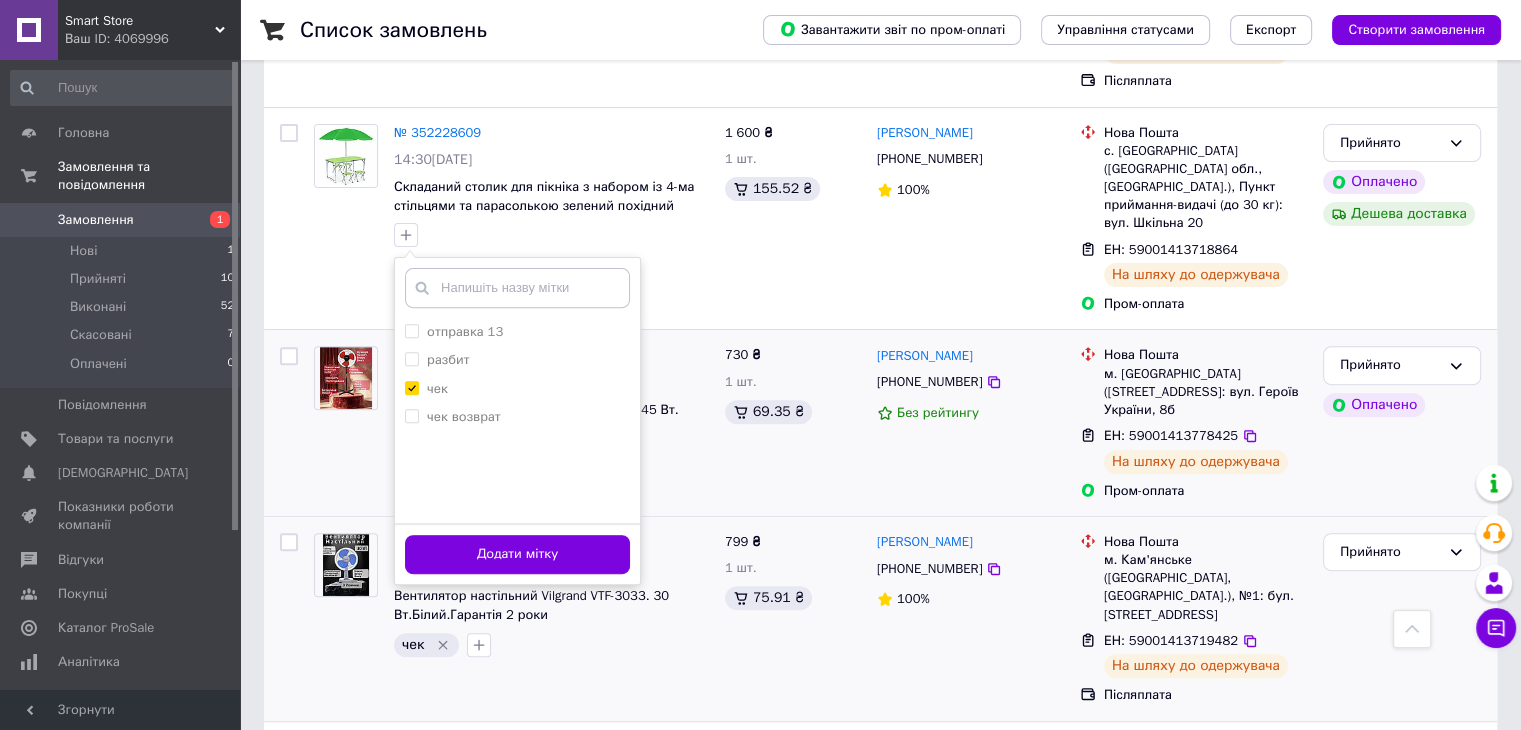 scroll, scrollTop: 700, scrollLeft: 0, axis: vertical 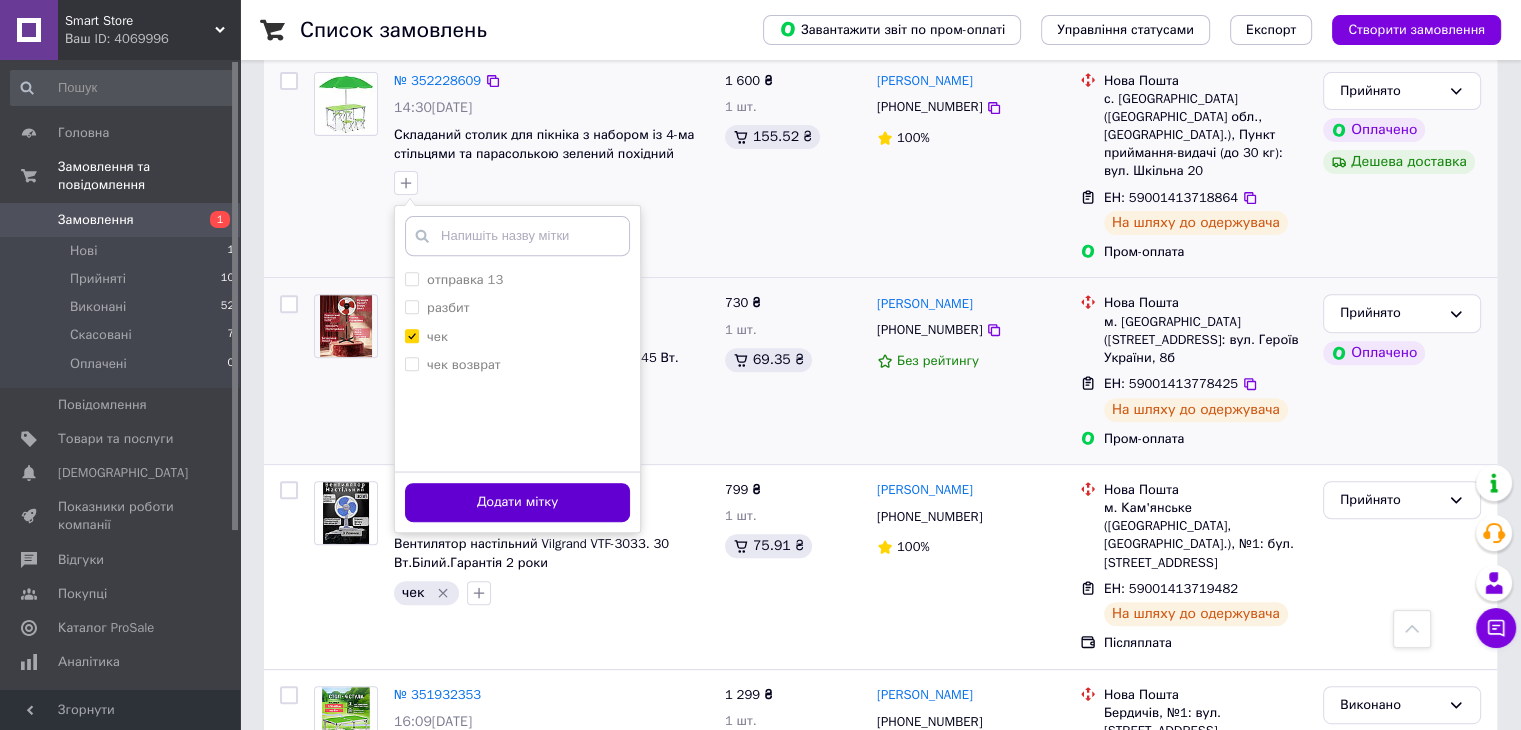 click on "Додати мітку" at bounding box center [517, 502] 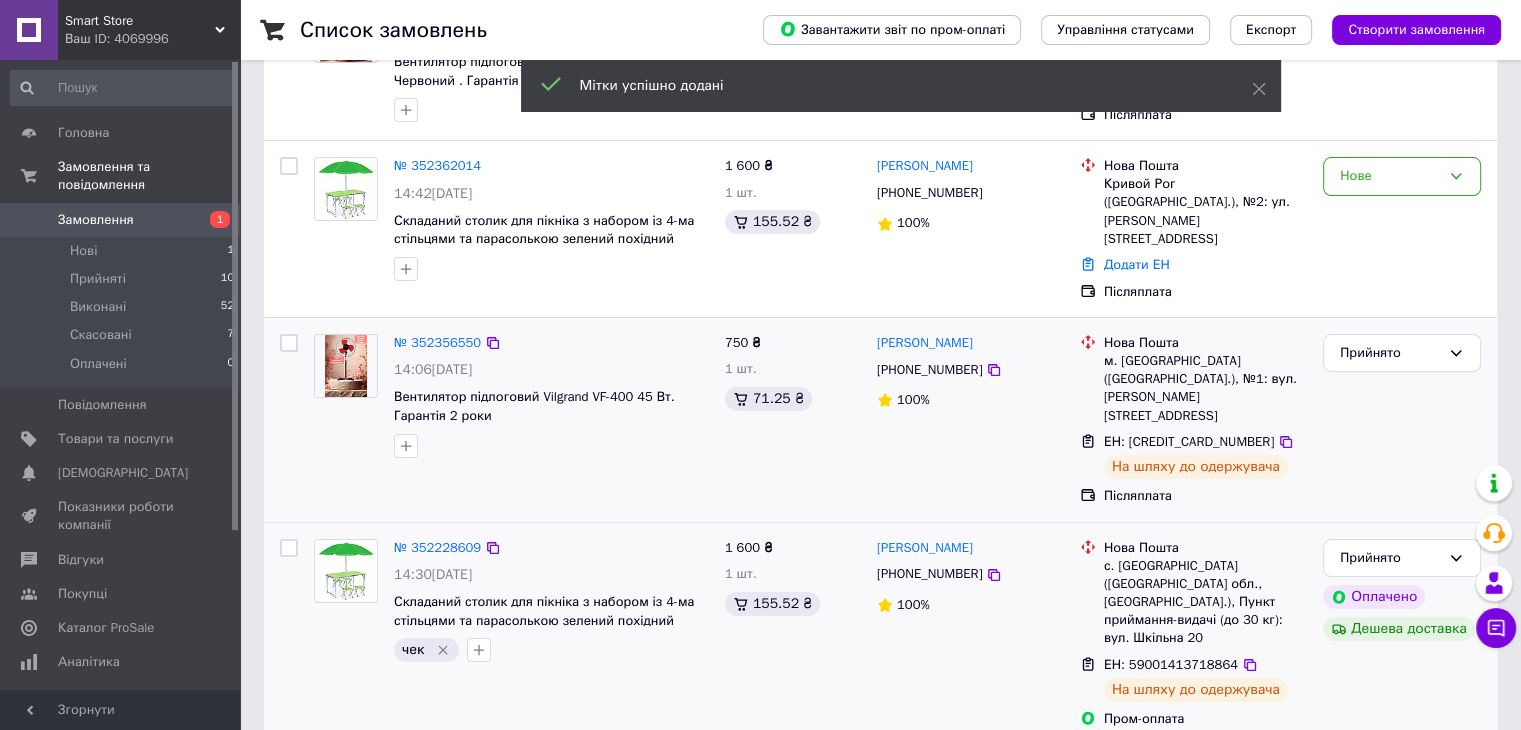 scroll, scrollTop: 200, scrollLeft: 0, axis: vertical 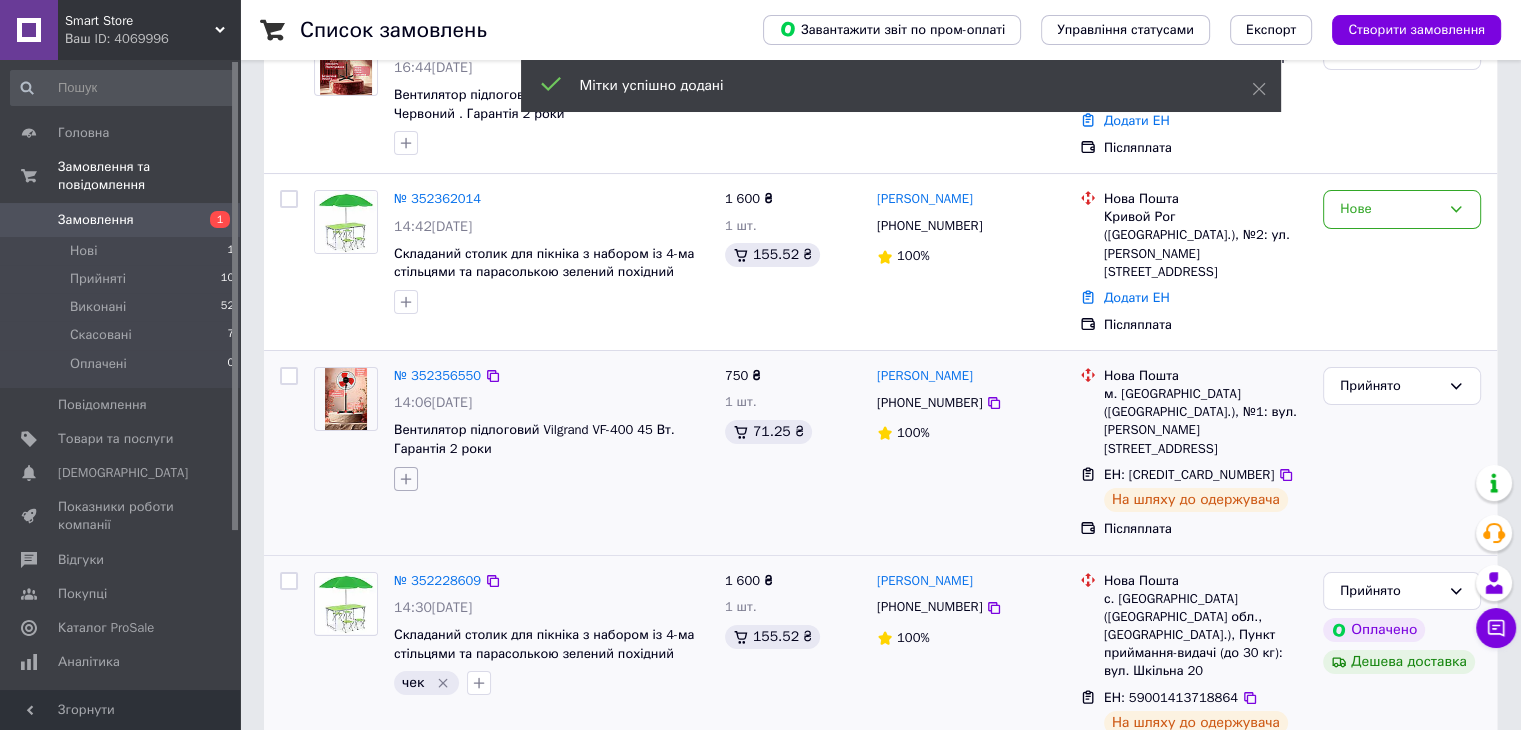 click 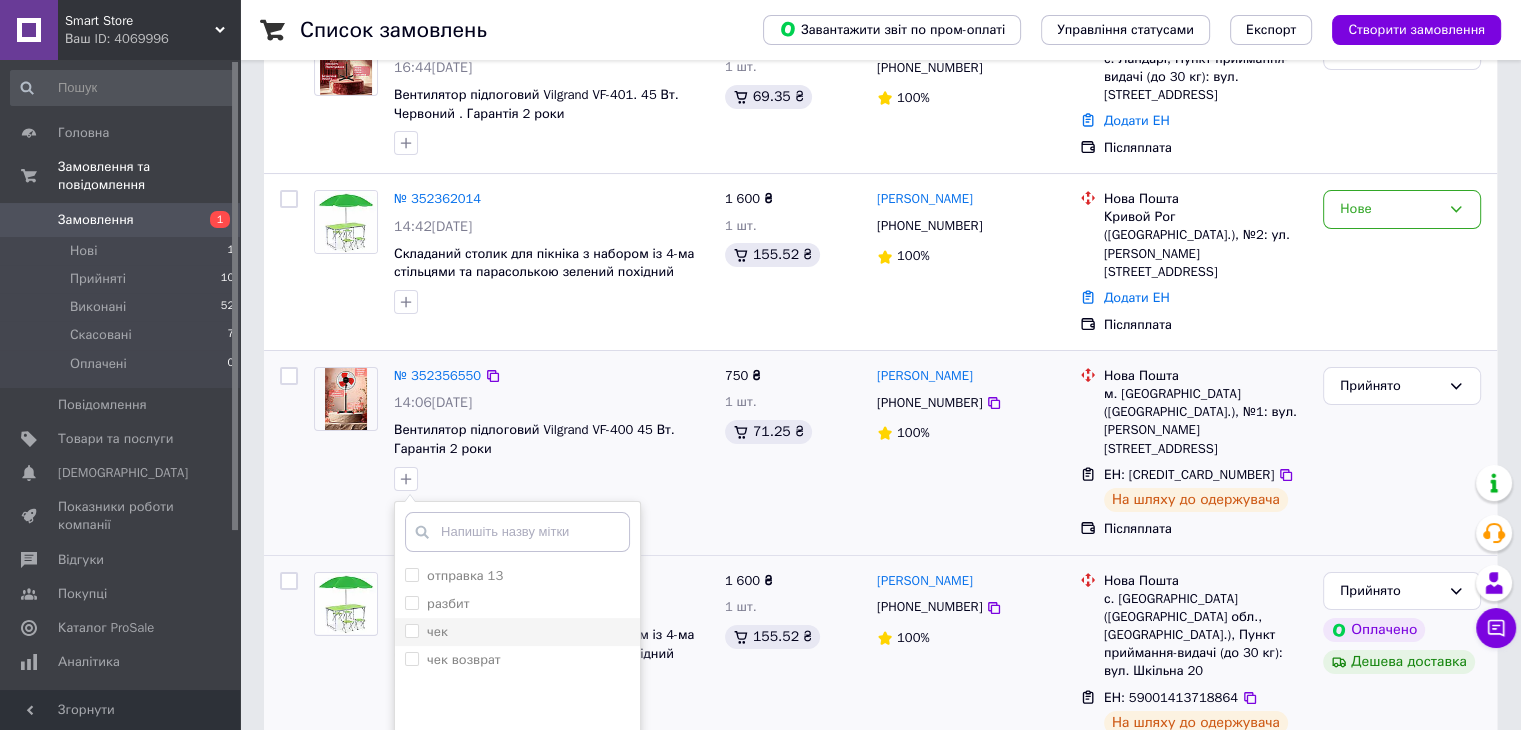 click on "чек" at bounding box center (517, 632) 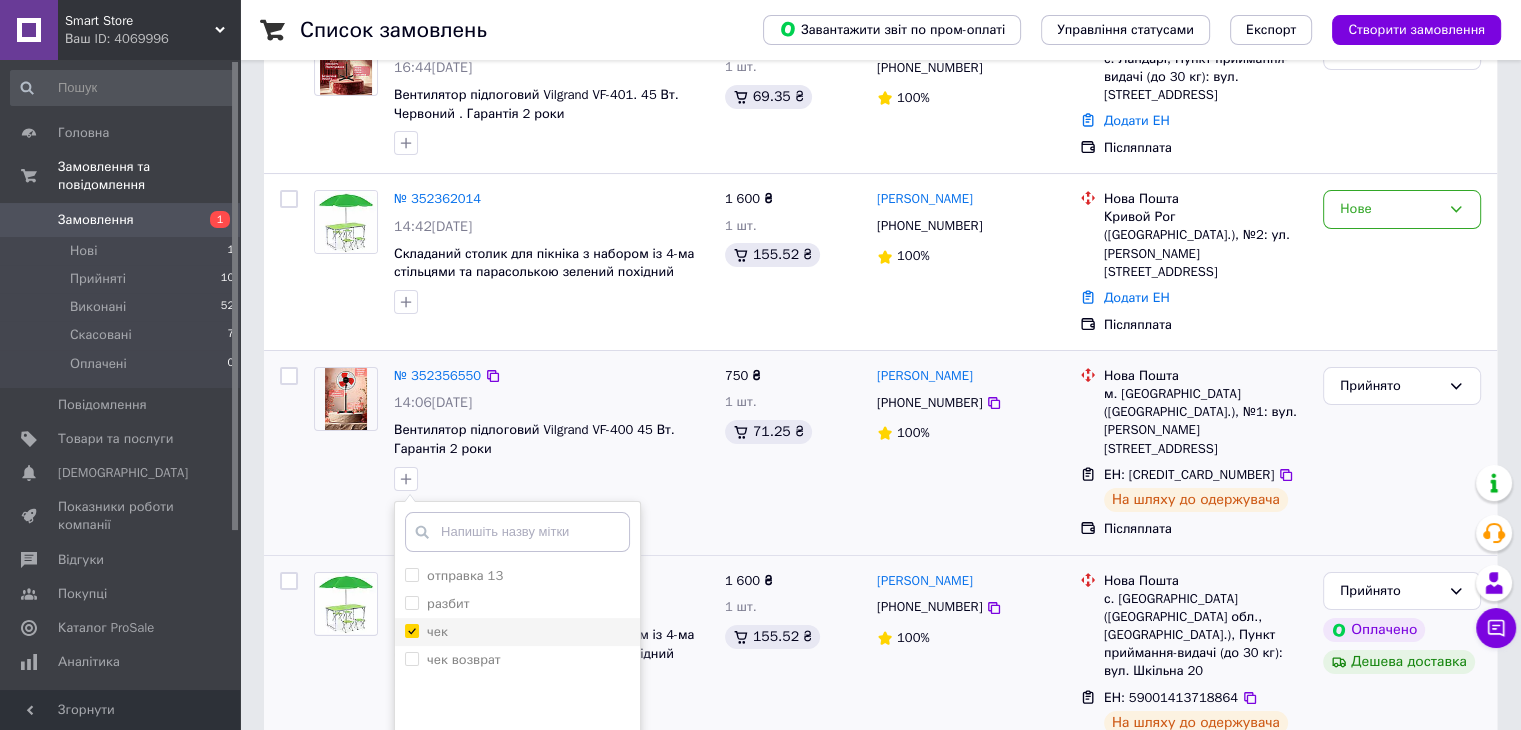 checkbox on "true" 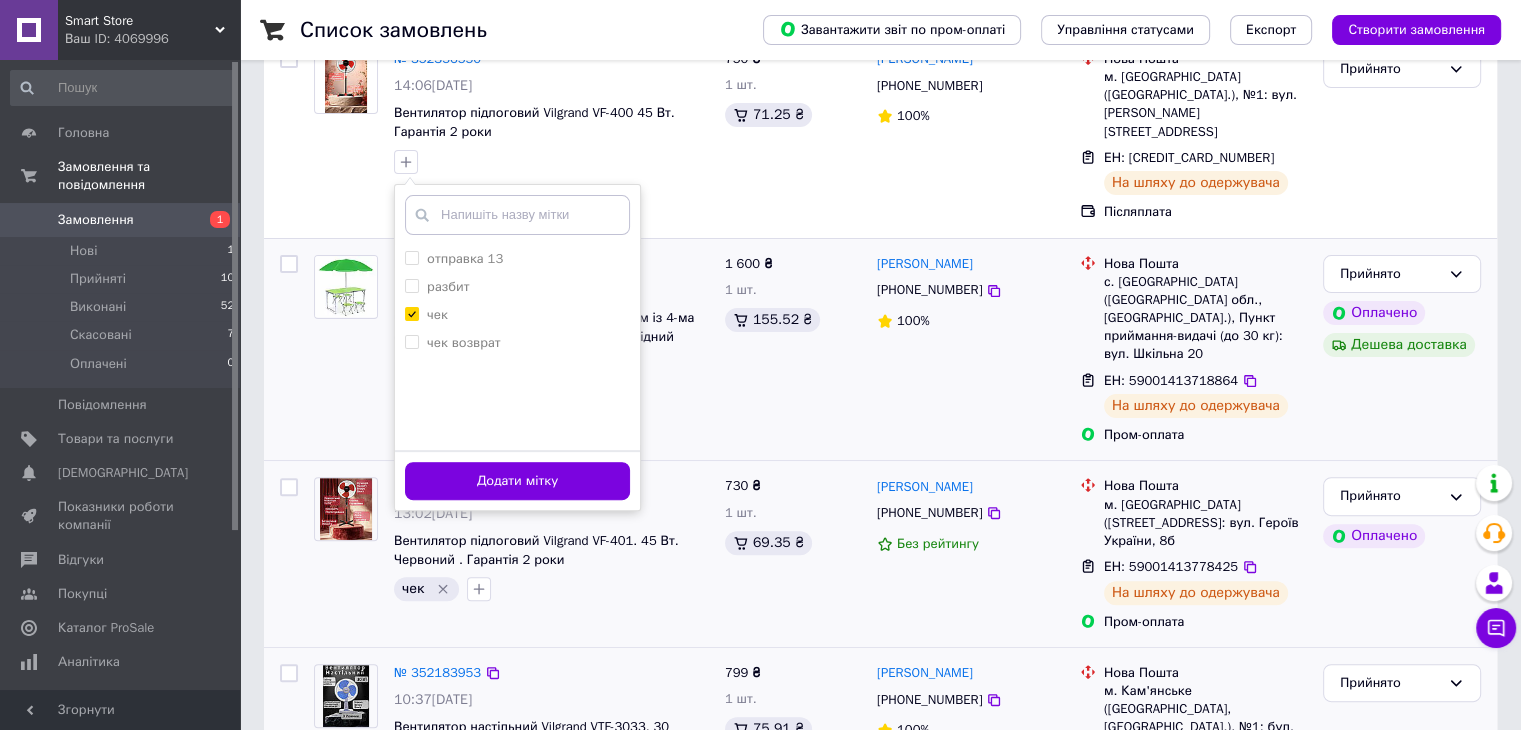 scroll, scrollTop: 600, scrollLeft: 0, axis: vertical 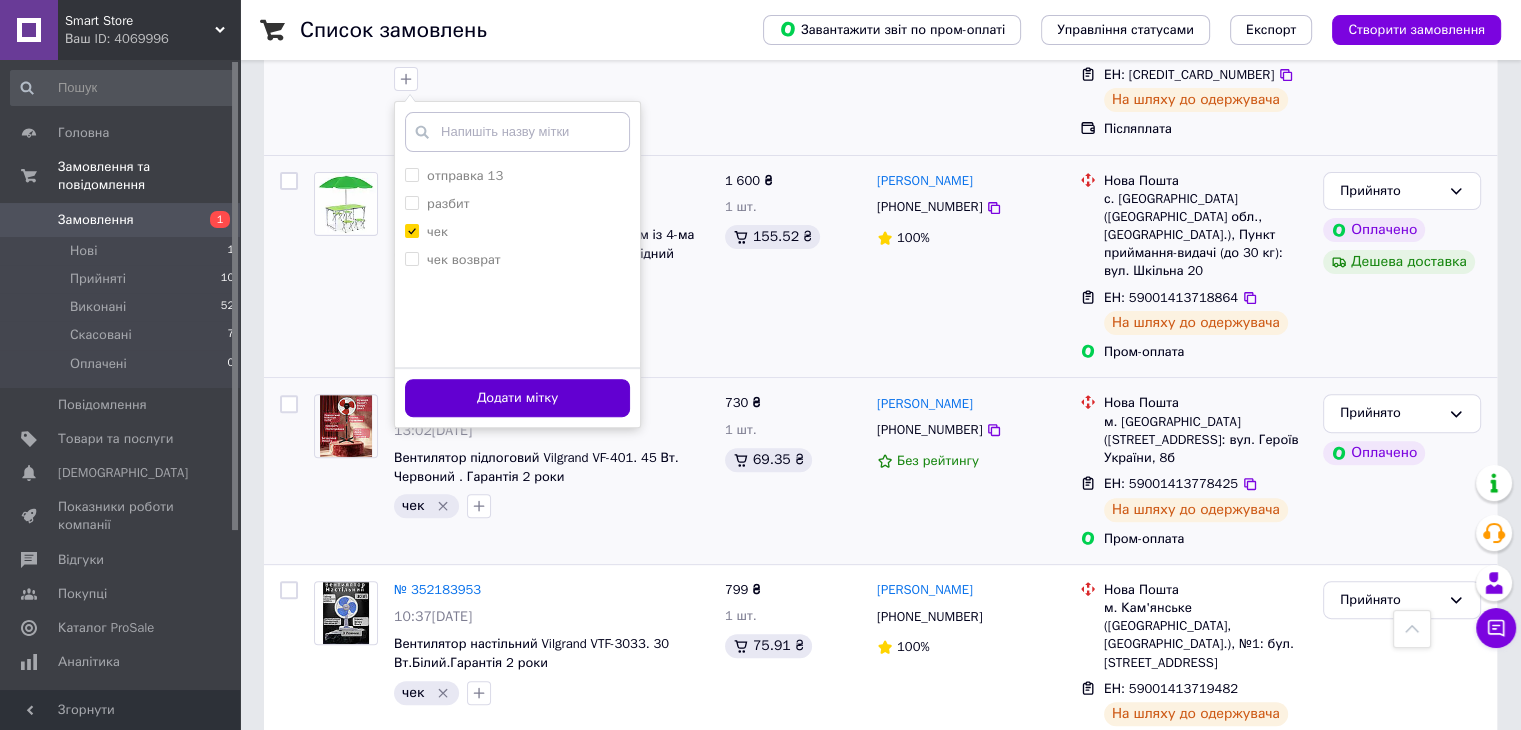 click on "Додати мітку" at bounding box center (517, 398) 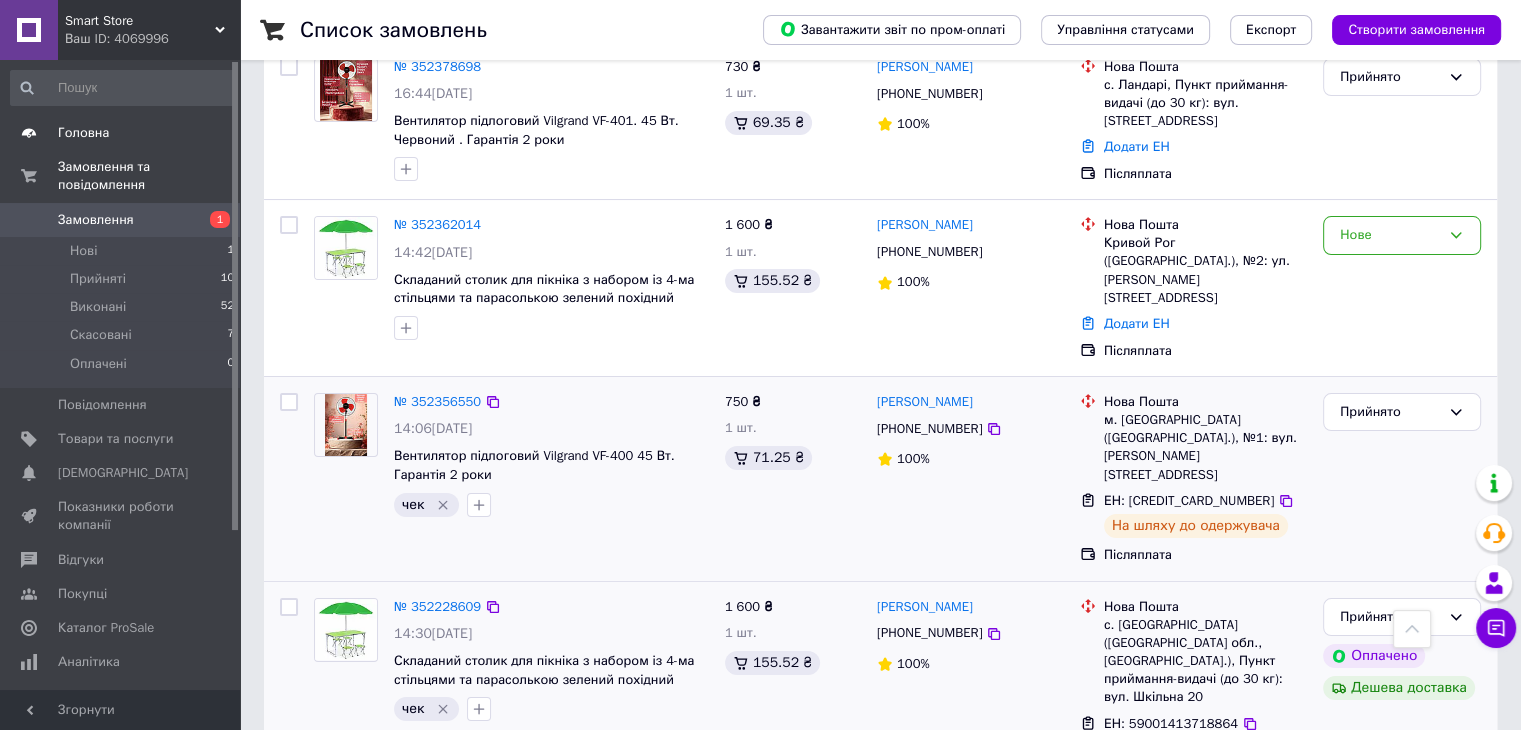 scroll, scrollTop: 0, scrollLeft: 0, axis: both 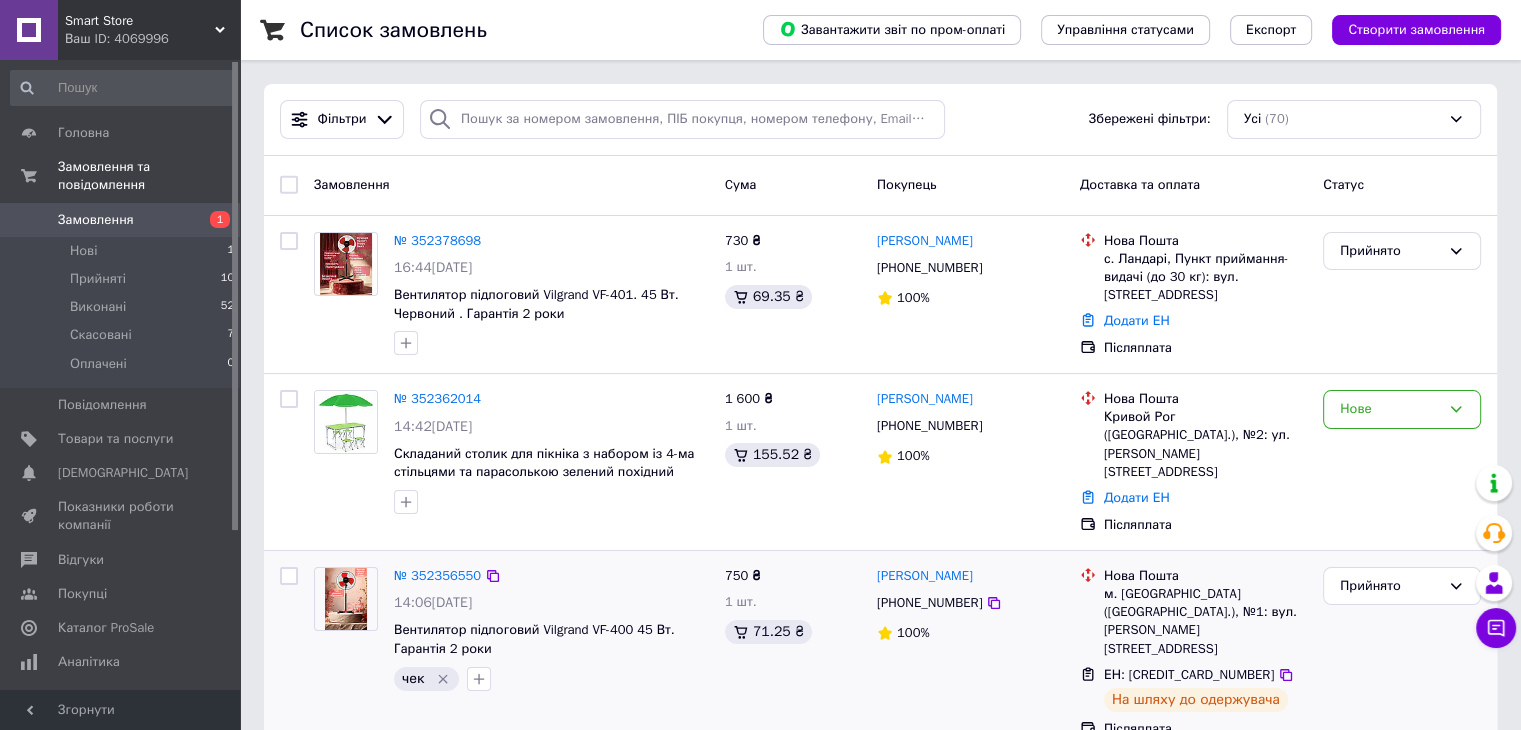 click 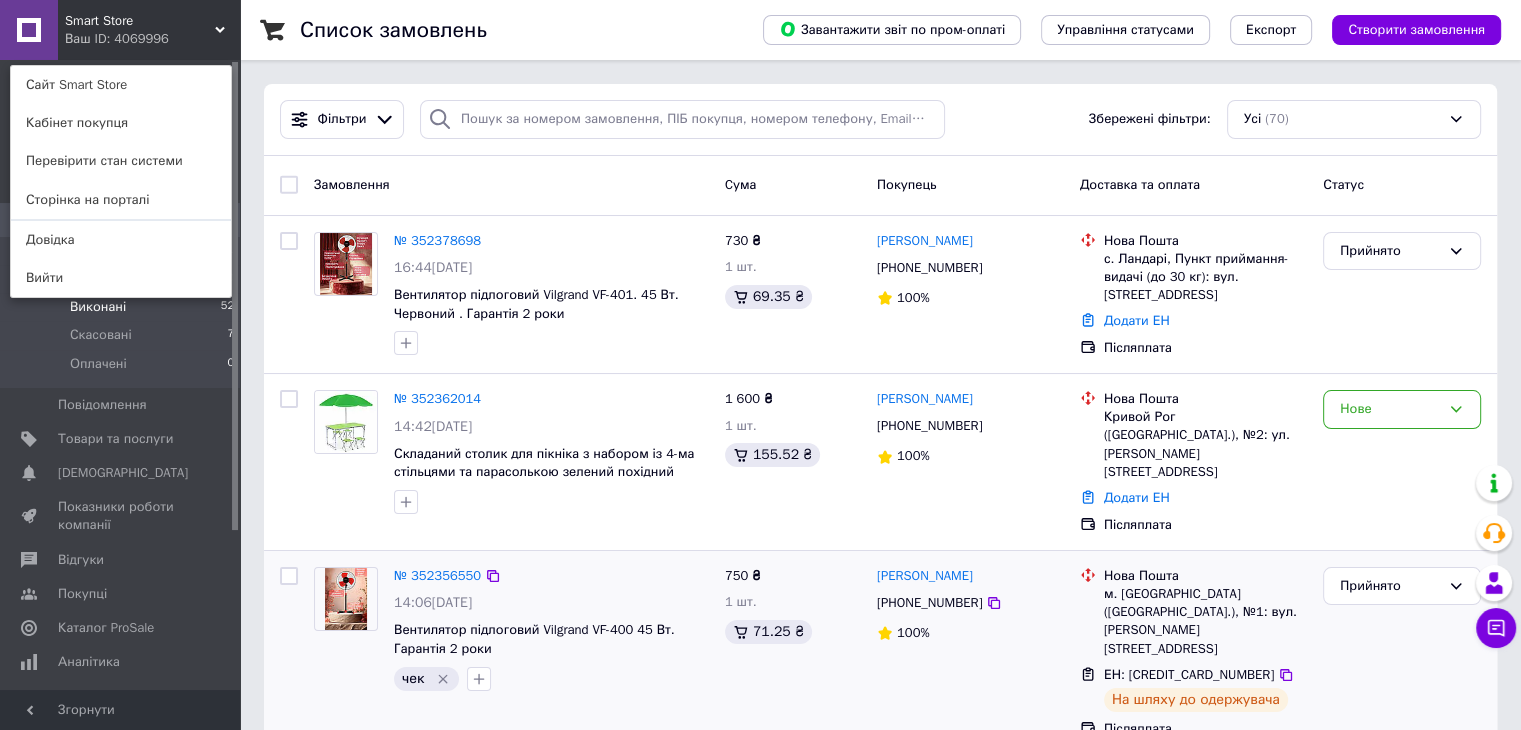click on "Виконані 52" at bounding box center [123, 307] 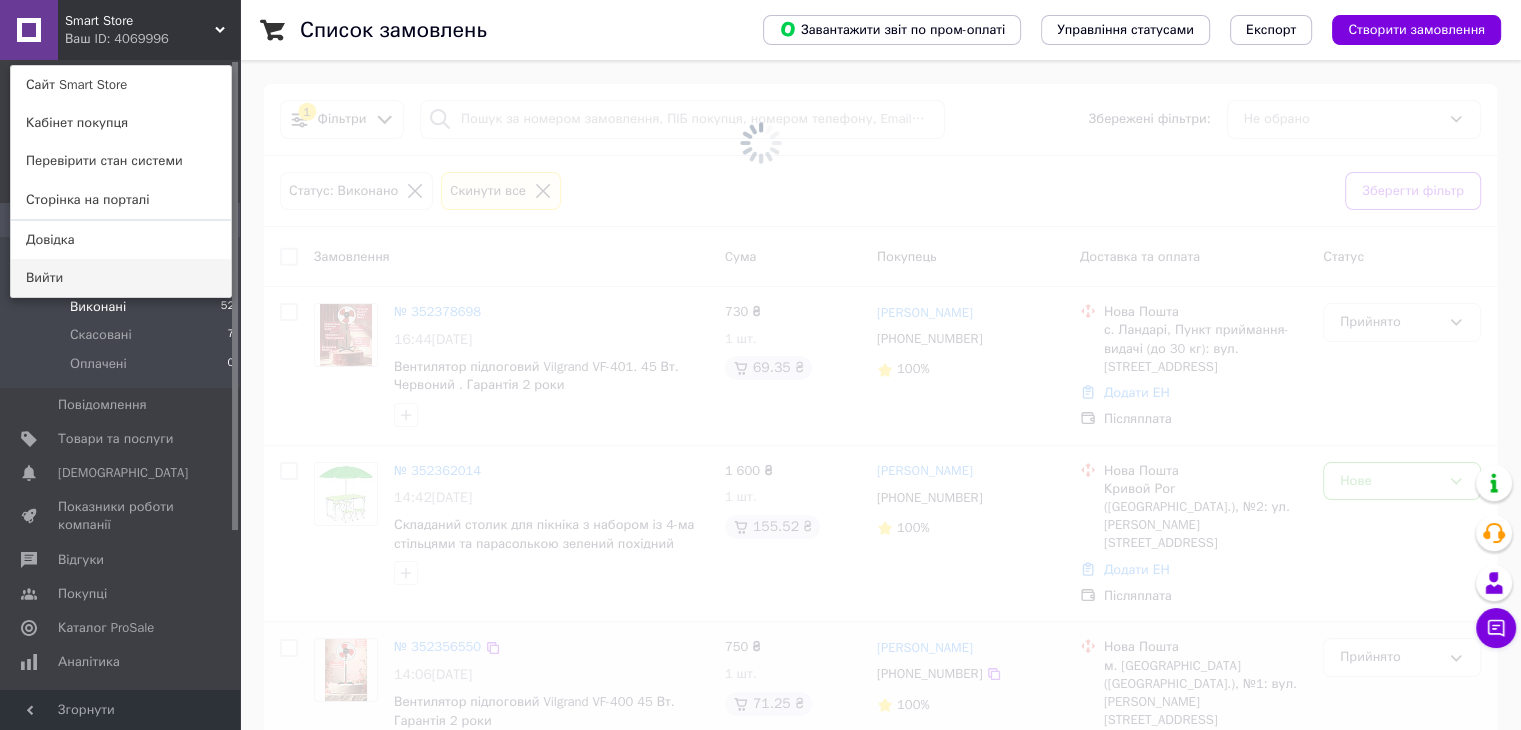 click on "Вийти" at bounding box center (121, 278) 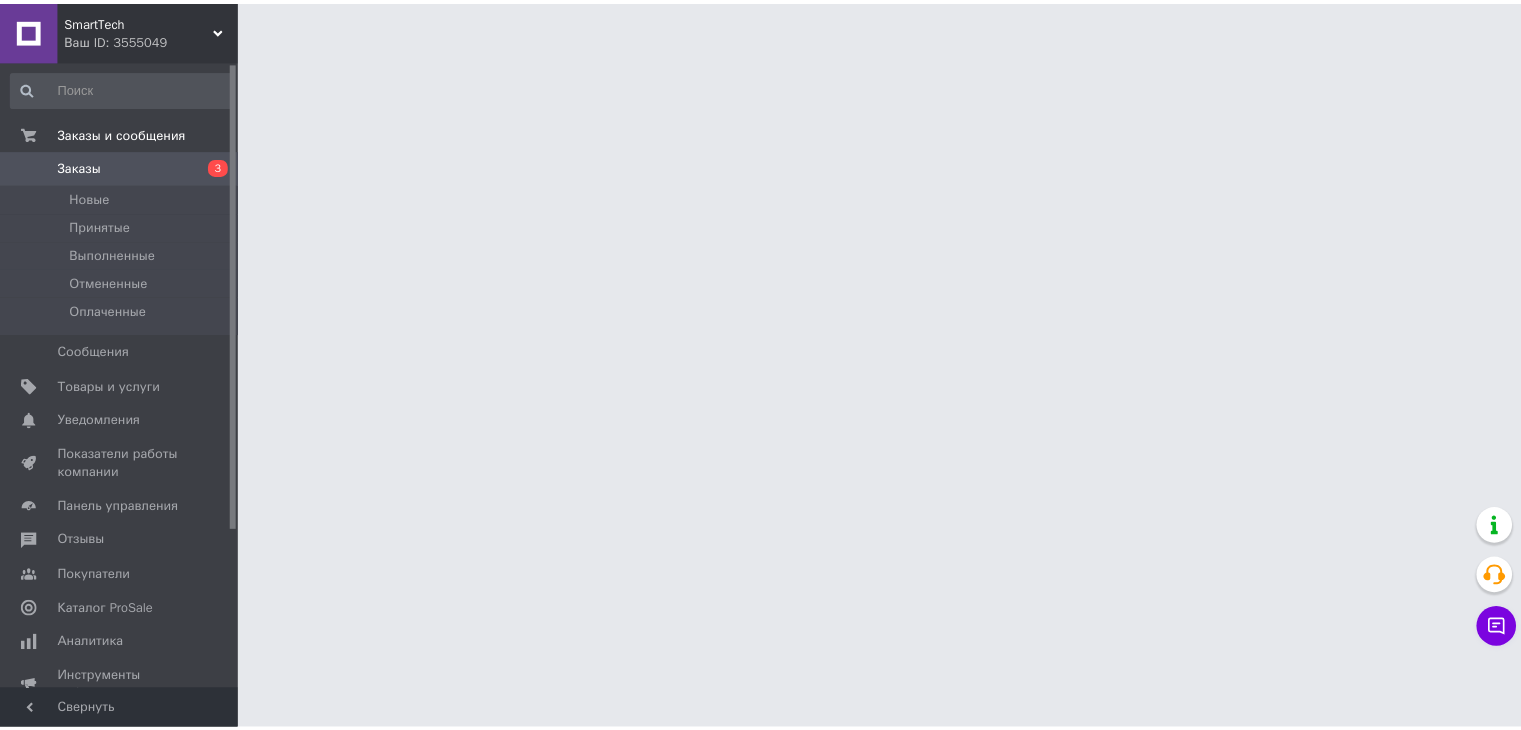 scroll, scrollTop: 0, scrollLeft: 0, axis: both 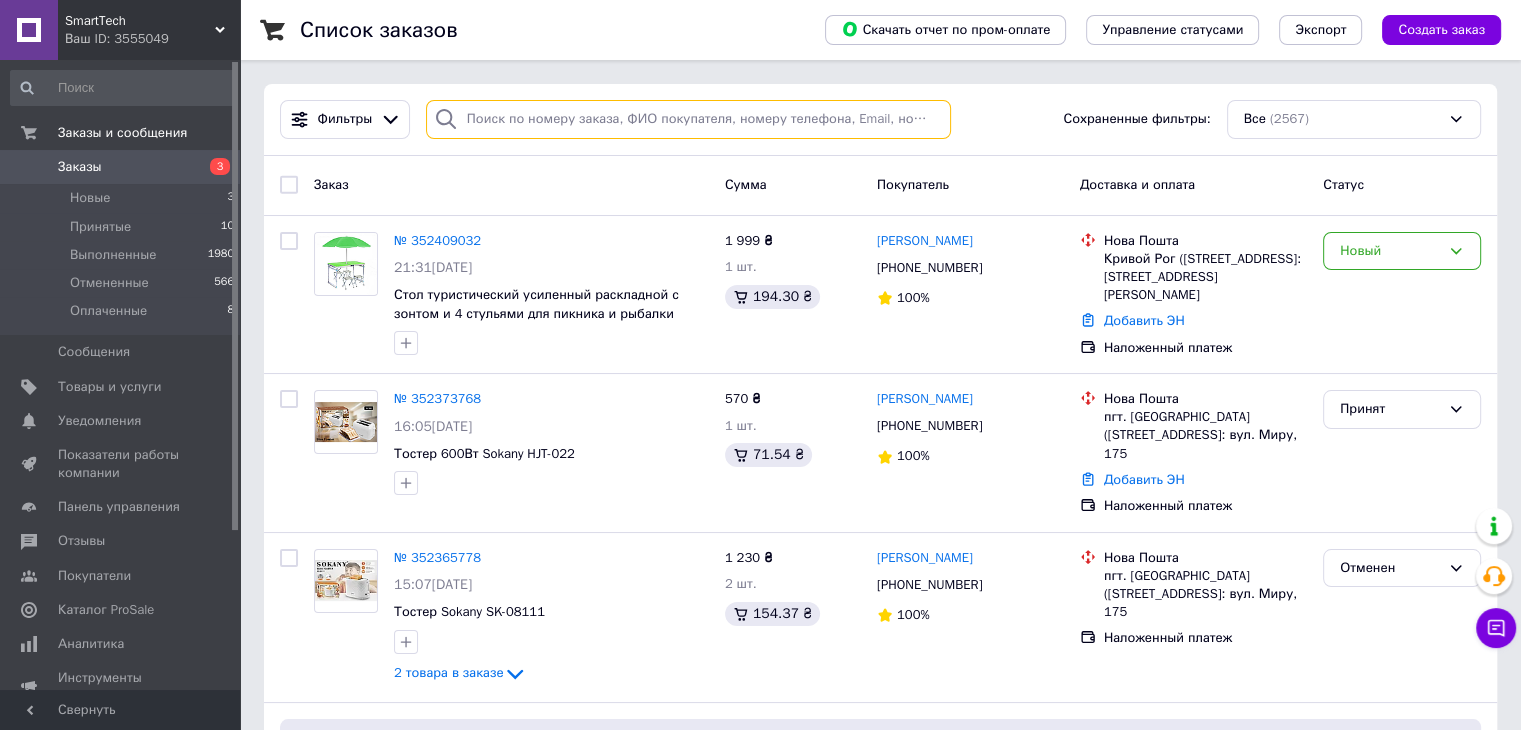 click at bounding box center [688, 119] 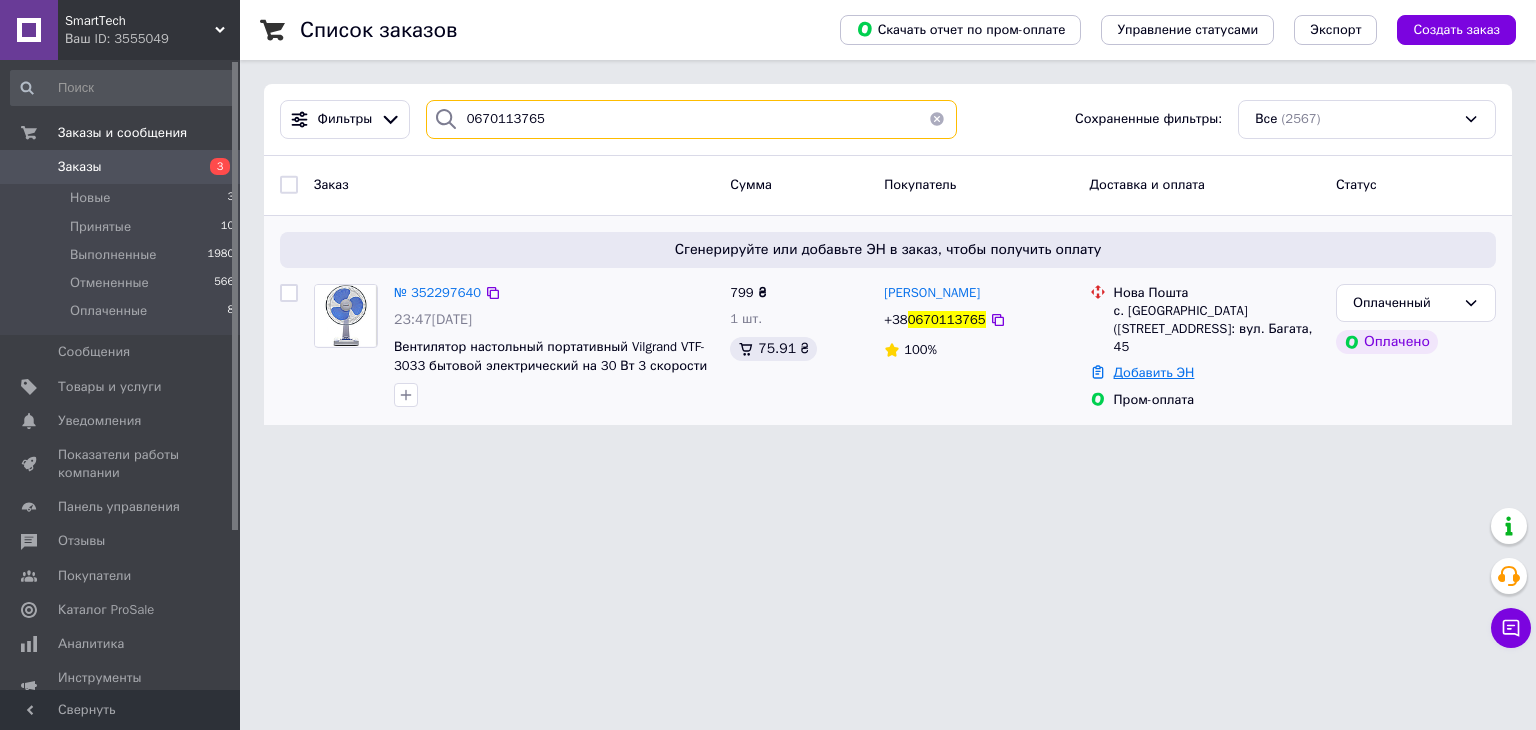 type on "0670113765" 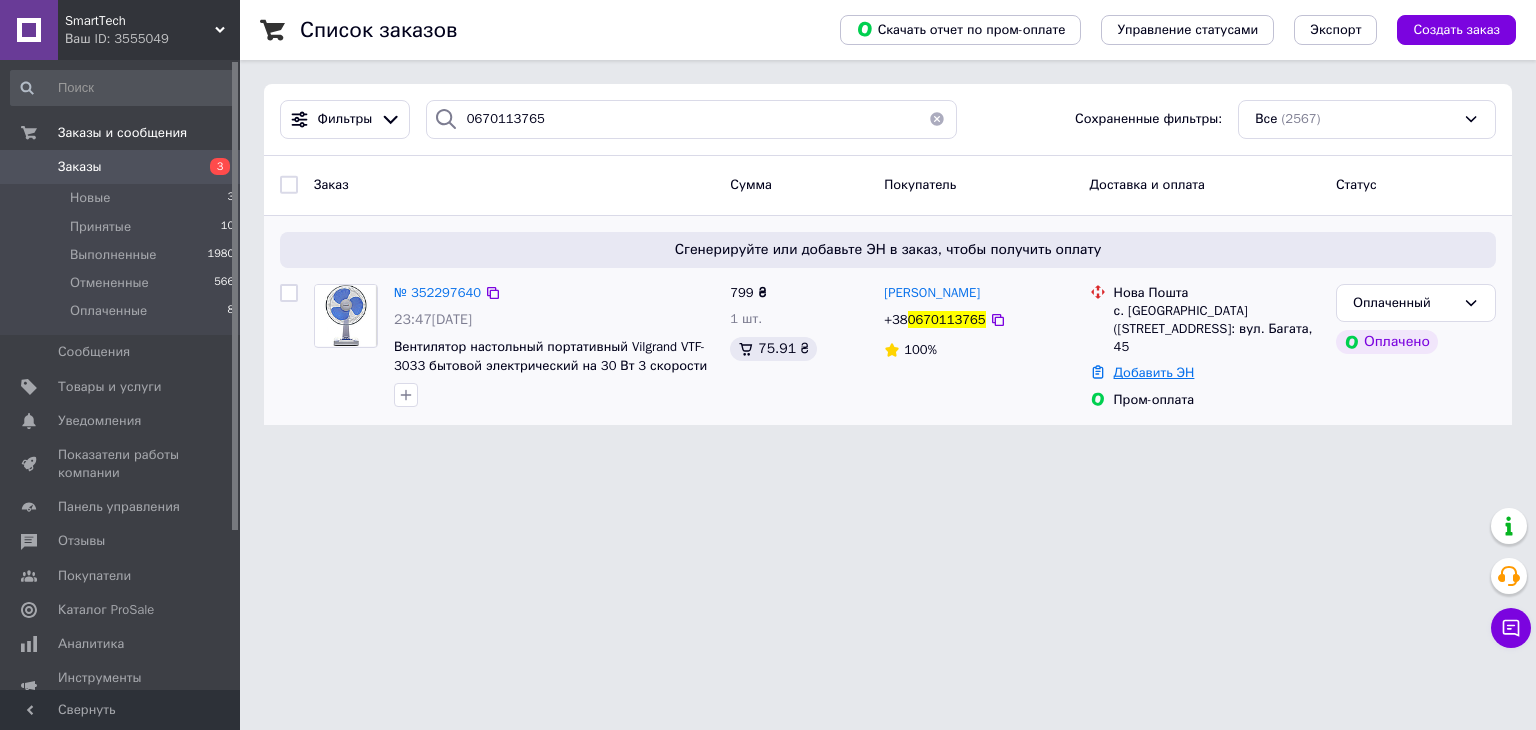 click on "Добавить ЭН" at bounding box center (1154, 372) 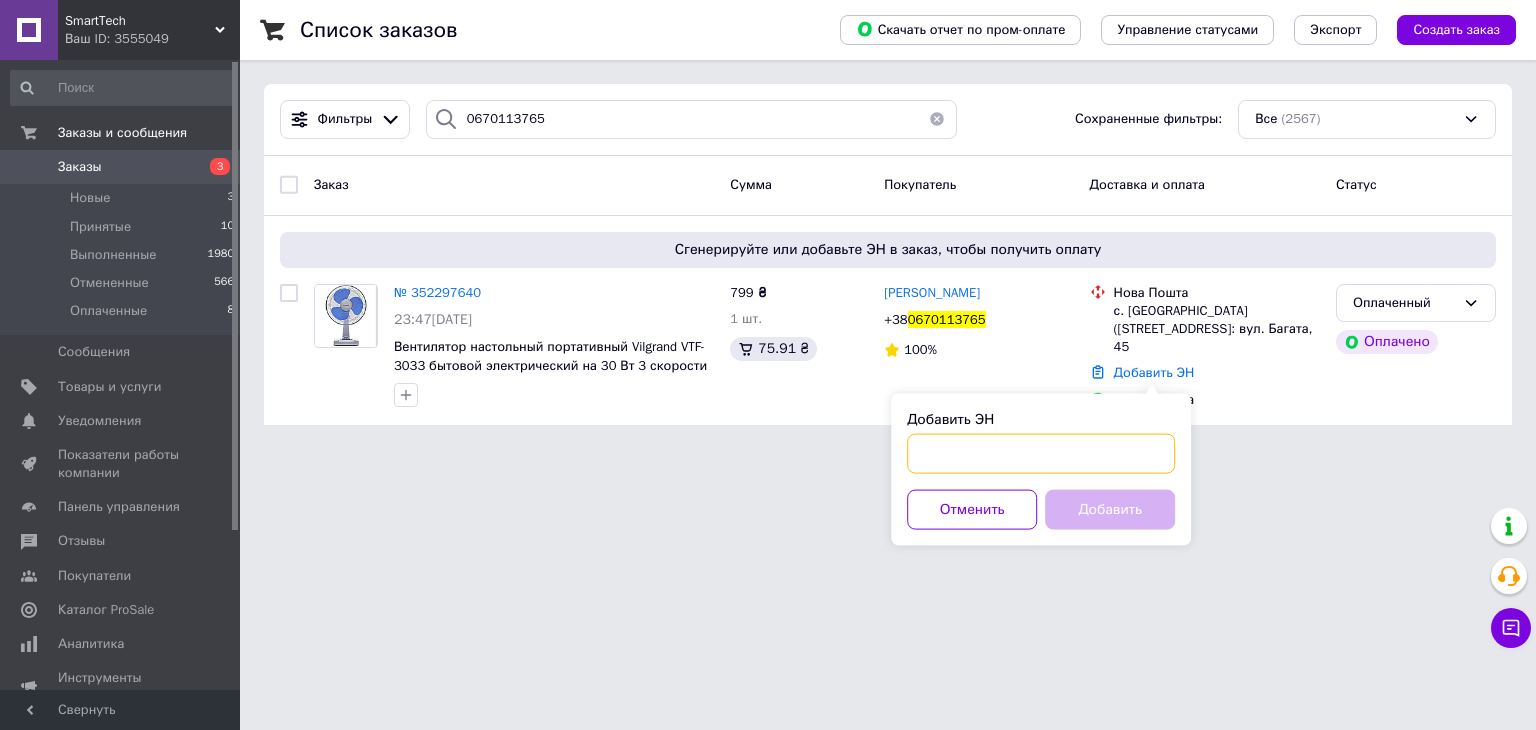 click on "Добавить ЭН" at bounding box center [1041, 454] 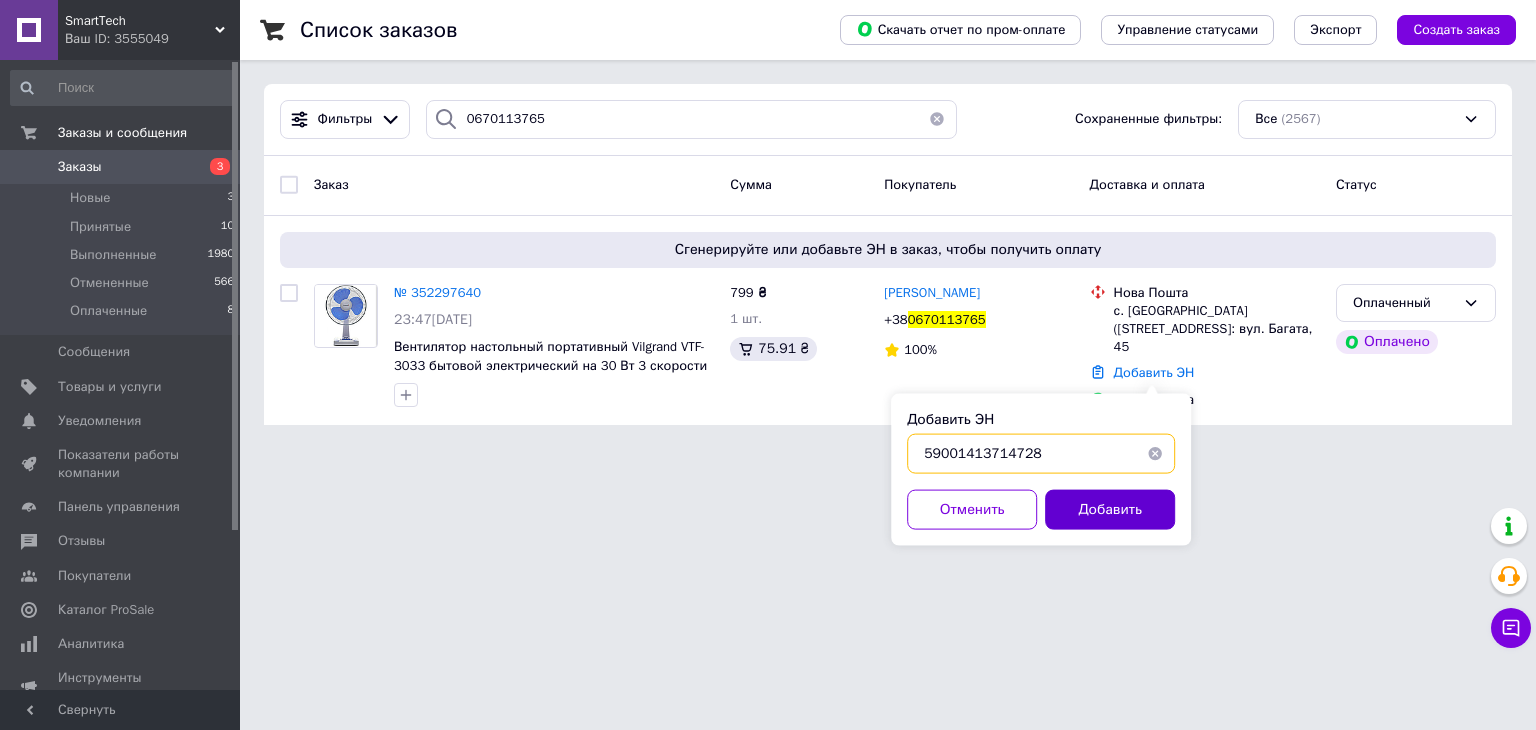 type on "59001413714728" 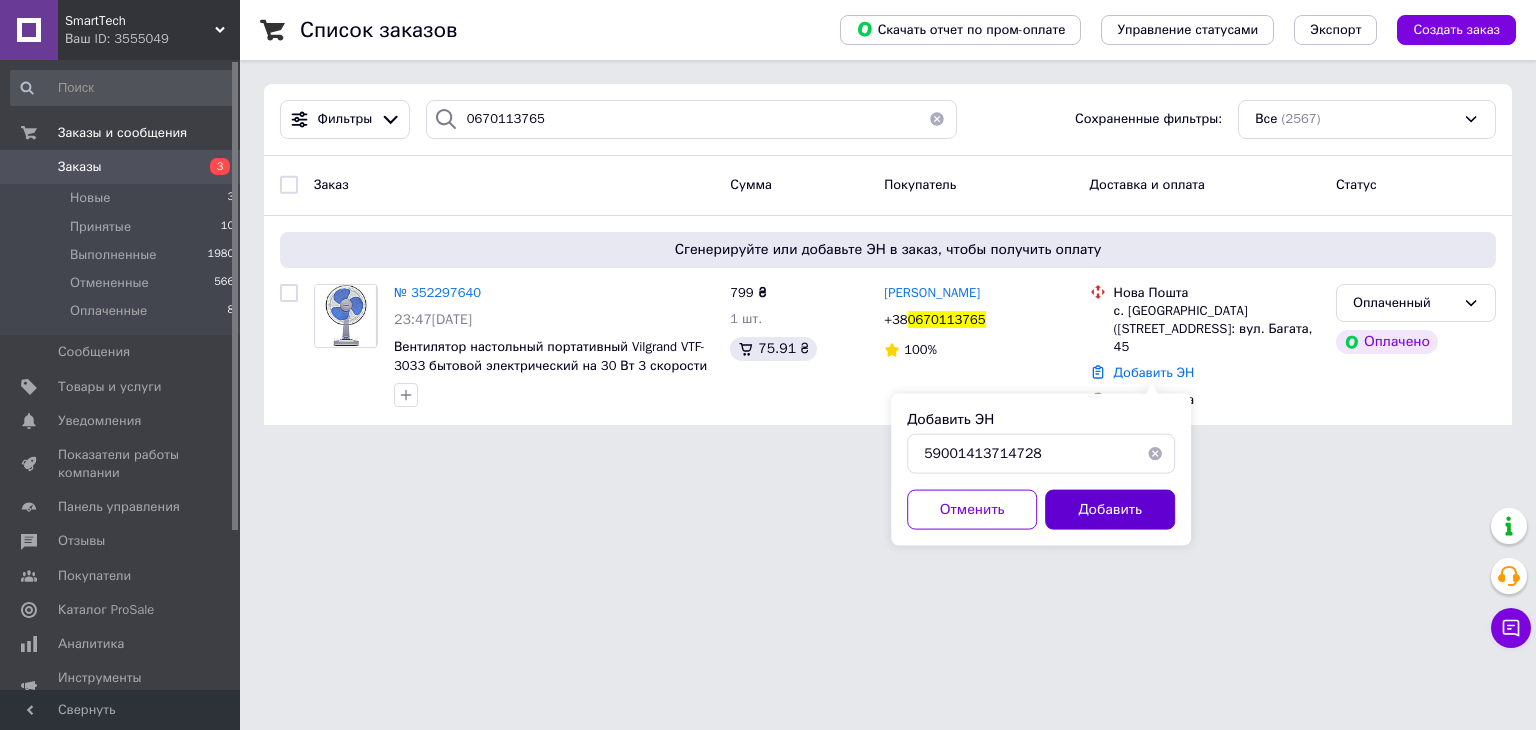 click on "Добавить" at bounding box center (1110, 510) 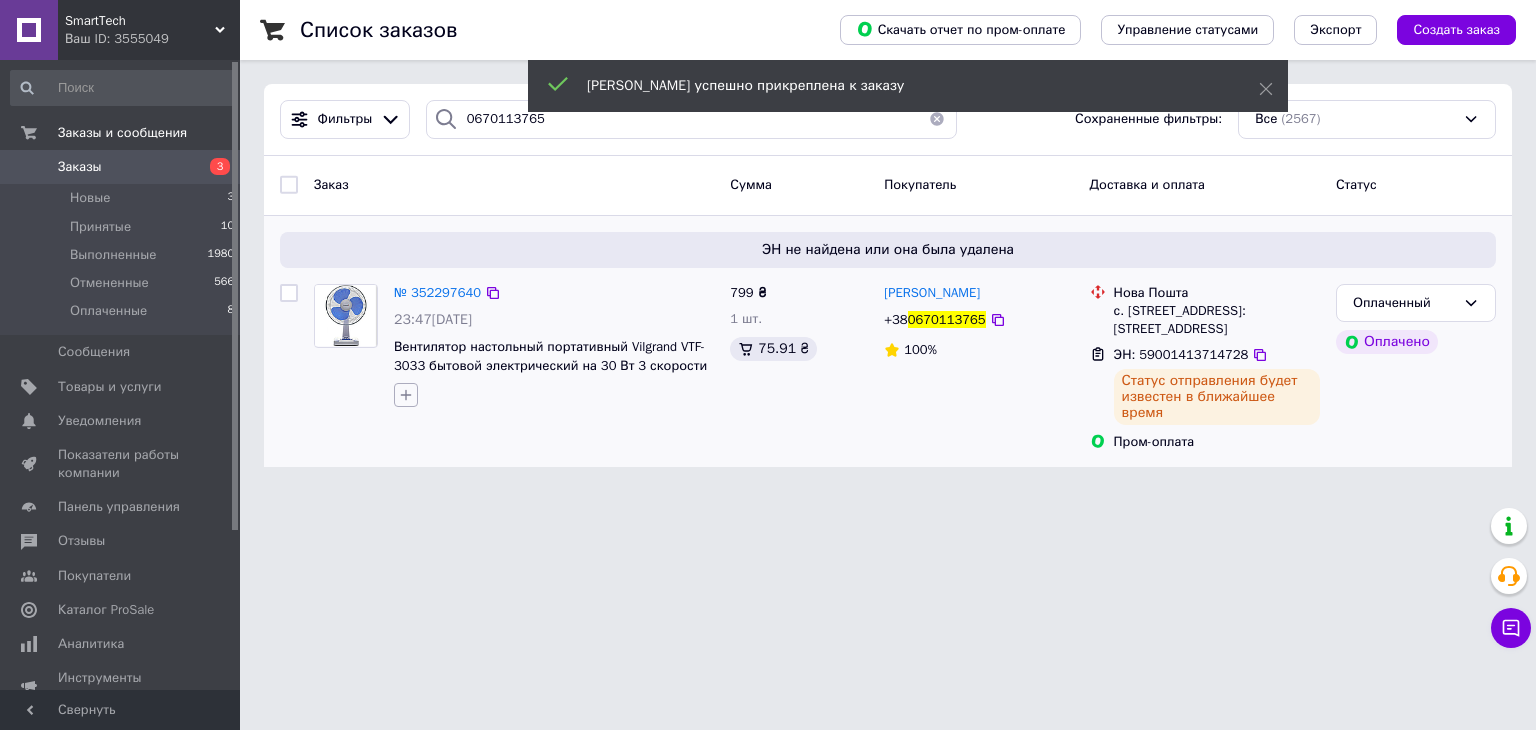 click 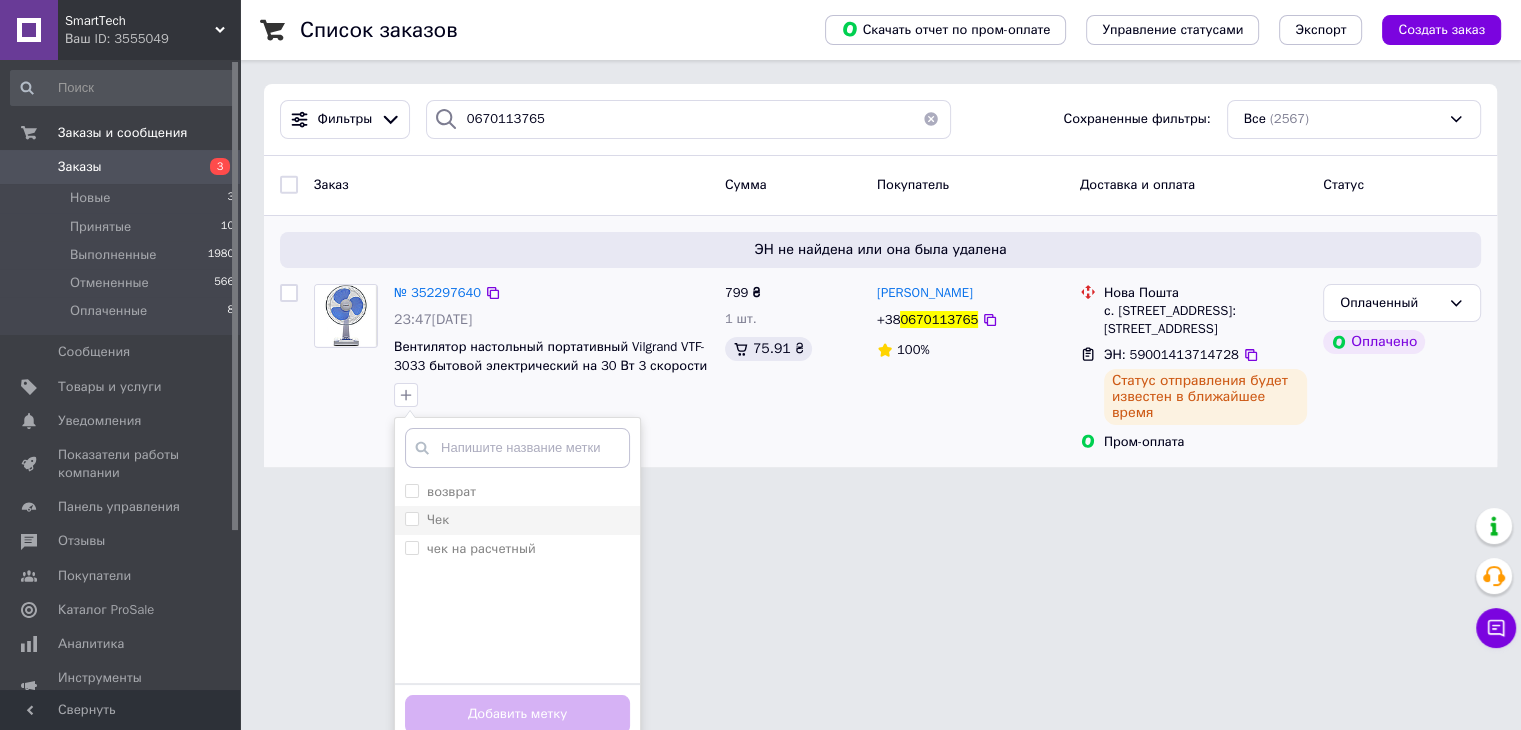 click on "Чек" at bounding box center (438, 519) 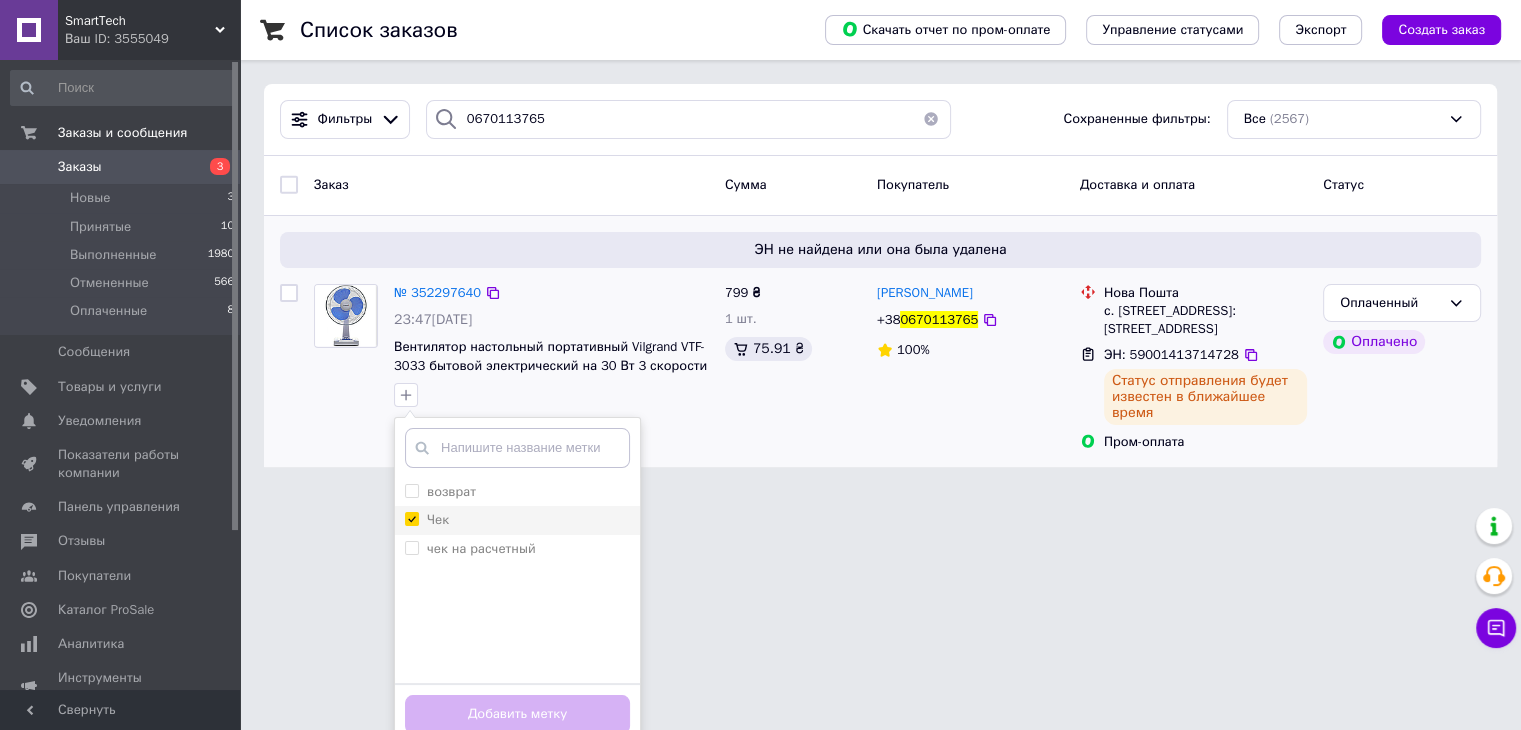 checkbox on "true" 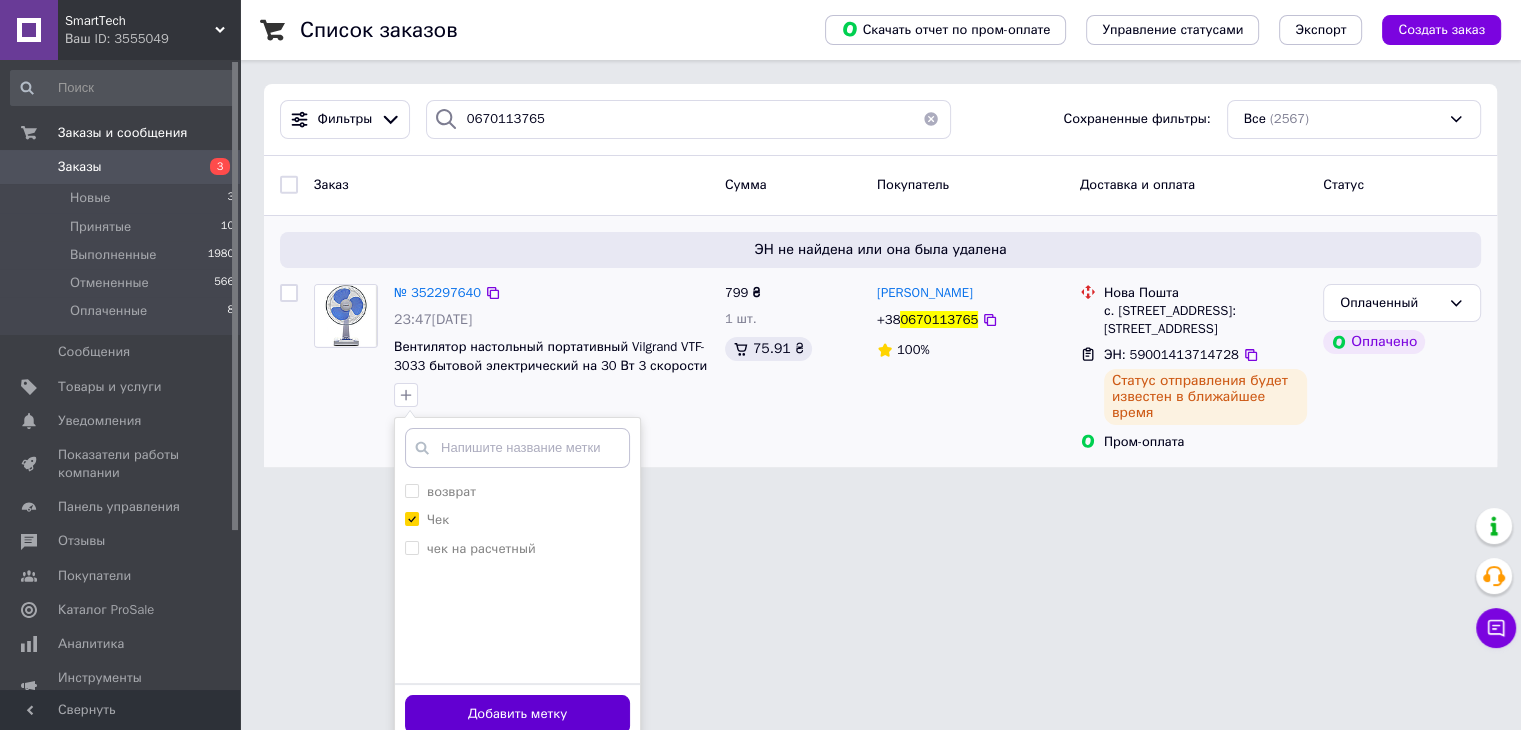 click on "Добавить метку" at bounding box center [517, 714] 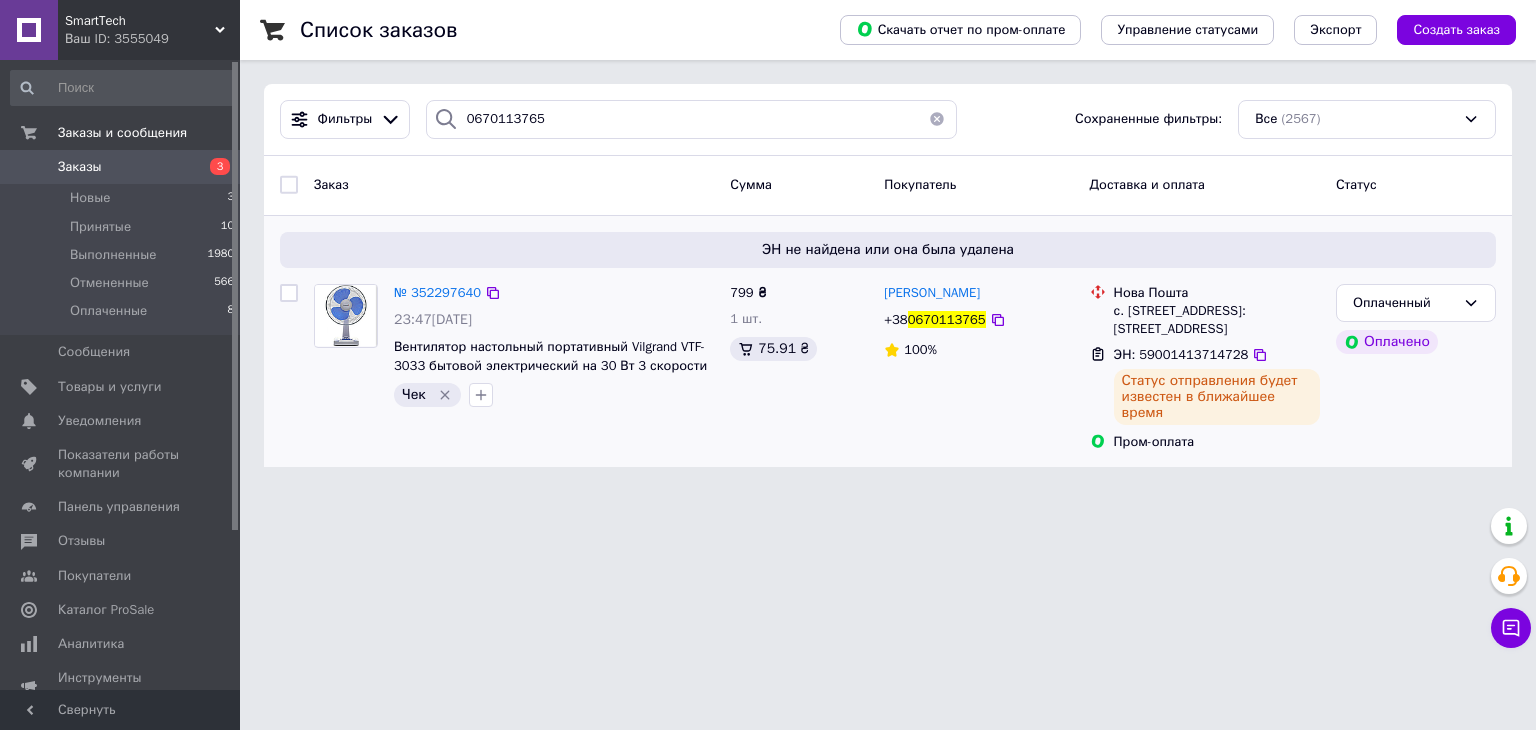 click at bounding box center [937, 119] 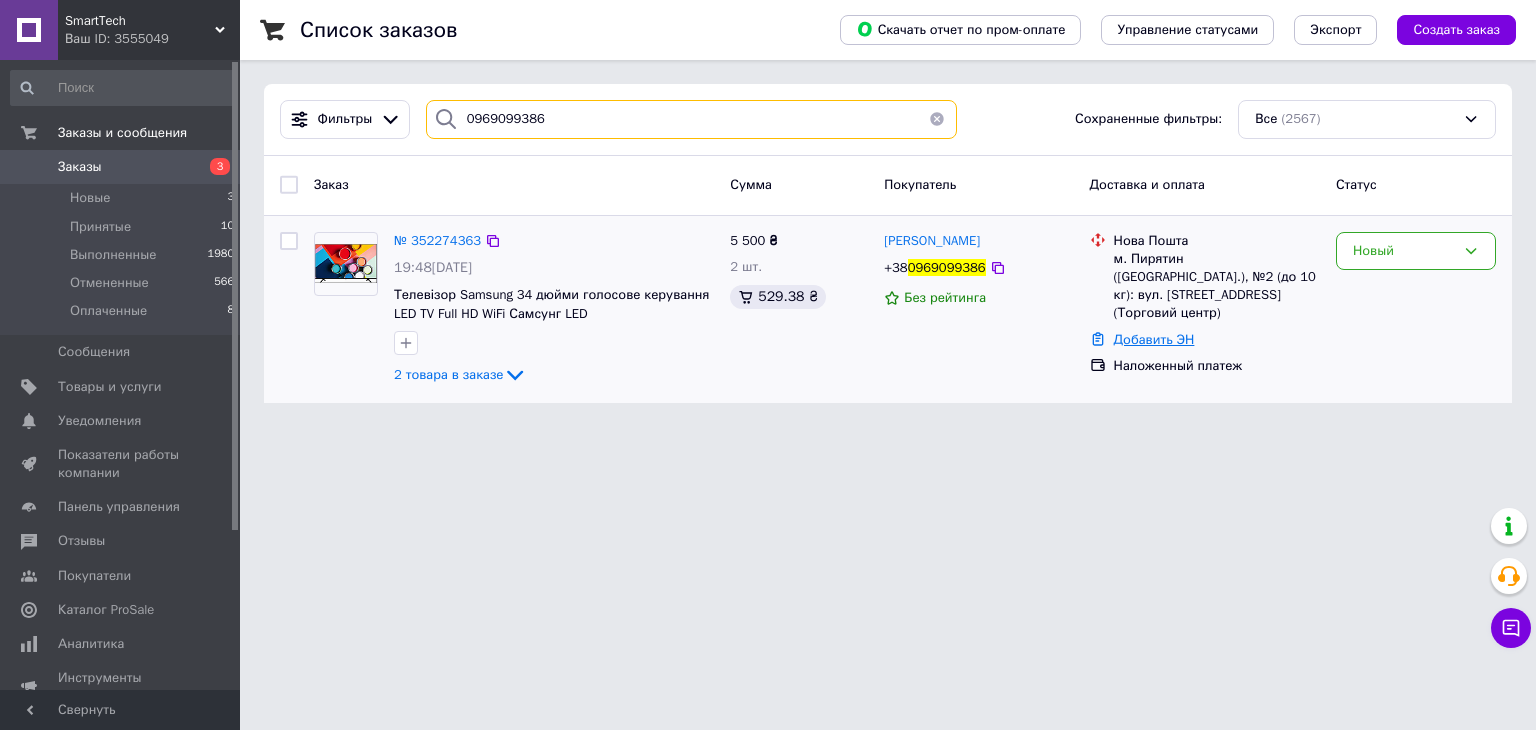 type on "0969099386" 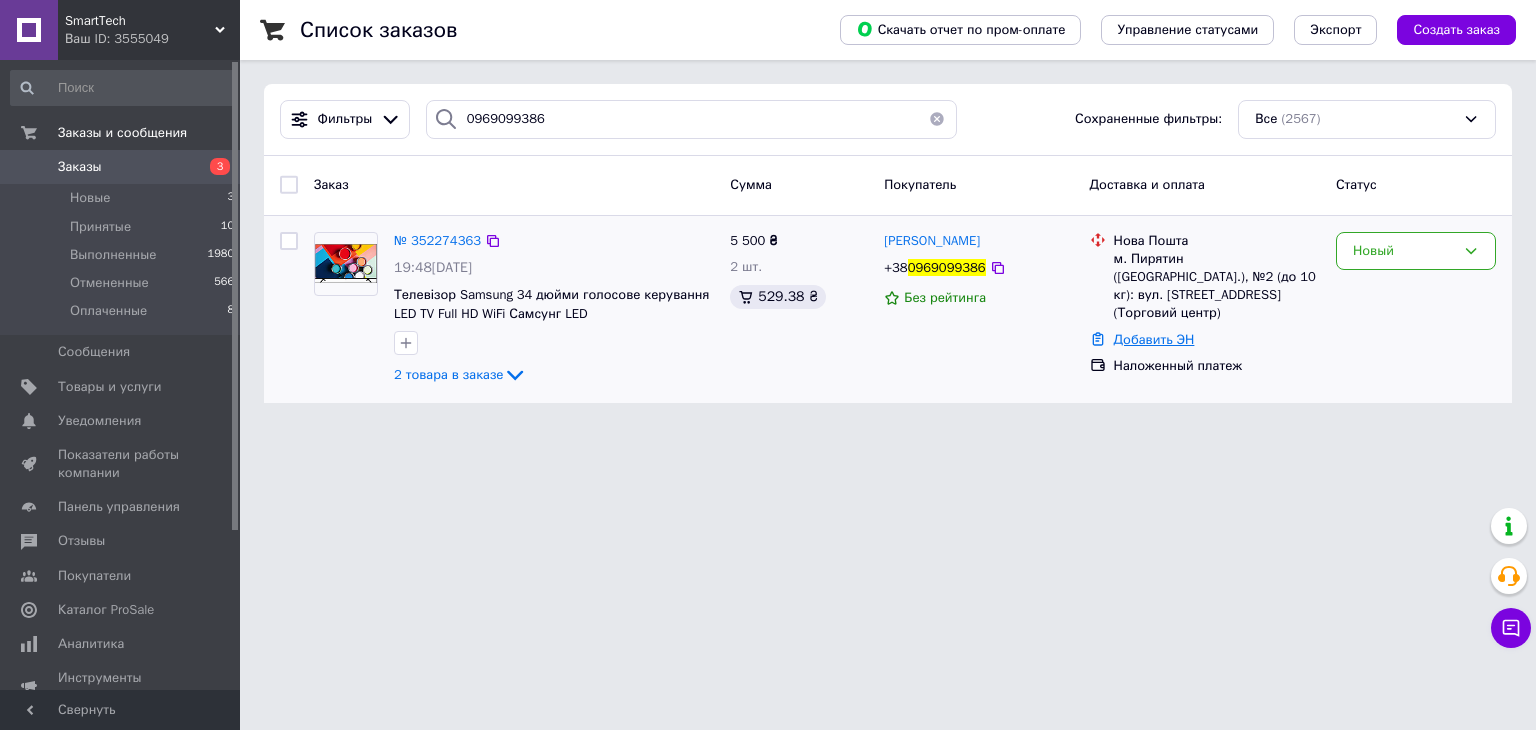 click on "Добавить ЭН" at bounding box center [1154, 339] 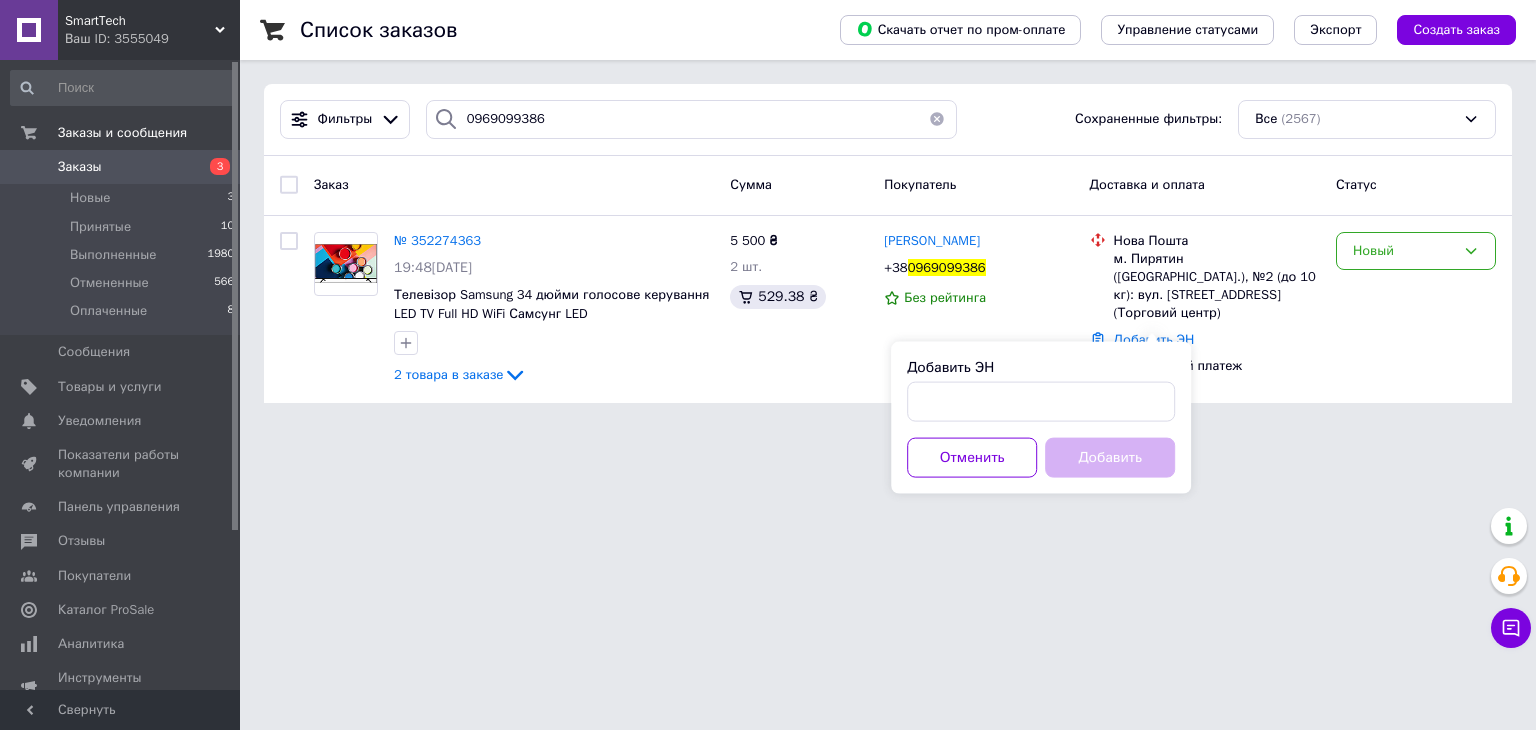 click on "Добавить ЭН Отменить Добавить" at bounding box center [1041, 418] 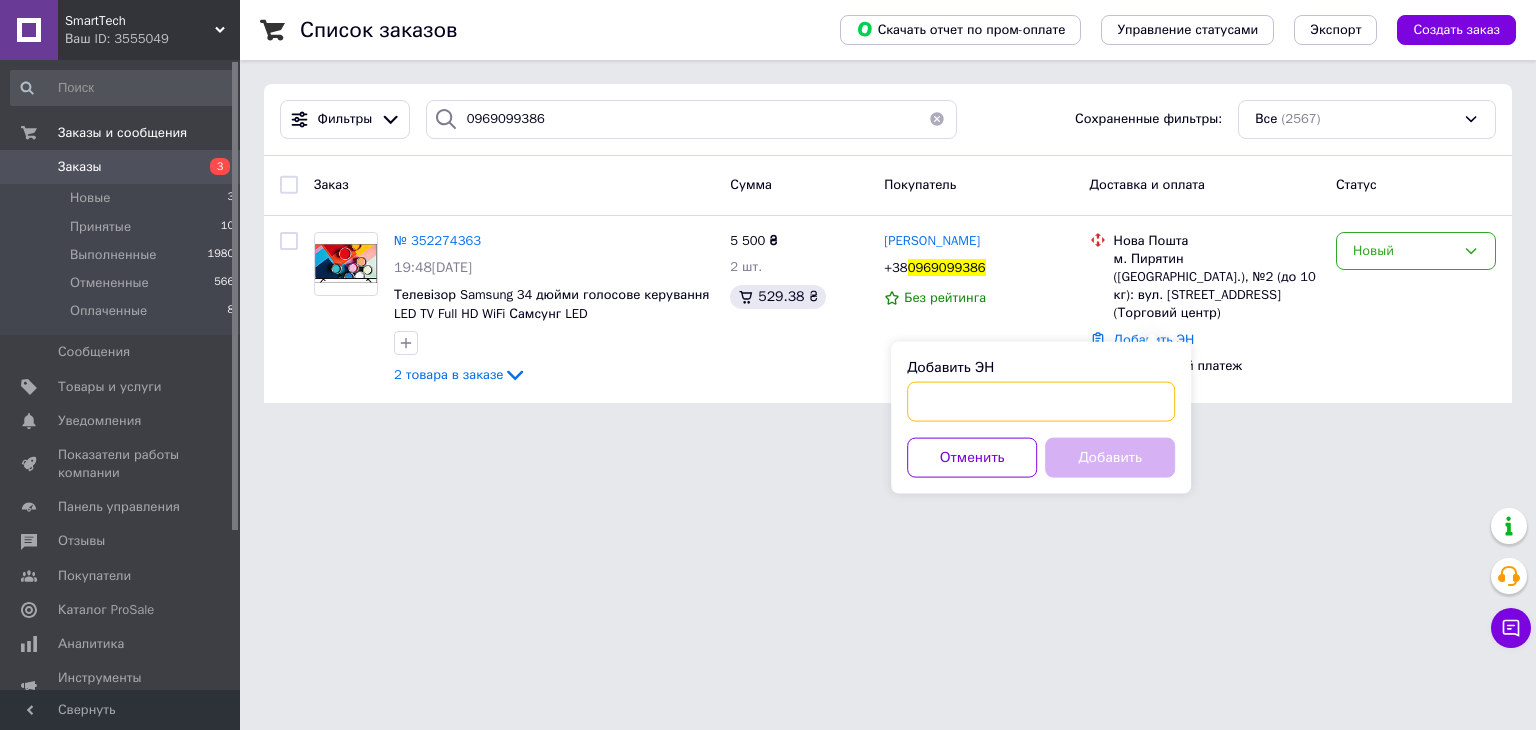 click on "Добавить ЭН" at bounding box center [1041, 402] 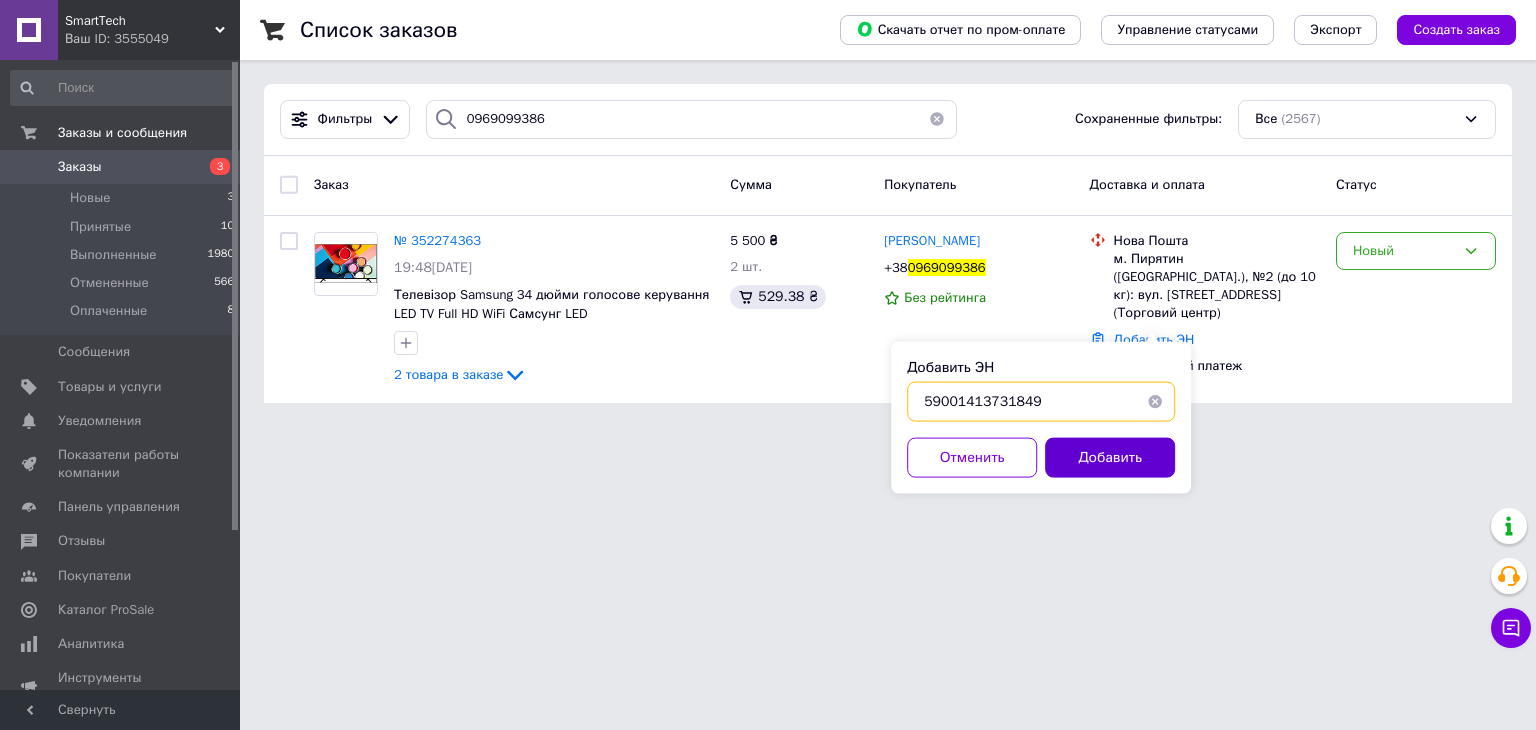 type on "59001413731849" 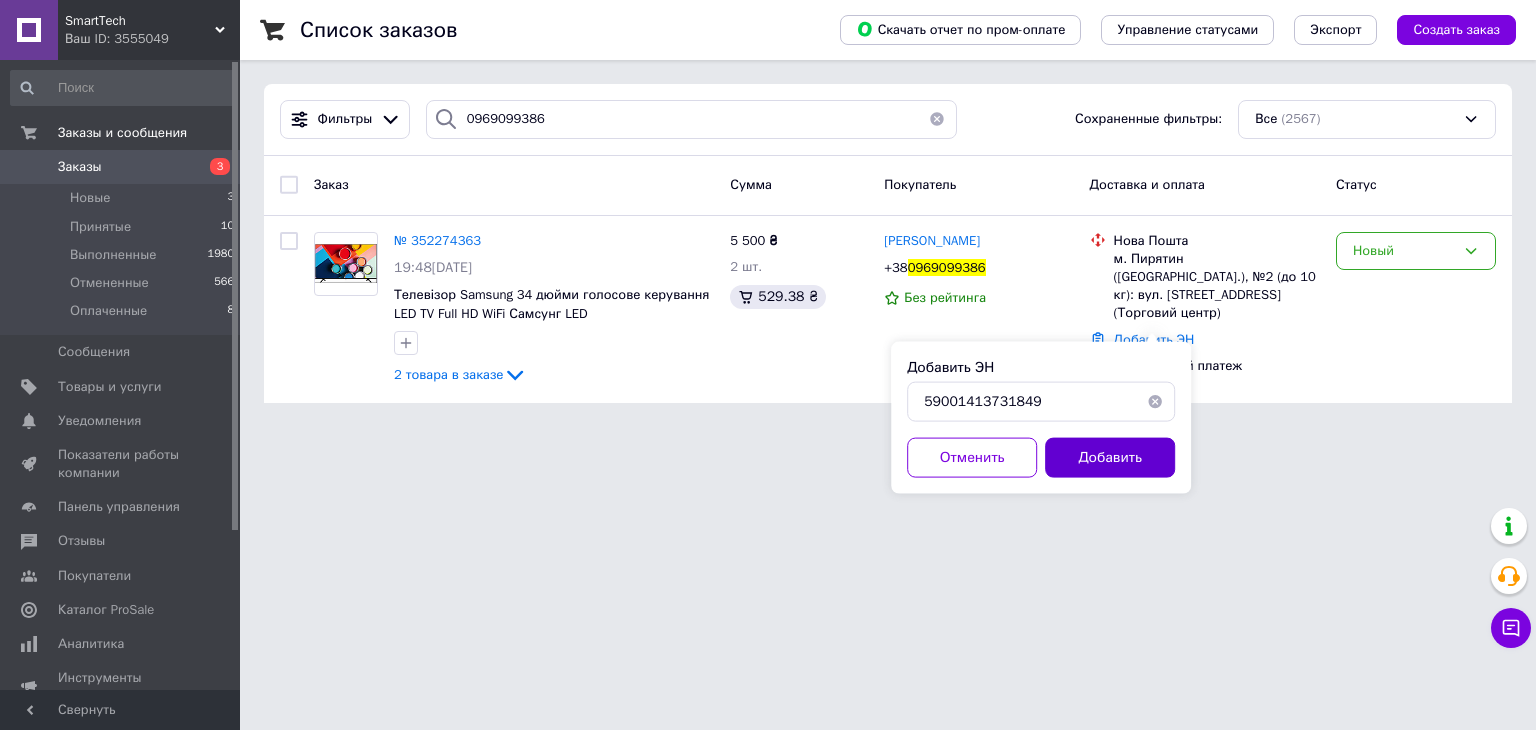 click on "Добавить" at bounding box center (1110, 458) 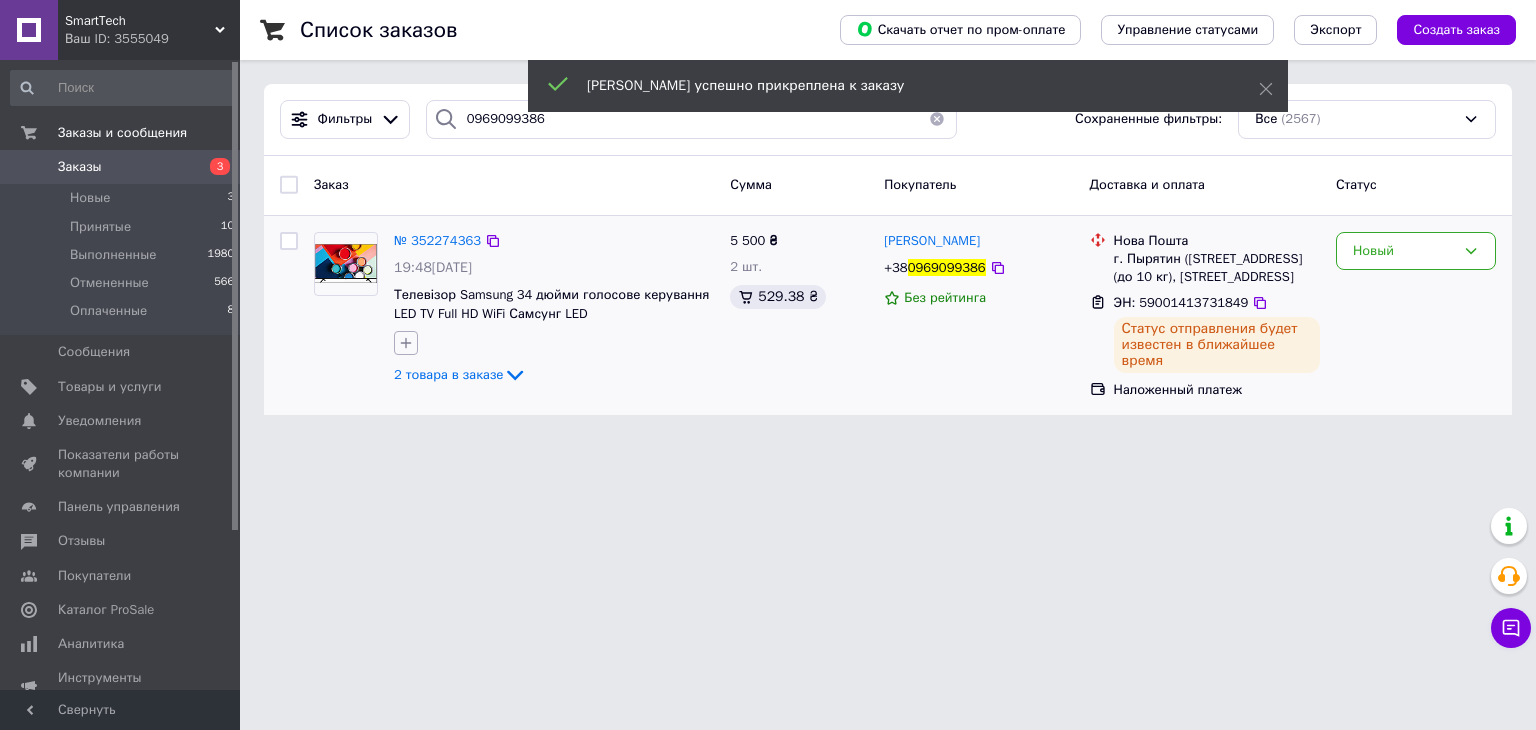 click 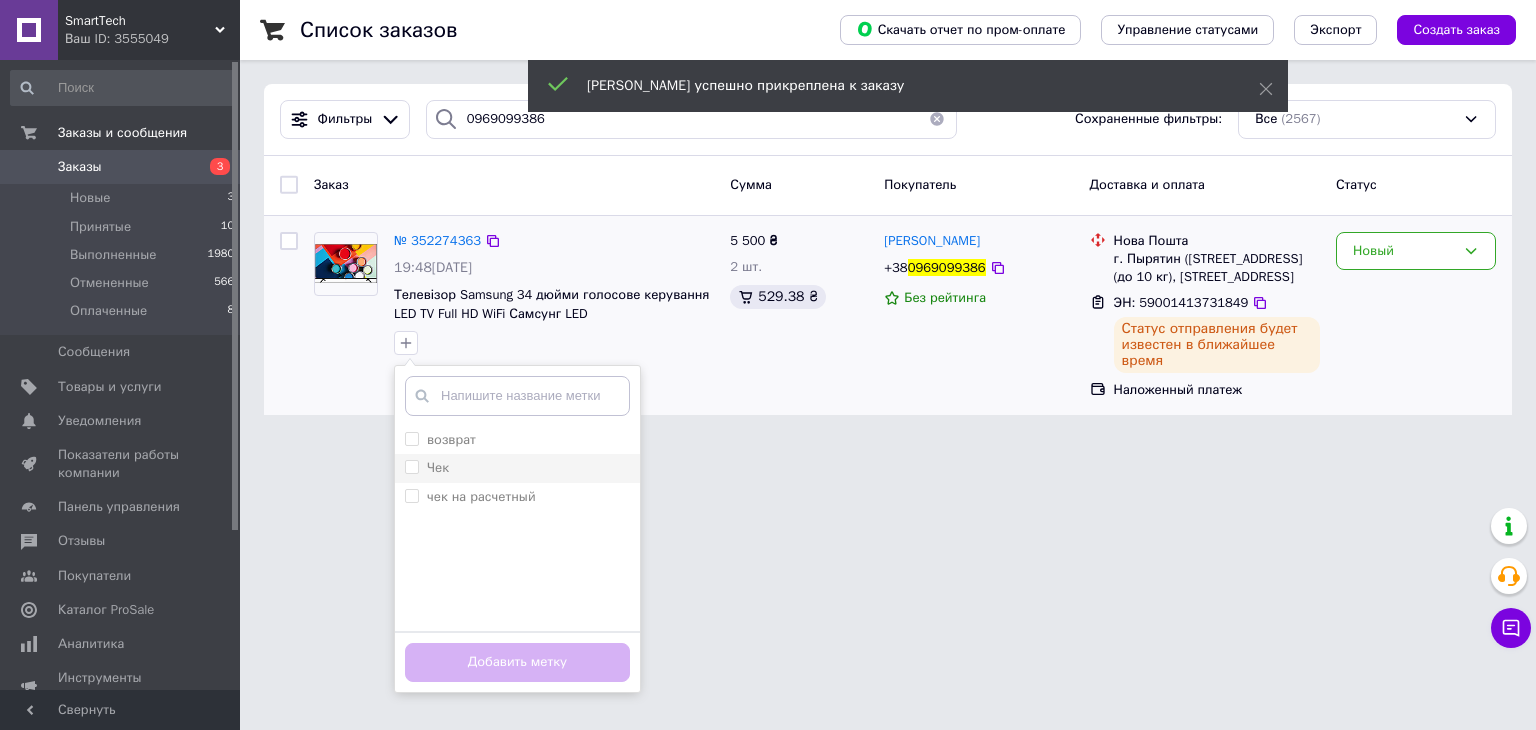 click on "Чек" at bounding box center [438, 467] 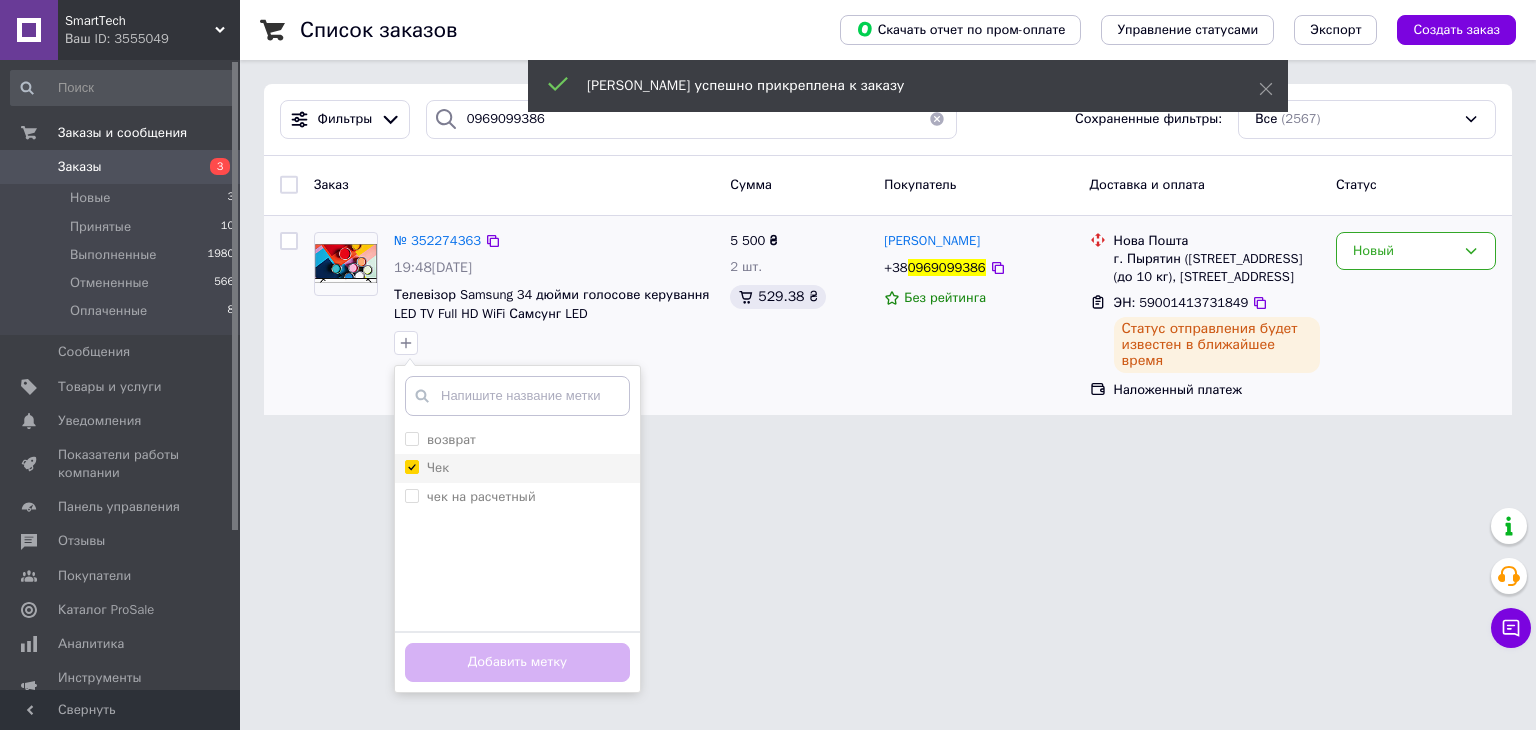 checkbox on "true" 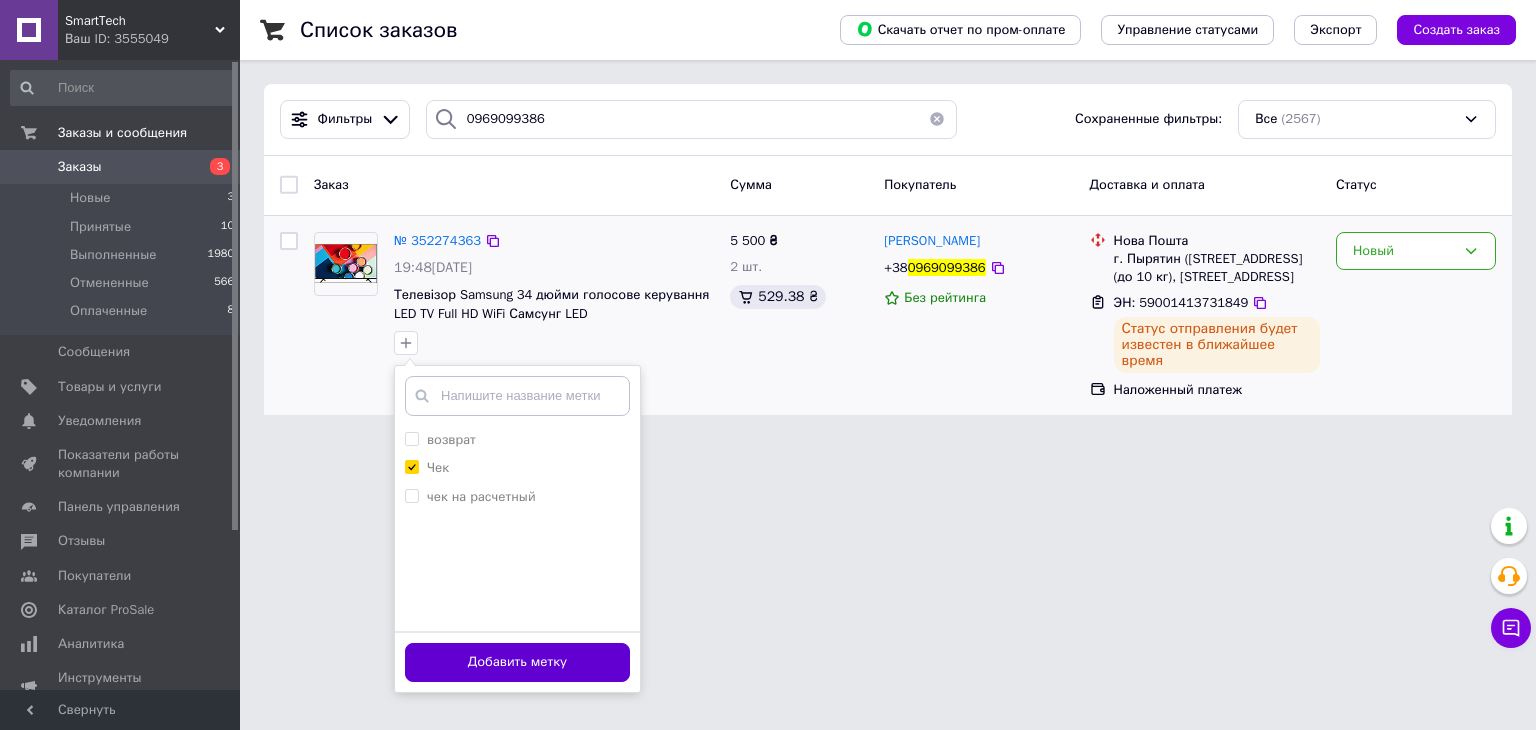 click on "Добавить метку" at bounding box center [517, 662] 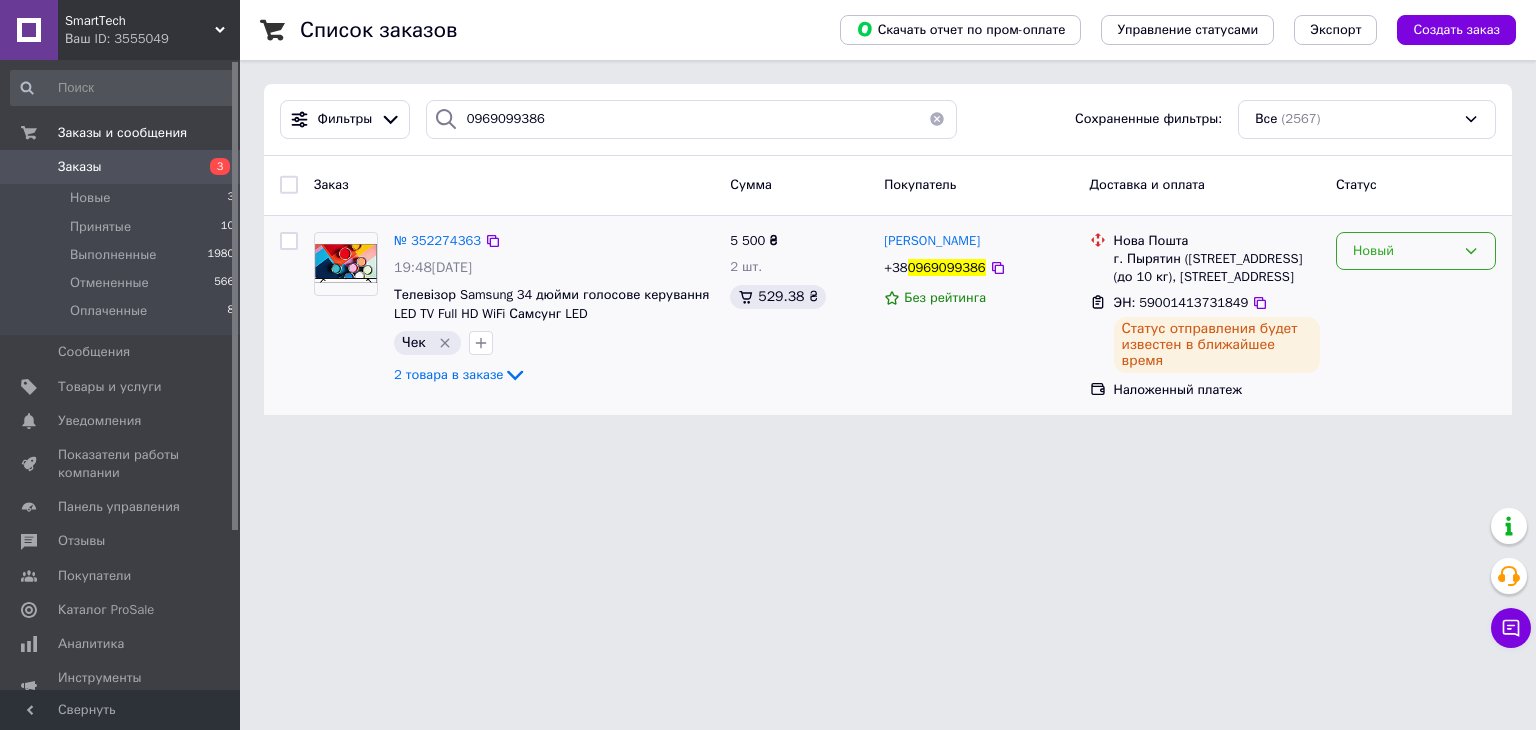 click on "Новый" at bounding box center (1404, 251) 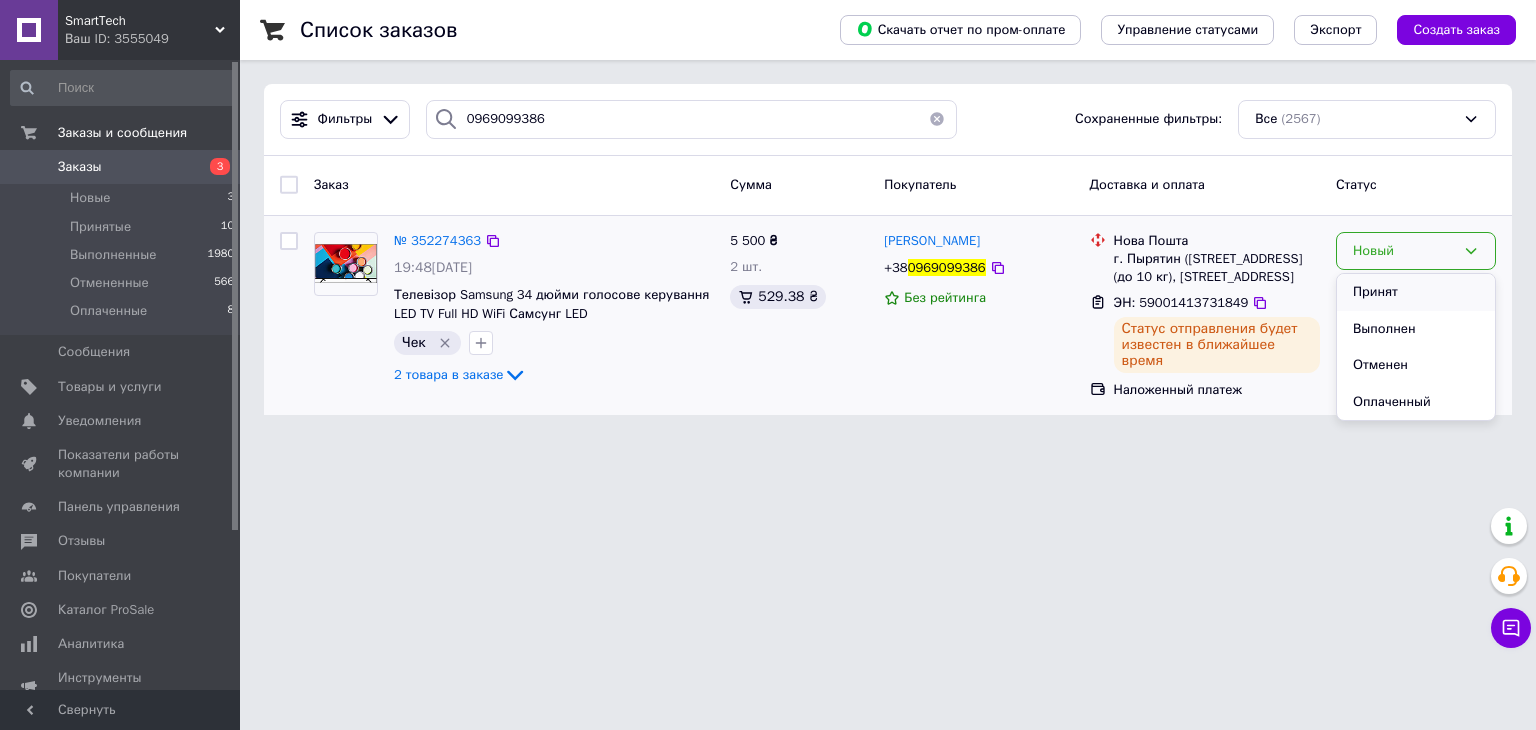 click on "Принят" at bounding box center (1416, 292) 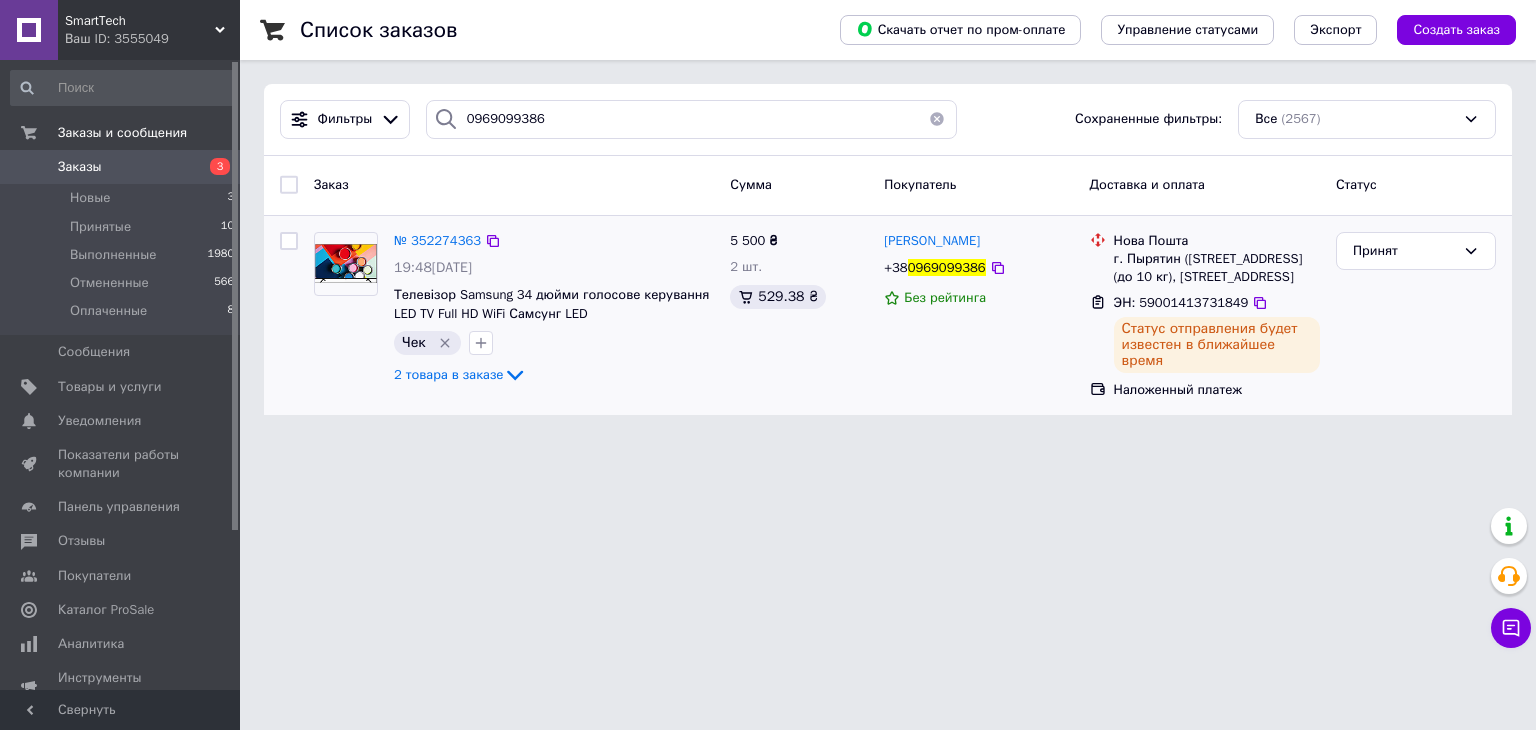 click at bounding box center [937, 119] 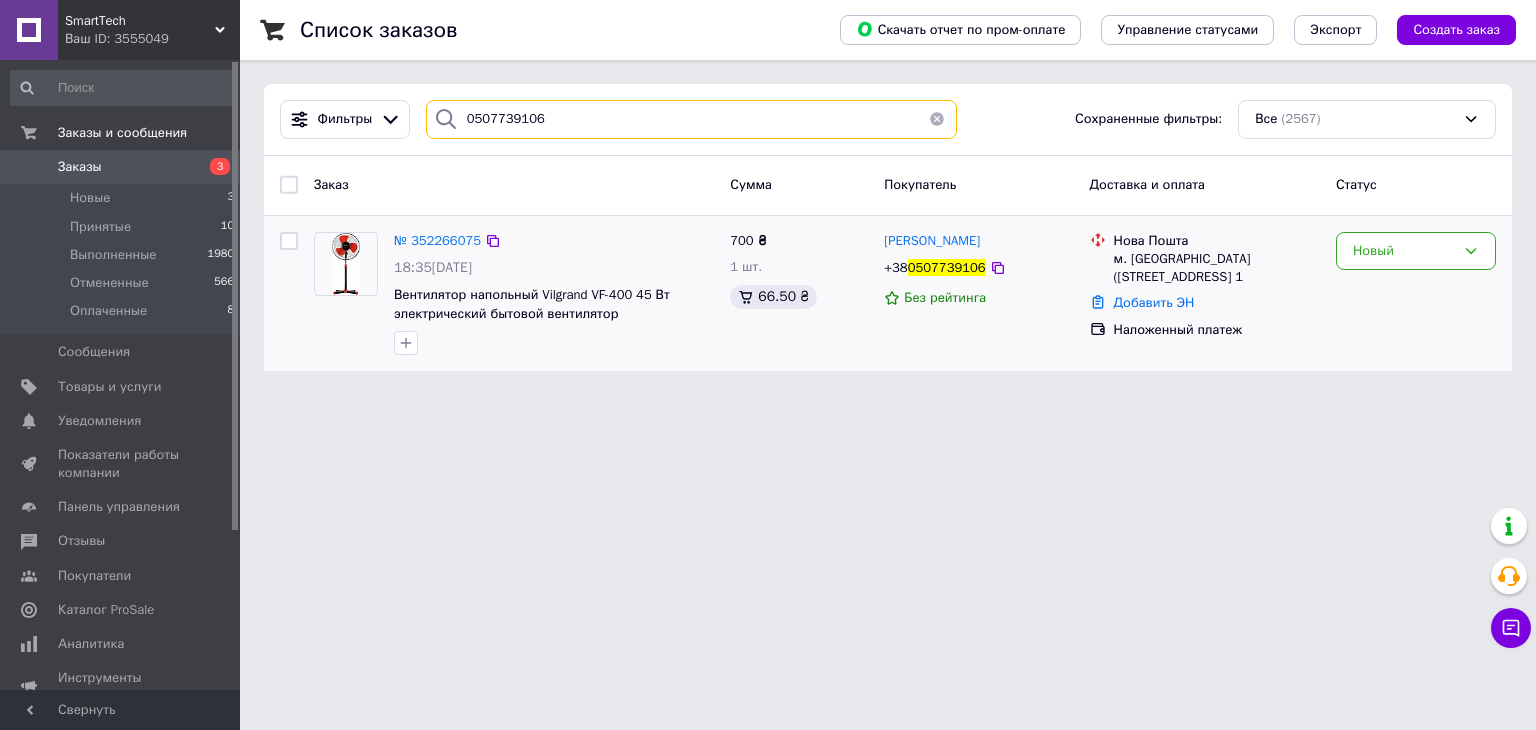 type on "0507739106" 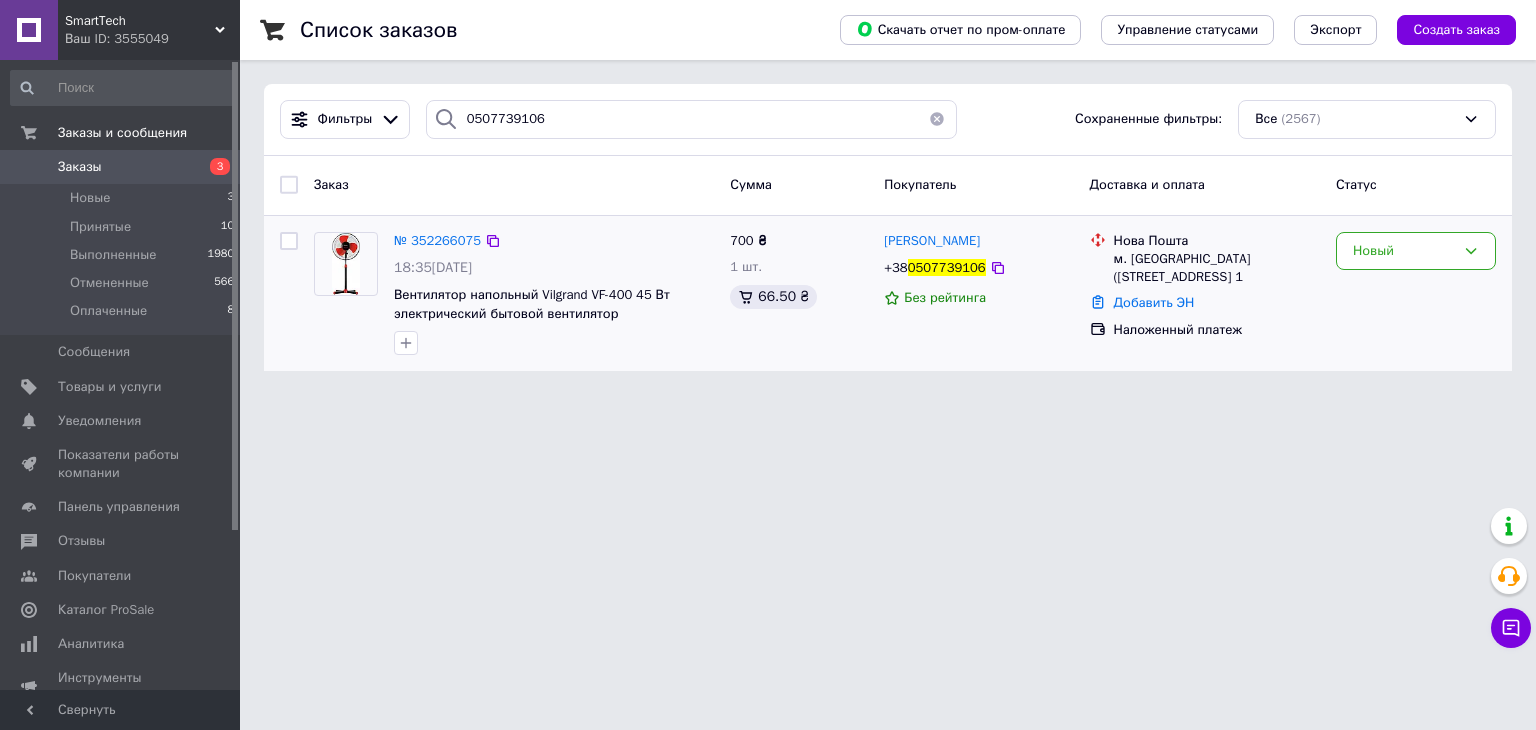 click on "Добавить ЭН" at bounding box center (1217, 303) 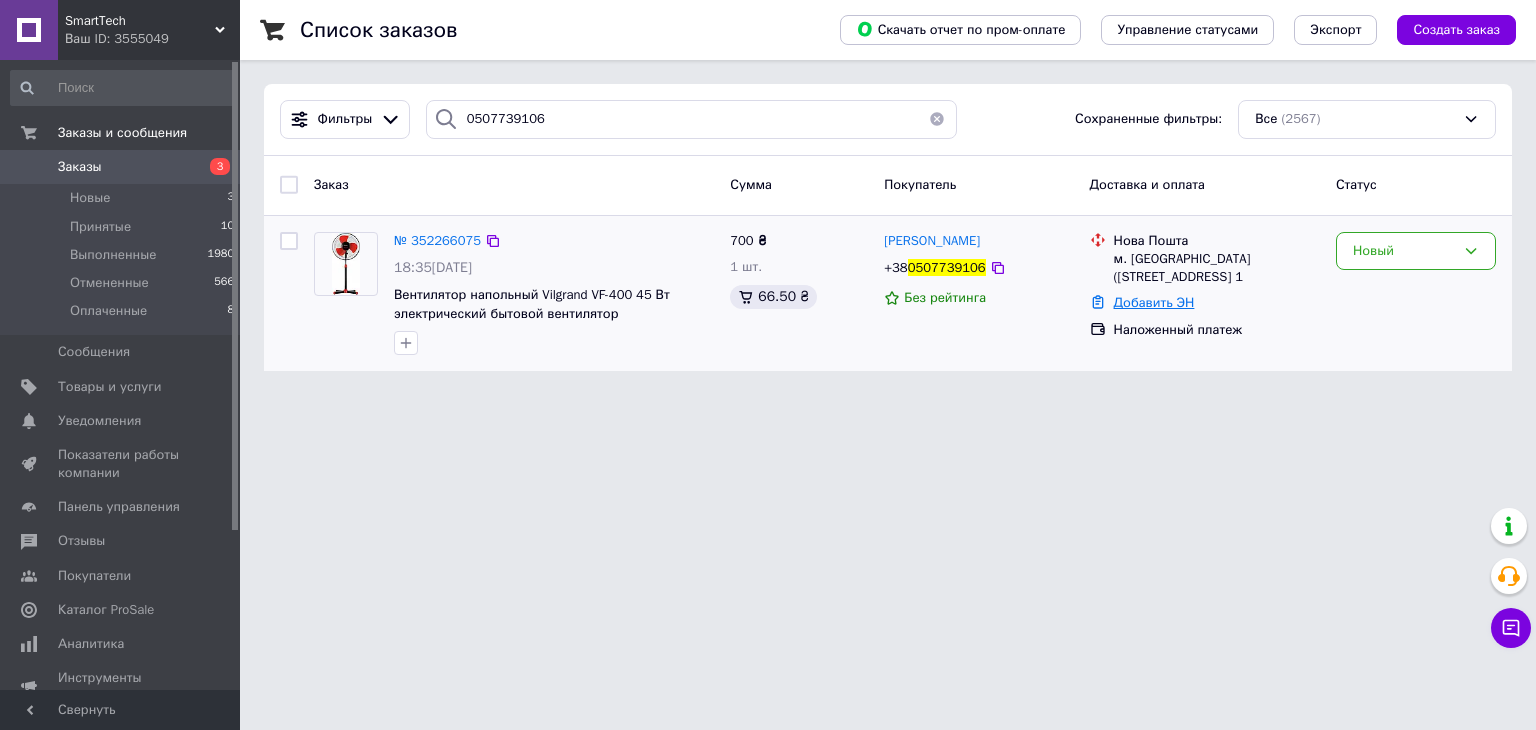 click on "Добавить ЭН" at bounding box center (1154, 302) 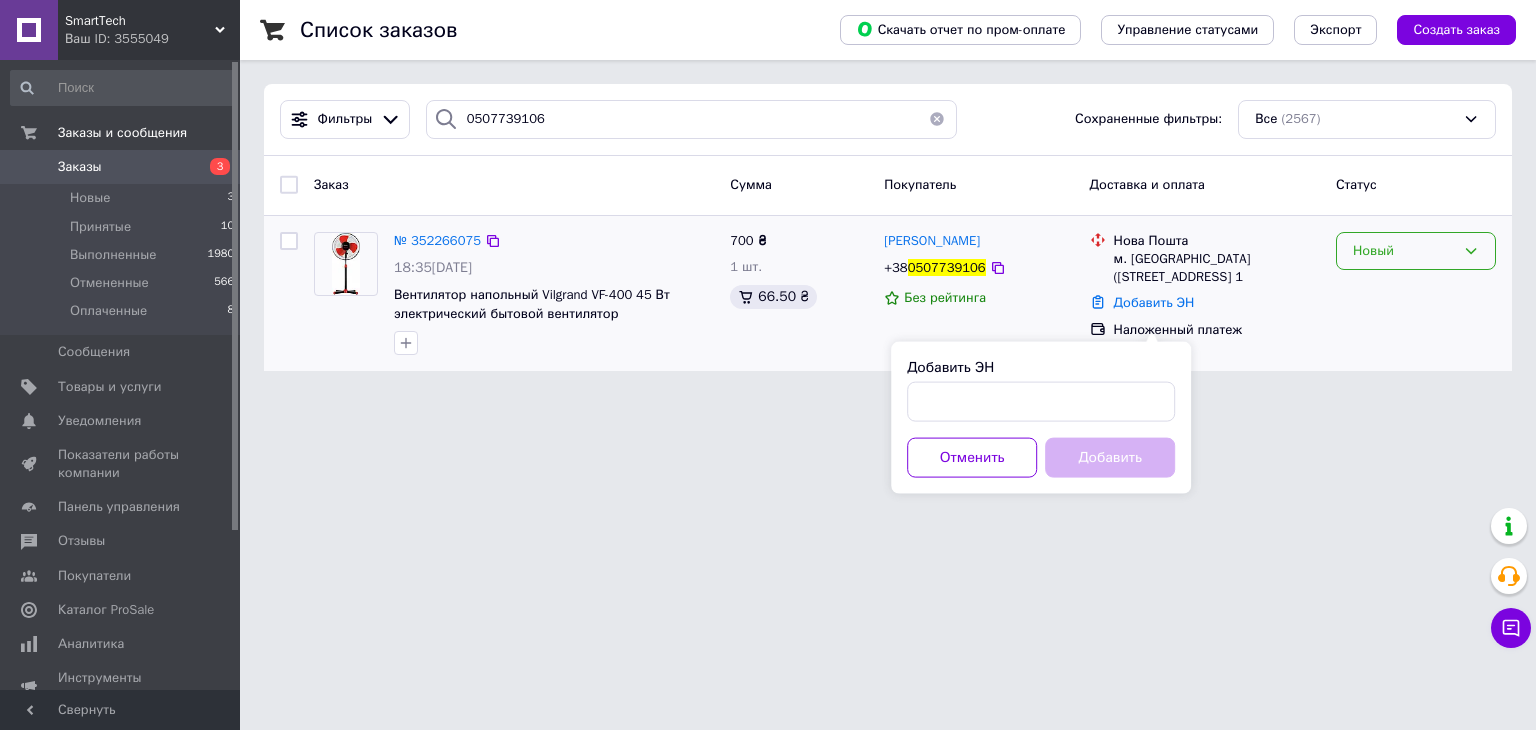 click on "Новый" at bounding box center (1404, 251) 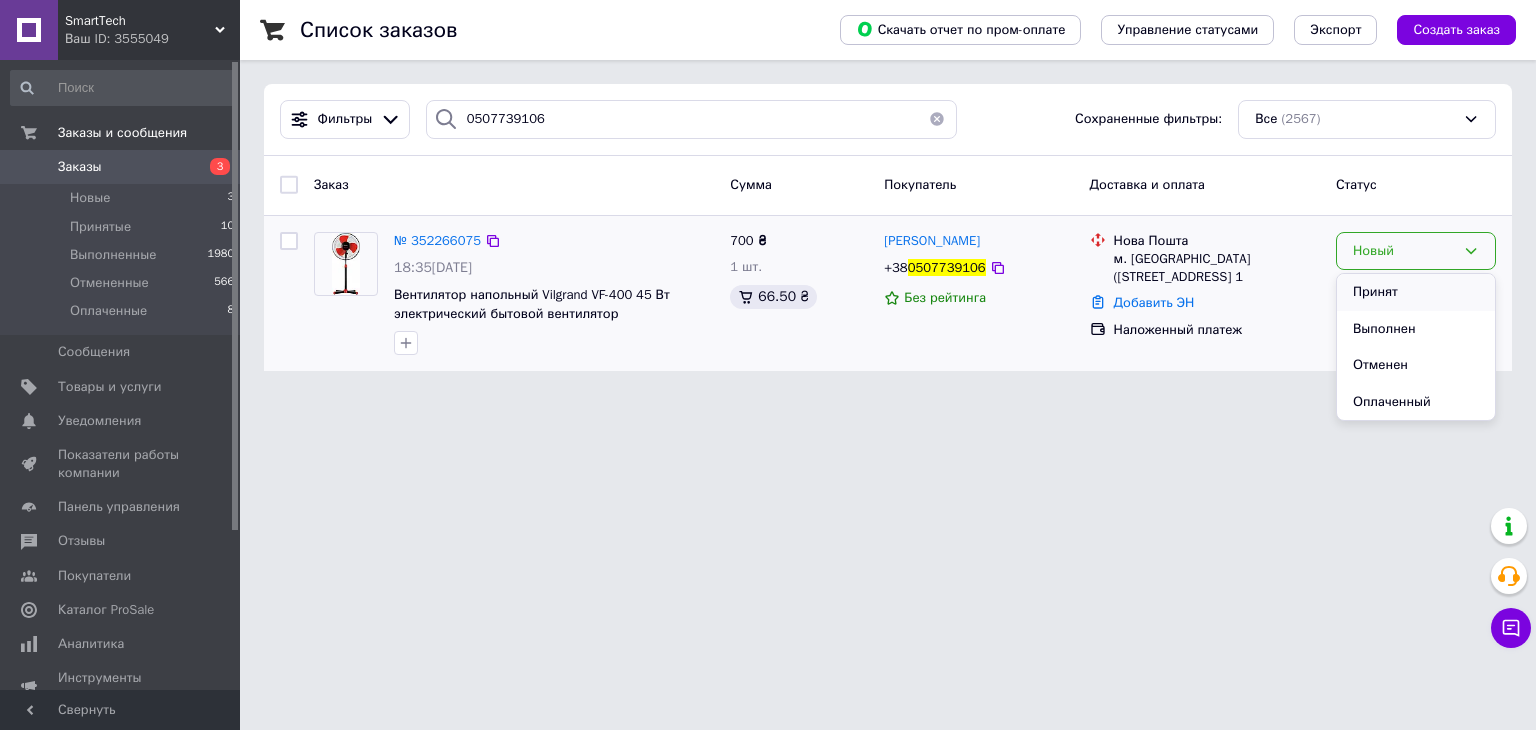click on "Принят" at bounding box center (1416, 292) 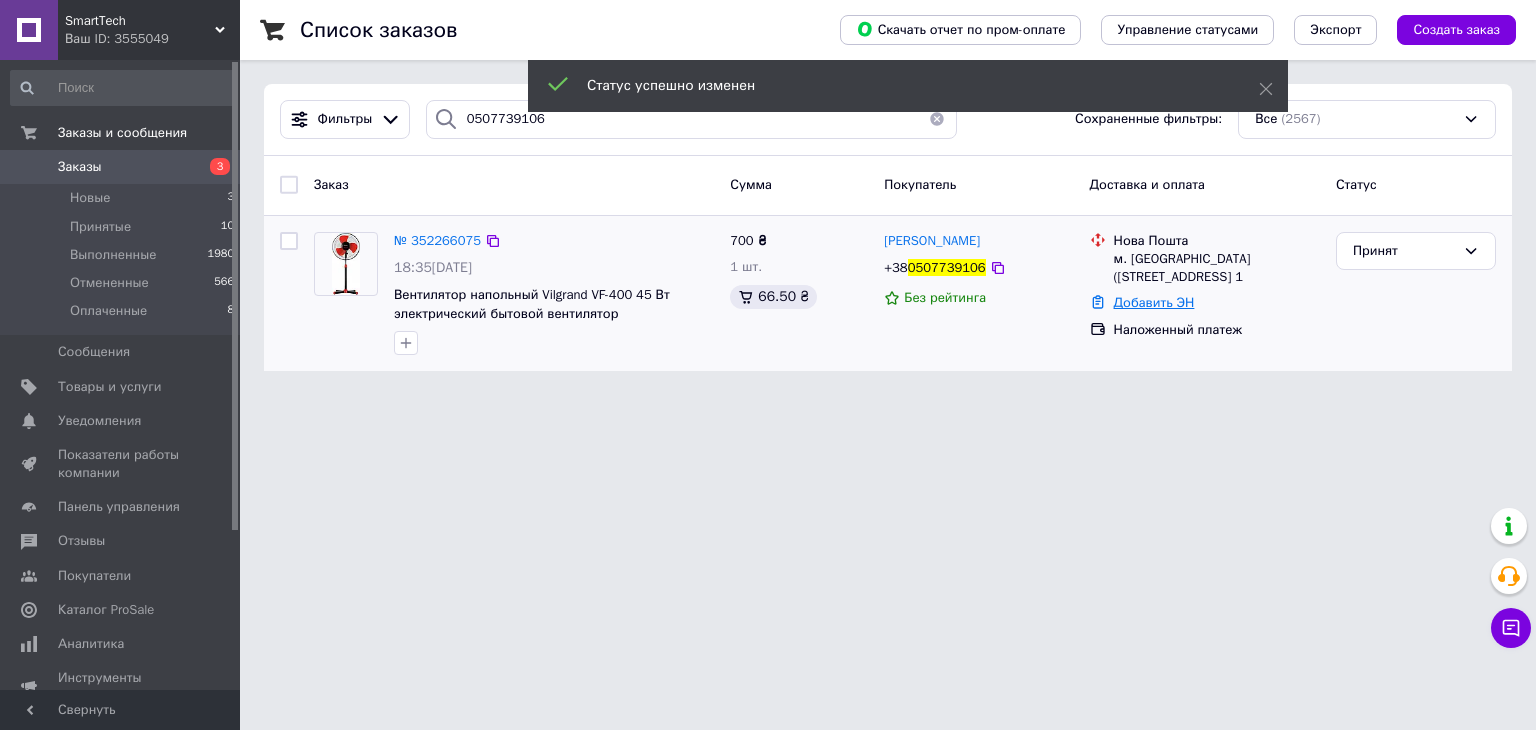 click on "Добавить ЭН" at bounding box center (1154, 302) 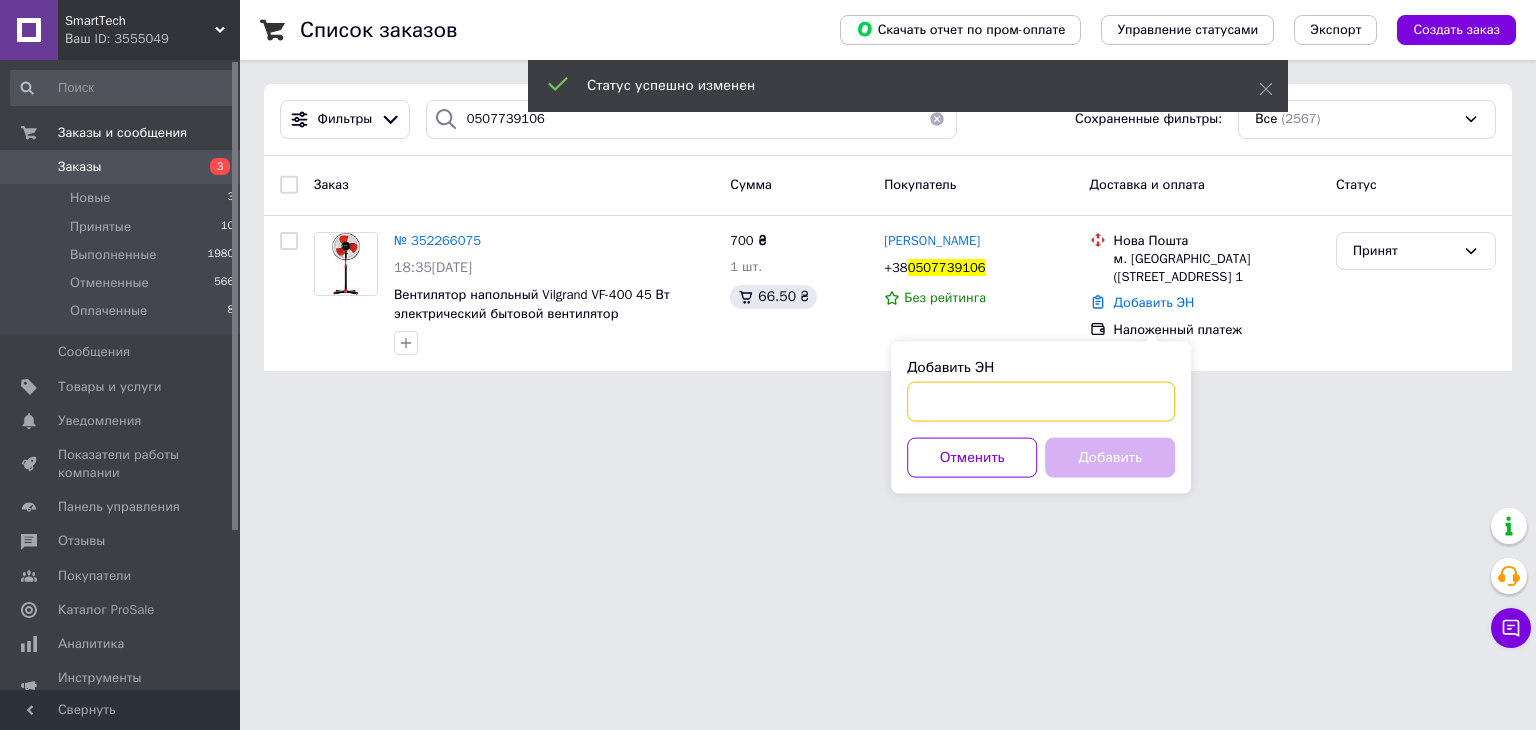click on "Добавить ЭН" at bounding box center [1041, 402] 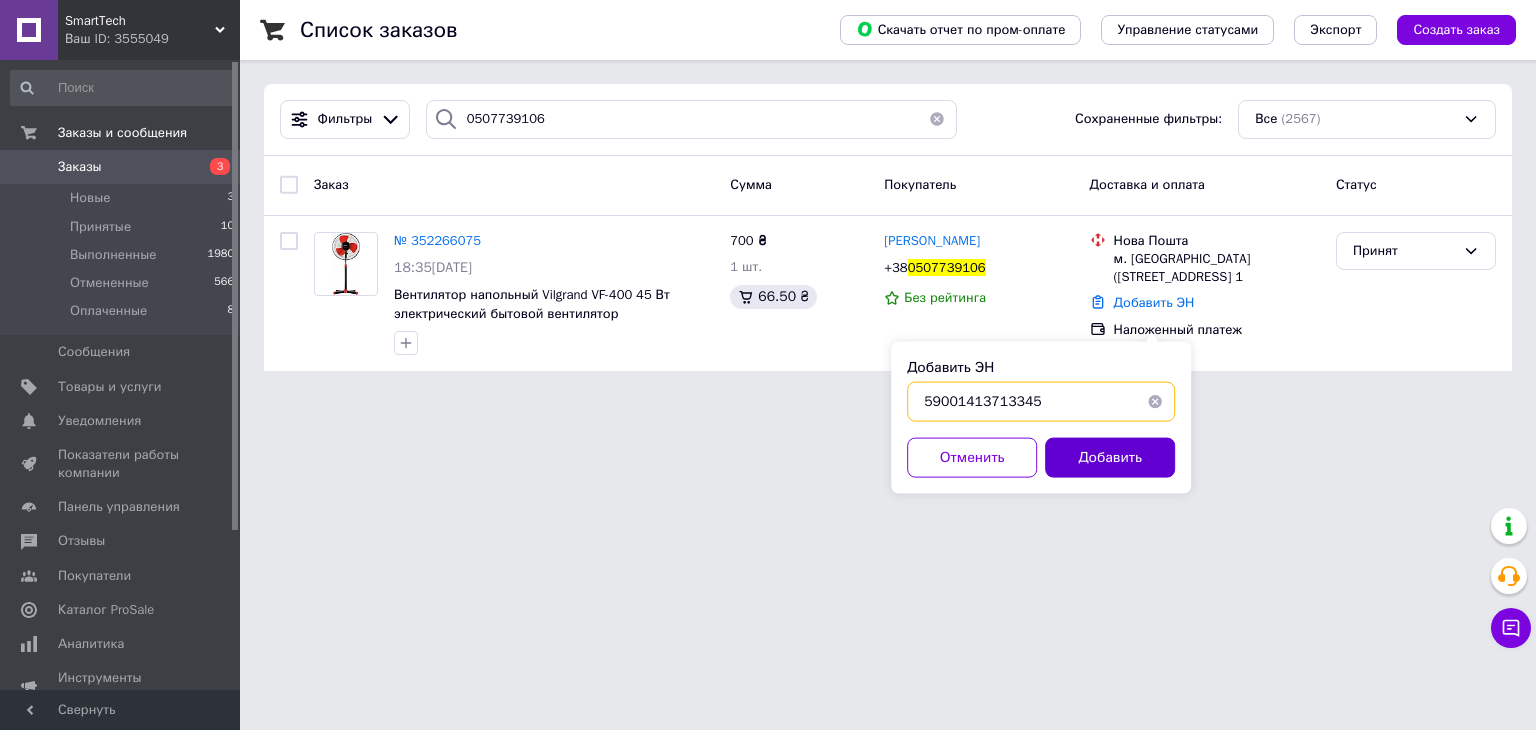 type on "59001413713345" 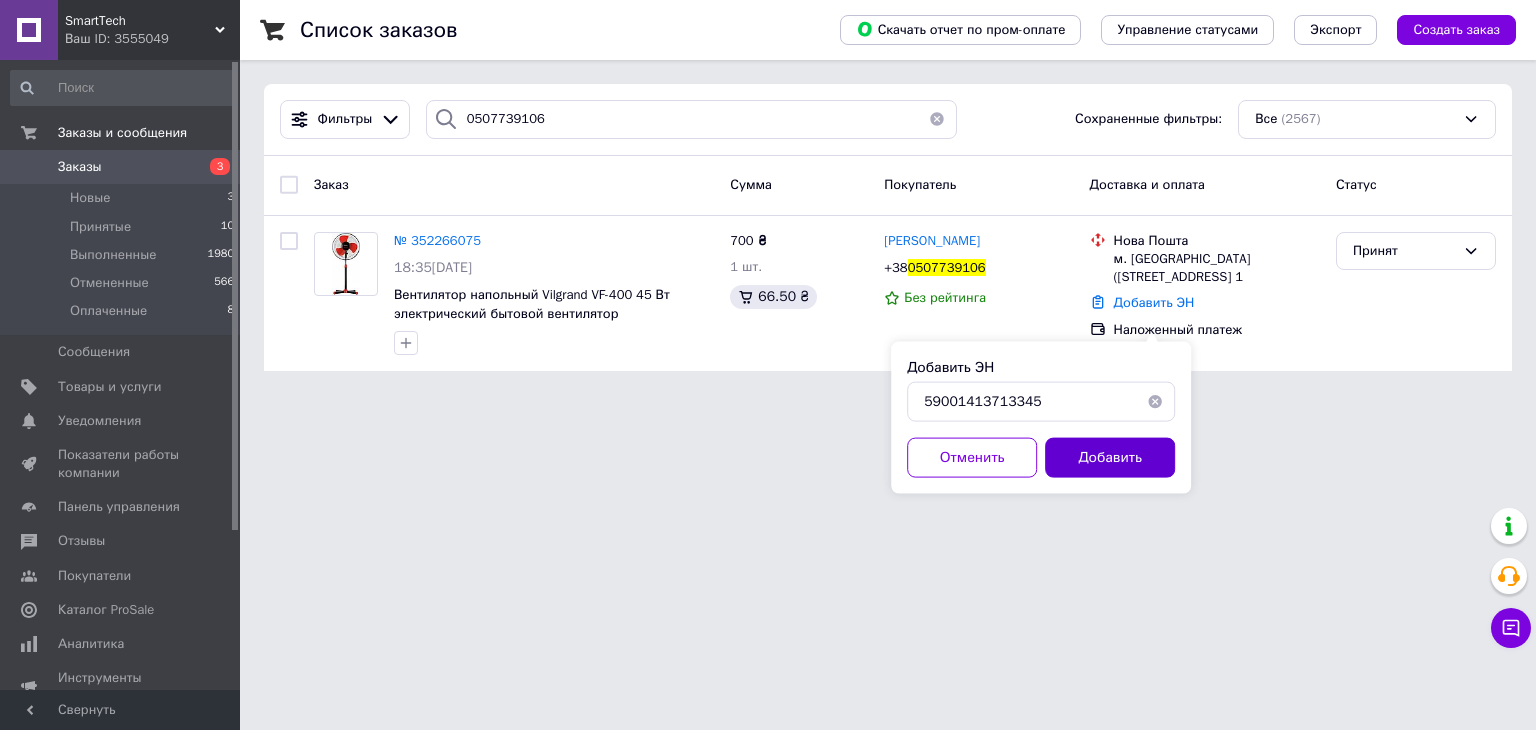 click on "Добавить" at bounding box center [1110, 458] 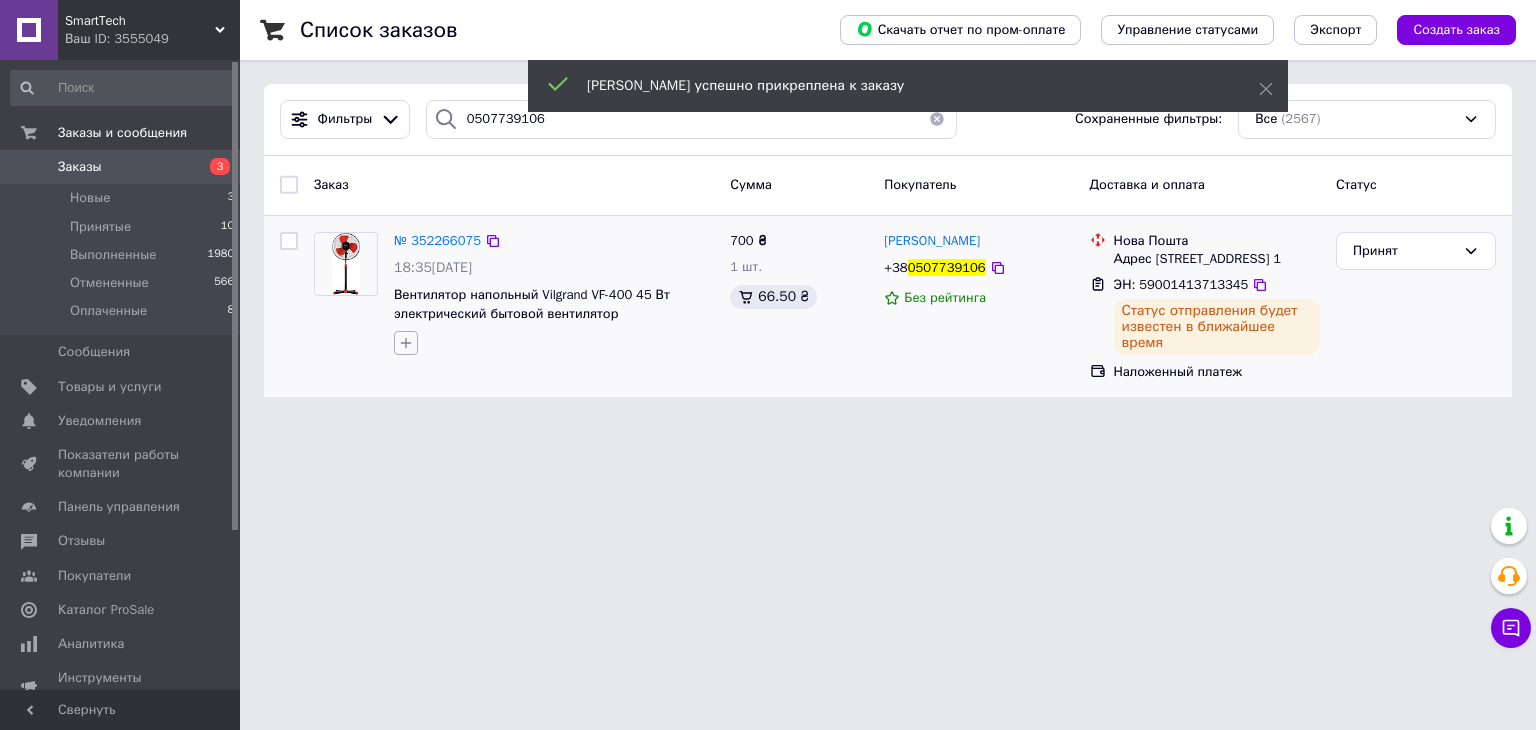 click at bounding box center (406, 343) 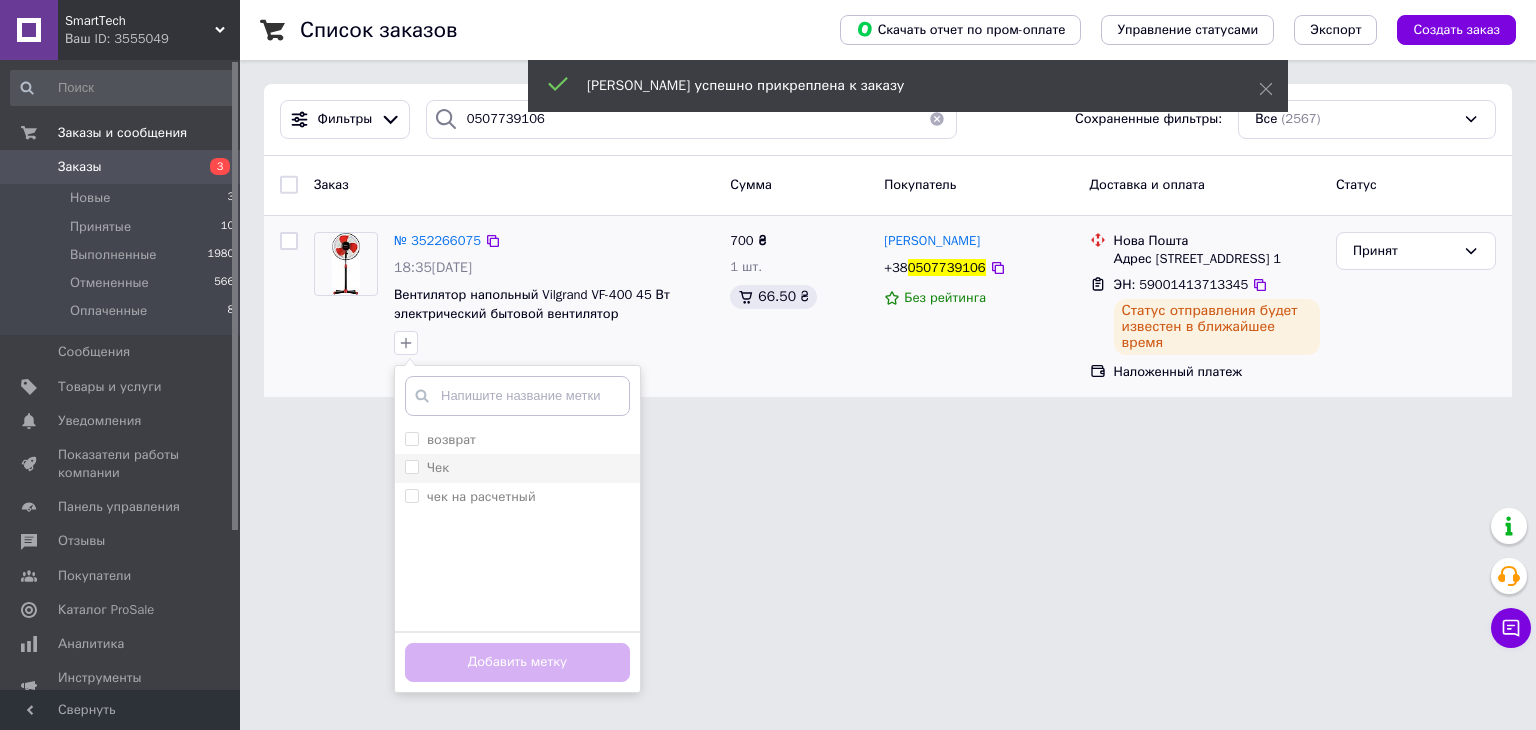 click on "Чек" at bounding box center (517, 468) 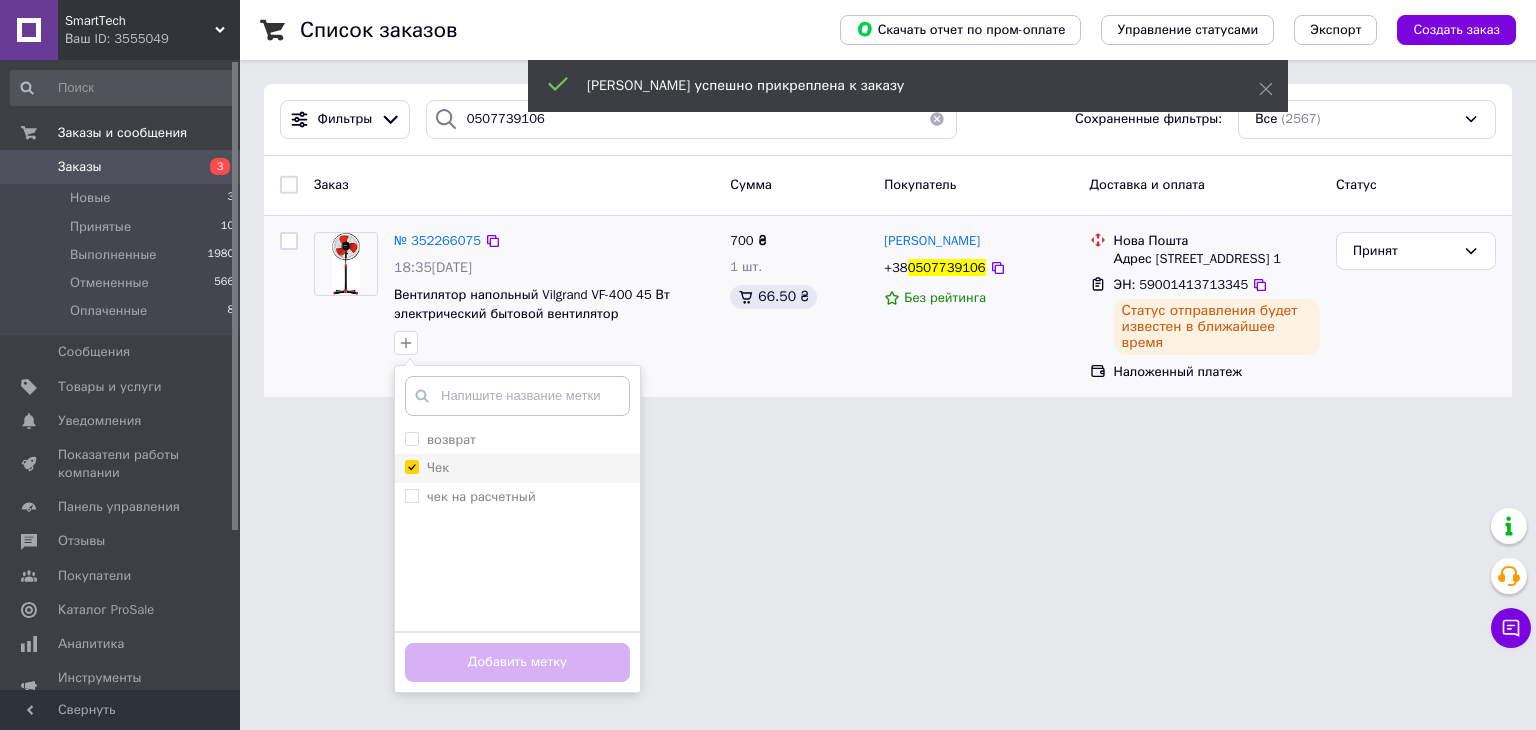 checkbox on "true" 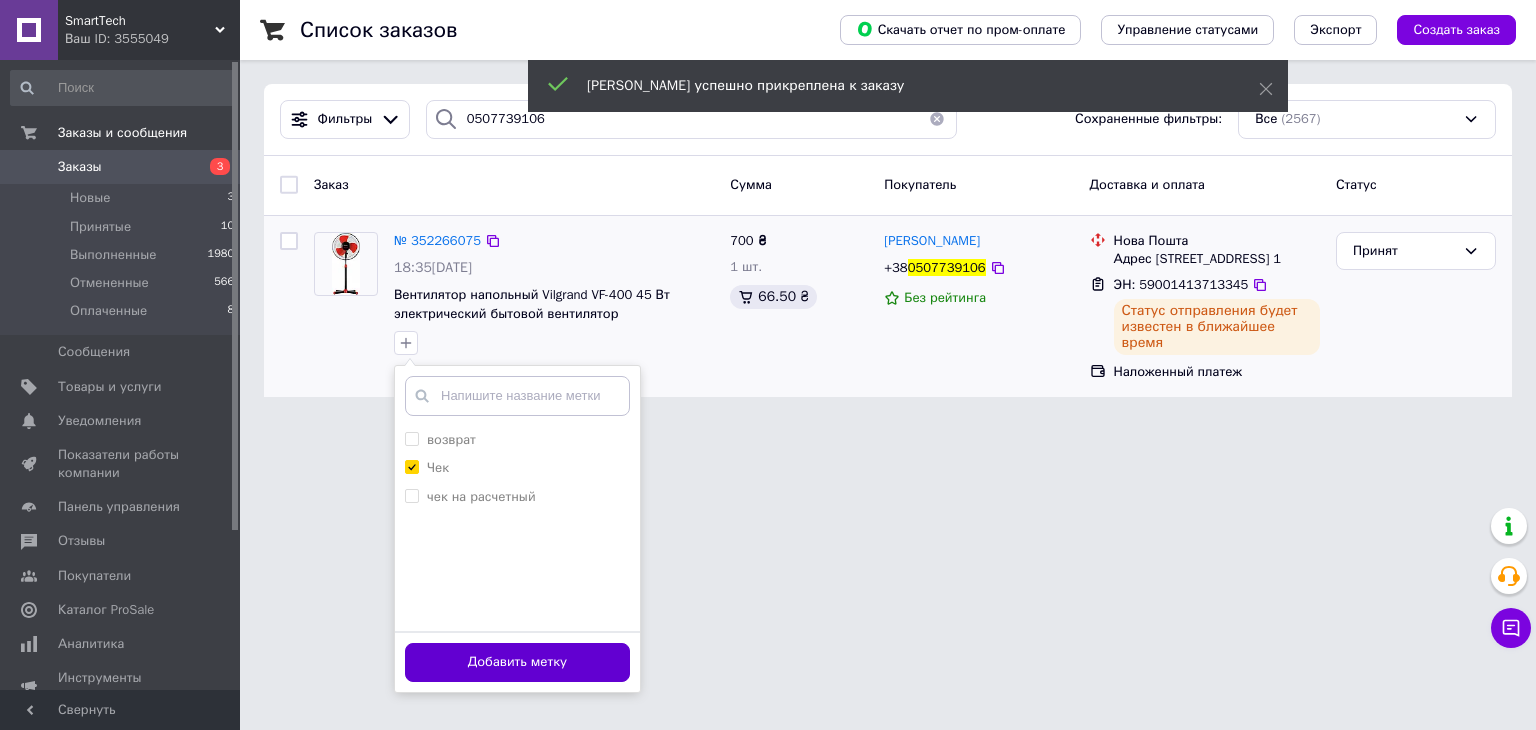 click on "Добавить метку" at bounding box center (517, 662) 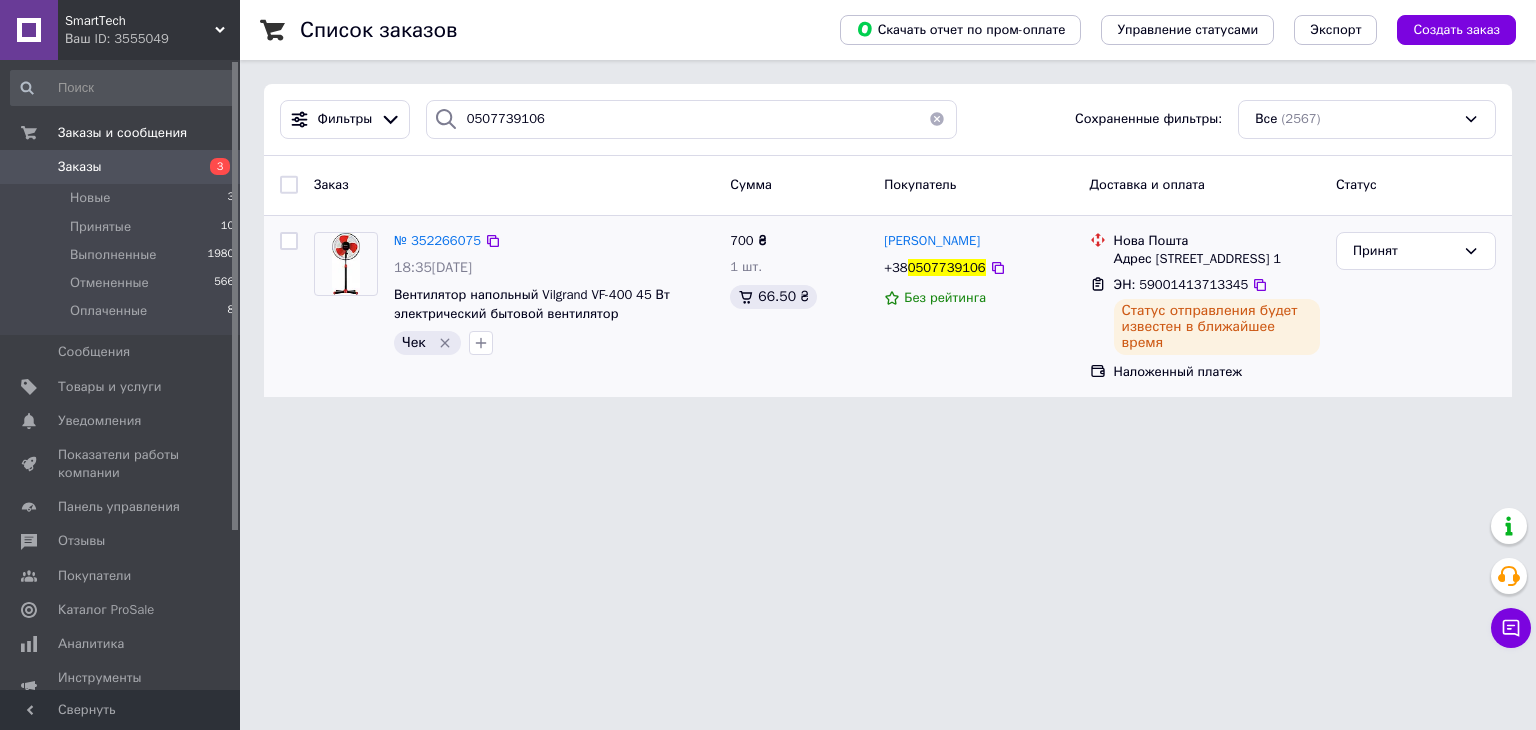click at bounding box center (937, 119) 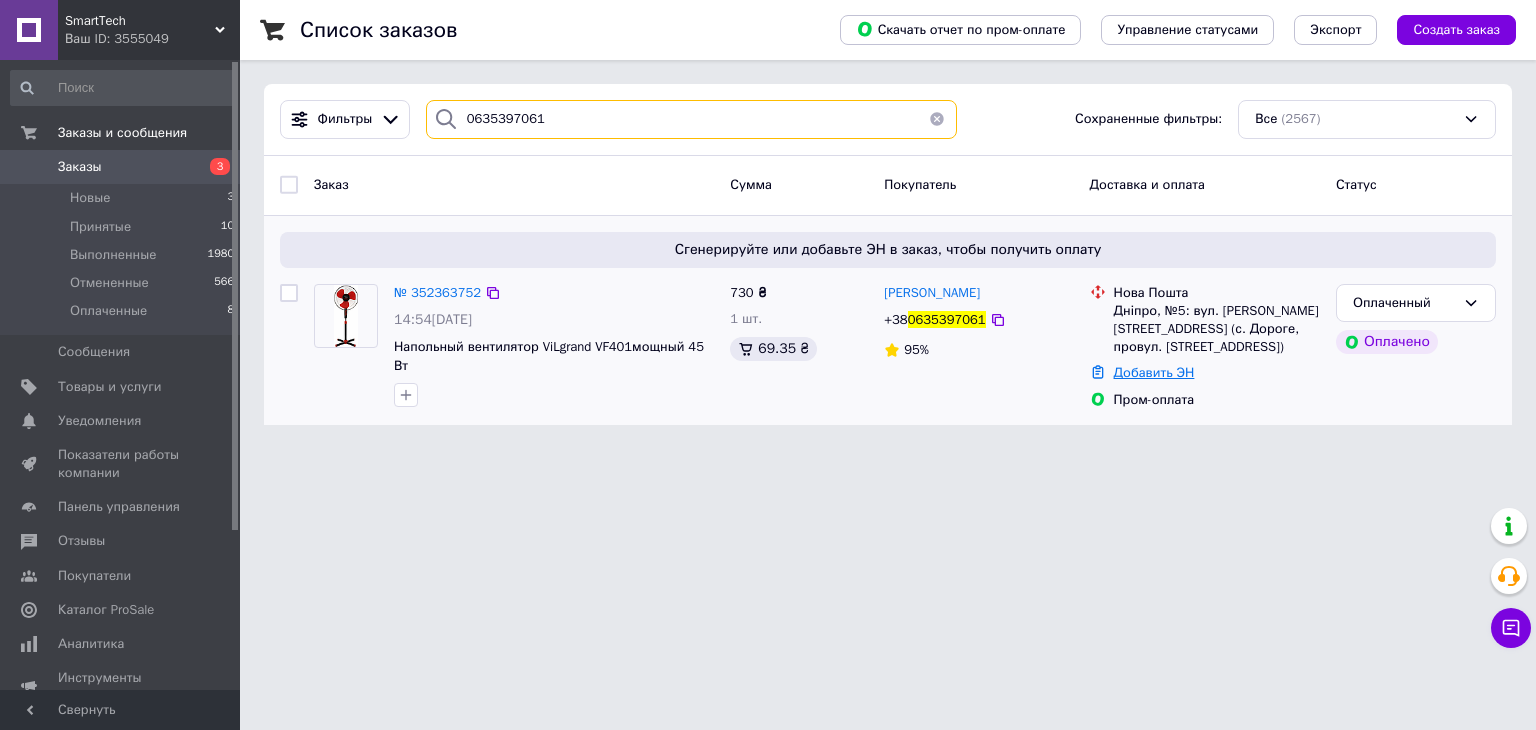 type on "0635397061" 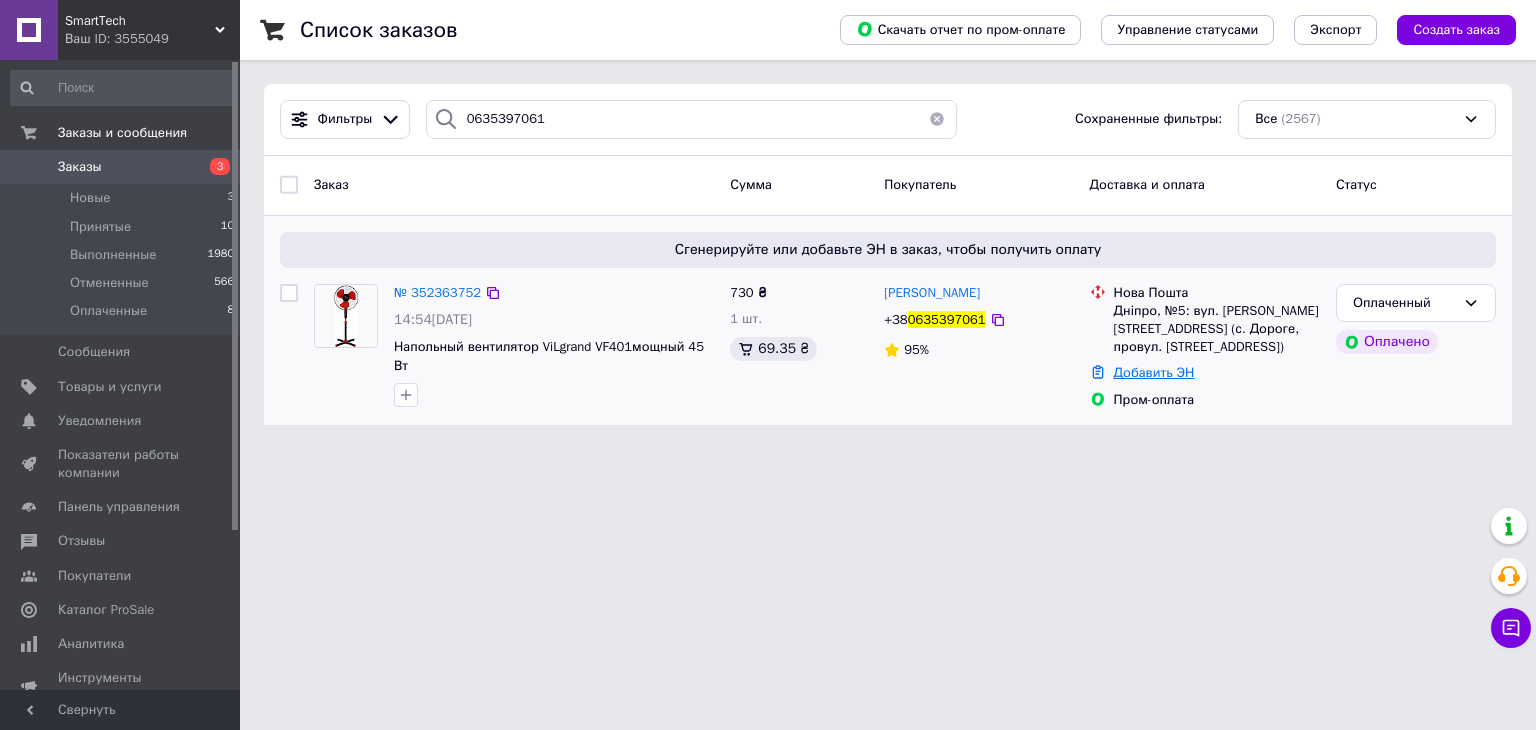click on "Добавить ЭН" at bounding box center [1154, 372] 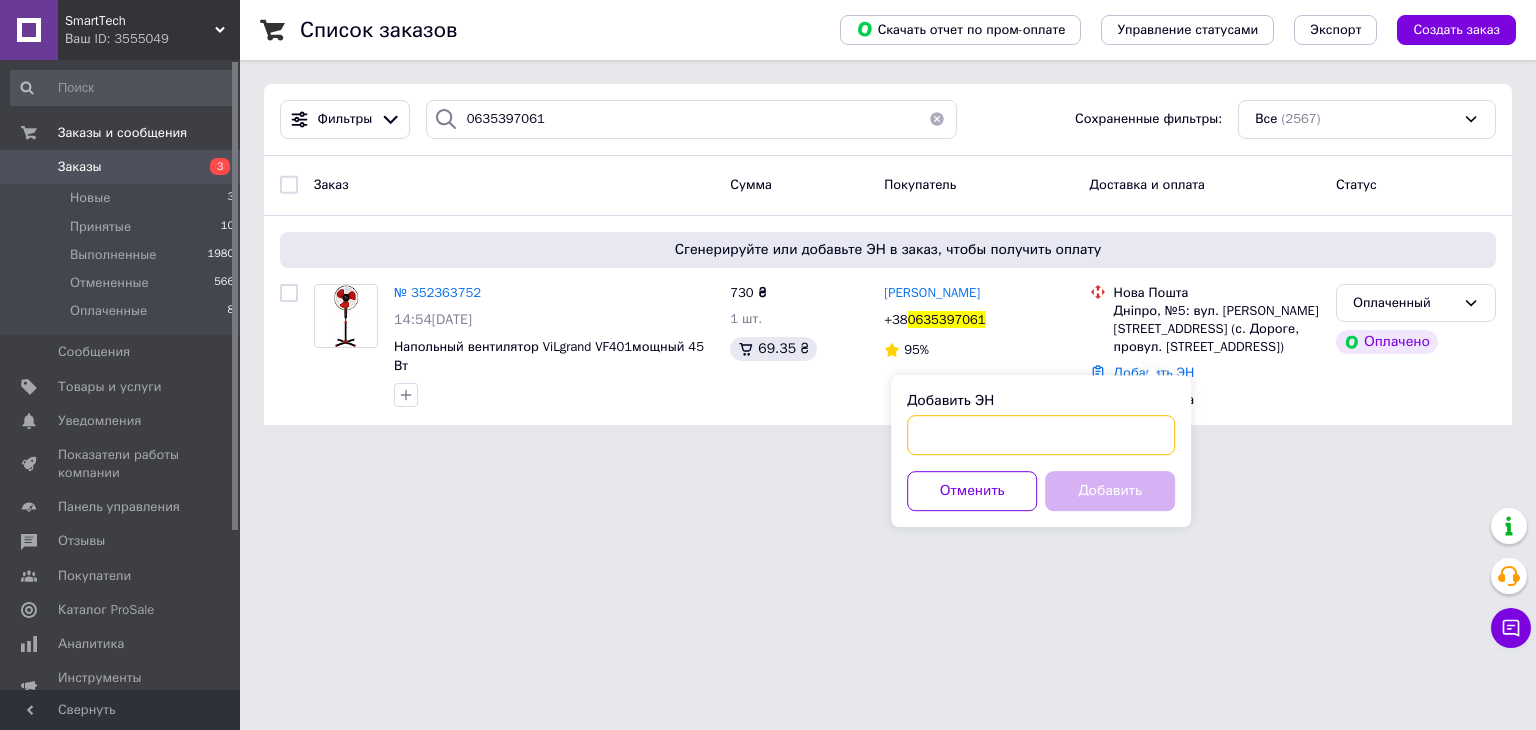 click on "Добавить ЭН" at bounding box center [1041, 435] 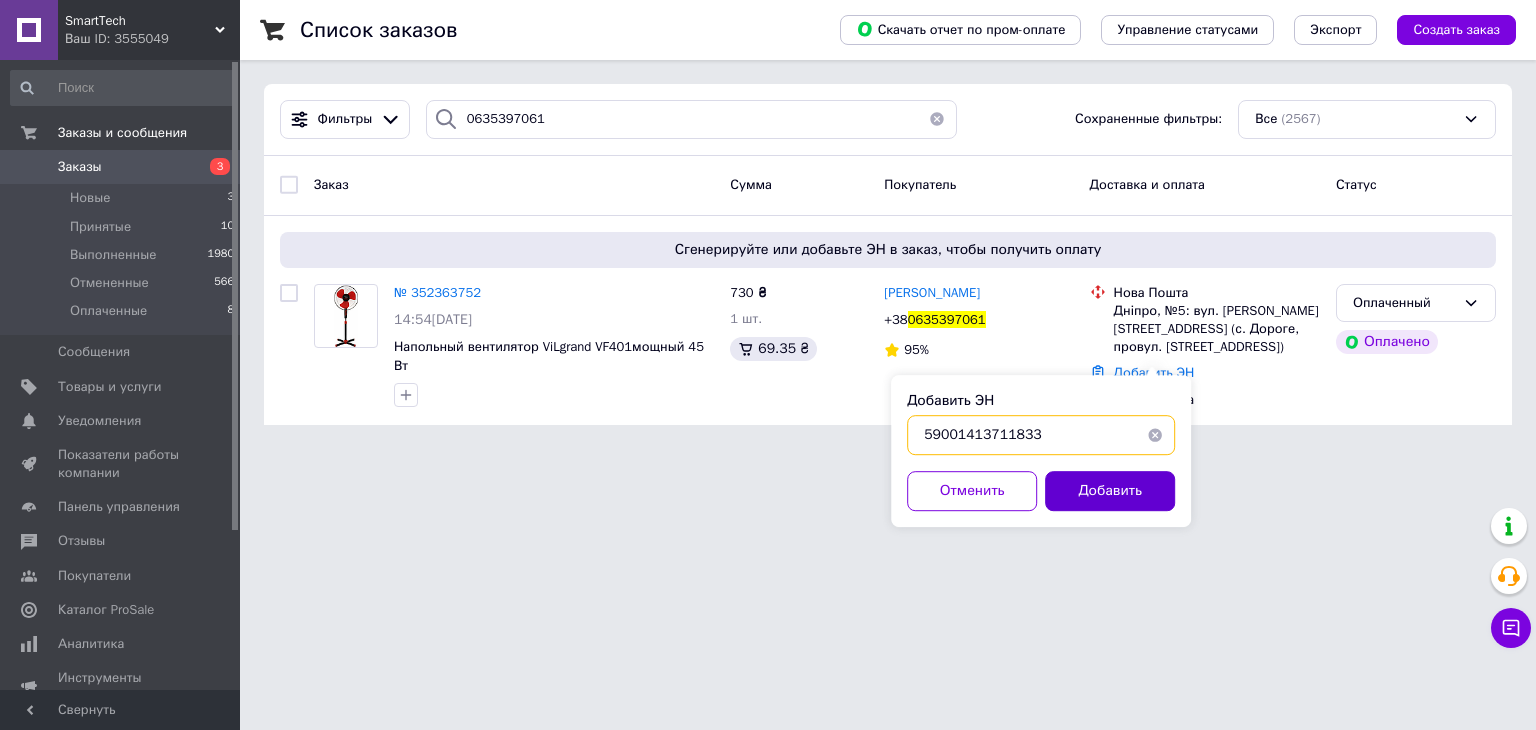 type on "59001413711833" 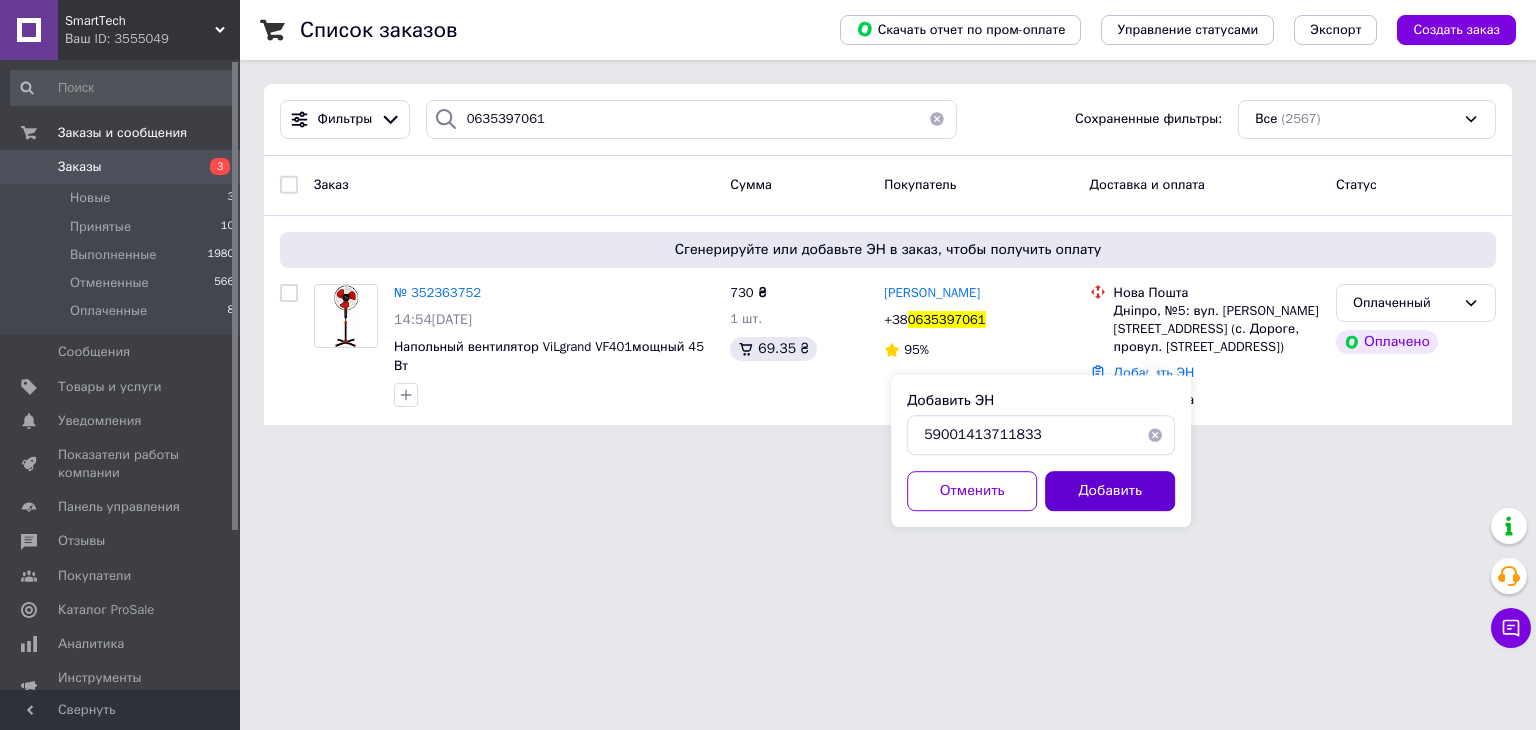 click on "Добавить" at bounding box center (1110, 491) 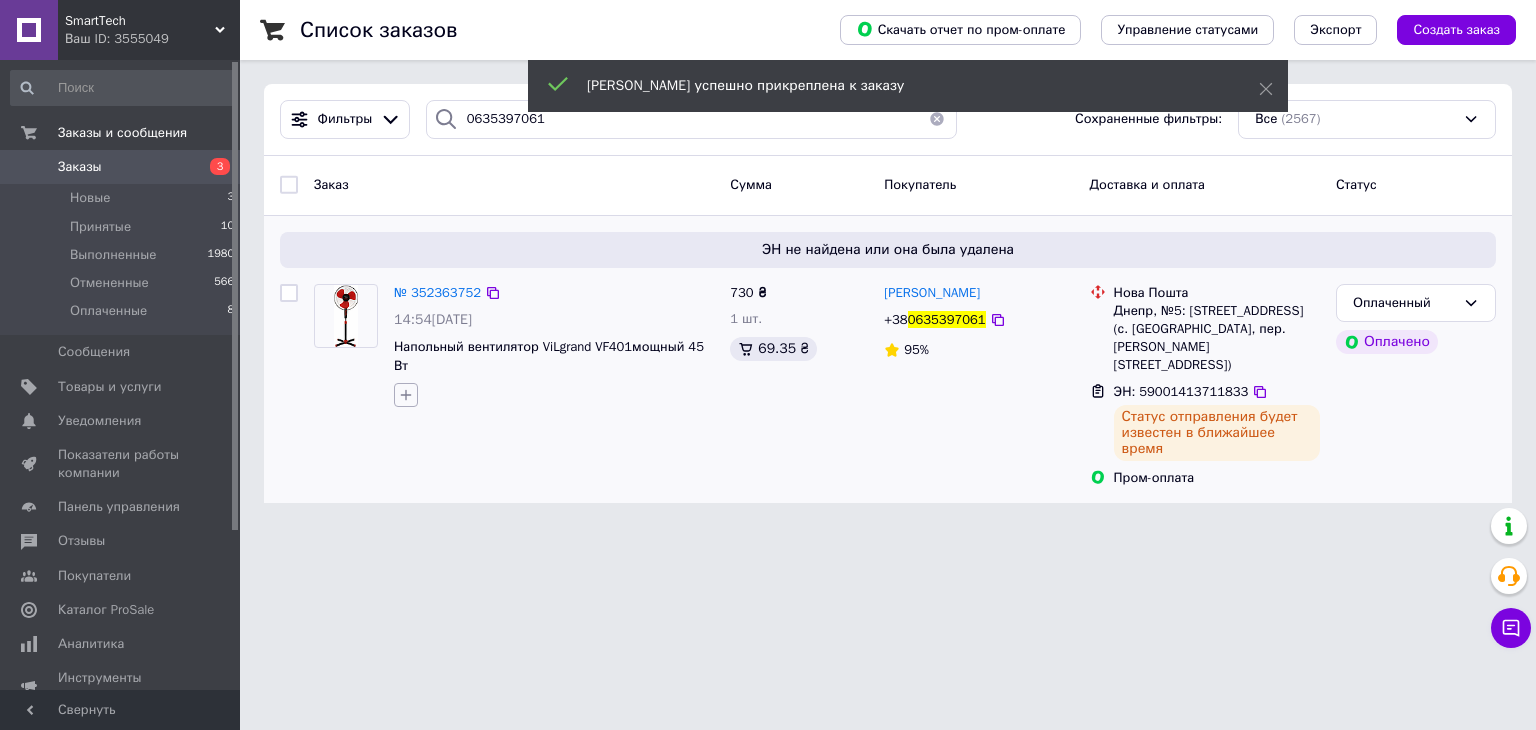 click at bounding box center (406, 395) 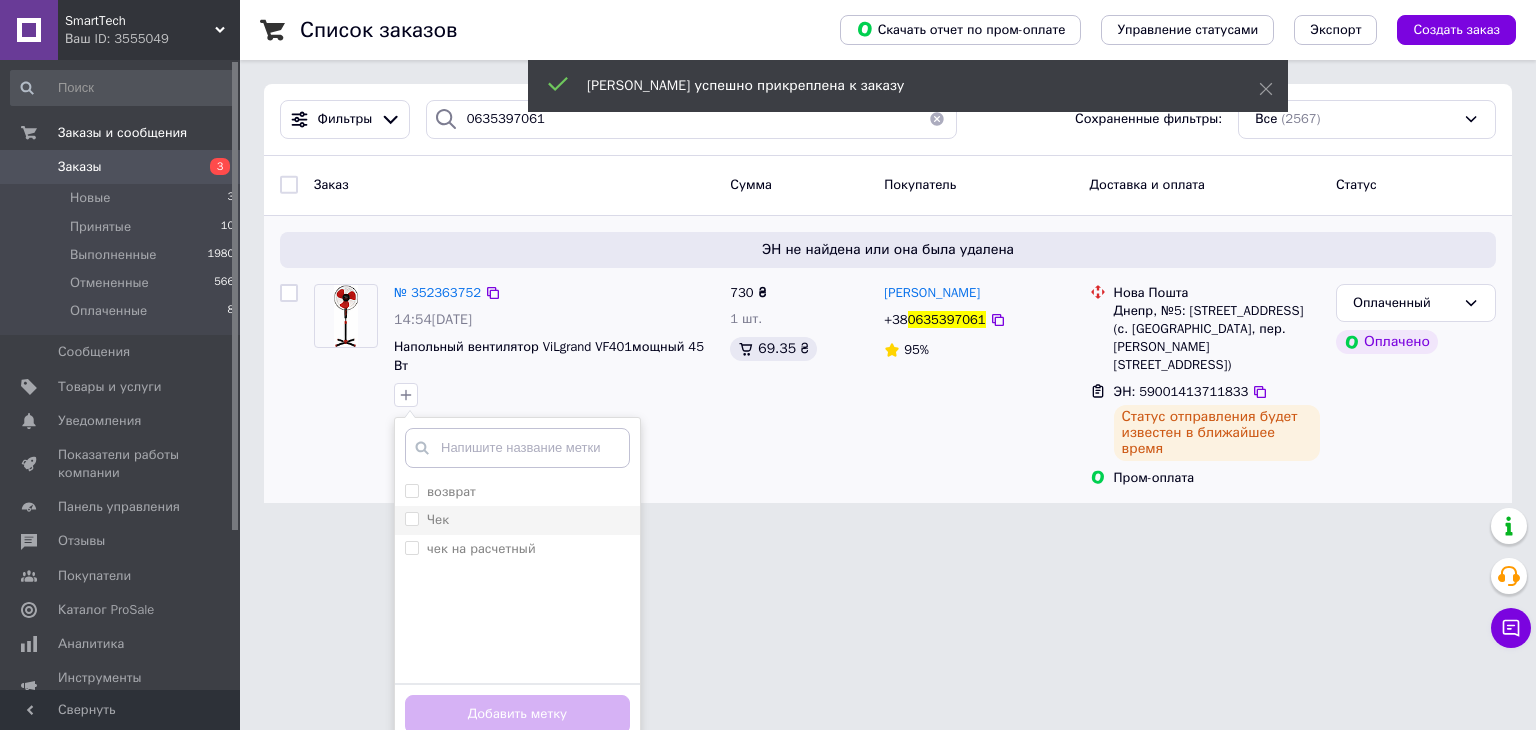 click on "Чек" at bounding box center (438, 519) 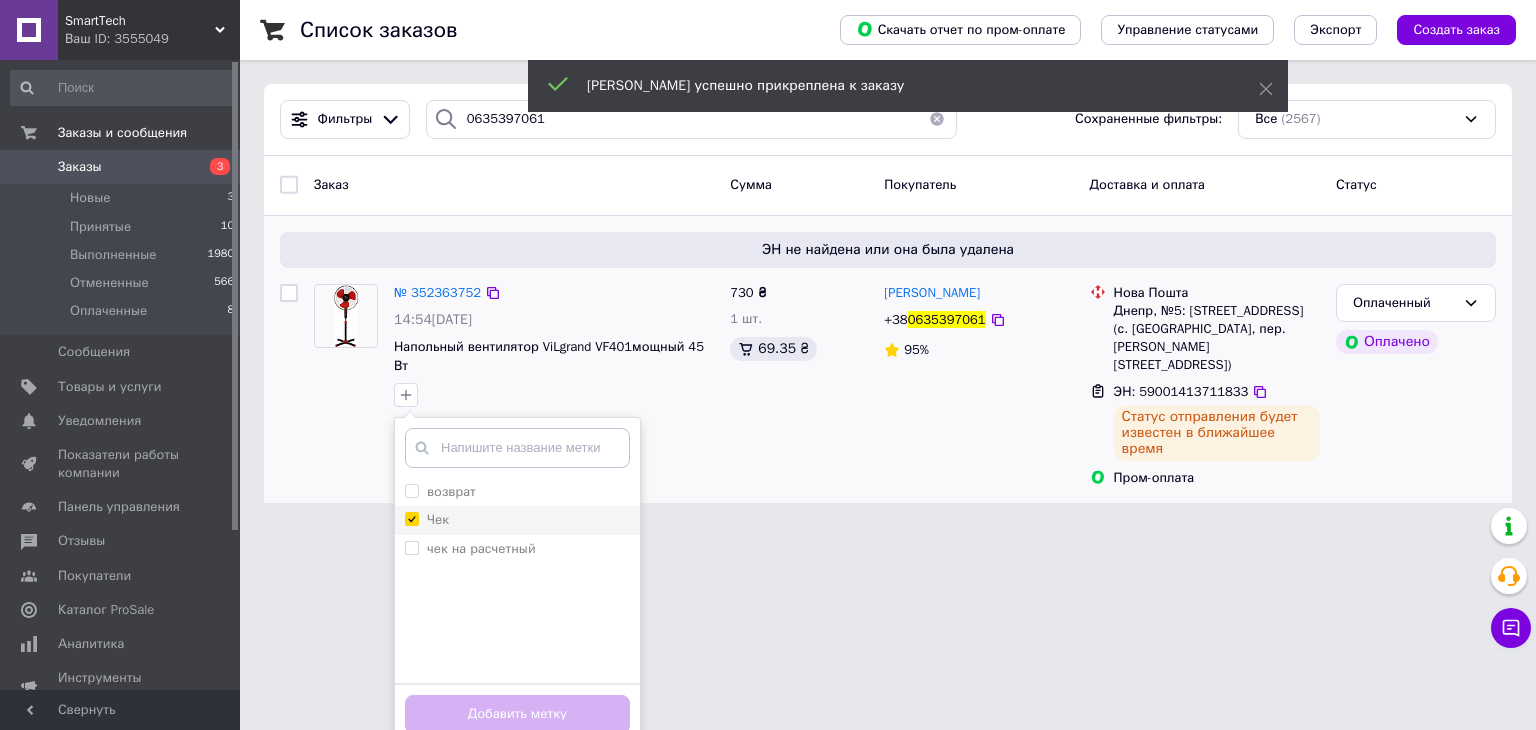 checkbox on "true" 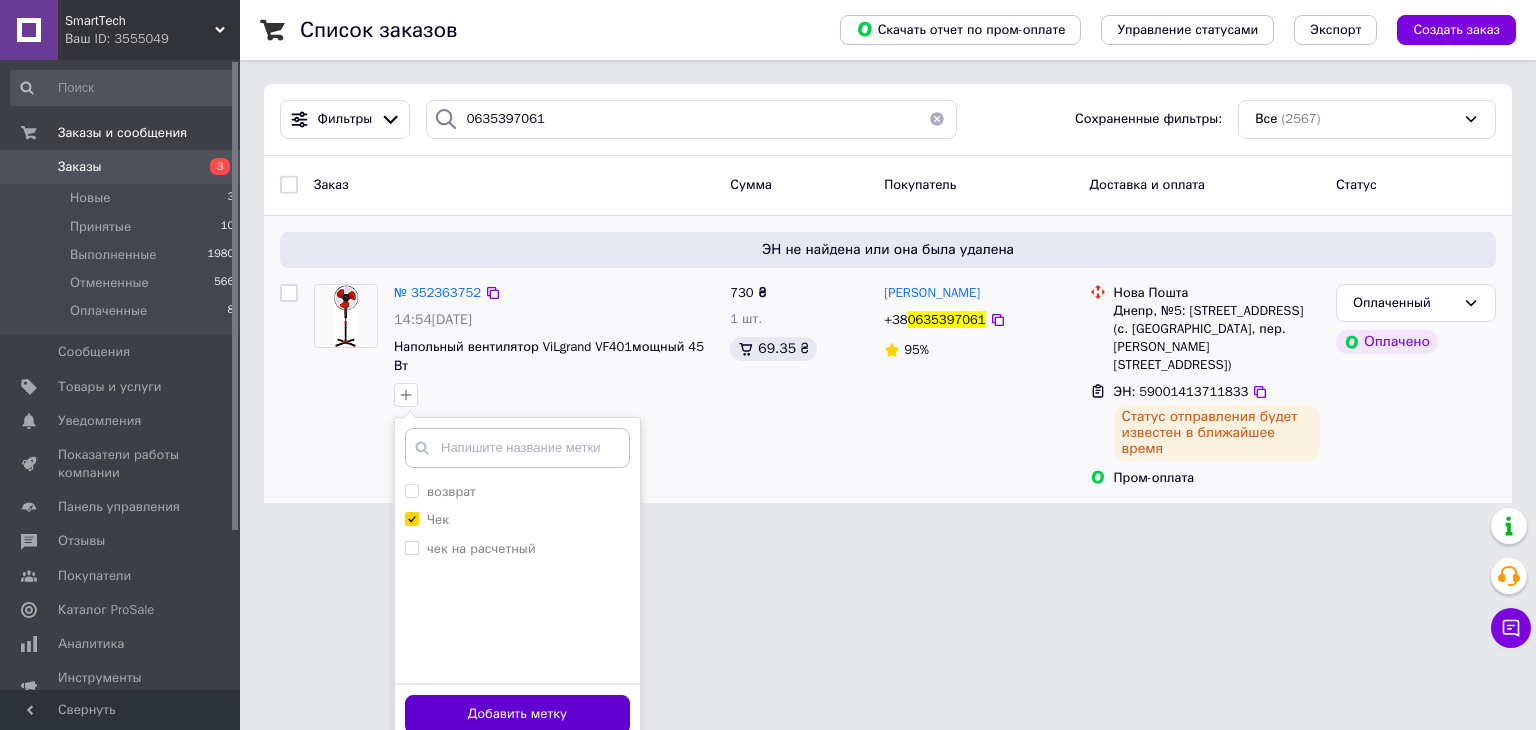click on "Добавить метку" at bounding box center (517, 714) 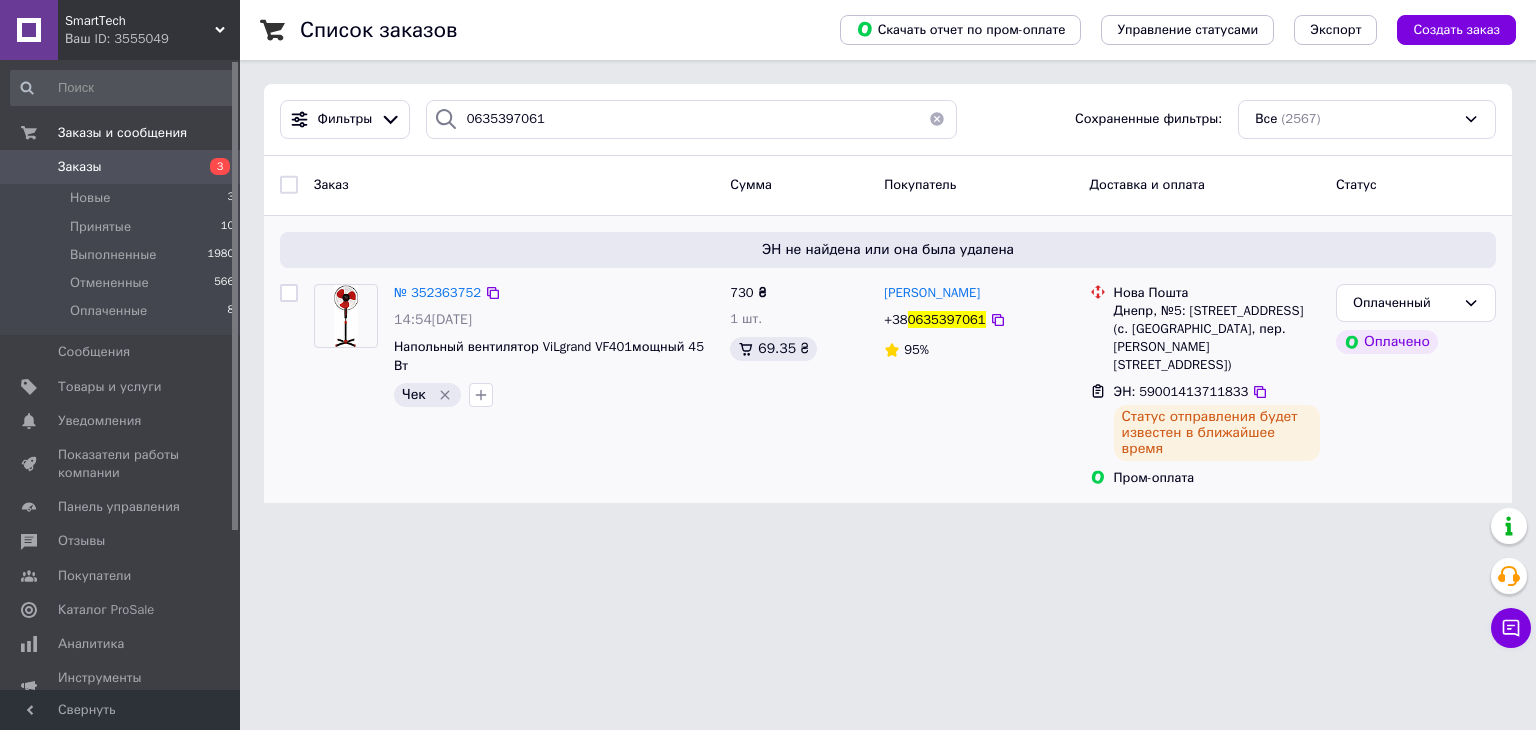 click at bounding box center (937, 119) 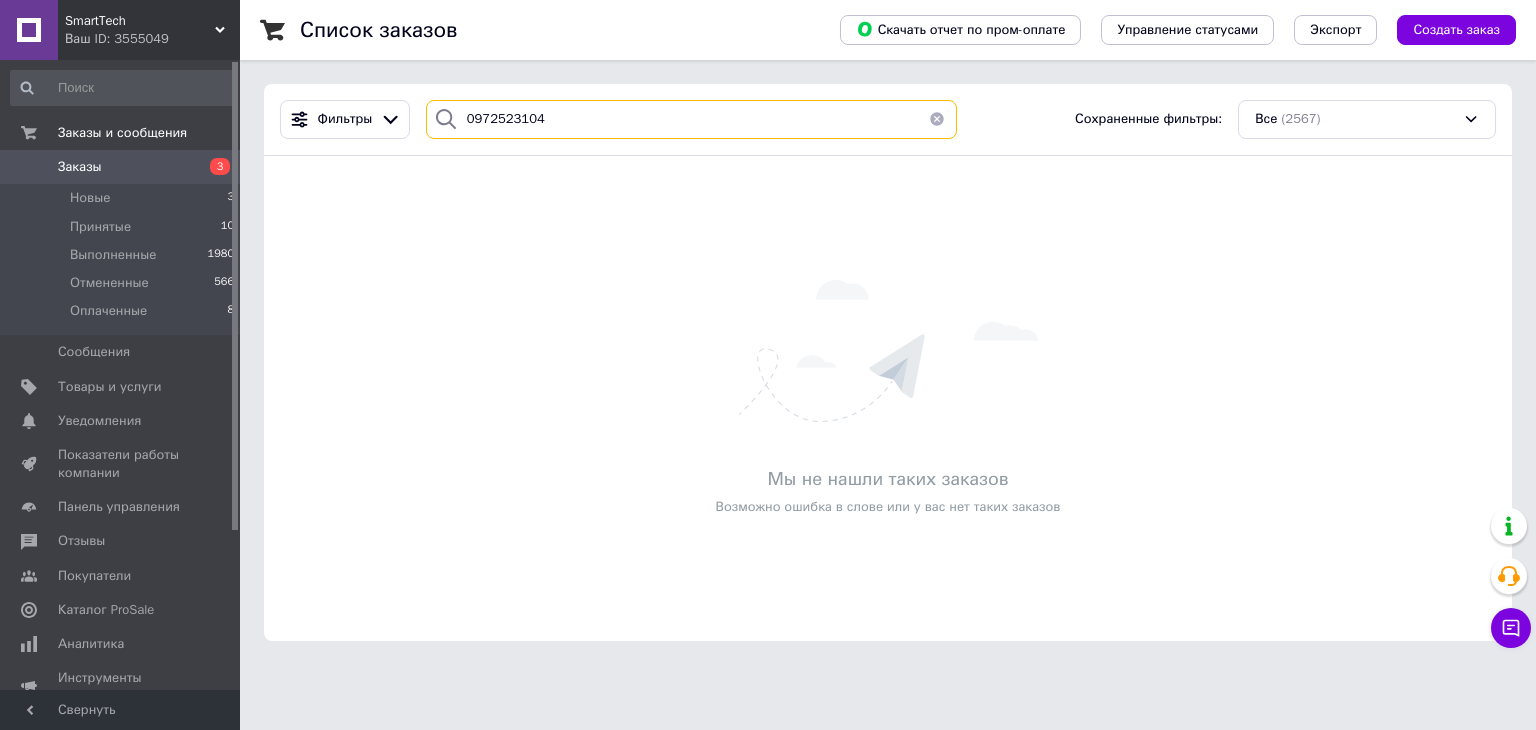 type on "0972523104" 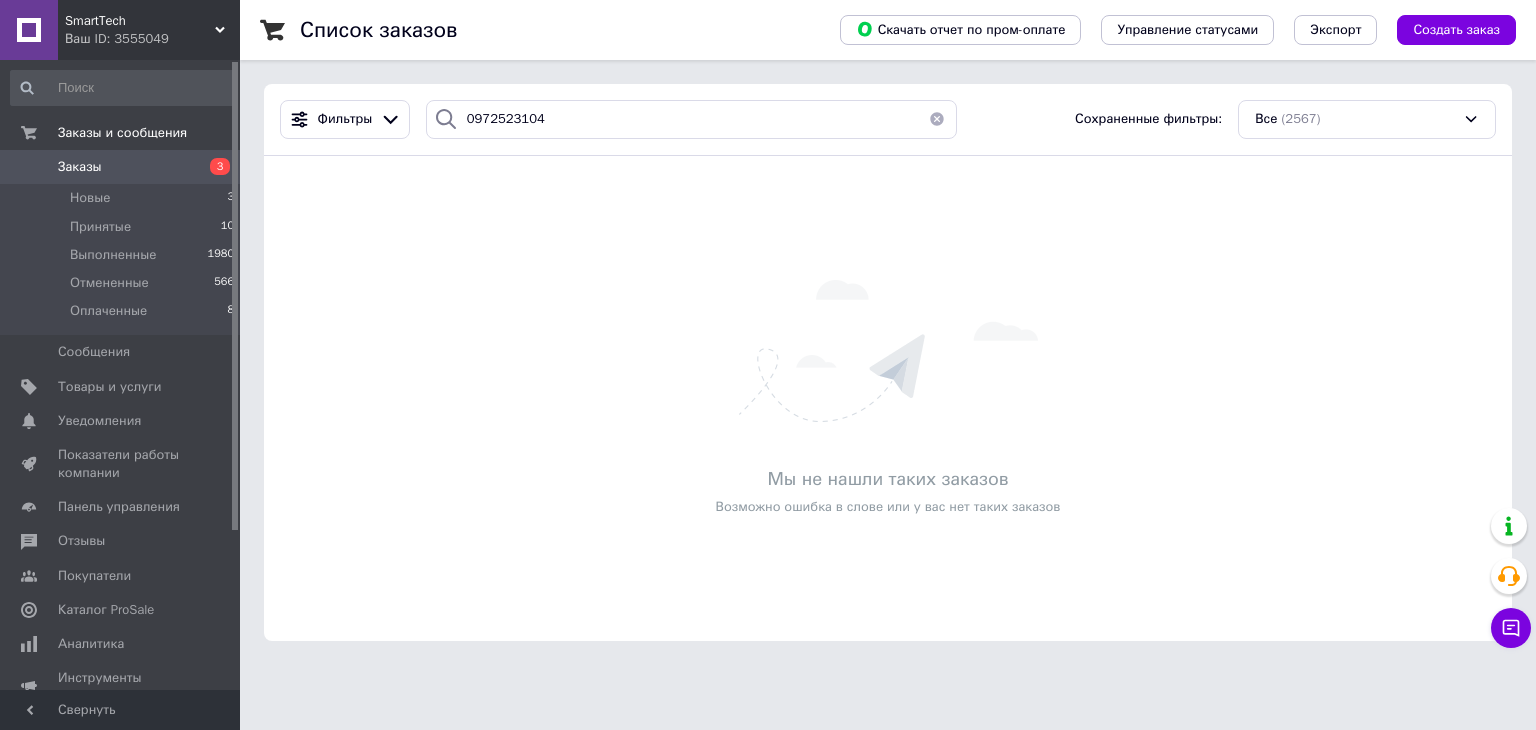 click at bounding box center (937, 119) 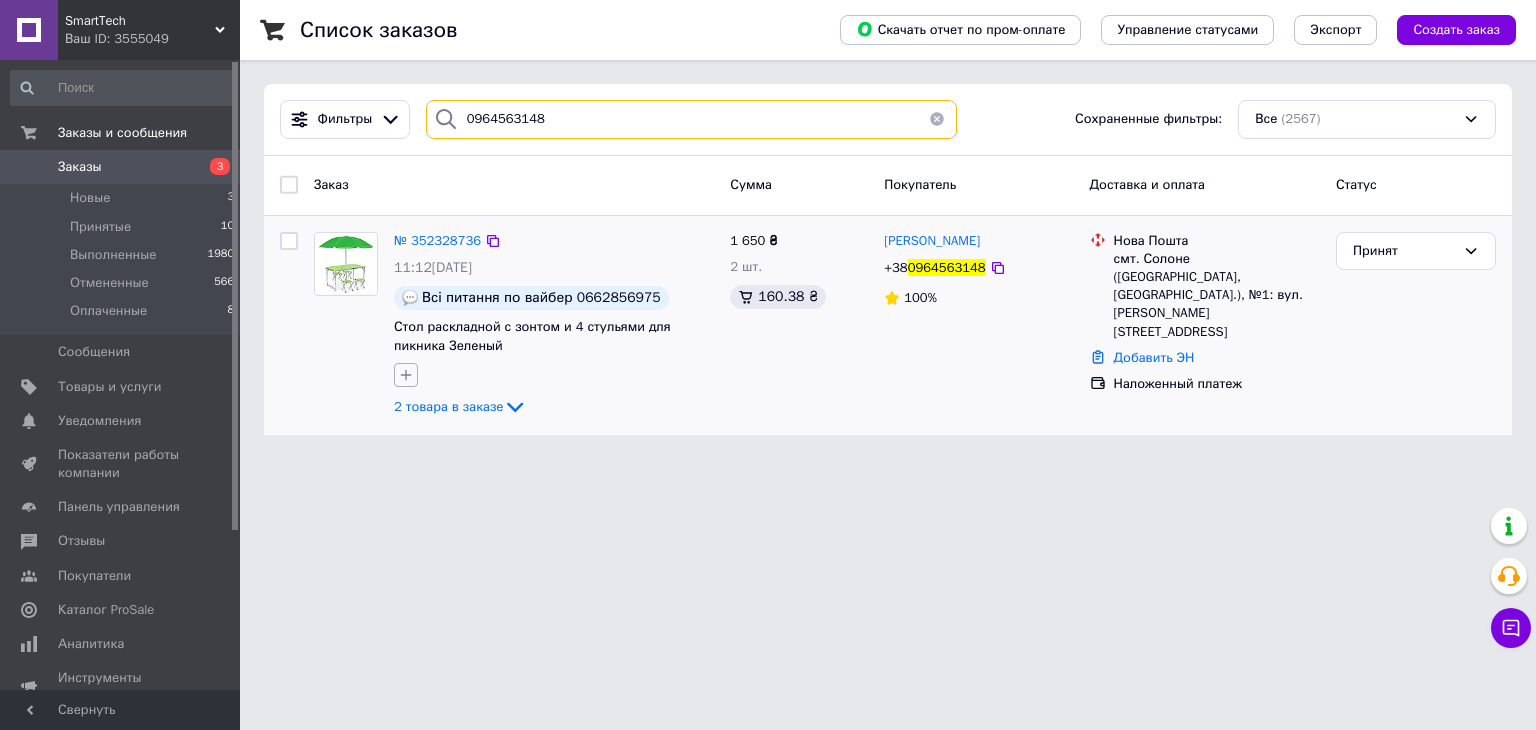 type on "0964563148" 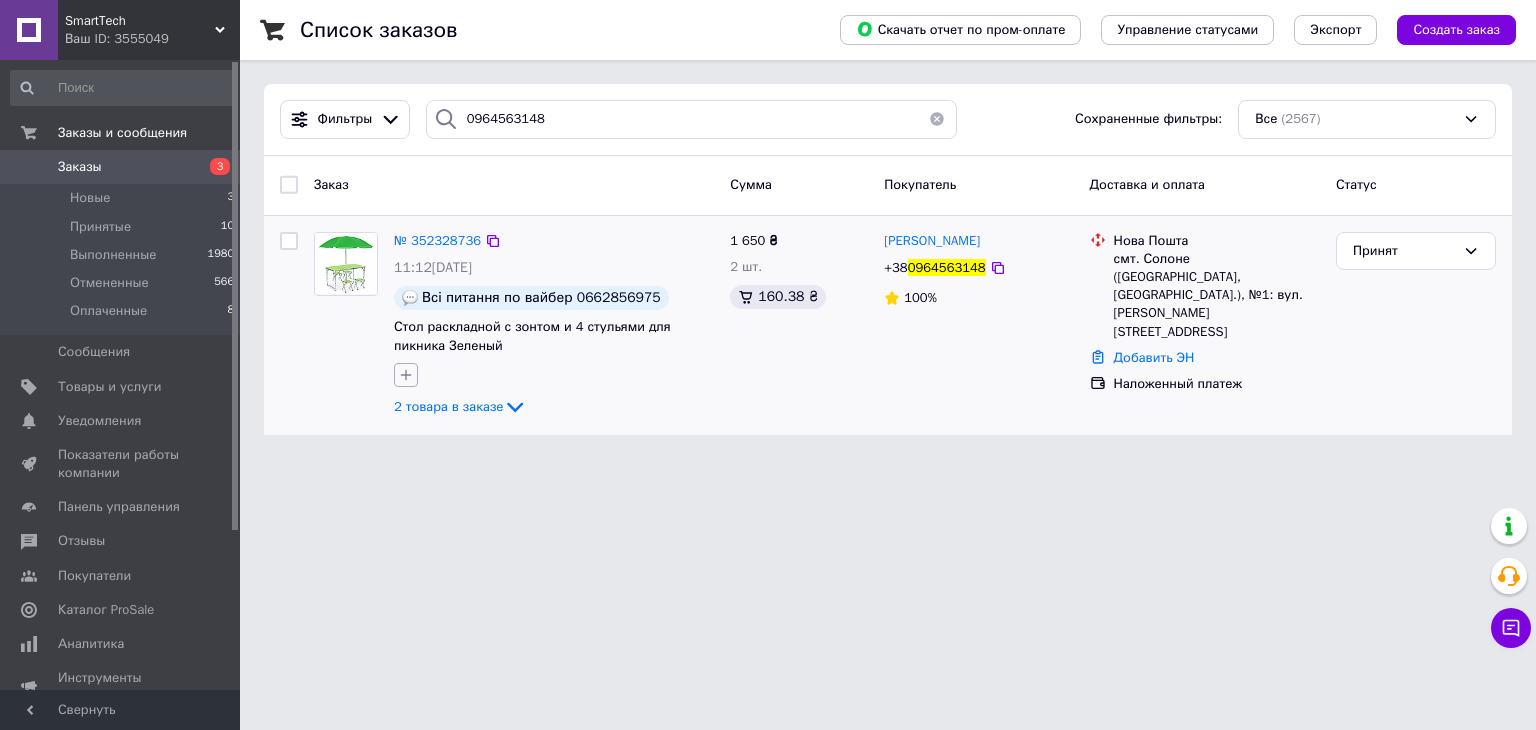 click 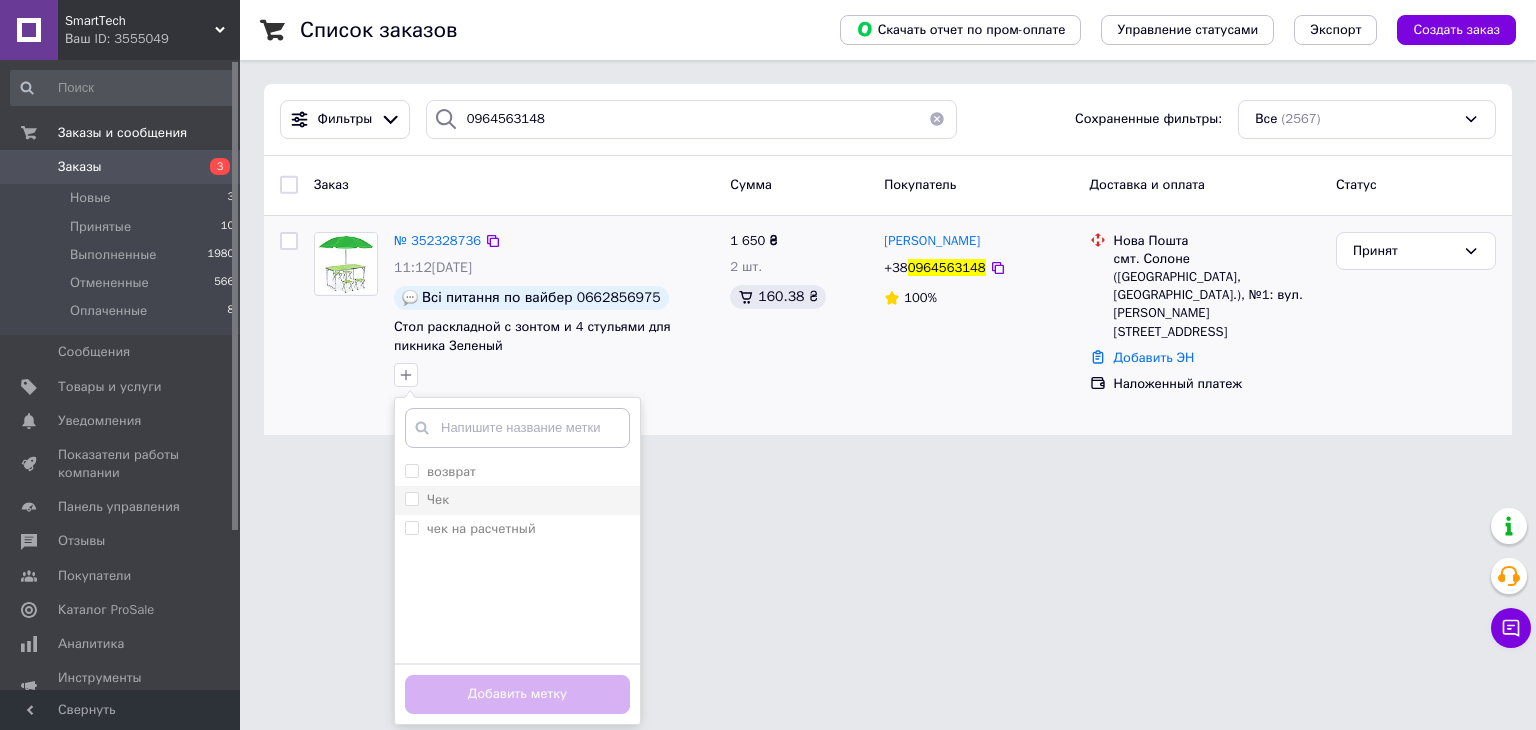 click on "Чек" at bounding box center [438, 499] 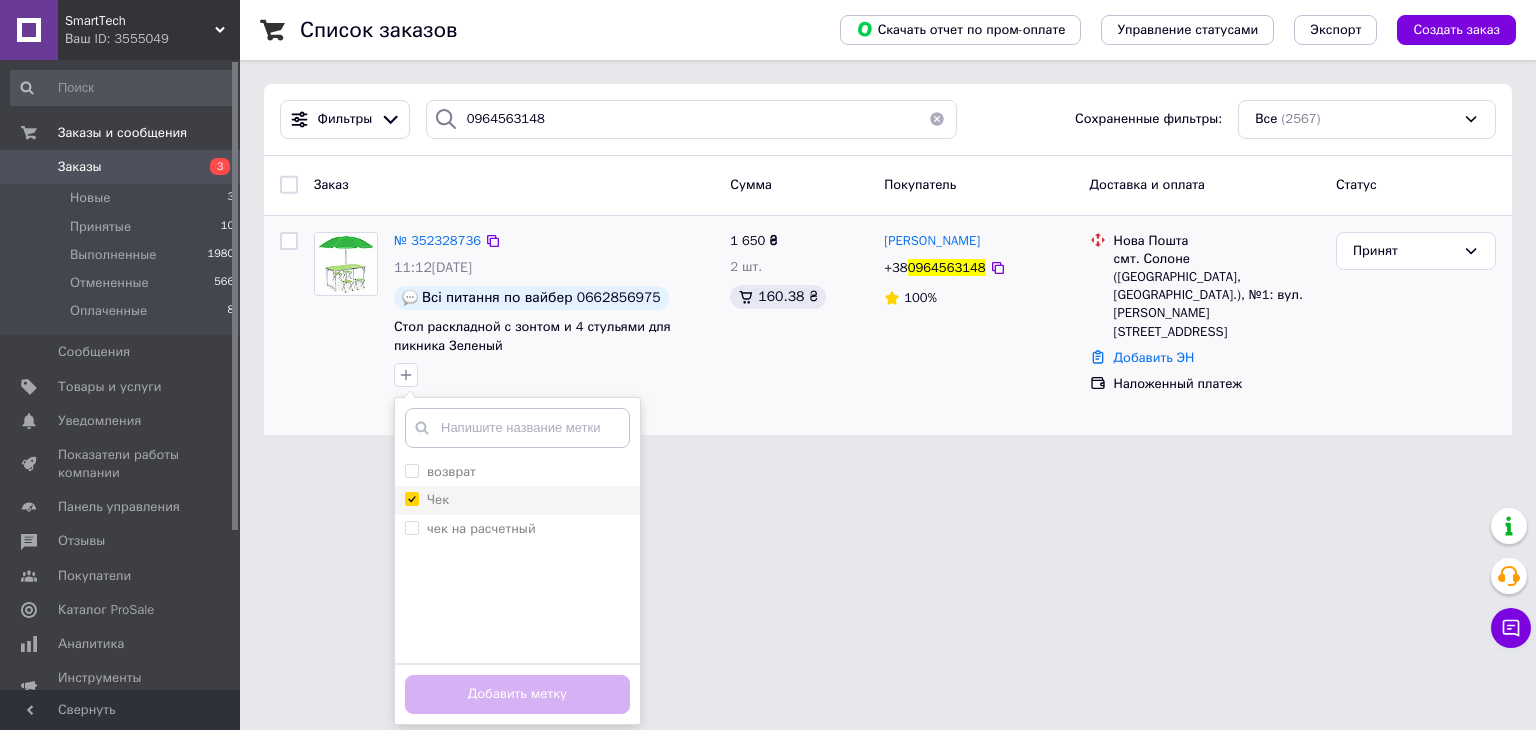 checkbox on "true" 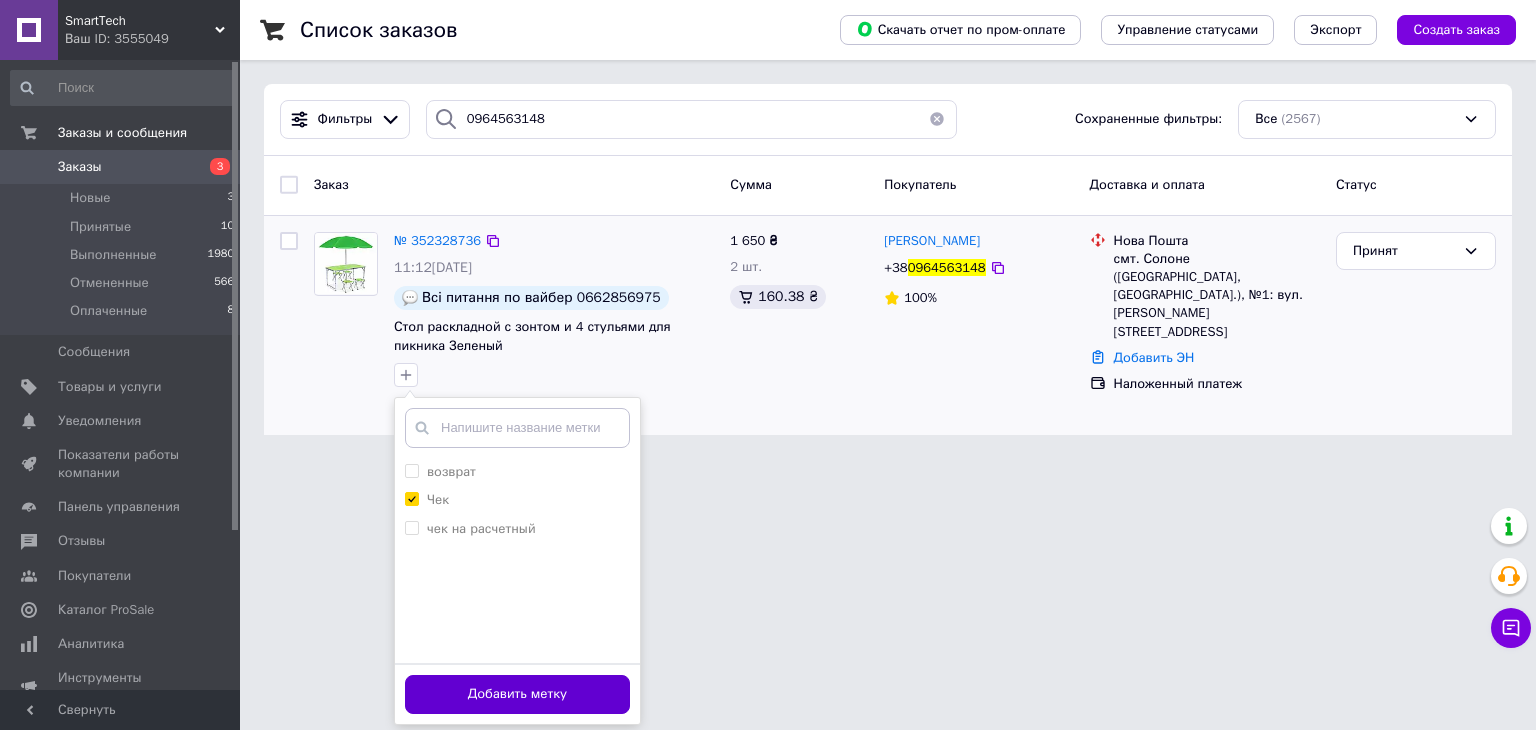 click on "Добавить метку" at bounding box center (517, 694) 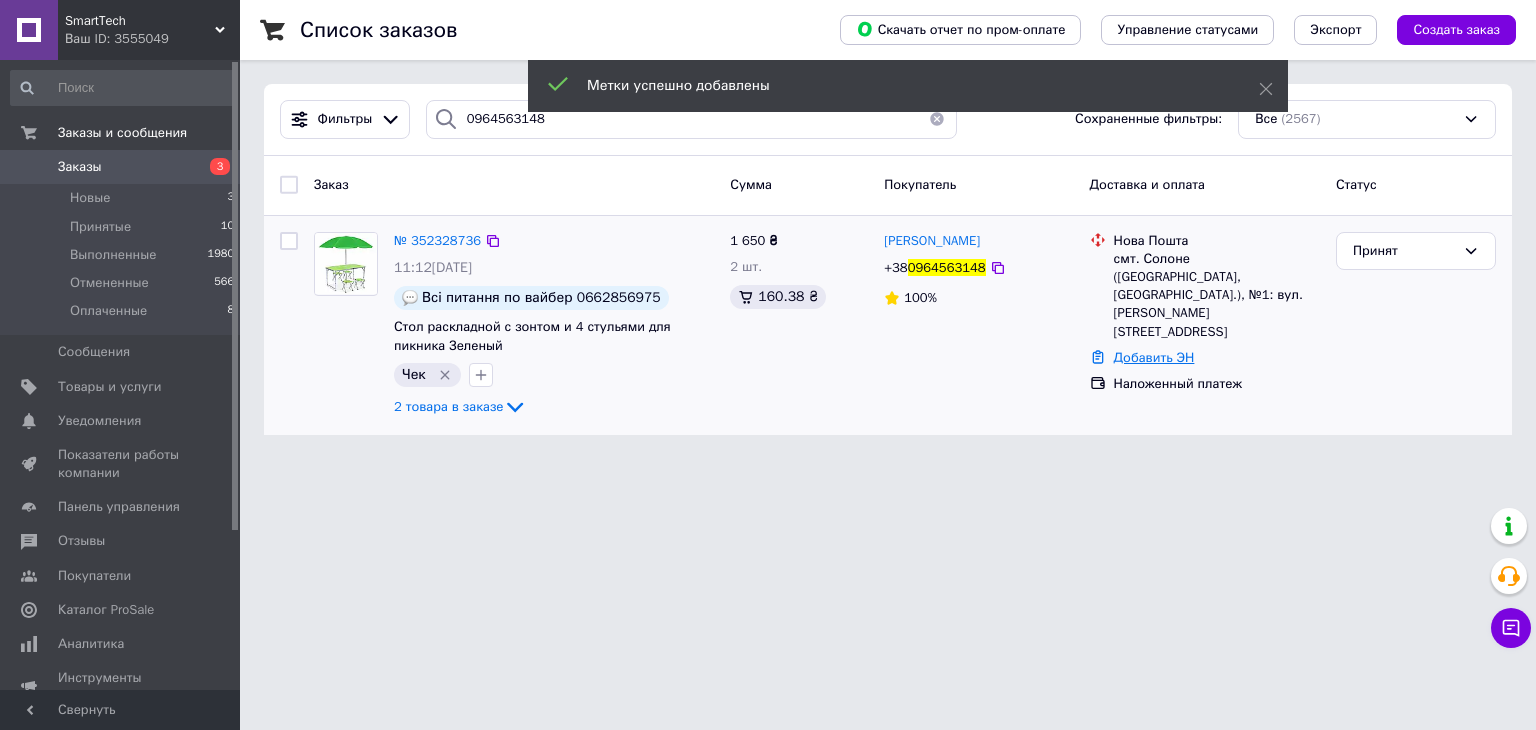click on "Добавить ЭН" at bounding box center (1154, 357) 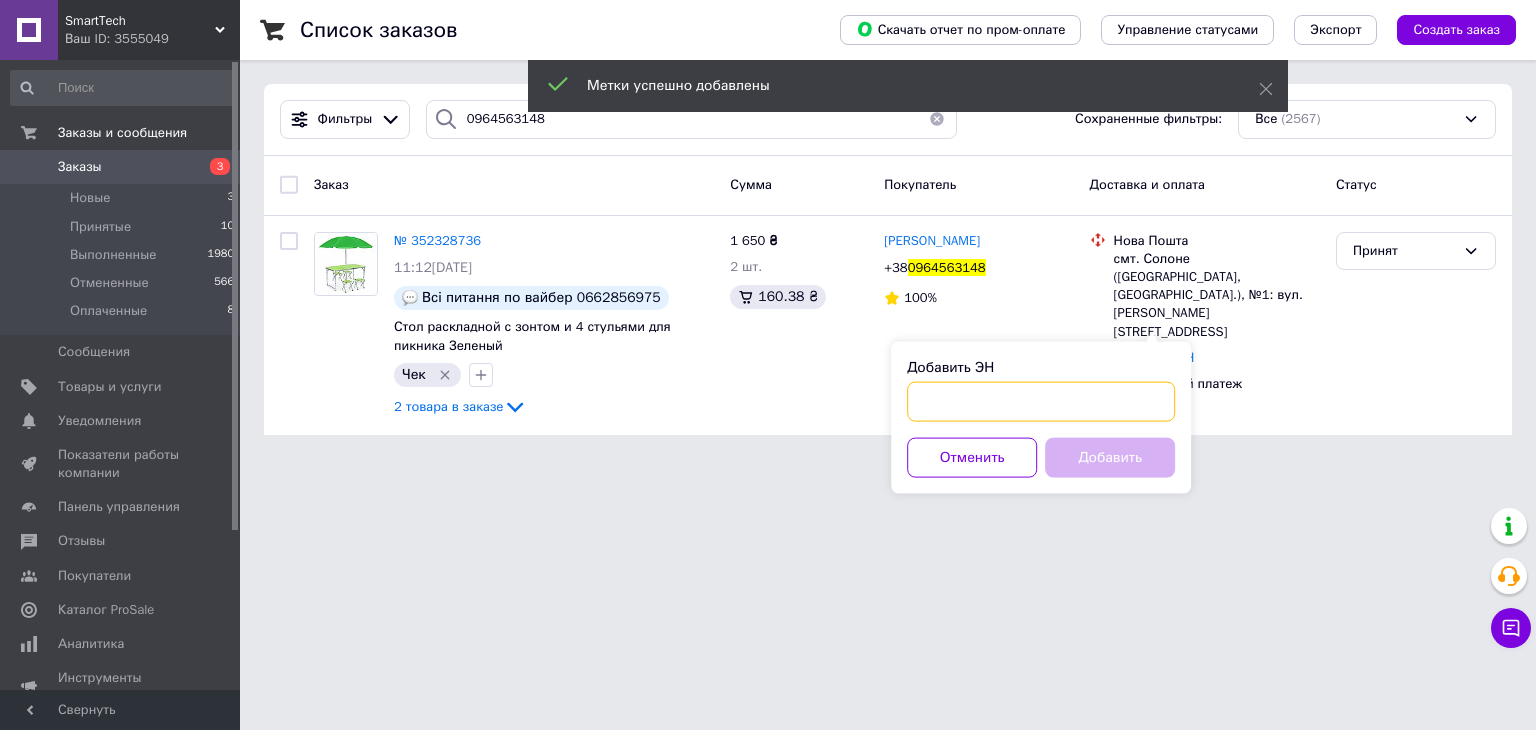 click on "Добавить ЭН" at bounding box center (1041, 402) 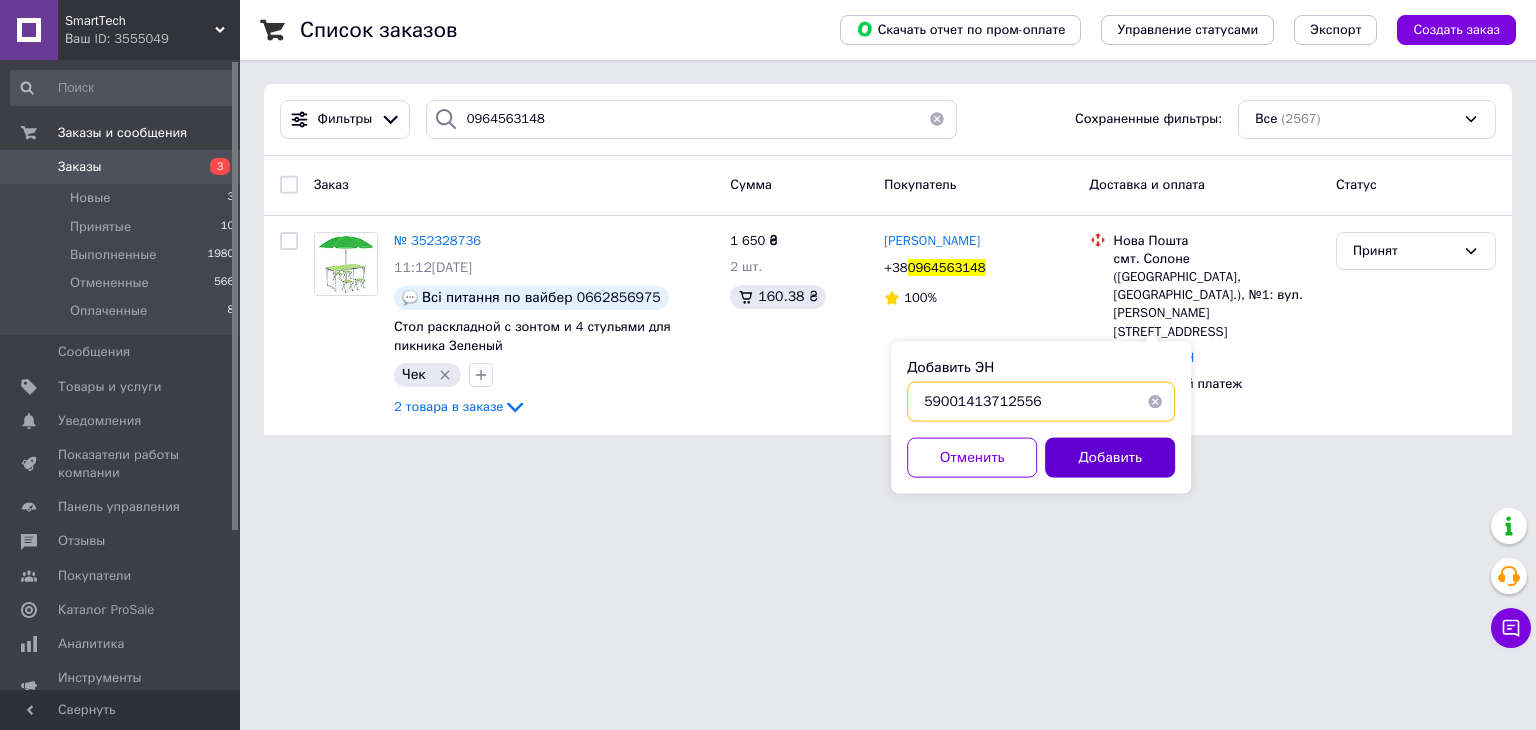 type on "59001413712556" 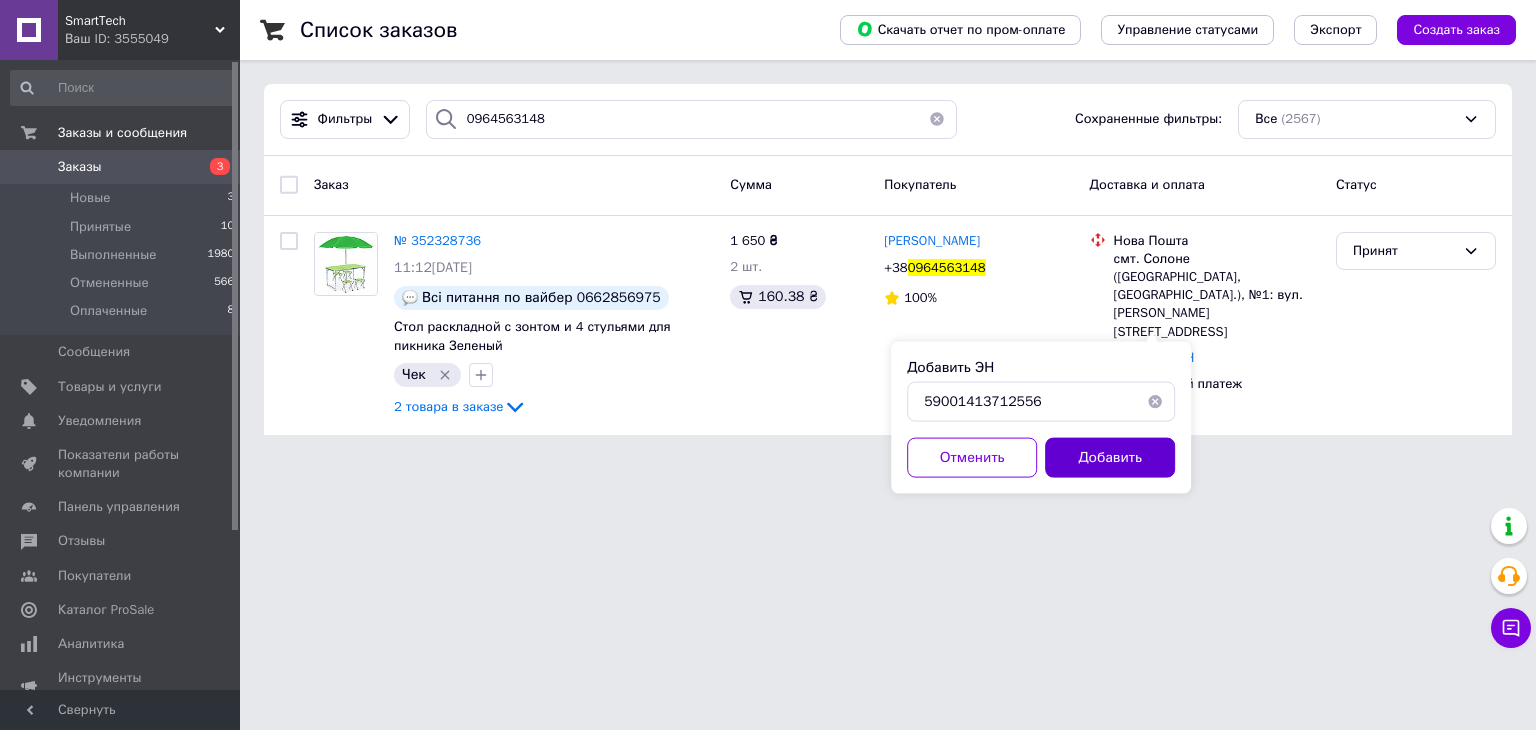 click on "Добавить" at bounding box center (1110, 458) 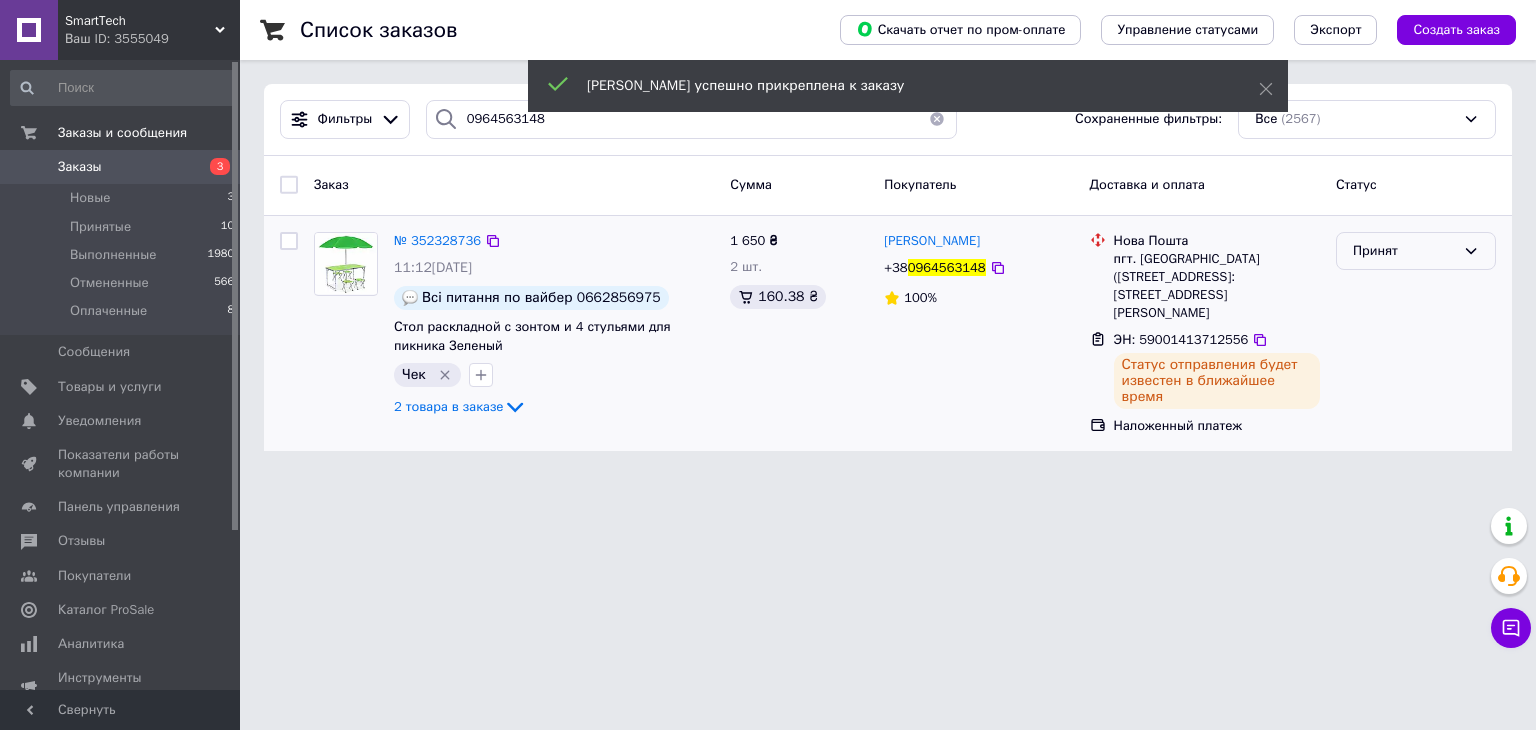 click on "Принят" at bounding box center (1404, 251) 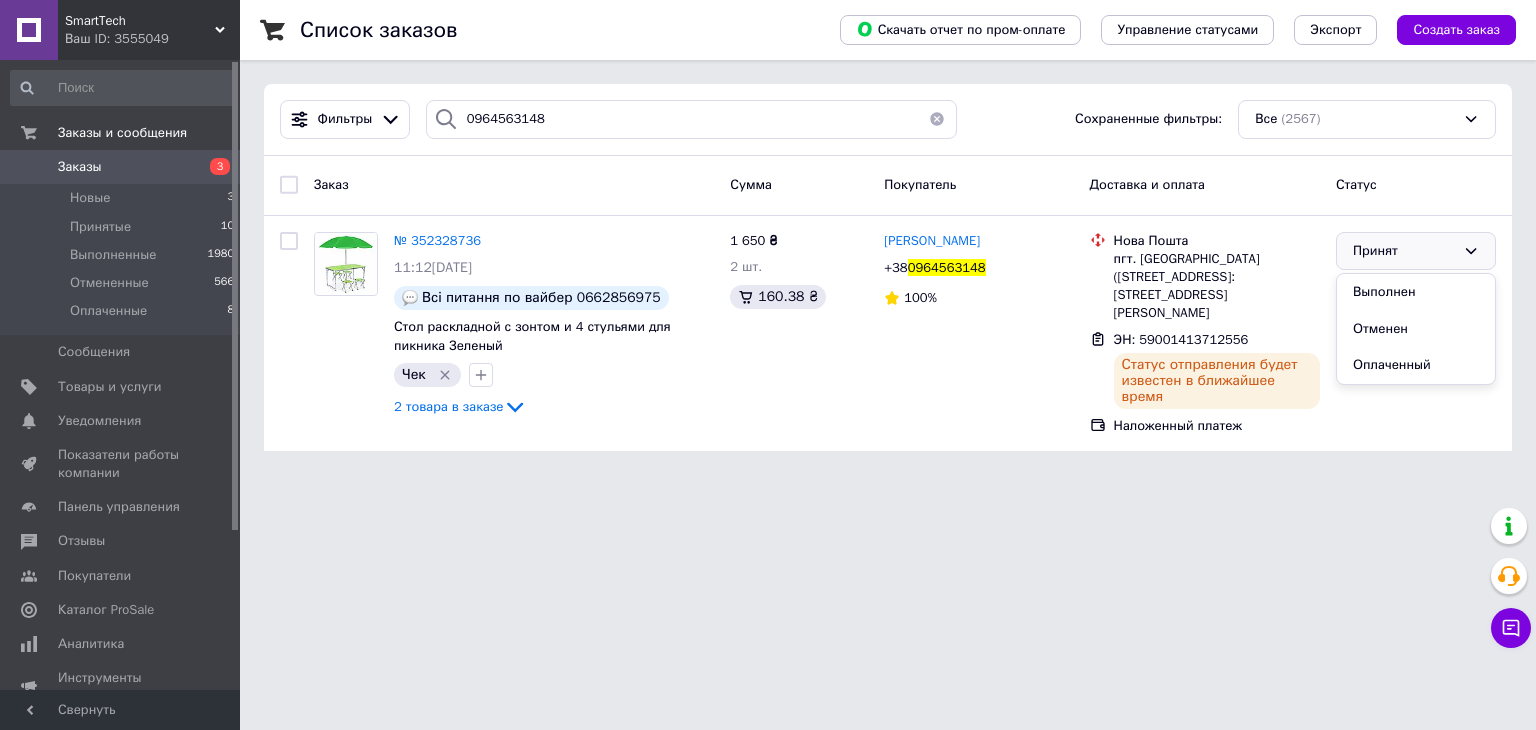 click on "Заказ Сумма Покупатель Доставка и оплата Статус" at bounding box center [888, 186] 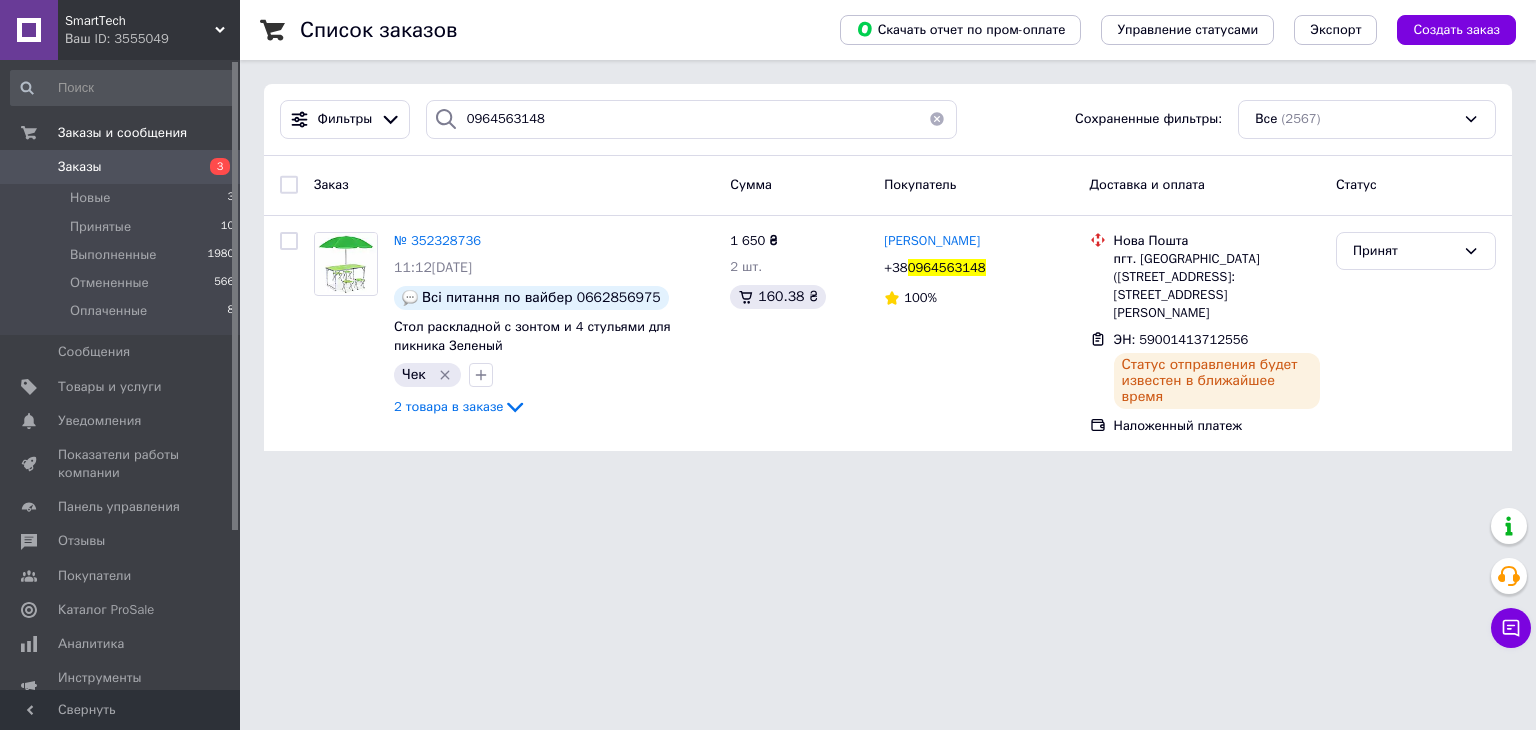 click at bounding box center [937, 119] 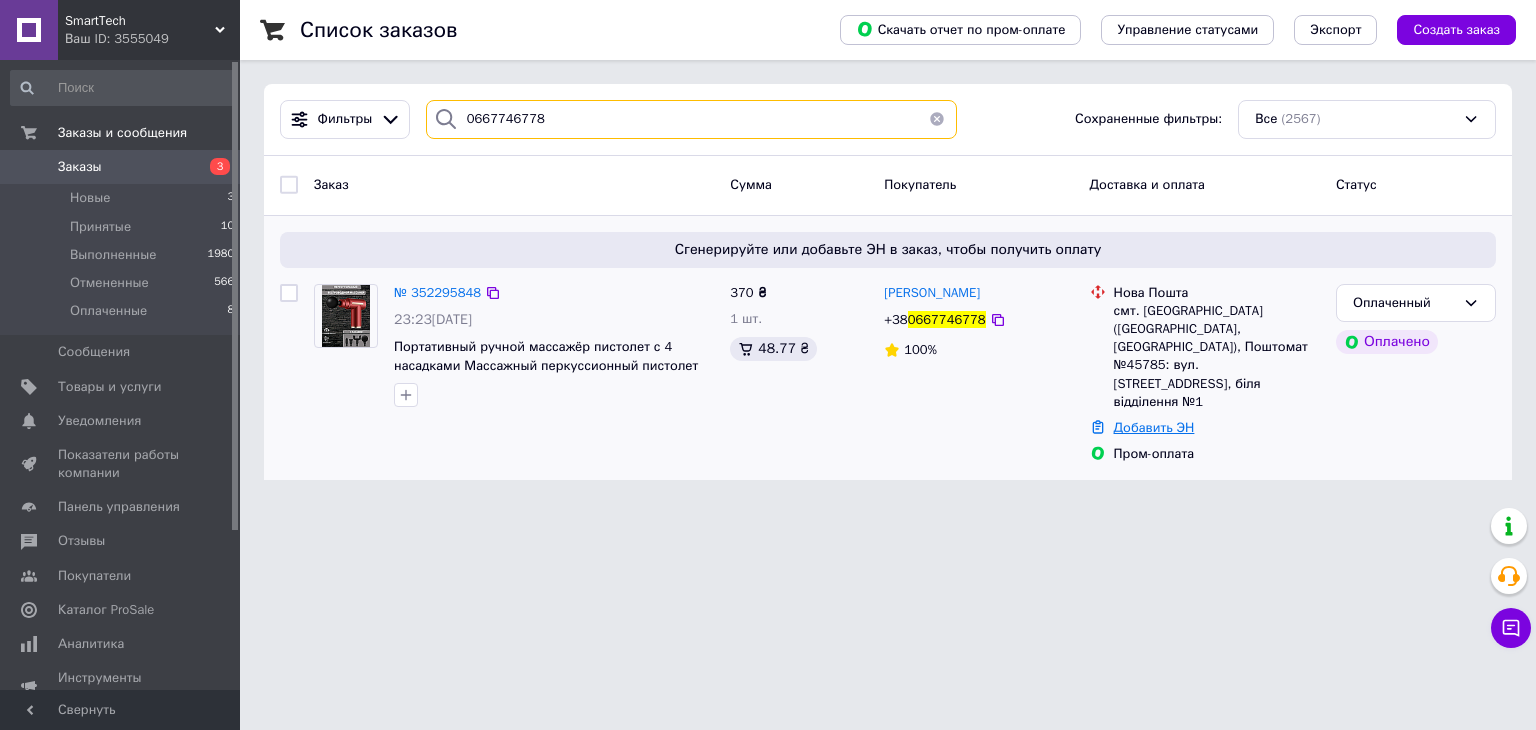 type on "0667746778" 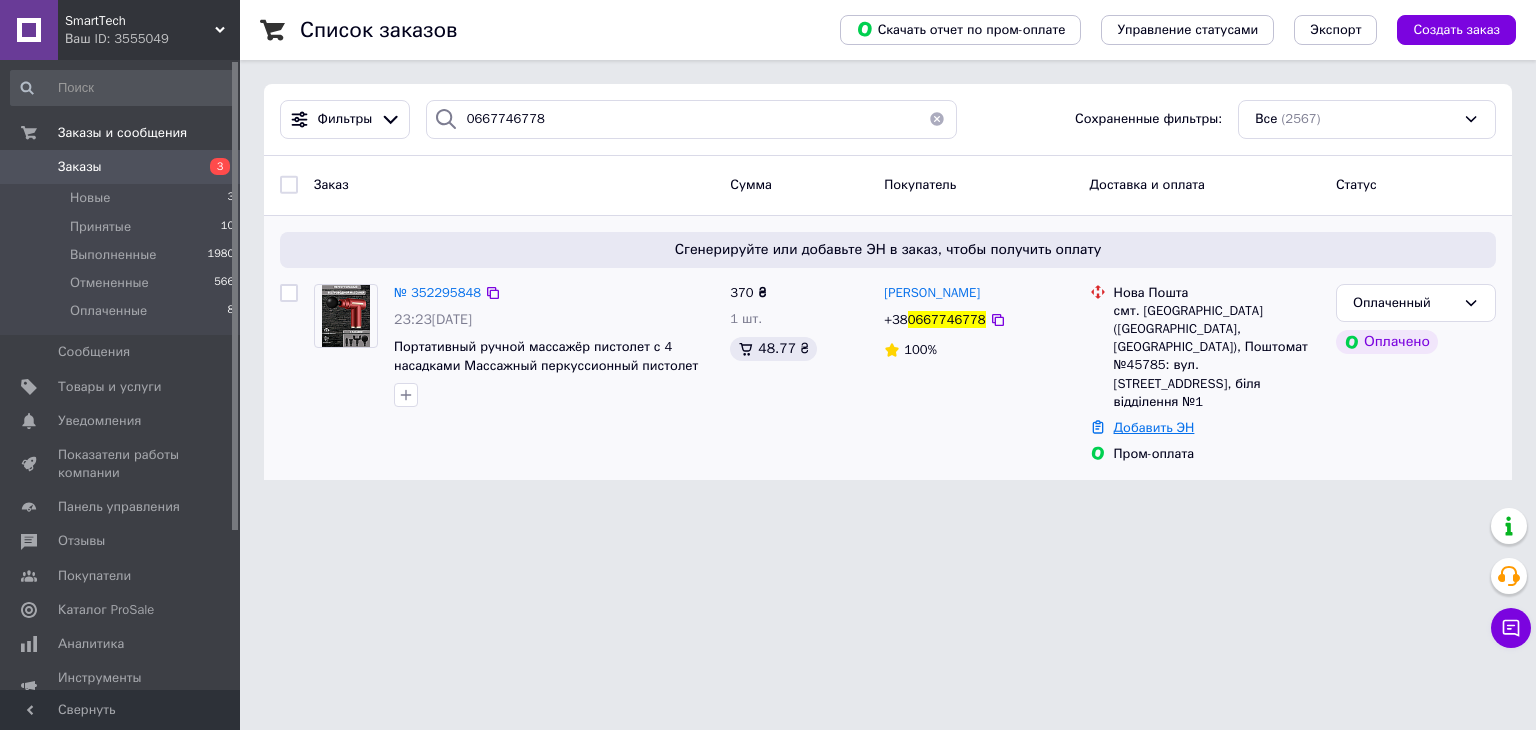 click on "Добавить ЭН" at bounding box center [1154, 427] 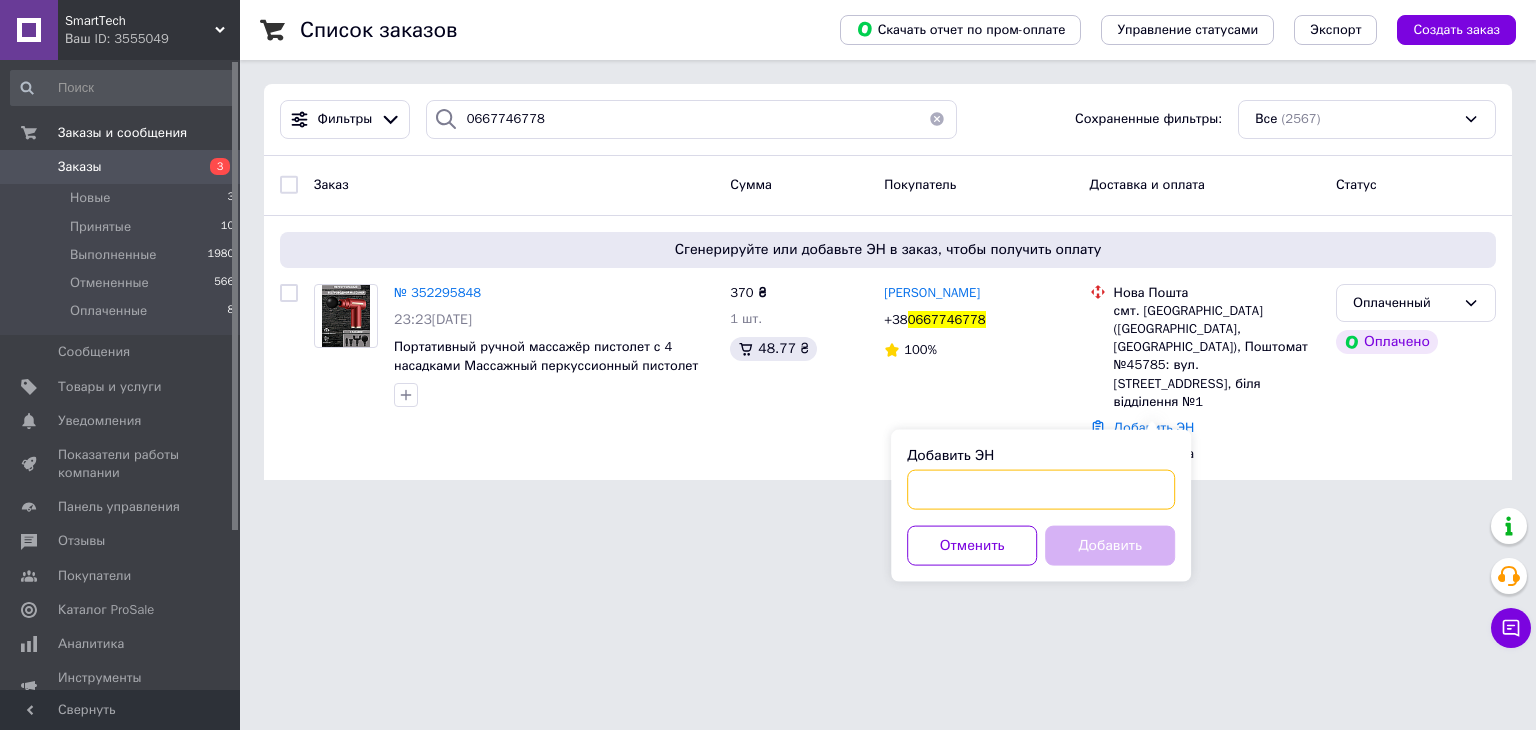 click on "Добавить ЭН" at bounding box center [1041, 490] 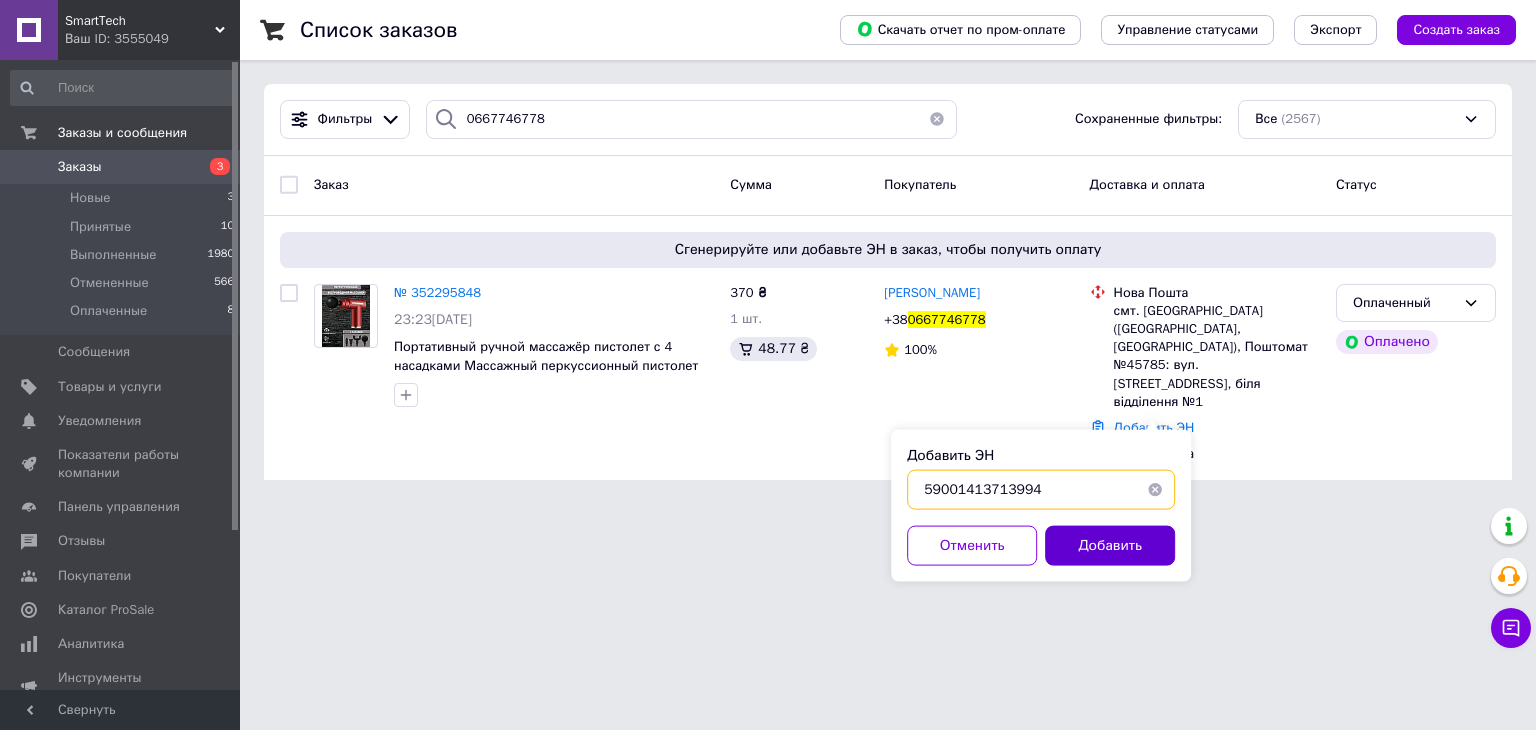 type on "59001413713994" 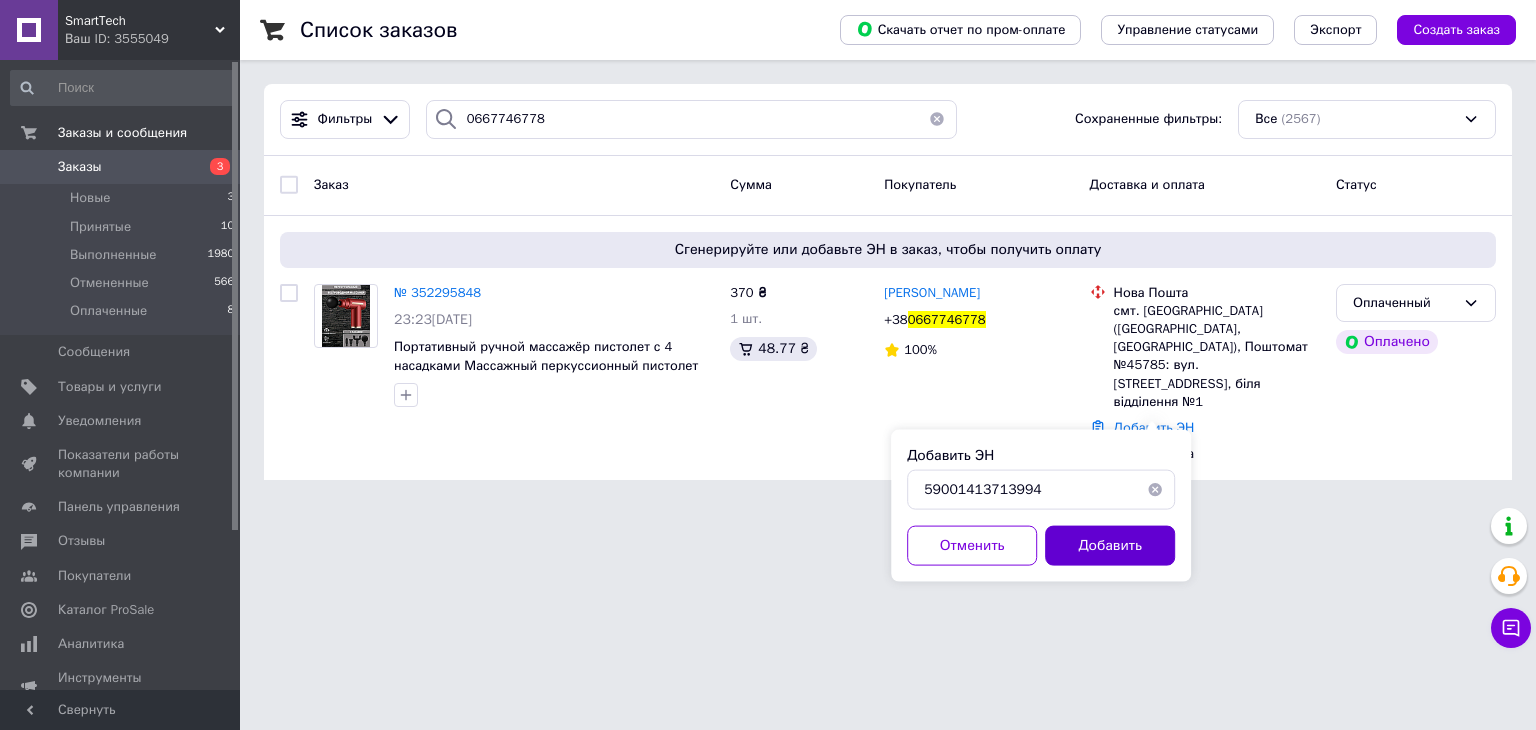 click on "Добавить" at bounding box center (1110, 546) 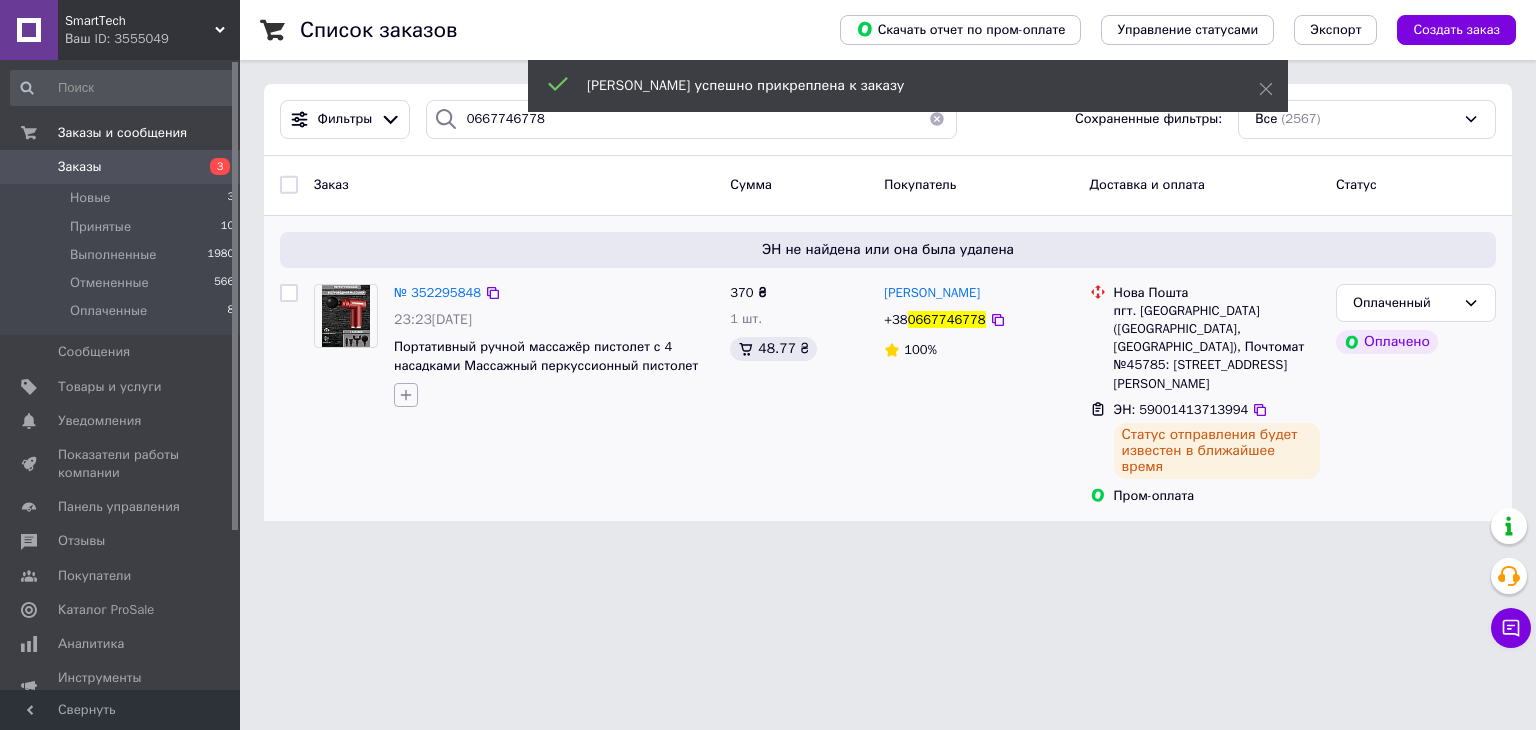 click 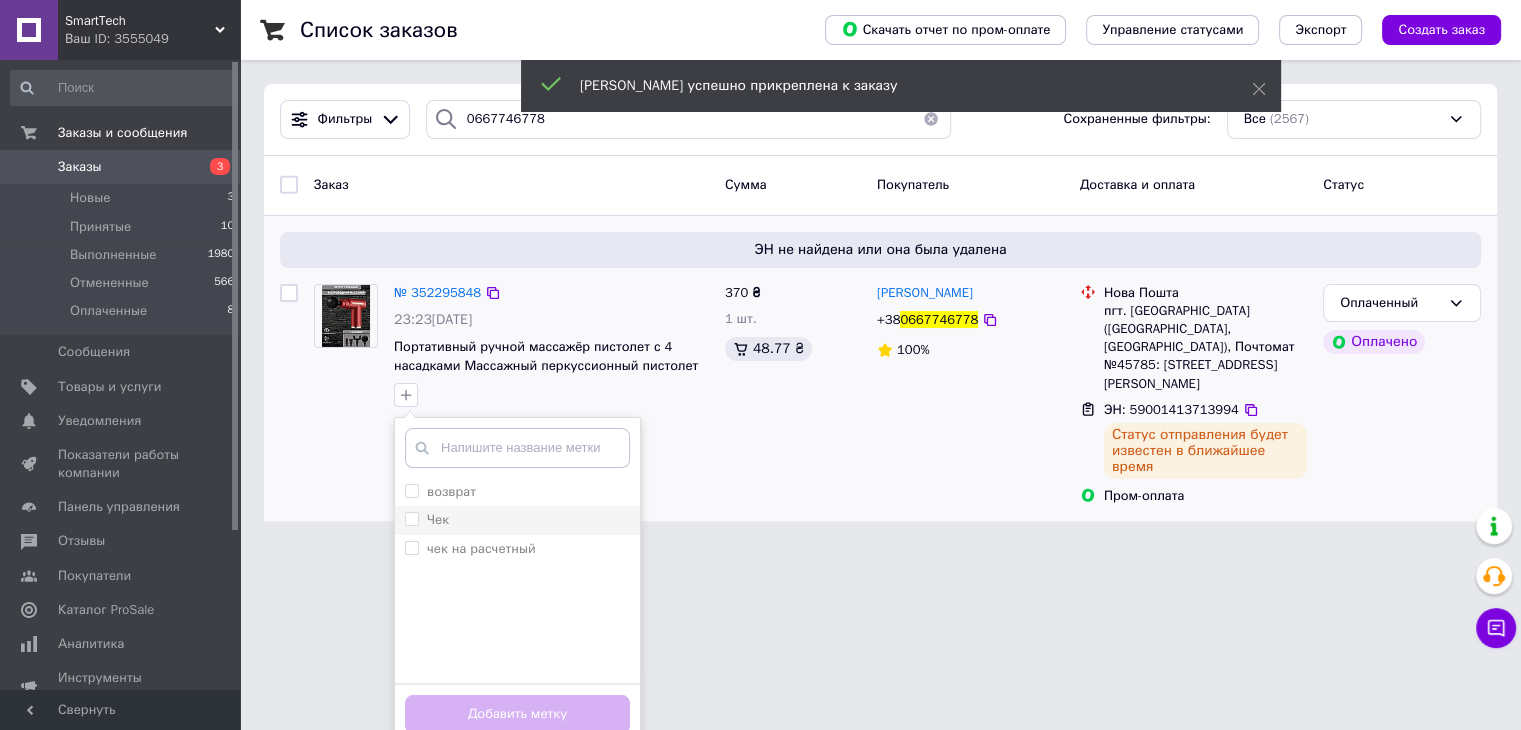 click on "Чек" at bounding box center (438, 519) 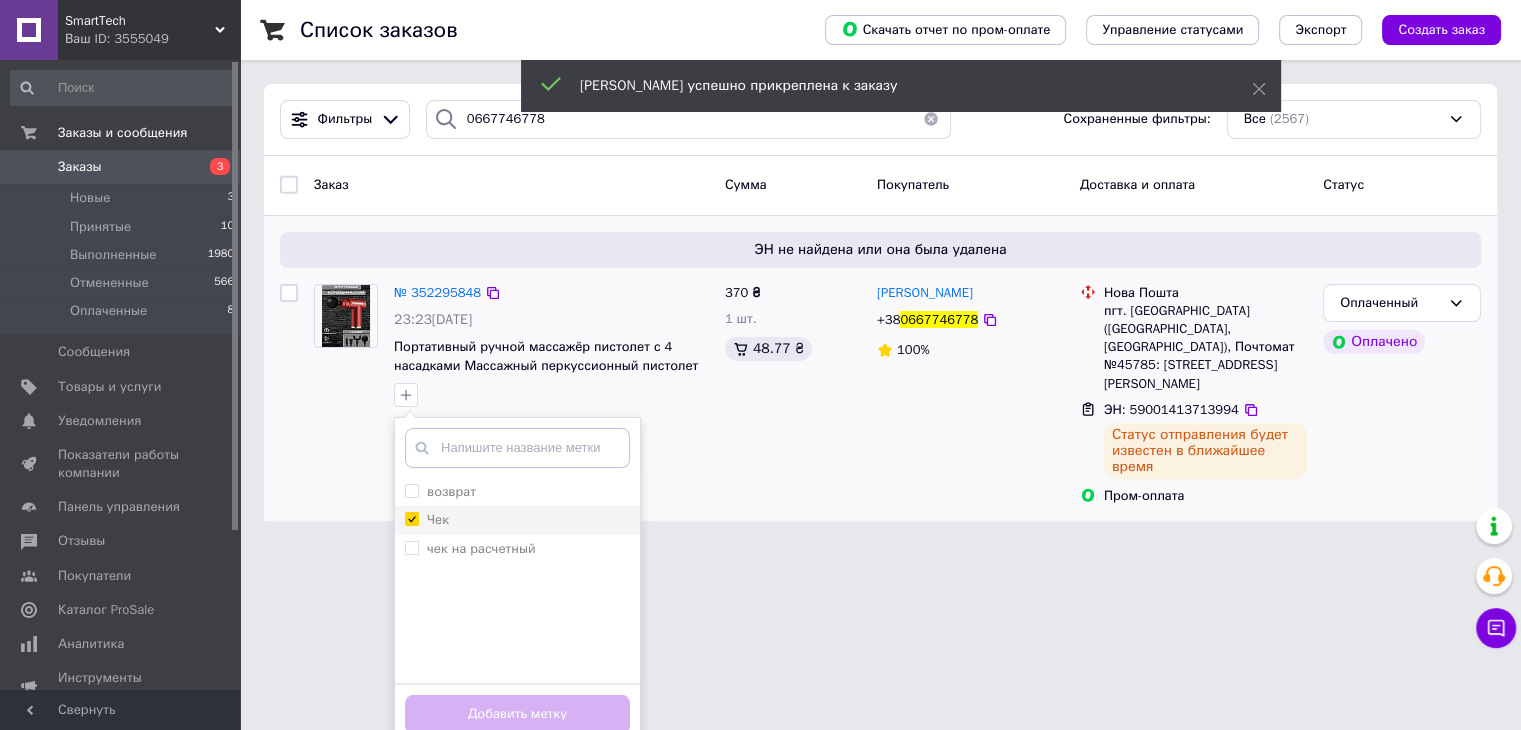 checkbox on "true" 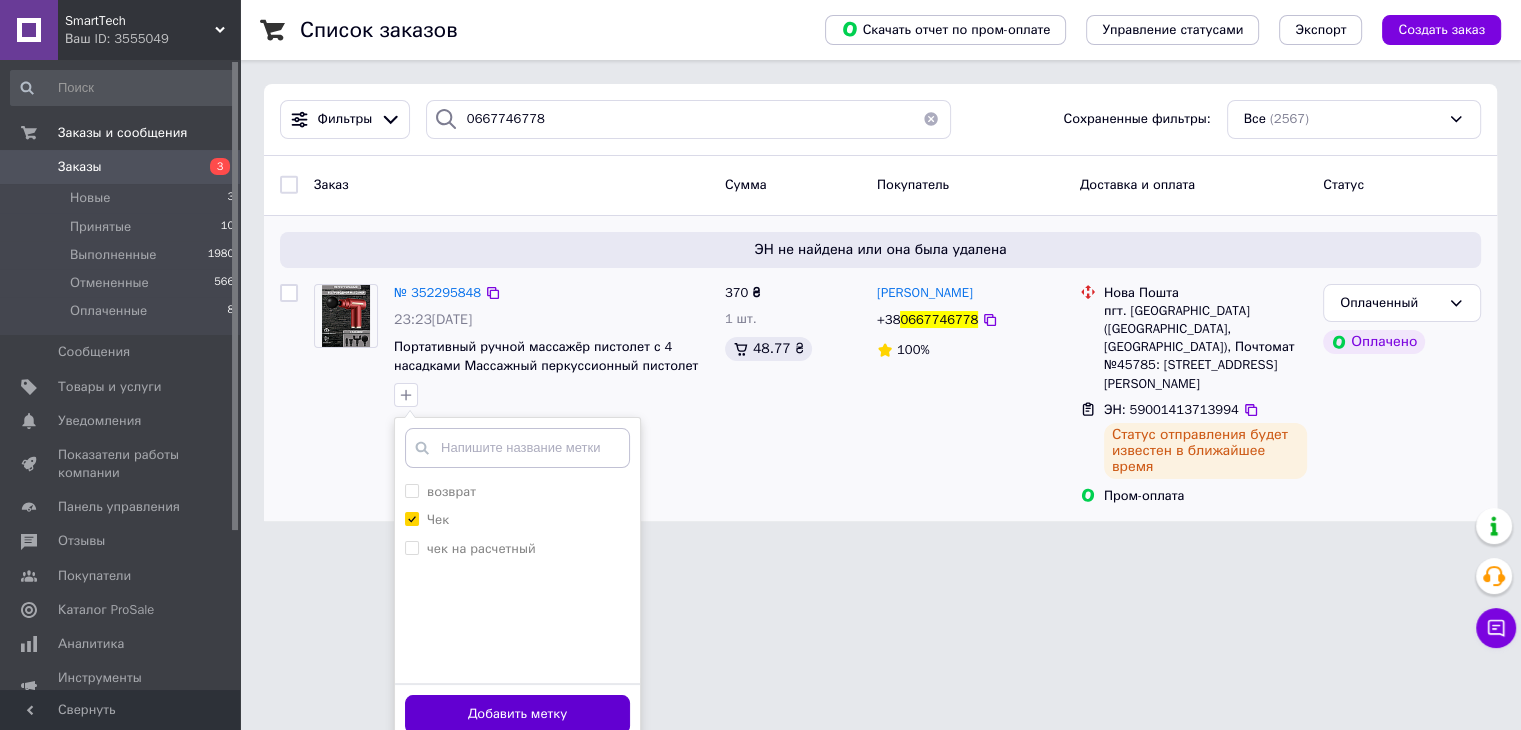 click on "Добавить метку" at bounding box center [517, 714] 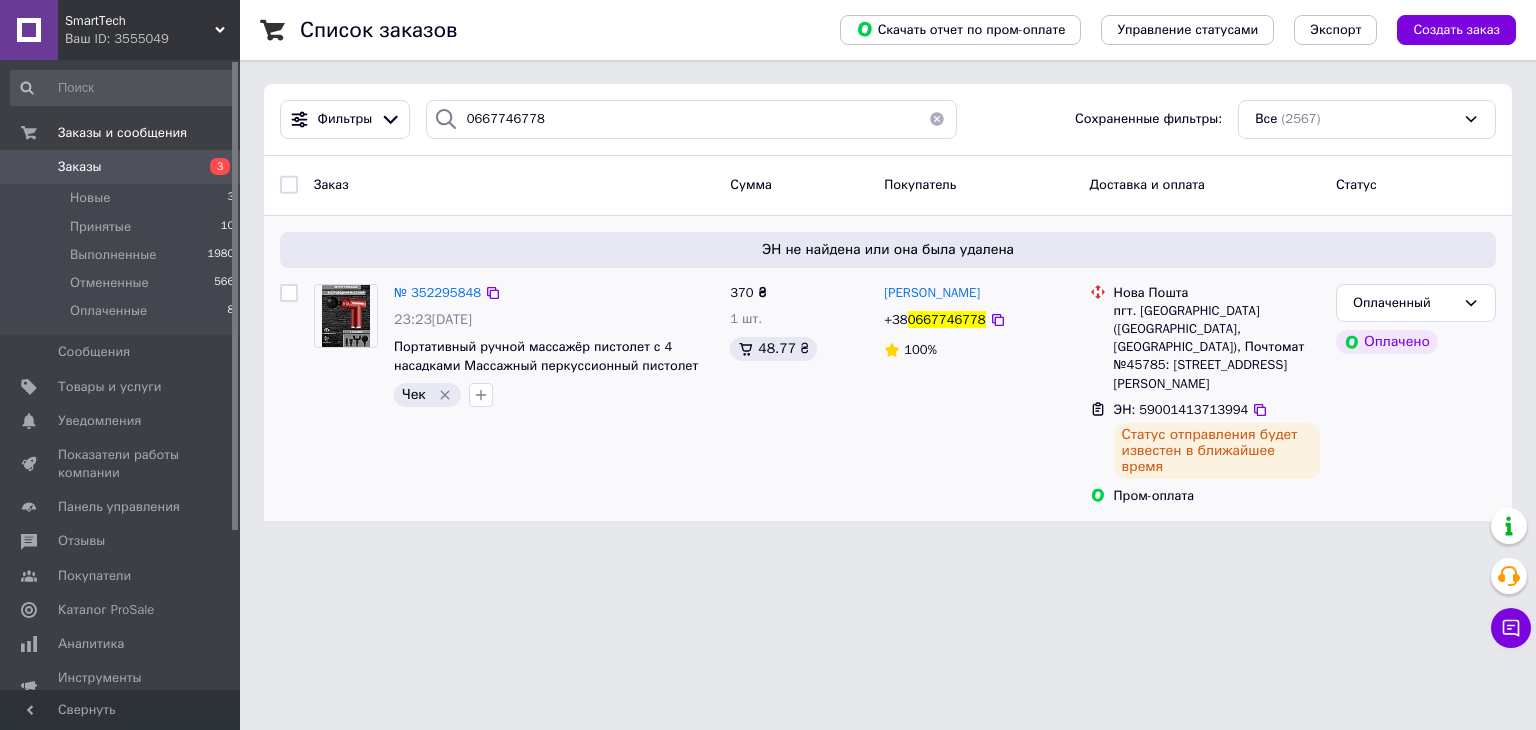 click at bounding box center [937, 119] 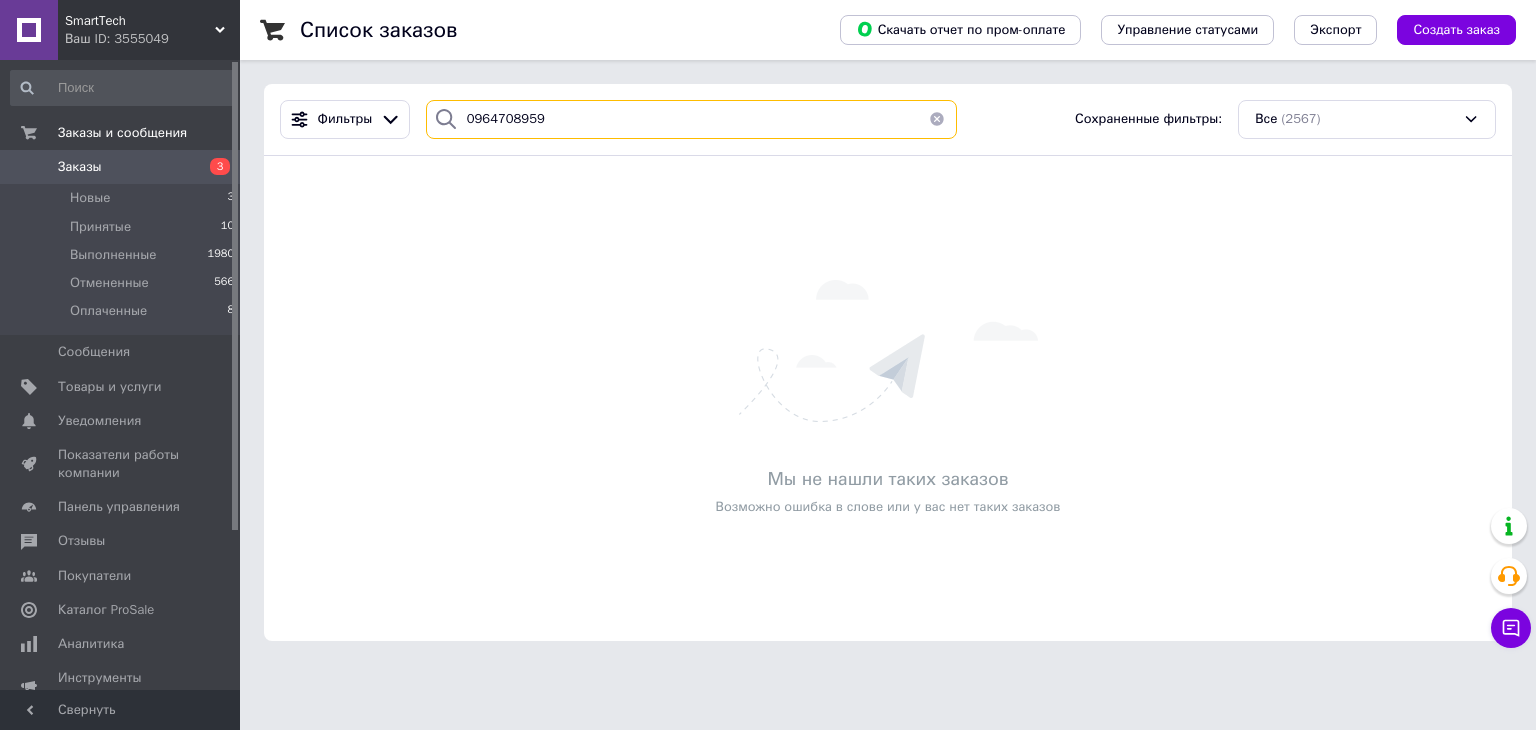 type on "0964708959" 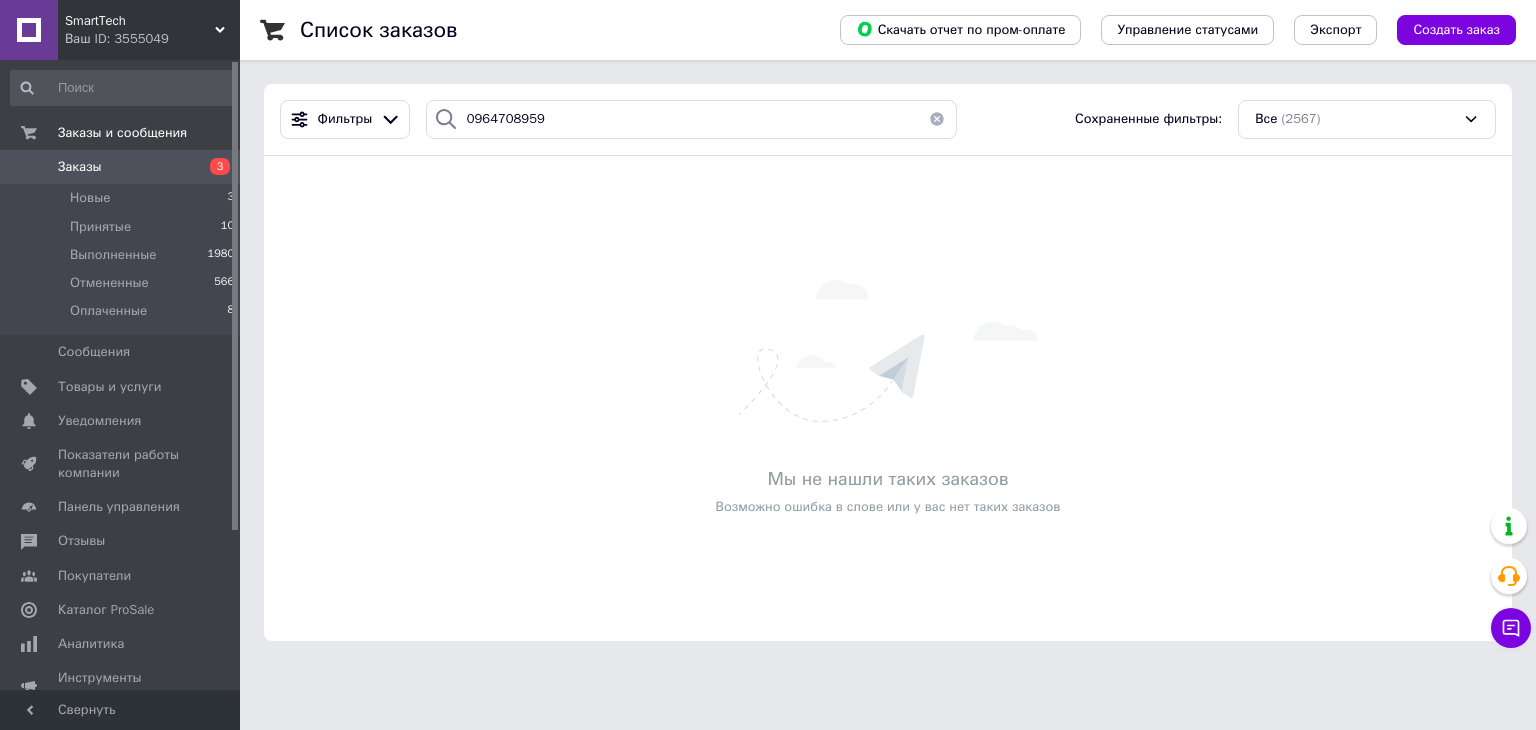 click at bounding box center [937, 119] 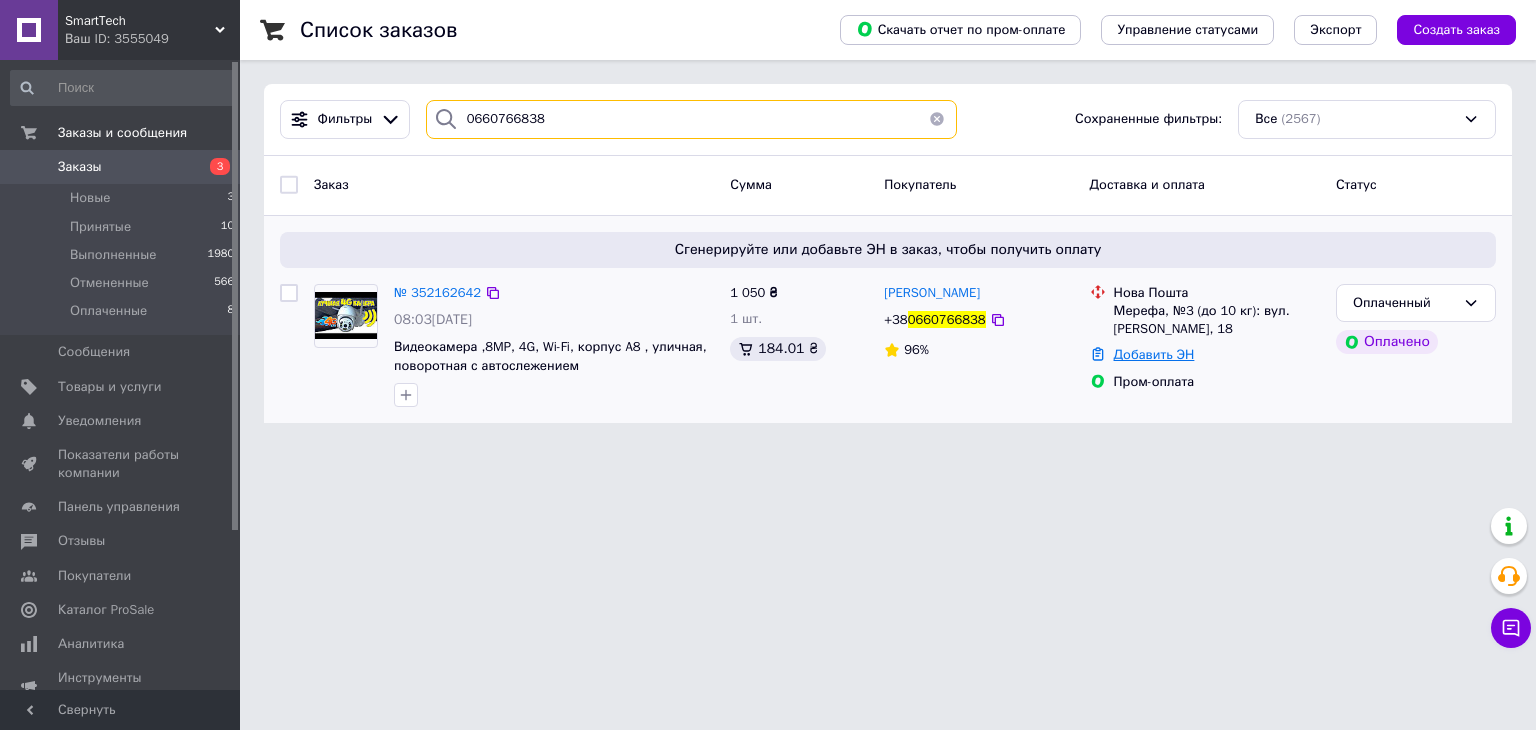 type on "0660766838" 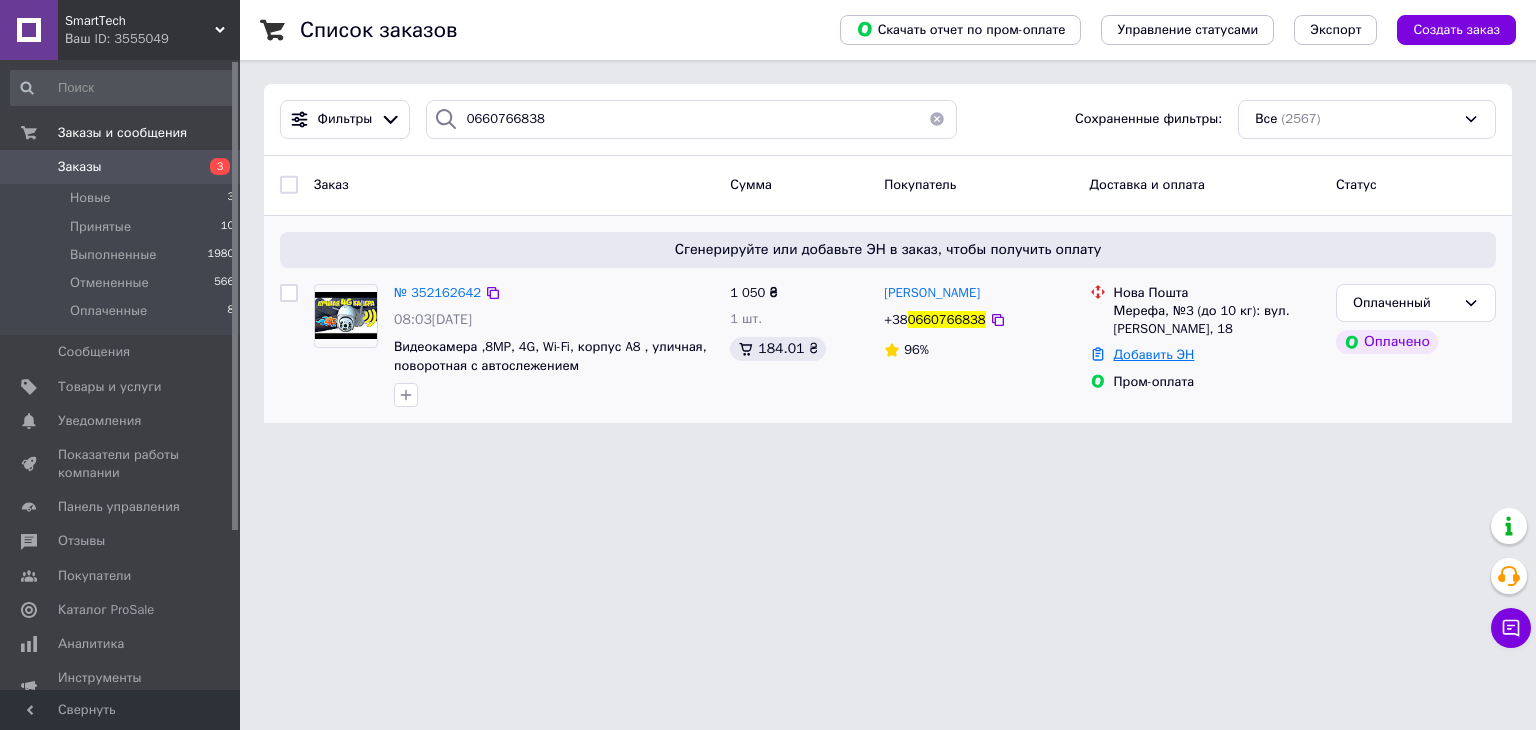 click on "Добавить ЭН" at bounding box center [1154, 354] 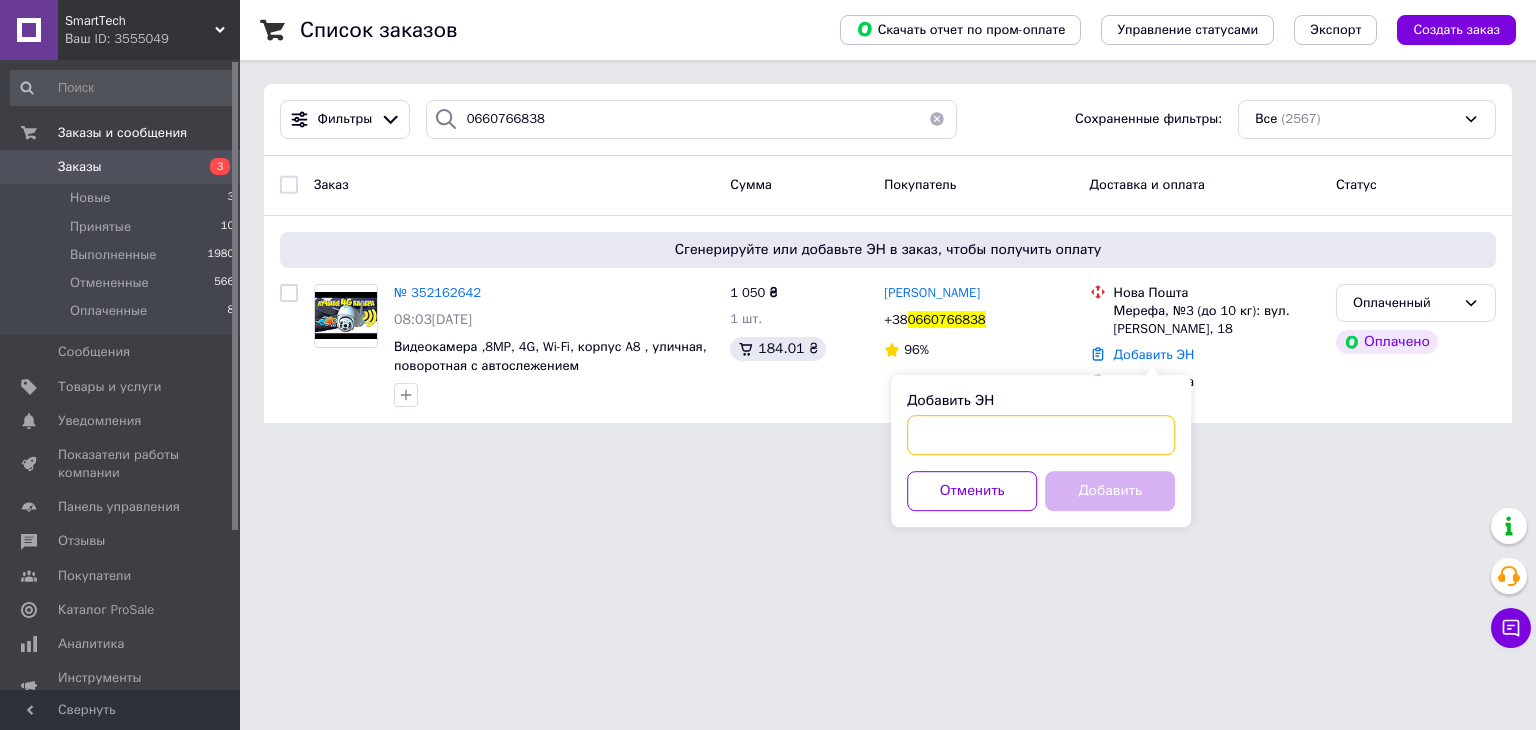 click on "Добавить ЭН" at bounding box center [1041, 435] 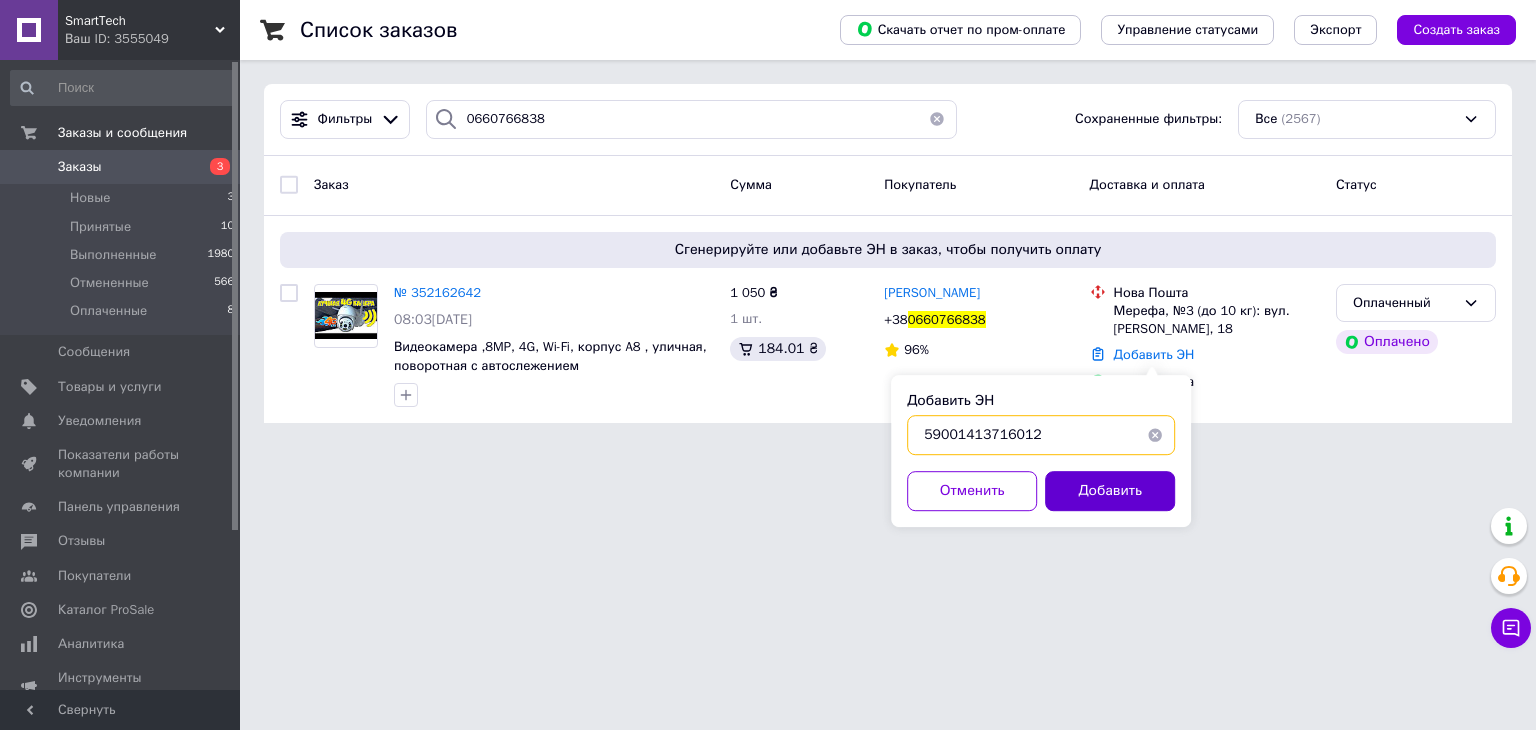 type on "59001413716012" 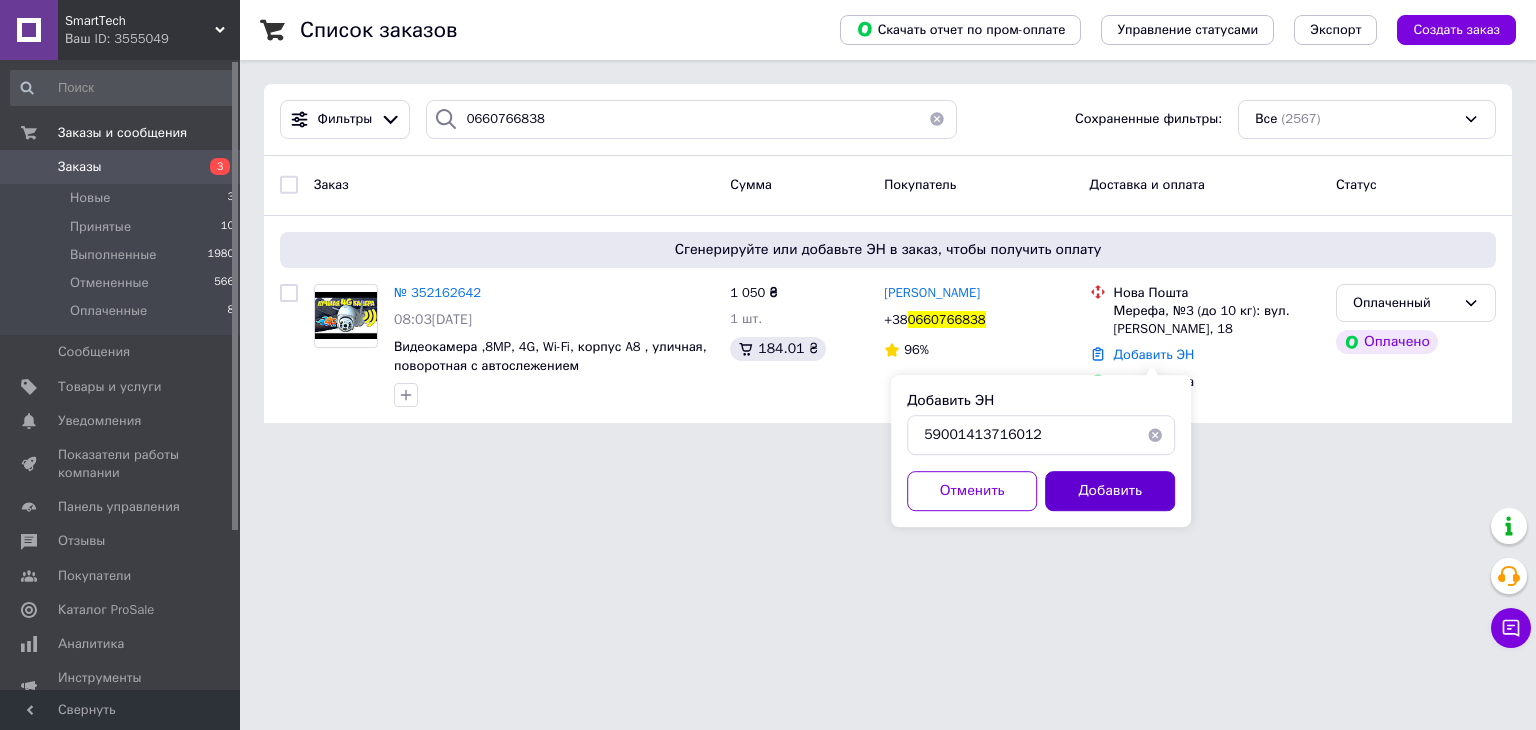 click on "Добавить" at bounding box center [1110, 491] 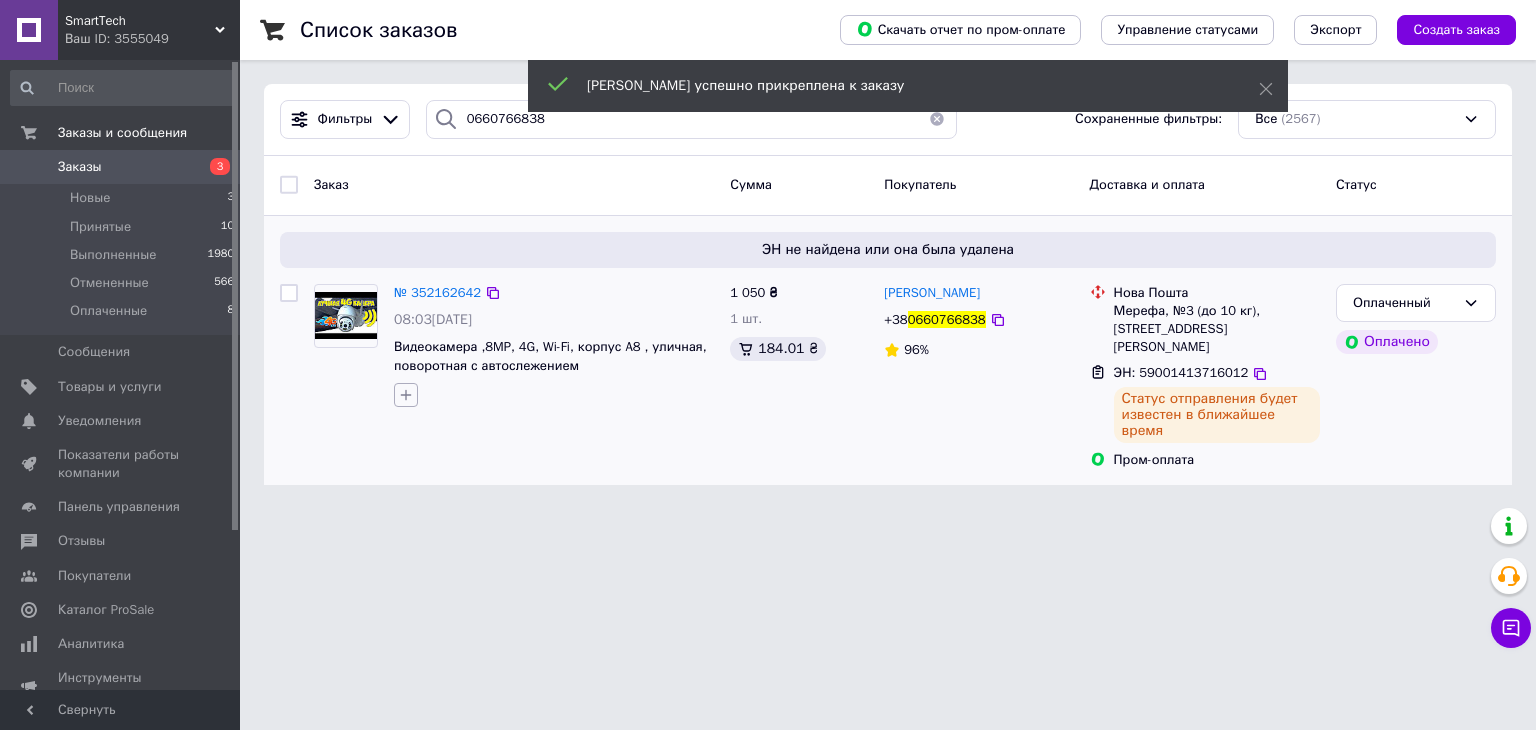 click at bounding box center (406, 395) 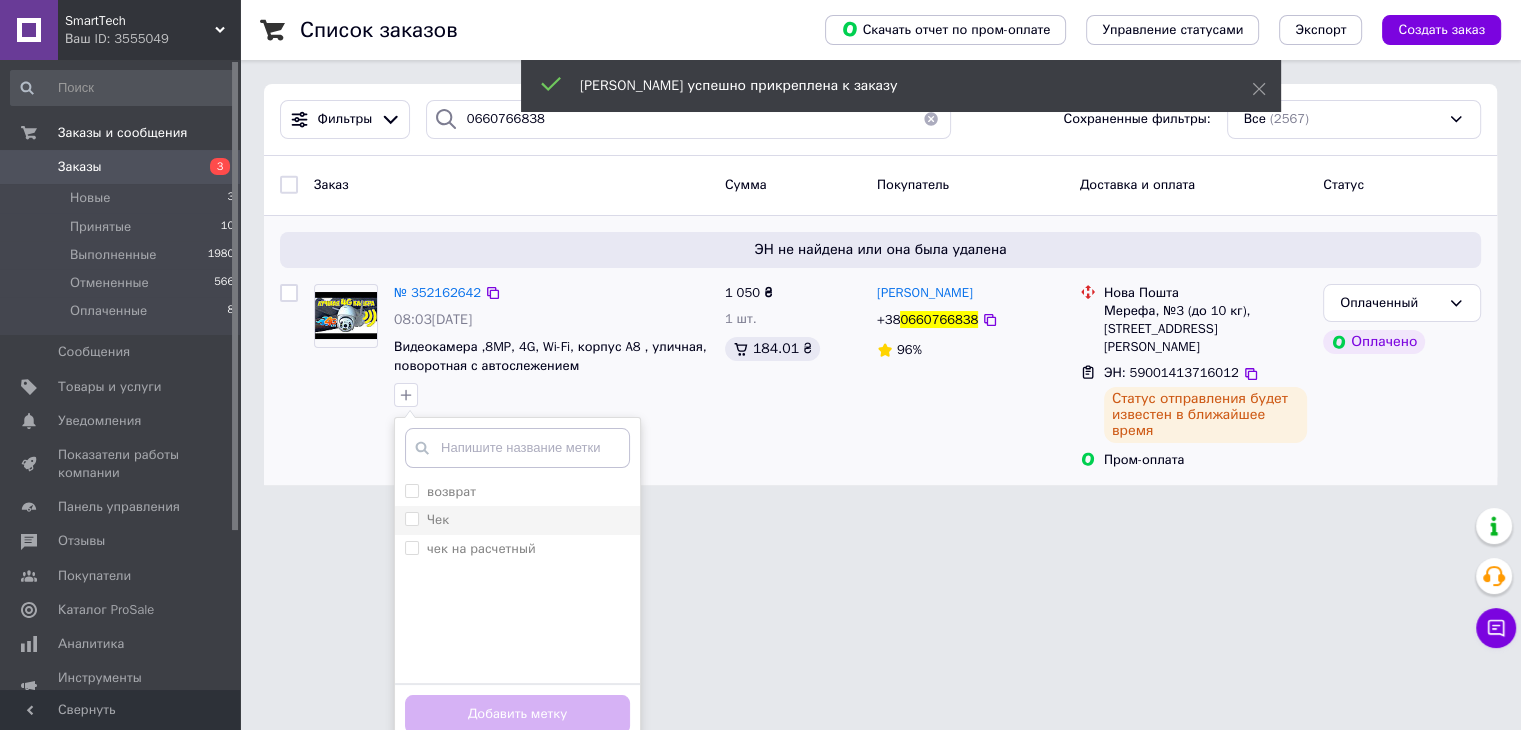 click on "Чек" at bounding box center (438, 519) 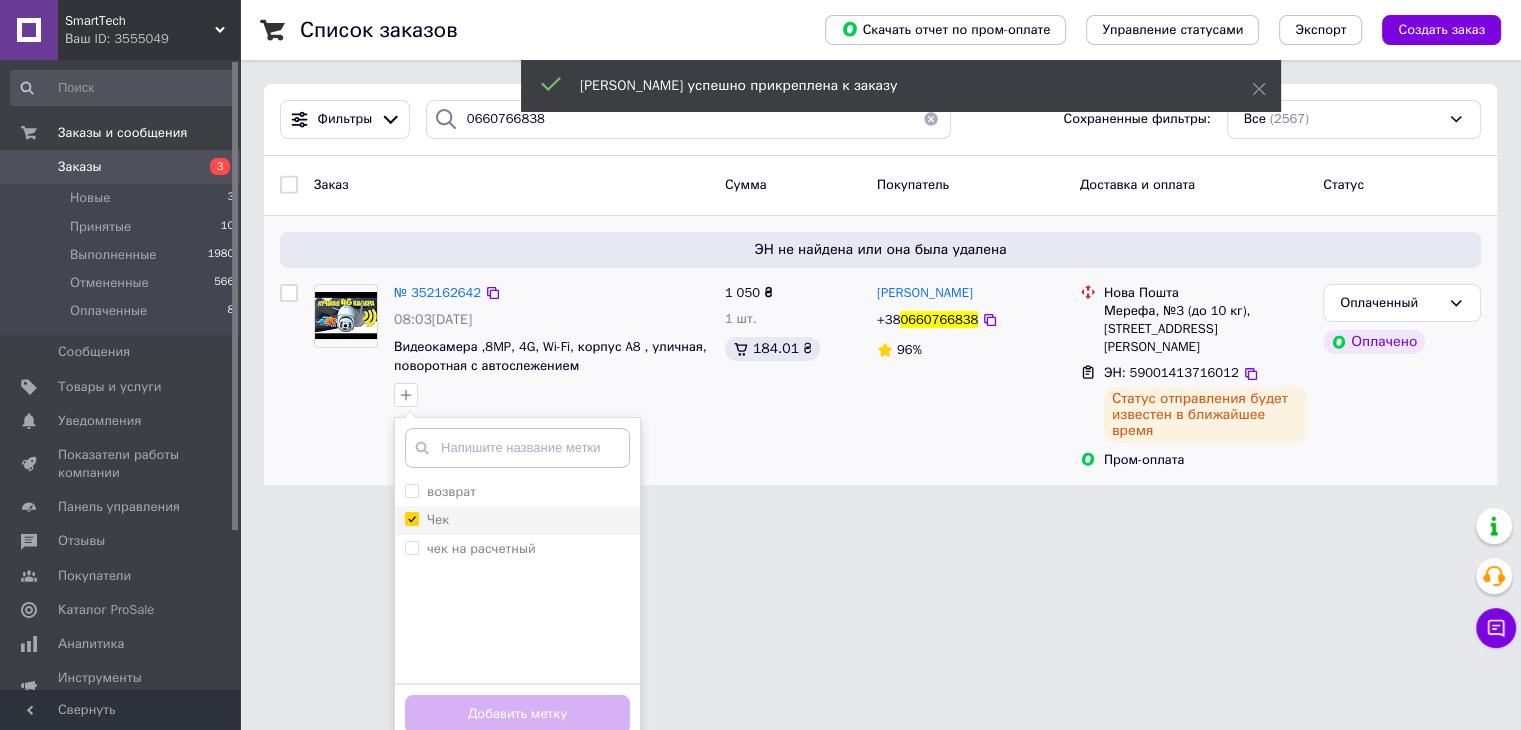 checkbox on "true" 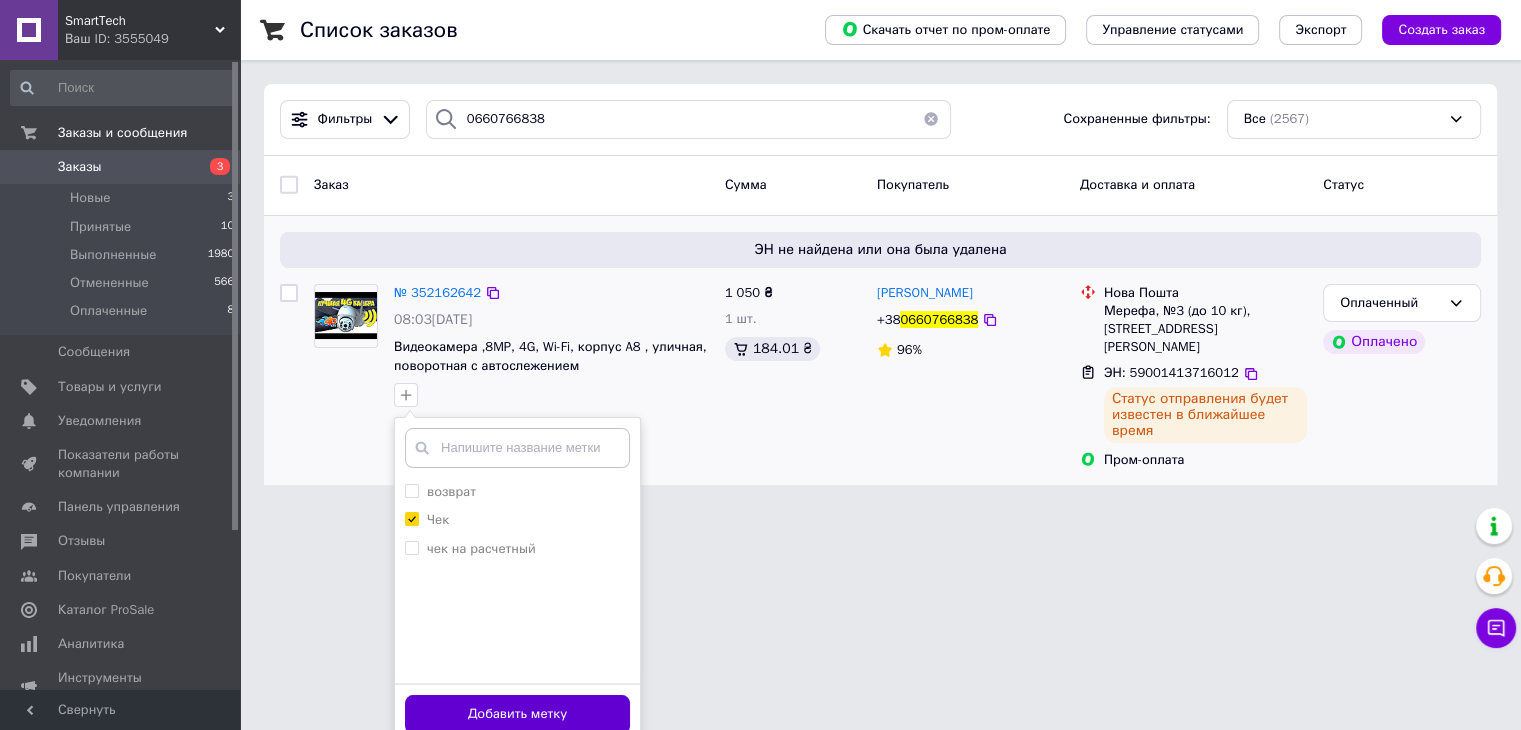 click on "Добавить метку" at bounding box center (517, 714) 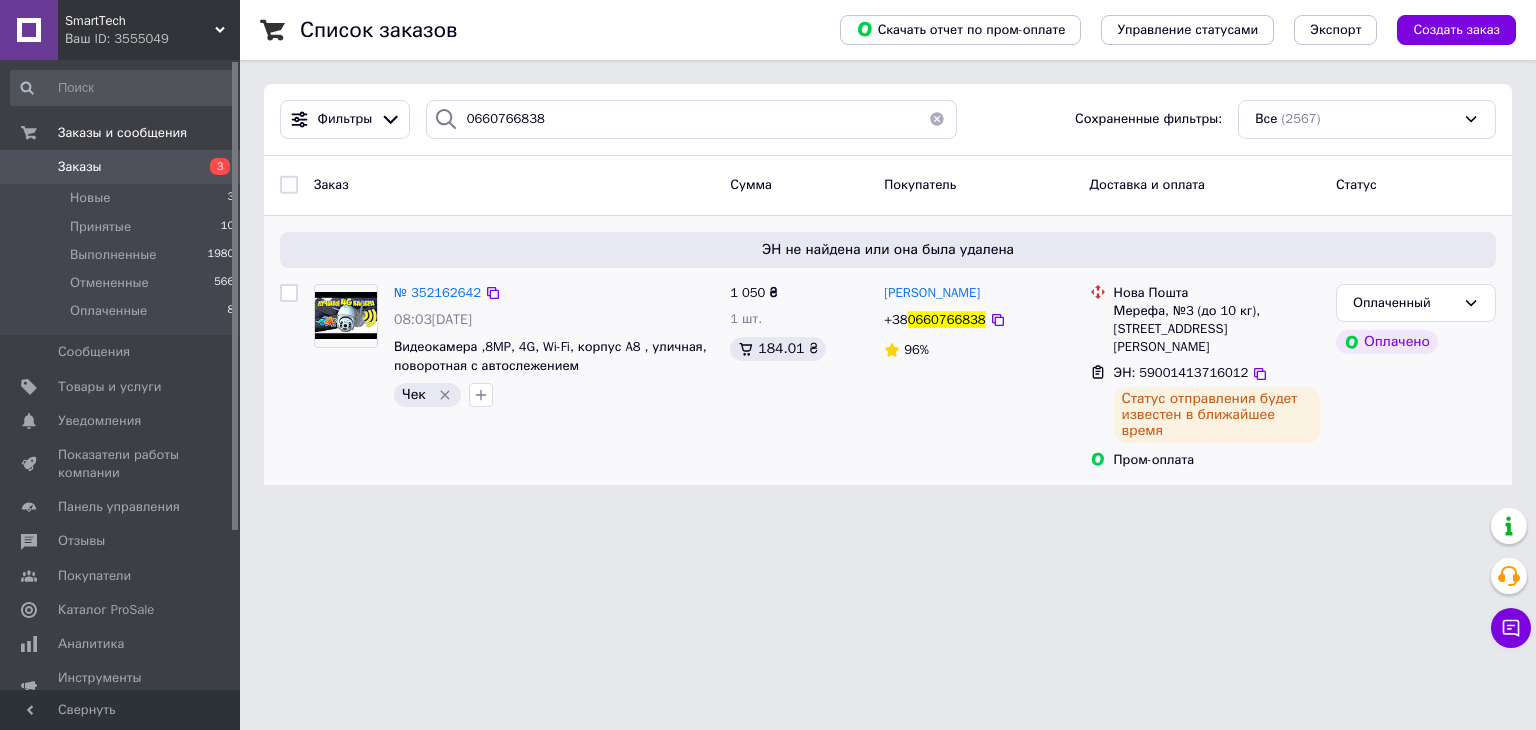 click at bounding box center (937, 119) 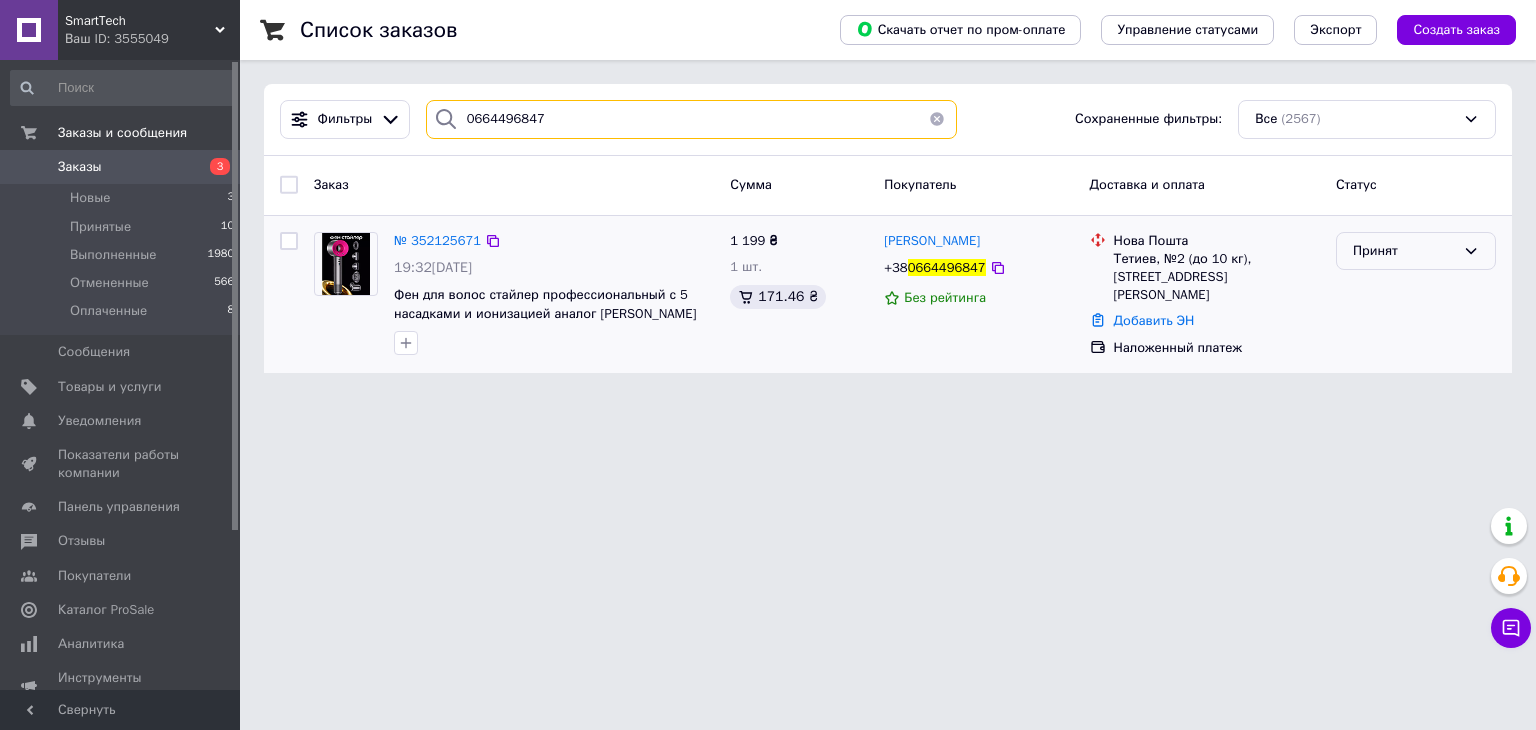 type on "0664496847" 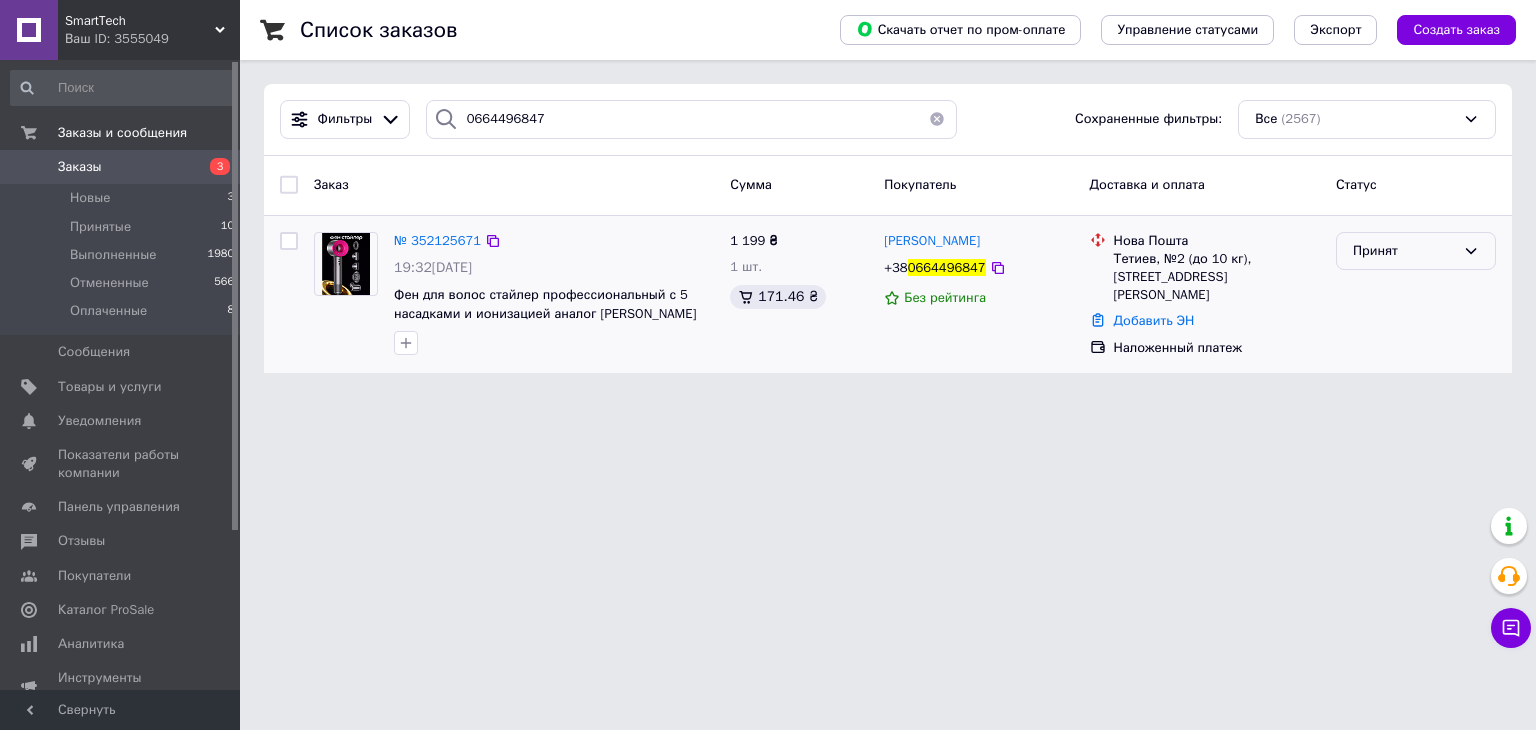 click on "Принят" at bounding box center (1404, 251) 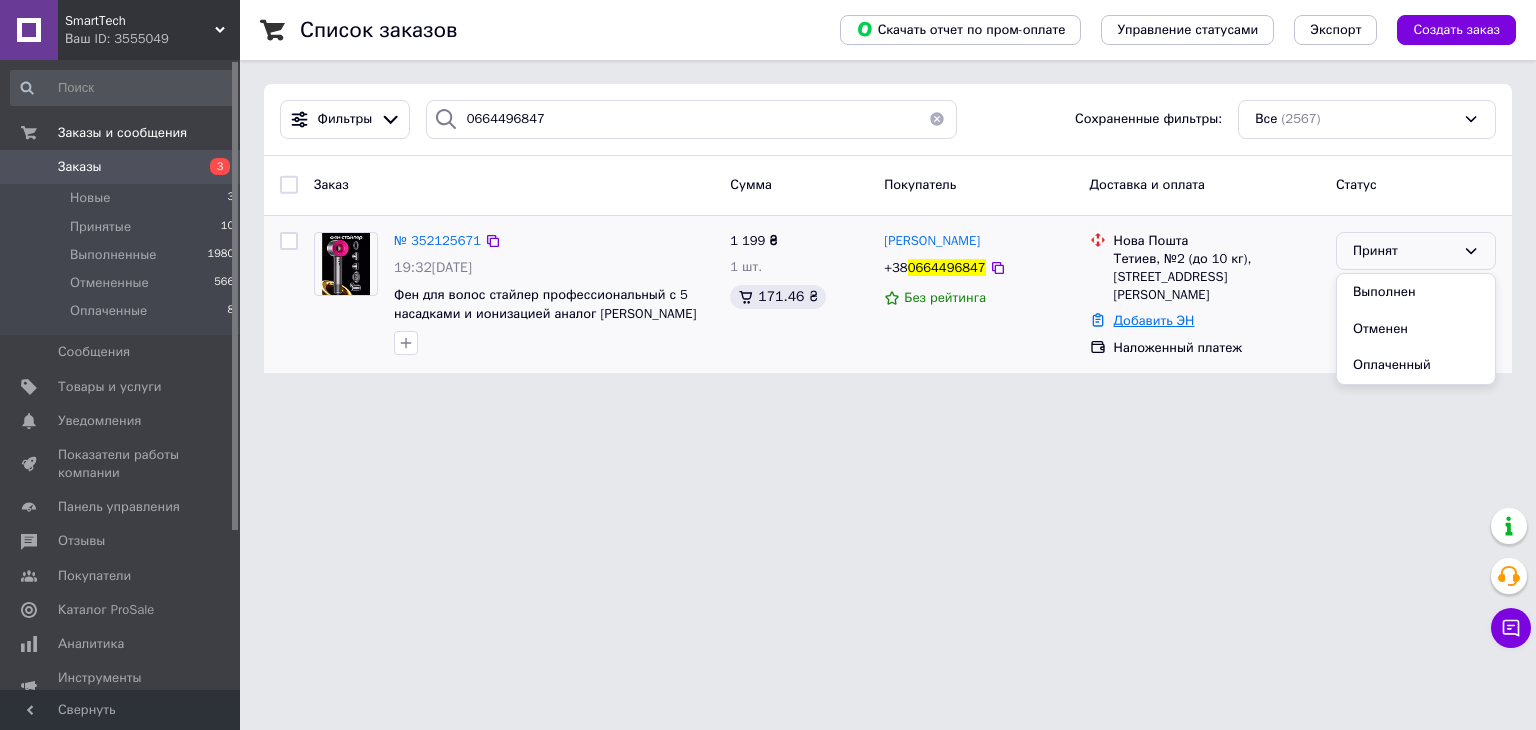 click on "Добавить ЭН" at bounding box center (1154, 320) 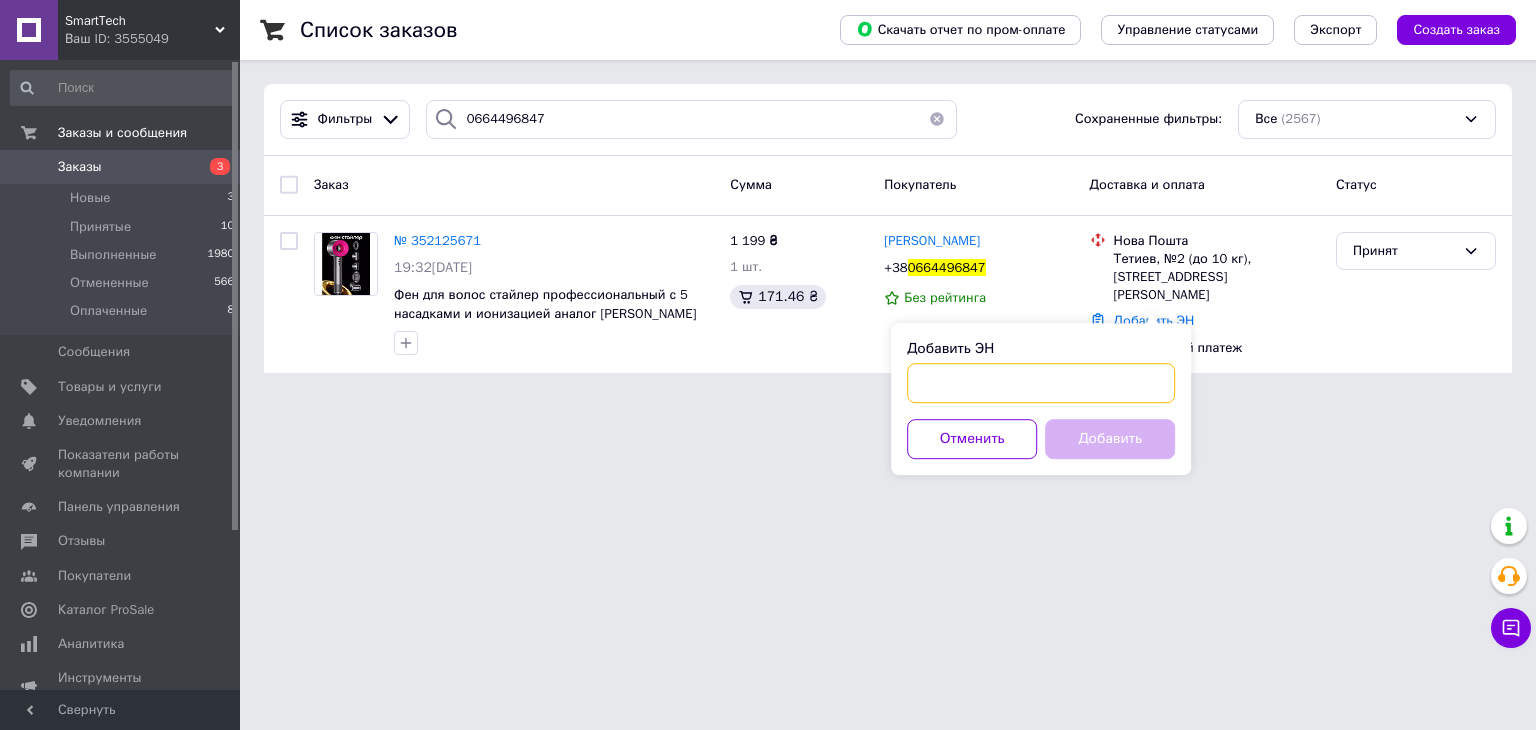 click on "Добавить ЭН" at bounding box center [1041, 383] 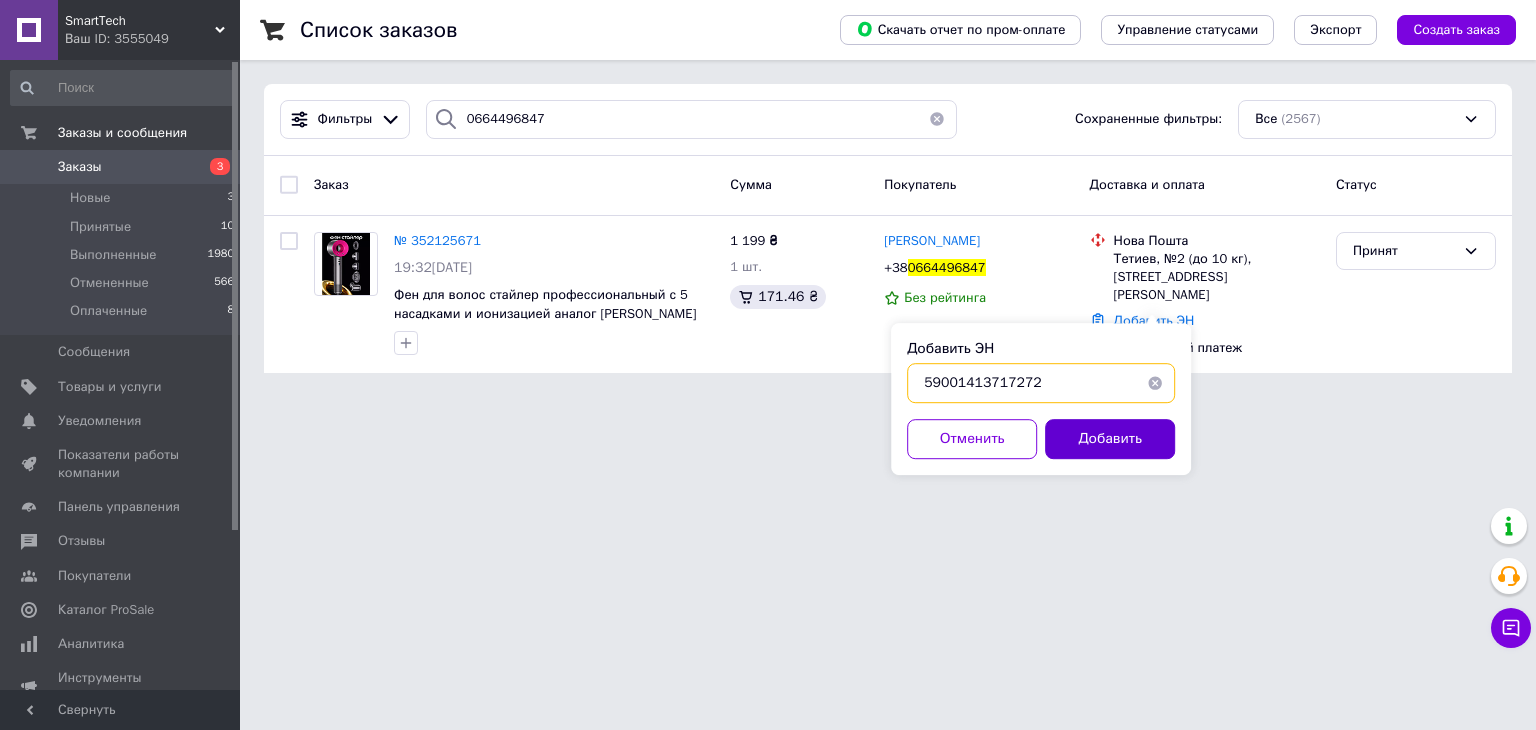 type on "59001413717272" 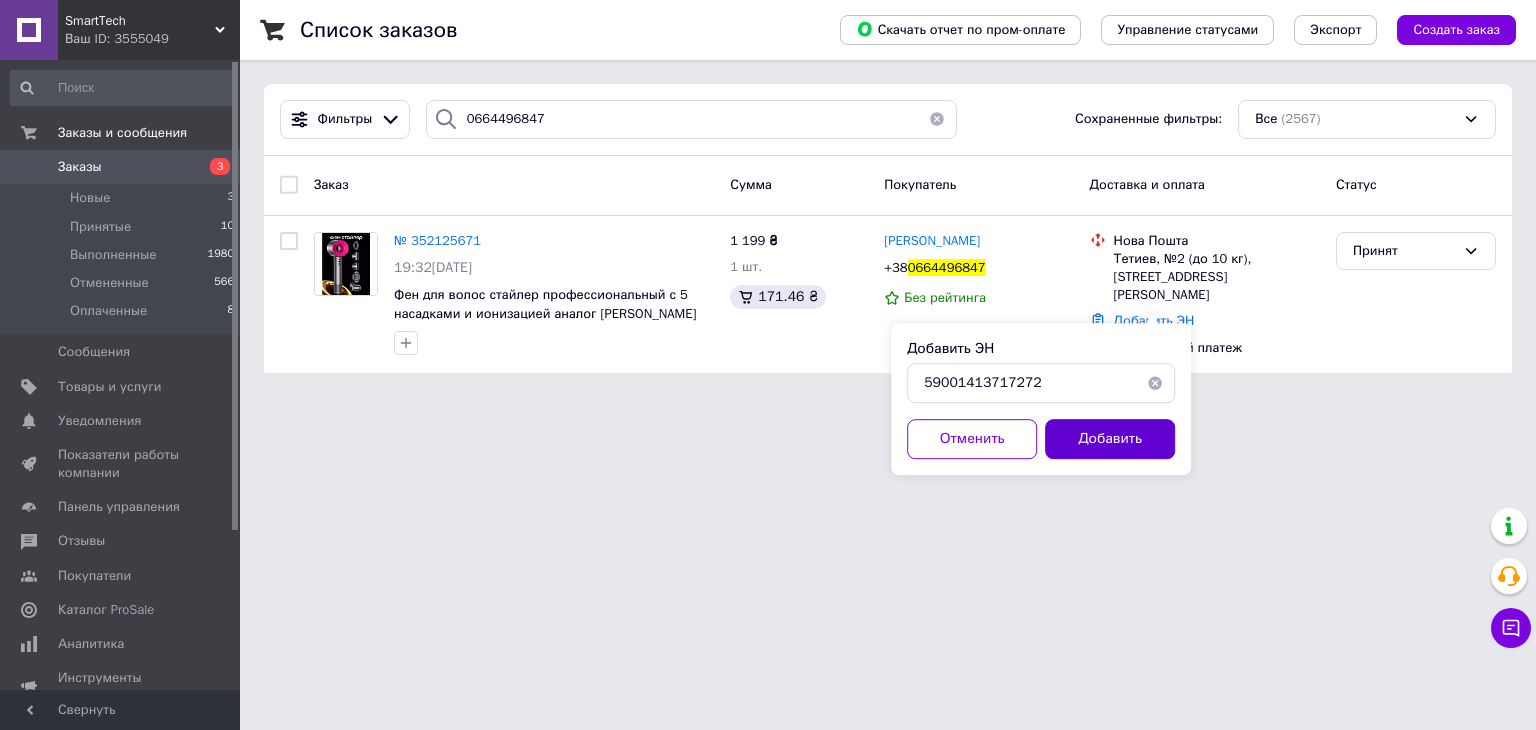 click on "Добавить" at bounding box center [1110, 439] 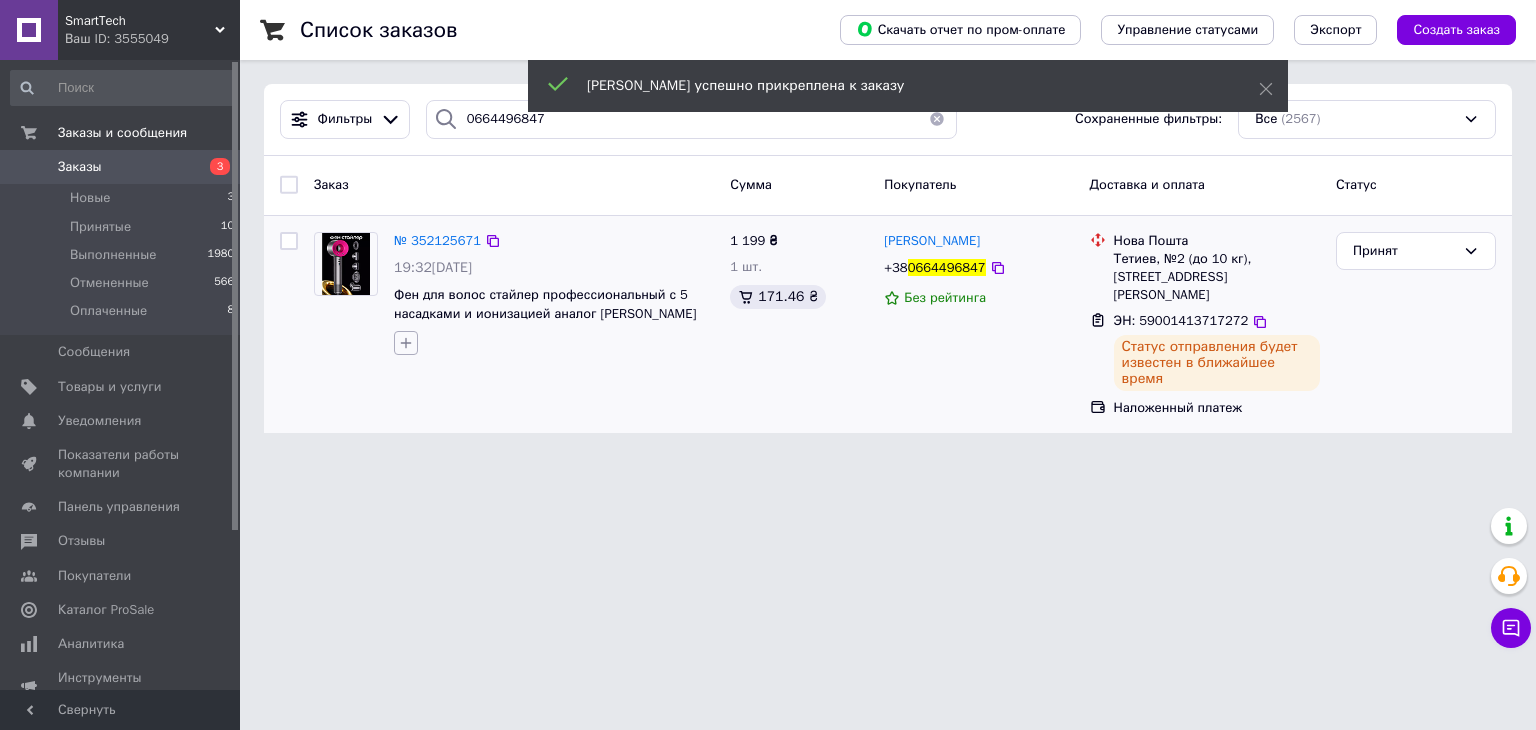 click 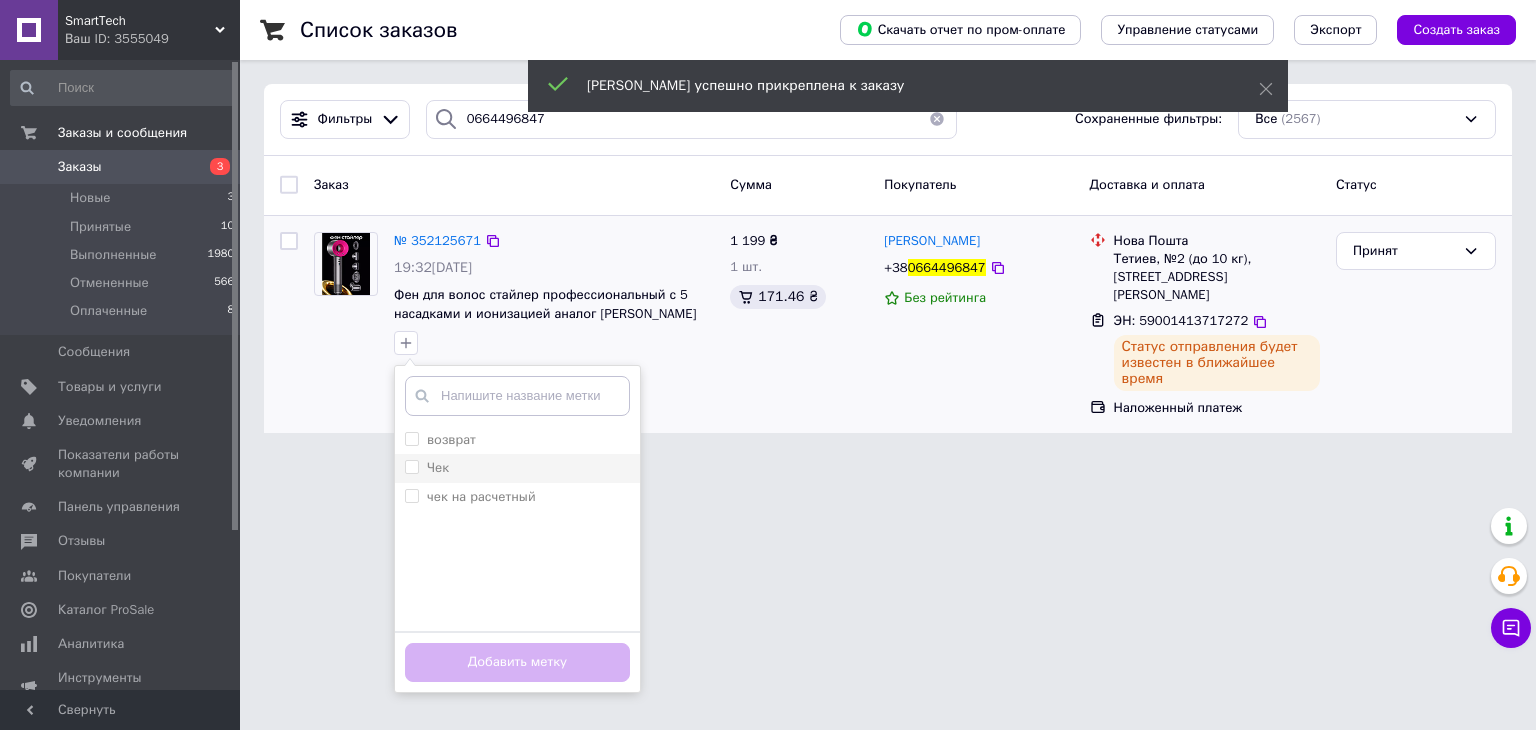 click on "Чек" at bounding box center (438, 467) 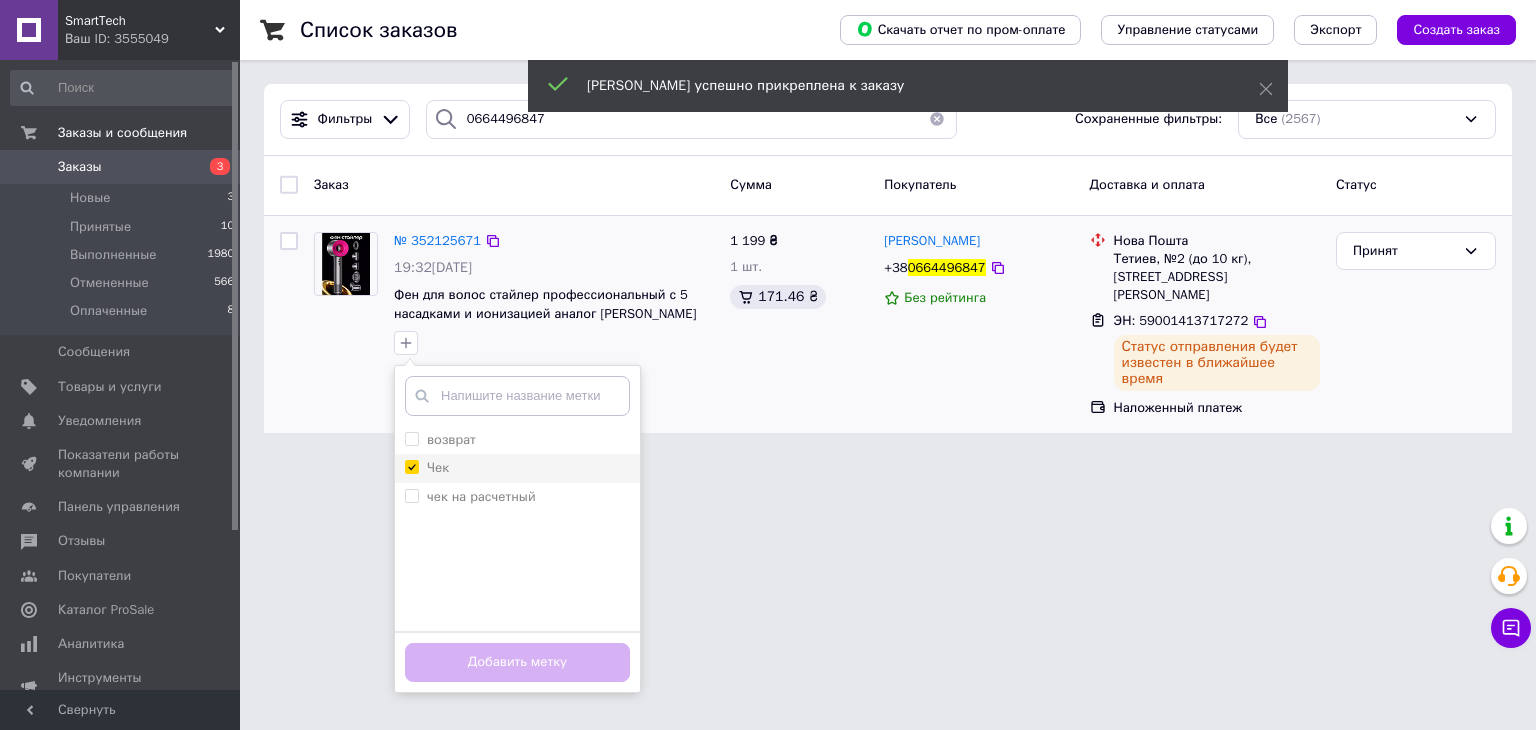 checkbox on "true" 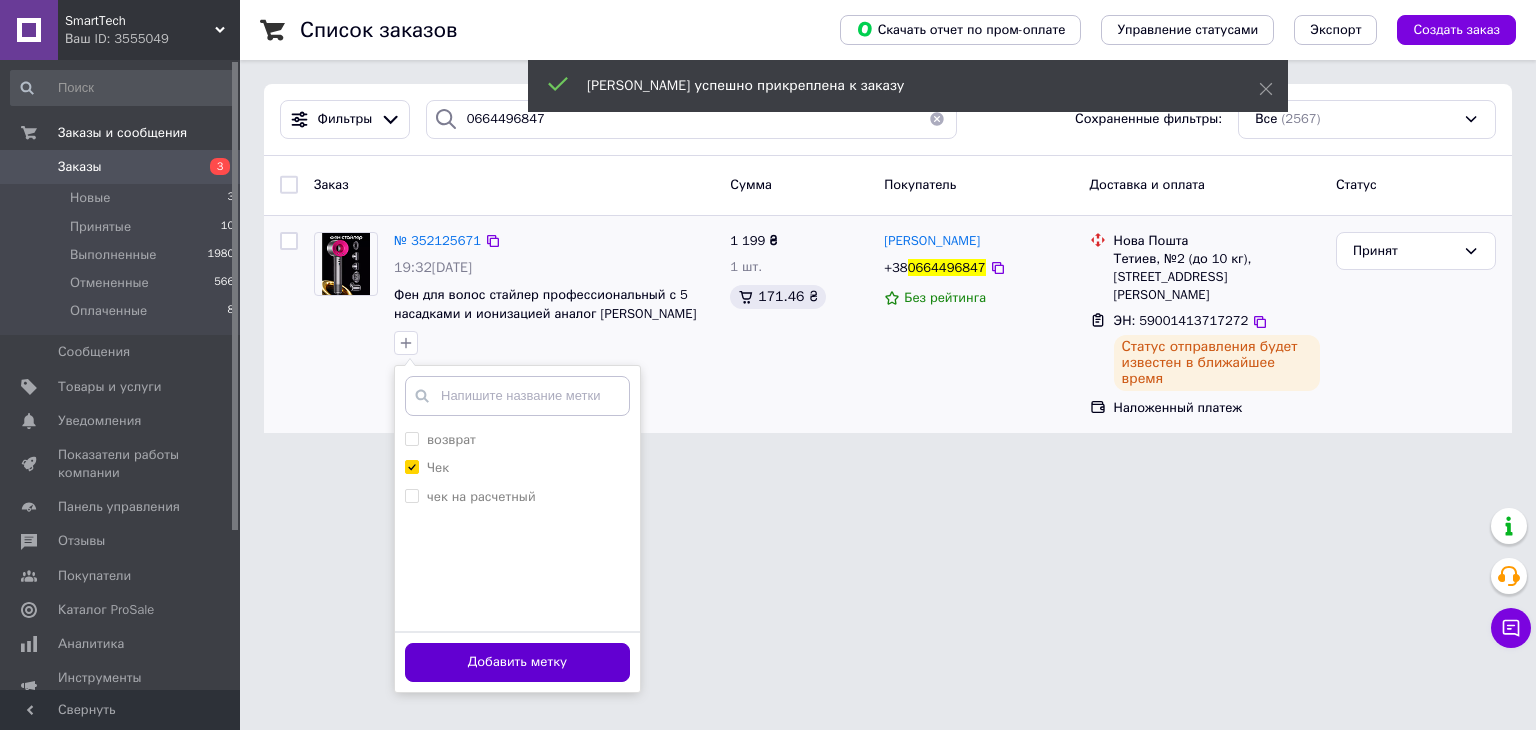 click on "Добавить метку" at bounding box center (517, 662) 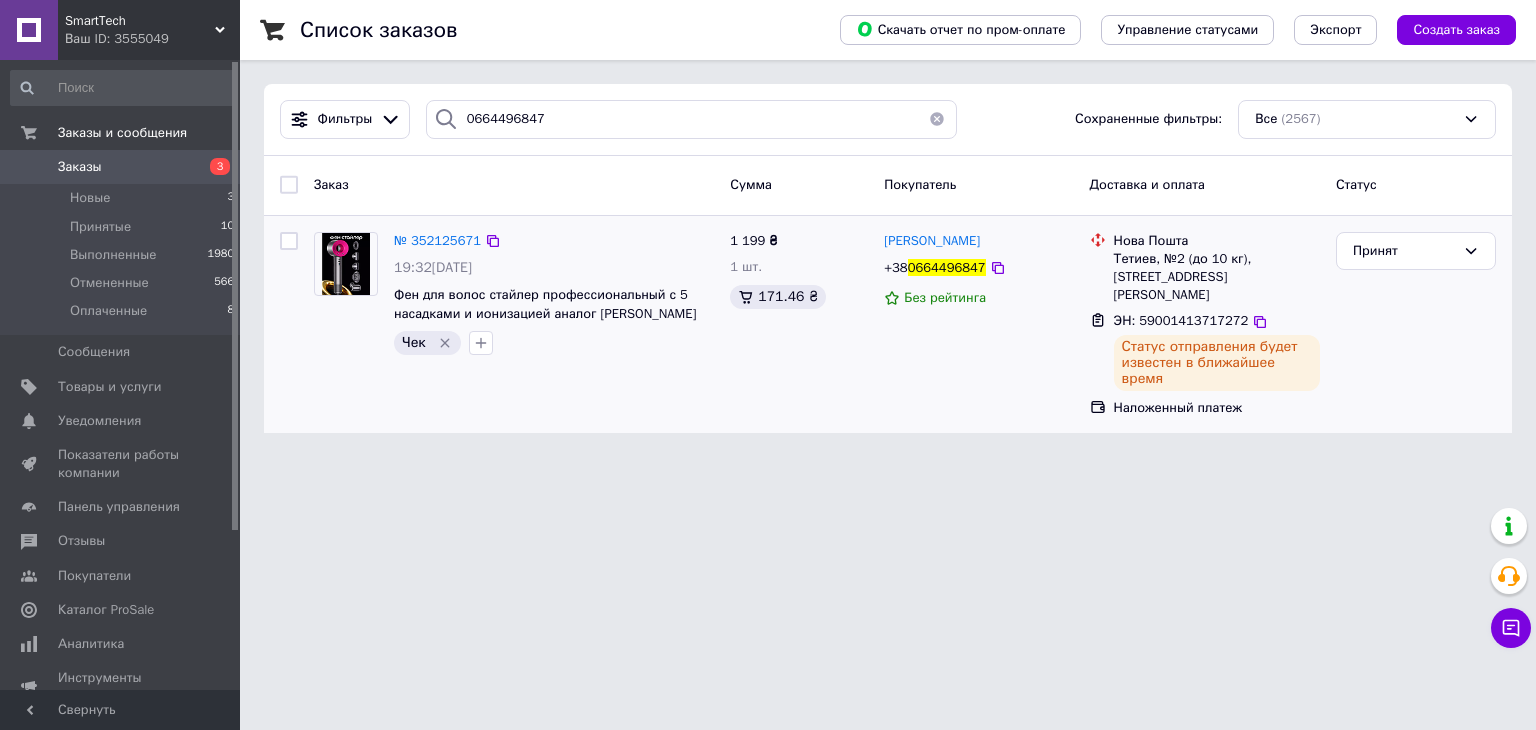 click at bounding box center [937, 119] 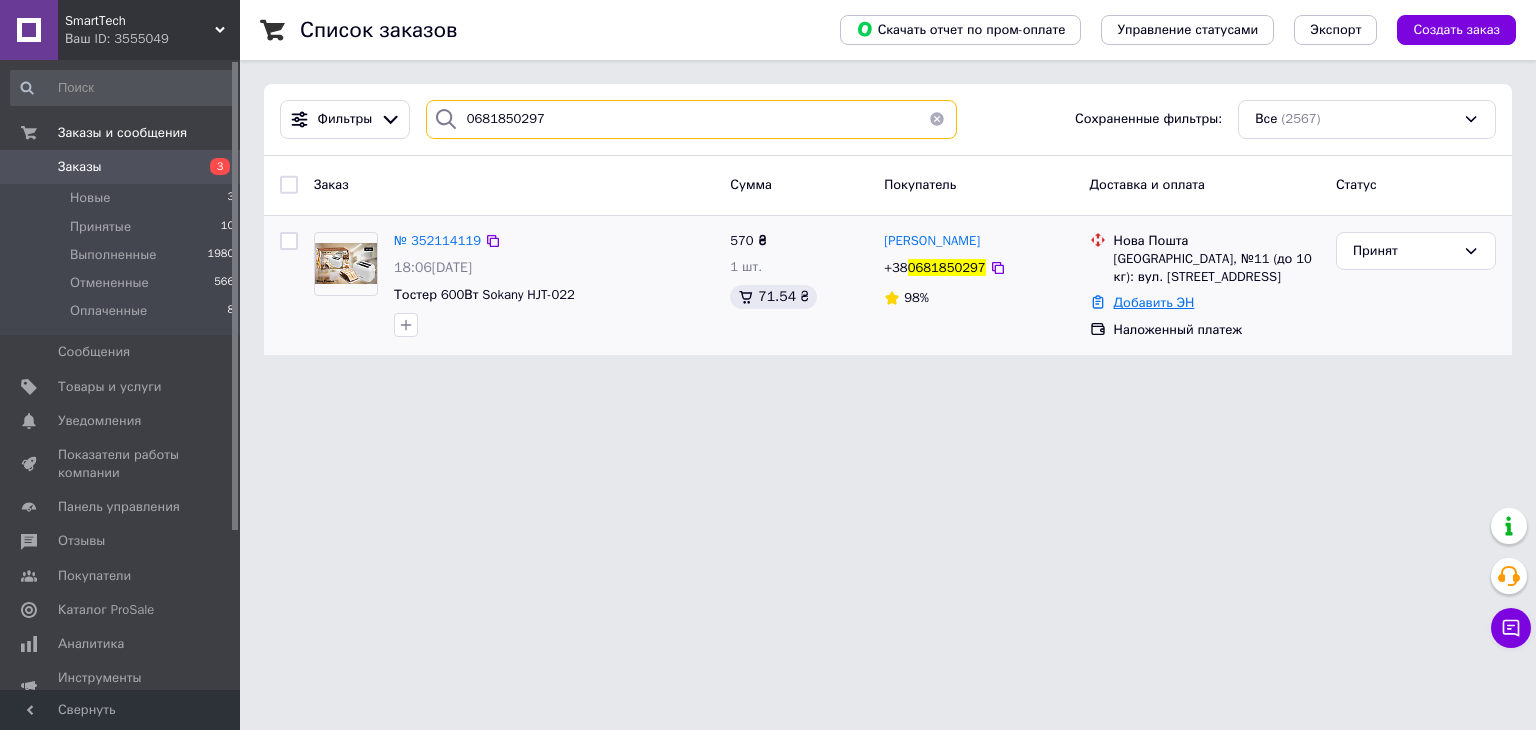 type on "0681850297" 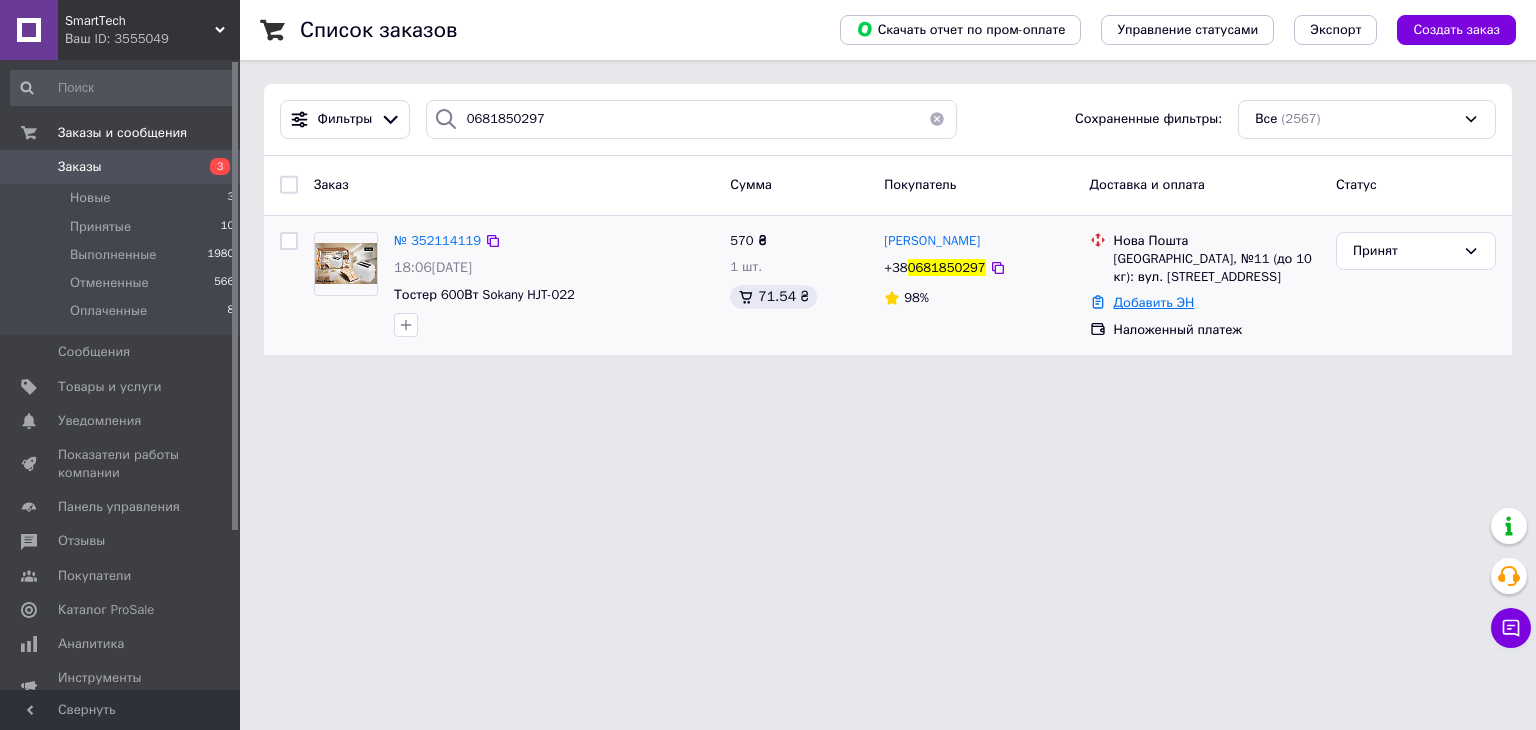 click on "Добавить ЭН" at bounding box center (1154, 302) 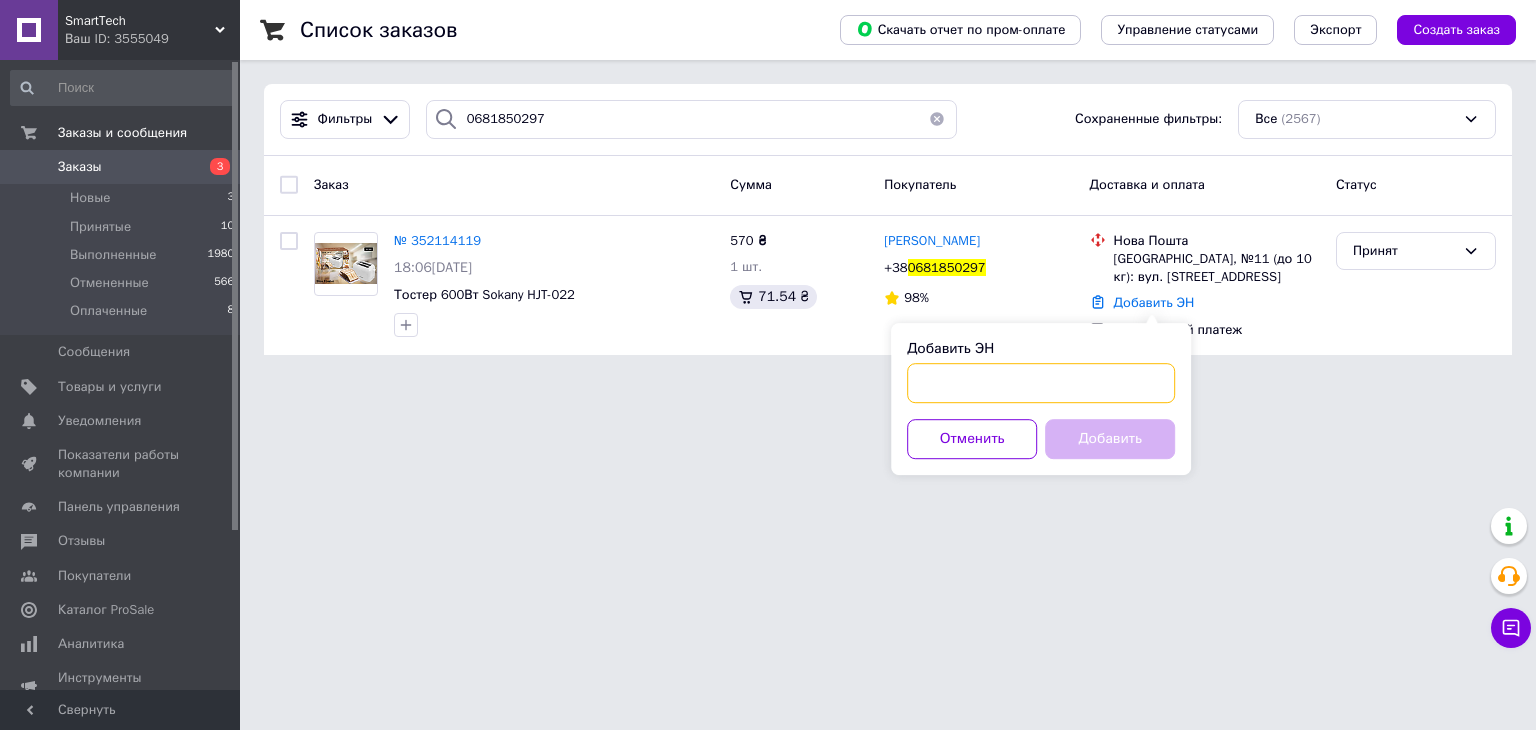 click on "Добавить ЭН" at bounding box center (1041, 383) 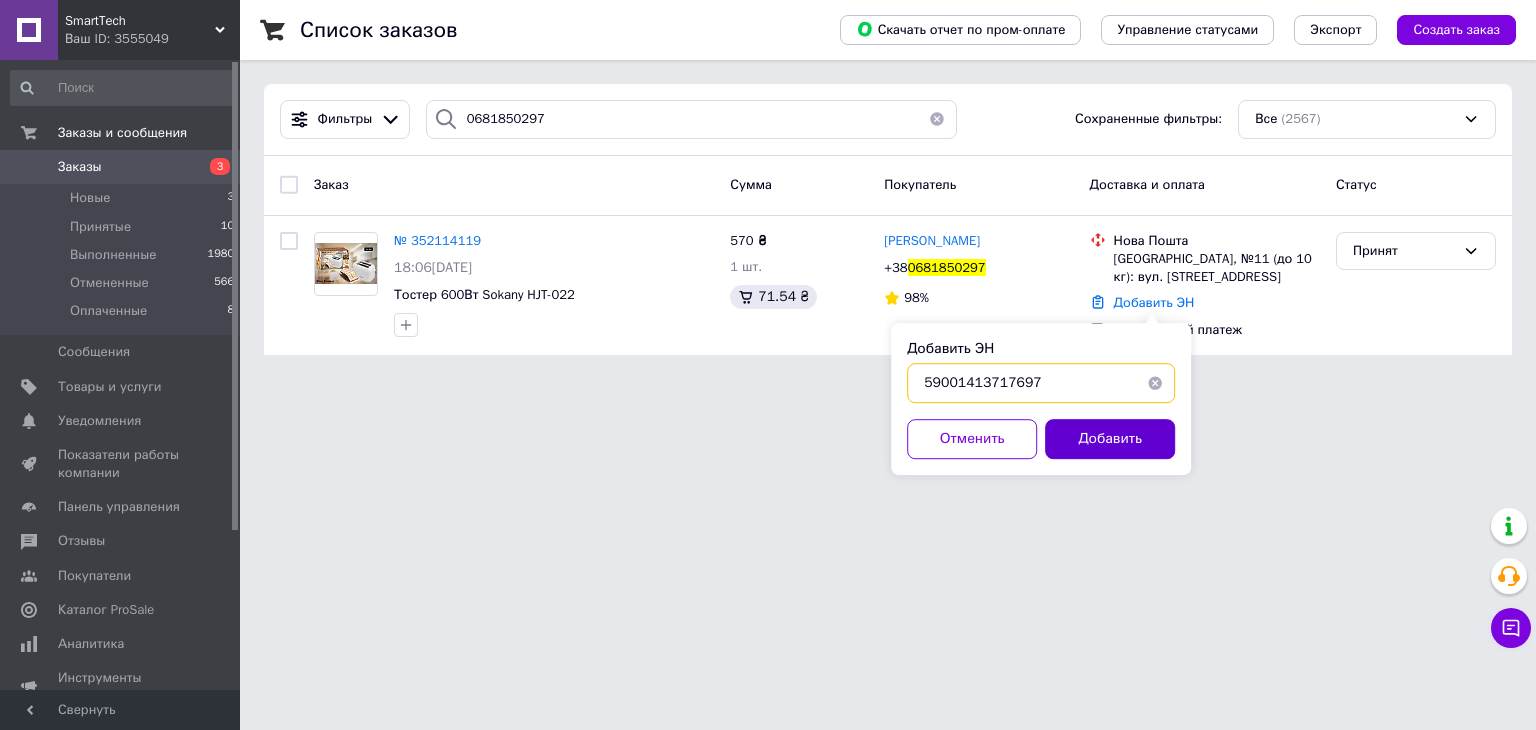type on "59001413717697" 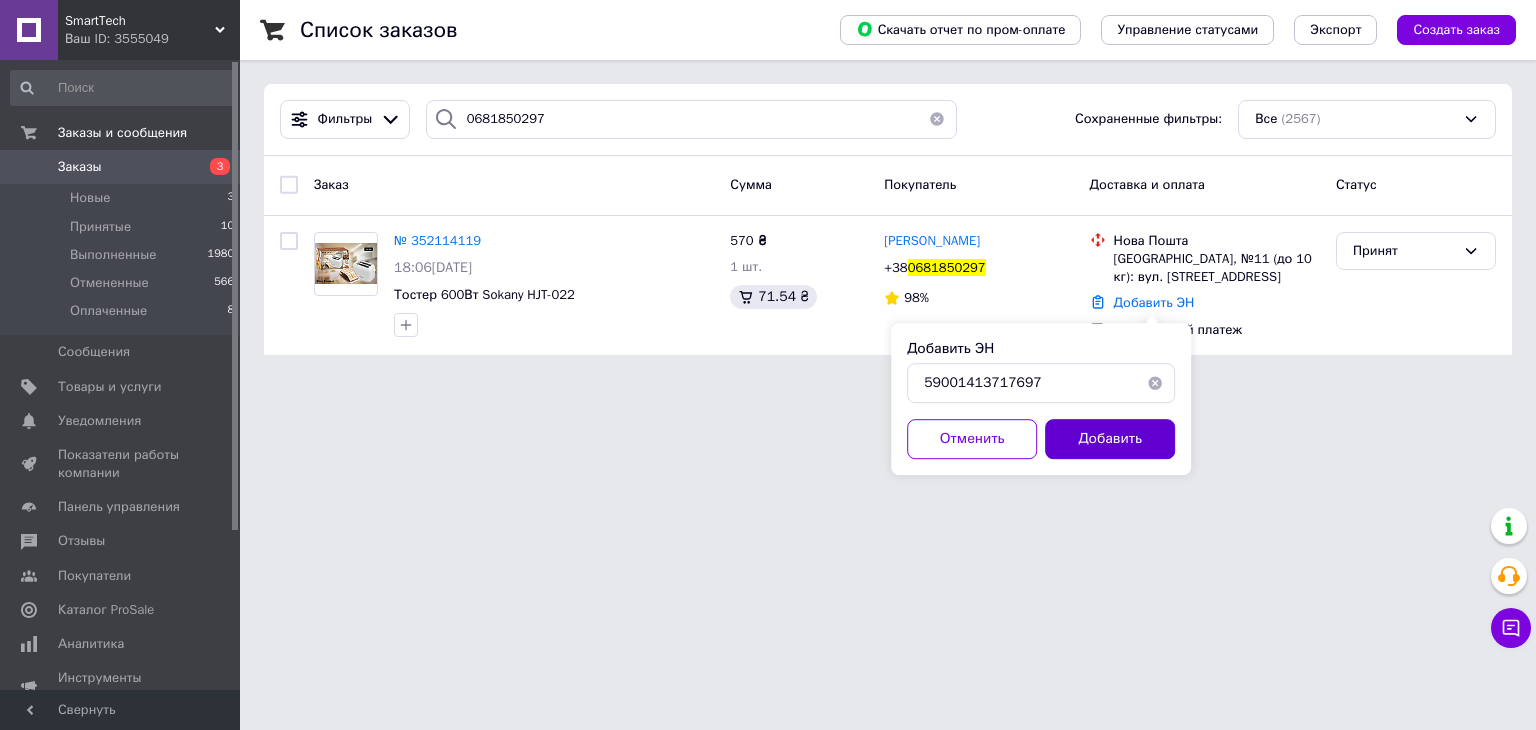 click on "Добавить" at bounding box center (1110, 439) 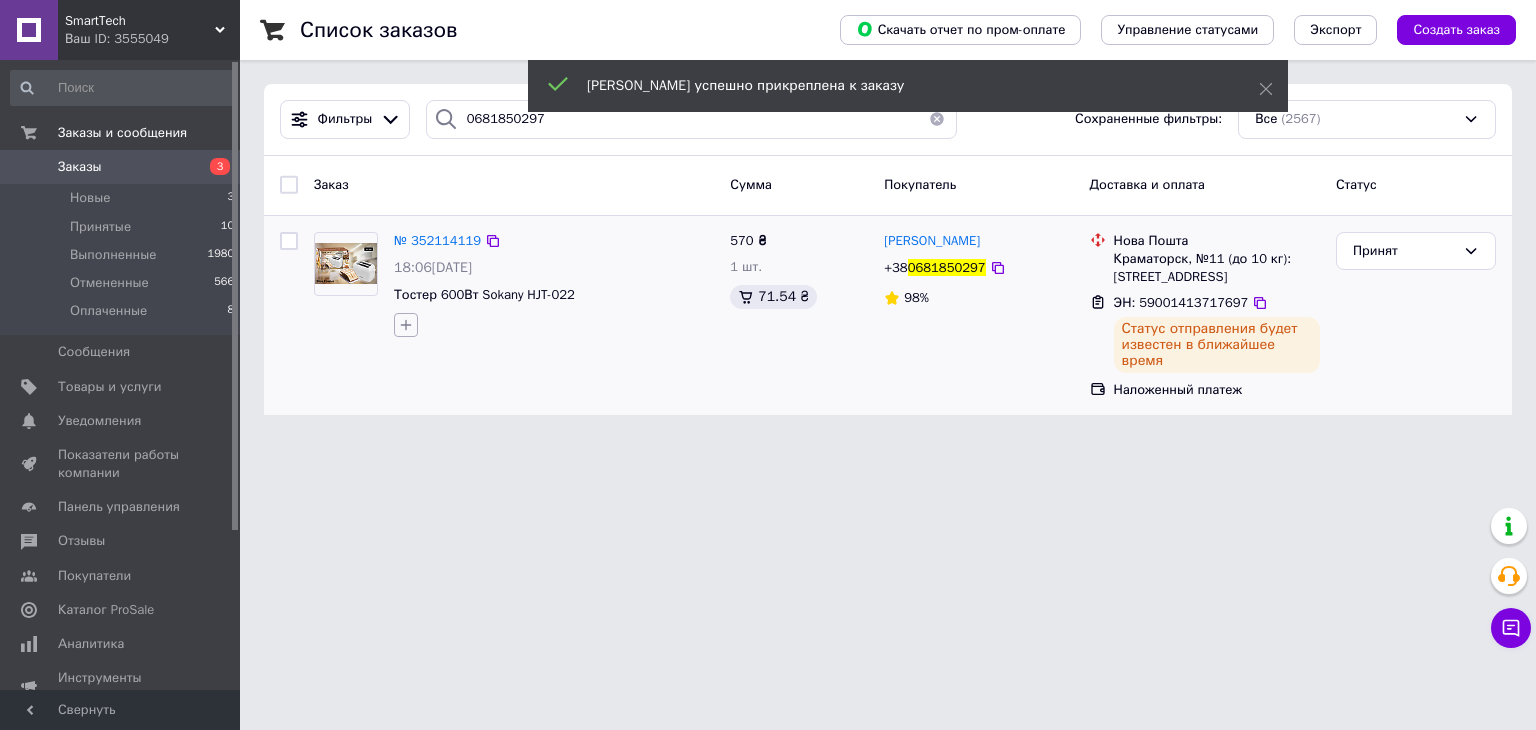 click 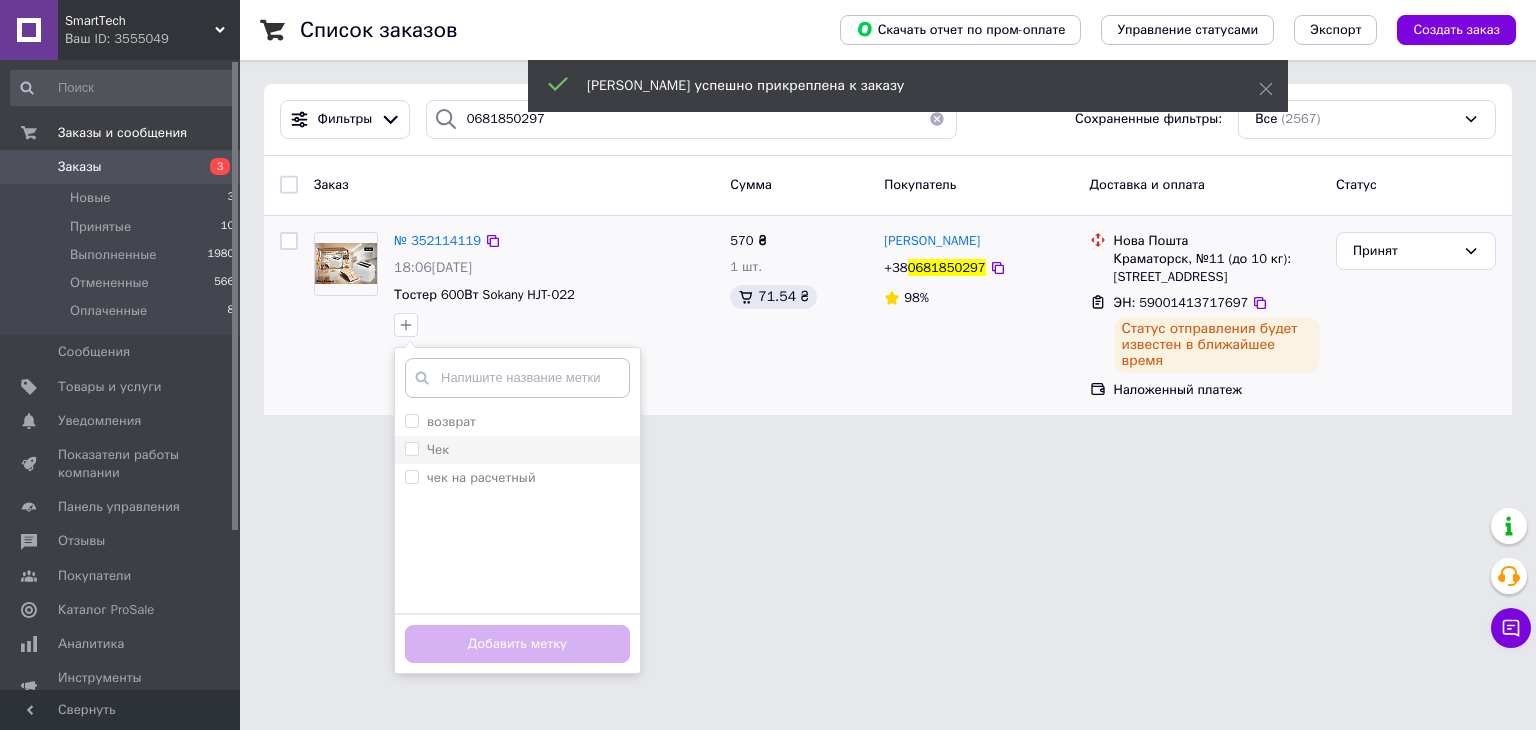 click on "Чек" at bounding box center [427, 450] 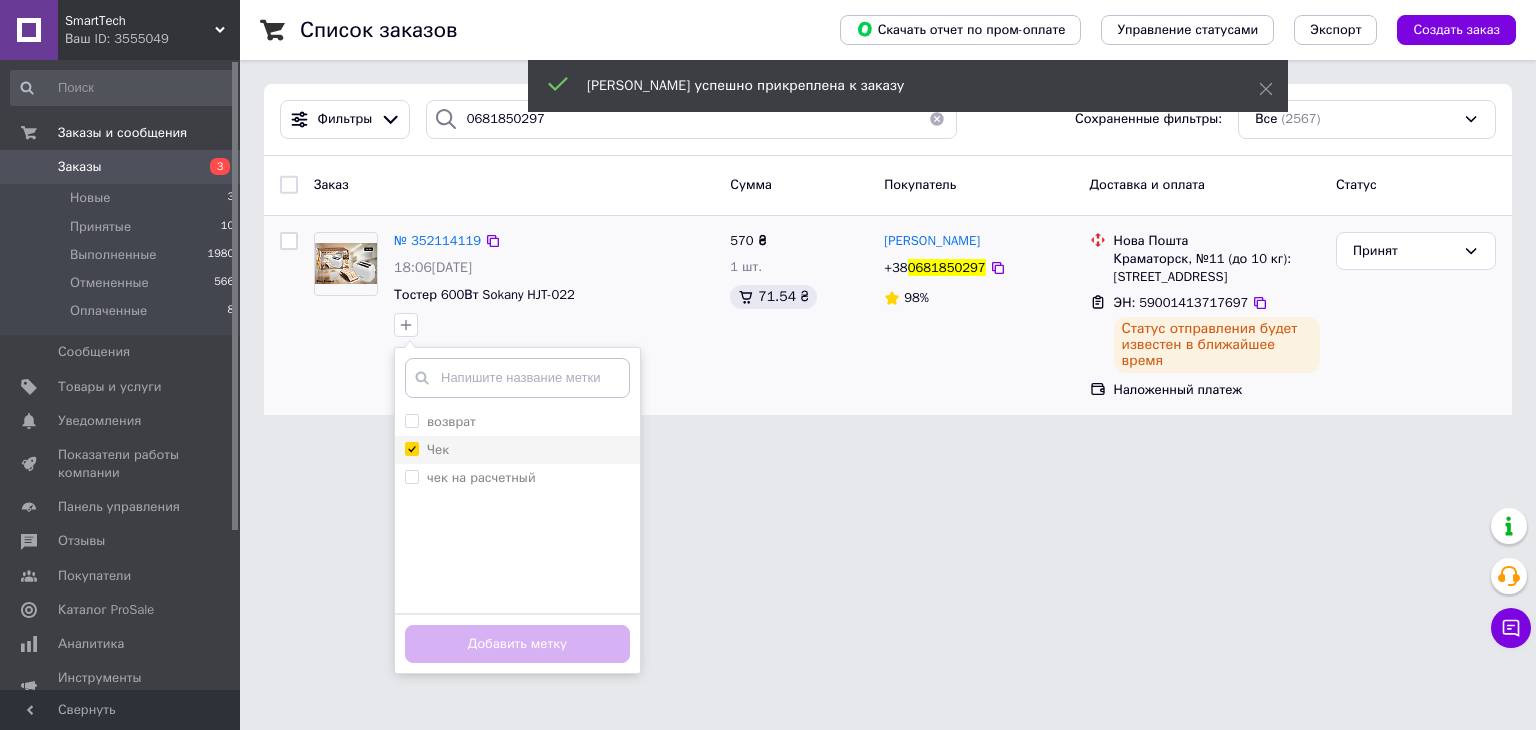 click on "Чек" at bounding box center (411, 448) 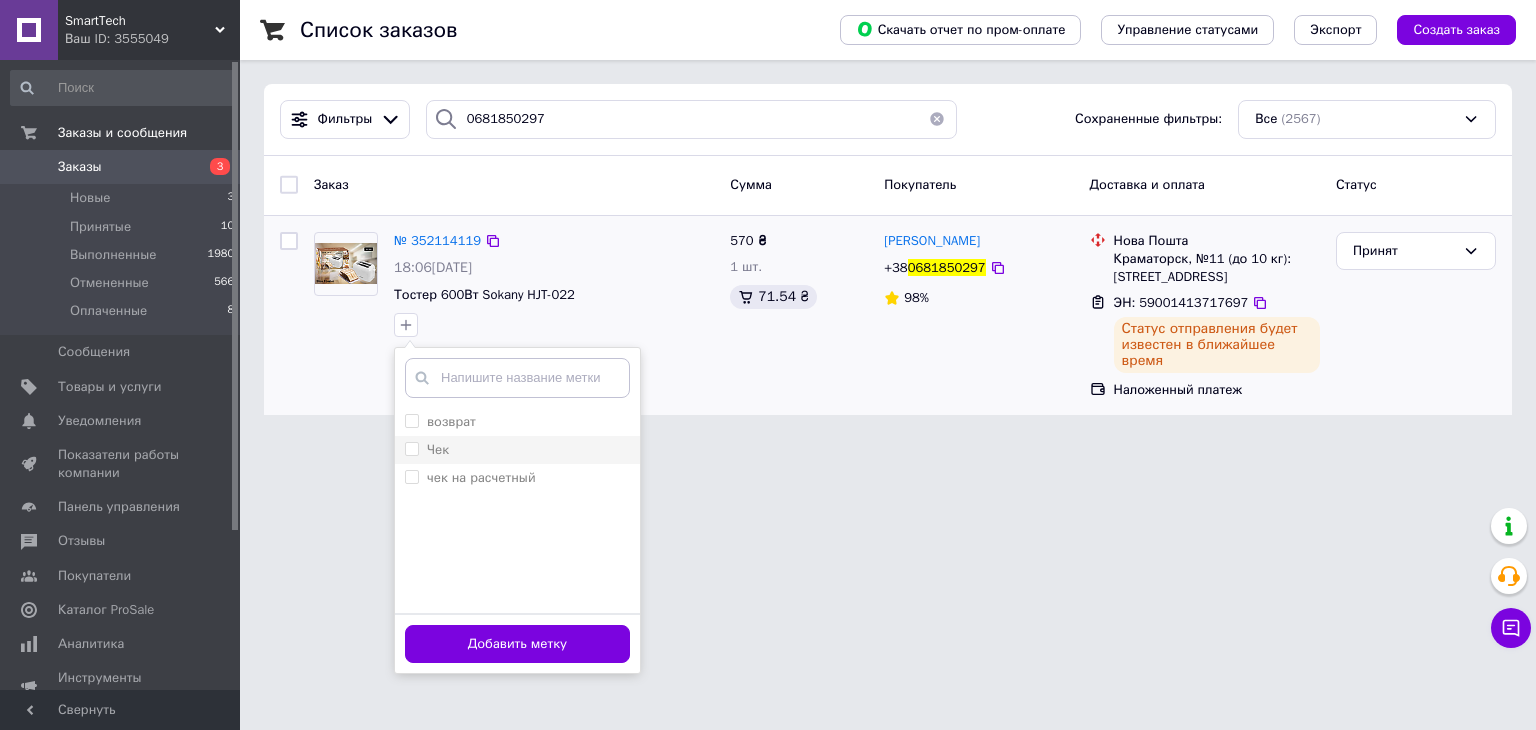 click on "Чек" at bounding box center (438, 449) 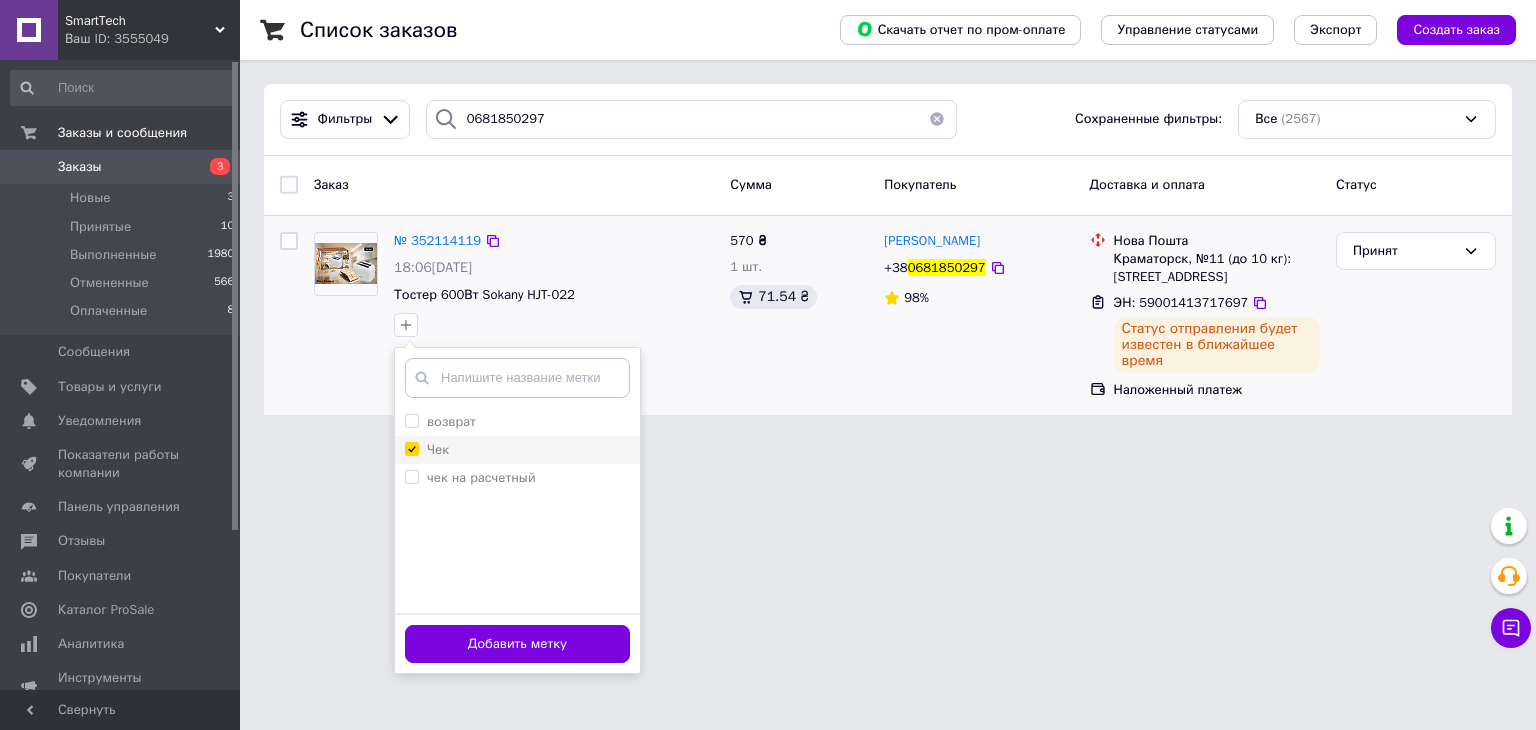 checkbox on "true" 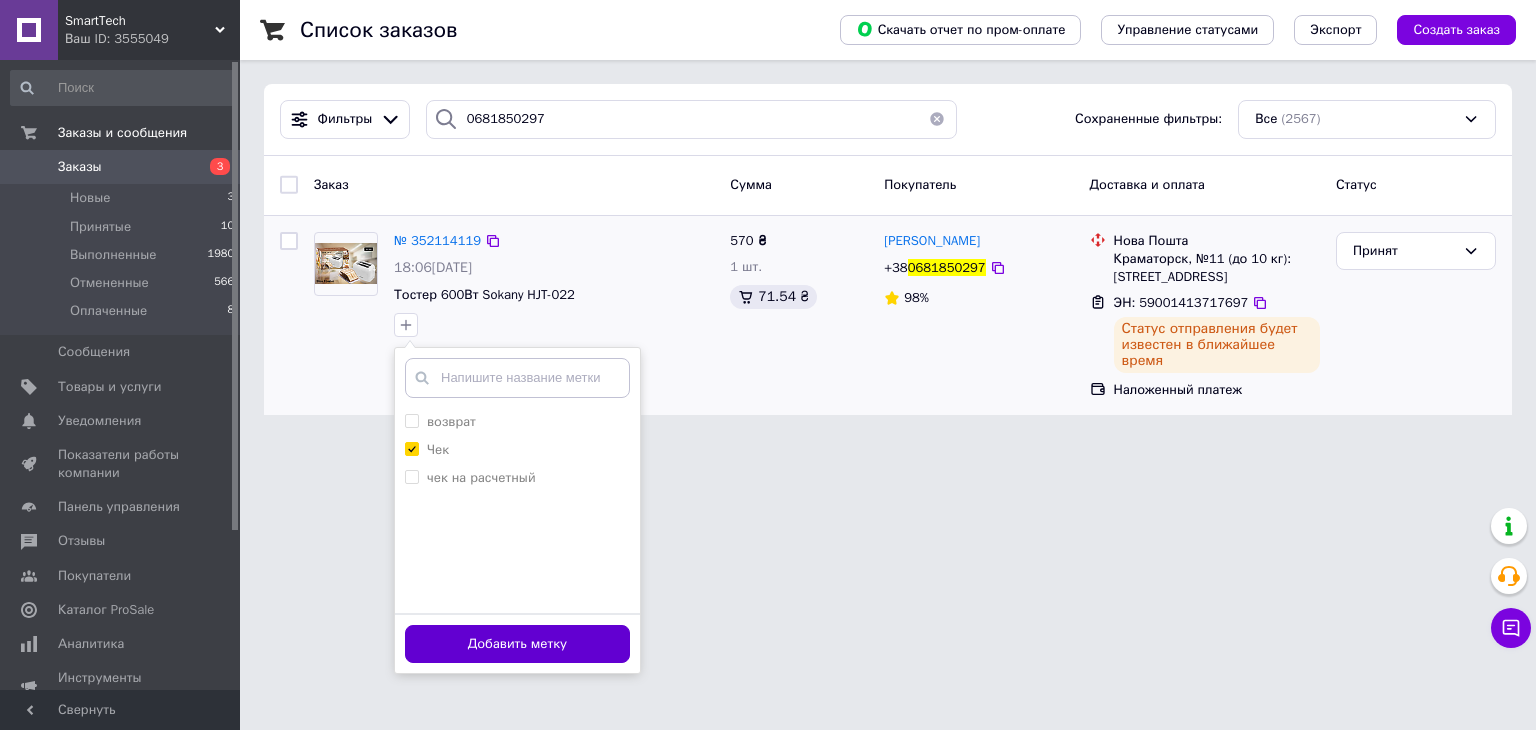 click on "Добавить метку" at bounding box center (517, 644) 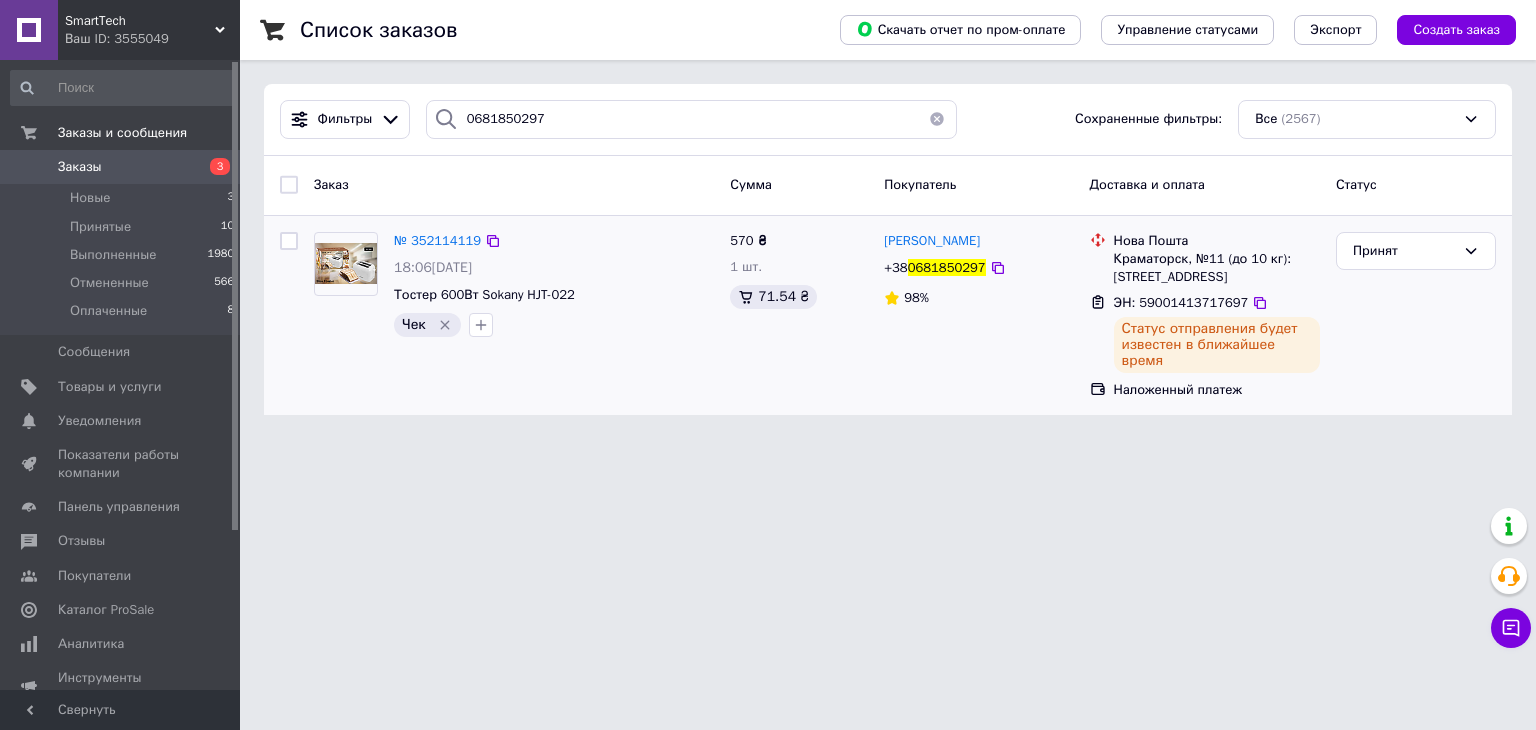 click at bounding box center [937, 119] 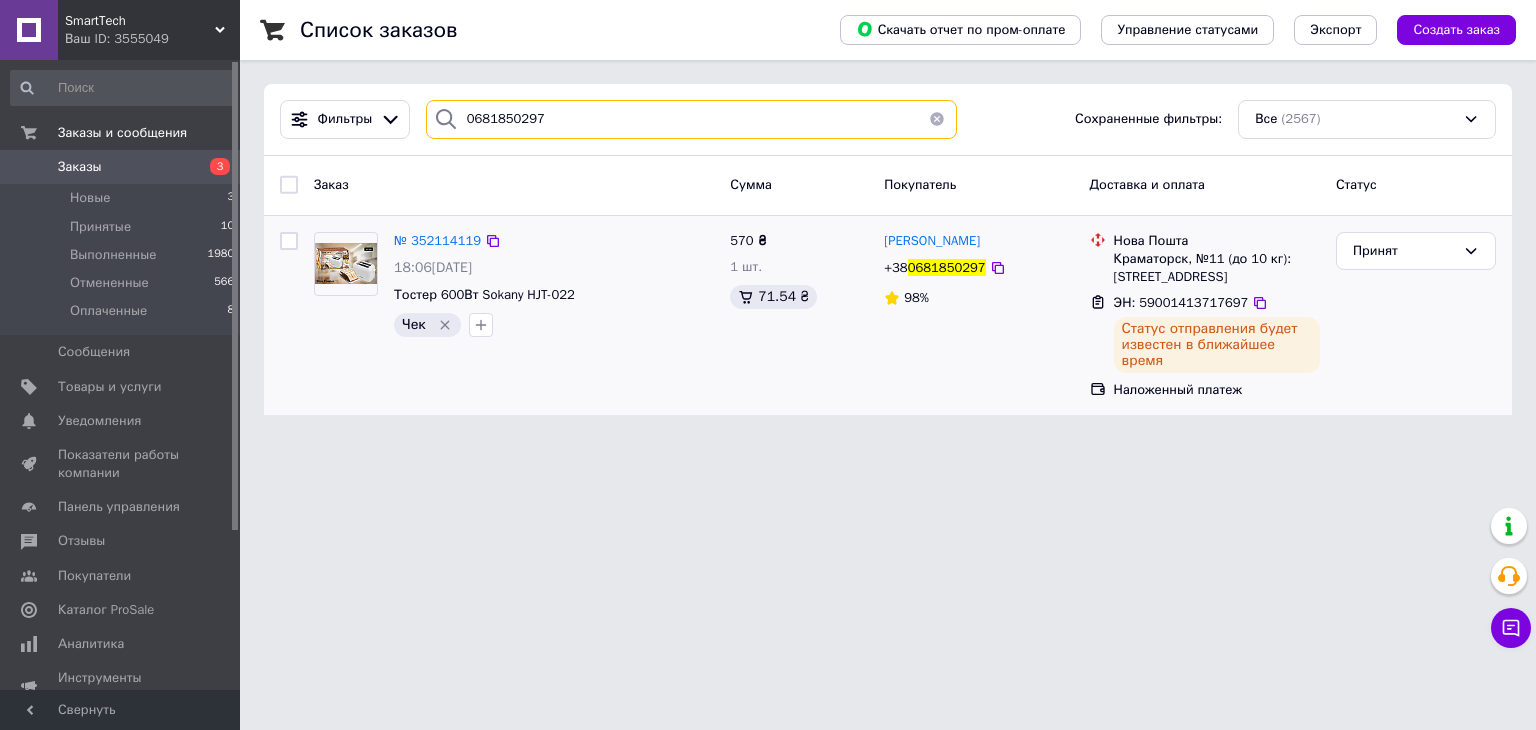 type 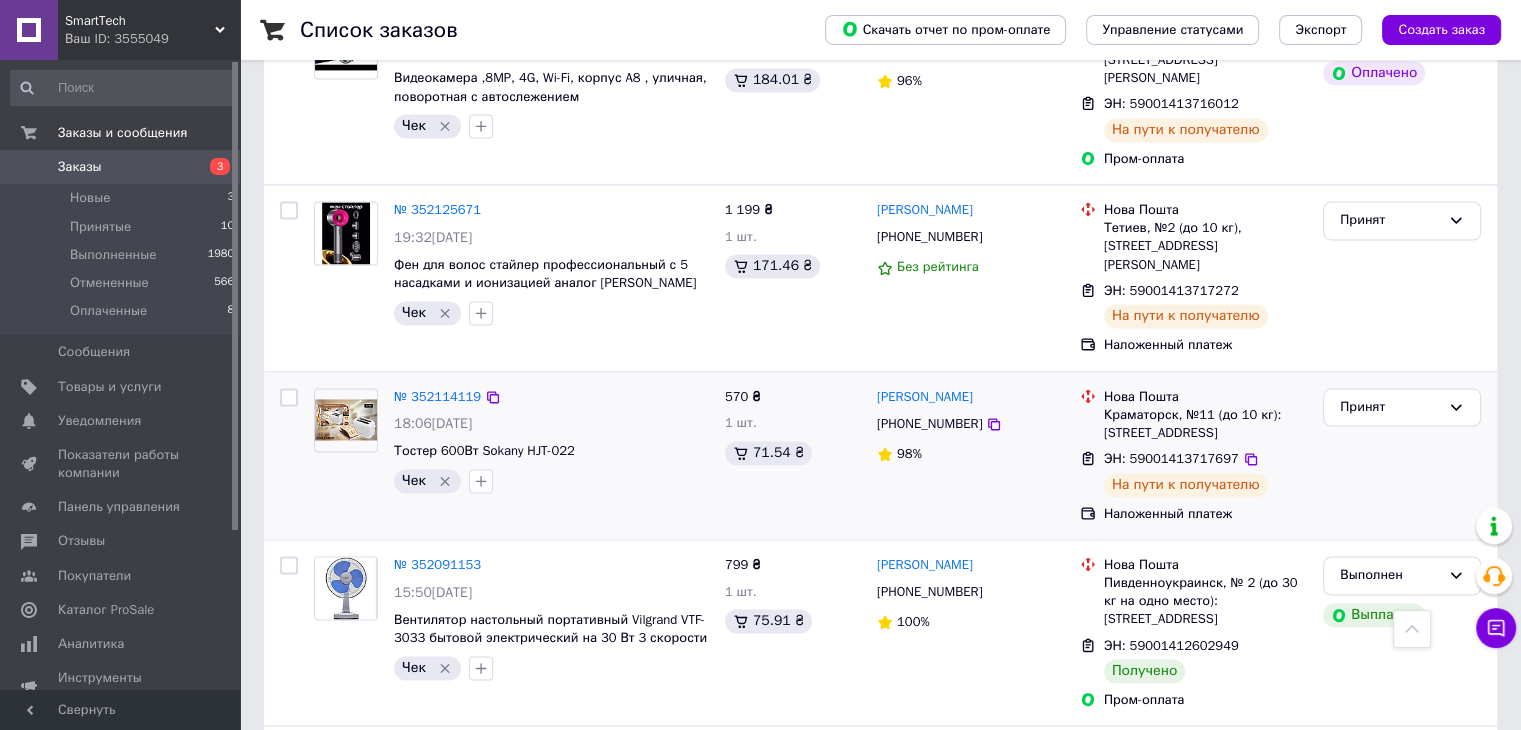 scroll, scrollTop: 3204, scrollLeft: 0, axis: vertical 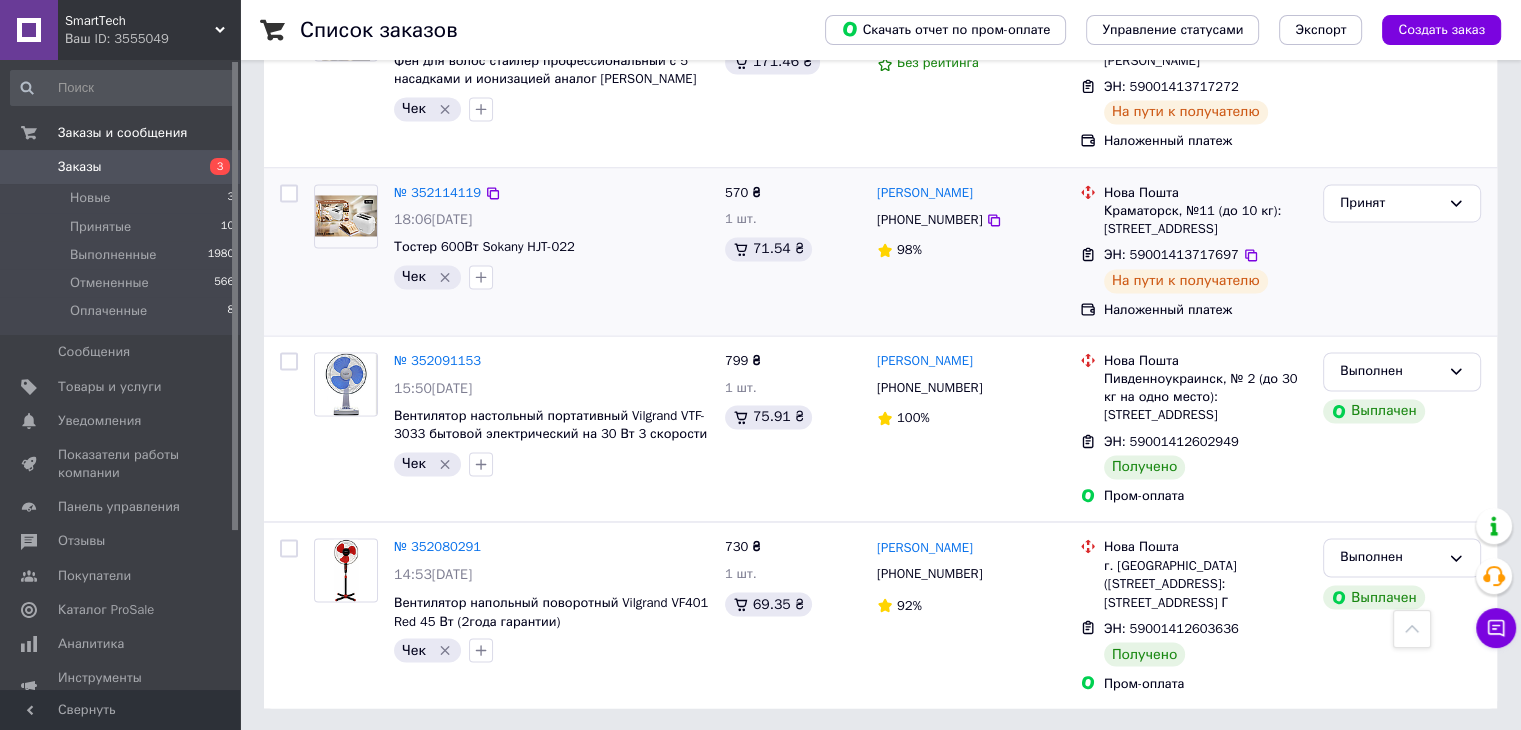 click on "2" at bounding box center [327, 753] 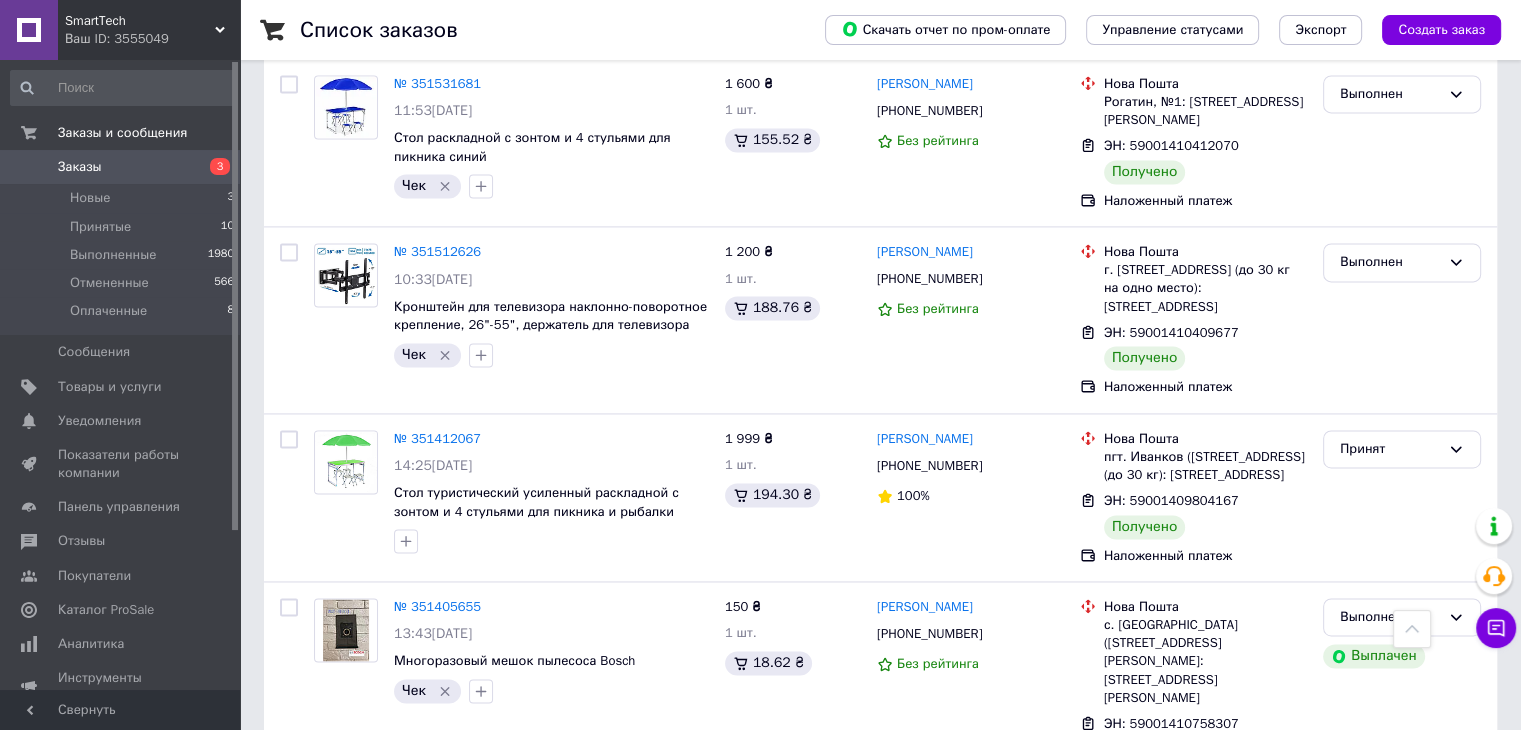 scroll, scrollTop: 3060, scrollLeft: 0, axis: vertical 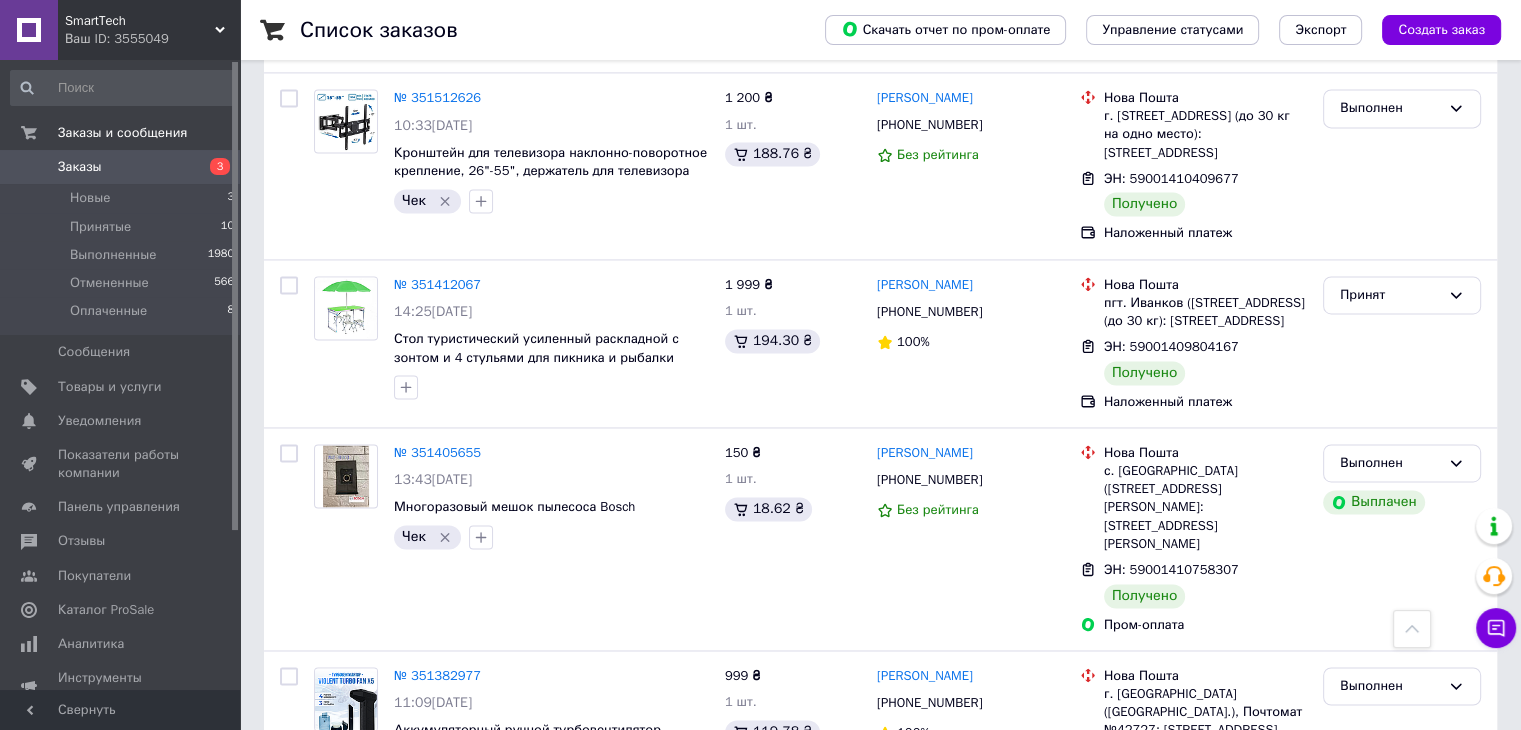 click on "1" at bounding box center [415, 899] 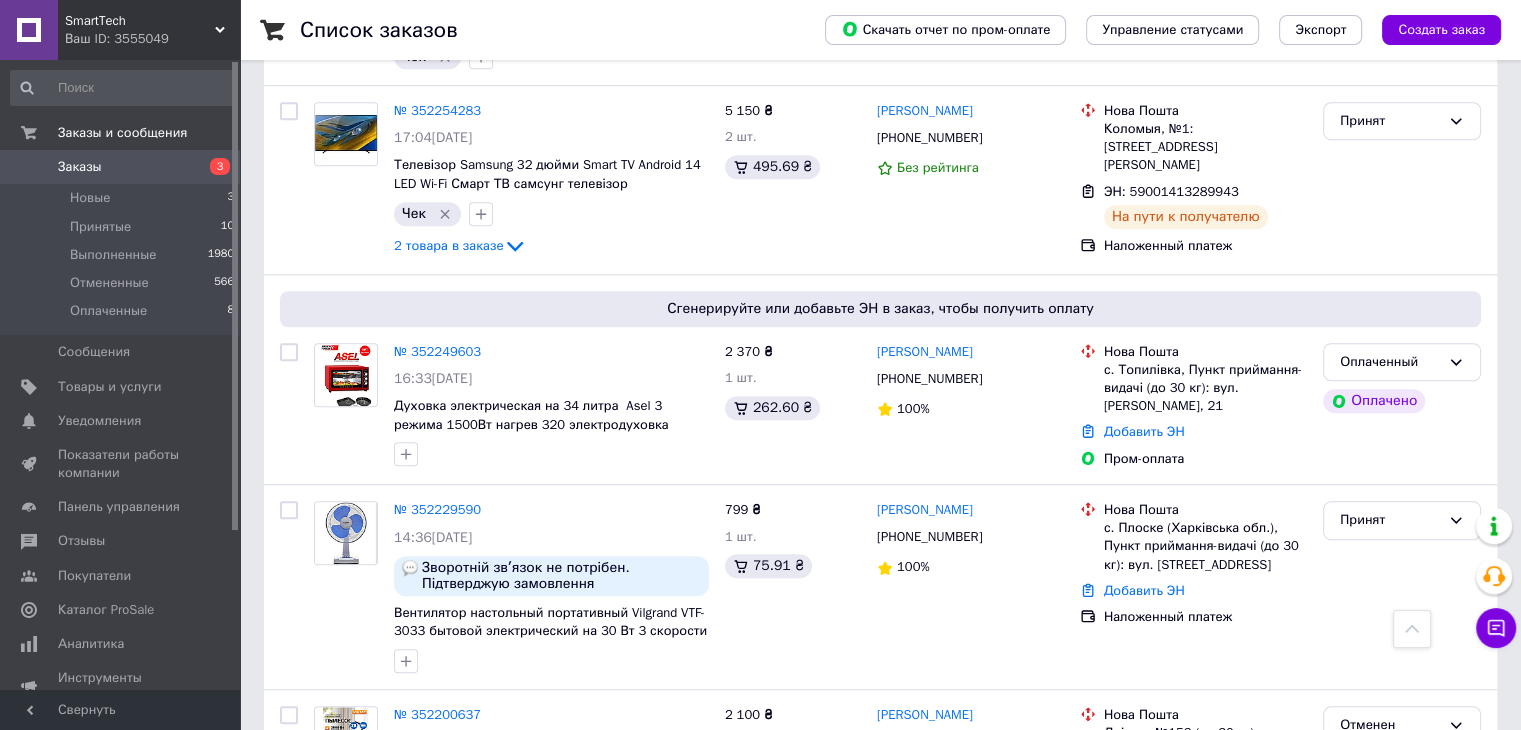 scroll, scrollTop: 1800, scrollLeft: 0, axis: vertical 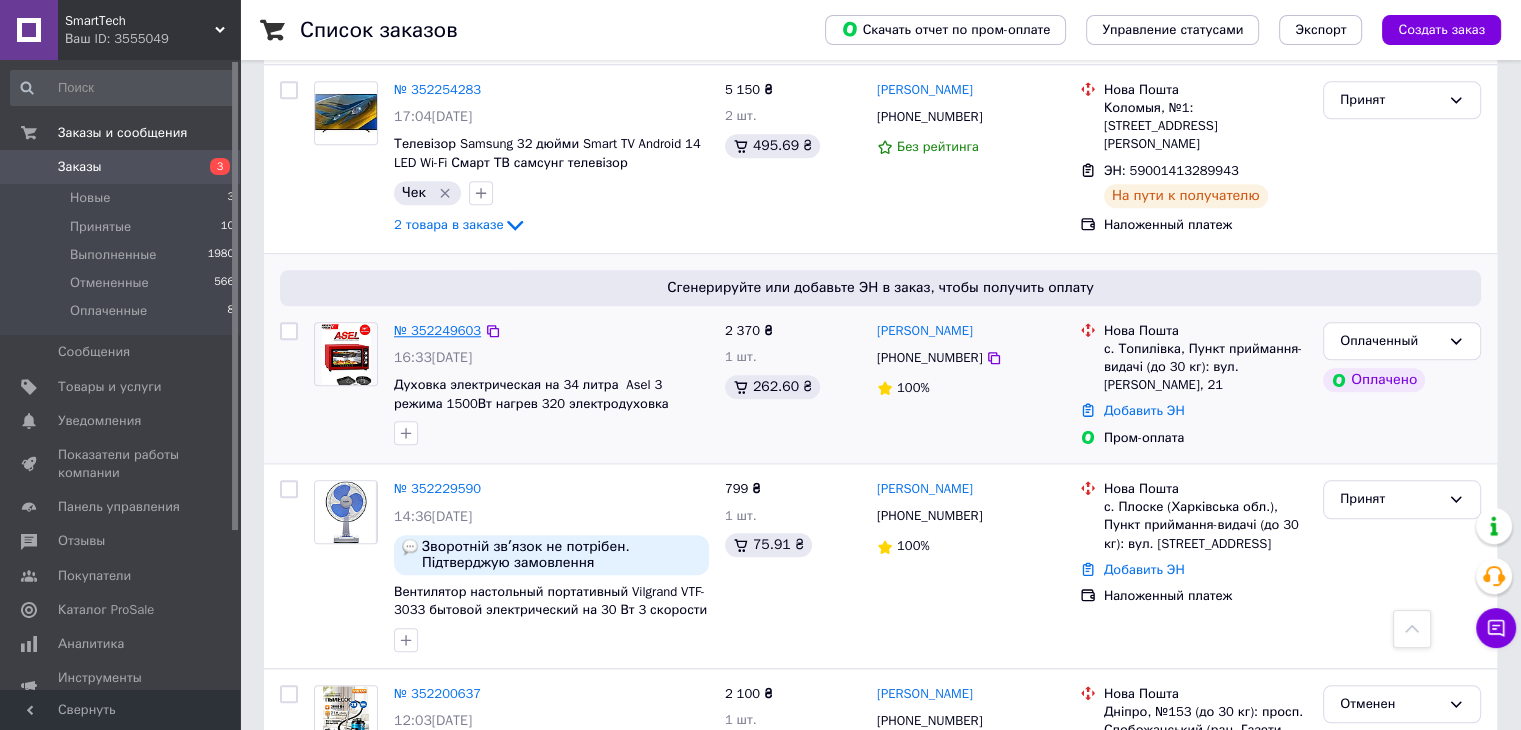 click on "№ 352249603" at bounding box center (437, 330) 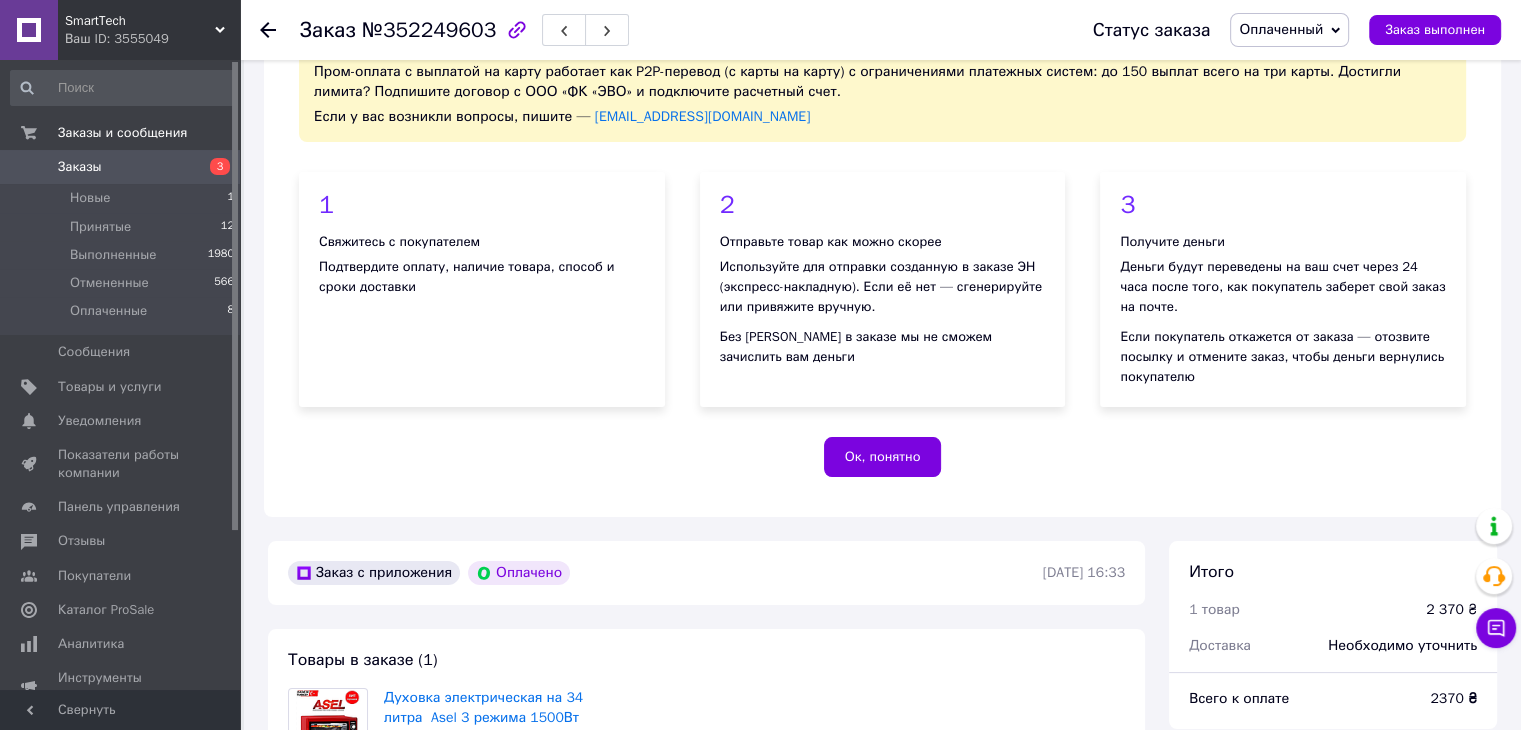 scroll, scrollTop: 0, scrollLeft: 0, axis: both 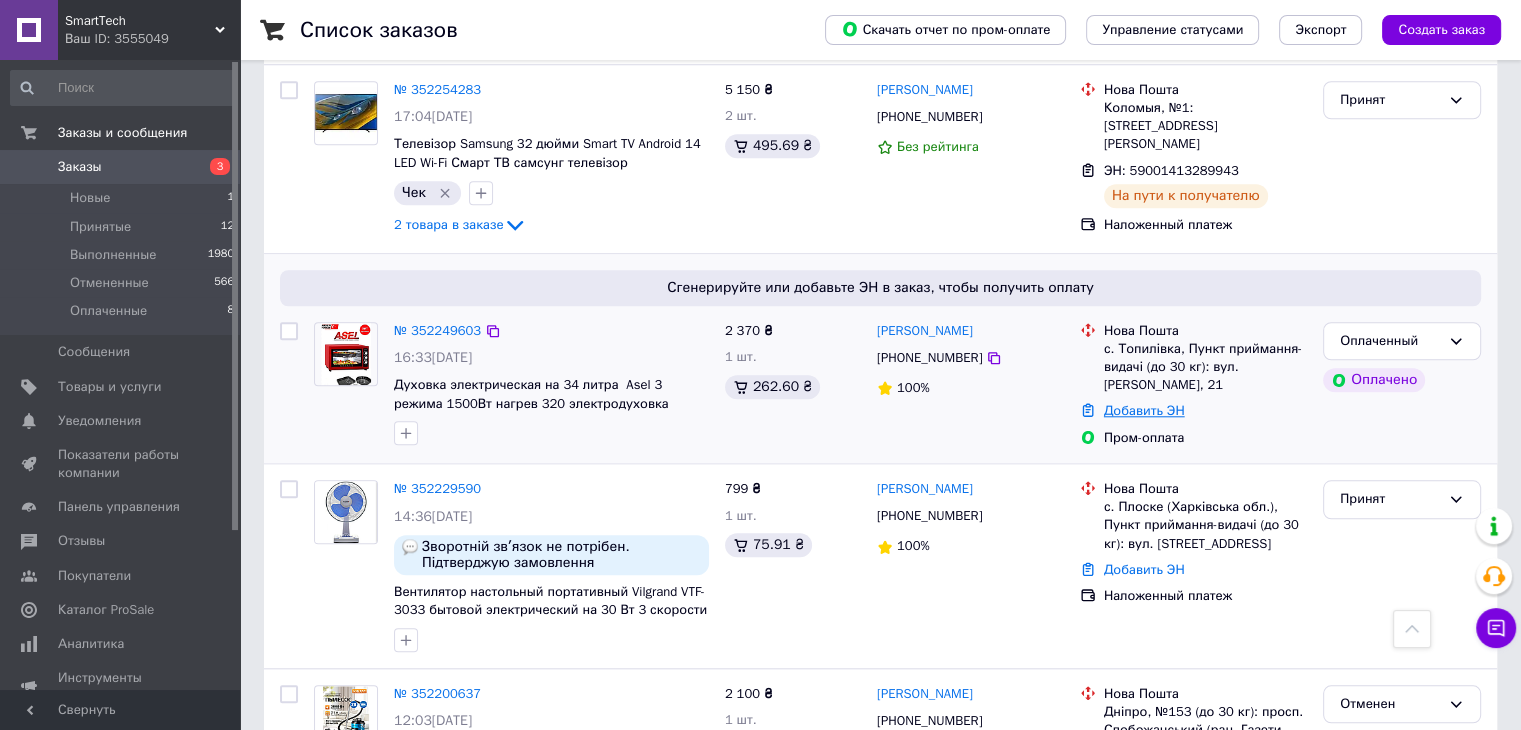 click on "Добавить ЭН" at bounding box center [1144, 410] 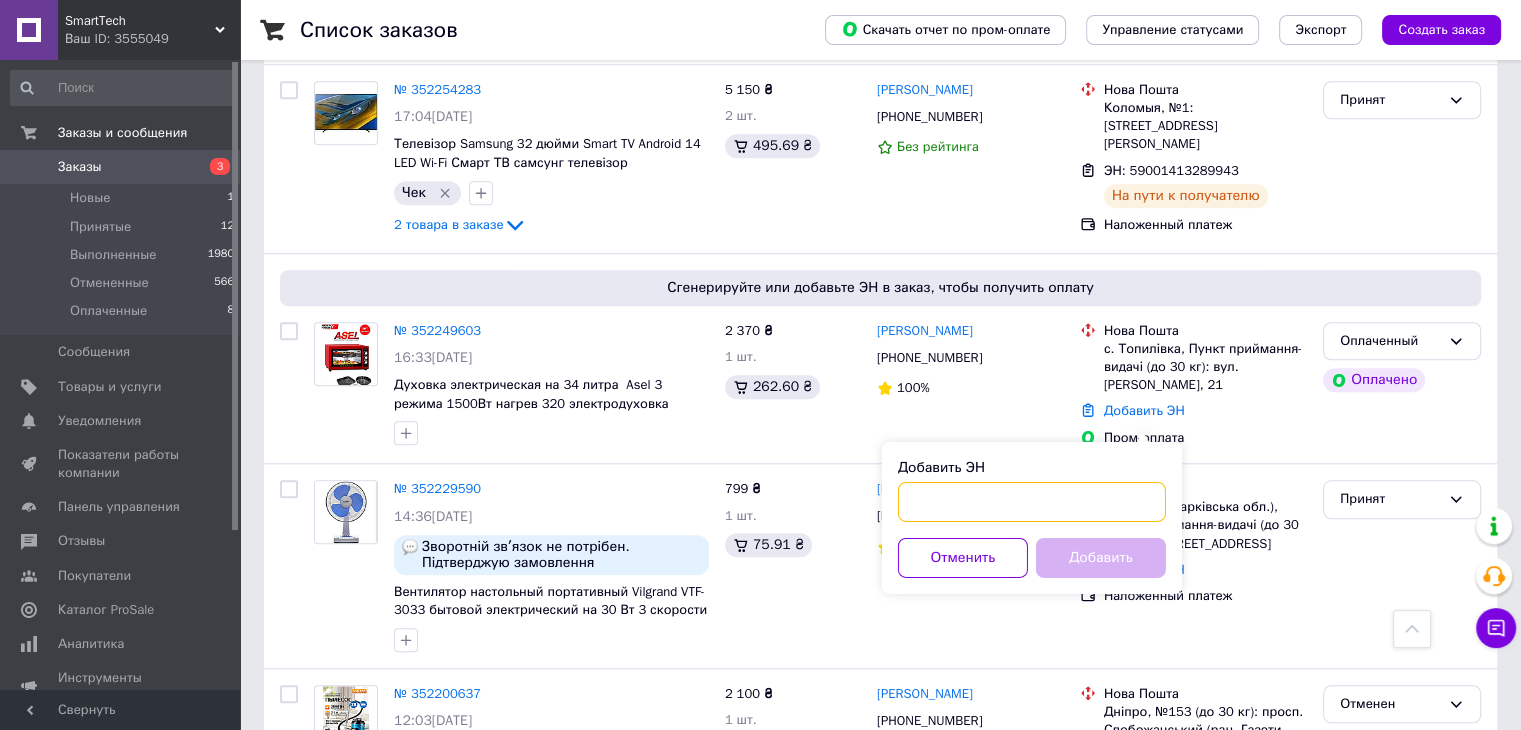 click on "Добавить ЭН" at bounding box center [1032, 502] 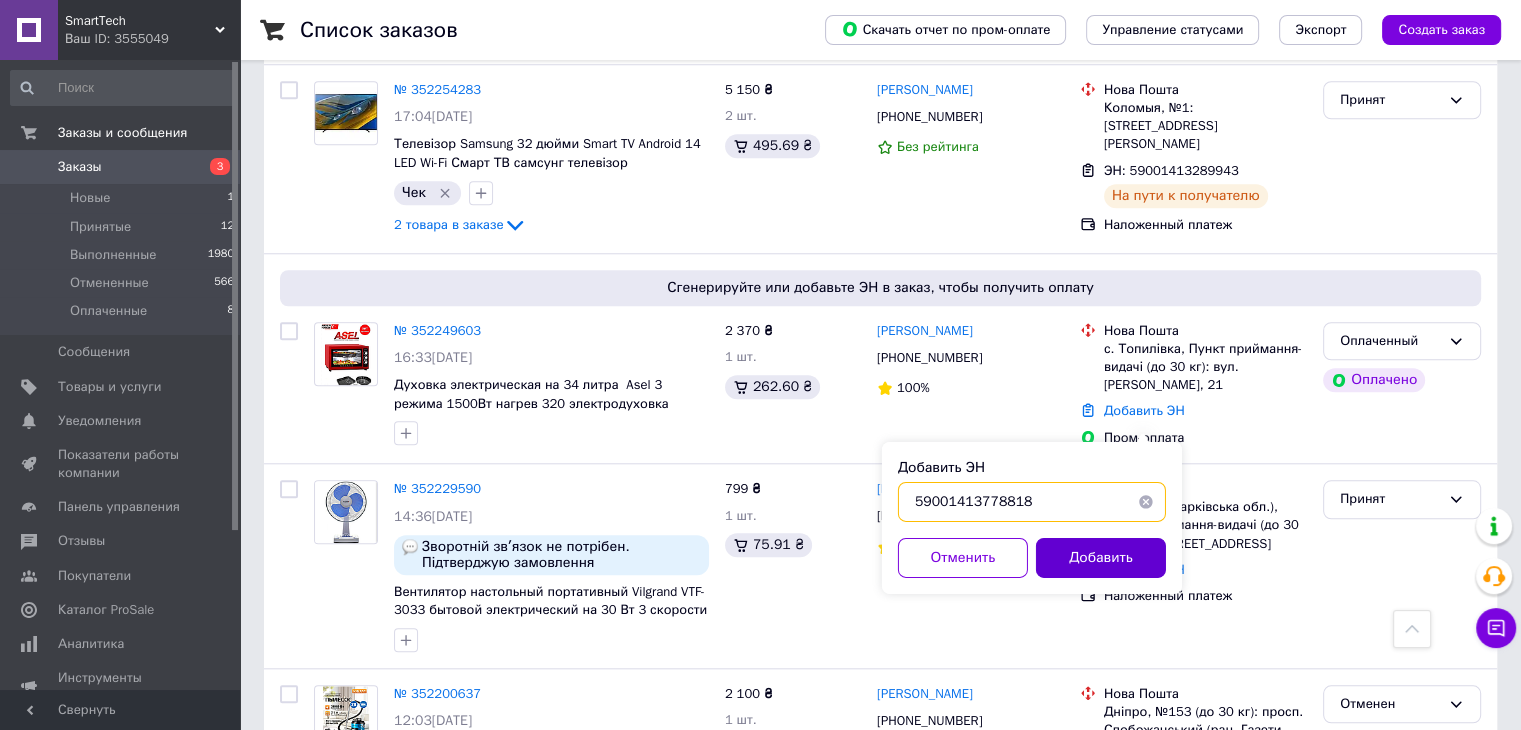 type on "59001413778818" 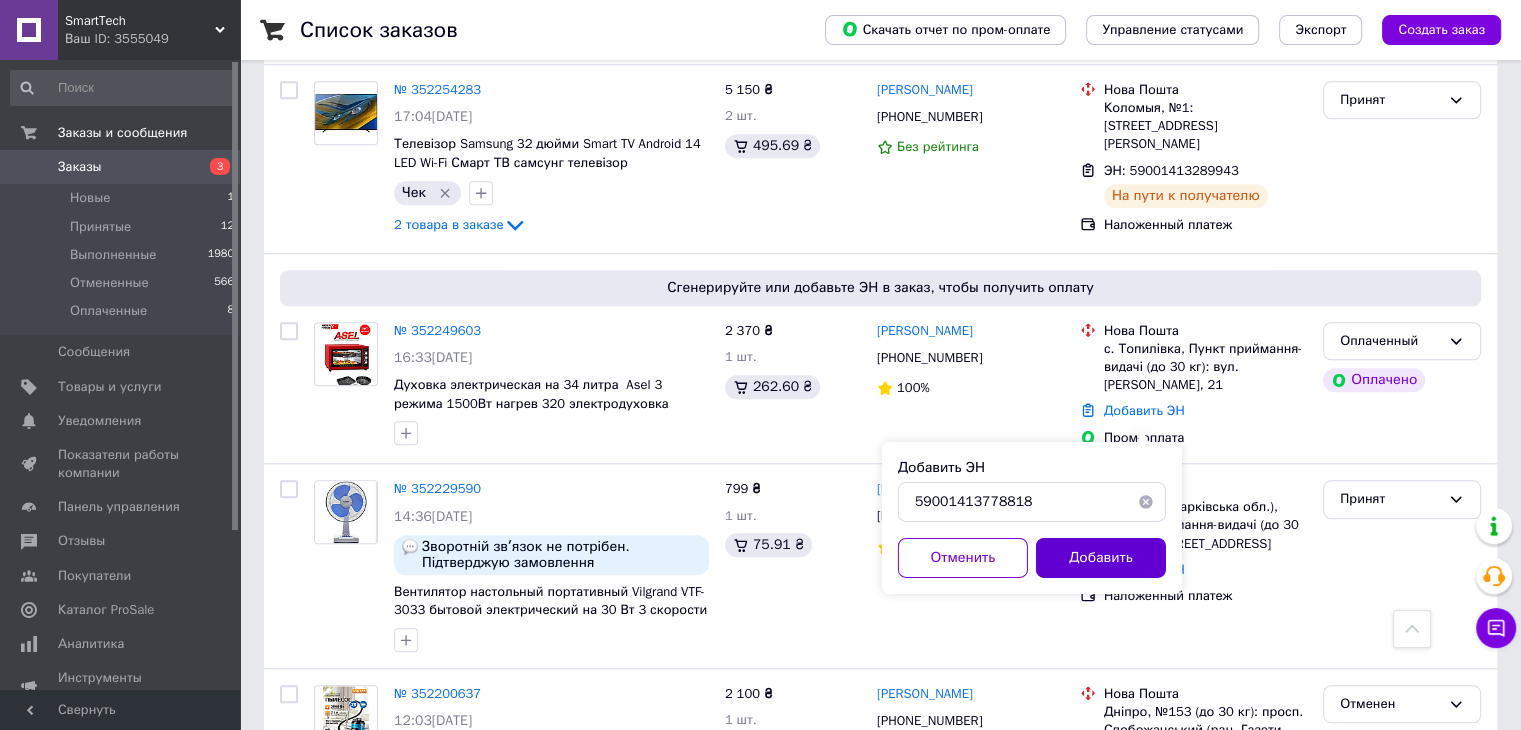 click on "Добавить" at bounding box center (1101, 558) 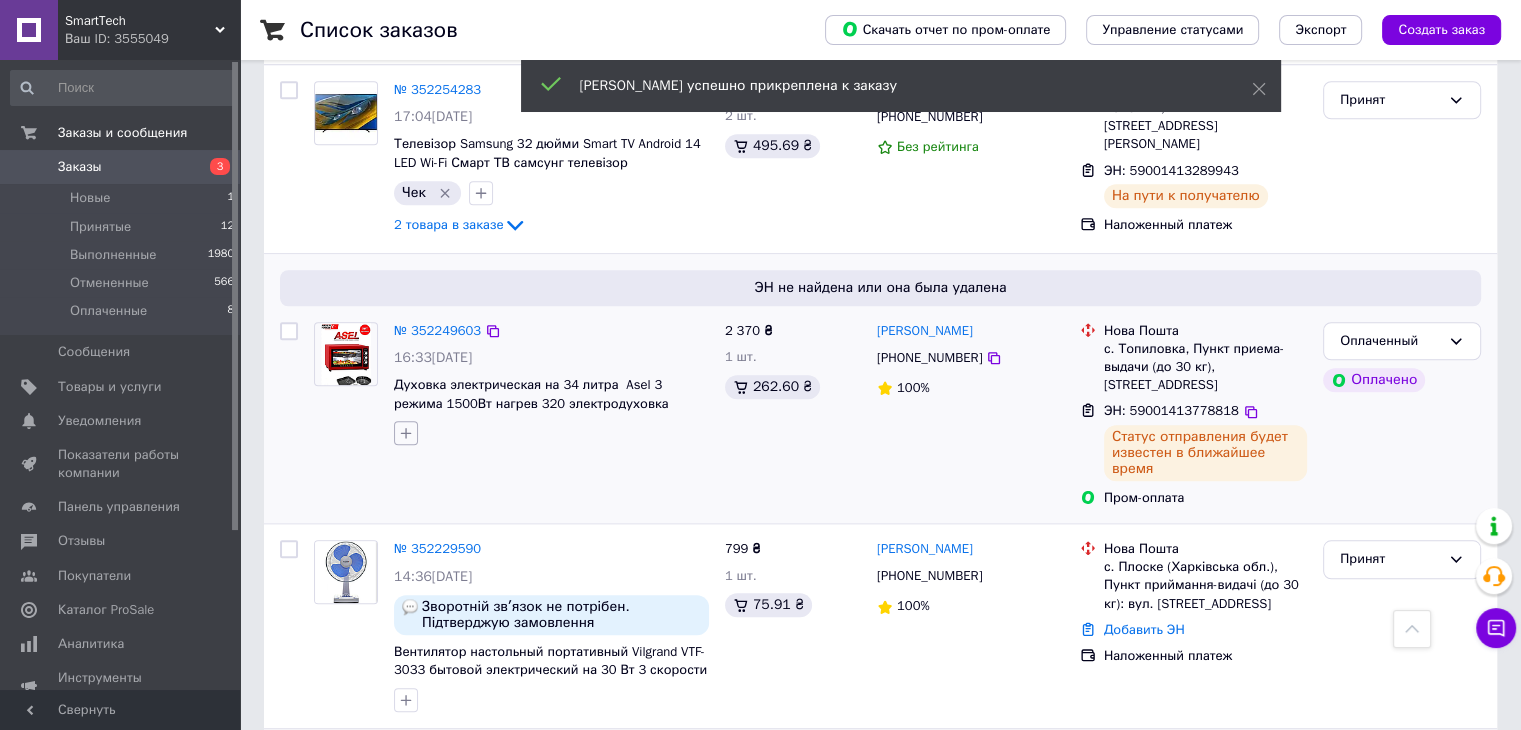 click 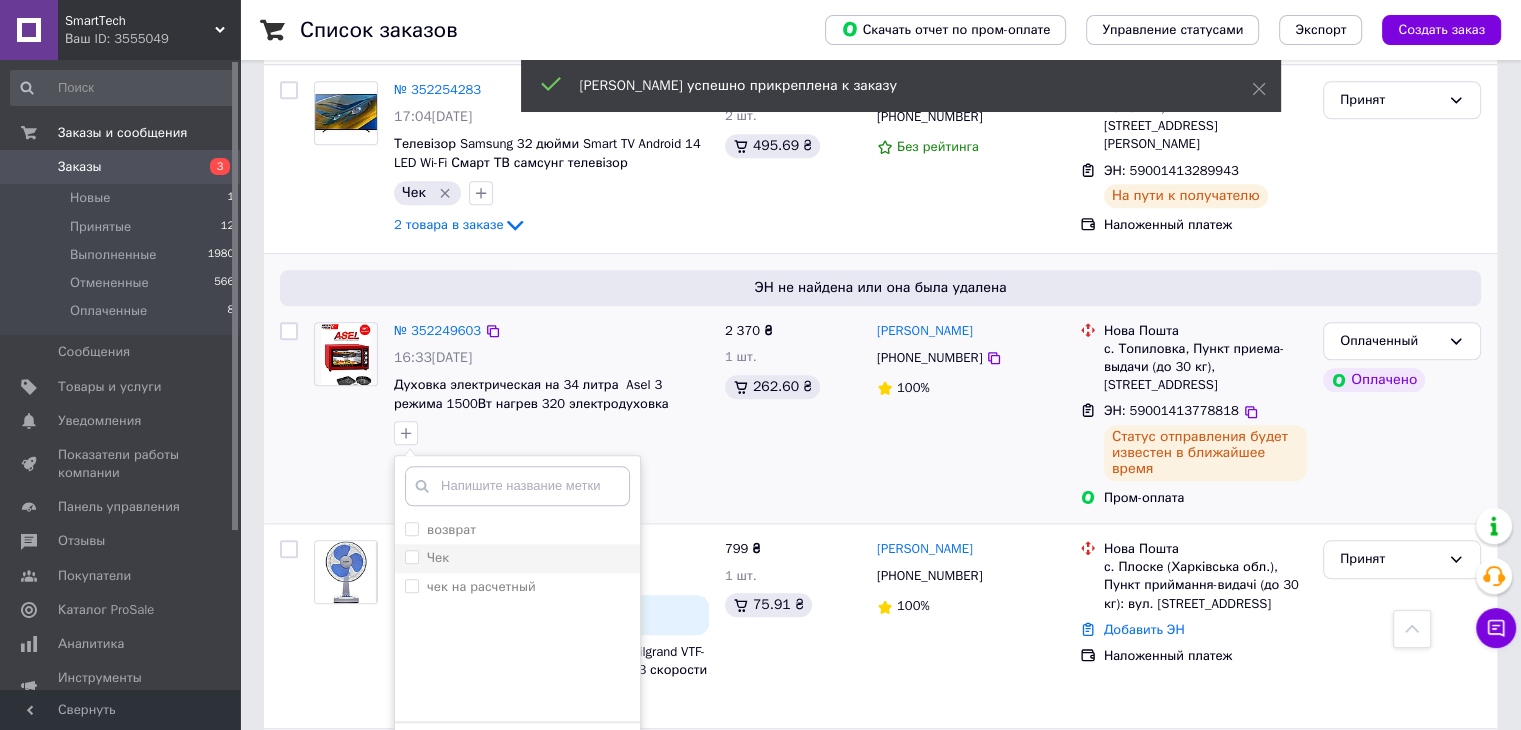 click on "Чек" at bounding box center (517, 558) 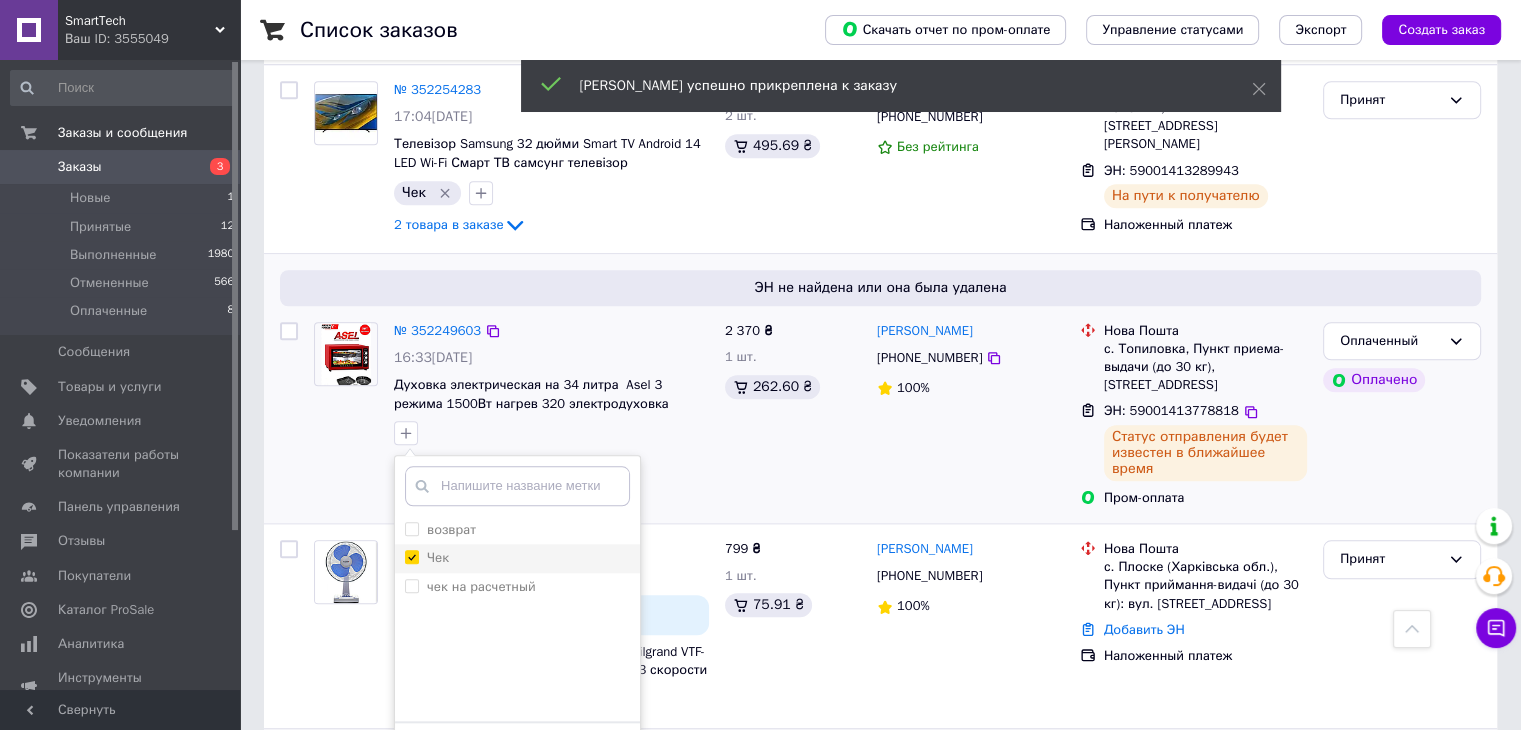 checkbox on "true" 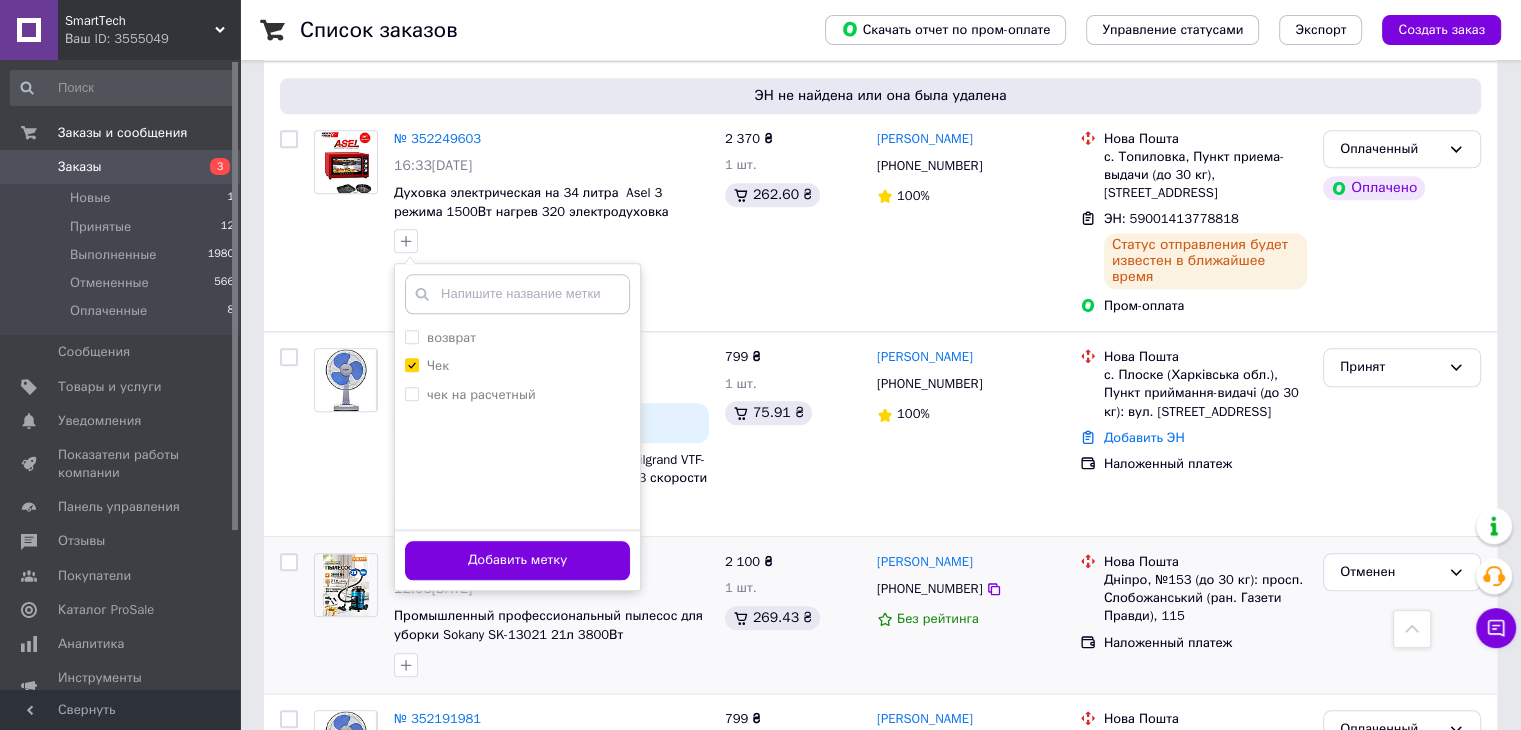 scroll, scrollTop: 2000, scrollLeft: 0, axis: vertical 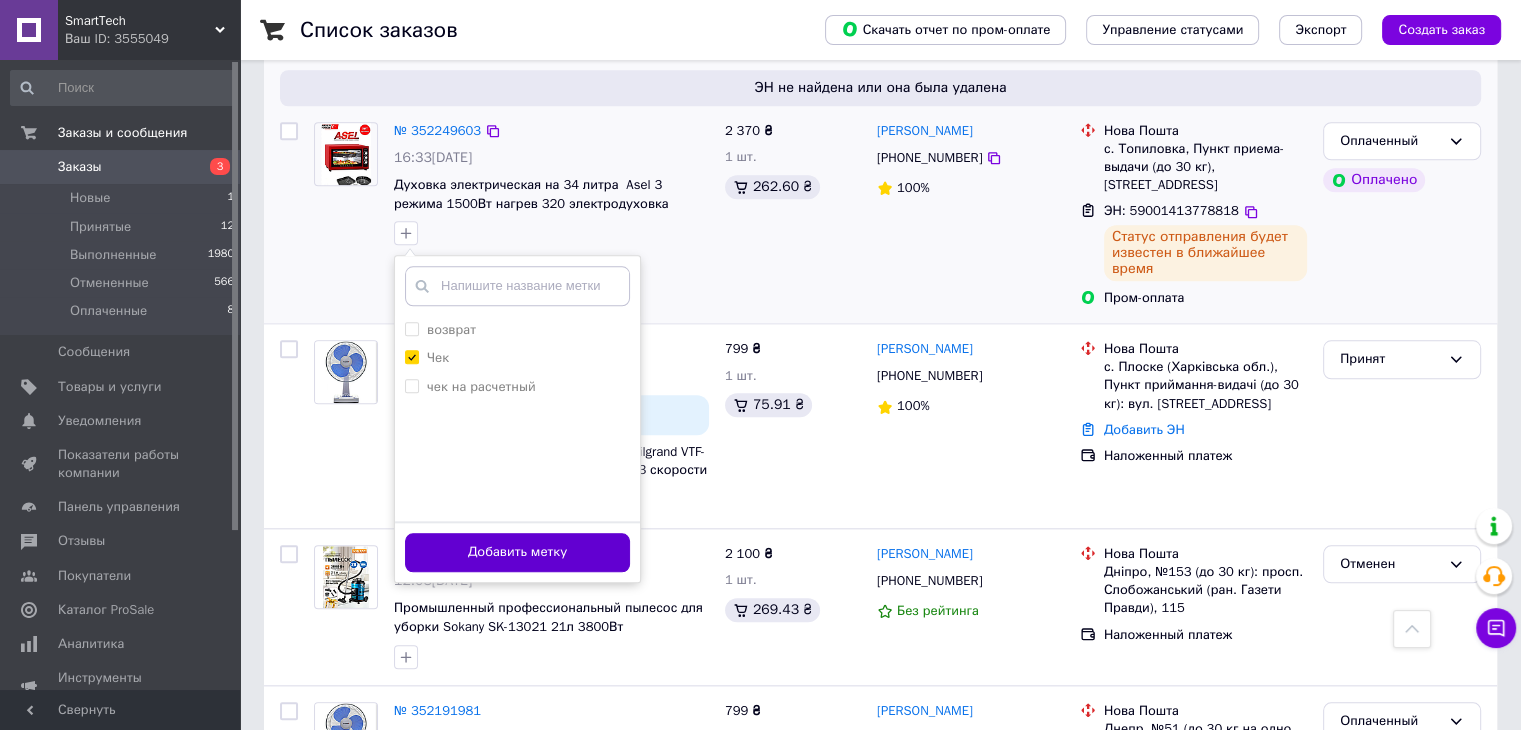 click on "Добавить метку" at bounding box center (517, 552) 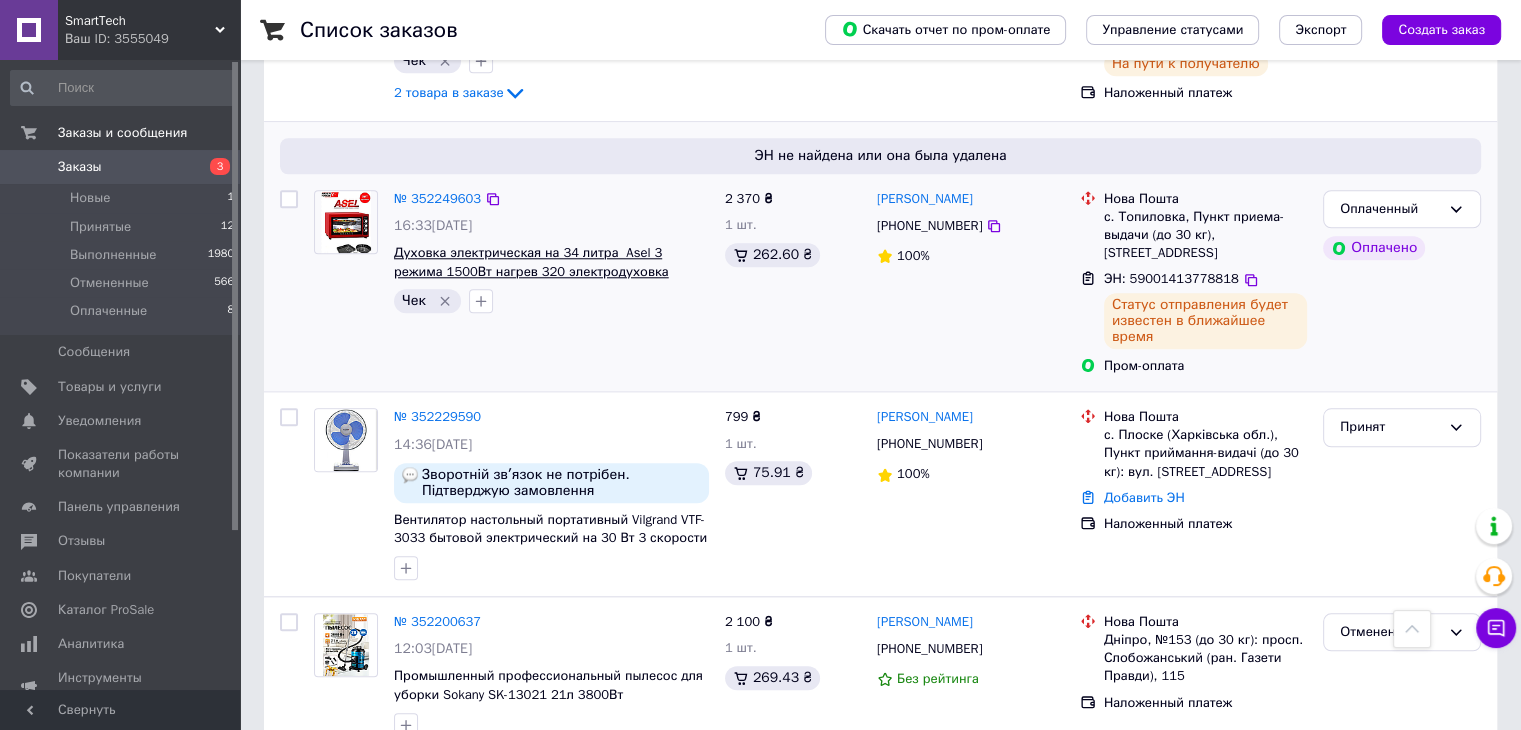 scroll, scrollTop: 1900, scrollLeft: 0, axis: vertical 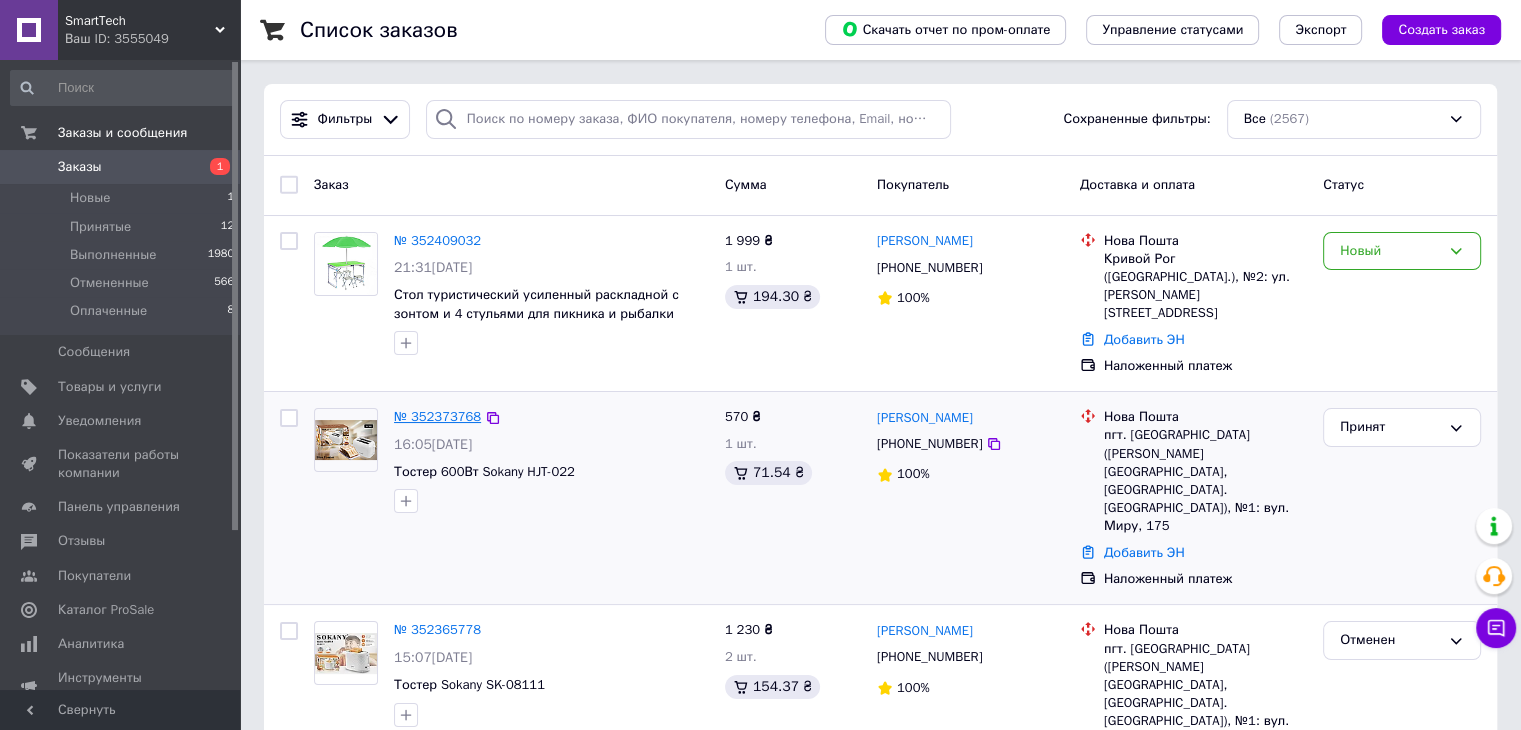 click on "№ 352373768" at bounding box center (437, 416) 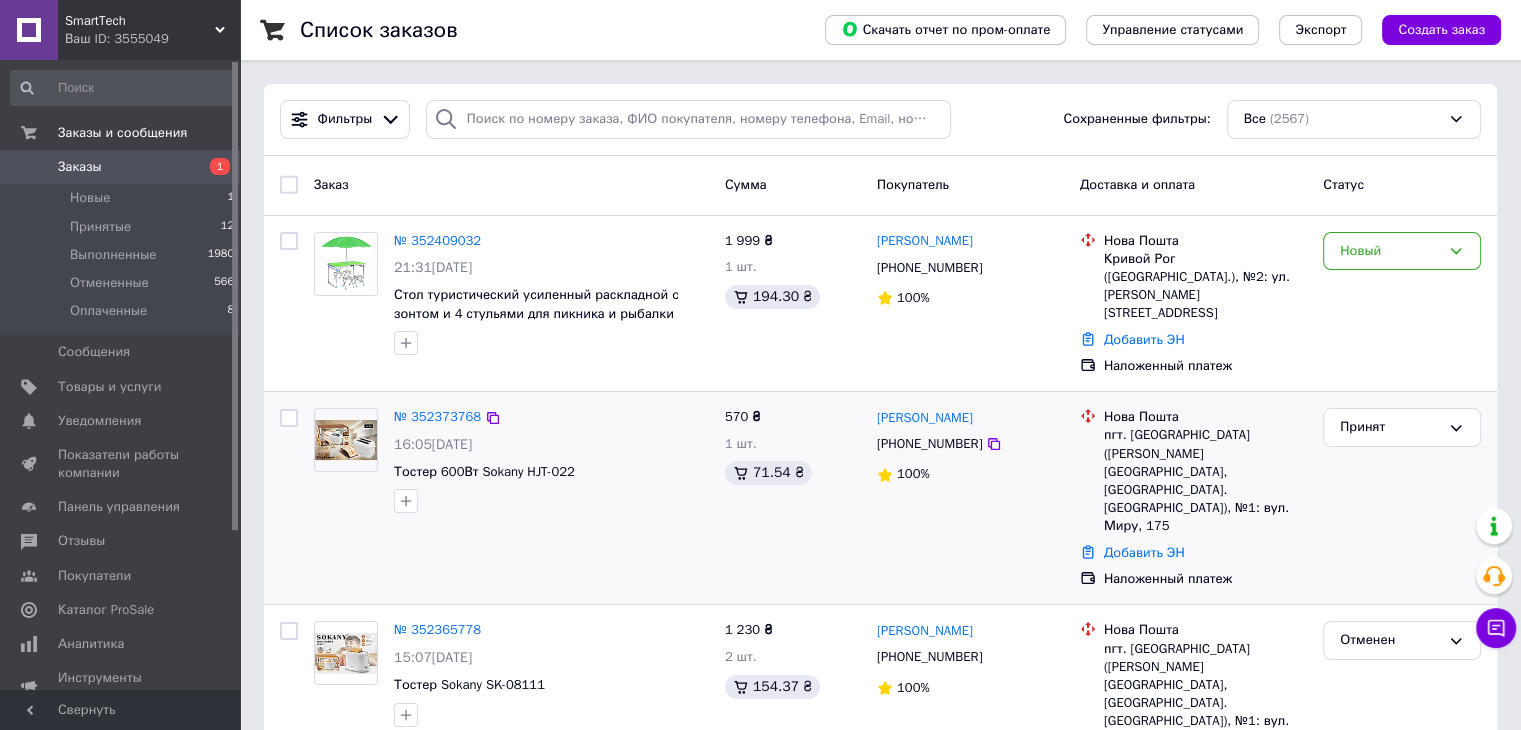 click on "№ 352373768 16:05[DATE] Тостер 600Вт Sokany HJT-022" at bounding box center (551, 460) 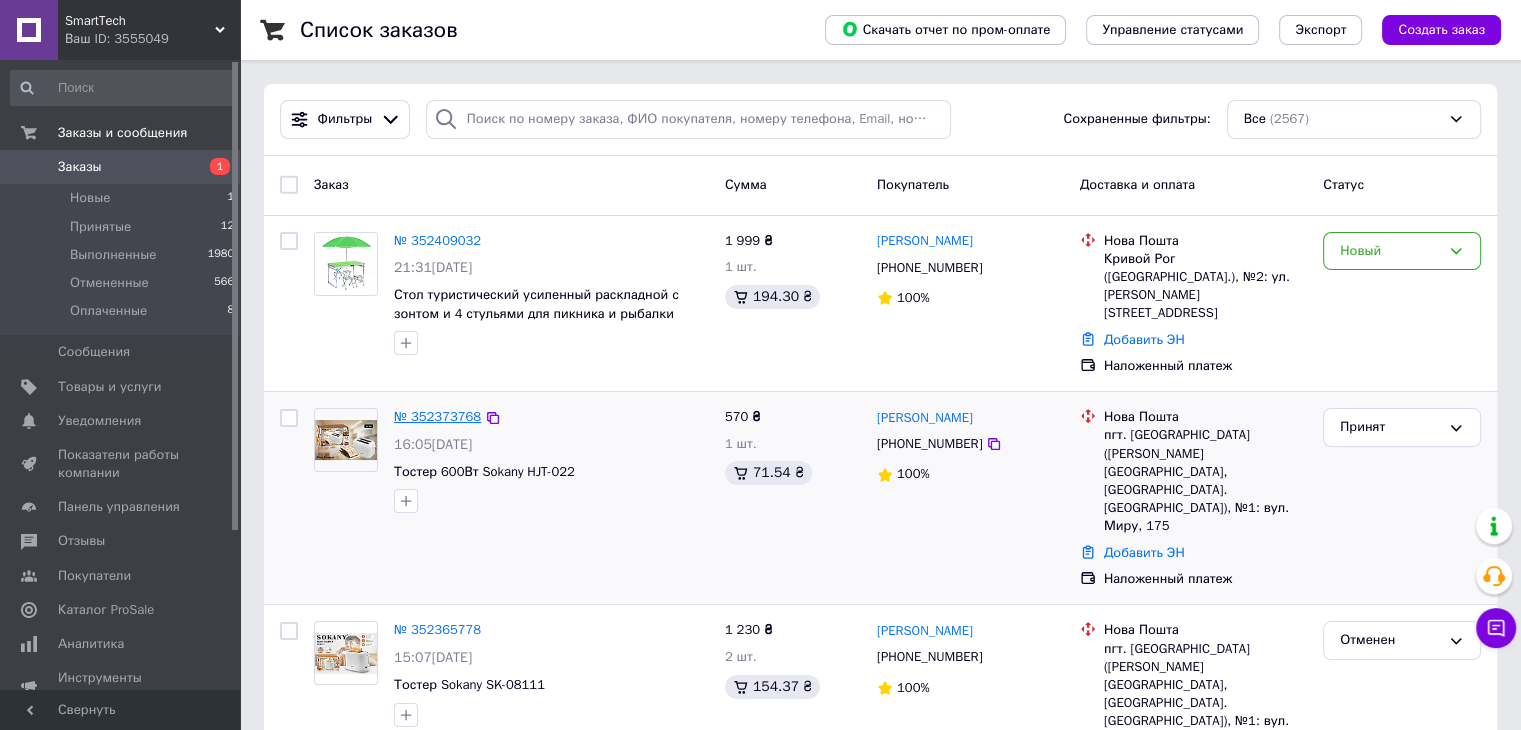 click on "№ 352373768" at bounding box center (437, 416) 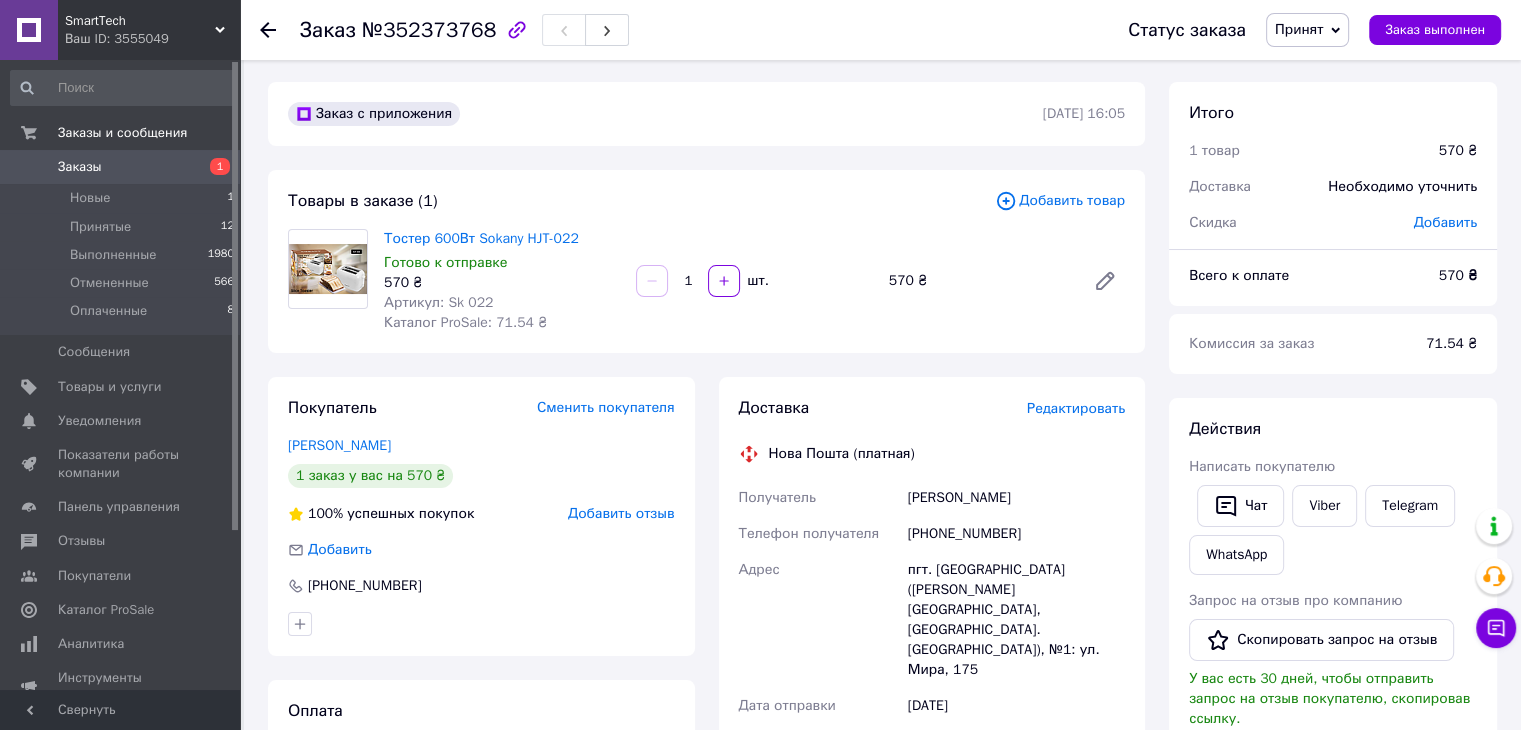 scroll, scrollTop: 0, scrollLeft: 0, axis: both 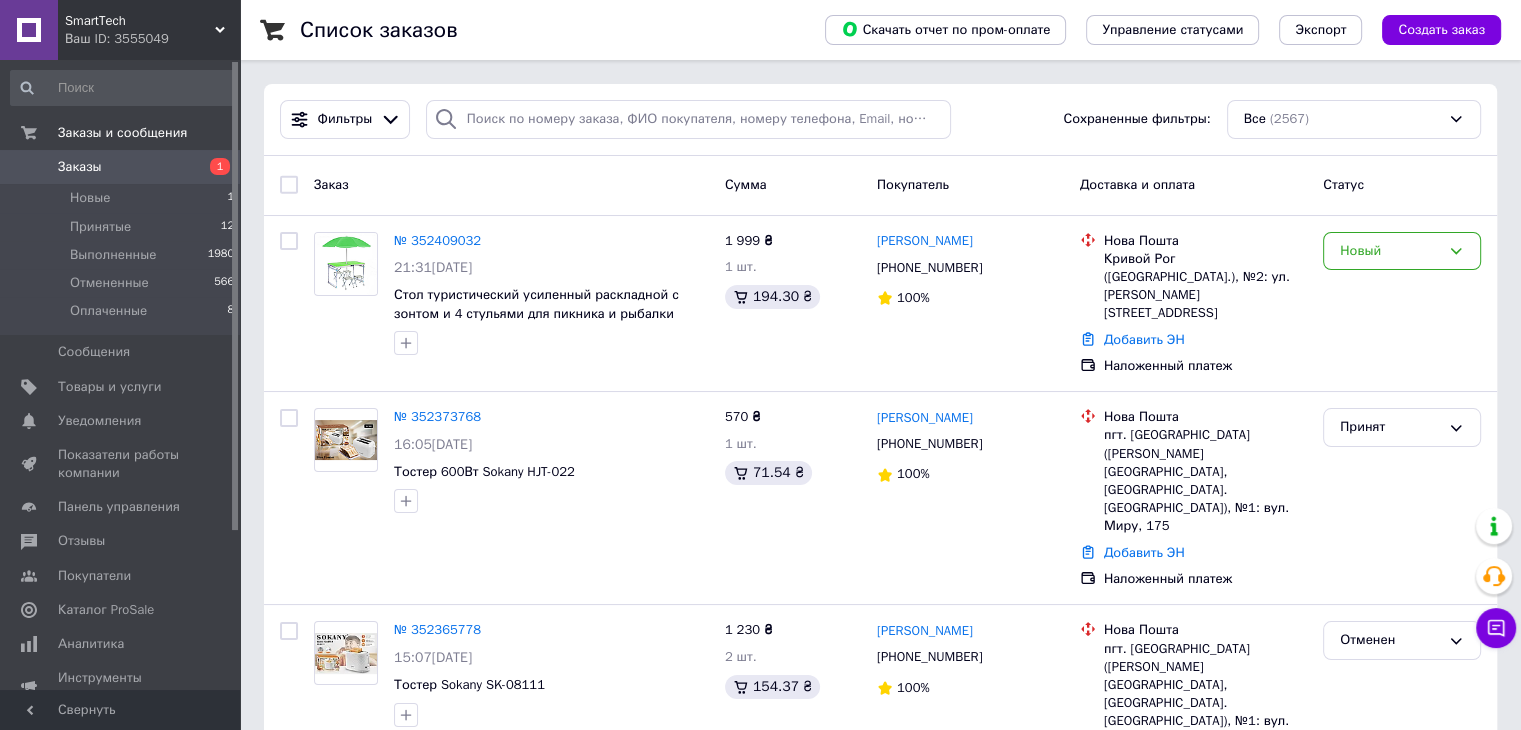 click 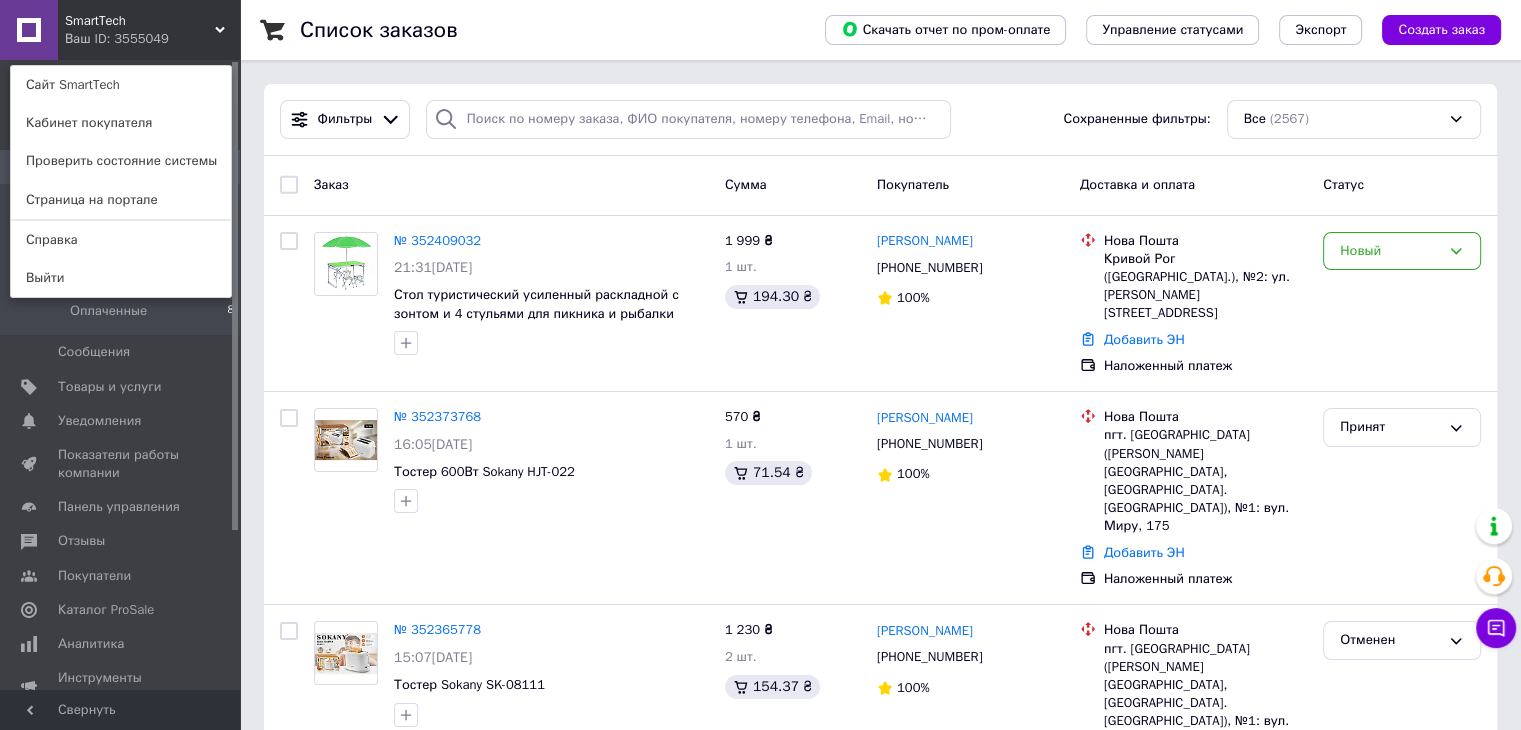 click on "Выйти" at bounding box center (121, 278) 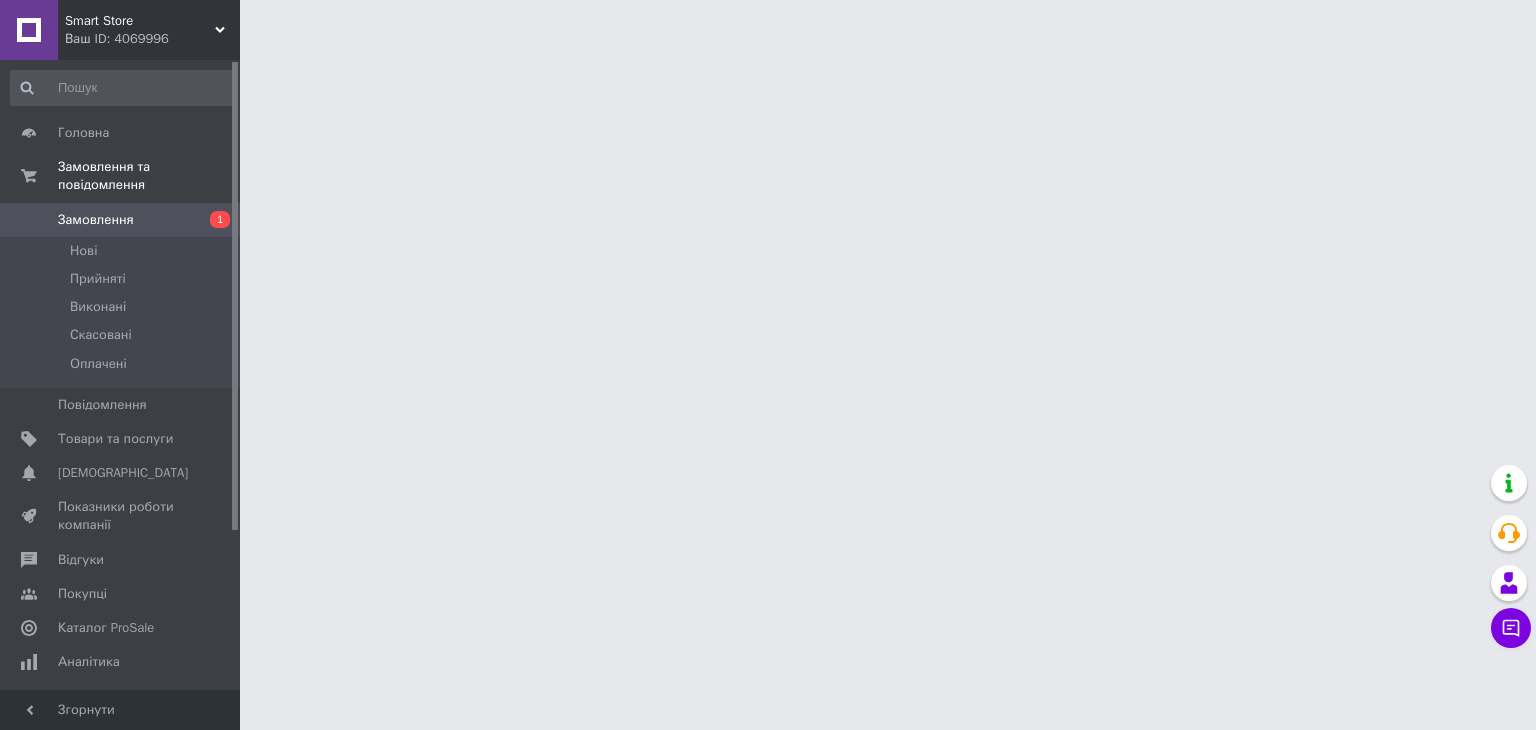 scroll, scrollTop: 0, scrollLeft: 0, axis: both 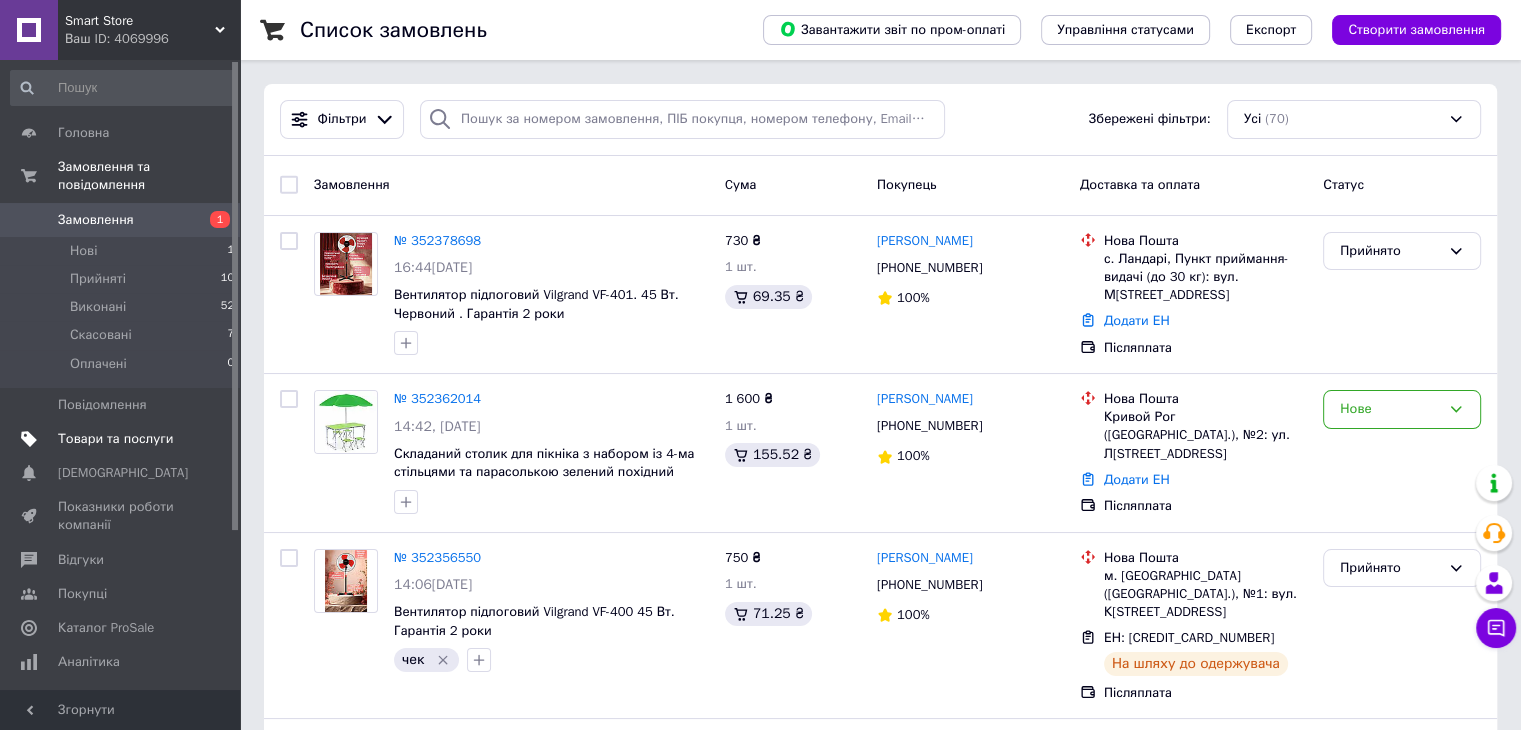 click on "Товари та послуги" at bounding box center [123, 439] 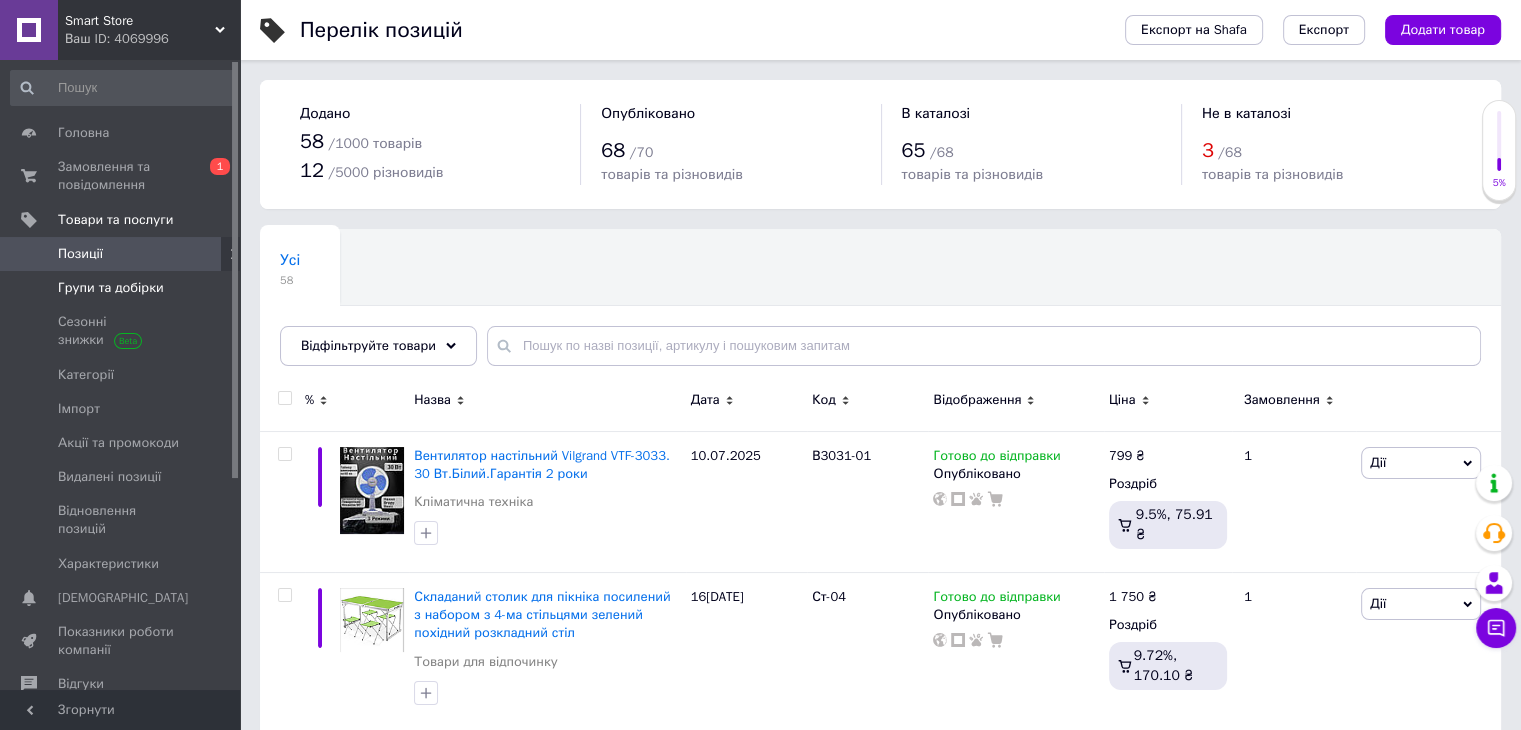 click on "Групи та добірки" at bounding box center (111, 288) 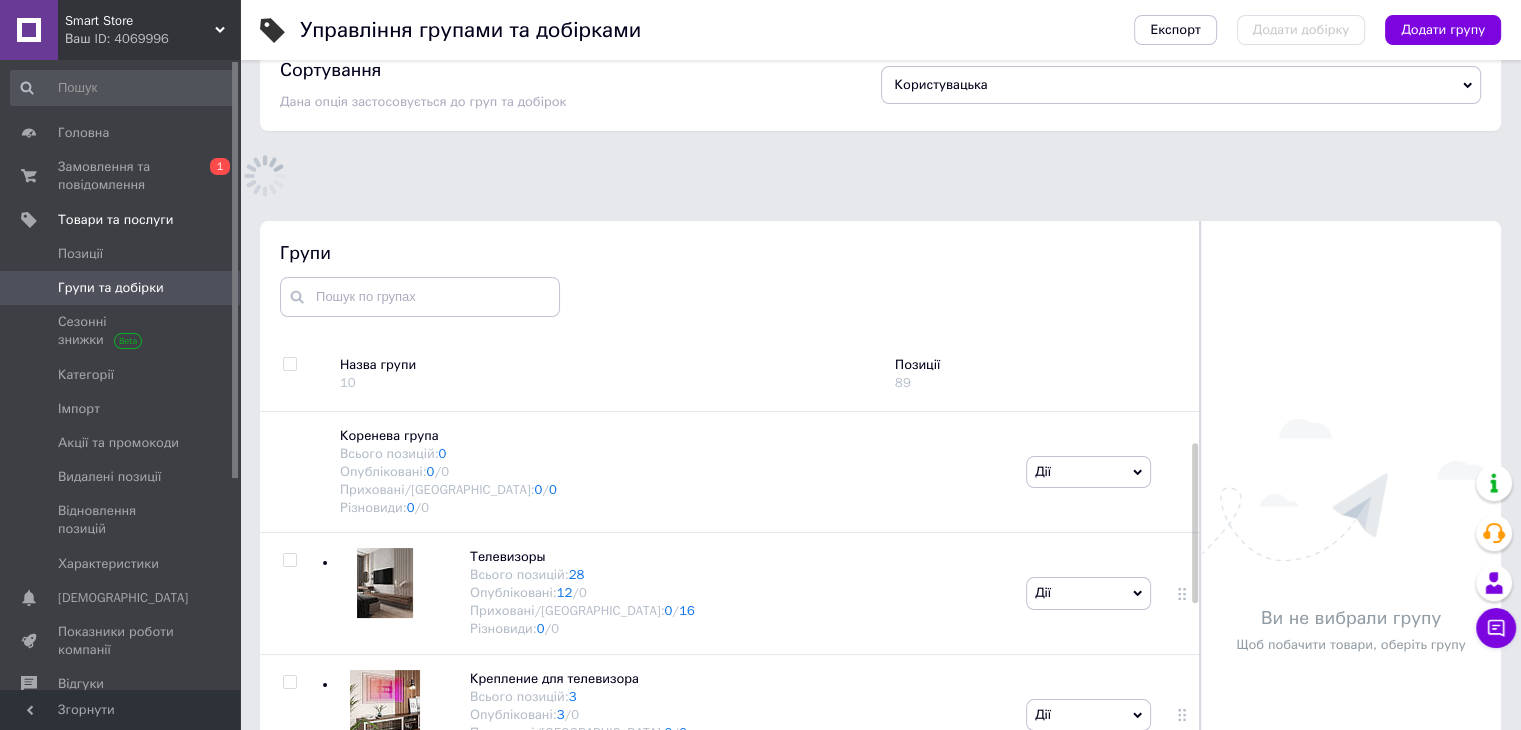 scroll, scrollTop: 139, scrollLeft: 0, axis: vertical 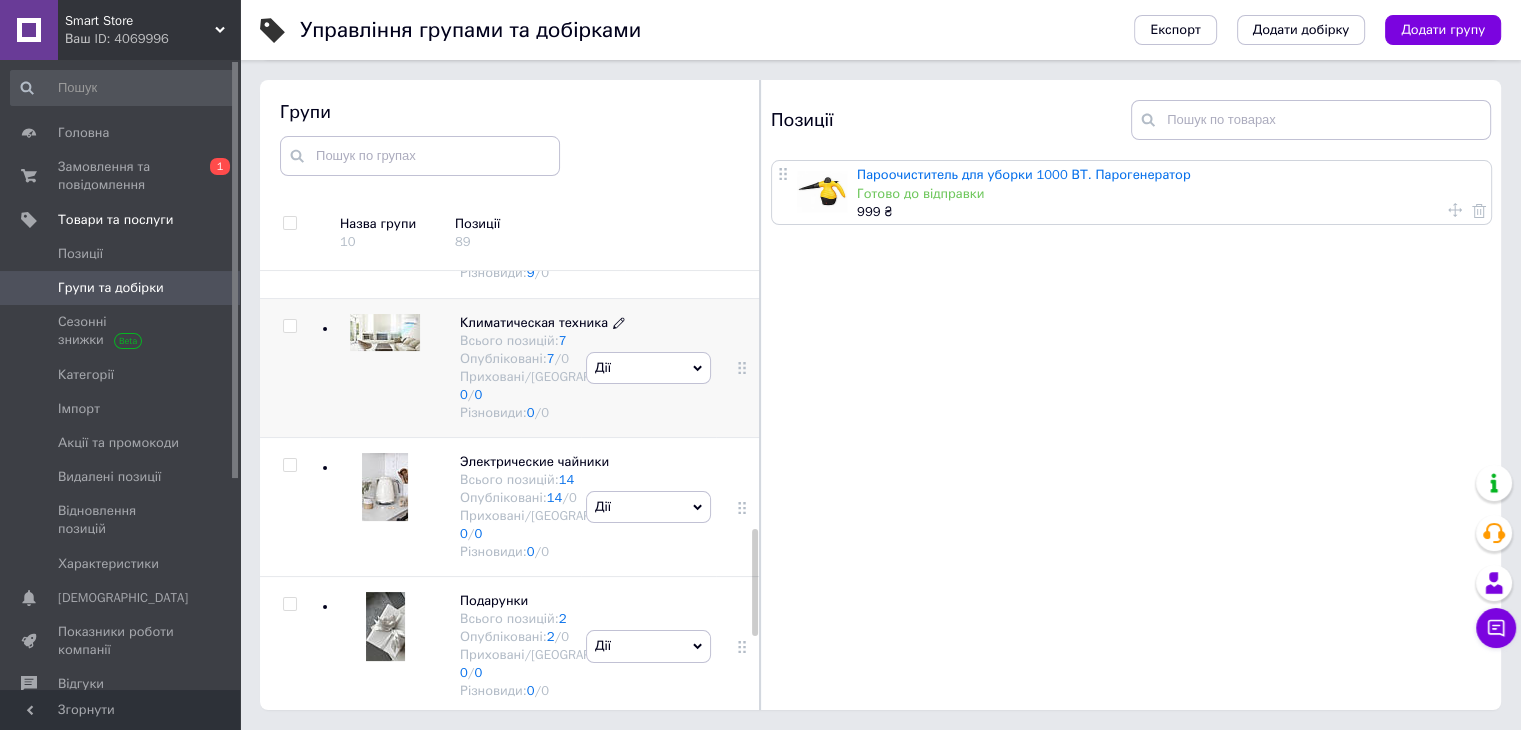click on "Климатическая техника" at bounding box center [534, 322] 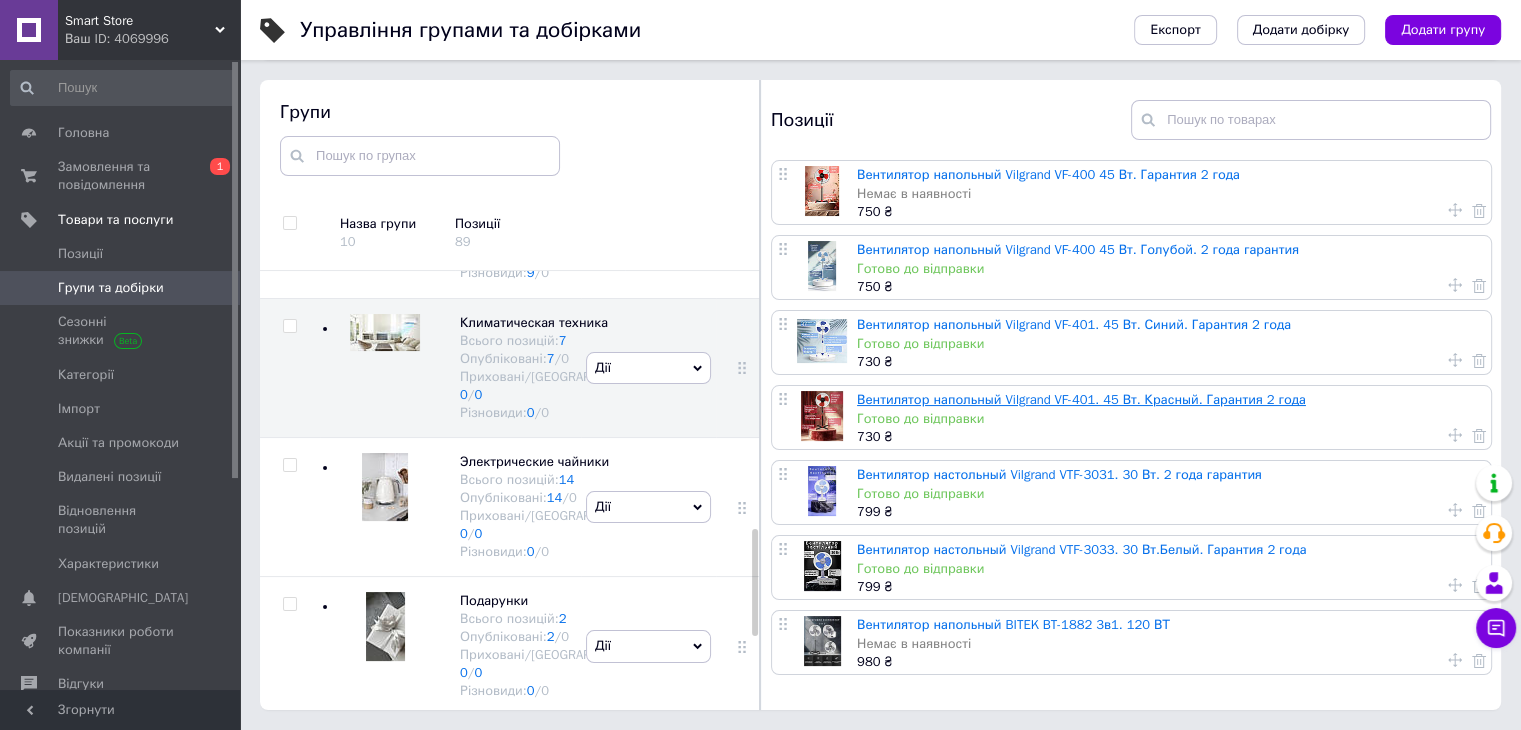 click on "Вентилятор напольный Vilgrand VF-401. 45 Вт. Красный. Гарантия 2 года" at bounding box center (1081, 399) 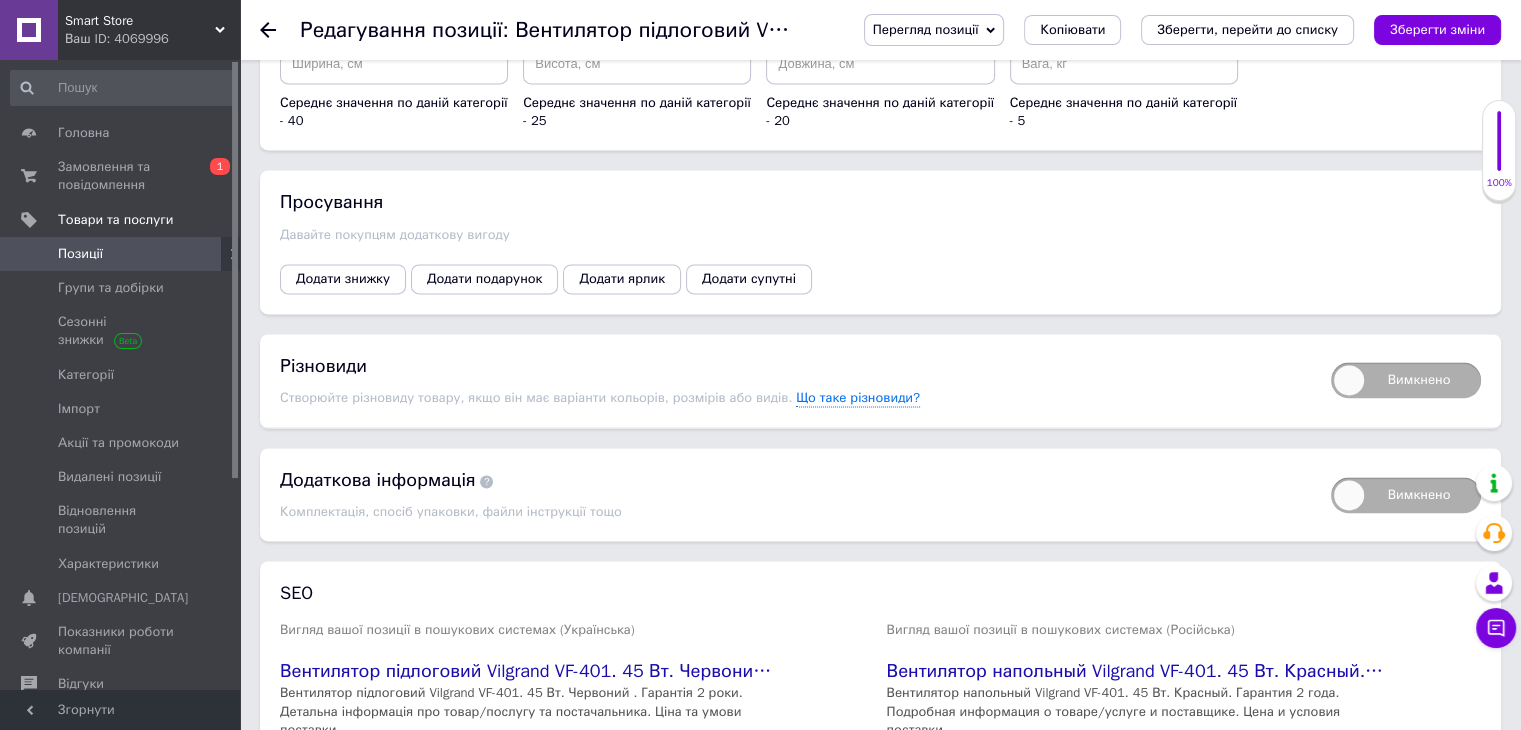 scroll, scrollTop: 2800, scrollLeft: 0, axis: vertical 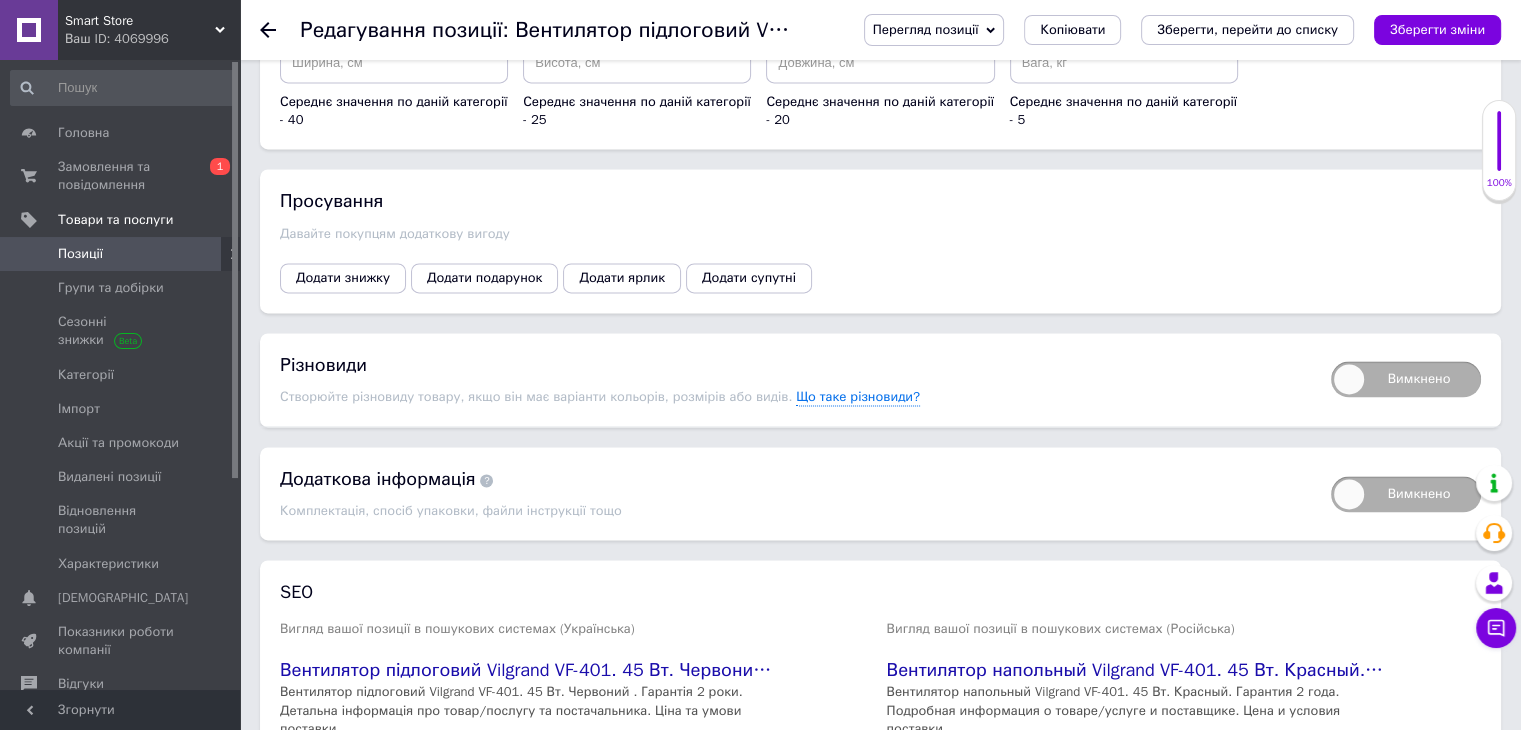 click on "Вимкнено" at bounding box center [1406, 379] 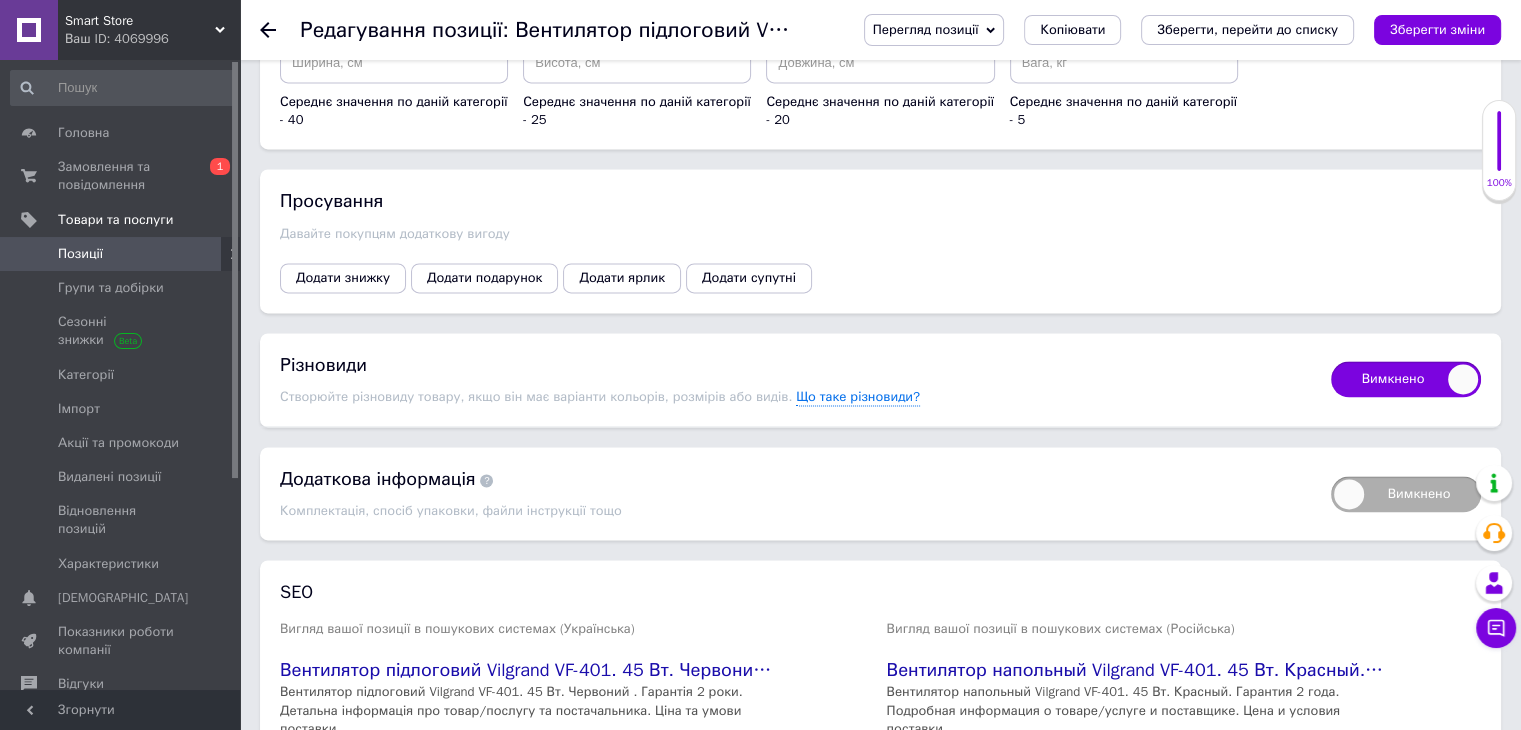 checkbox on "true" 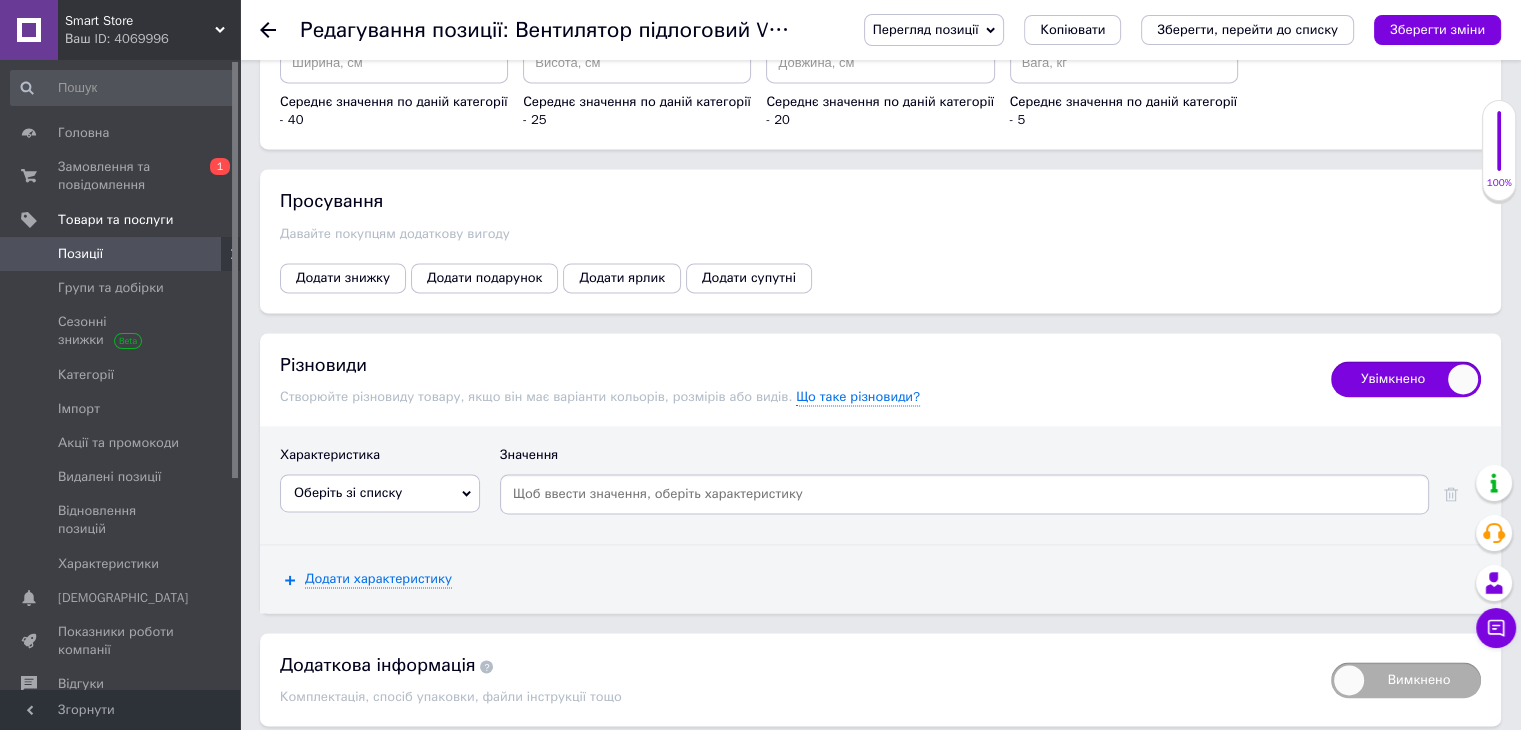 click on "Оберіть зі списку" at bounding box center (380, 493) 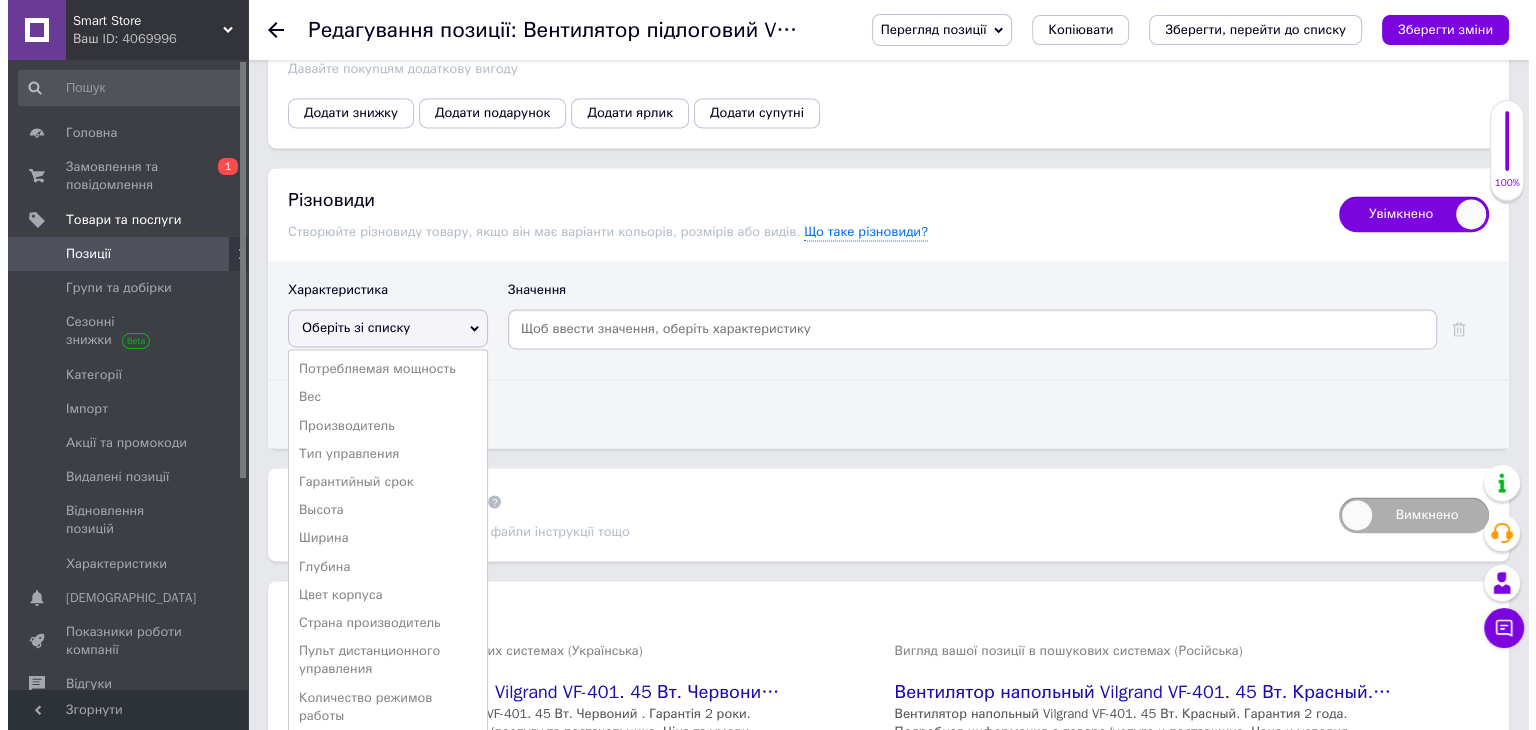 scroll, scrollTop: 3000, scrollLeft: 0, axis: vertical 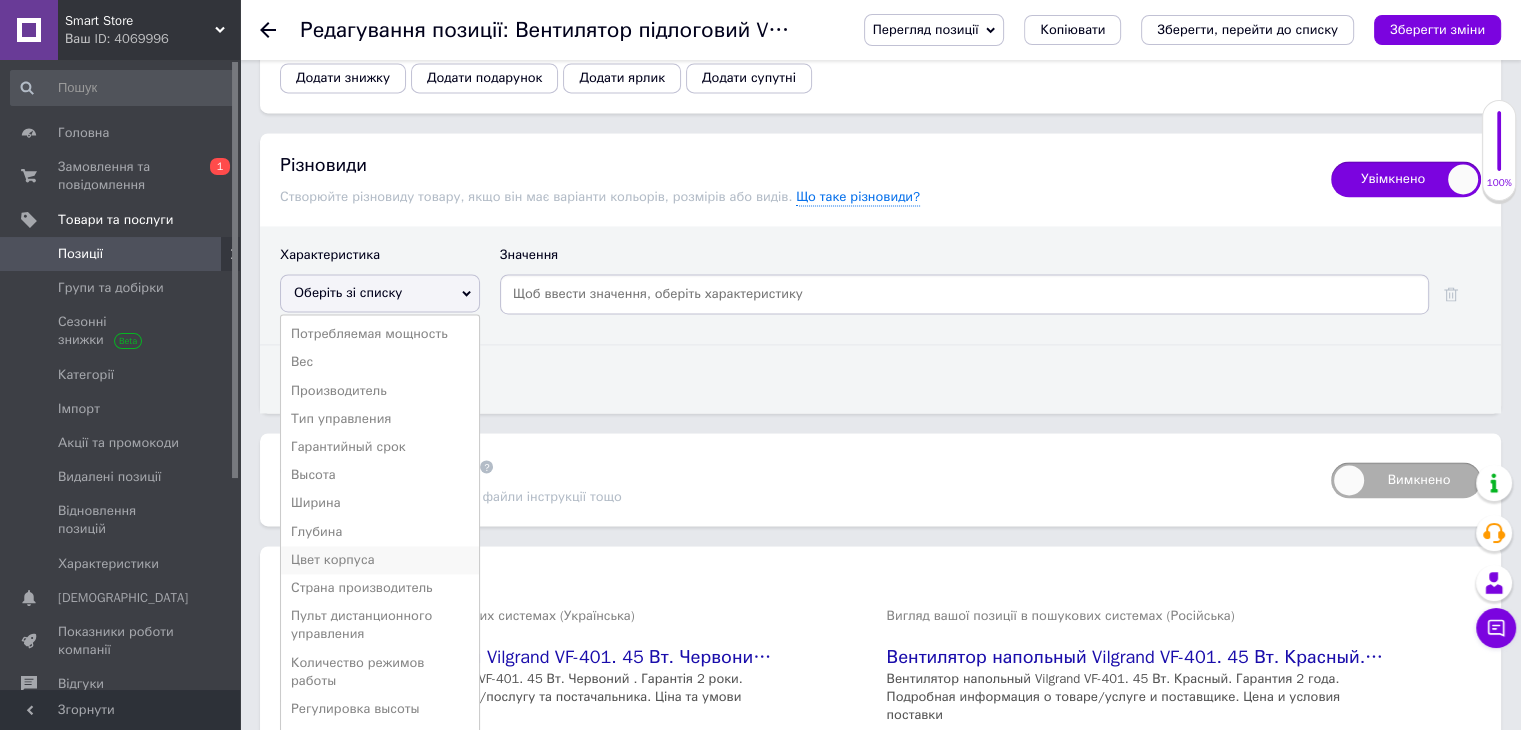 click on "Цвет корпуса" at bounding box center (380, 560) 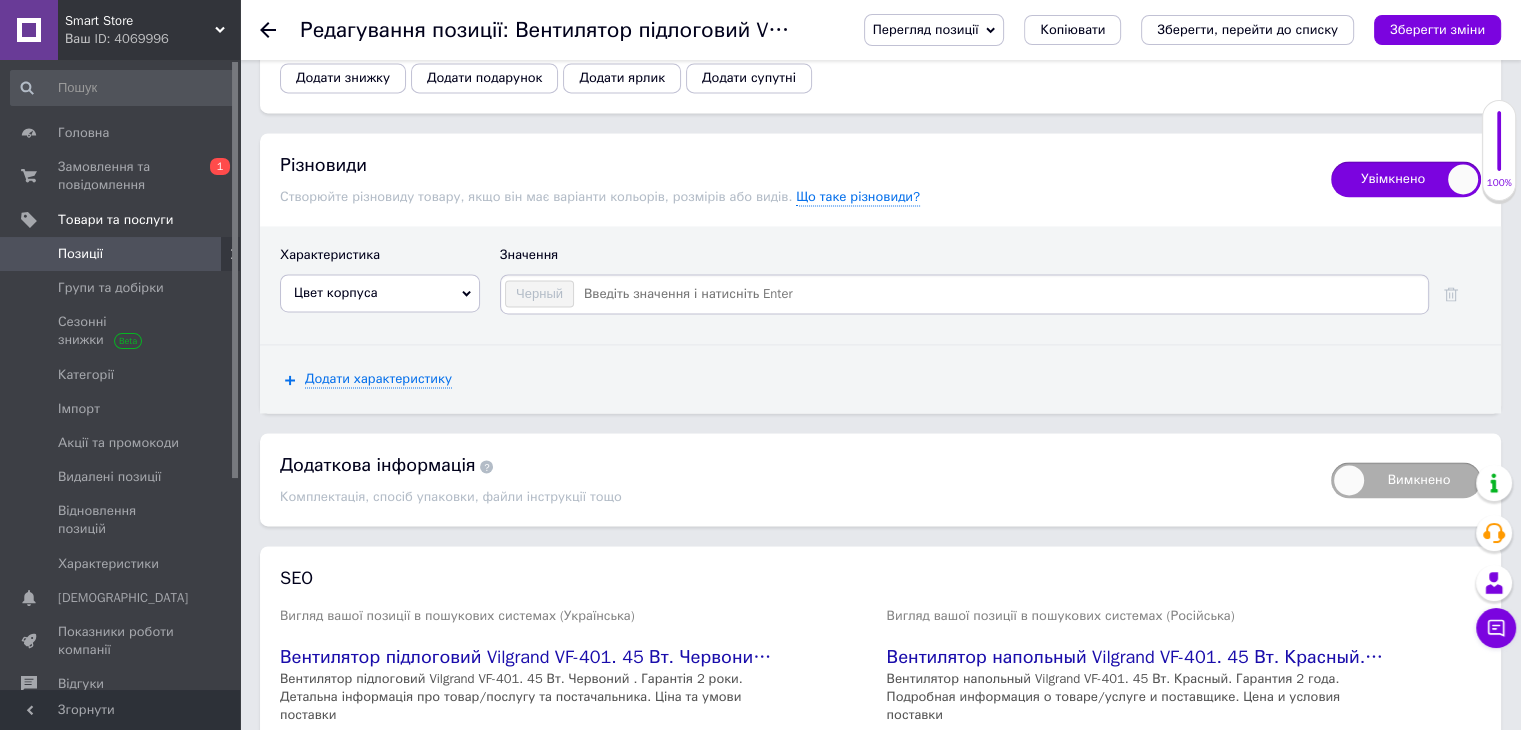 click at bounding box center [1000, 294] 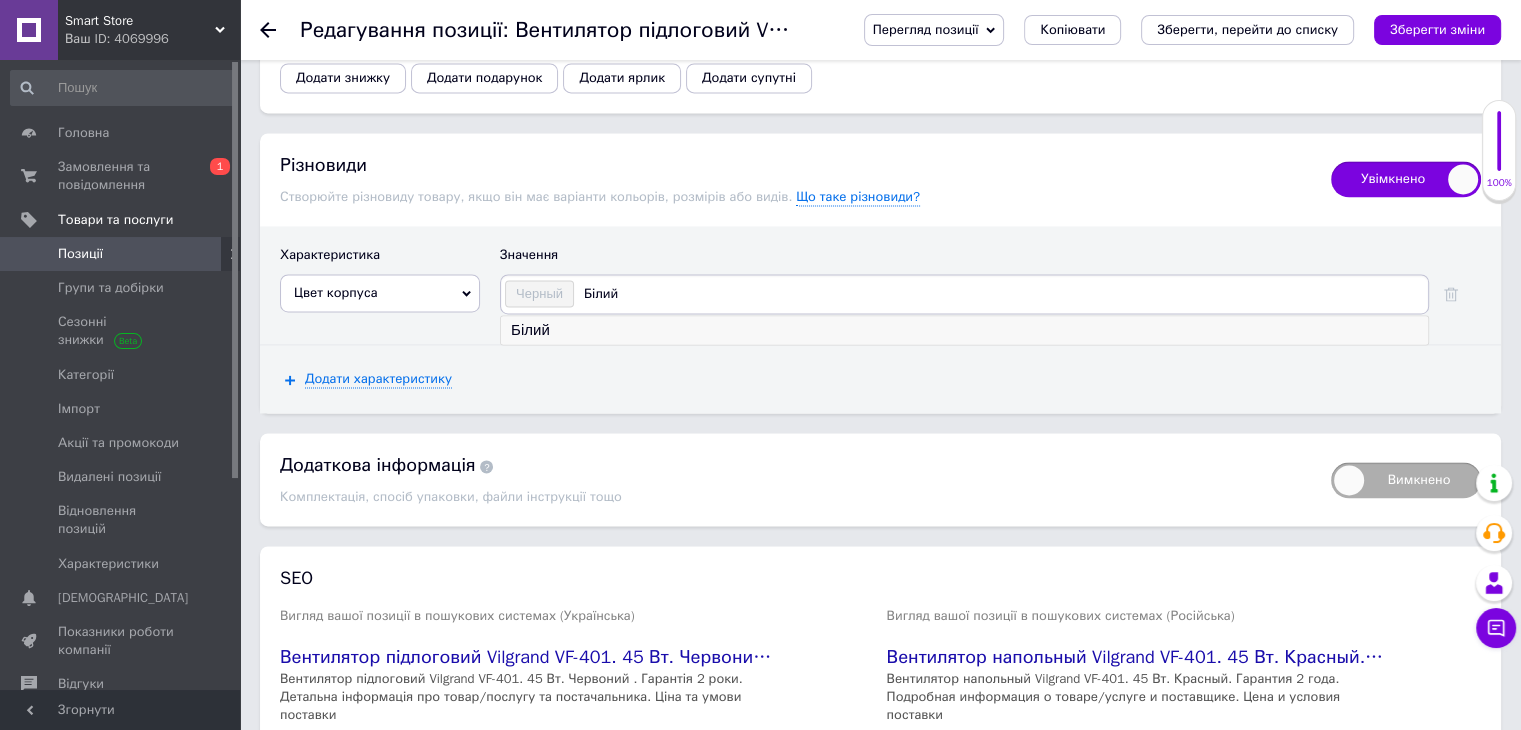 type on "Білий" 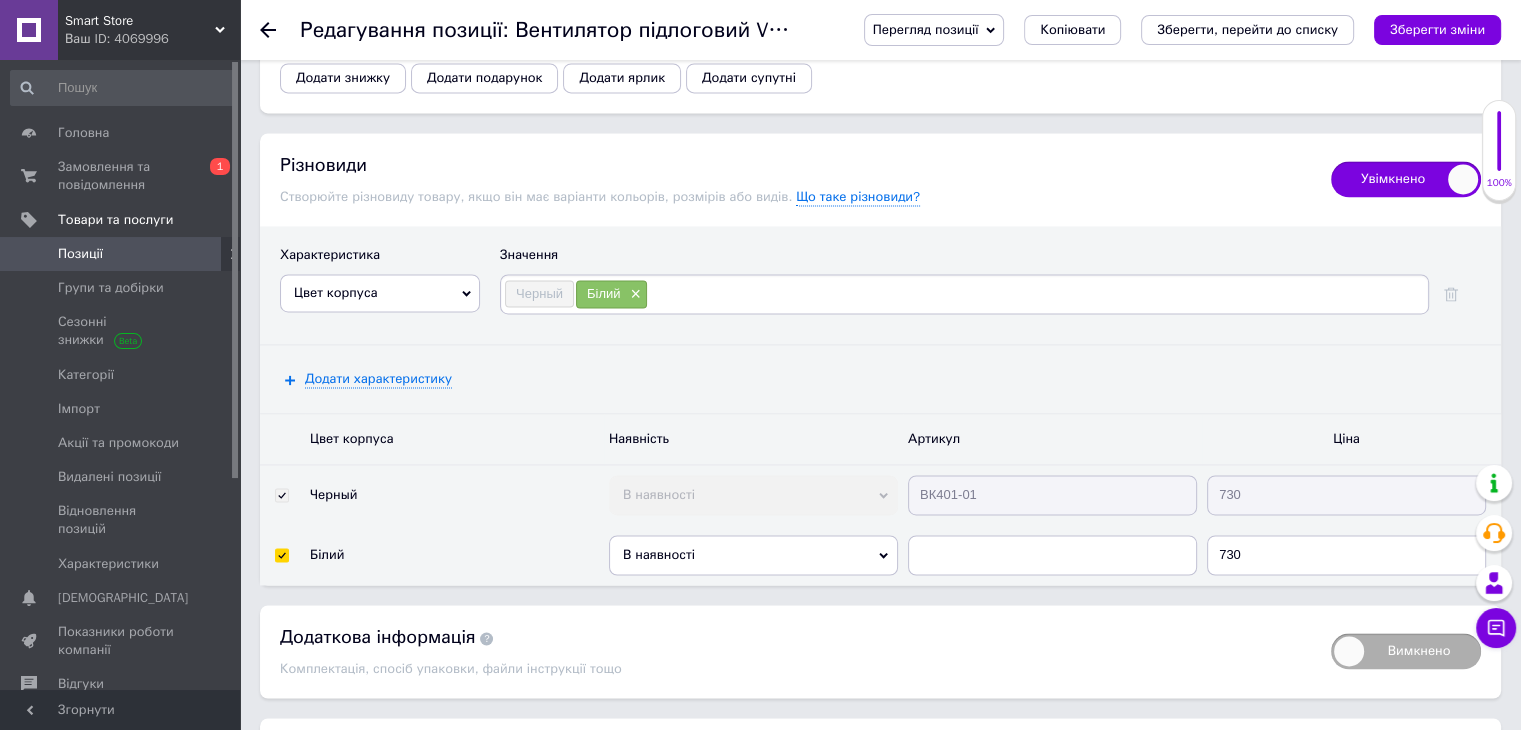 click on "В наявності" at bounding box center (753, 555) 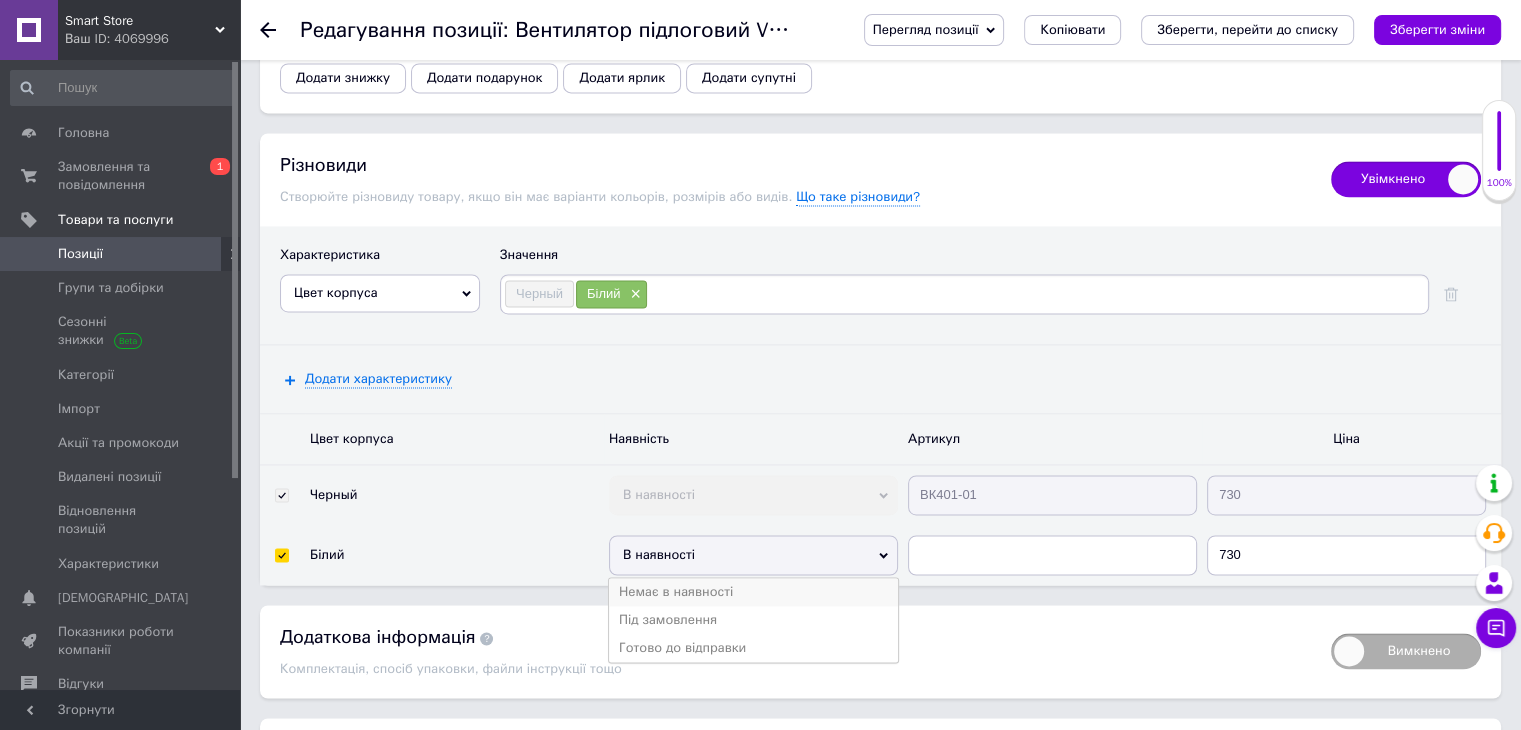 click on "Немає в наявності" at bounding box center (753, 592) 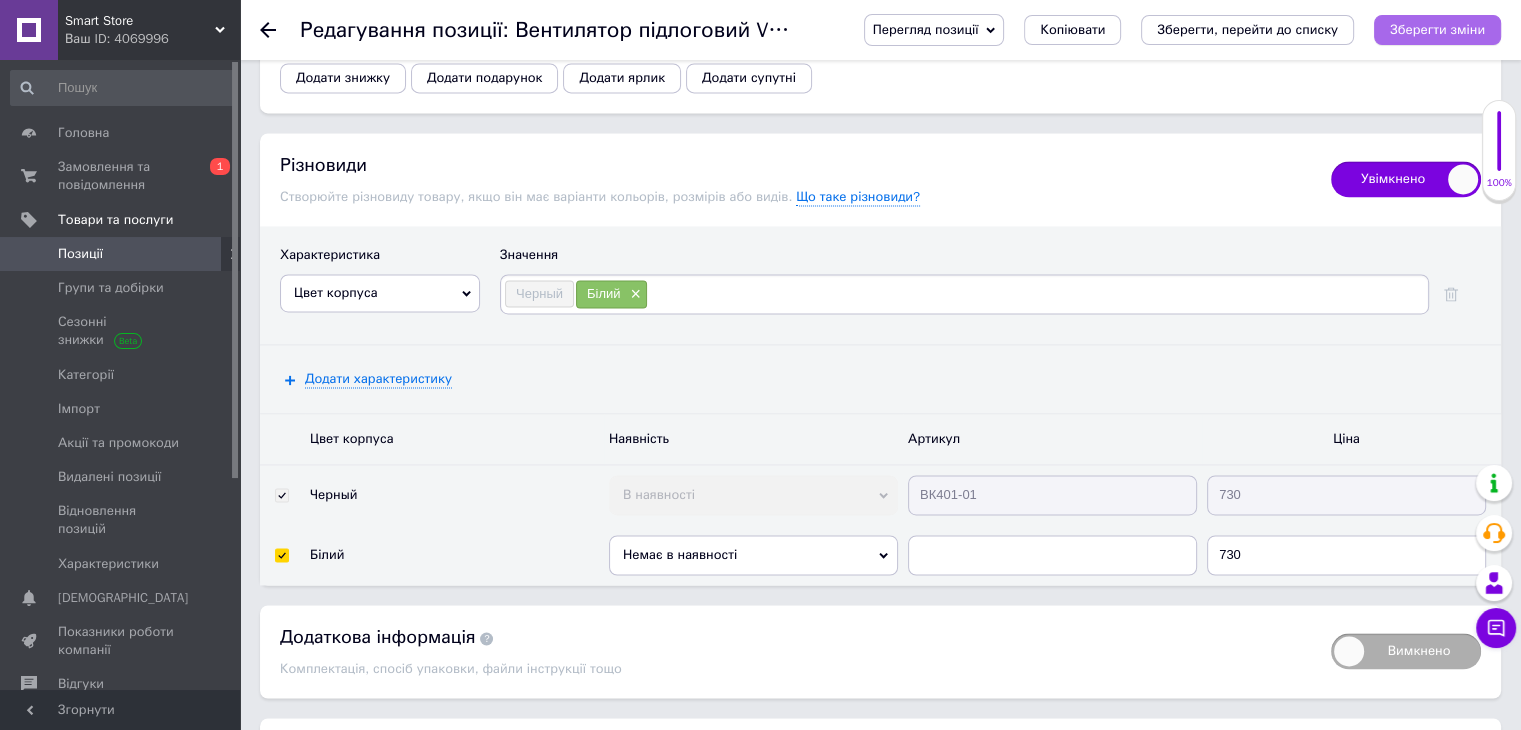 click on "Зберегти зміни" at bounding box center (1437, 30) 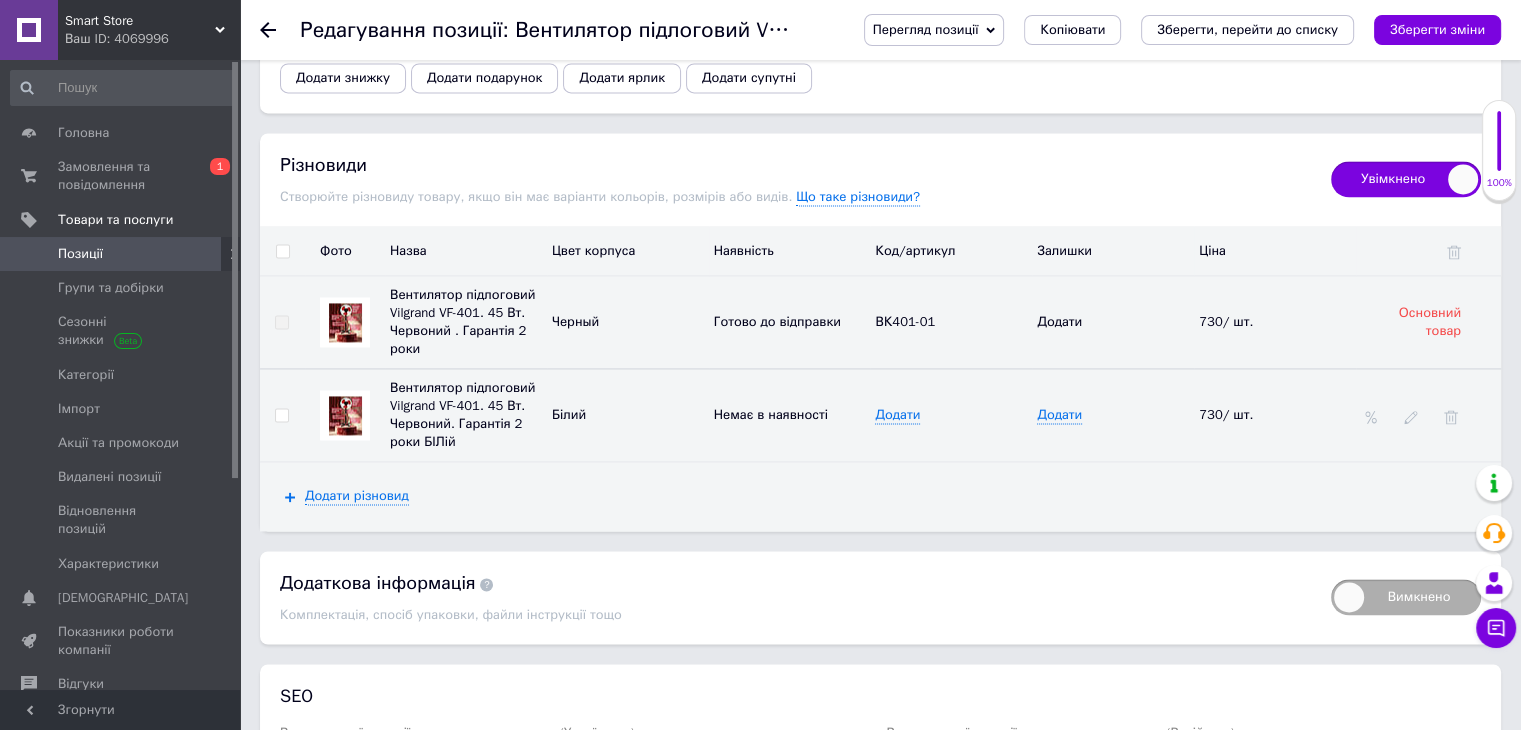 click at bounding box center [1411, 415] 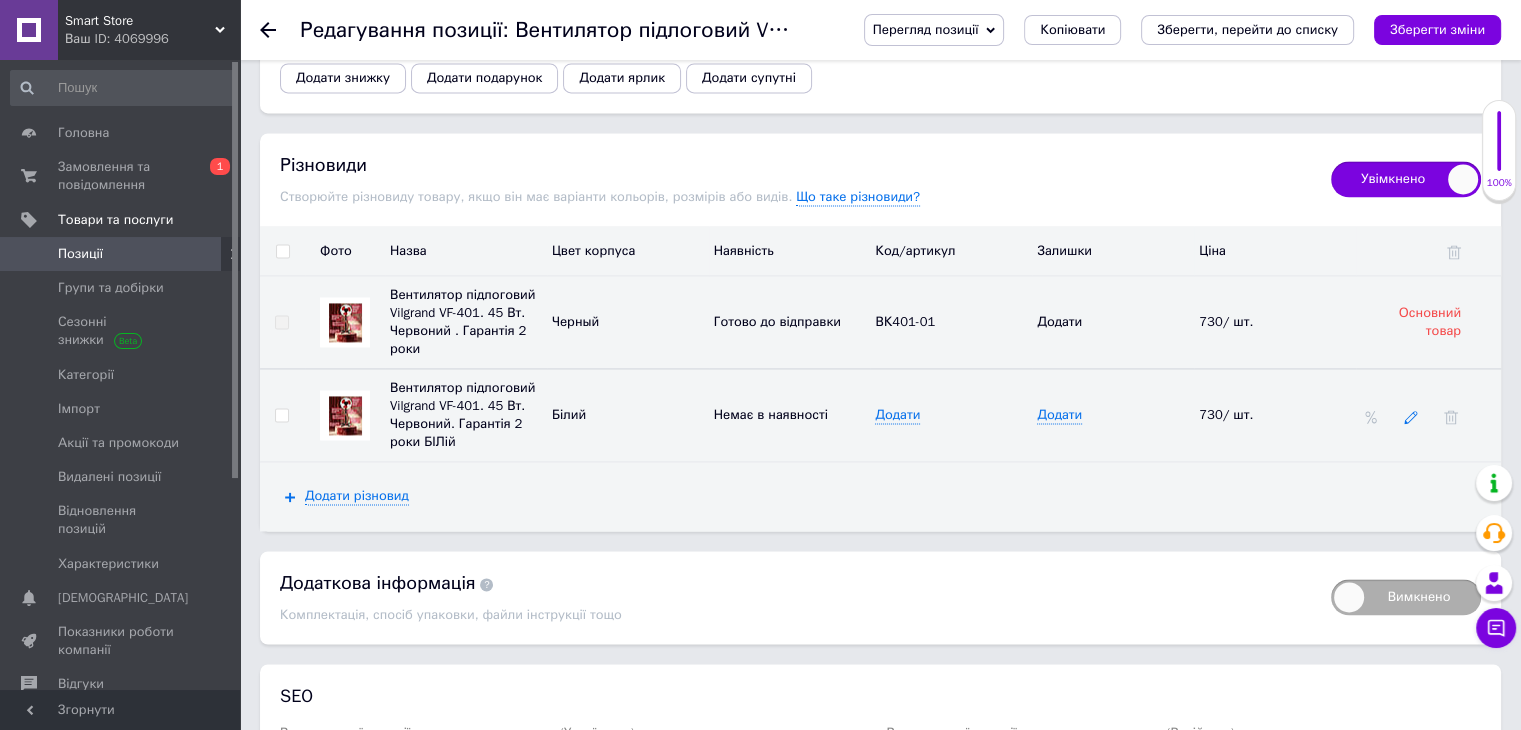 click at bounding box center [1411, 416] 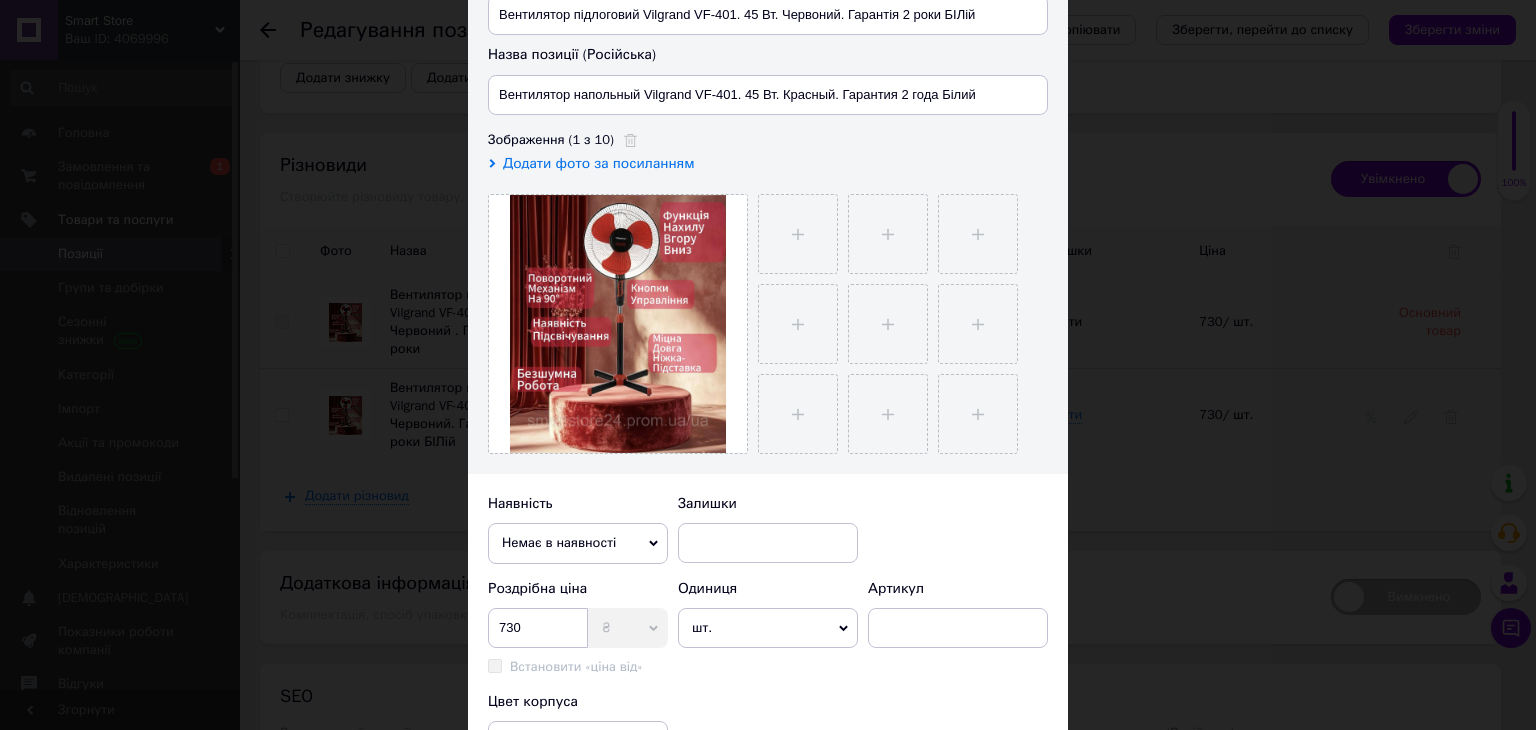 scroll, scrollTop: 200, scrollLeft: 0, axis: vertical 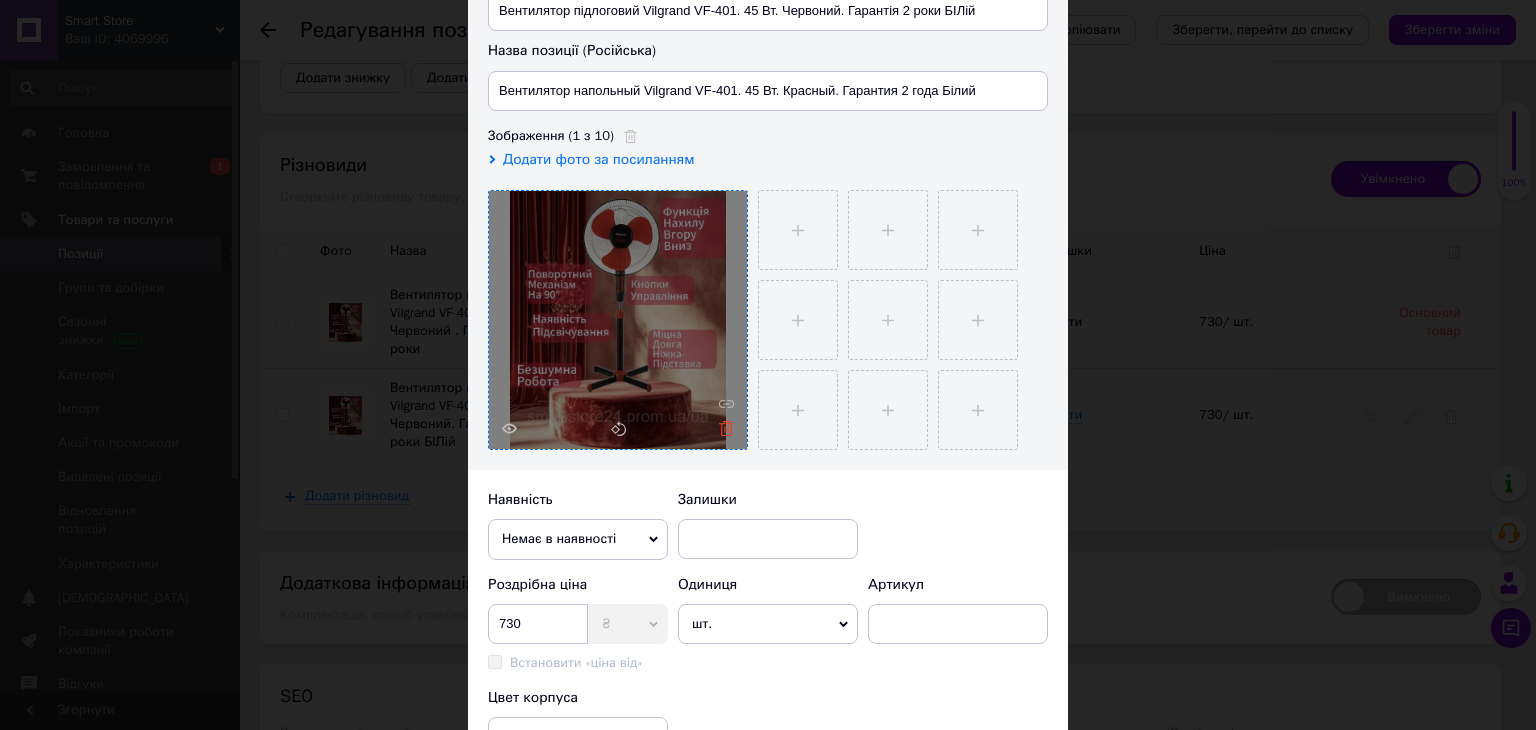 click 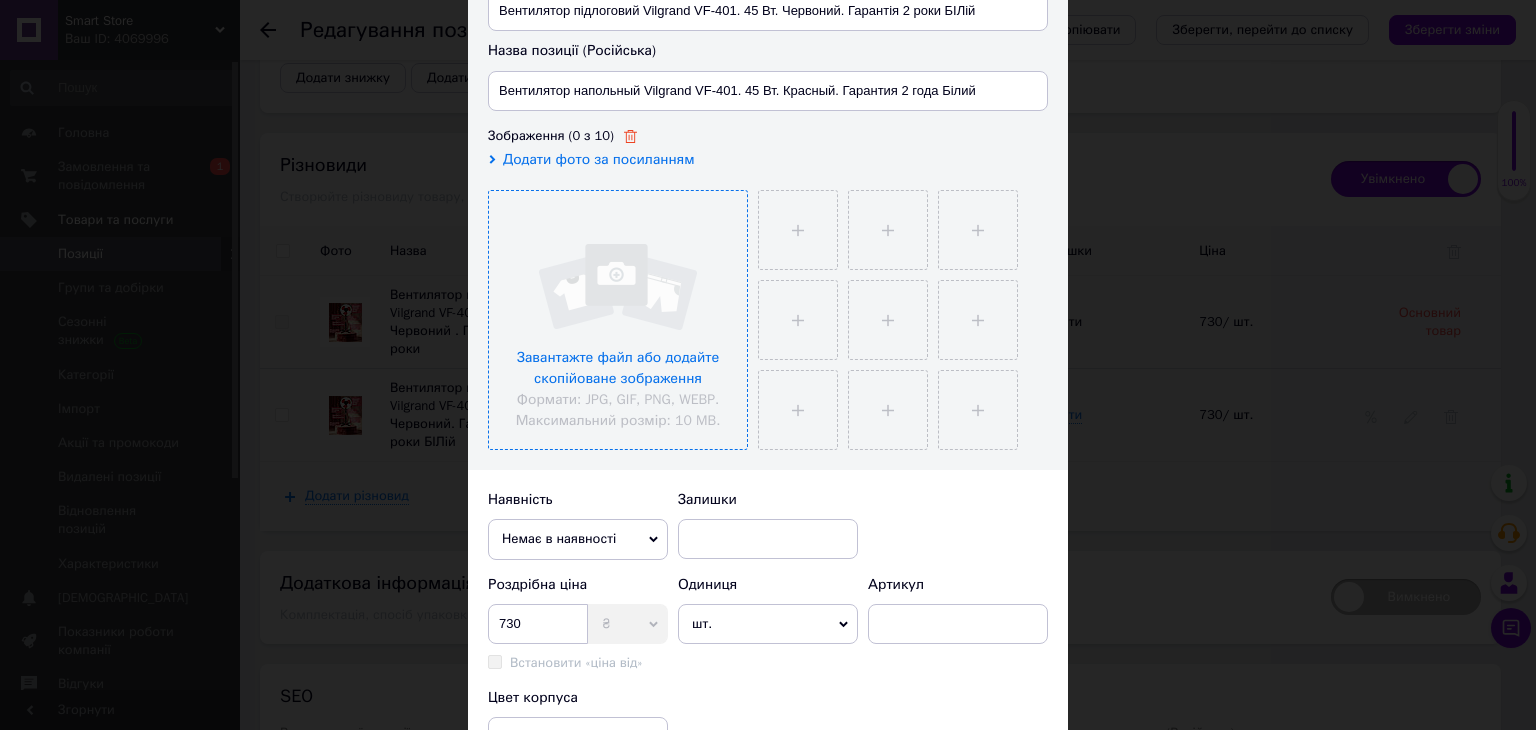 click 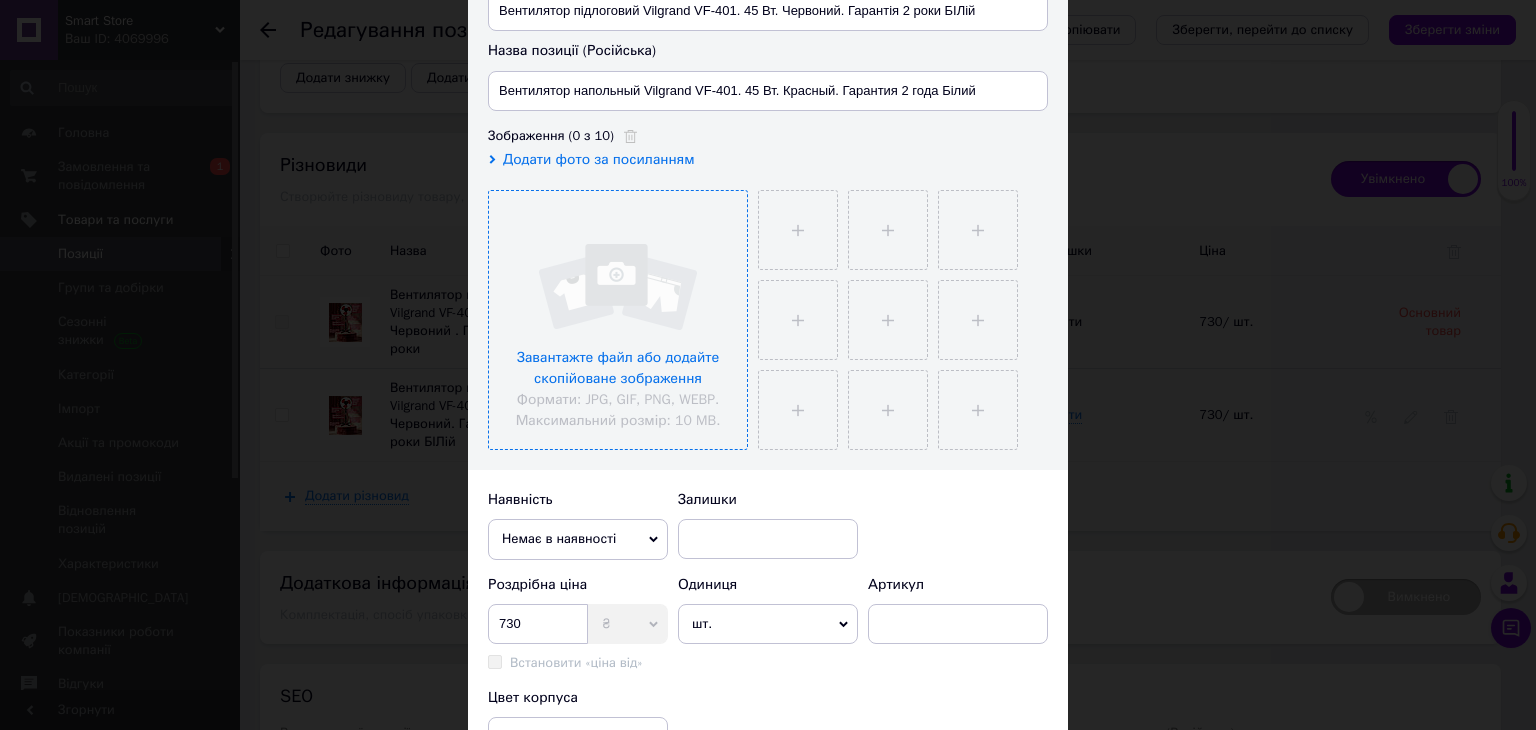 click at bounding box center [618, 320] 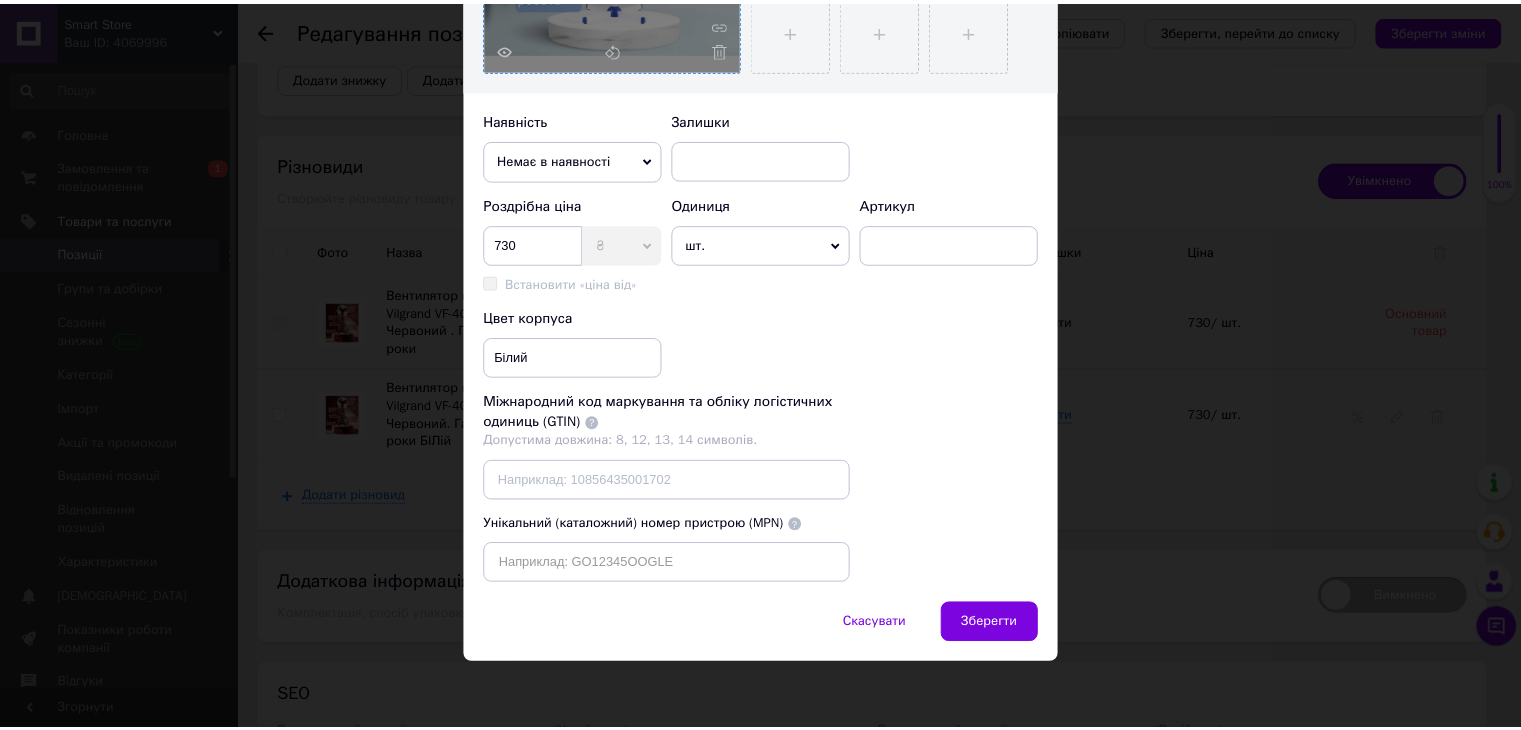 scroll, scrollTop: 580, scrollLeft: 0, axis: vertical 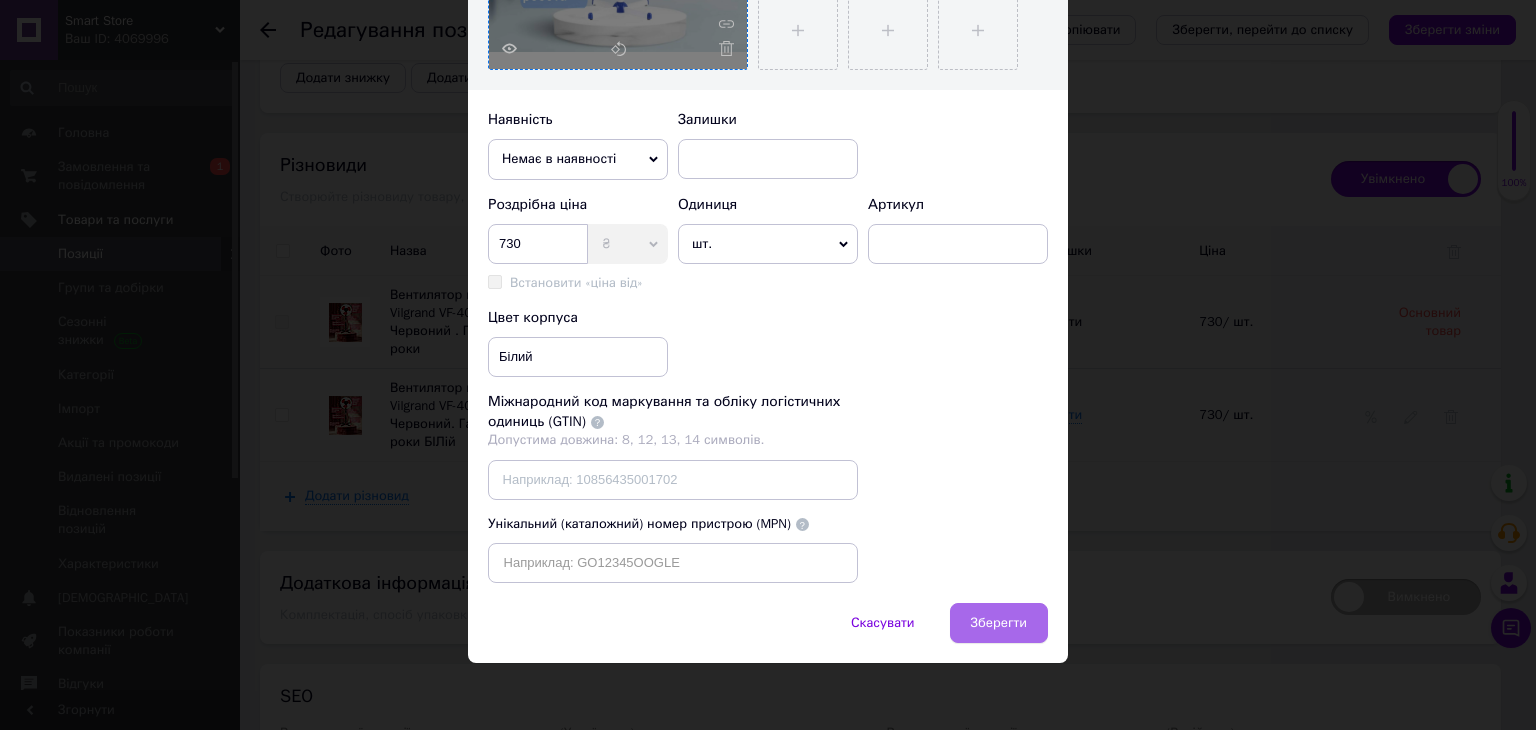 click on "Зберегти" at bounding box center [999, 623] 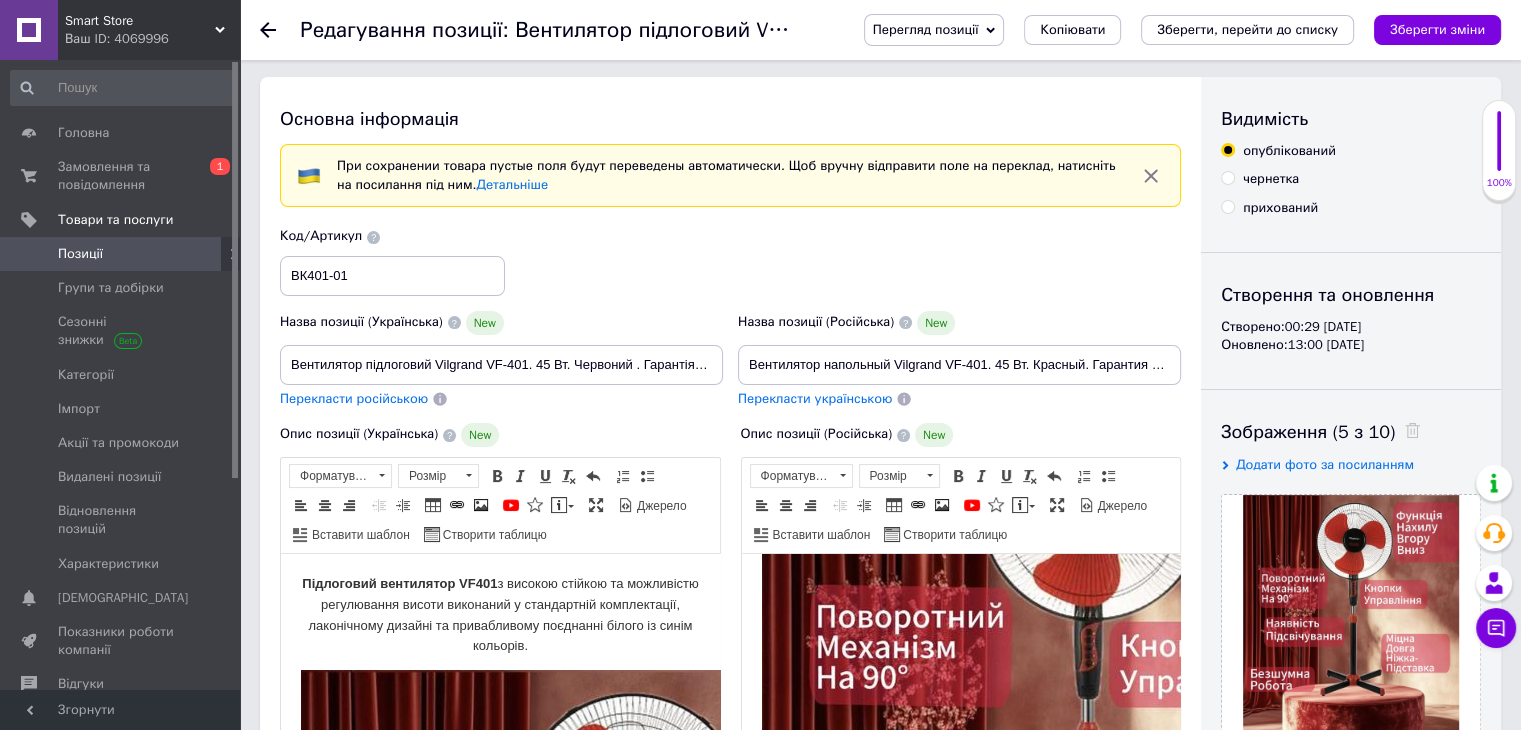 scroll, scrollTop: 0, scrollLeft: 0, axis: both 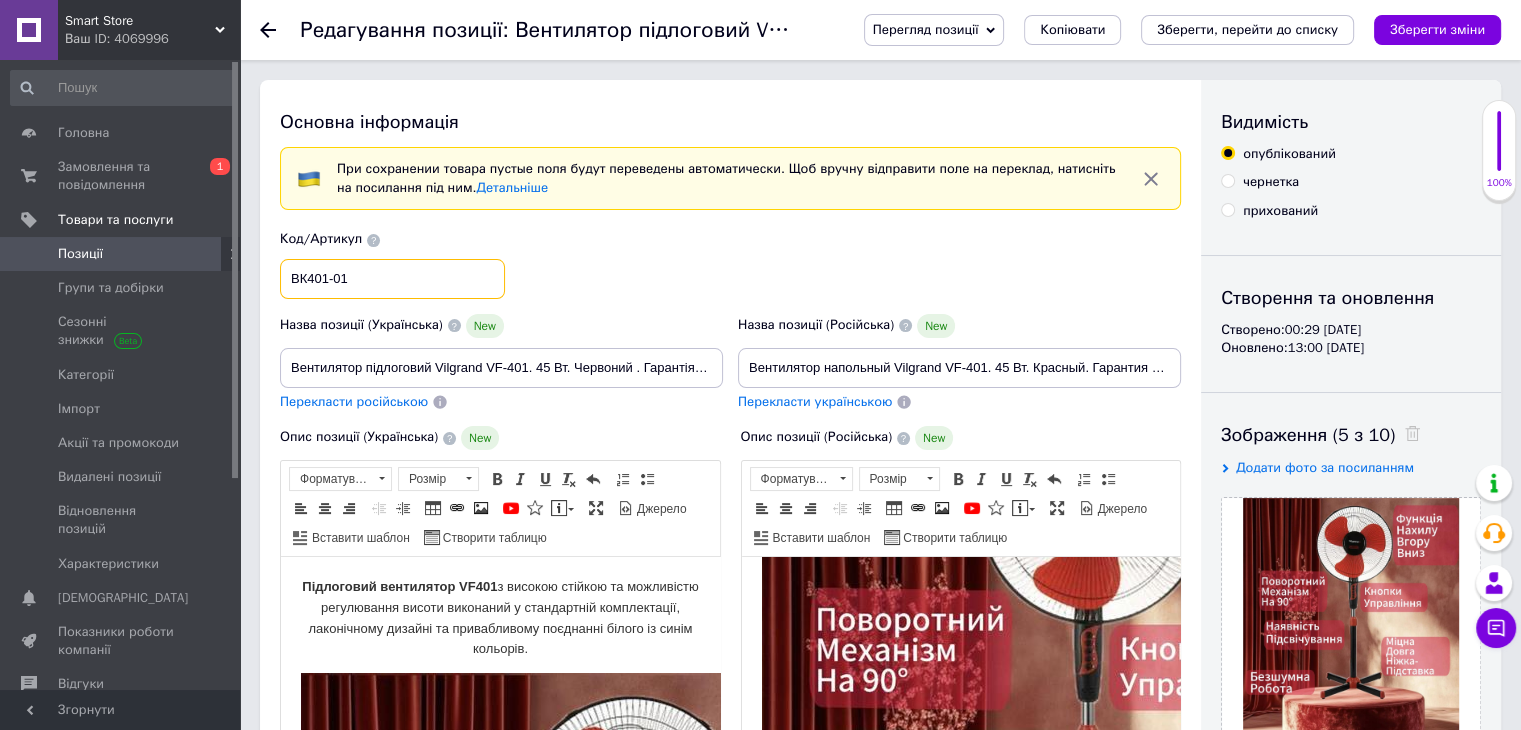 click on "ВК401-01" at bounding box center (392, 279) 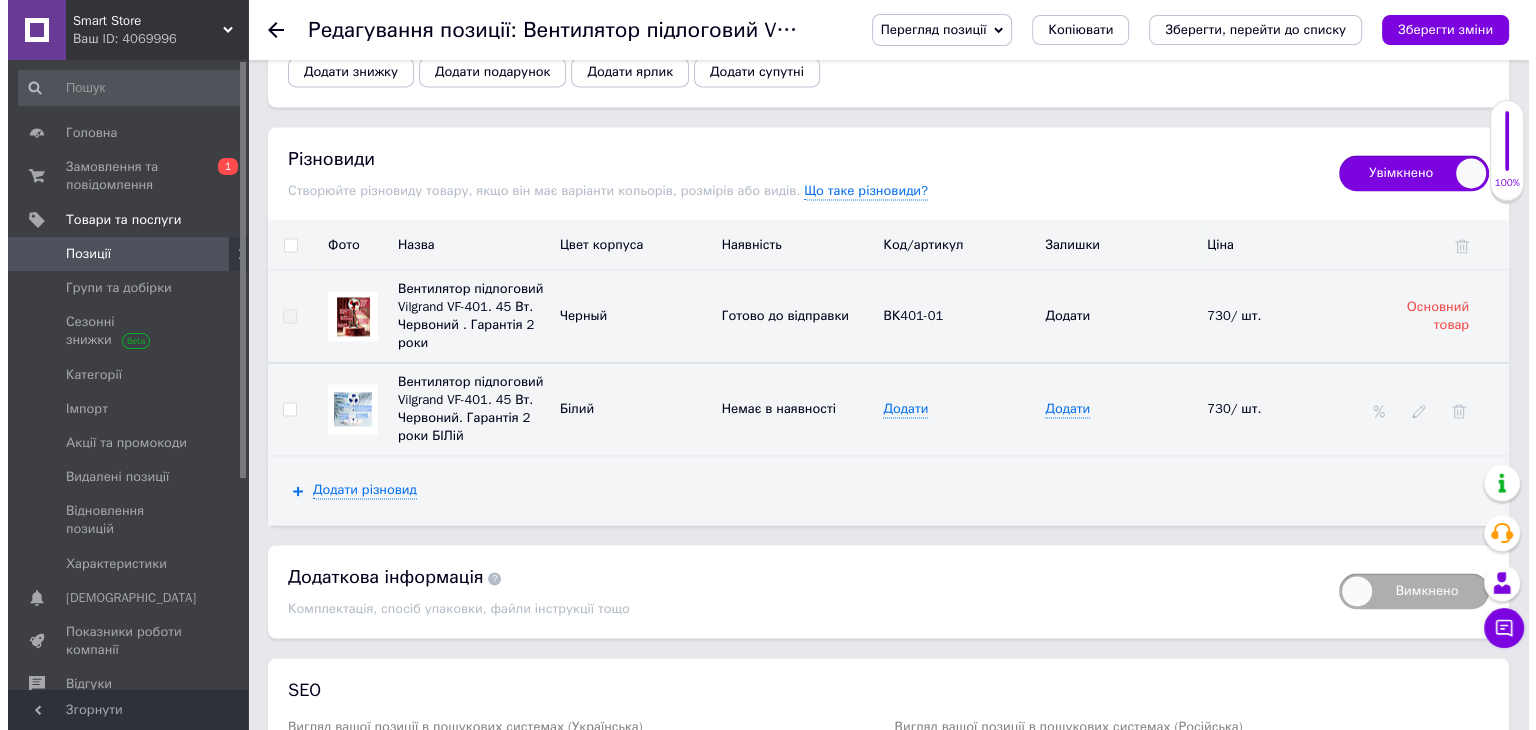 scroll, scrollTop: 3100, scrollLeft: 0, axis: vertical 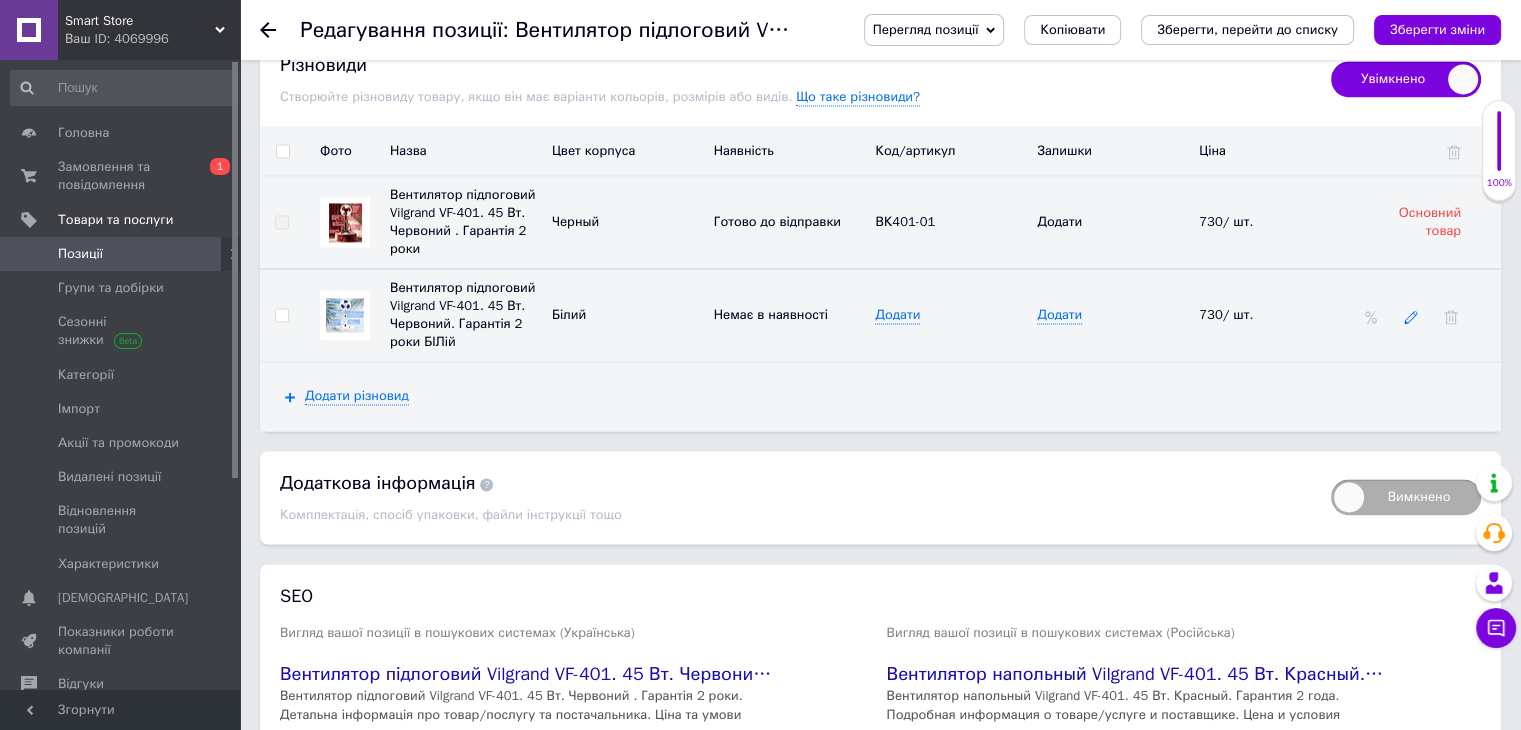 type on "ВК401" 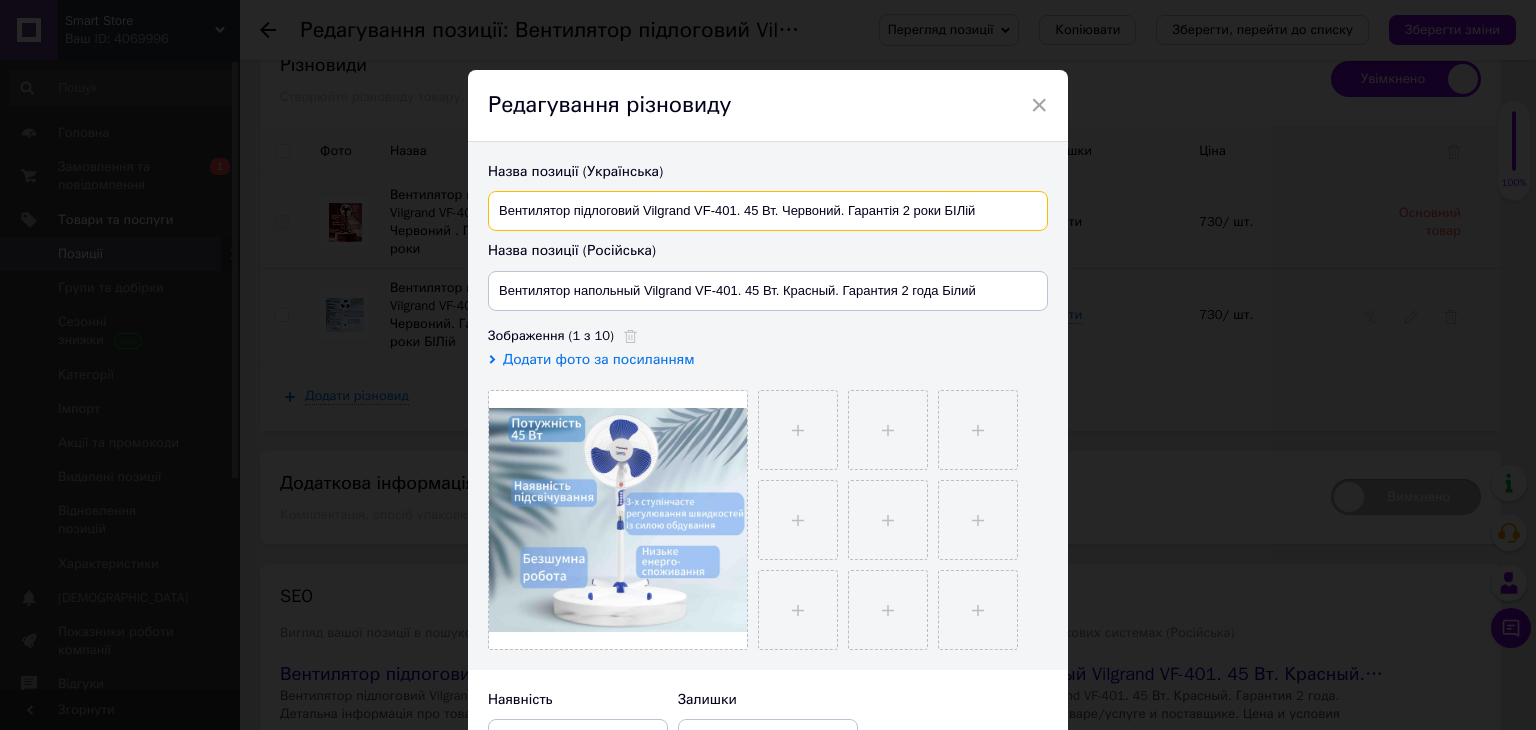 click on "Вентилятор підлоговий Vilgrand VF-401. 45 Вт. Червоний. Гарантія 2 роки БІЛій" at bounding box center (768, 211) 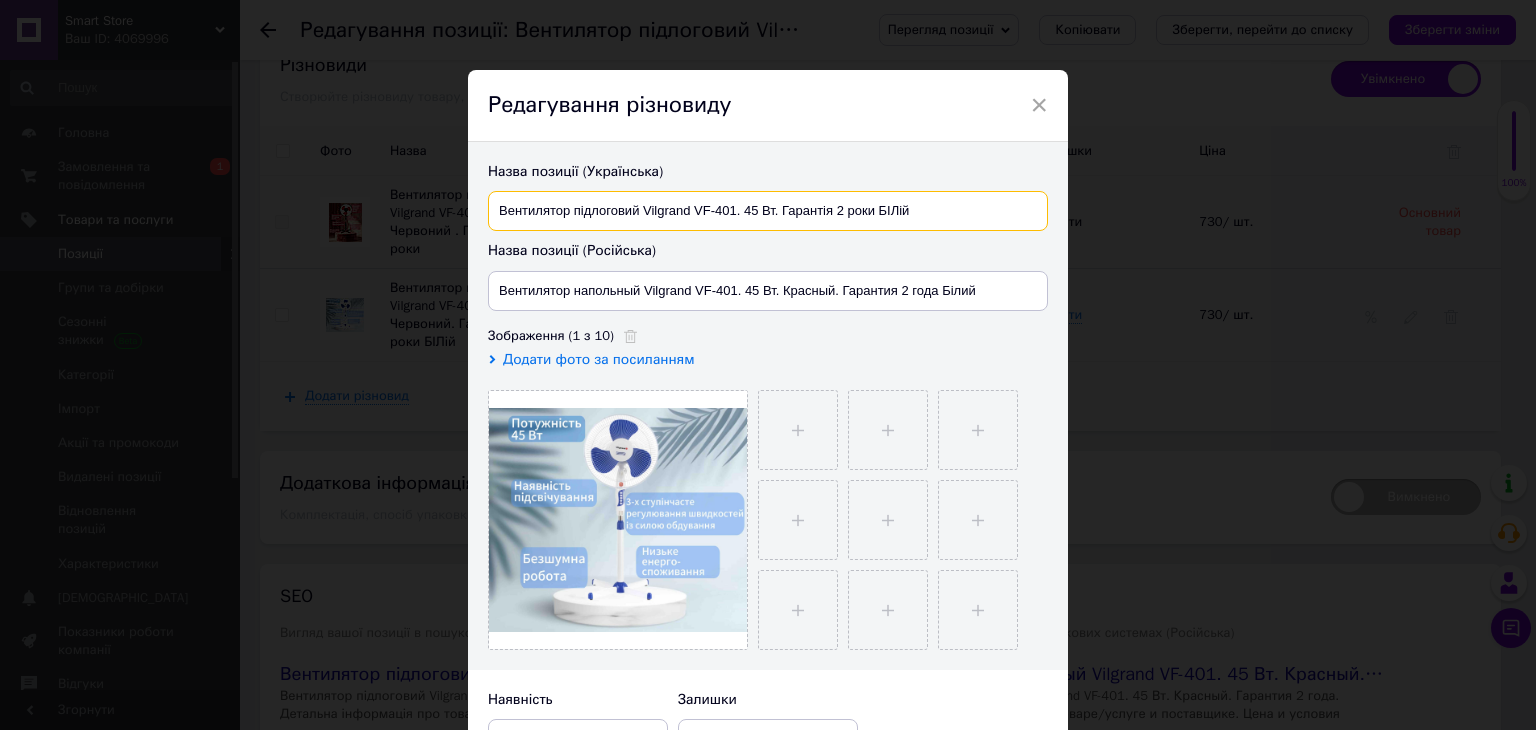 type on "Вентилятор підлоговий Vilgrand VF-401. 45 Вт. Гарантія 2 роки БІЛій" 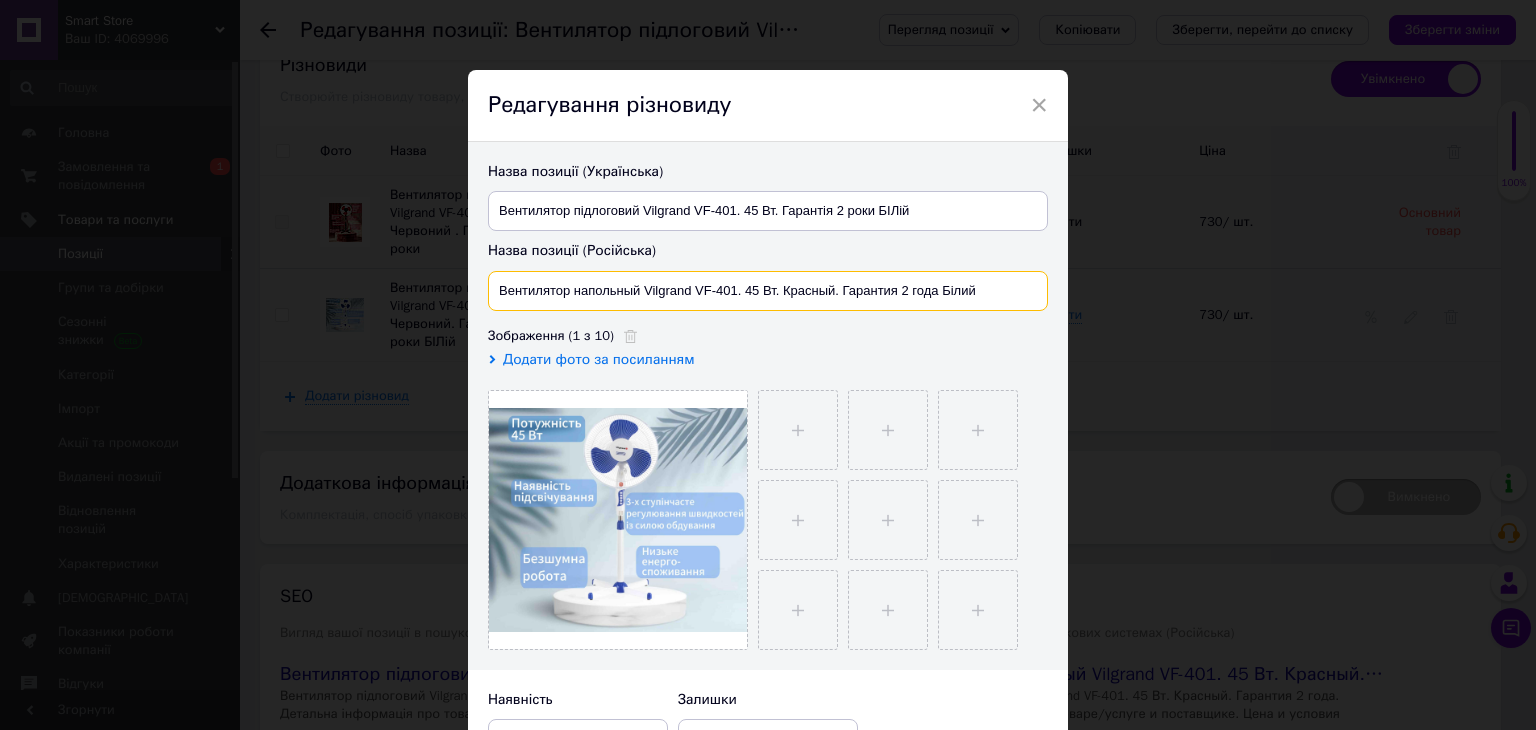 click on "Вентилятор напольный Vilgrand VF-401. 45 Вт. Красный. Гарантия 2 года Білий" at bounding box center [768, 291] 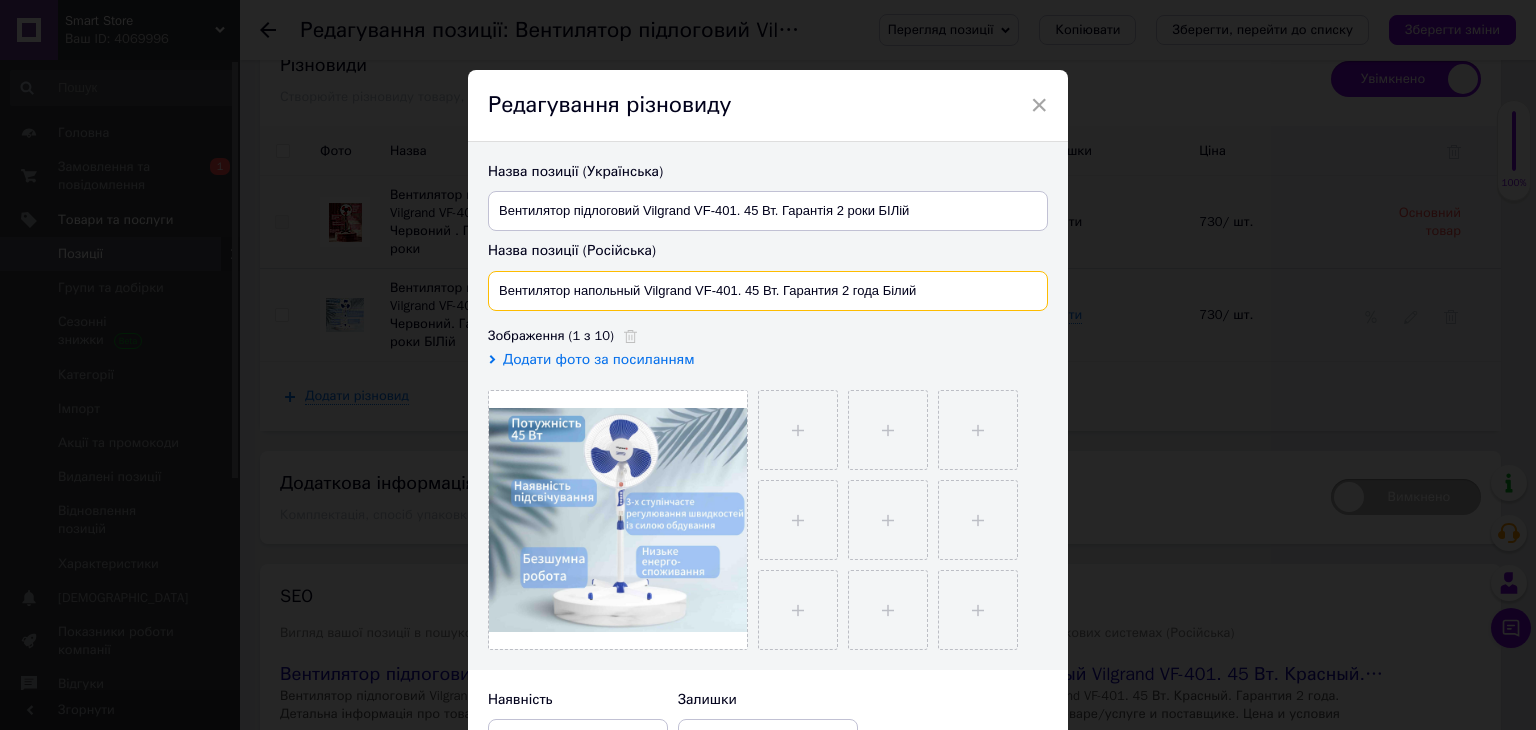 type on "Вентилятор напольный Vilgrand VF-401. 45 Вт. Гарантия 2 года Білий" 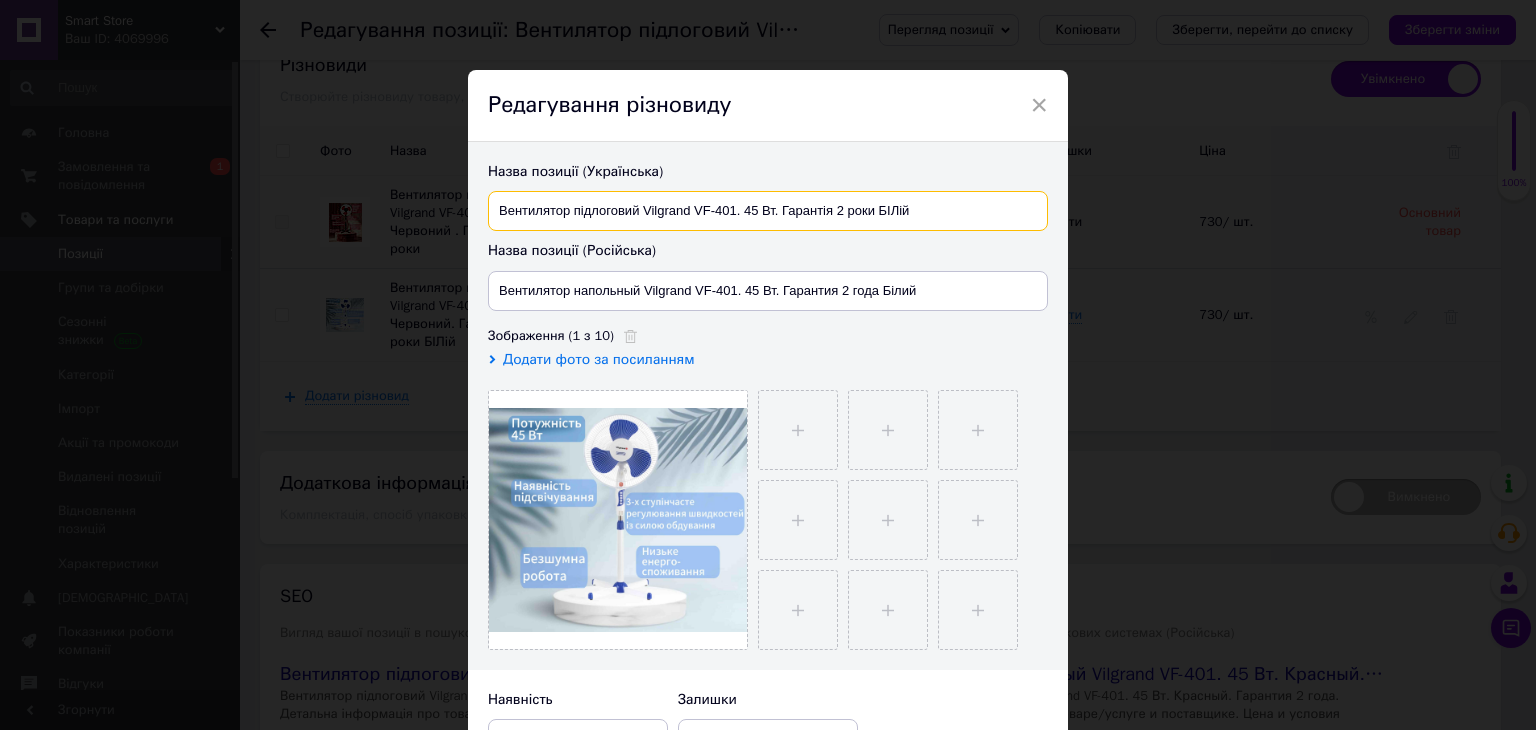 click on "Вентилятор підлоговий Vilgrand VF-401. 45 Вт. Гарантія 2 роки БІЛій" at bounding box center [768, 211] 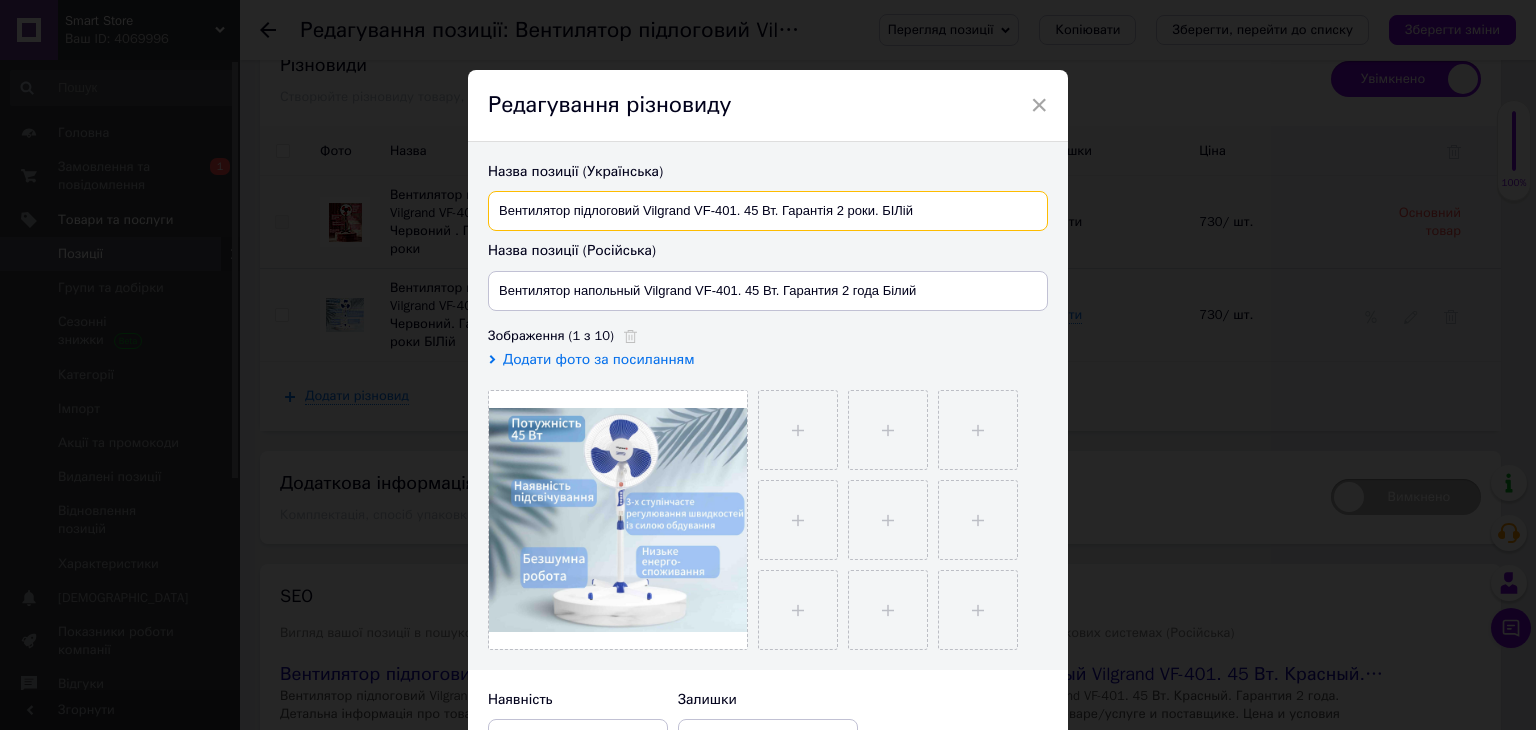 type on "Вентилятор підлоговий Vilgrand VF-401. 45 Вт. Гарантія 2 роки. БІЛій" 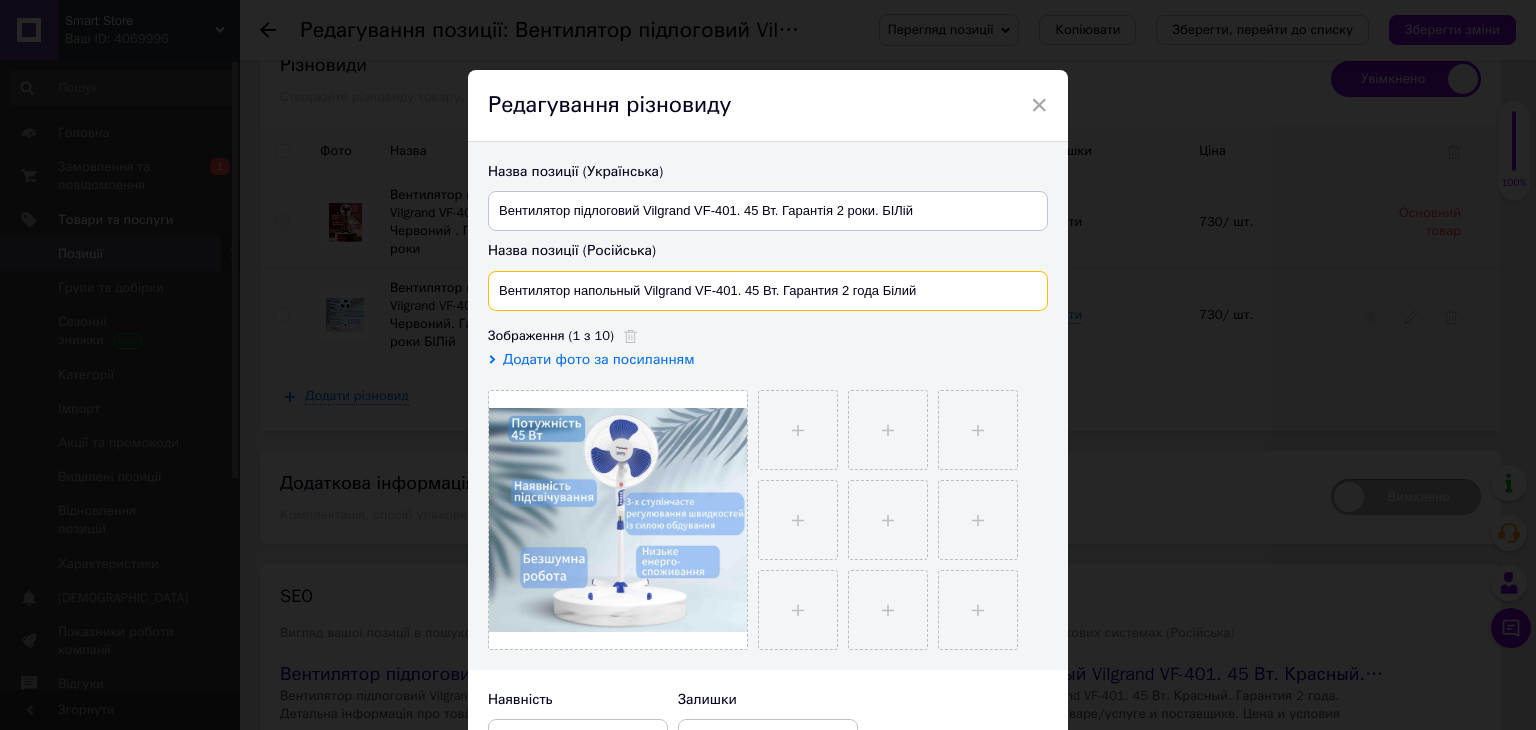 click on "Вентилятор напольный Vilgrand VF-401. 45 Вт. Гарантия 2 года Білий" at bounding box center [768, 291] 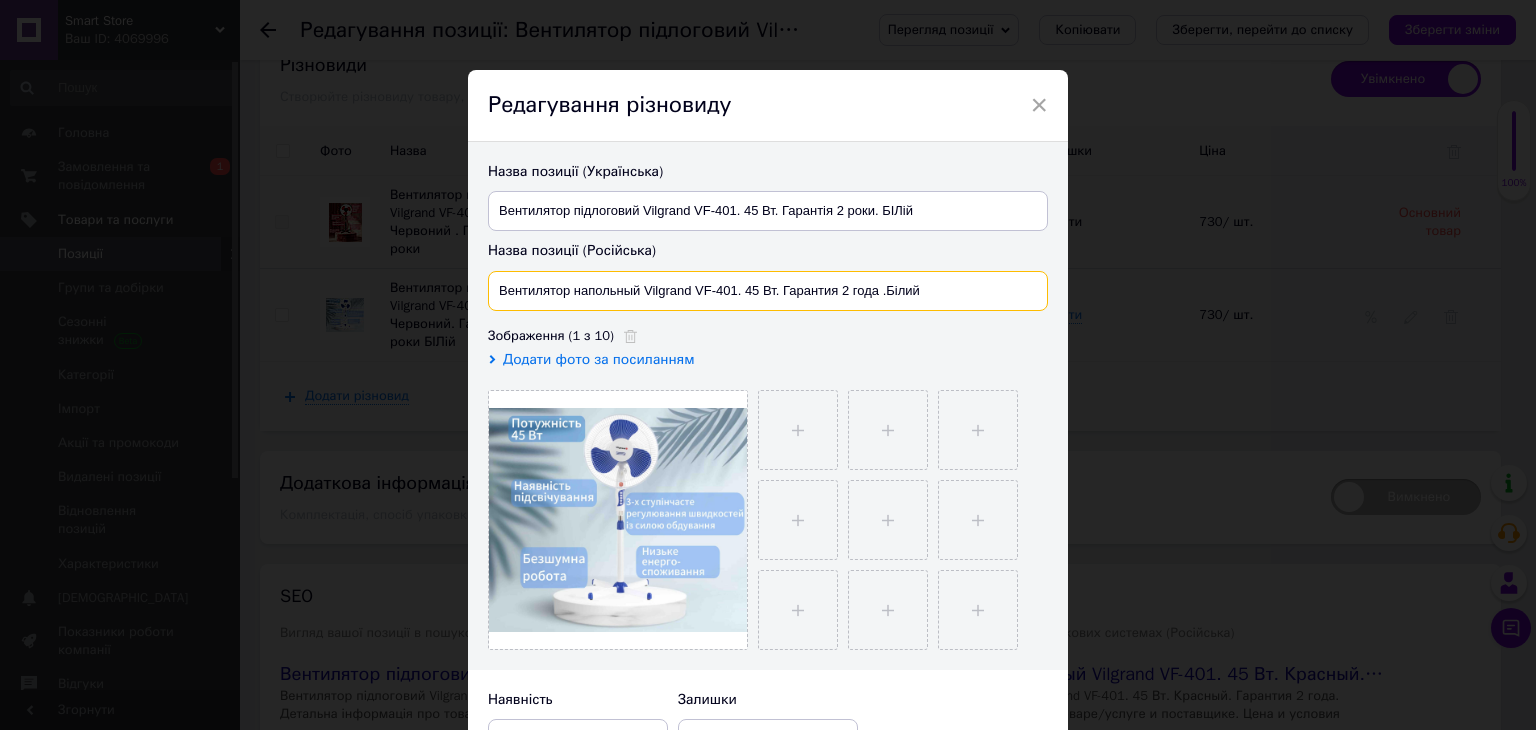 click on "Вентилятор напольный Vilgrand VF-401. 45 Вт. Гарантия 2 года .Білий" at bounding box center (768, 291) 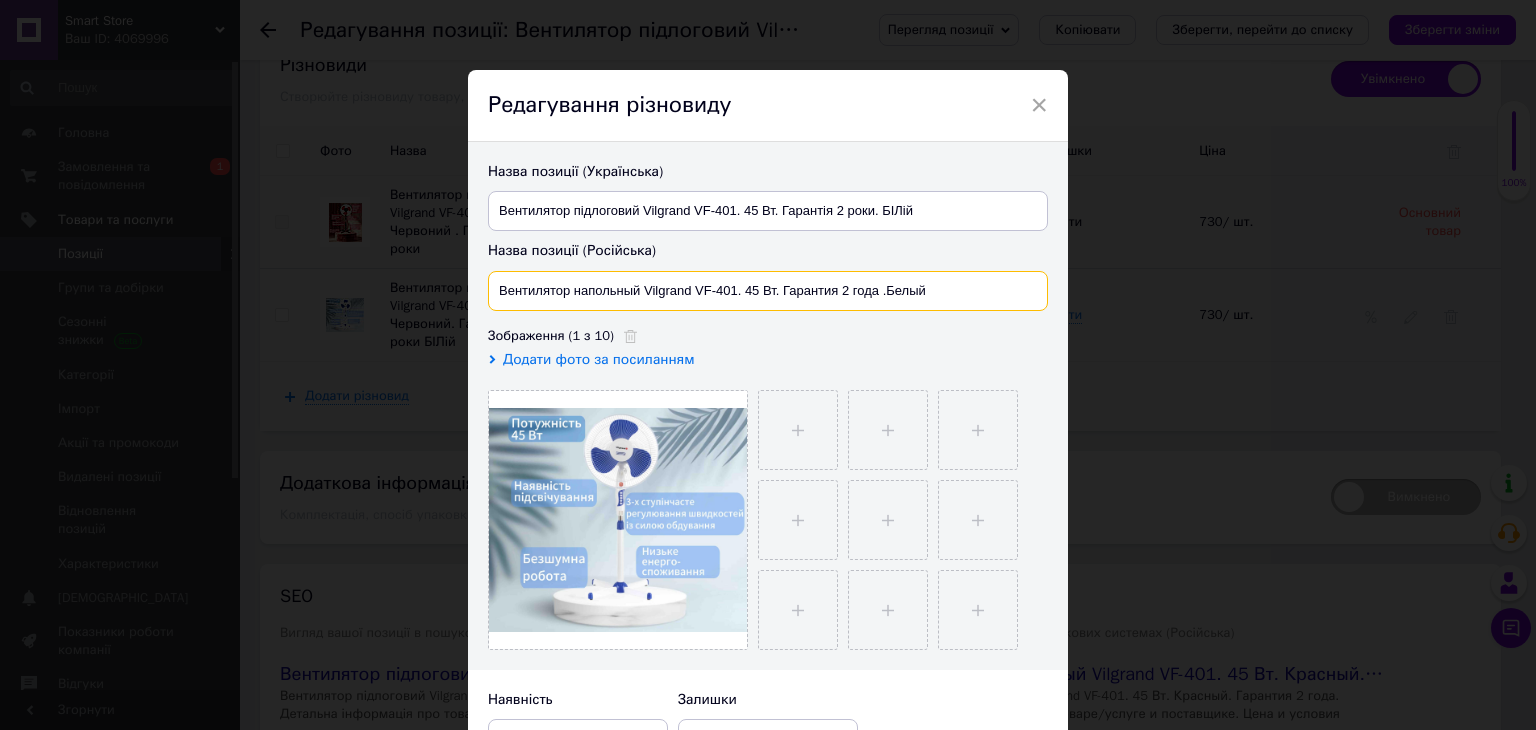 type on "Вентилятор напольный Vilgrand VF-401. 45 Вт. Гарантия 2 года .Белый" 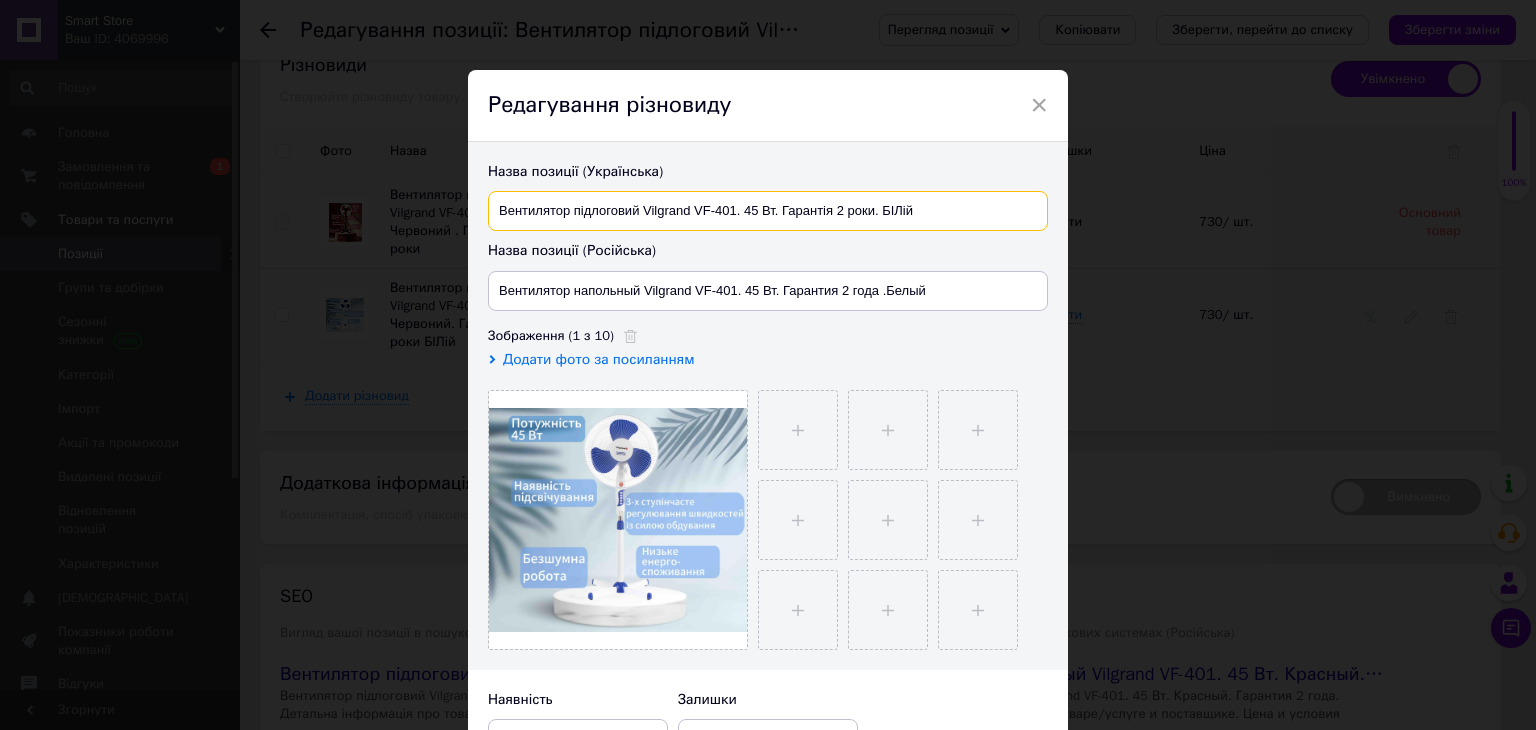 click on "Вентилятор підлоговий Vilgrand VF-401. 45 Вт. Гарантія 2 роки. БІЛій" at bounding box center (768, 211) 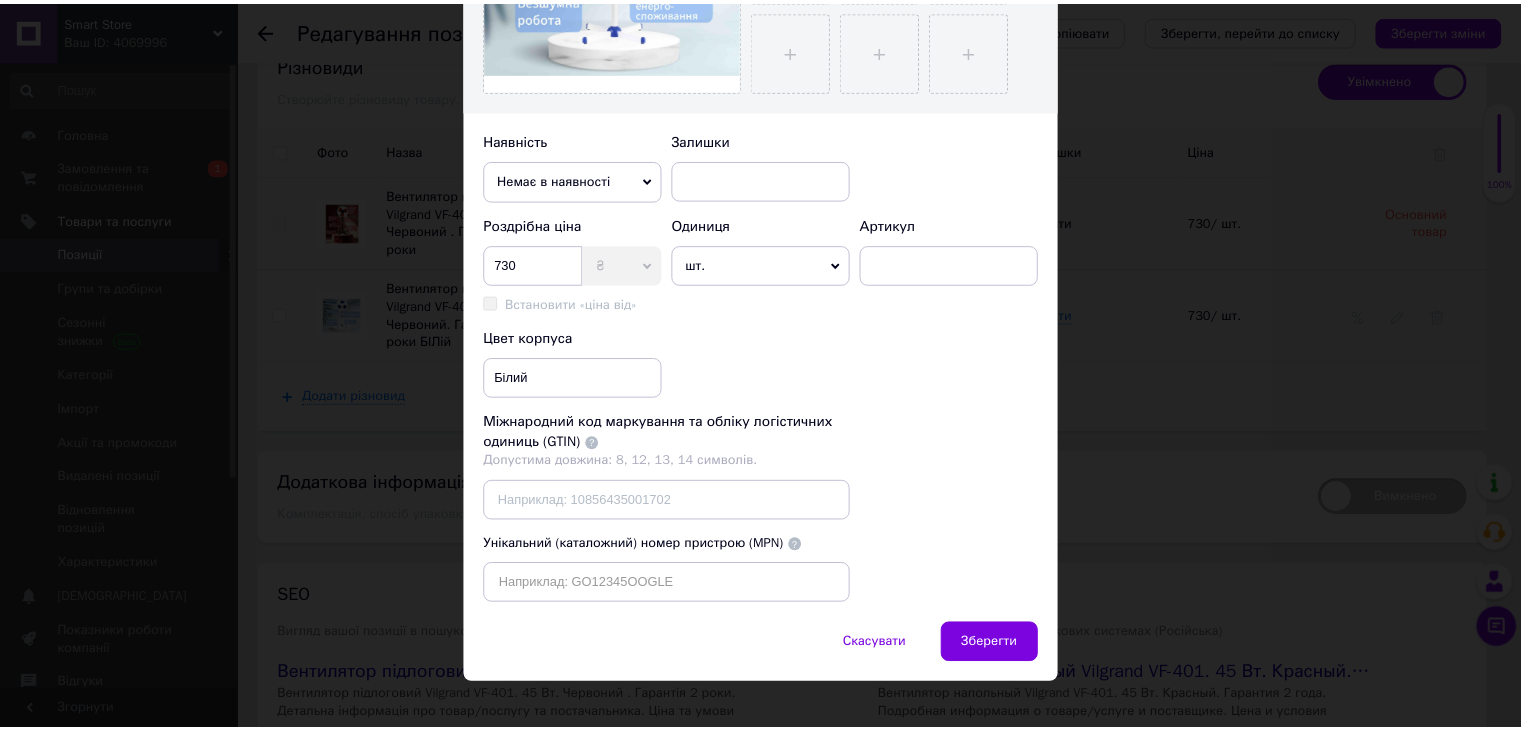 scroll, scrollTop: 580, scrollLeft: 0, axis: vertical 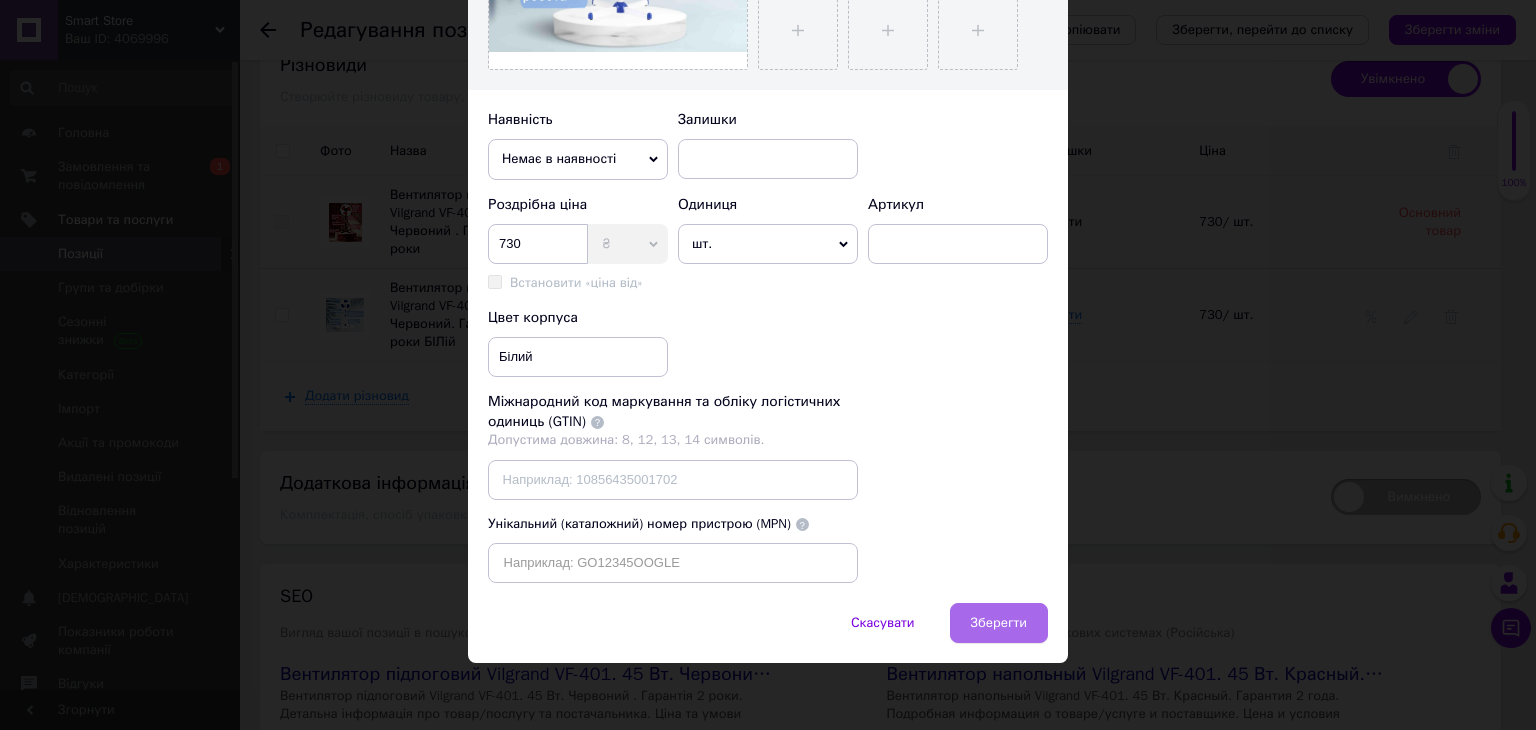type on "Вентилятор підлоговий Vilgrand VF-401. 45 Вт. Гарантія 2 роки. Білий" 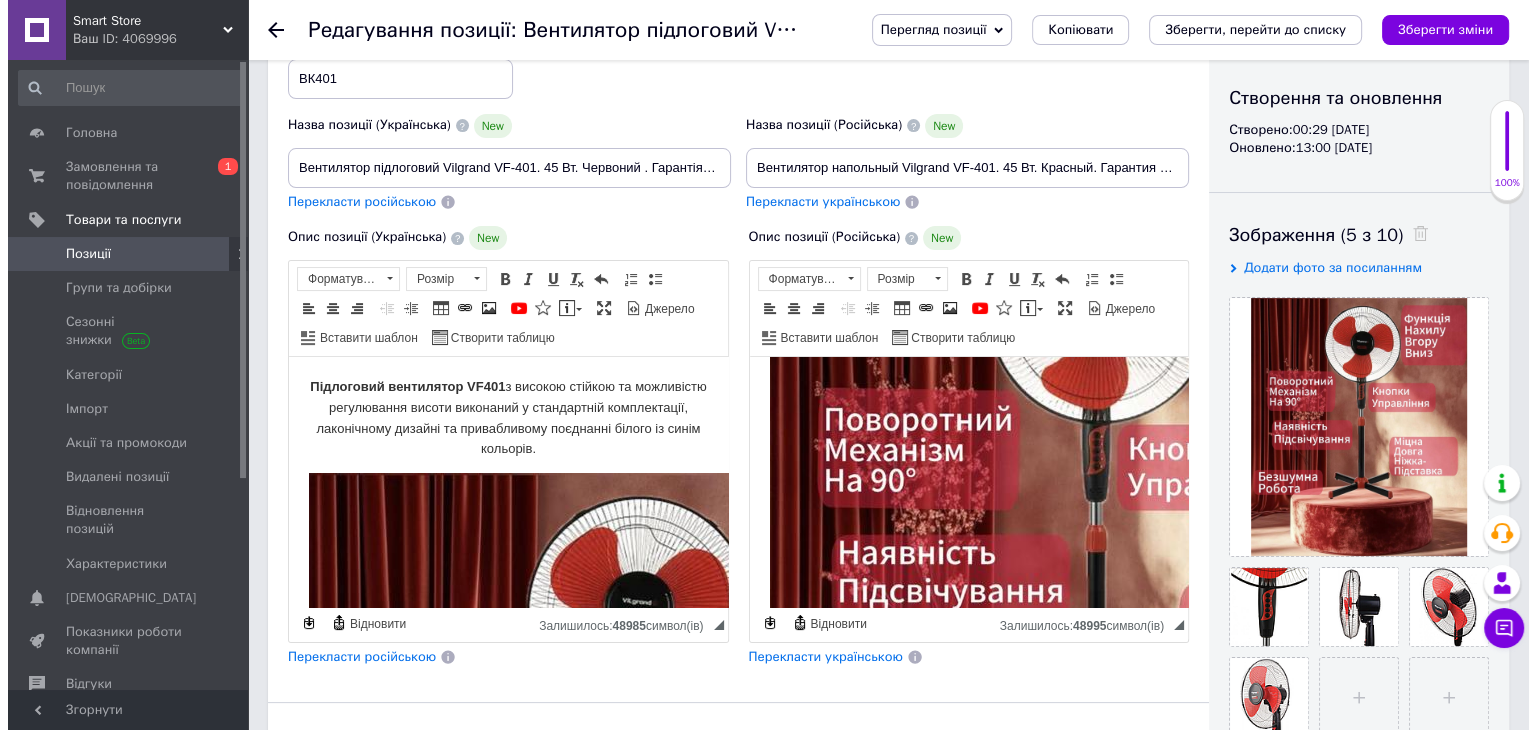 scroll, scrollTop: 0, scrollLeft: 0, axis: both 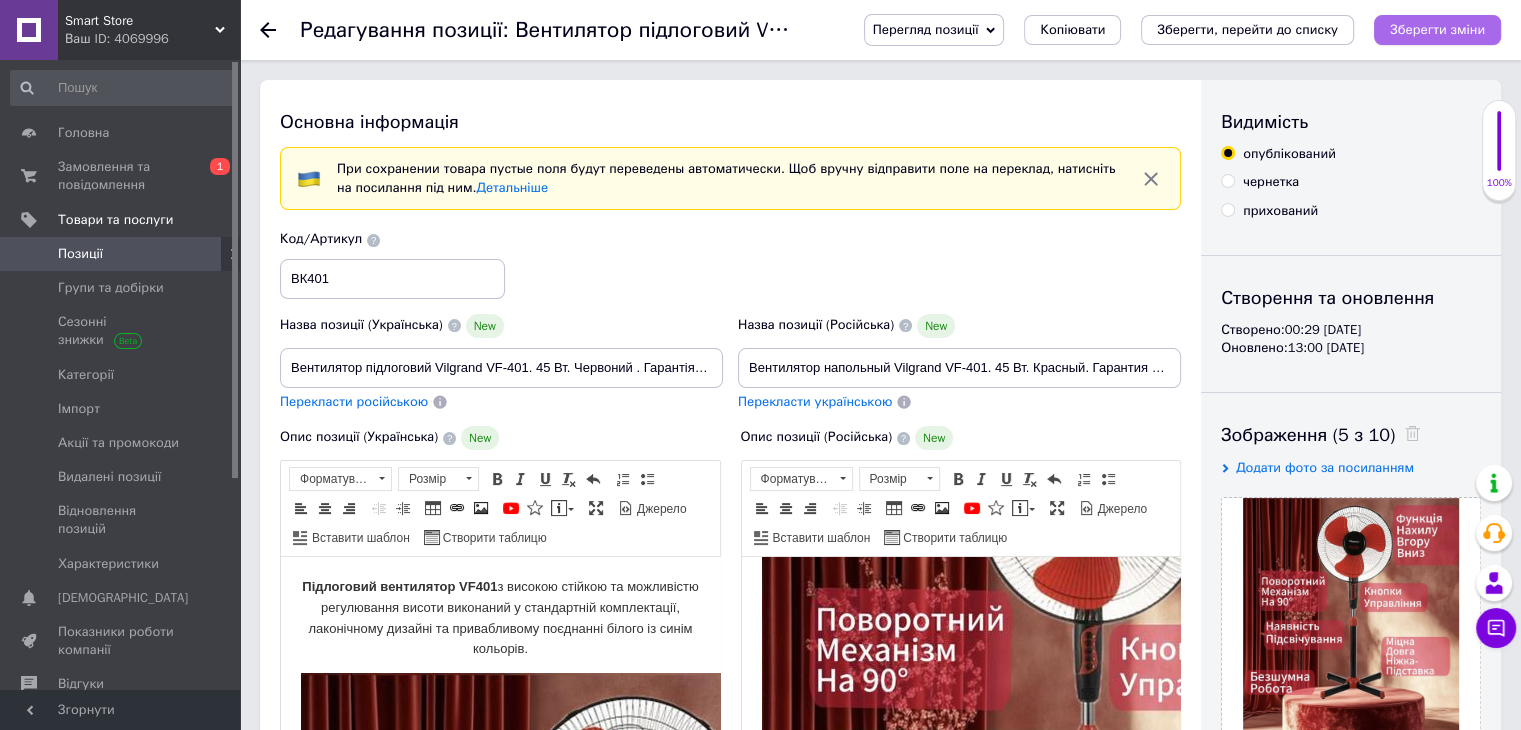 click on "Зберегти зміни" at bounding box center (1437, 29) 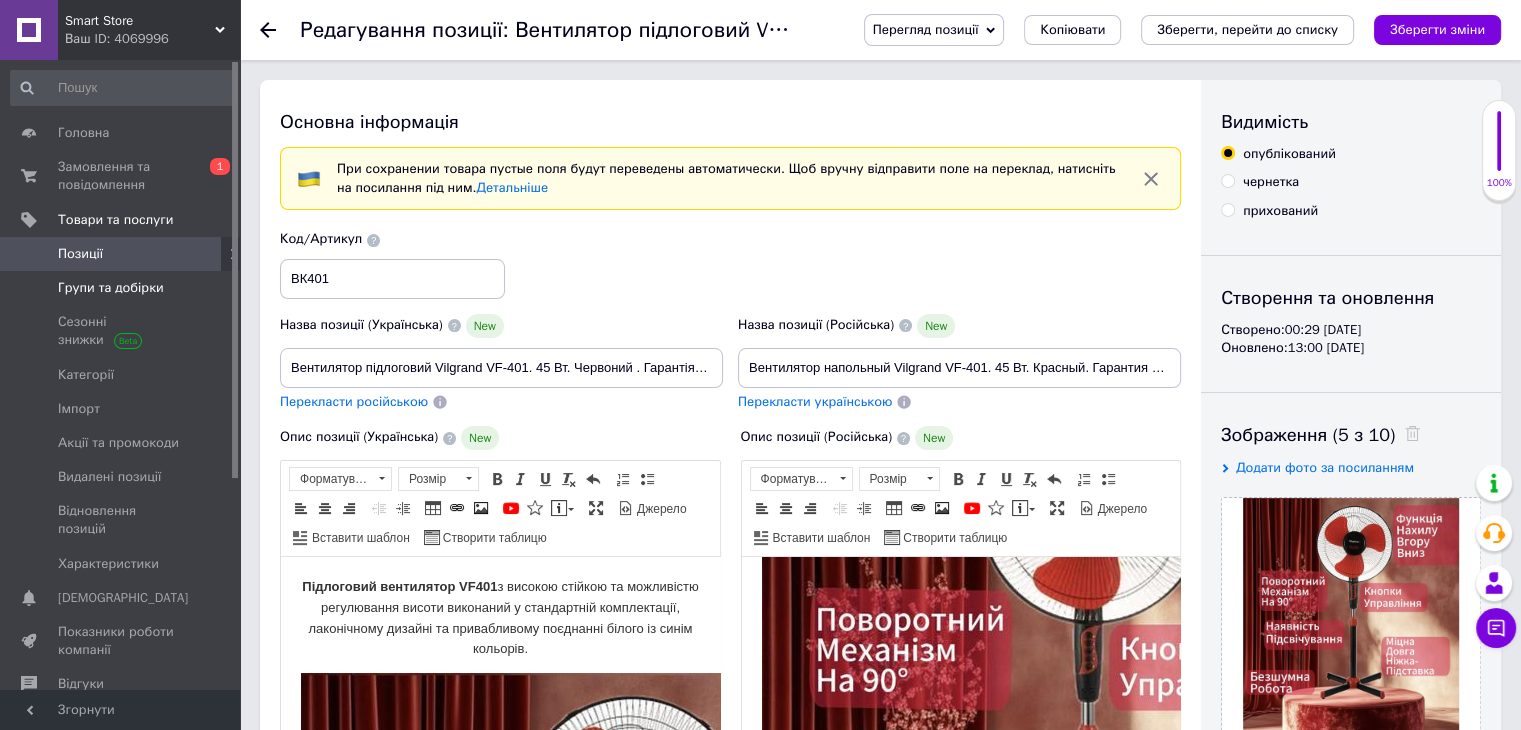 click on "Групи та добірки" at bounding box center [111, 288] 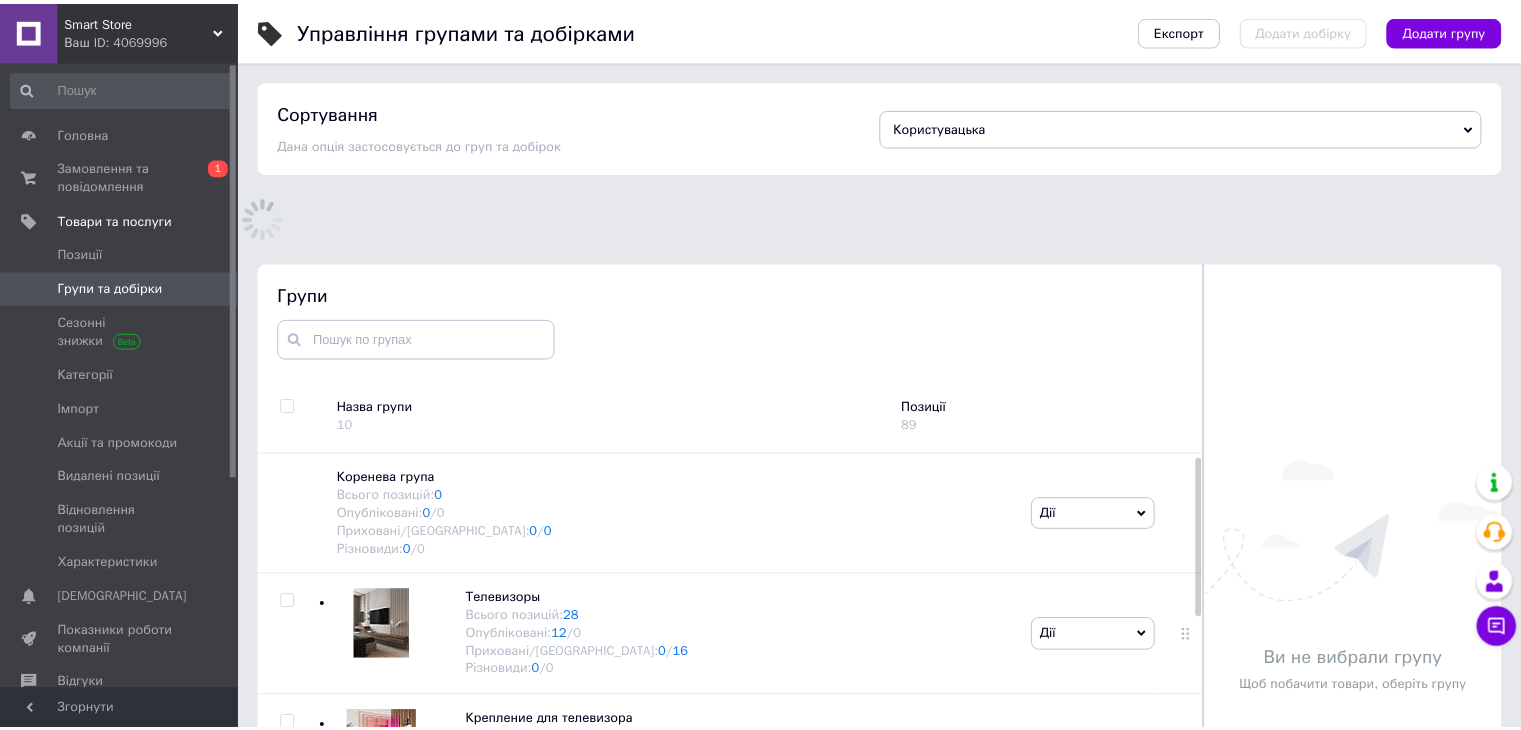 scroll, scrollTop: 167, scrollLeft: 0, axis: vertical 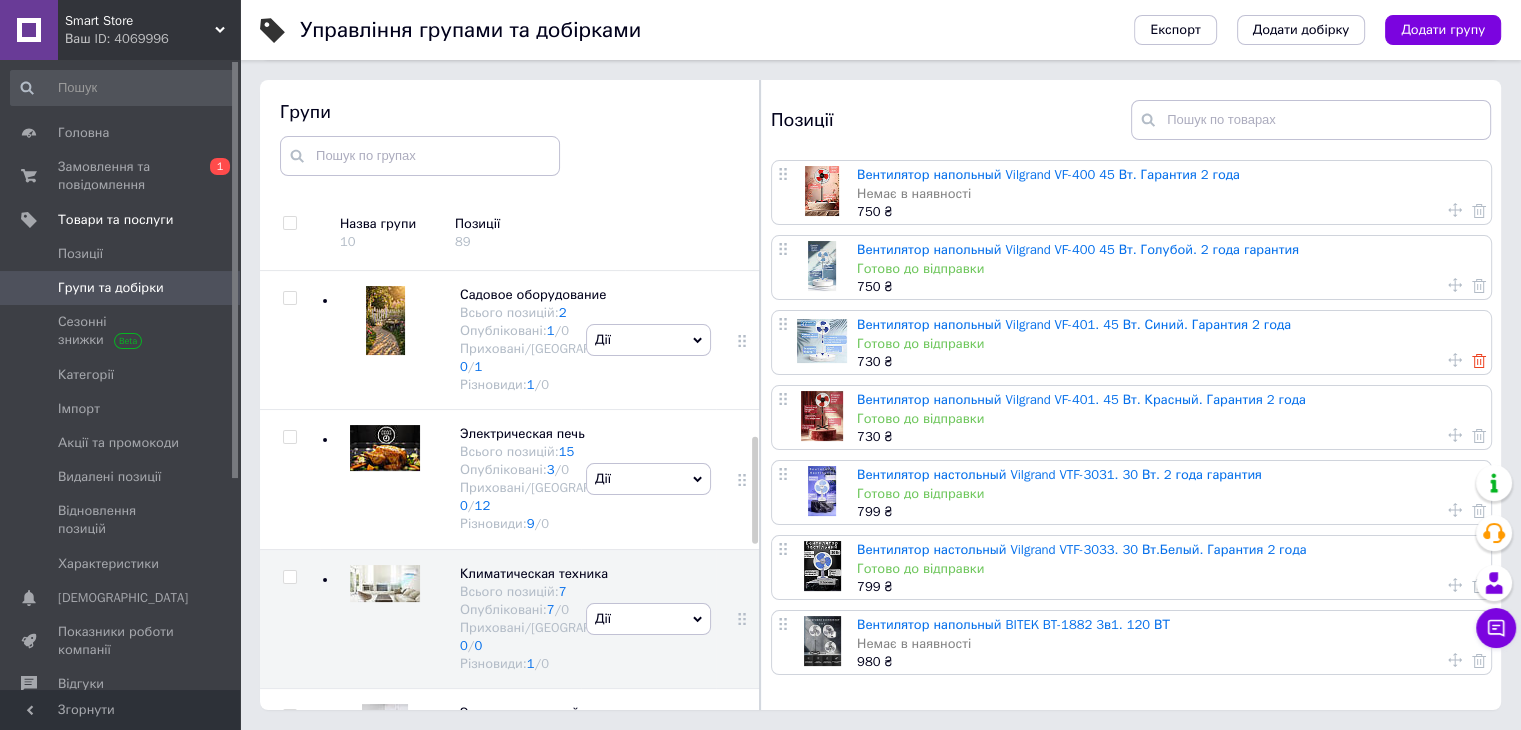 click 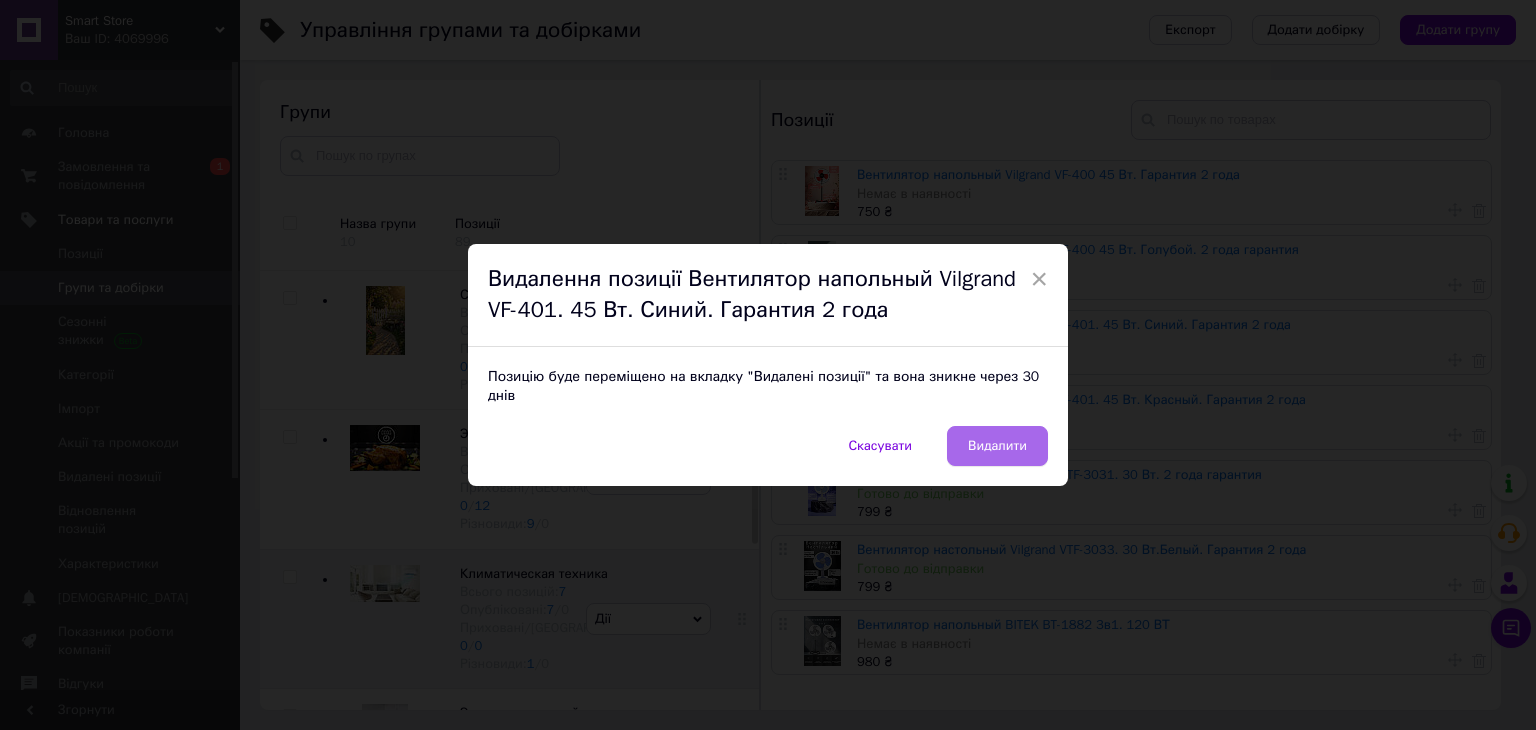click on "Видалити" at bounding box center (997, 446) 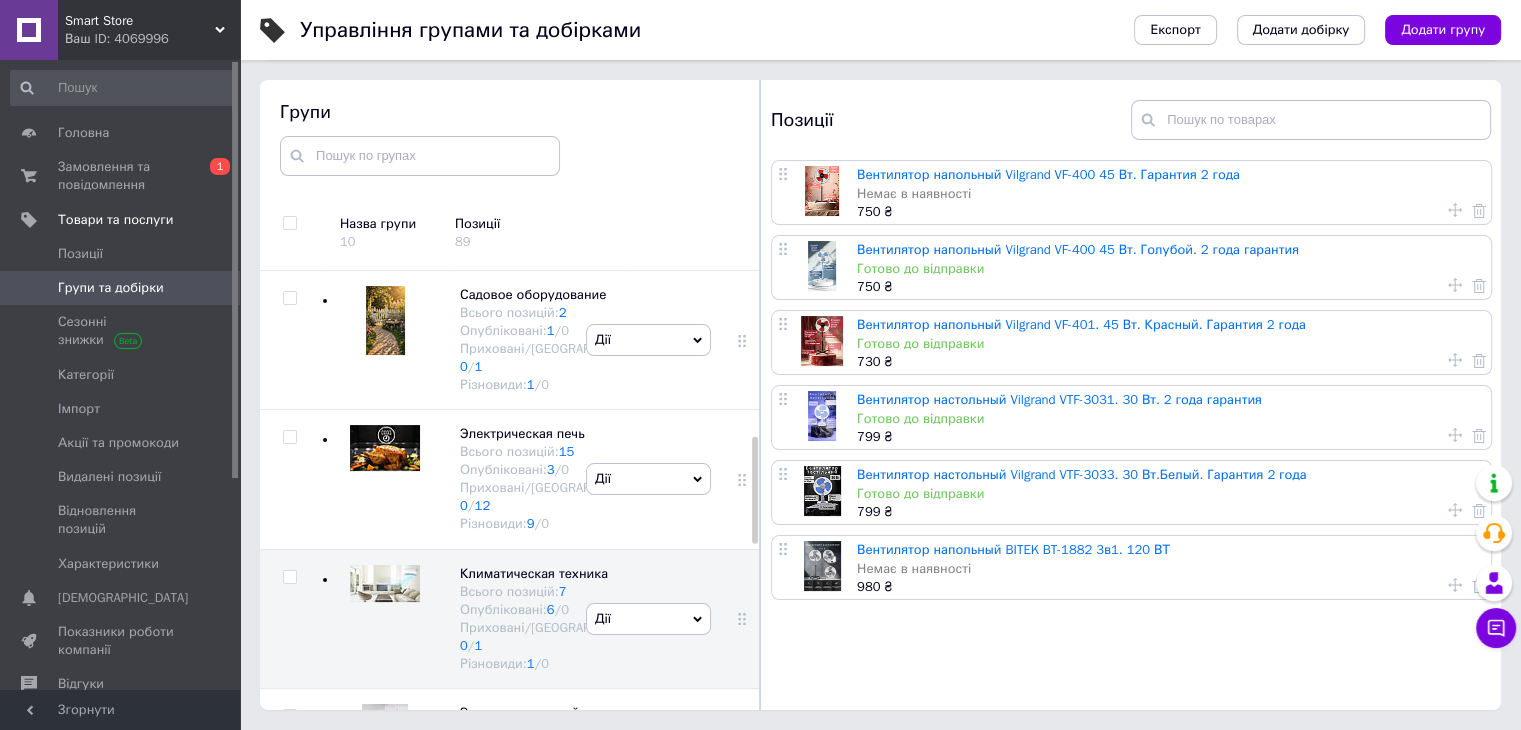 click on "Smart Store Ваш ID: 4069996" at bounding box center [149, 30] 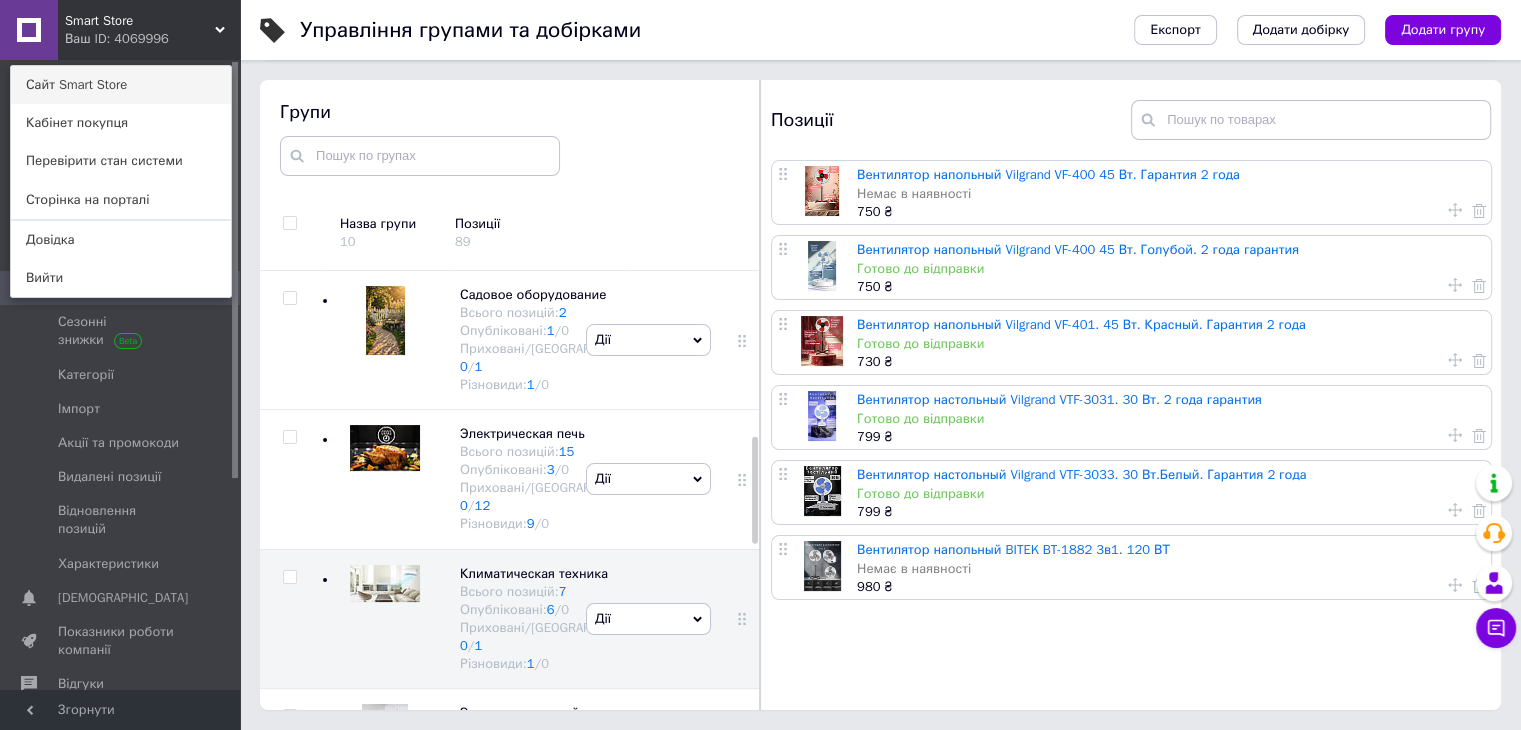 click on "Сайт Smart Store" at bounding box center (121, 85) 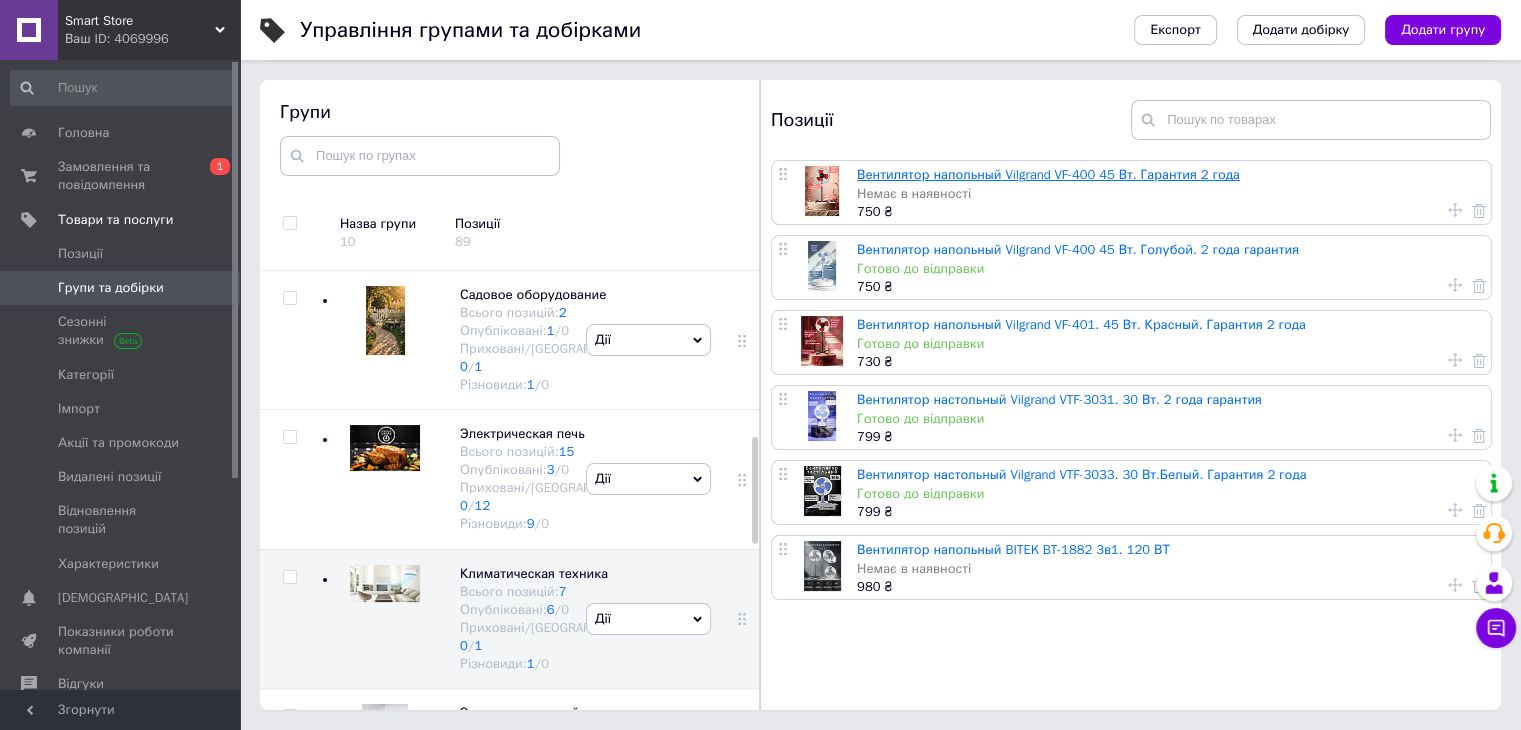 click on "Вентилятор напольный Vilgrand VF-400 45 Вт. Гарантия 2 года" at bounding box center [1048, 174] 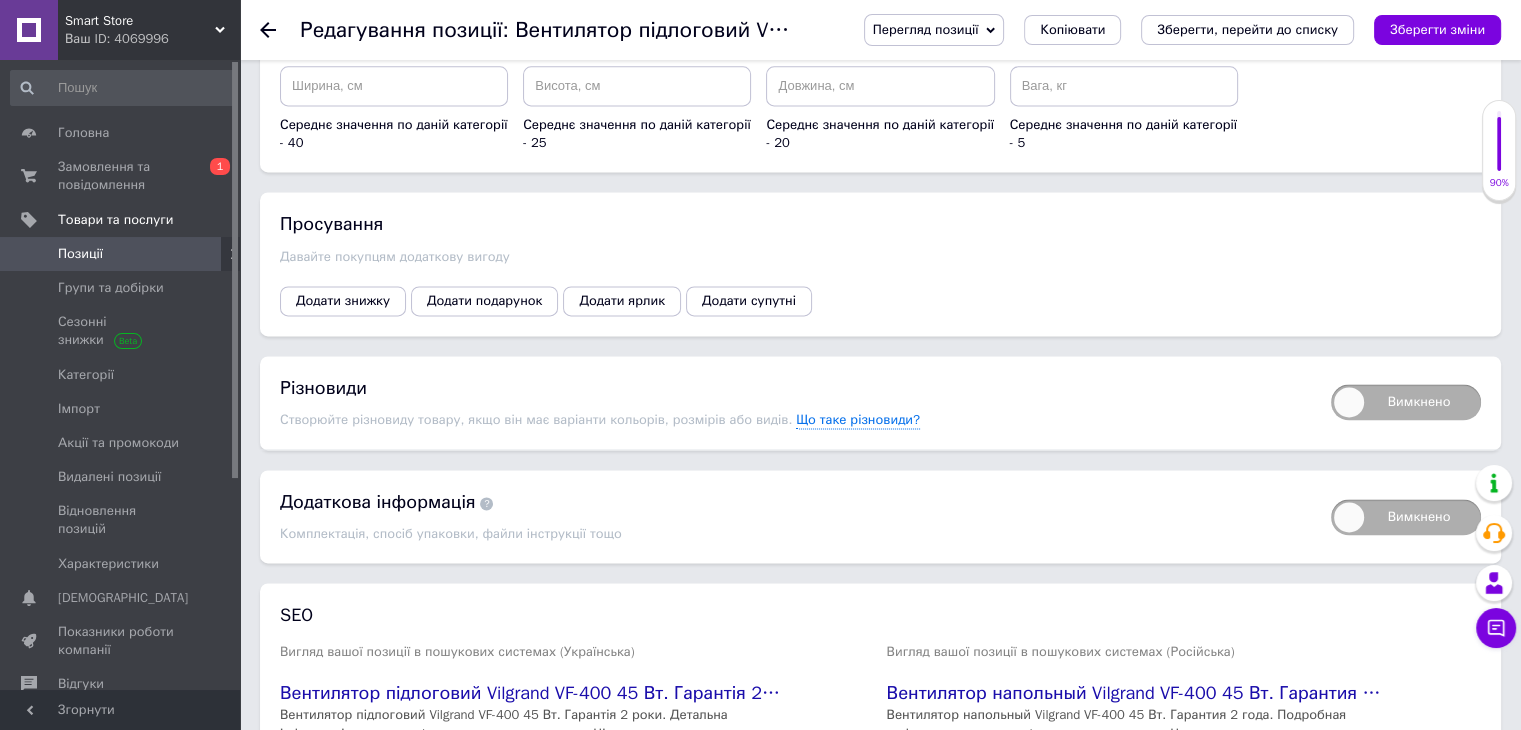 scroll, scrollTop: 2800, scrollLeft: 0, axis: vertical 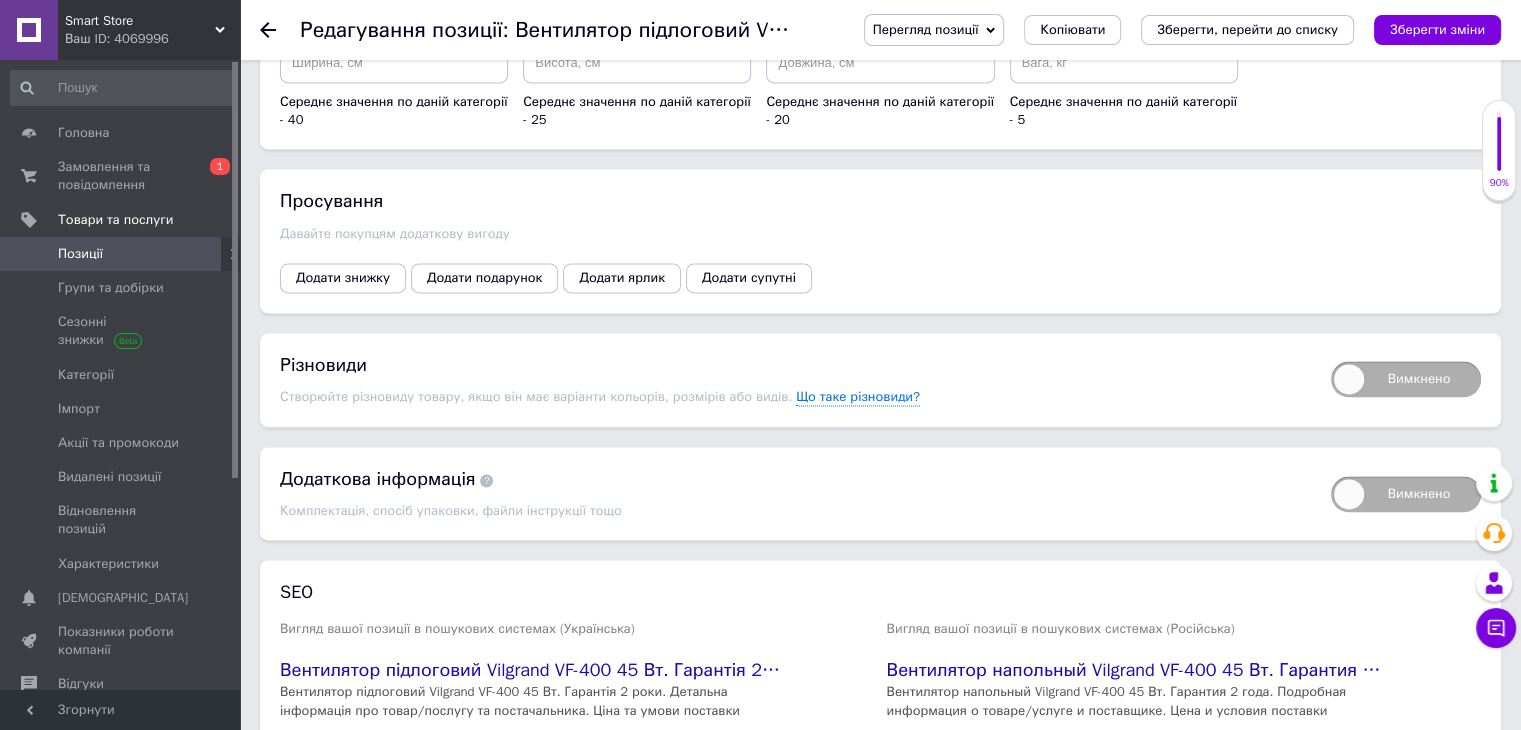 click on "Вимкнено" at bounding box center (1406, 379) 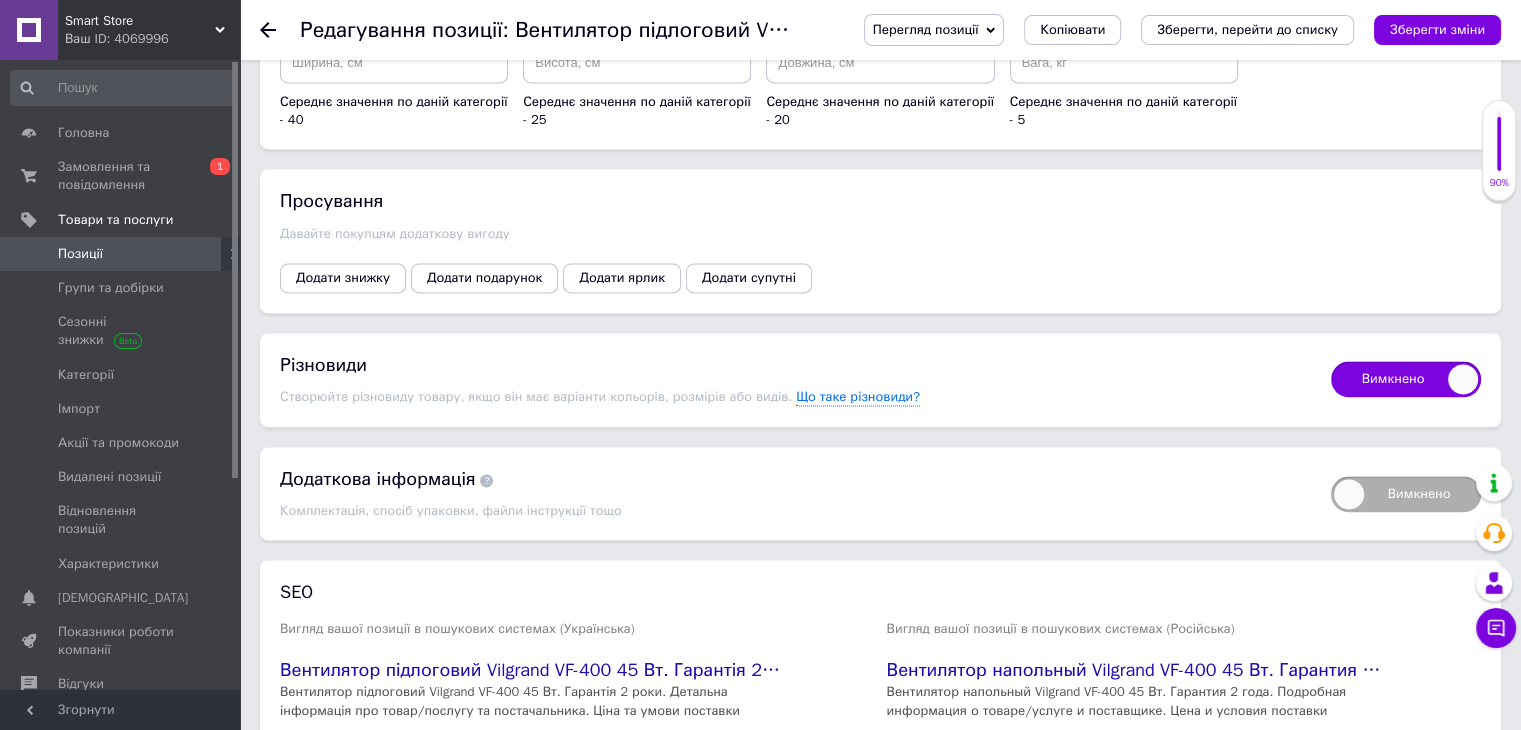 checkbox on "true" 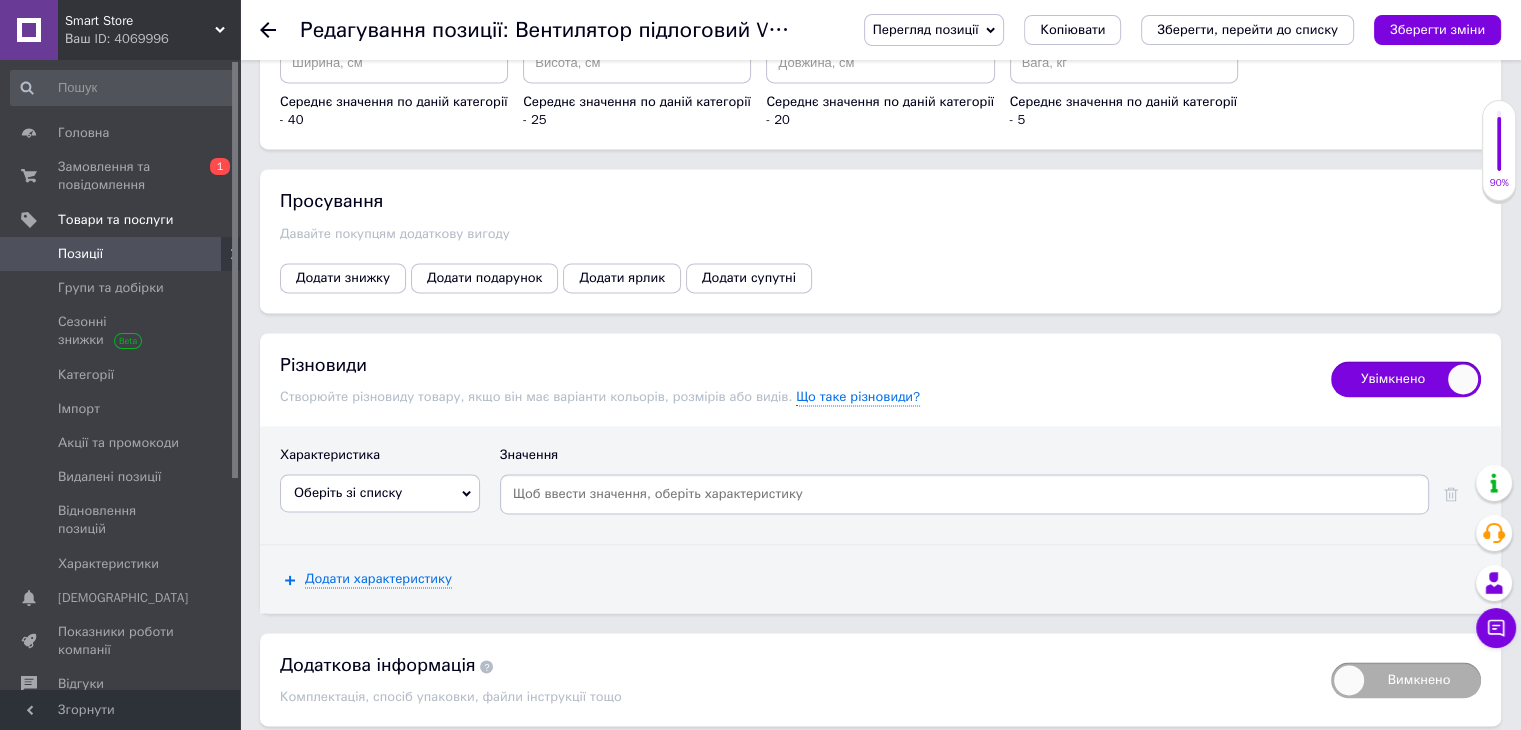 click on "Оберіть зі списку" at bounding box center [380, 493] 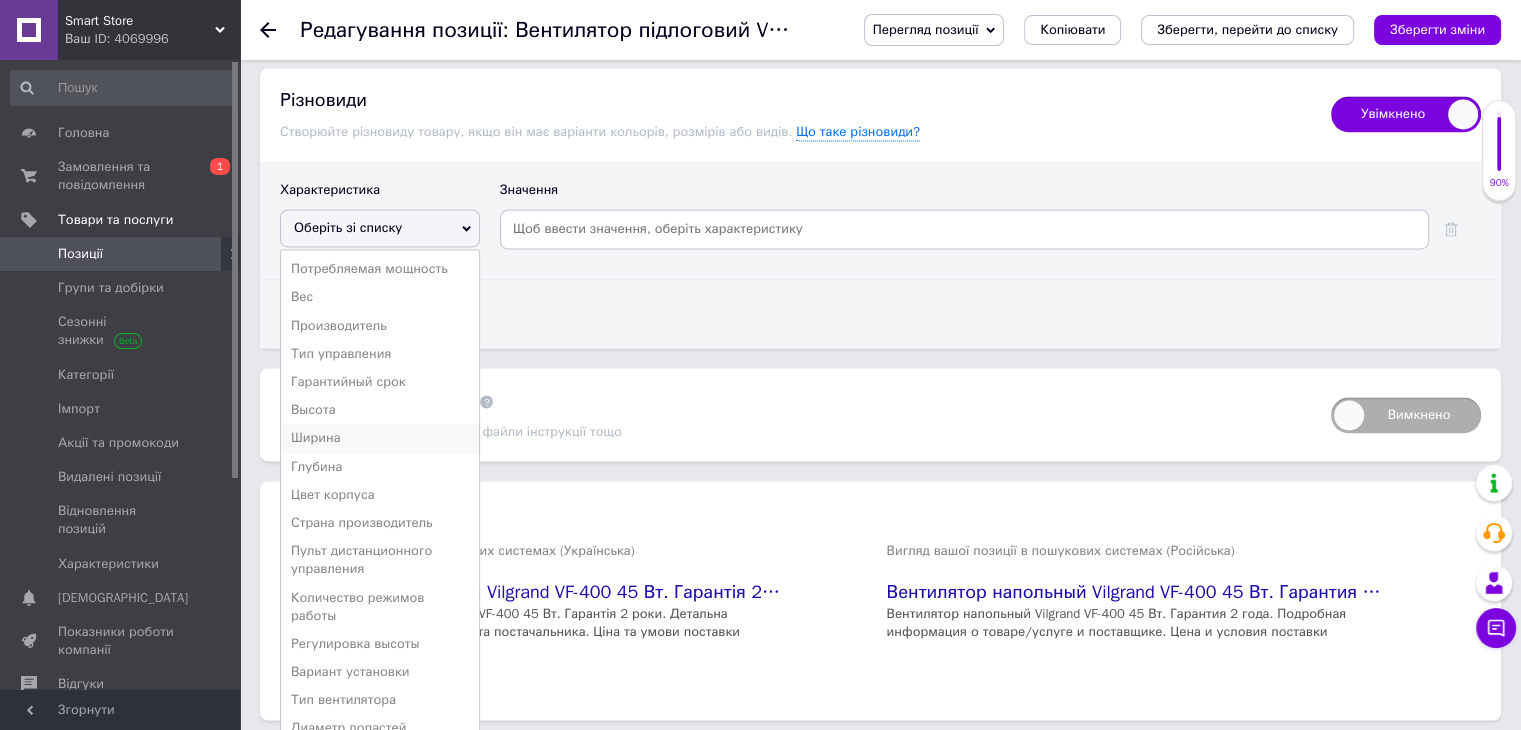 scroll, scrollTop: 3100, scrollLeft: 0, axis: vertical 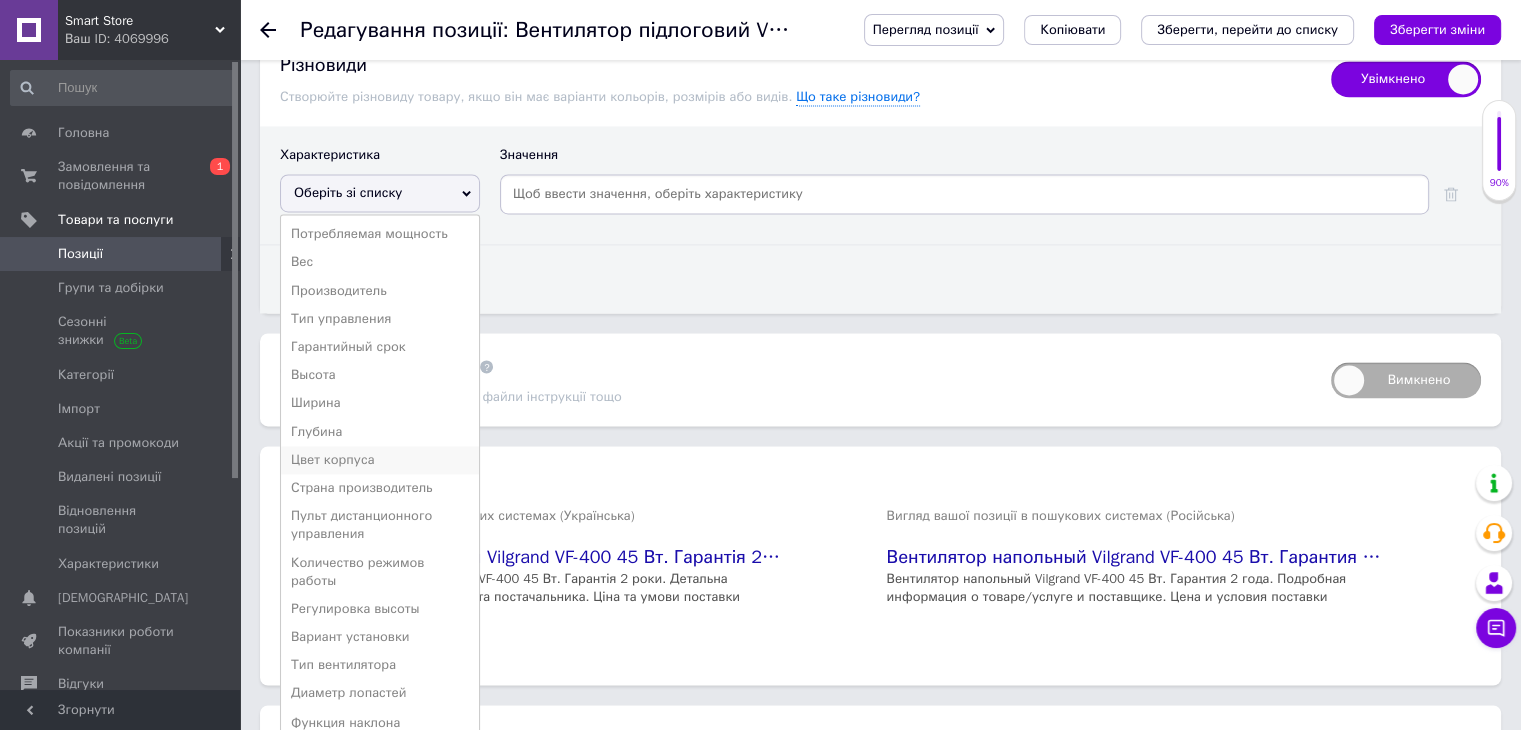 click on "Цвет корпуса" at bounding box center (380, 460) 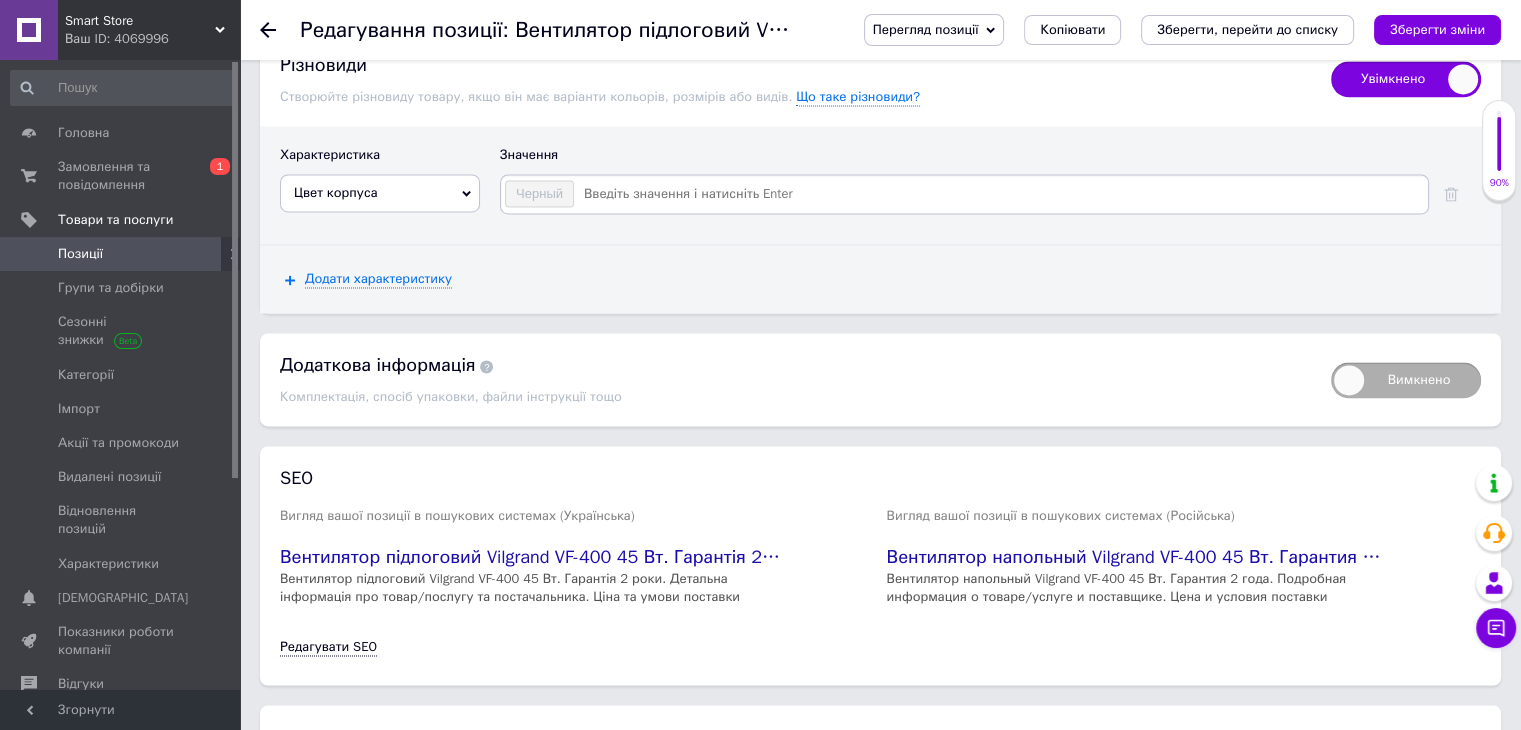 click at bounding box center [1000, 194] 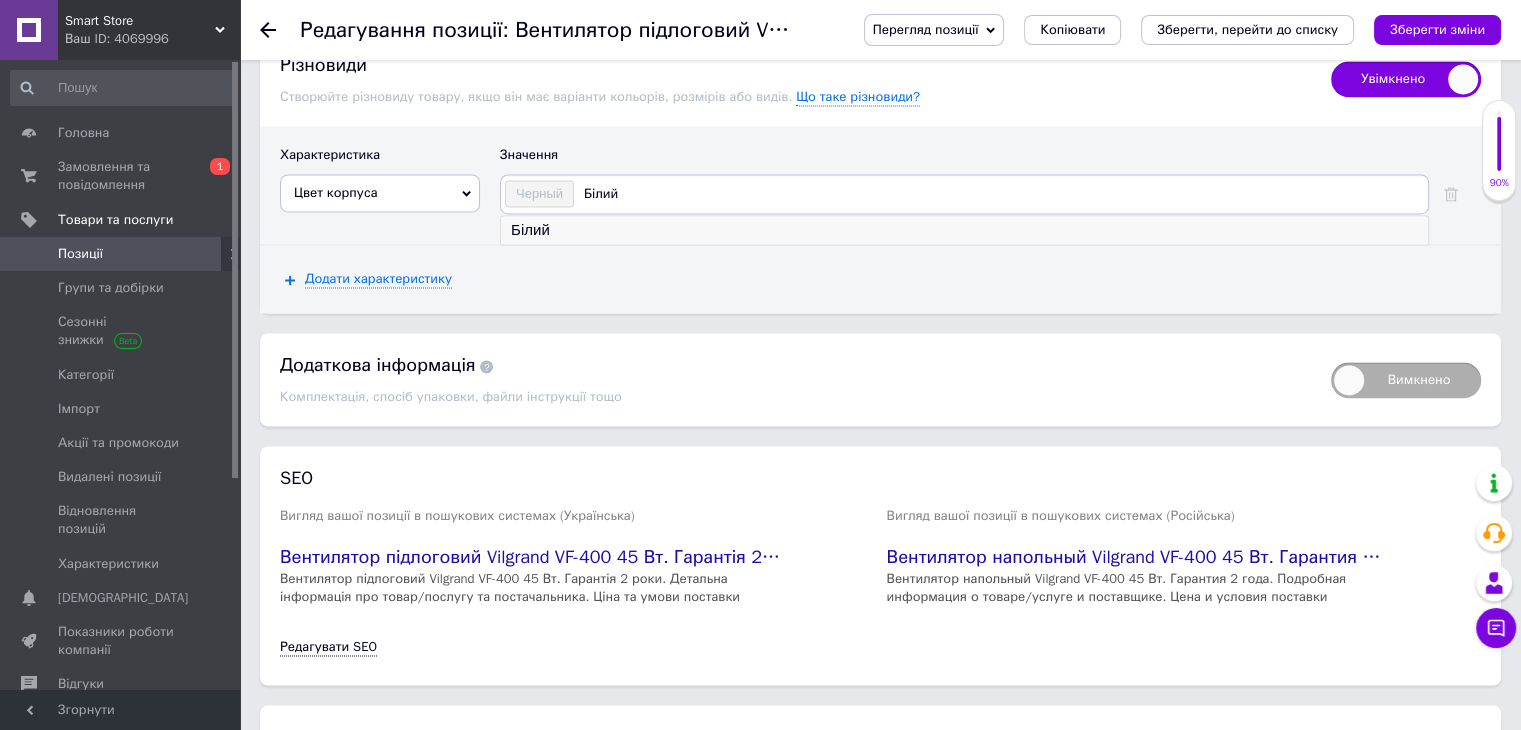 type on "Білий" 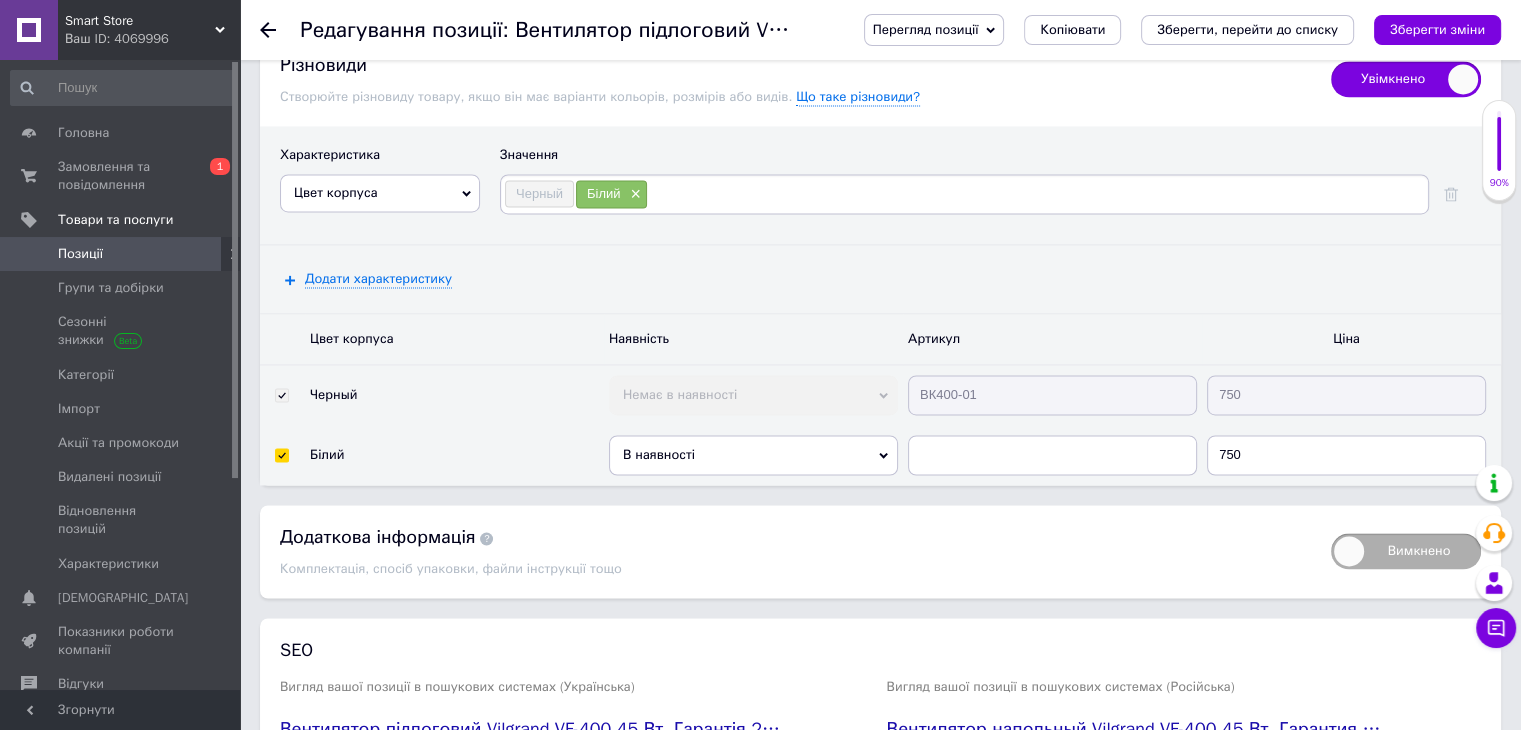 click on "В наявності" at bounding box center (753, 455) 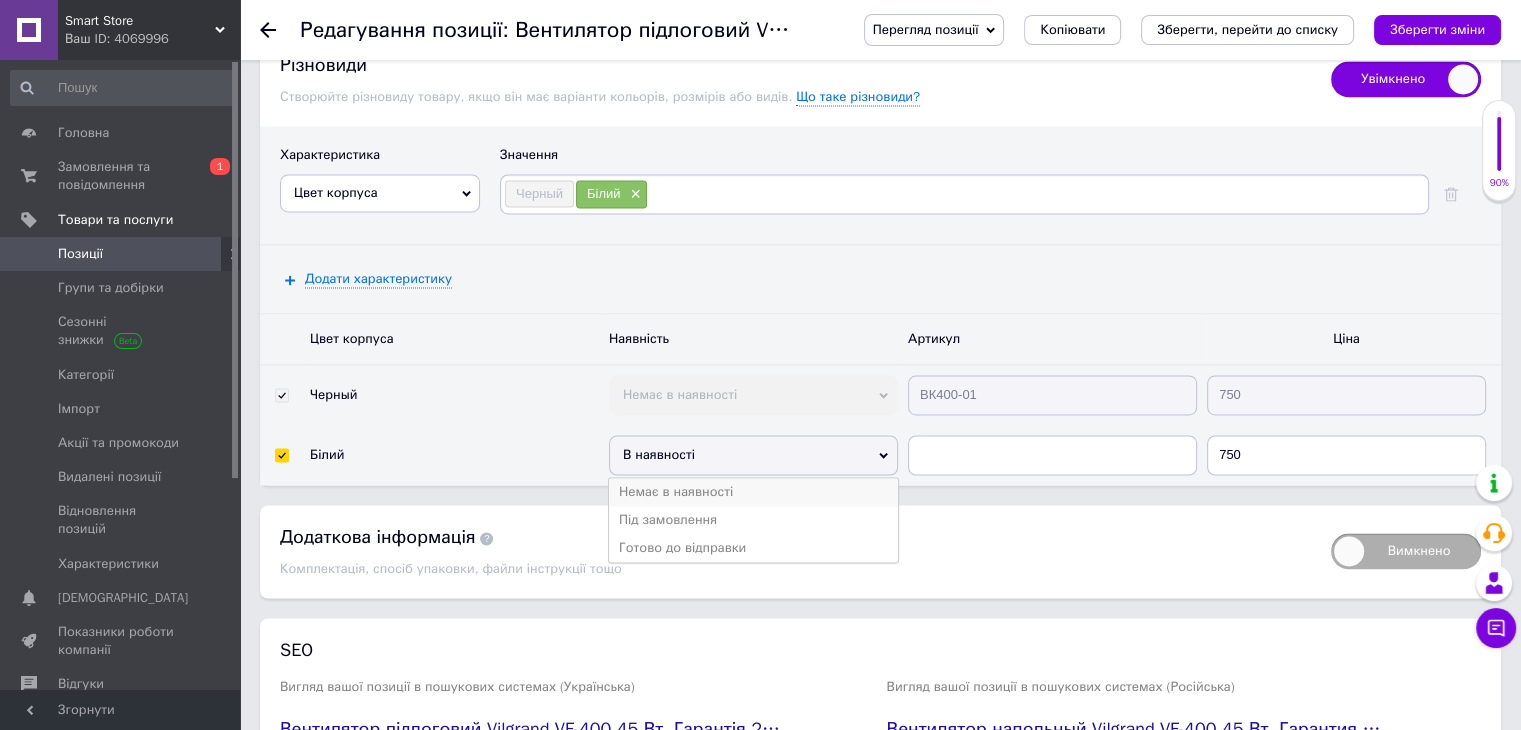 click on "Немає в наявності" at bounding box center (753, 492) 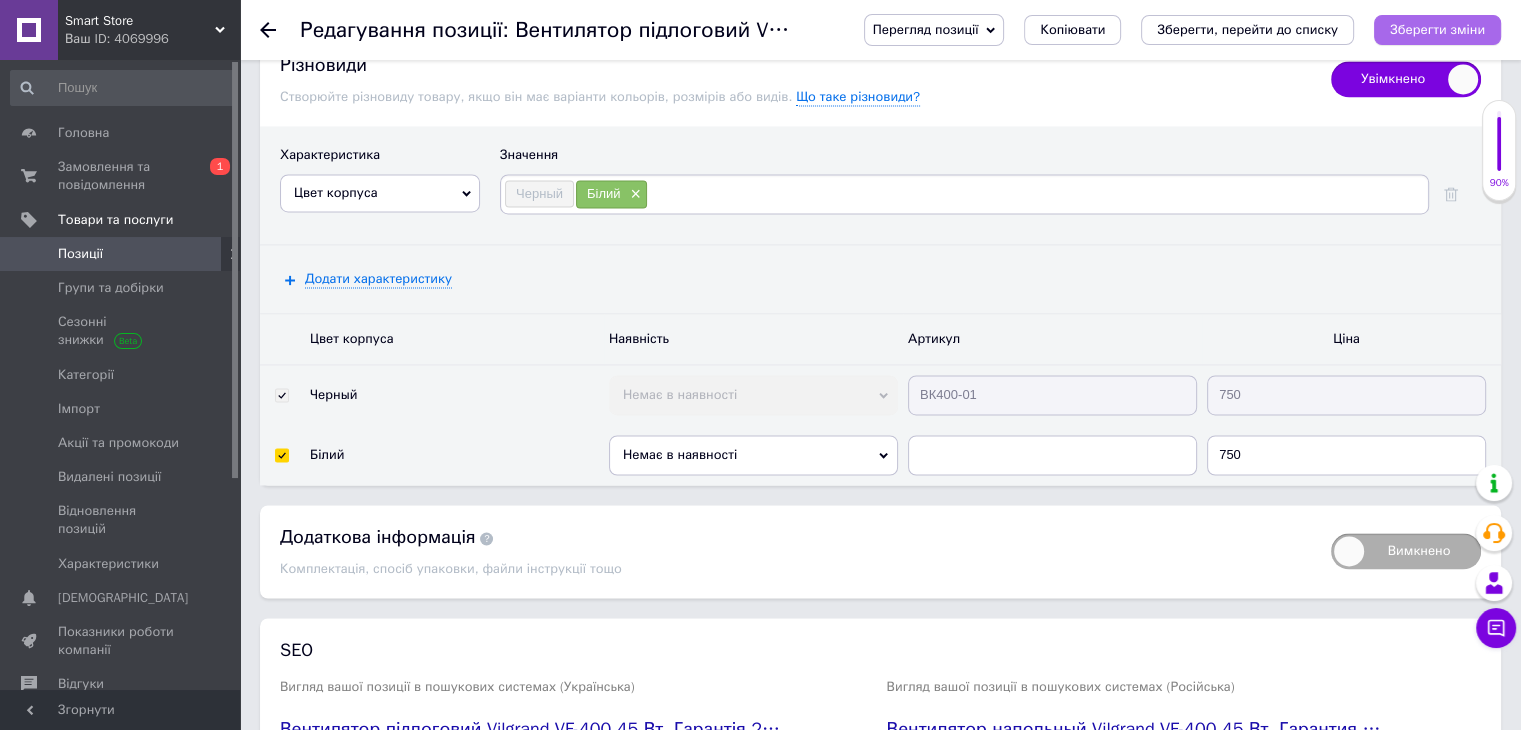 click on "Зберегти зміни" at bounding box center [1437, 29] 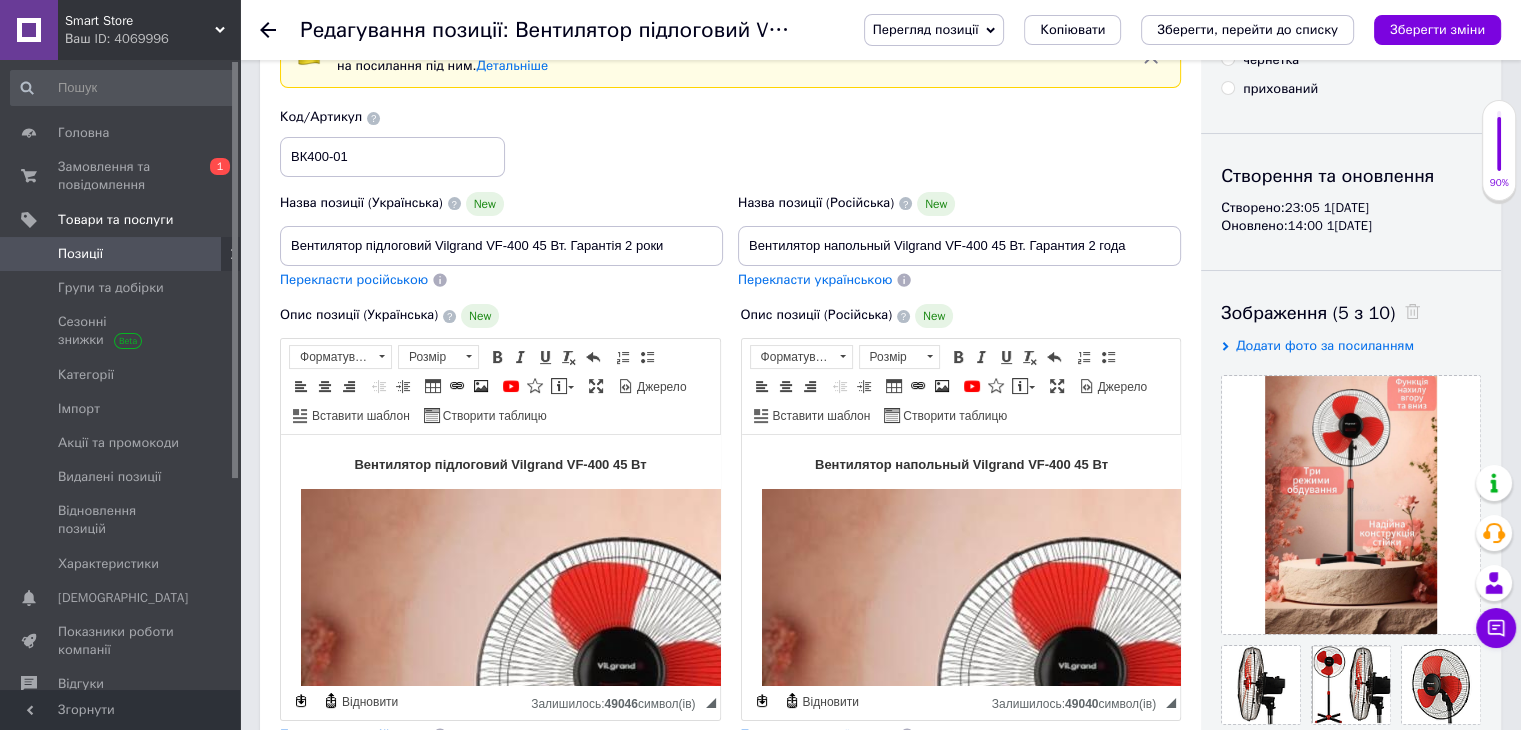 scroll, scrollTop: 0, scrollLeft: 0, axis: both 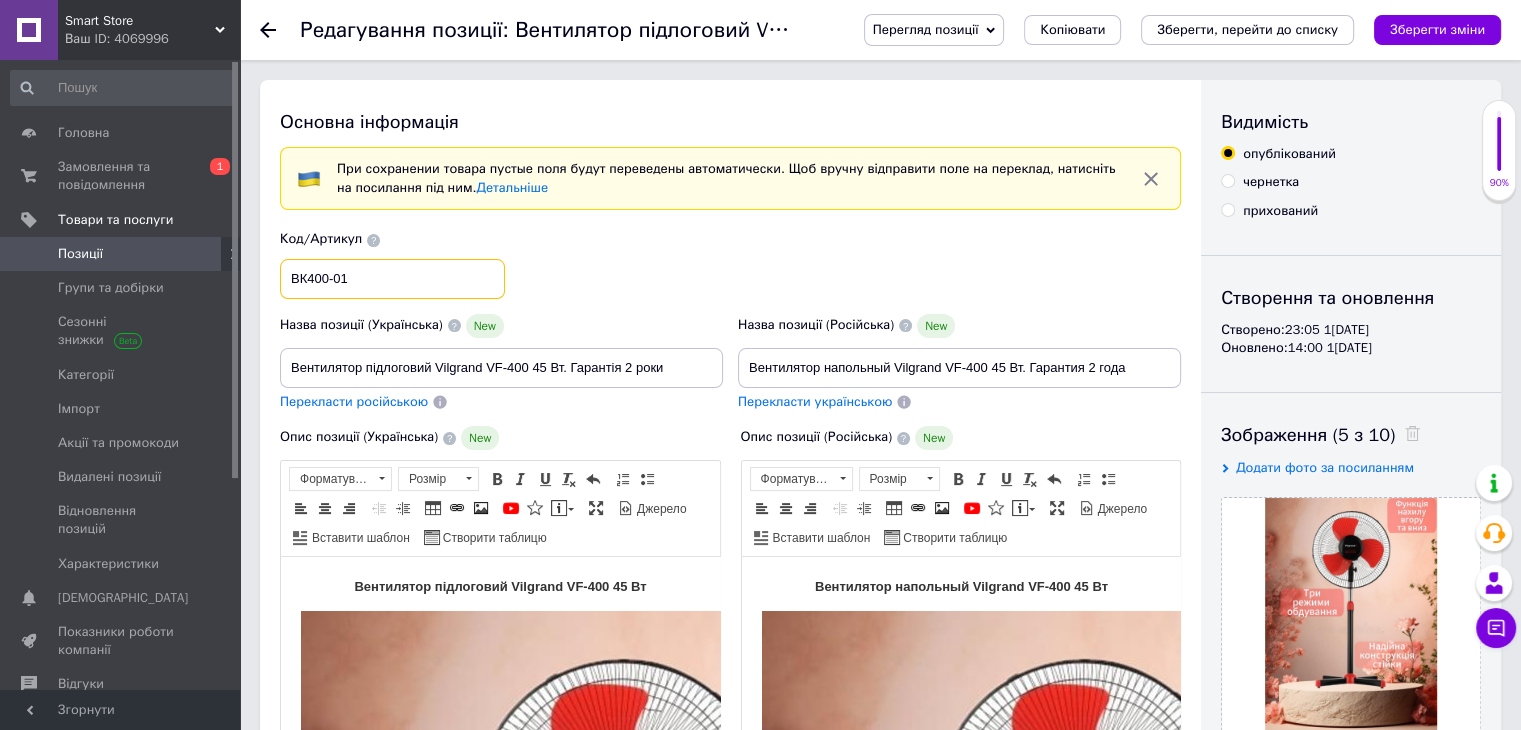 click on "ВК400-01" at bounding box center [392, 279] 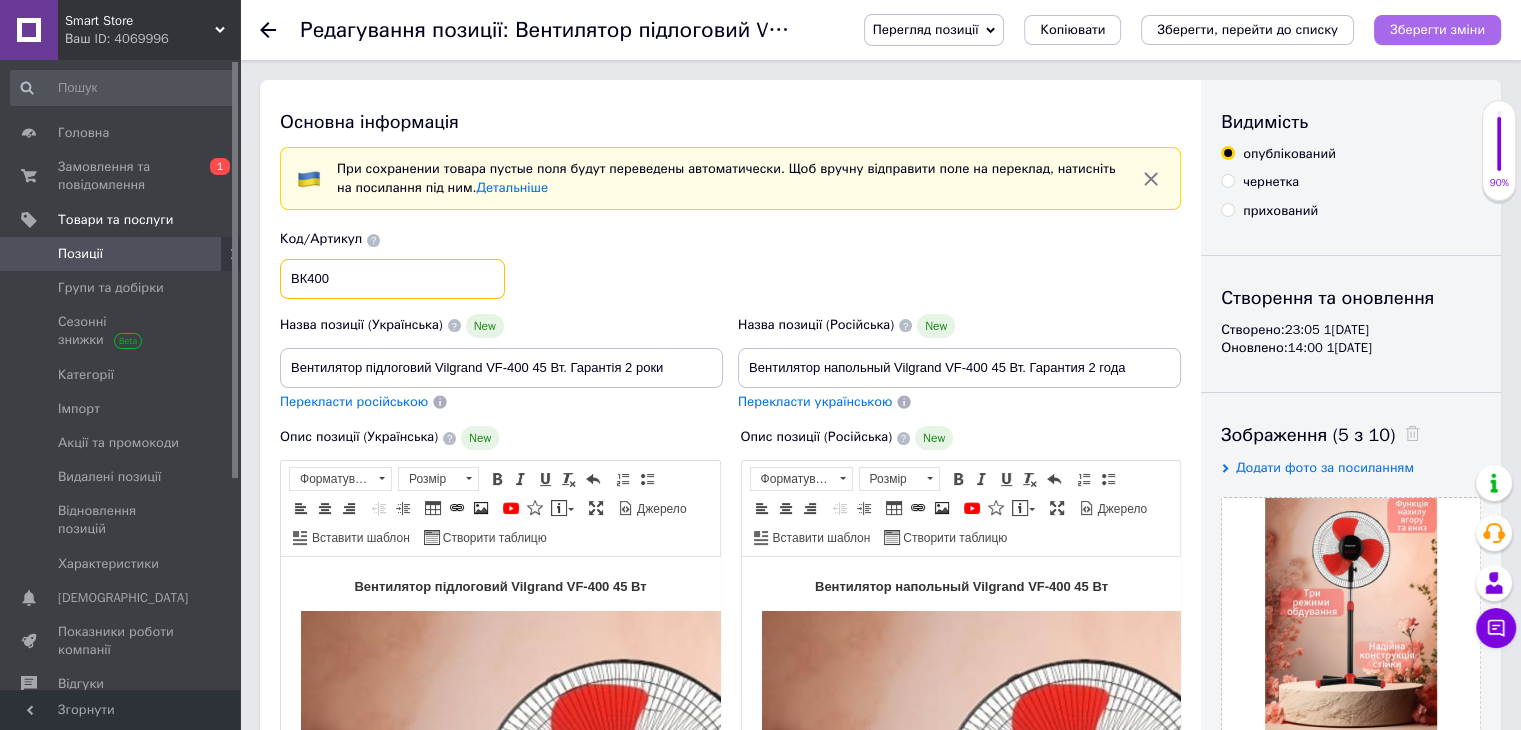 type on "ВК400" 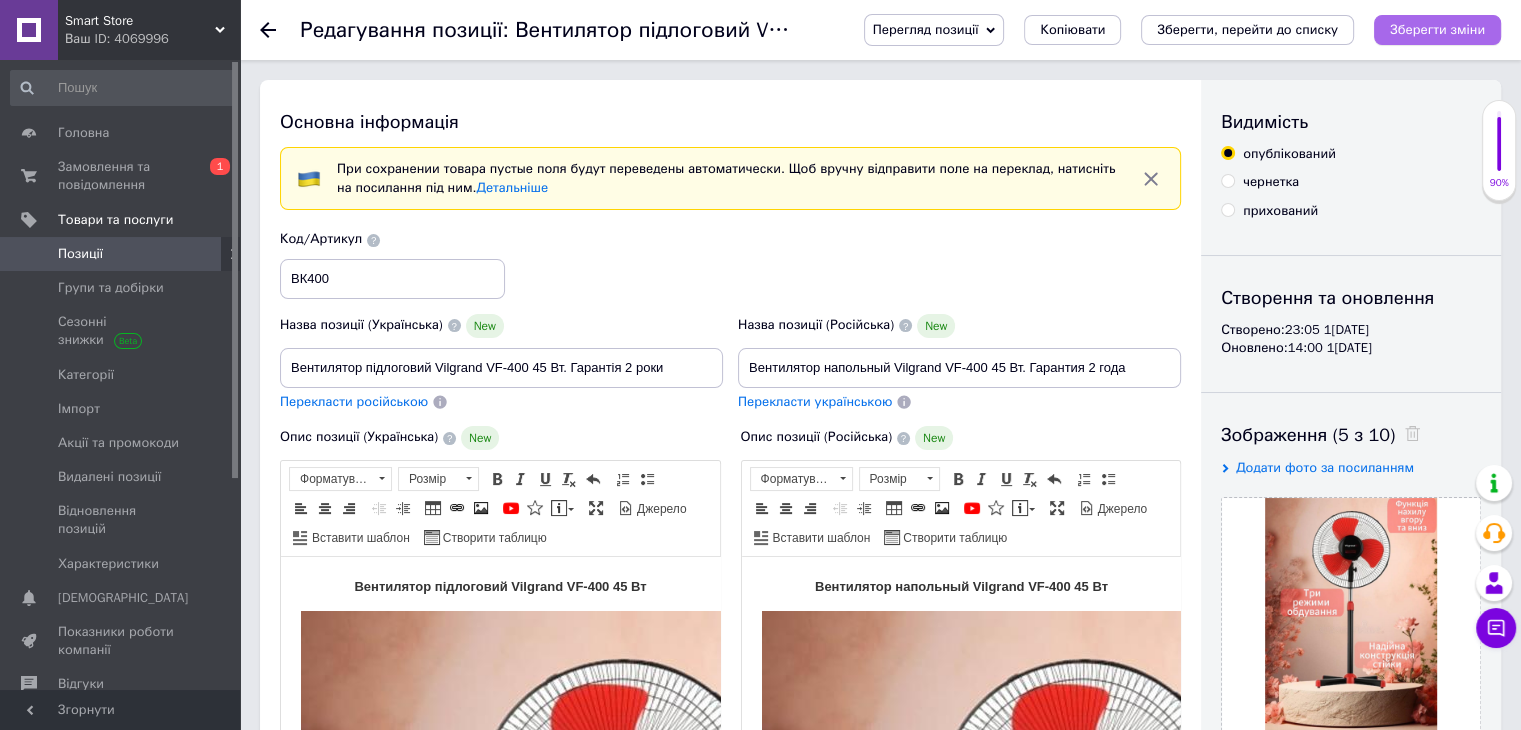 click on "Зберегти зміни" at bounding box center (1437, 30) 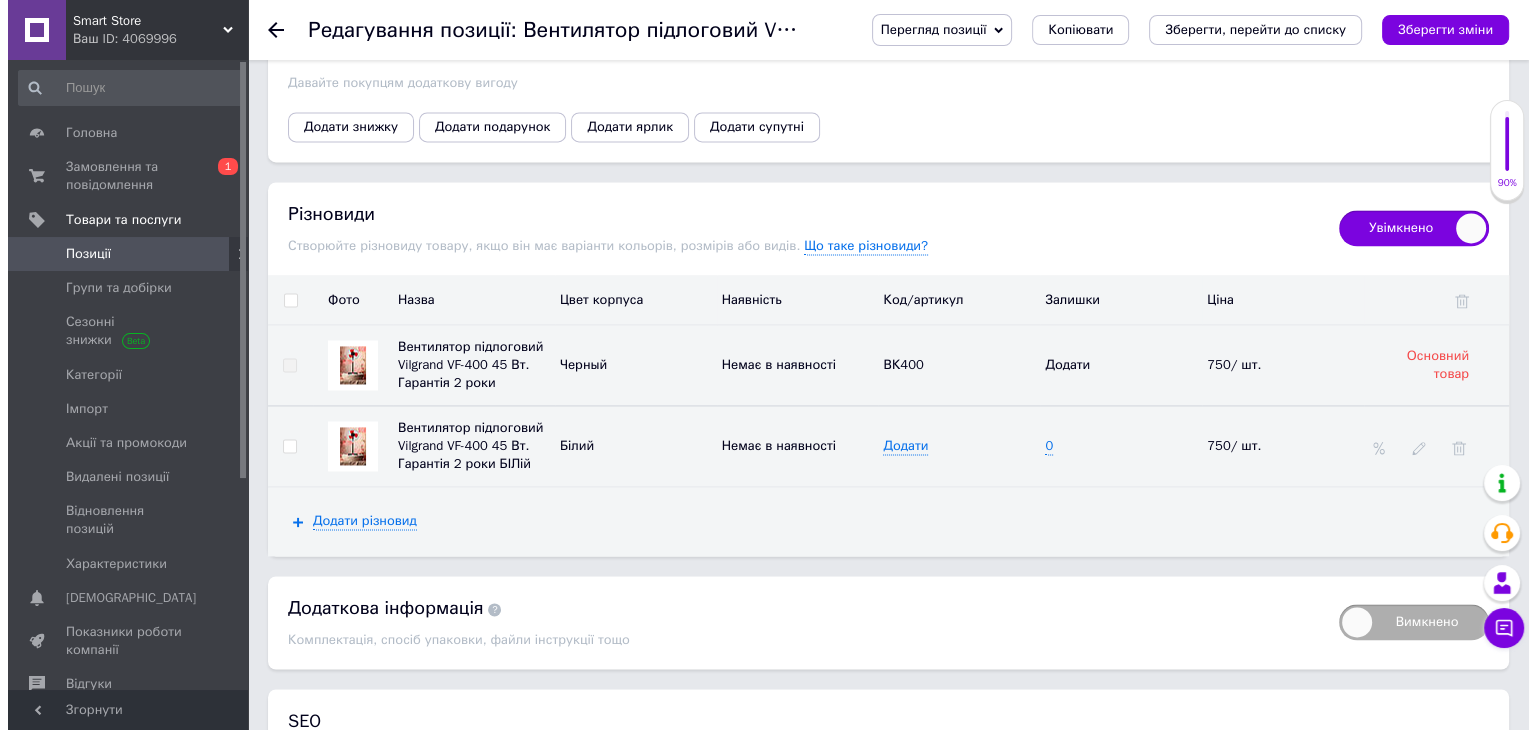 scroll, scrollTop: 3000, scrollLeft: 0, axis: vertical 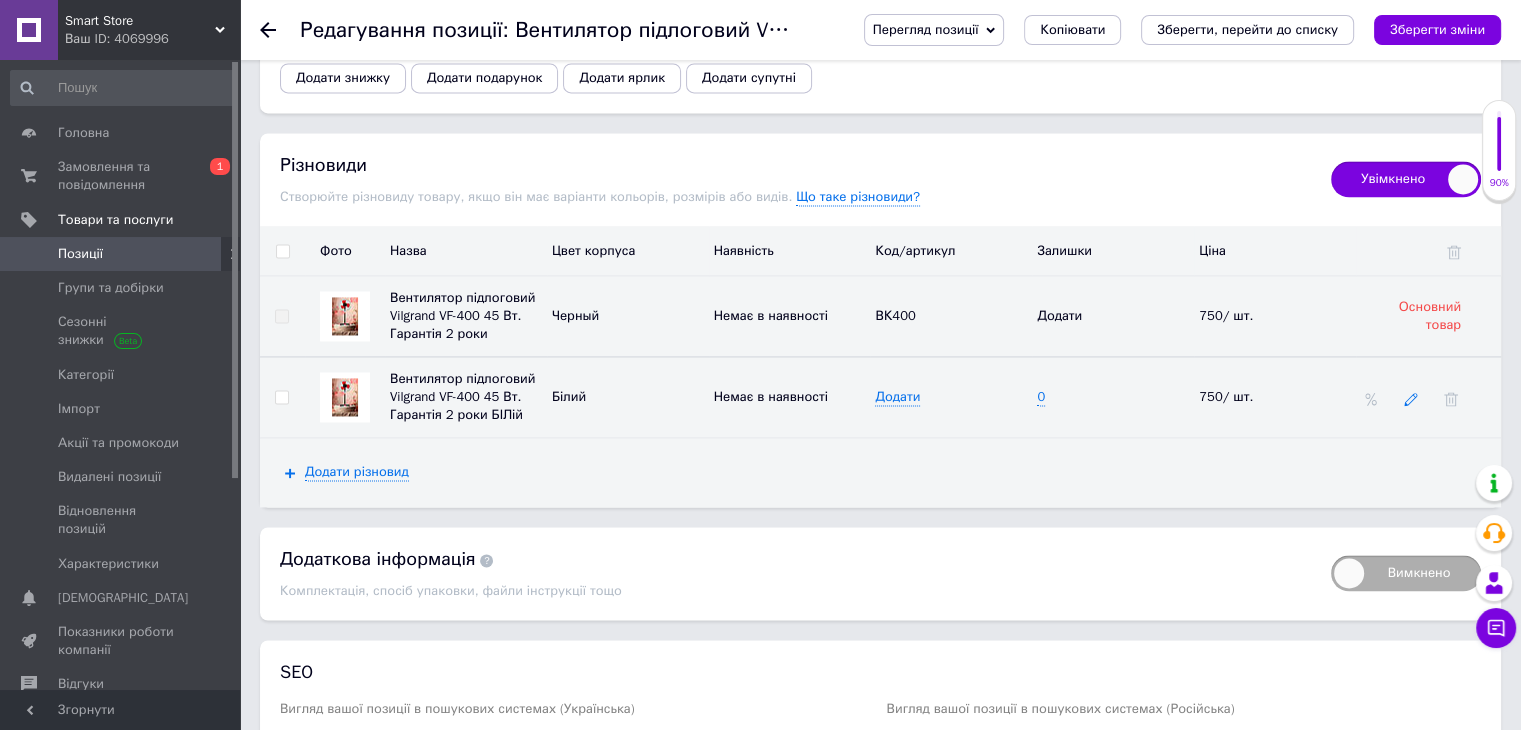 click 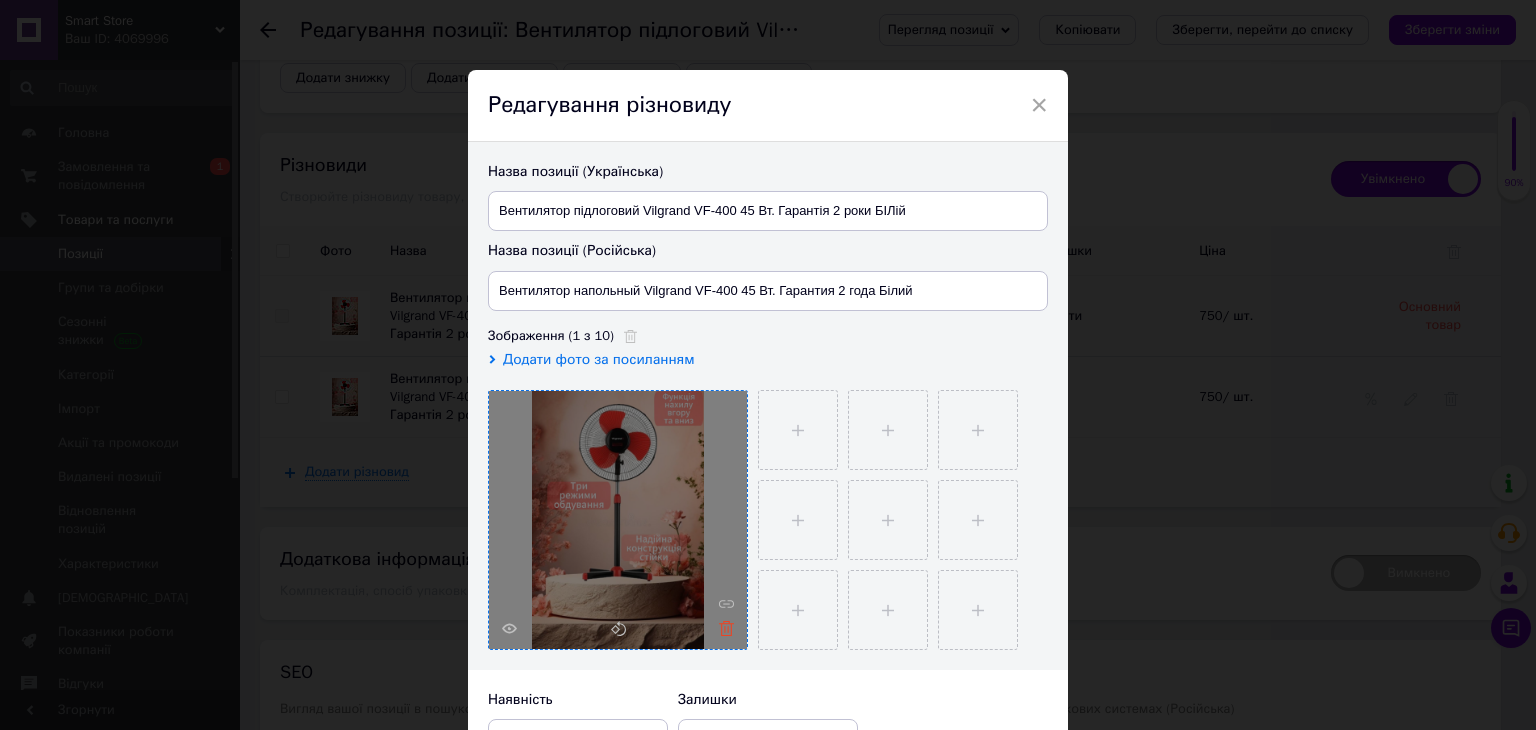 click 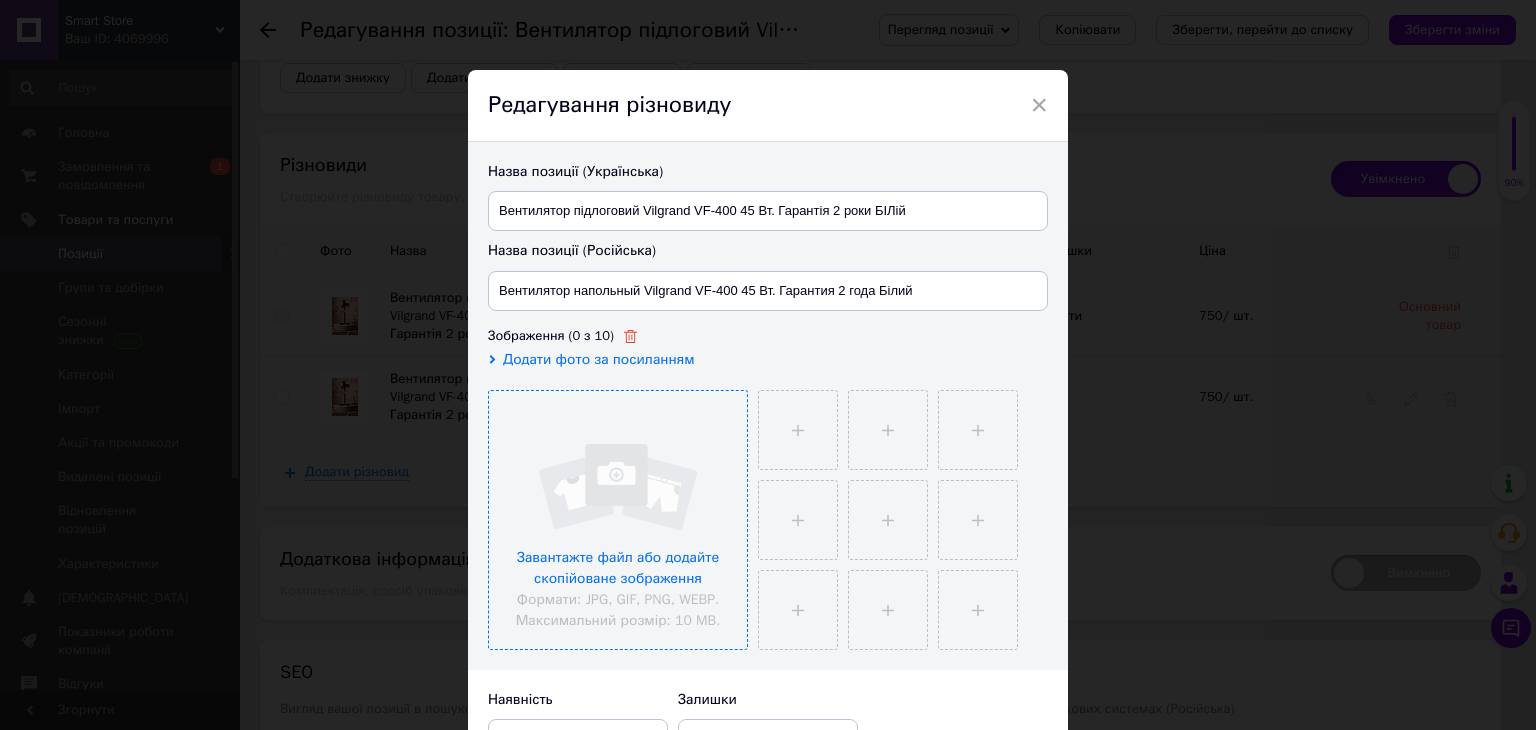 click 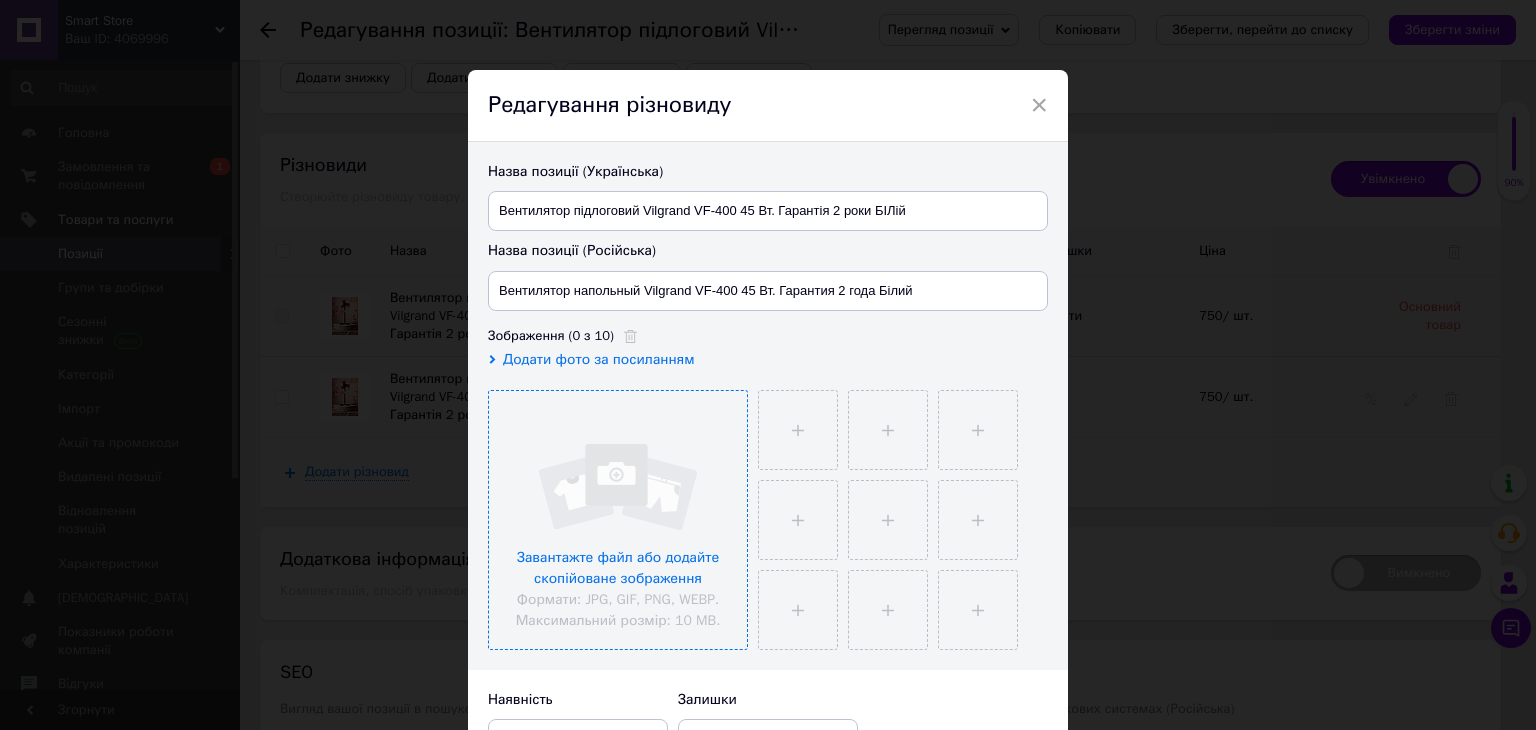 click at bounding box center (618, 520) 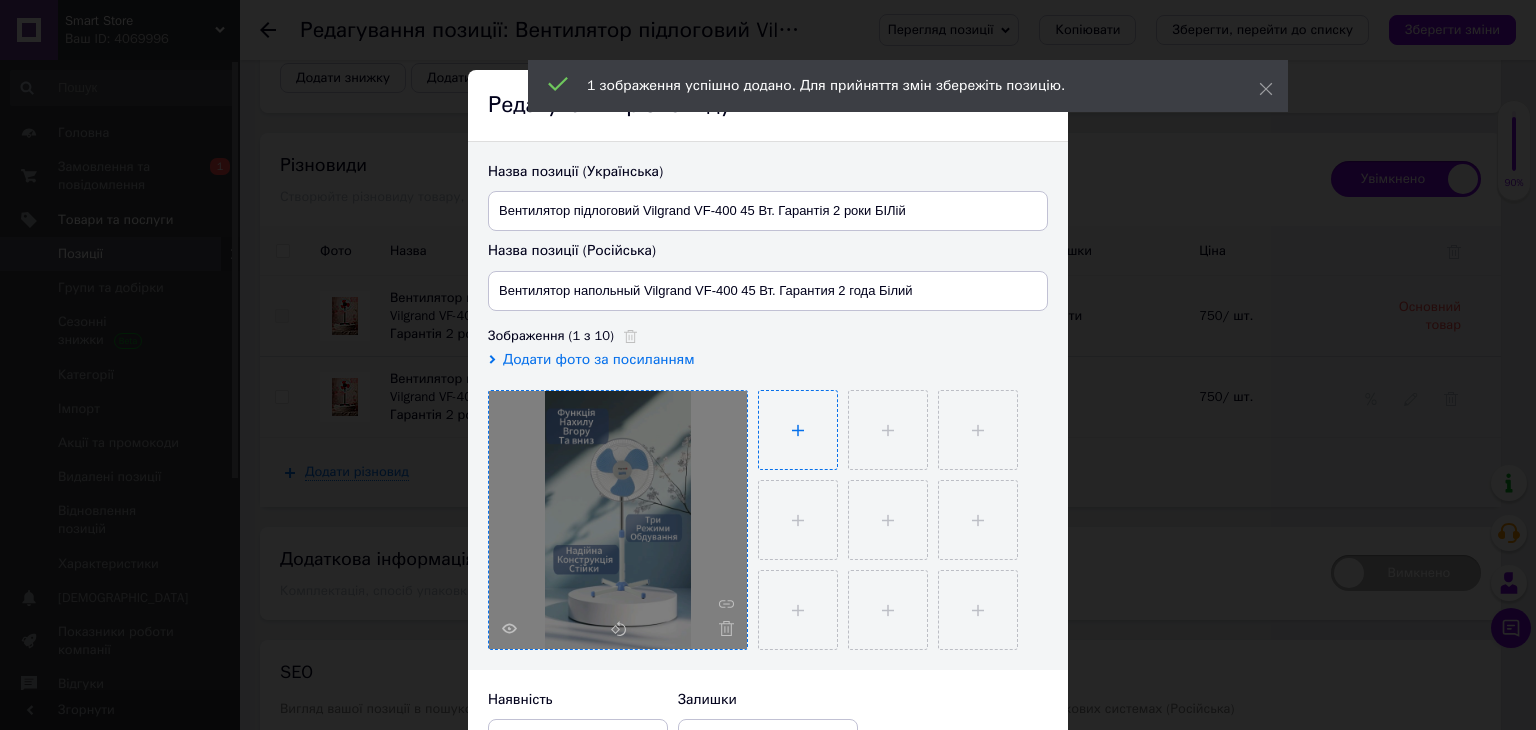 click at bounding box center [798, 430] 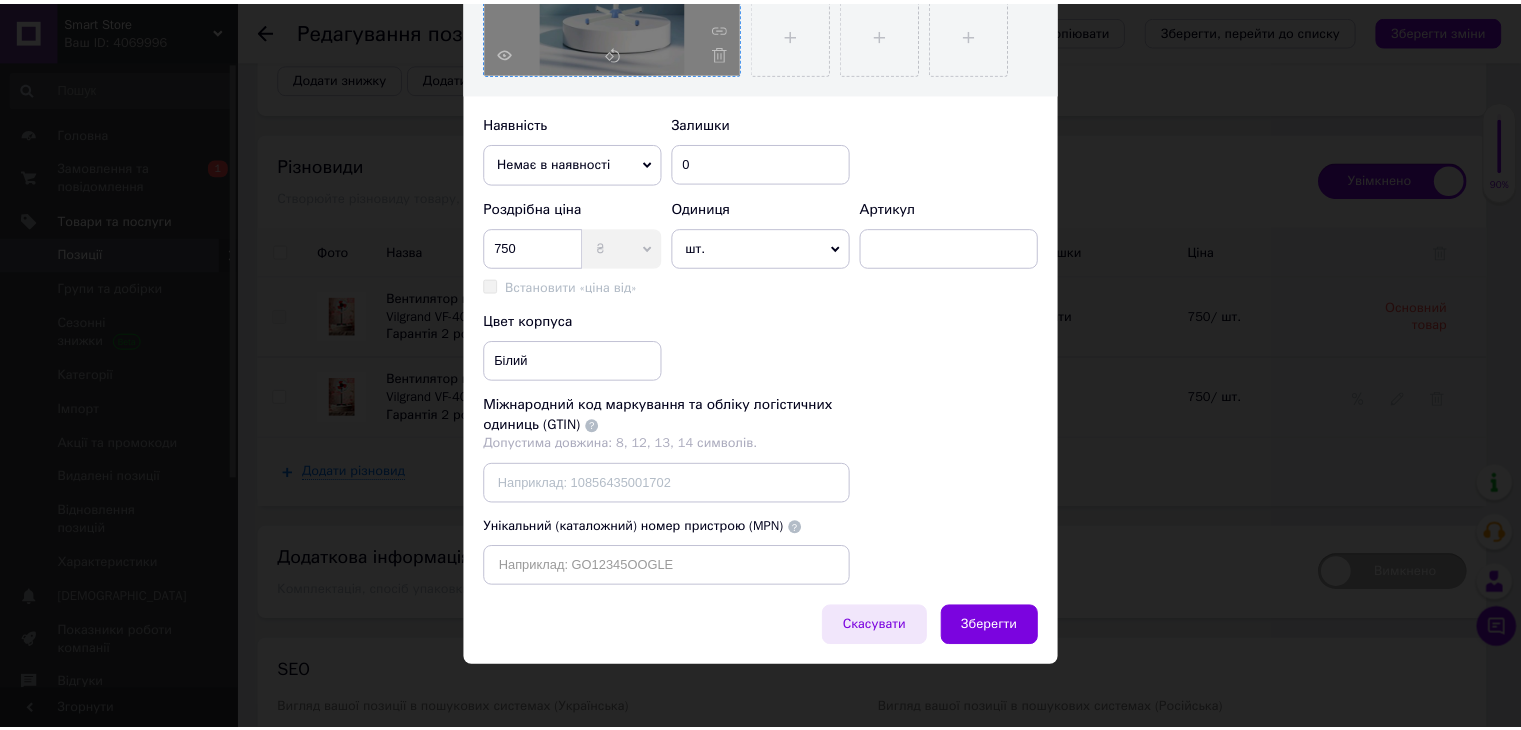 scroll, scrollTop: 580, scrollLeft: 0, axis: vertical 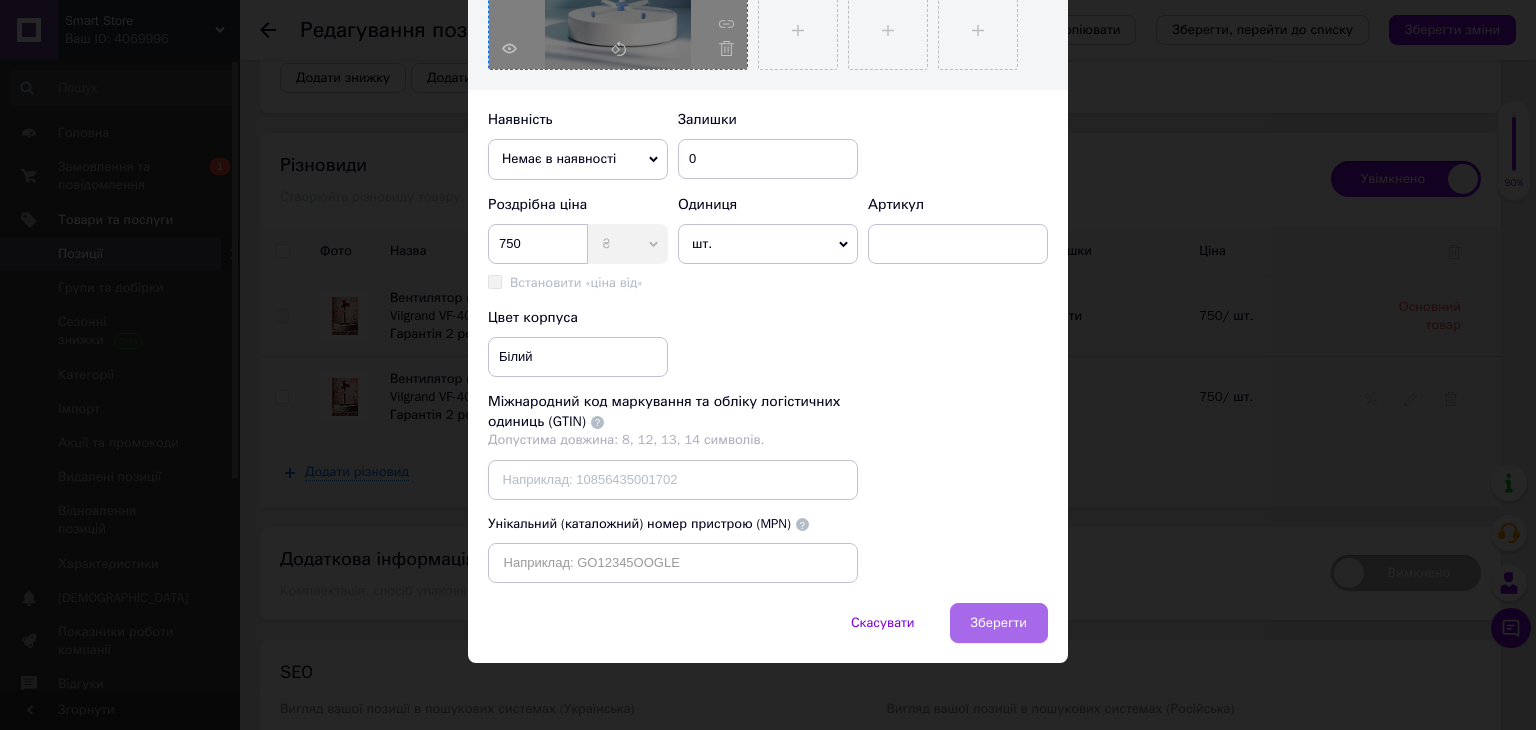 click on "Зберегти" at bounding box center [999, 623] 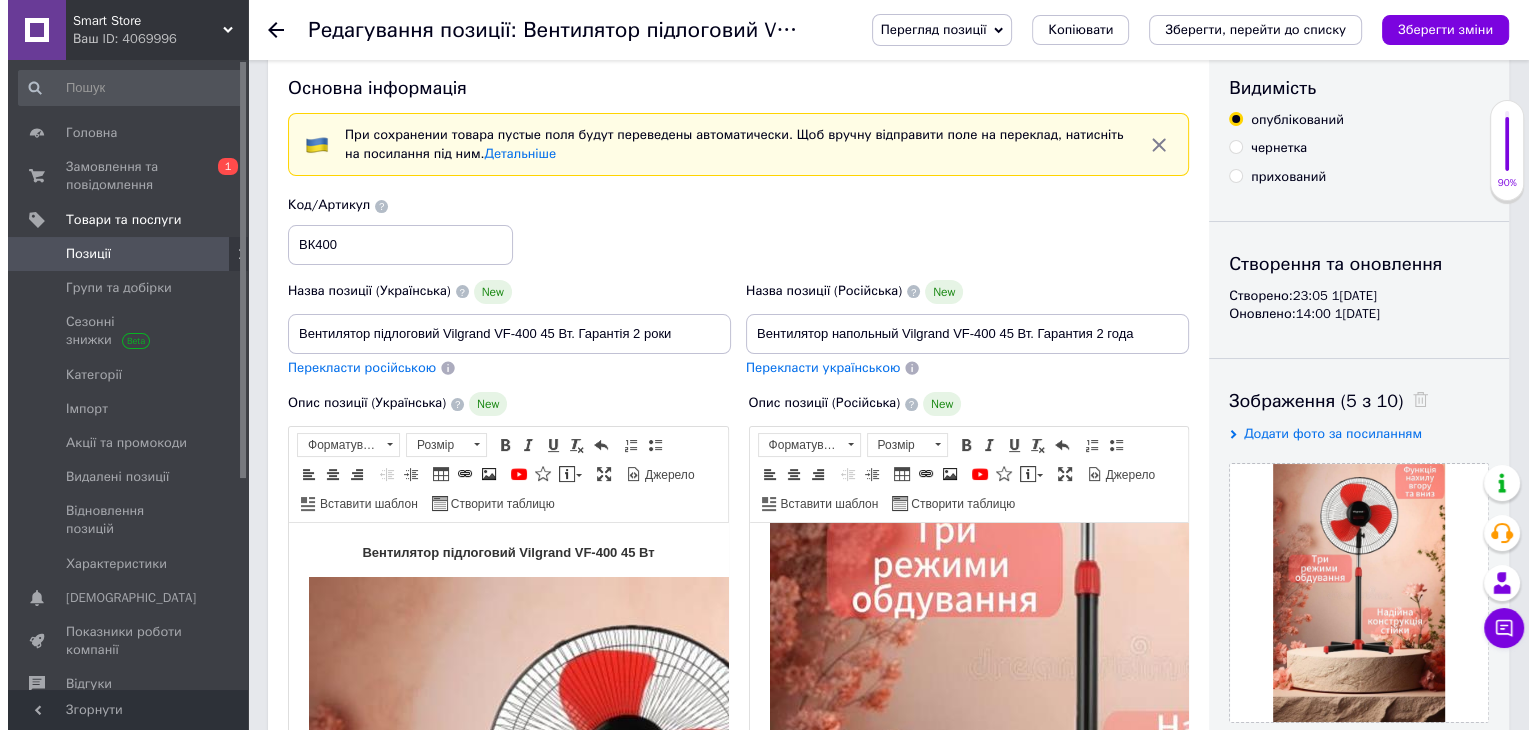 scroll, scrollTop: 0, scrollLeft: 0, axis: both 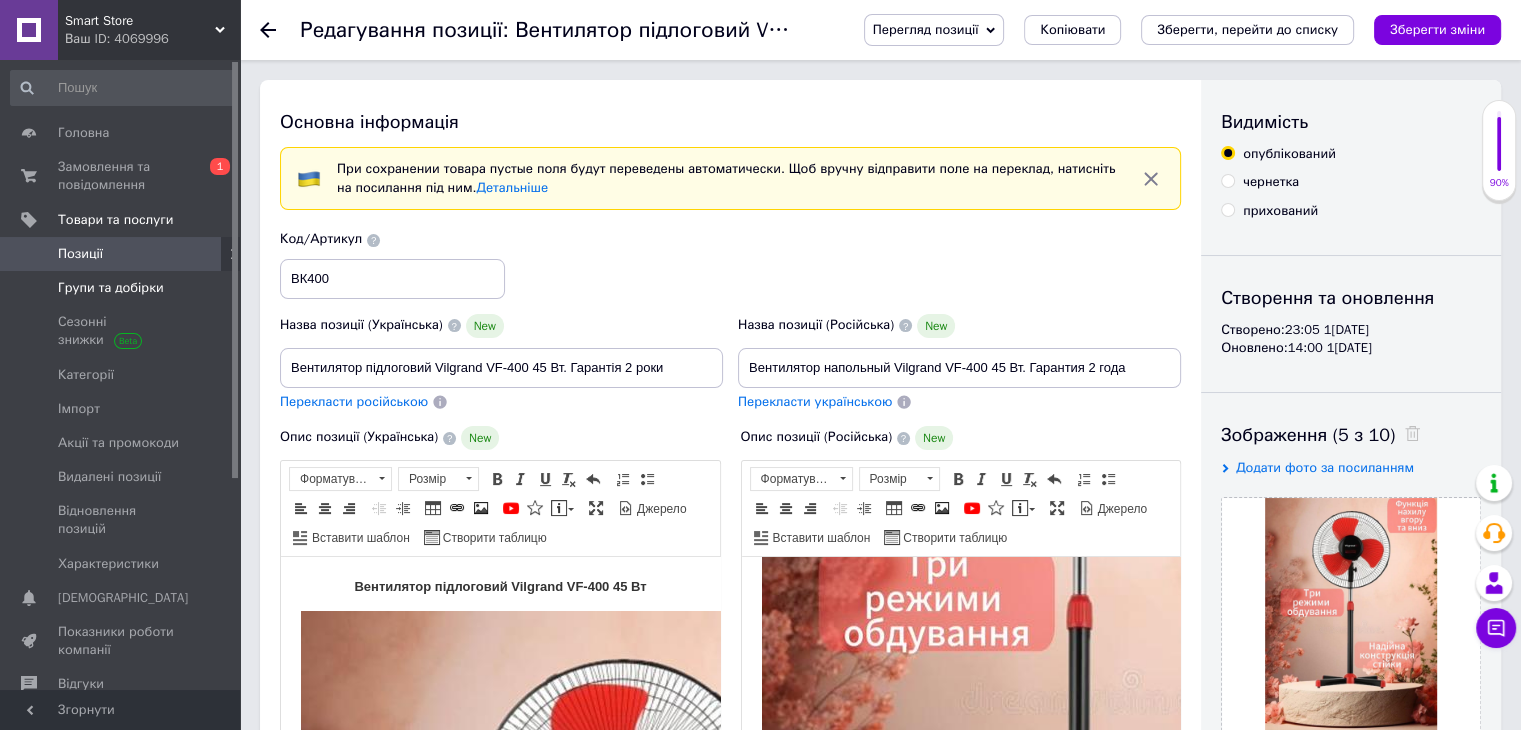 click on "Групи та добірки" at bounding box center [111, 288] 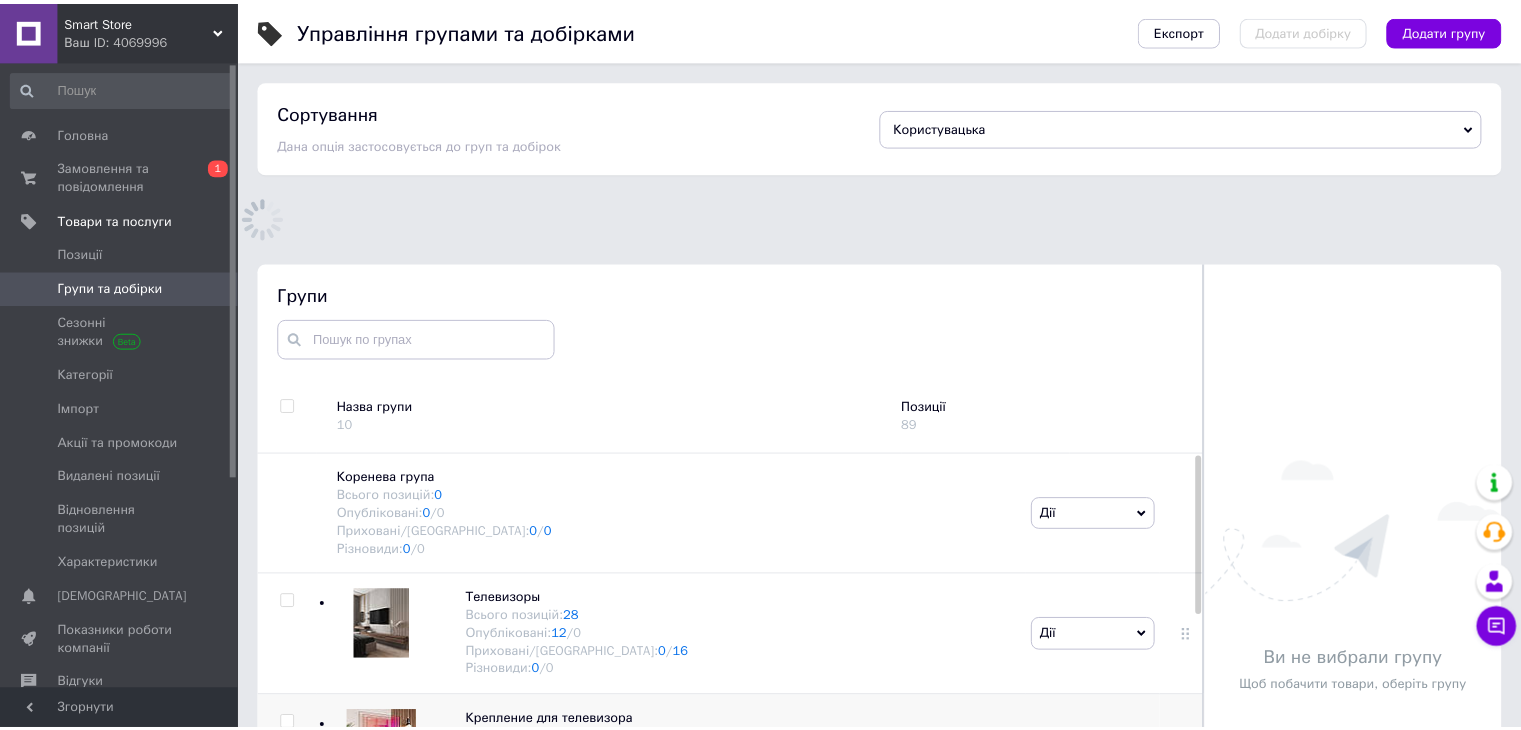 scroll, scrollTop: 60, scrollLeft: 0, axis: vertical 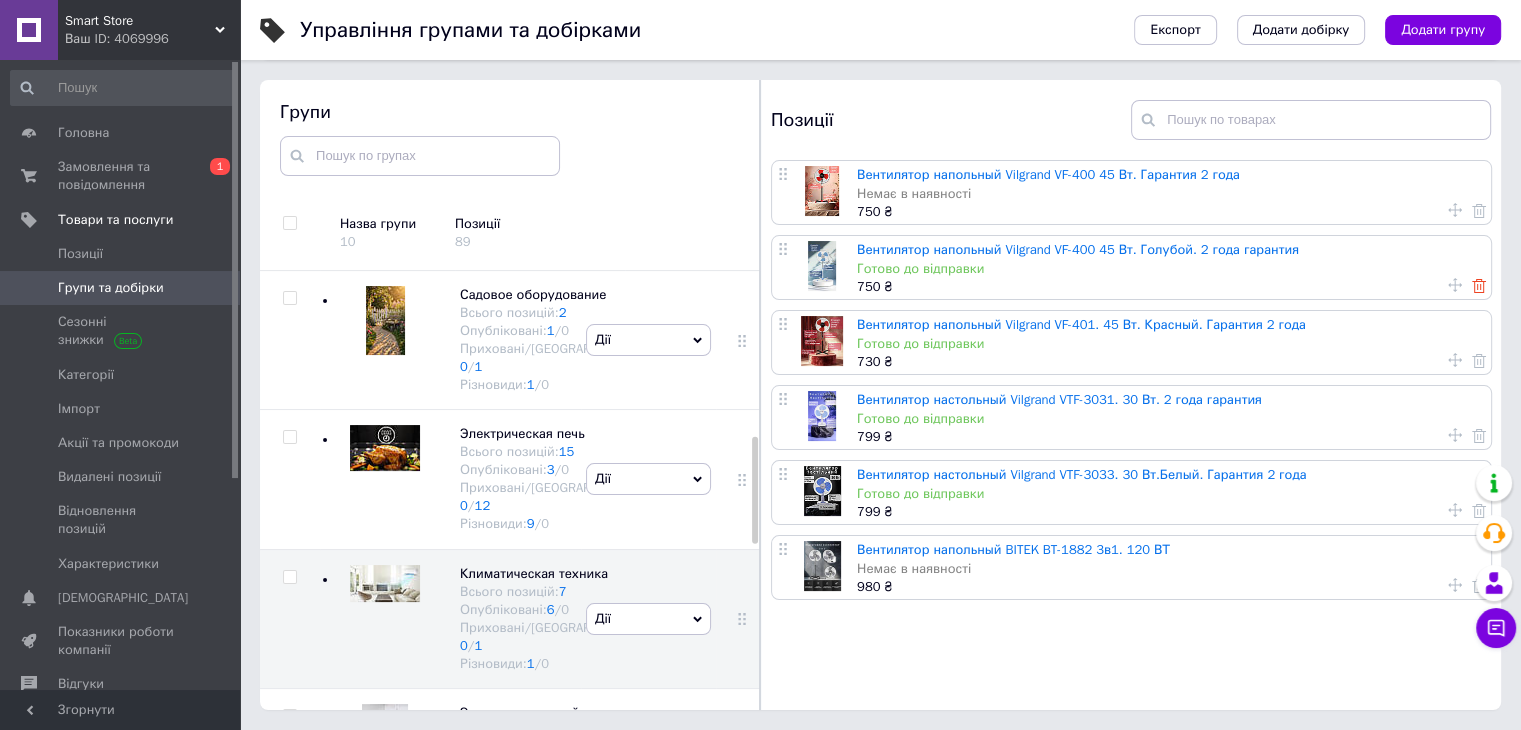 click 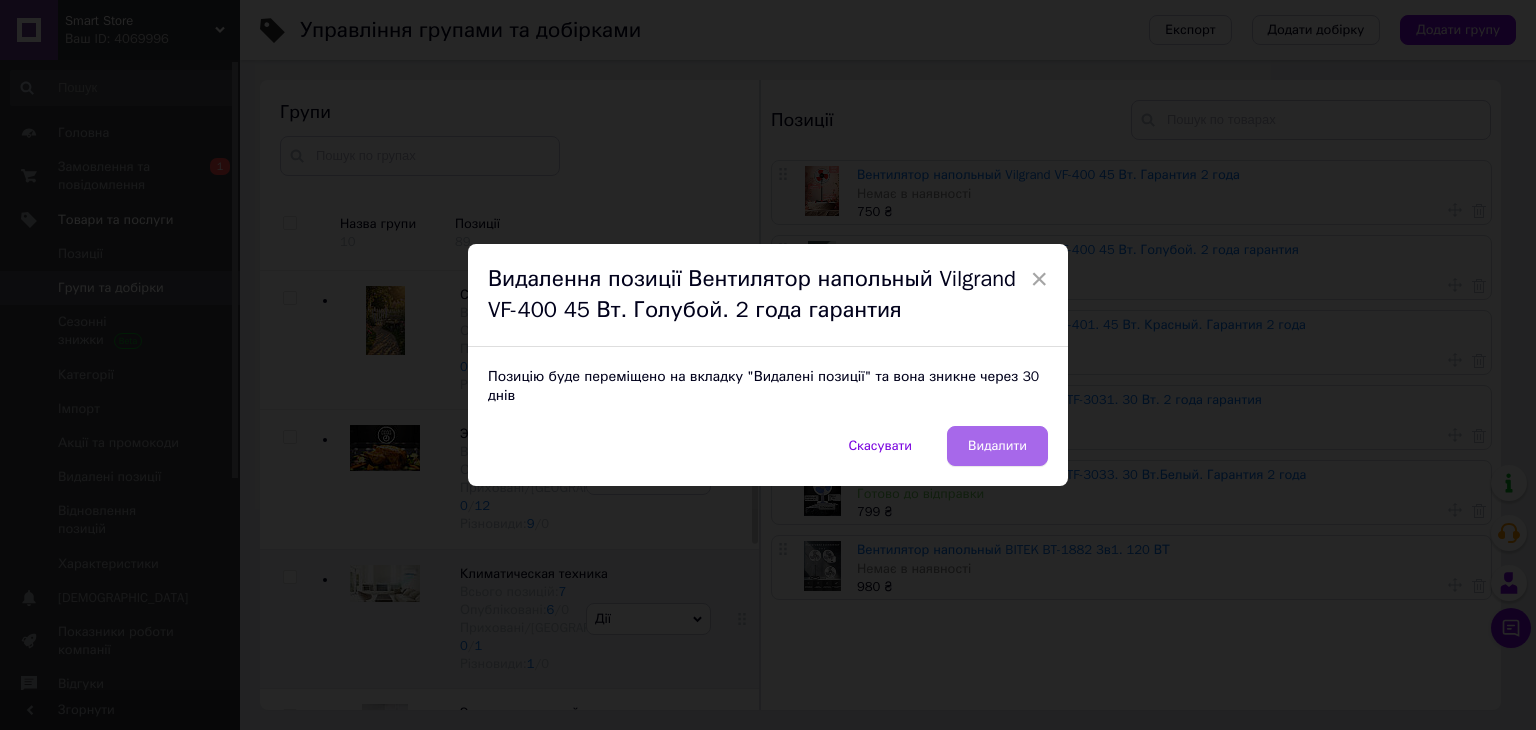 click on "Видалити" at bounding box center (997, 446) 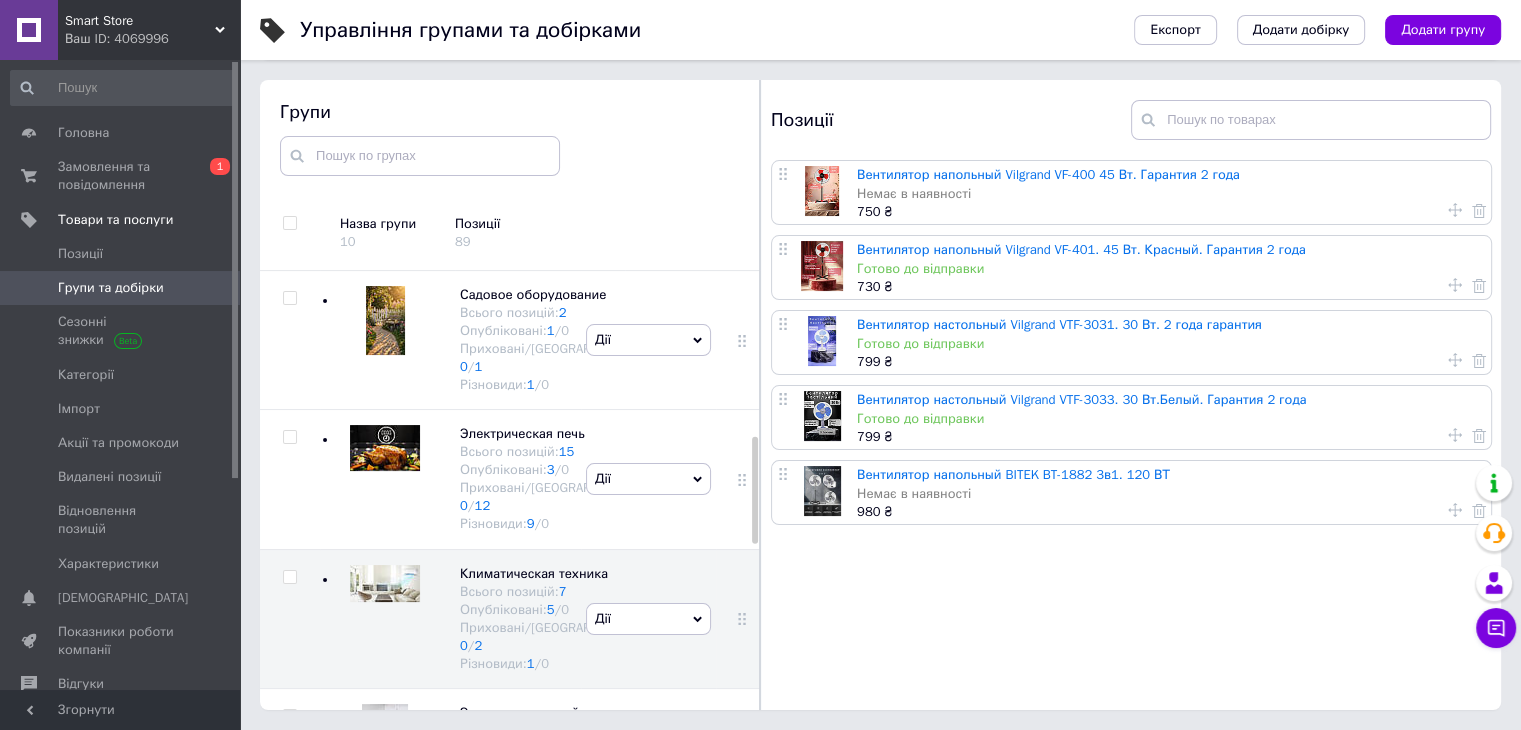 click 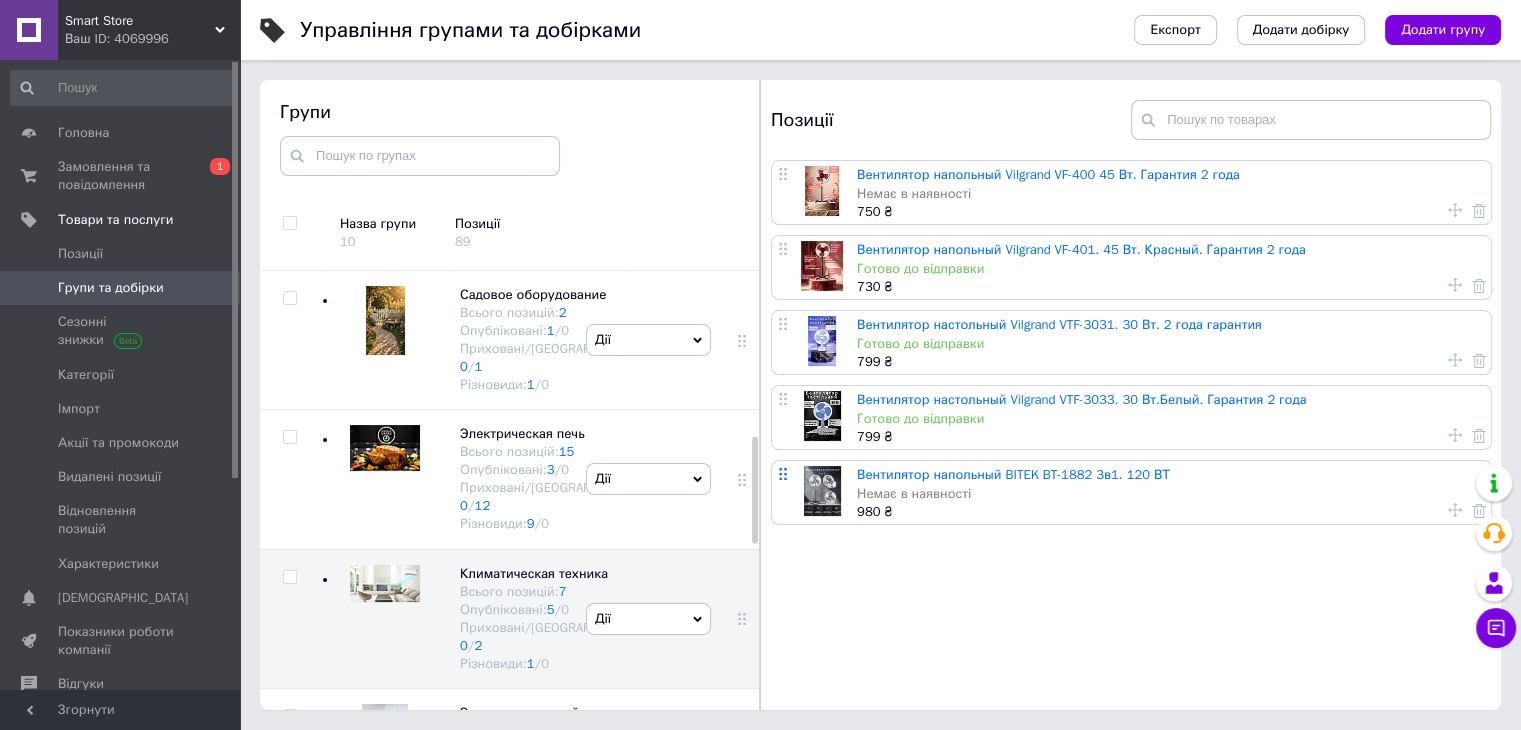 click 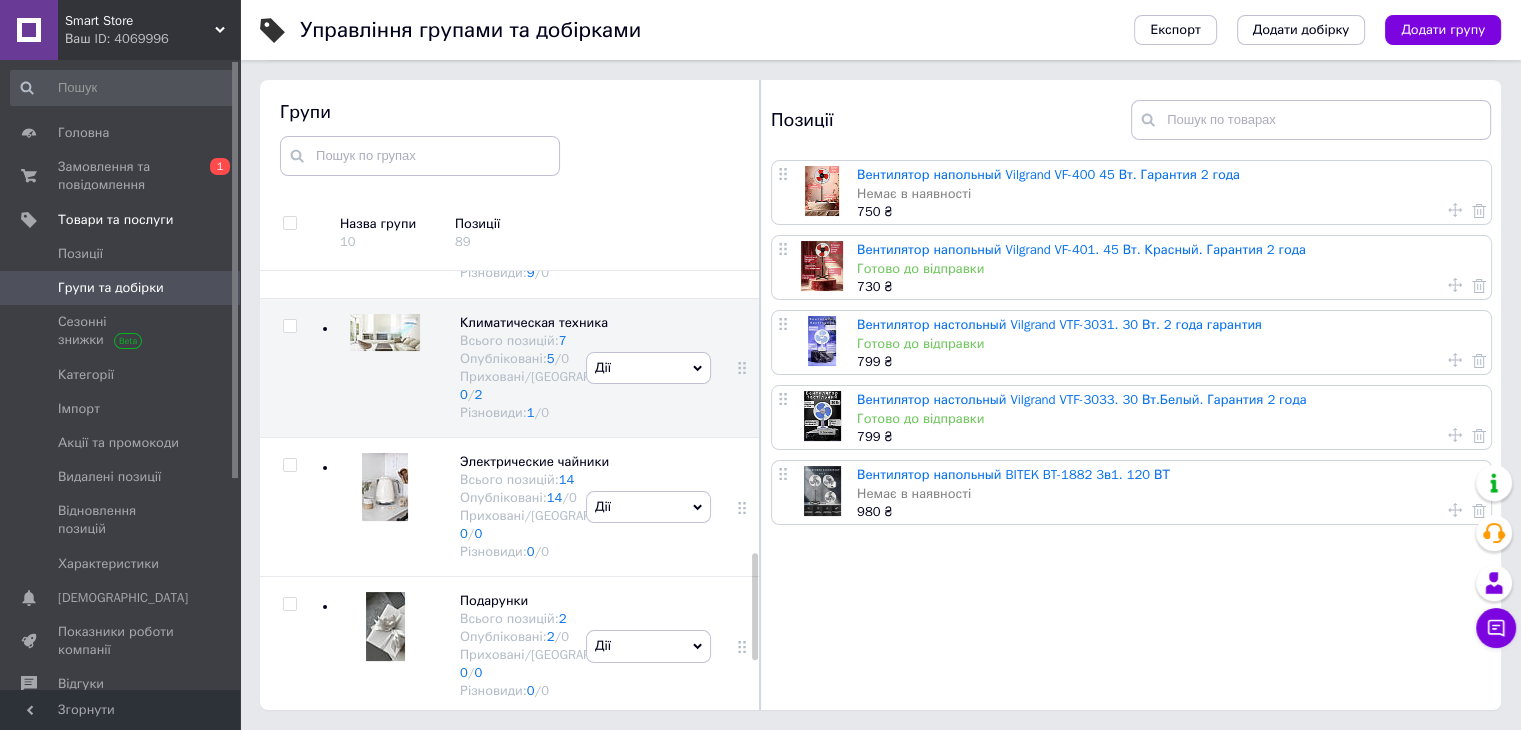 scroll, scrollTop: 1179, scrollLeft: 0, axis: vertical 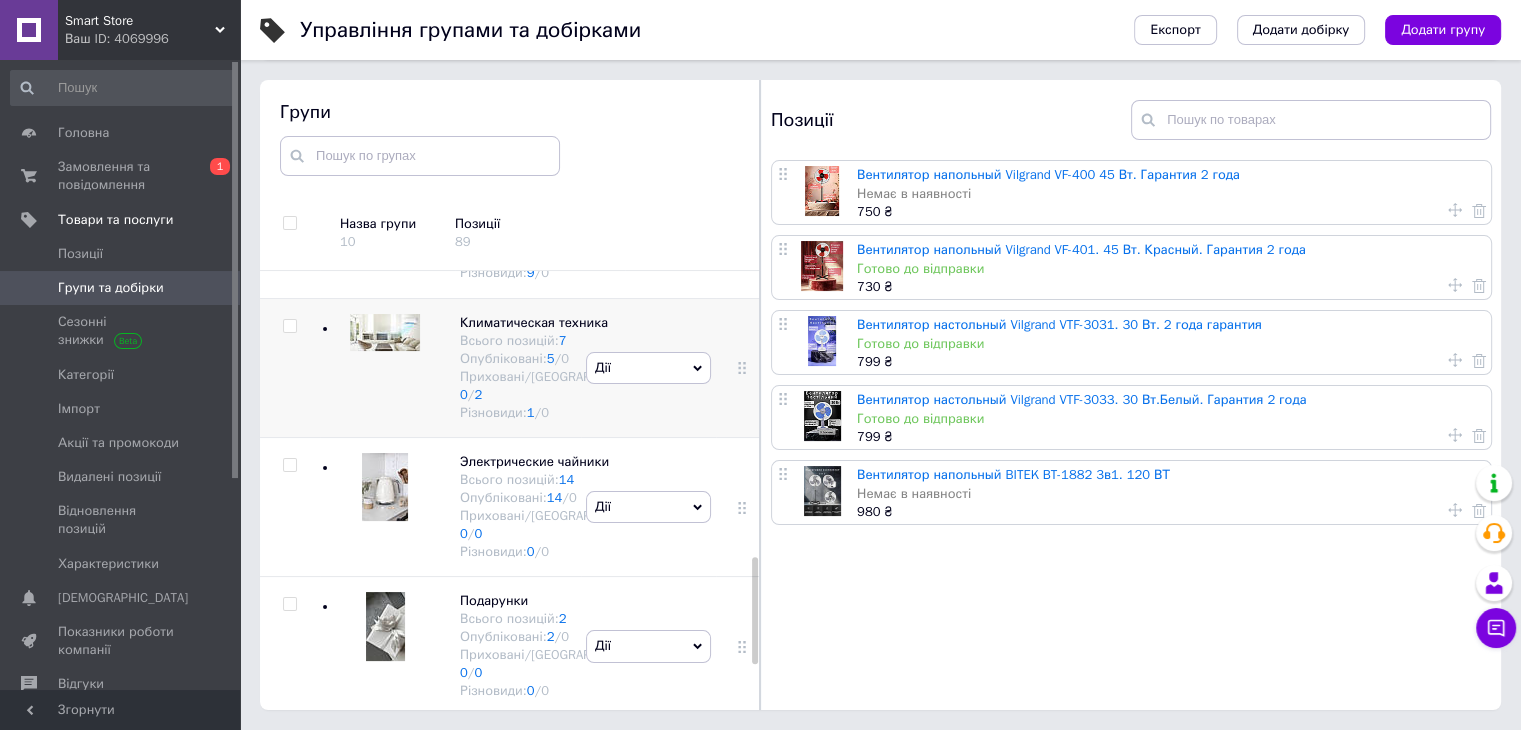 click on "Дії" at bounding box center [648, 368] 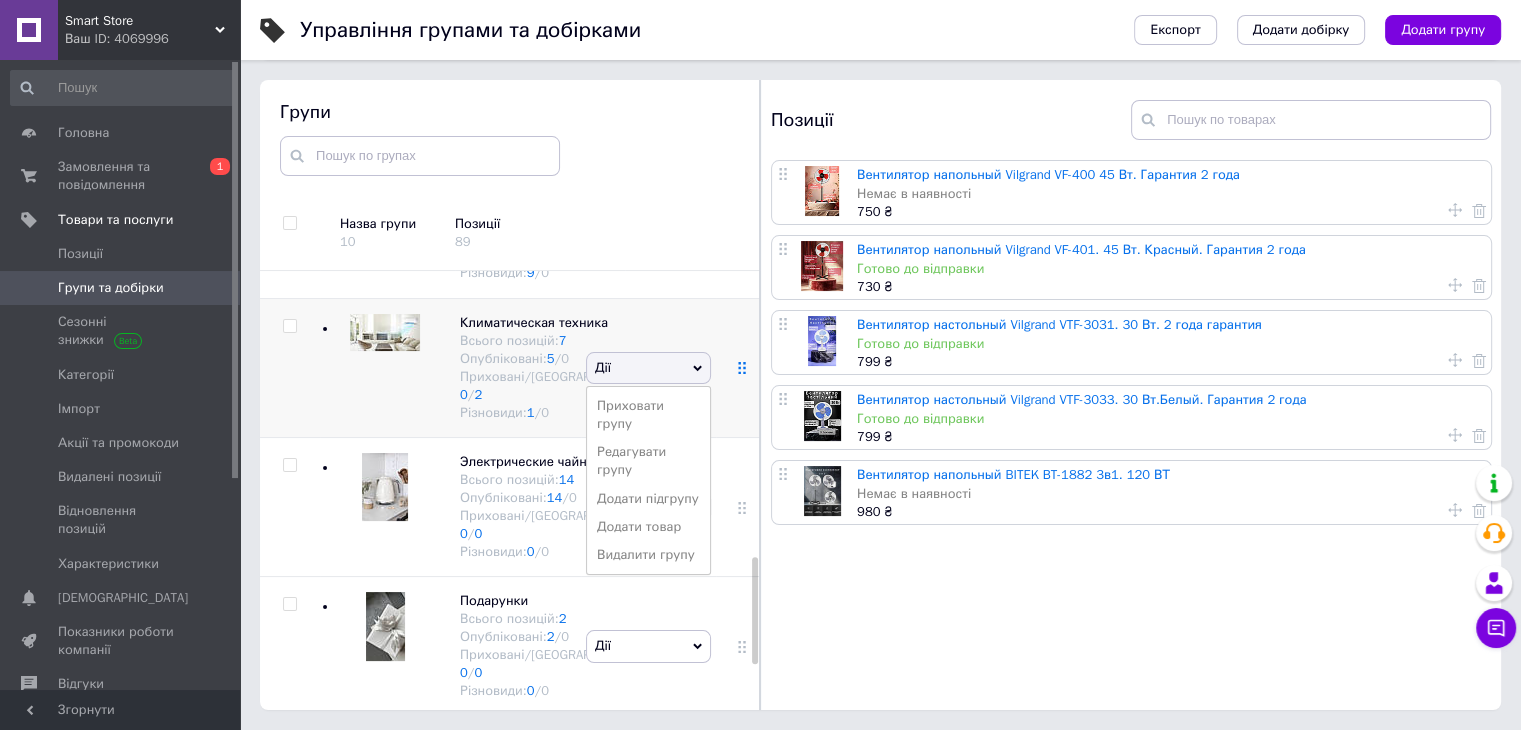 click 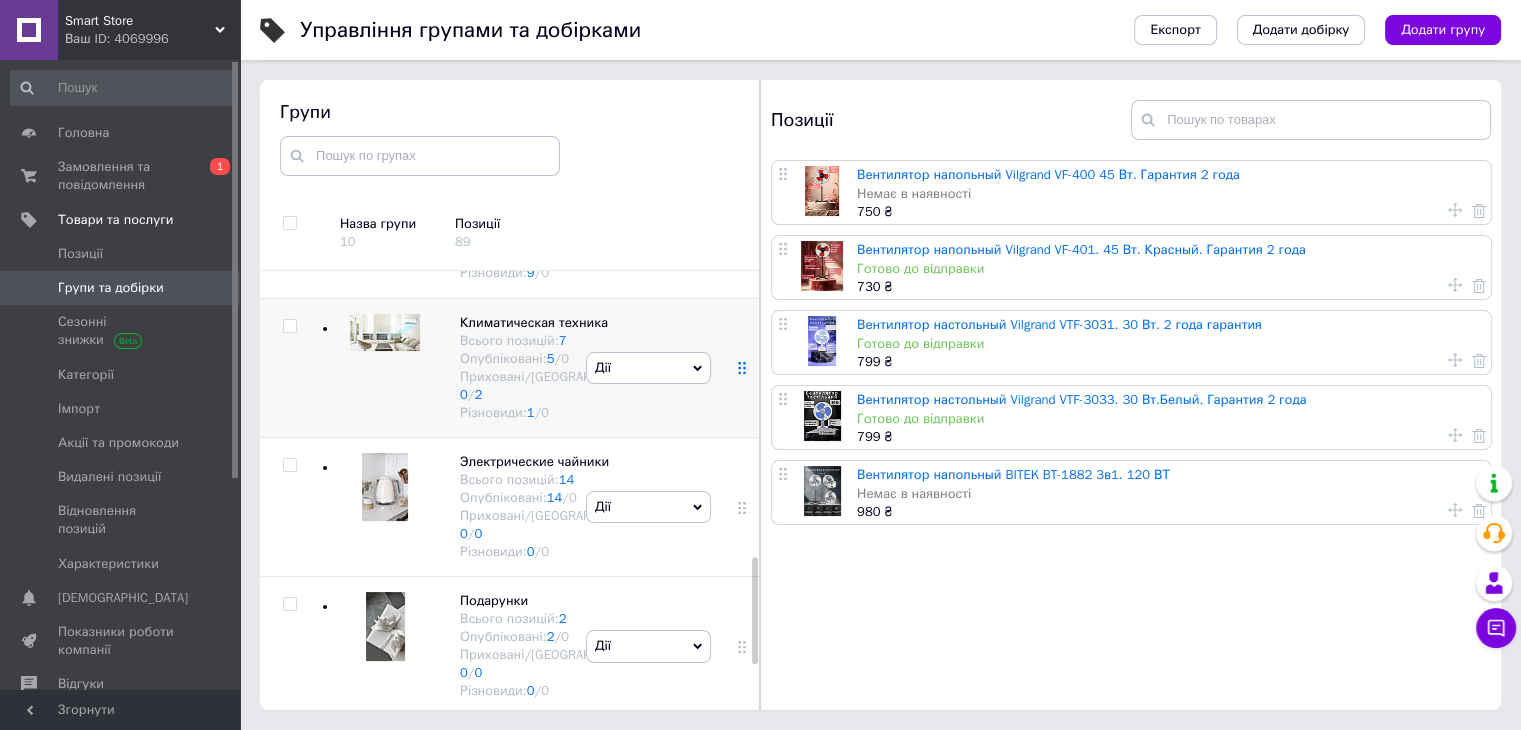 click 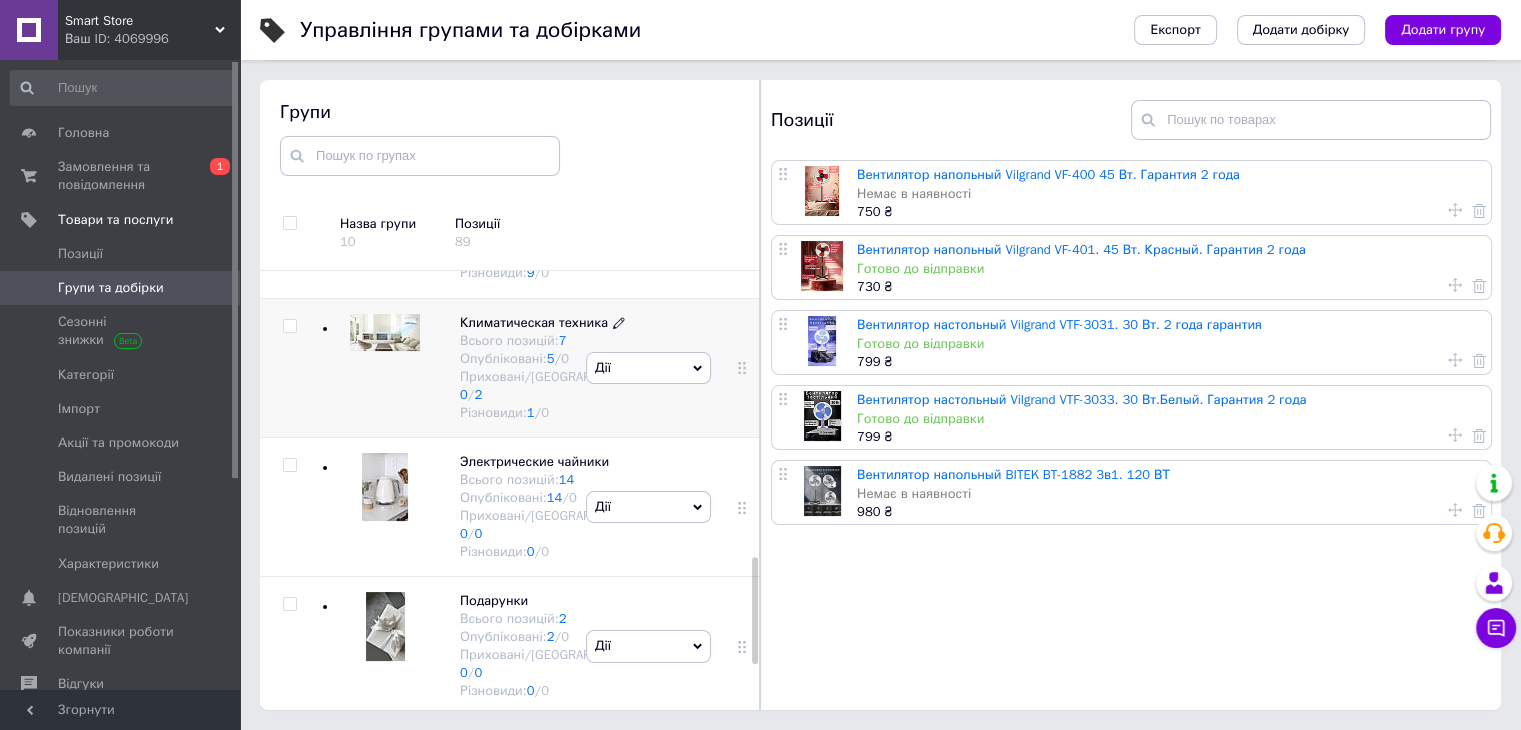 click 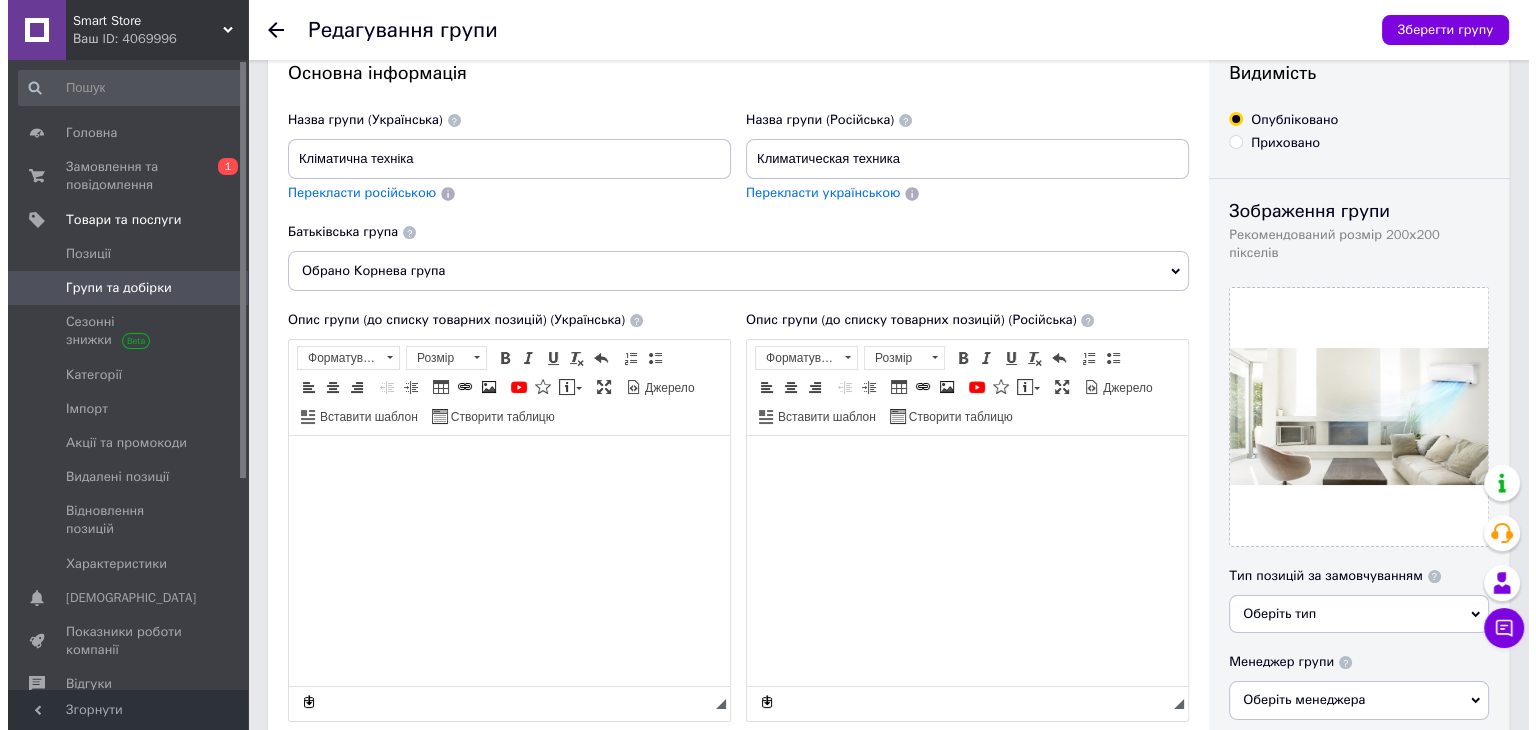 scroll, scrollTop: 0, scrollLeft: 0, axis: both 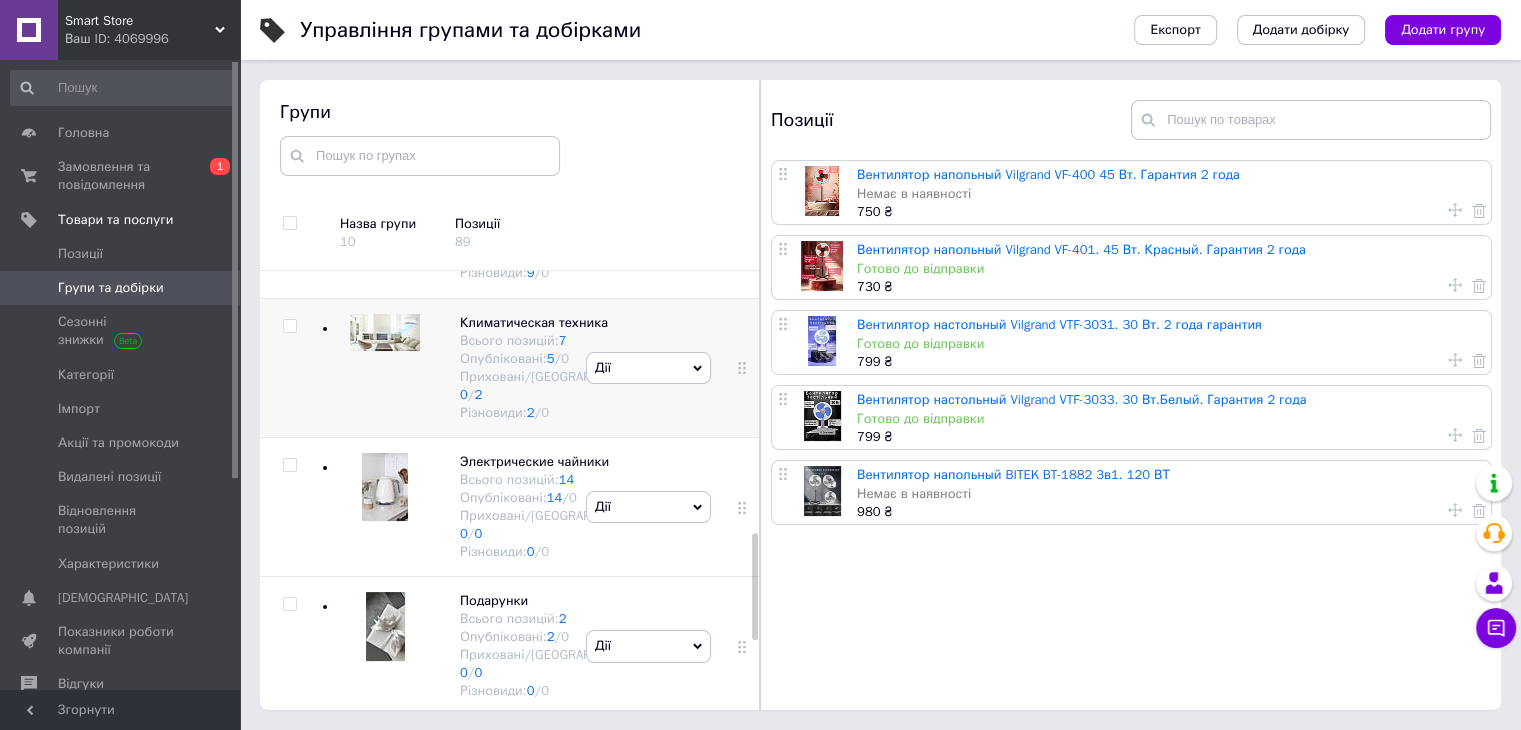 click on "Дії" at bounding box center [648, 368] 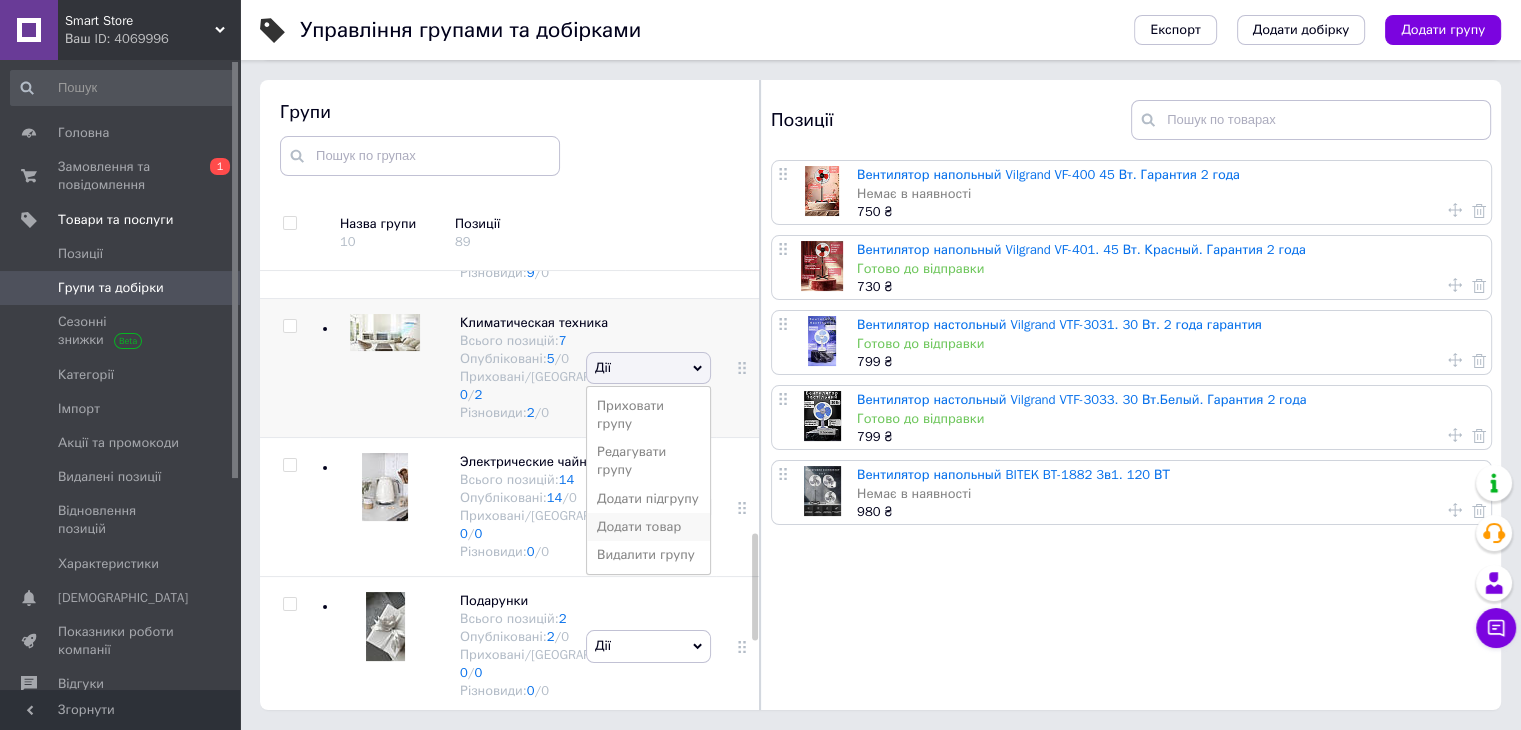 scroll, scrollTop: 1179, scrollLeft: 0, axis: vertical 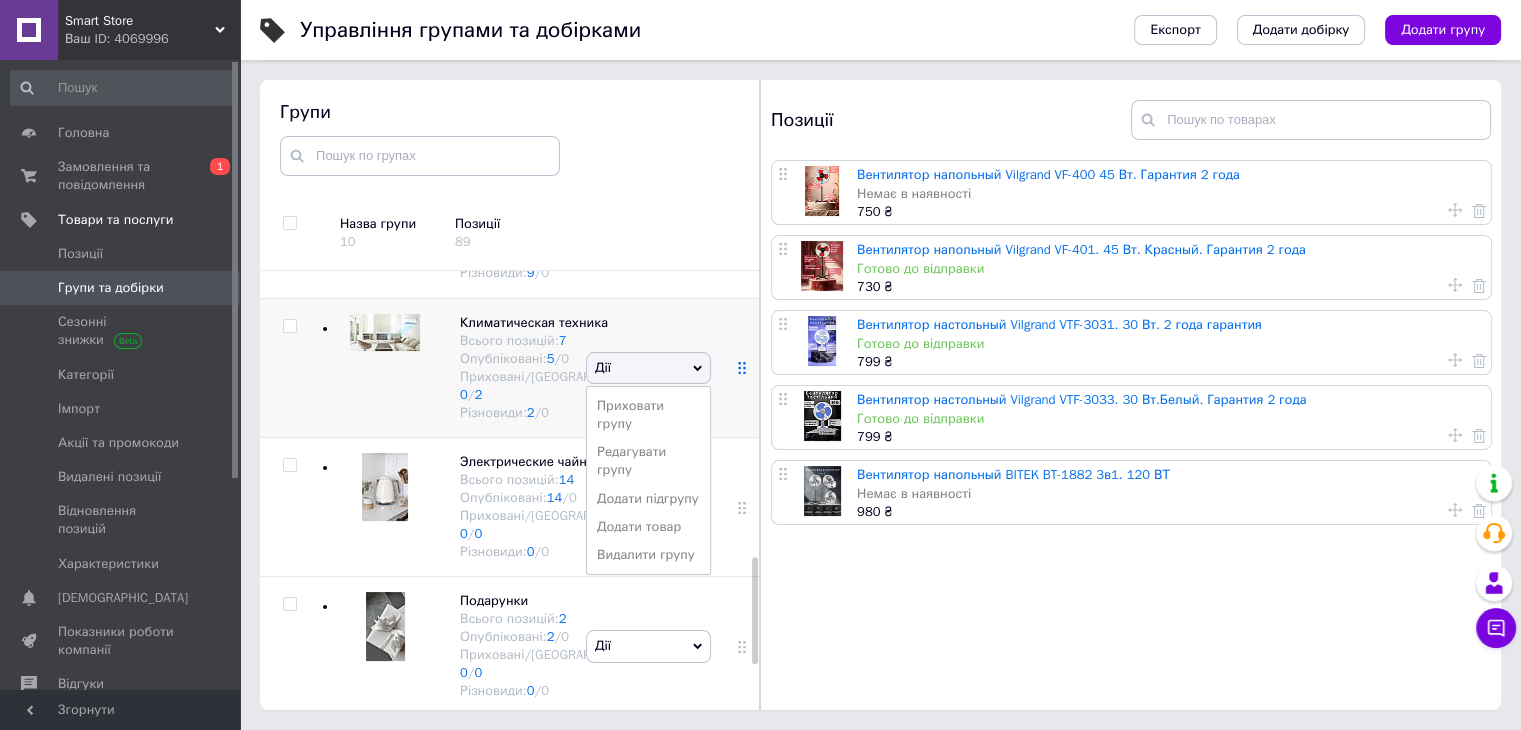 click 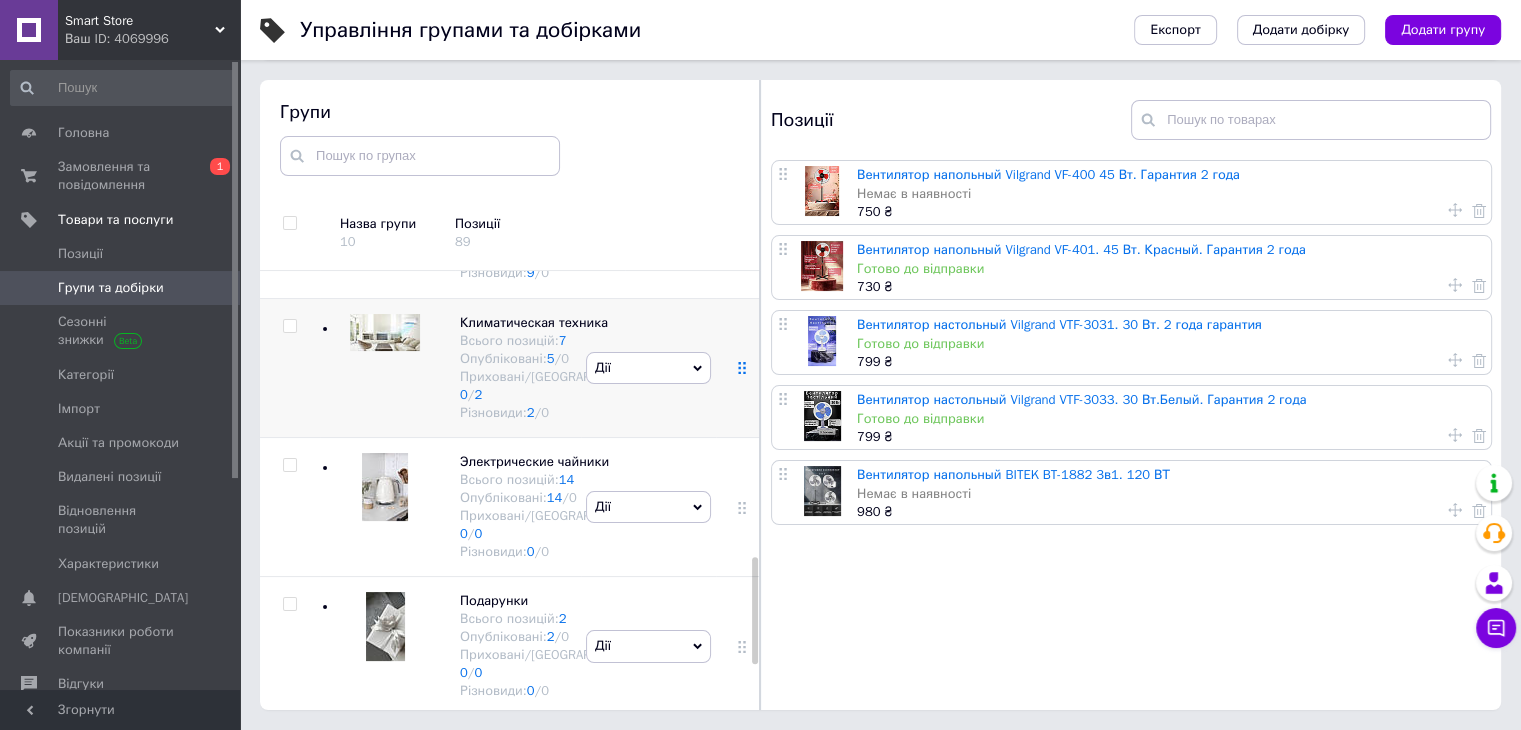 click 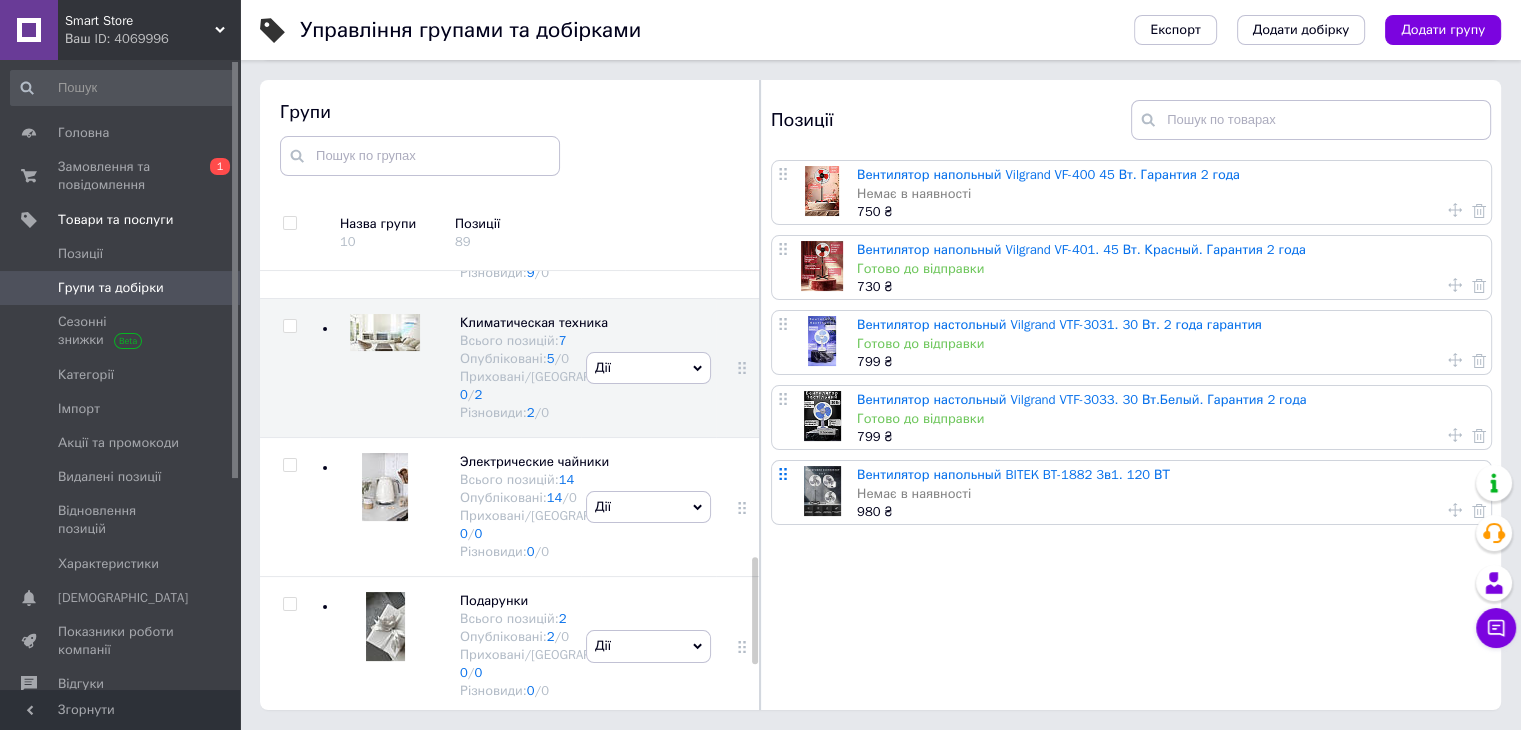 click 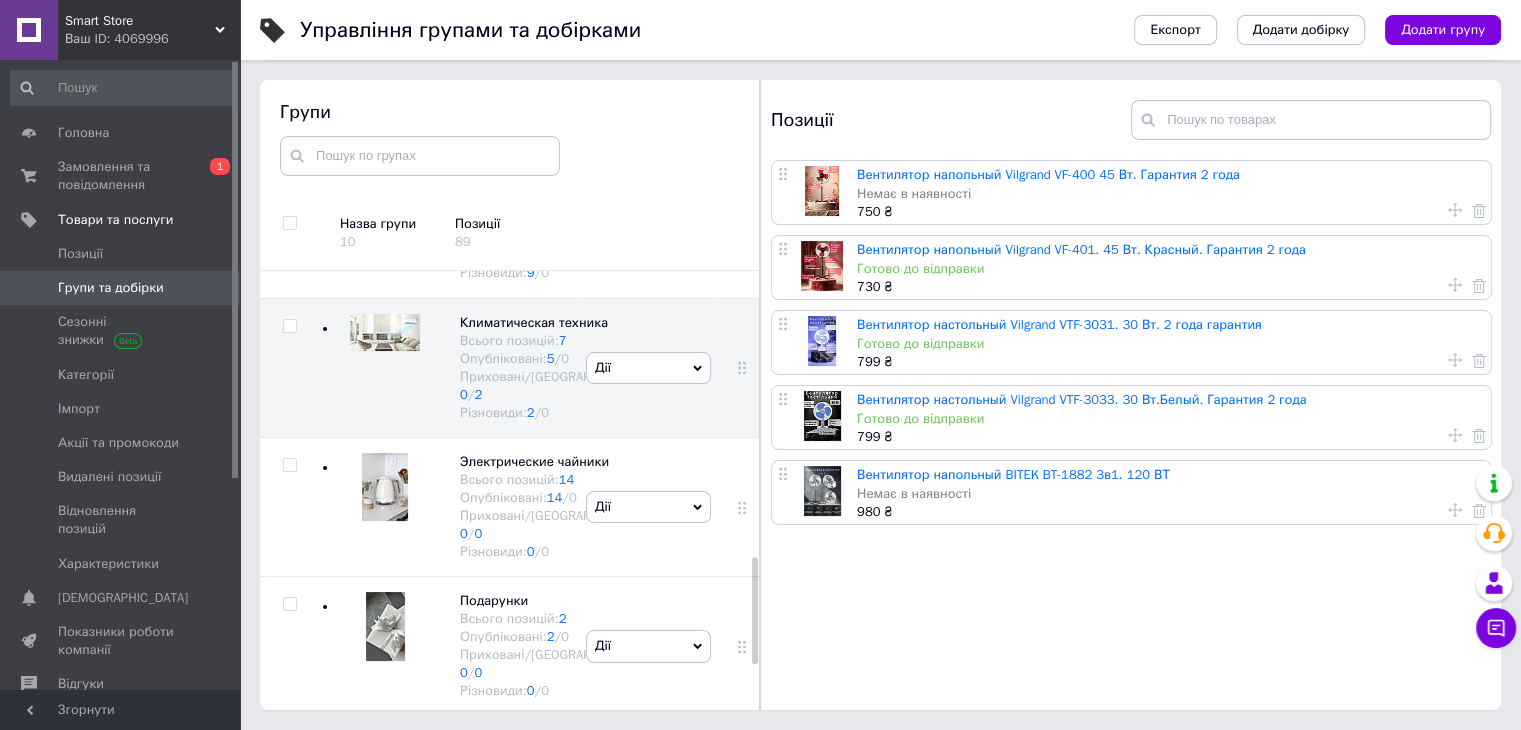 click 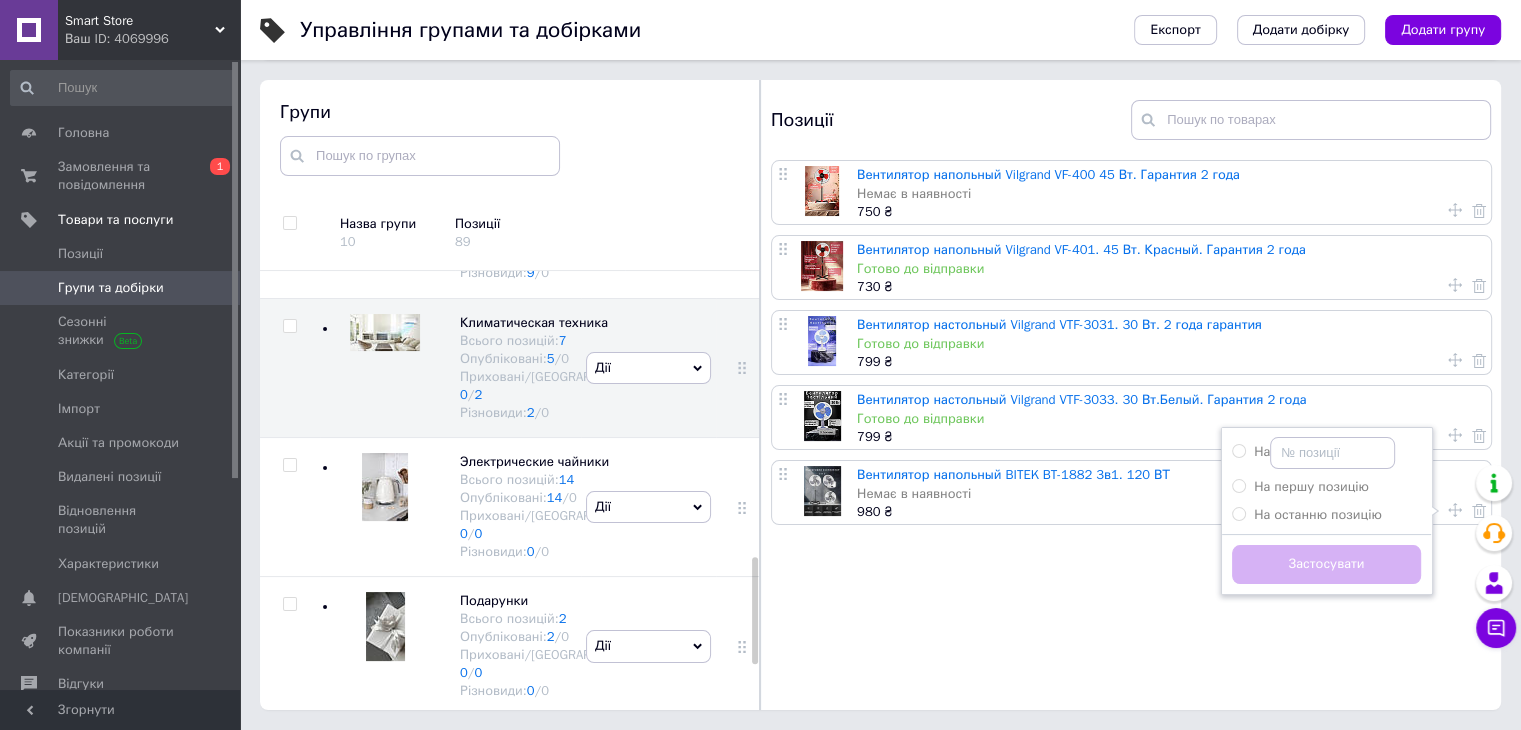 click on "Вентилятор напольный Vilgrand VF-400 45 Вт. Гарантия 2 года Немає в наявності 750   ₴ Вентилятор напольный Vilgrand VF-401. 45 Вт. Красный. Гарантия 2 года Готово до відправки 730   ₴ Вентилятор настольный Vilgrand VTF-3031. 30 Вт. 2 года гарантия Готово до відправки 799   ₴ Вентилятор настольный Vilgrand VTF-3033. 30 Вт.Белый. Гарантия 2 года Готово до відправки 799   ₴ Вентилятор напольный BITEK BT-1882 3в1. 120 ВТ Немає в наявності 980   ₴ На  На першу позицію На останню позицію Створити мітку   Застосувати" at bounding box center (1134, 438) 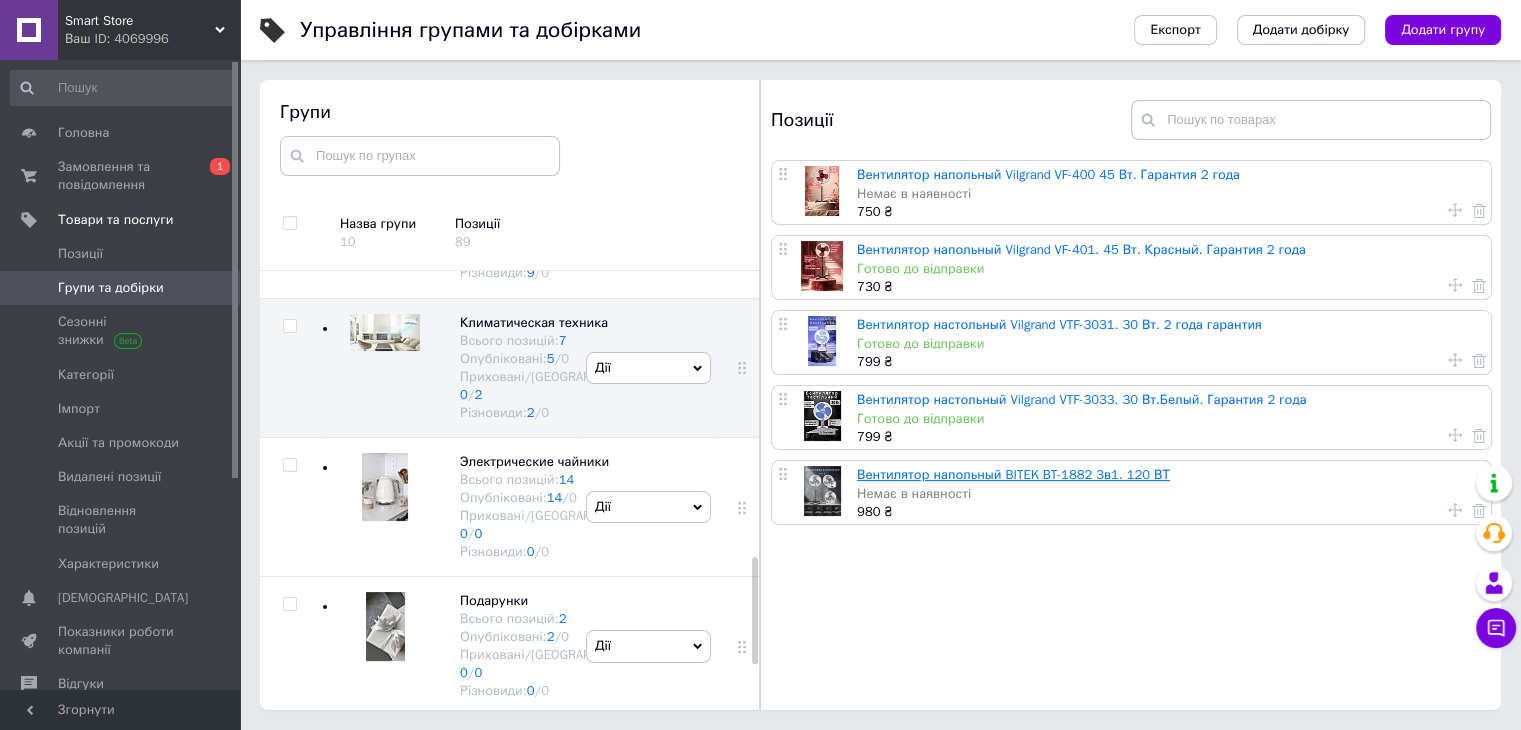 click on "Вентилятор напольный BITEK BT-1882 3в1. 120 ВТ" at bounding box center [1013, 474] 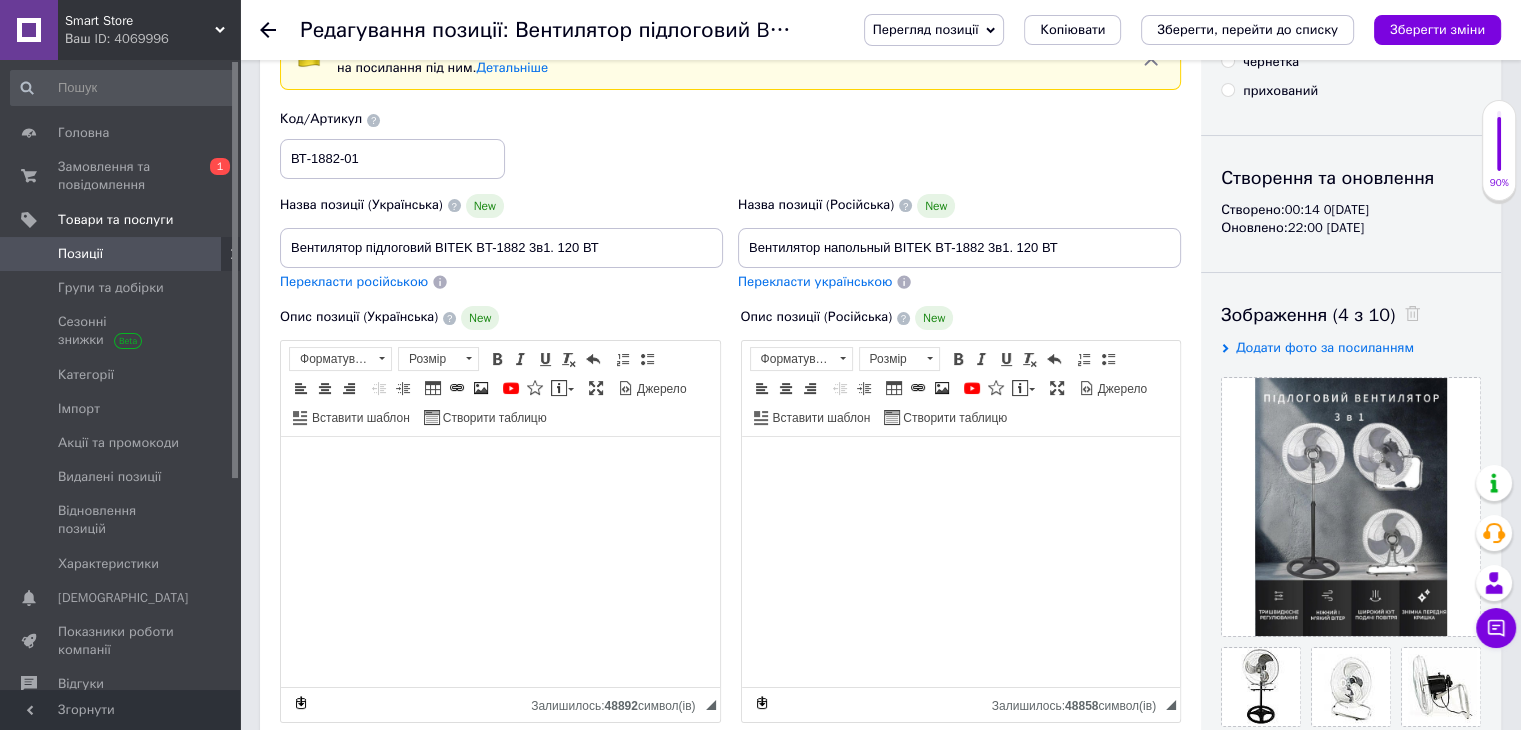 scroll, scrollTop: 0, scrollLeft: 0, axis: both 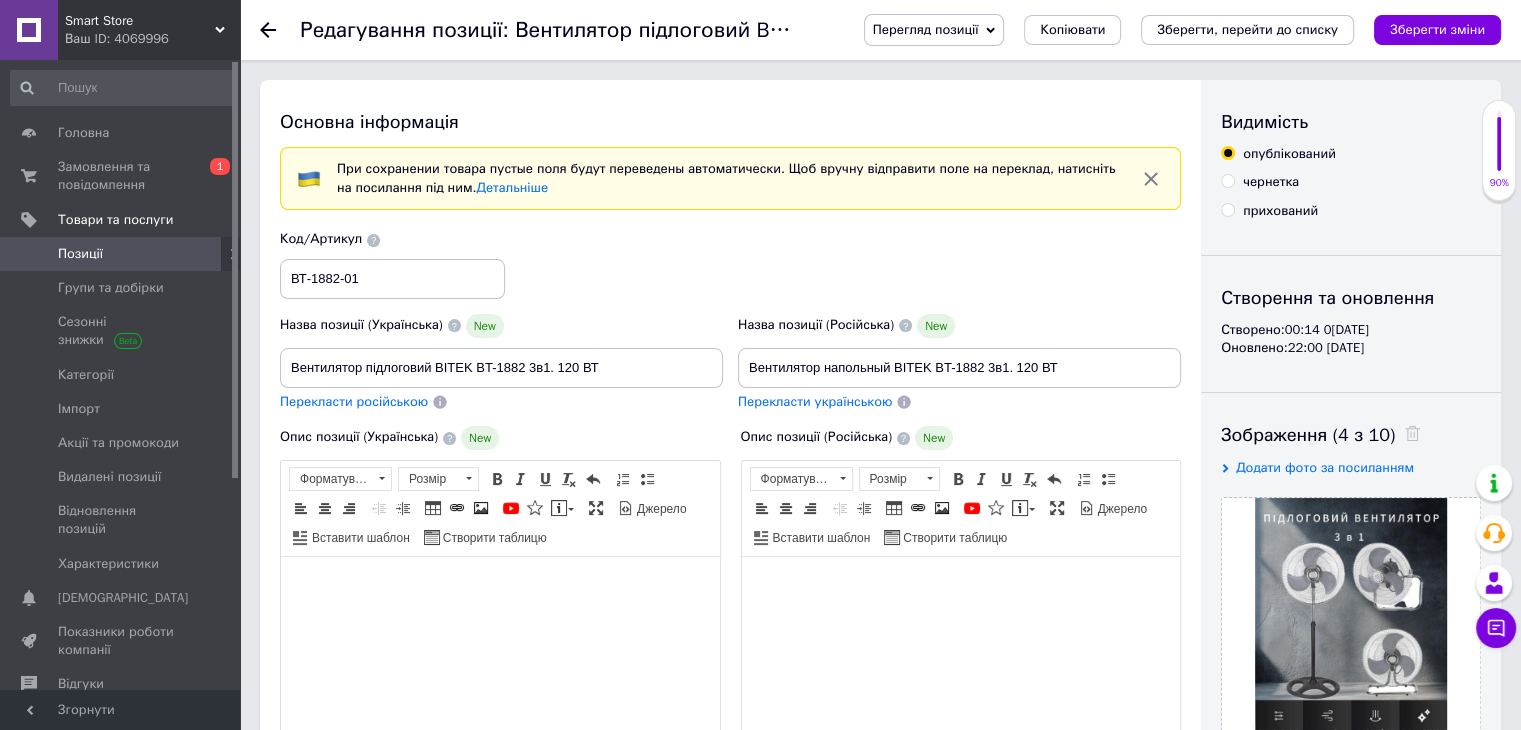 click on "Перегляд позиції" at bounding box center [934, 30] 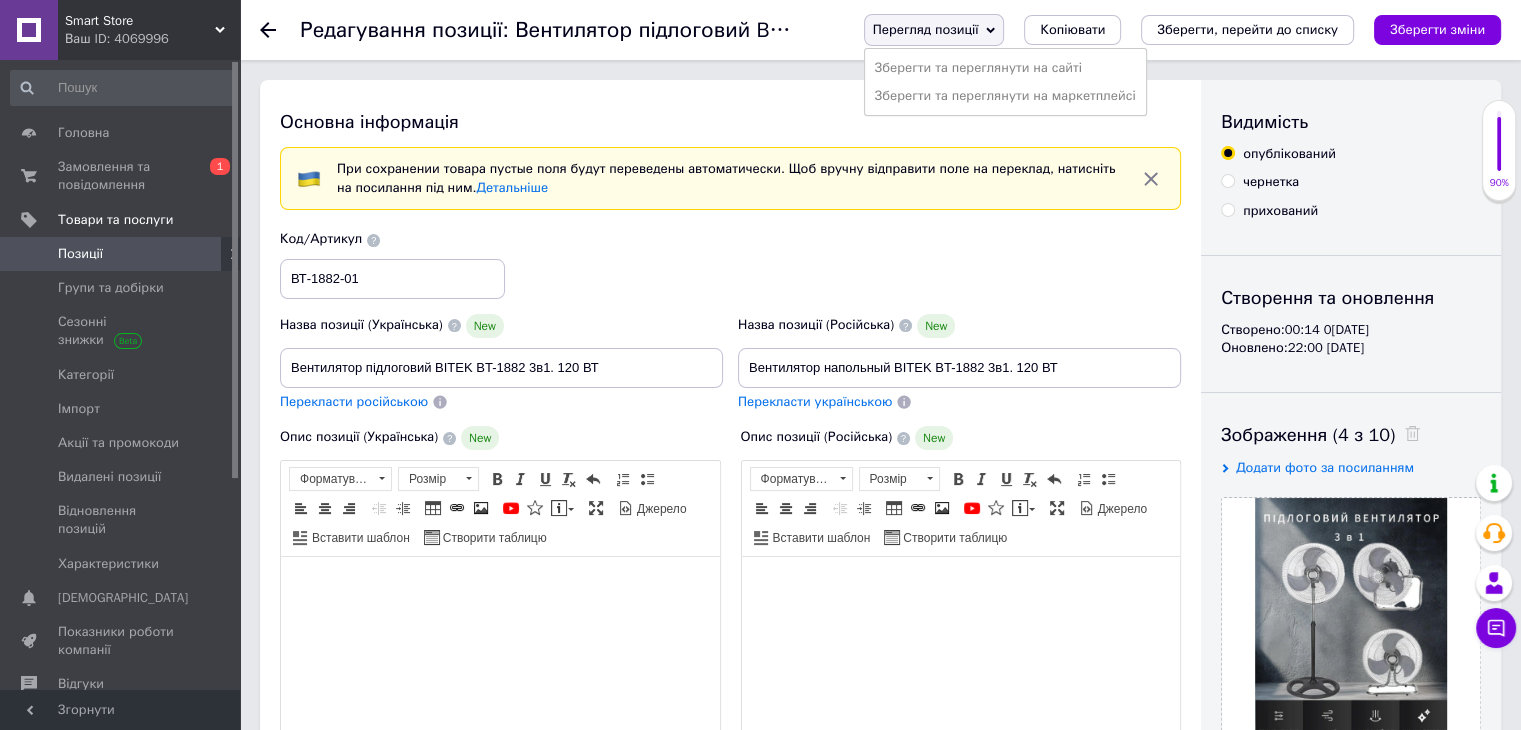 click on "Код/Артикул ВТ-1882-01" at bounding box center [731, 264] 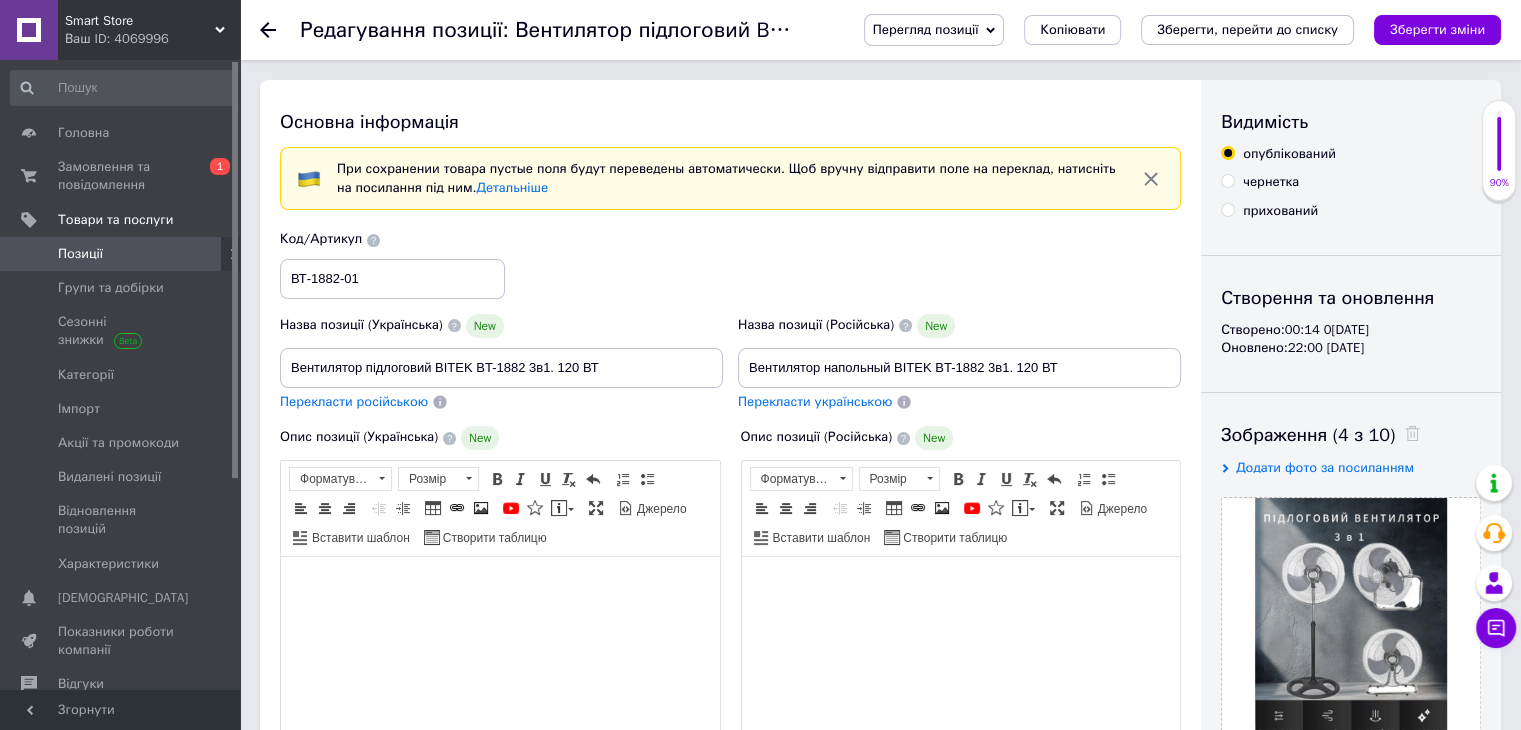 click on "прихований" at bounding box center [1227, 209] 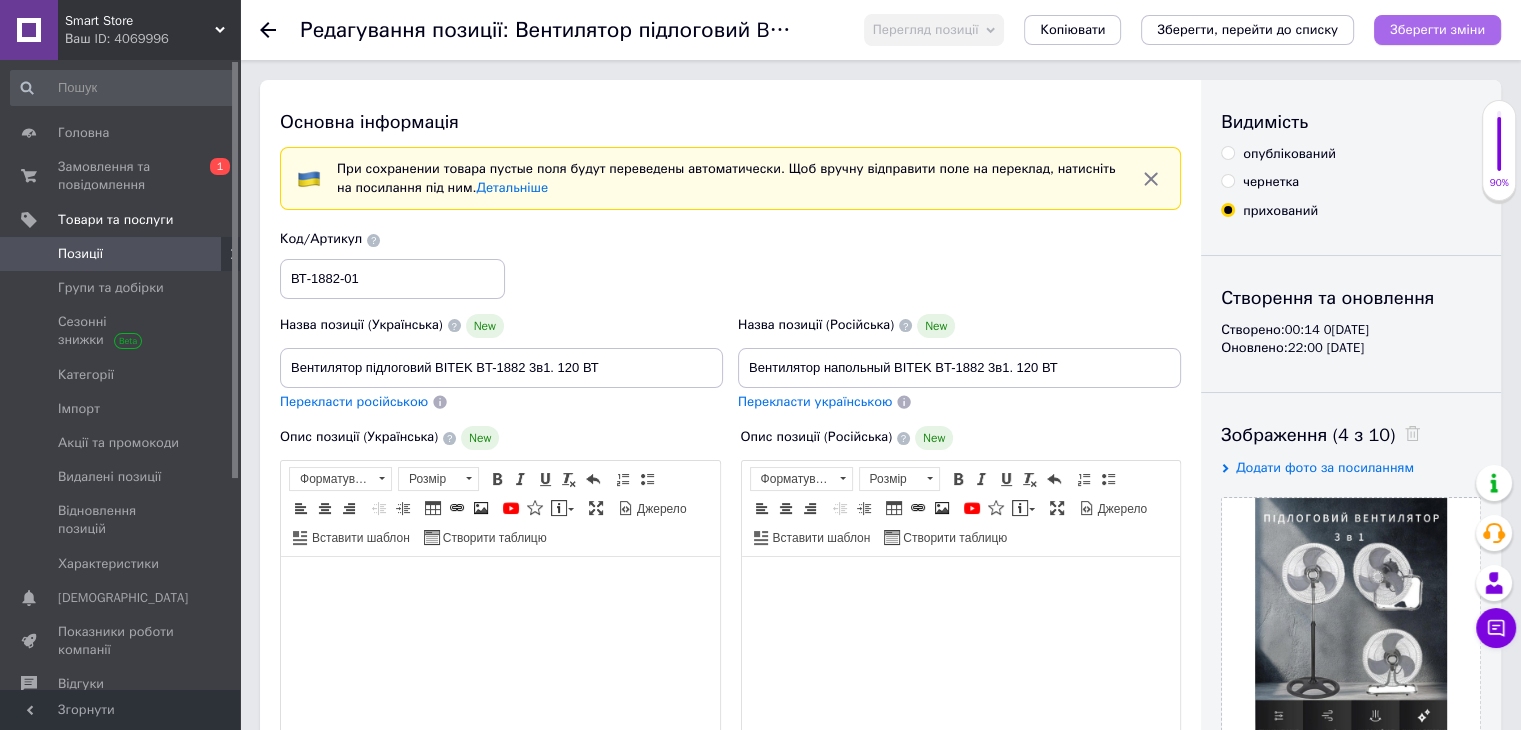 click on "Зберегти зміни" at bounding box center [1437, 29] 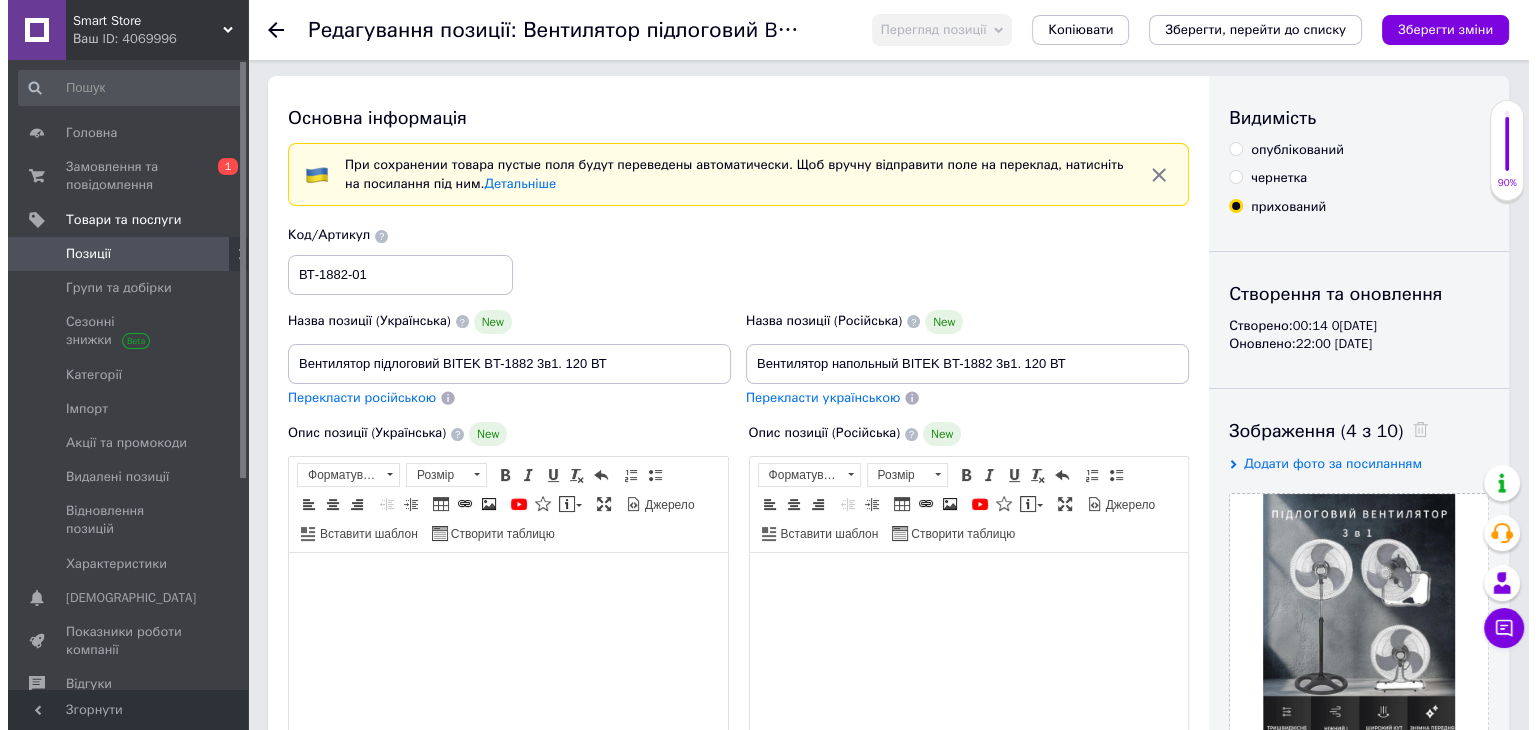 scroll, scrollTop: 0, scrollLeft: 0, axis: both 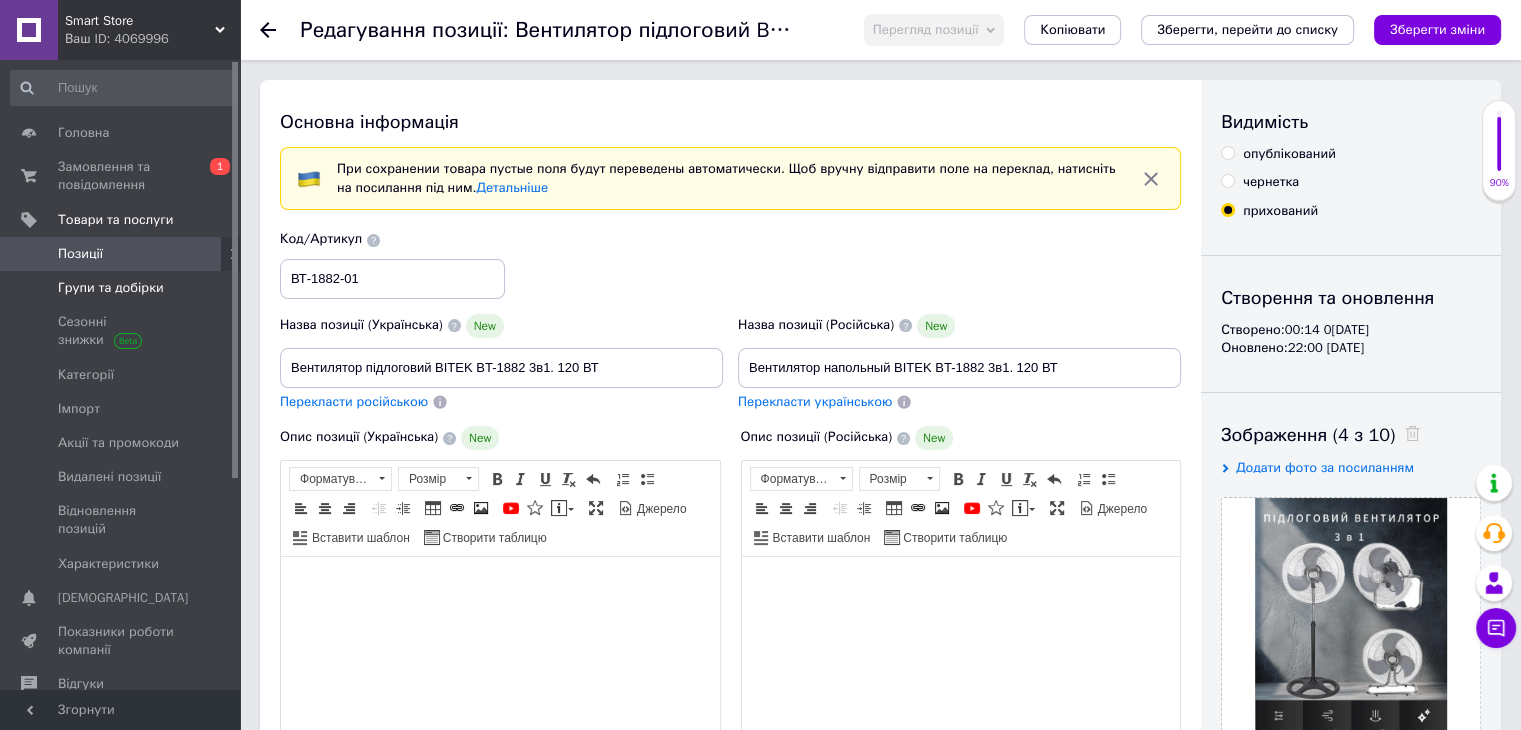 click on "Групи та добірки" at bounding box center (111, 288) 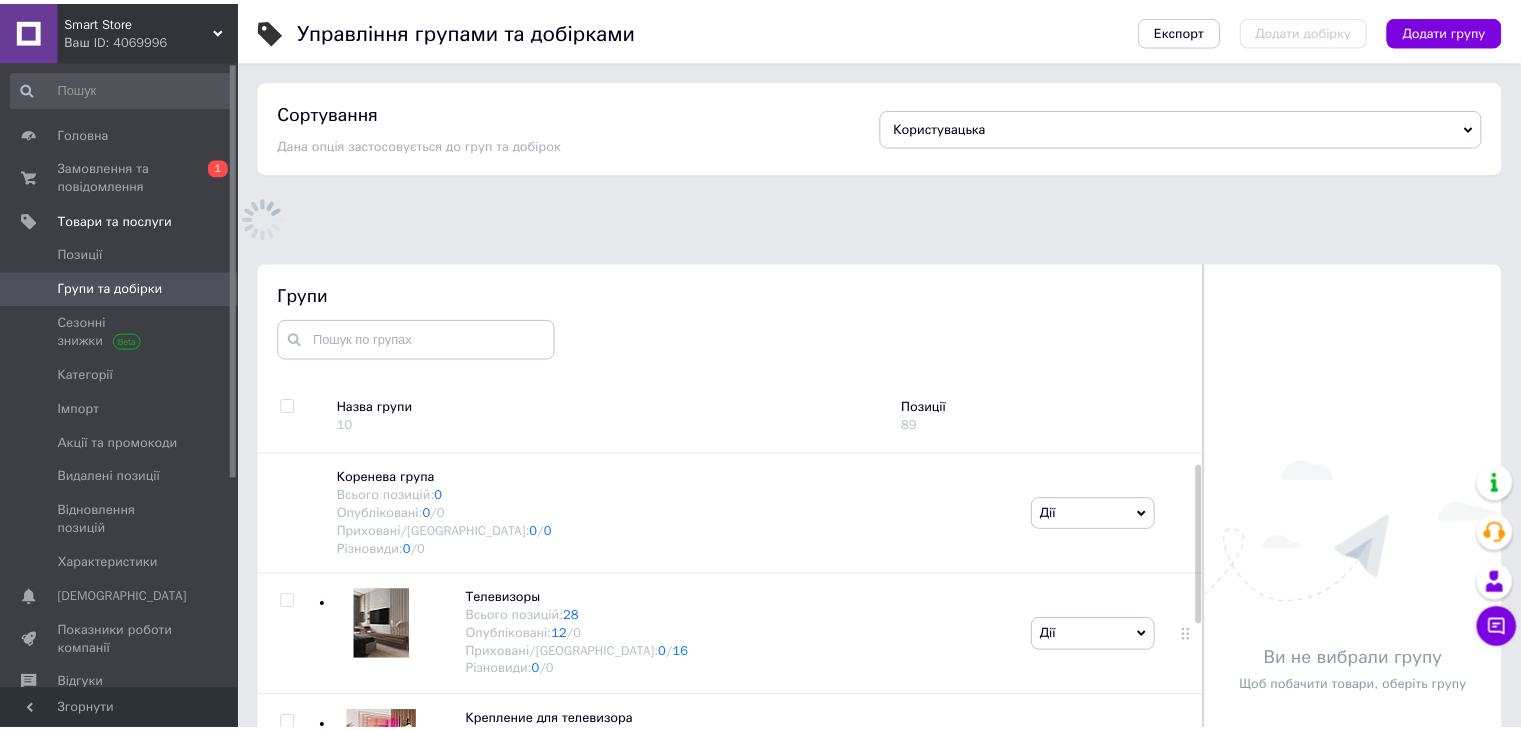 scroll, scrollTop: 113, scrollLeft: 0, axis: vertical 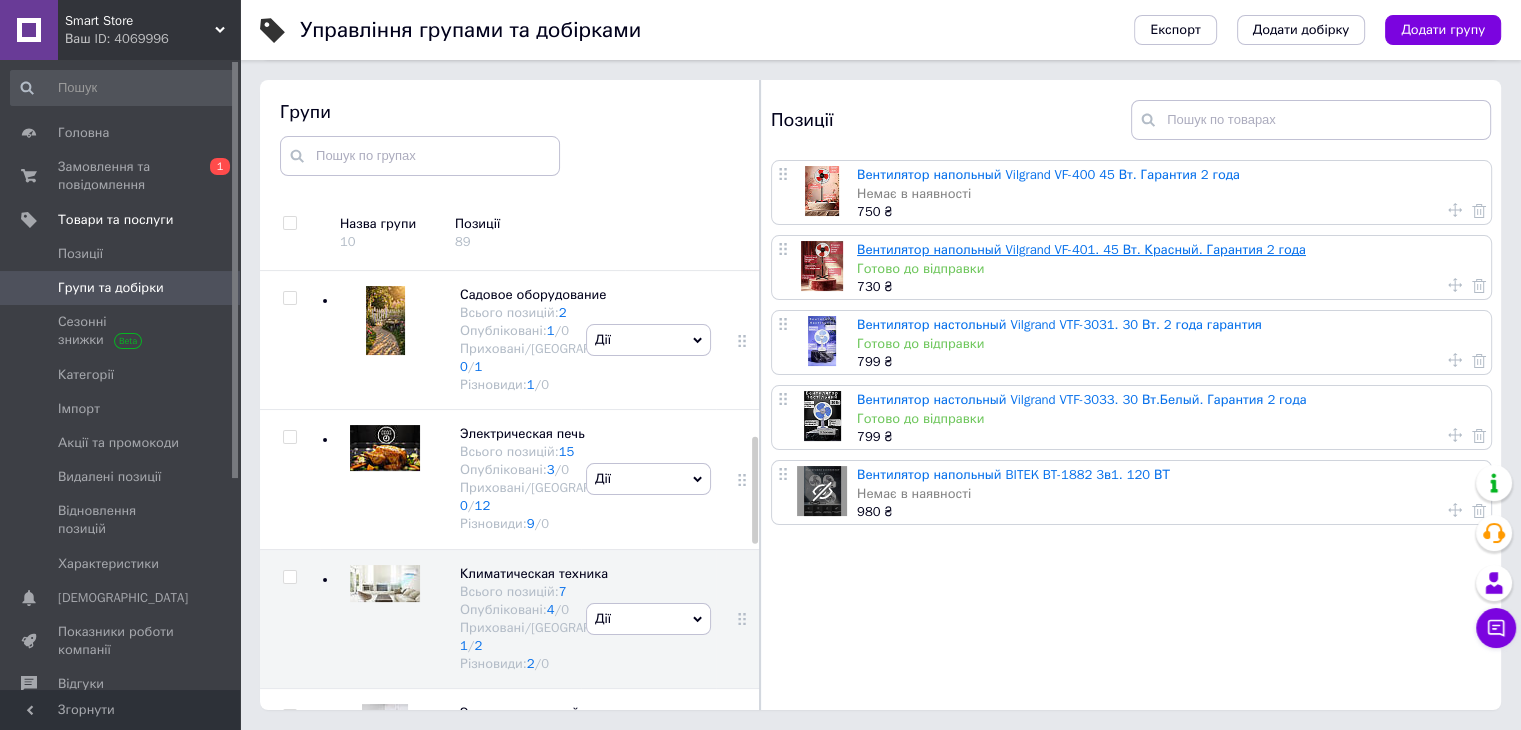 click on "Вентилятор напольный Vilgrand VF-401. 45 Вт. Красный. Гарантия 2 года" at bounding box center [1081, 249] 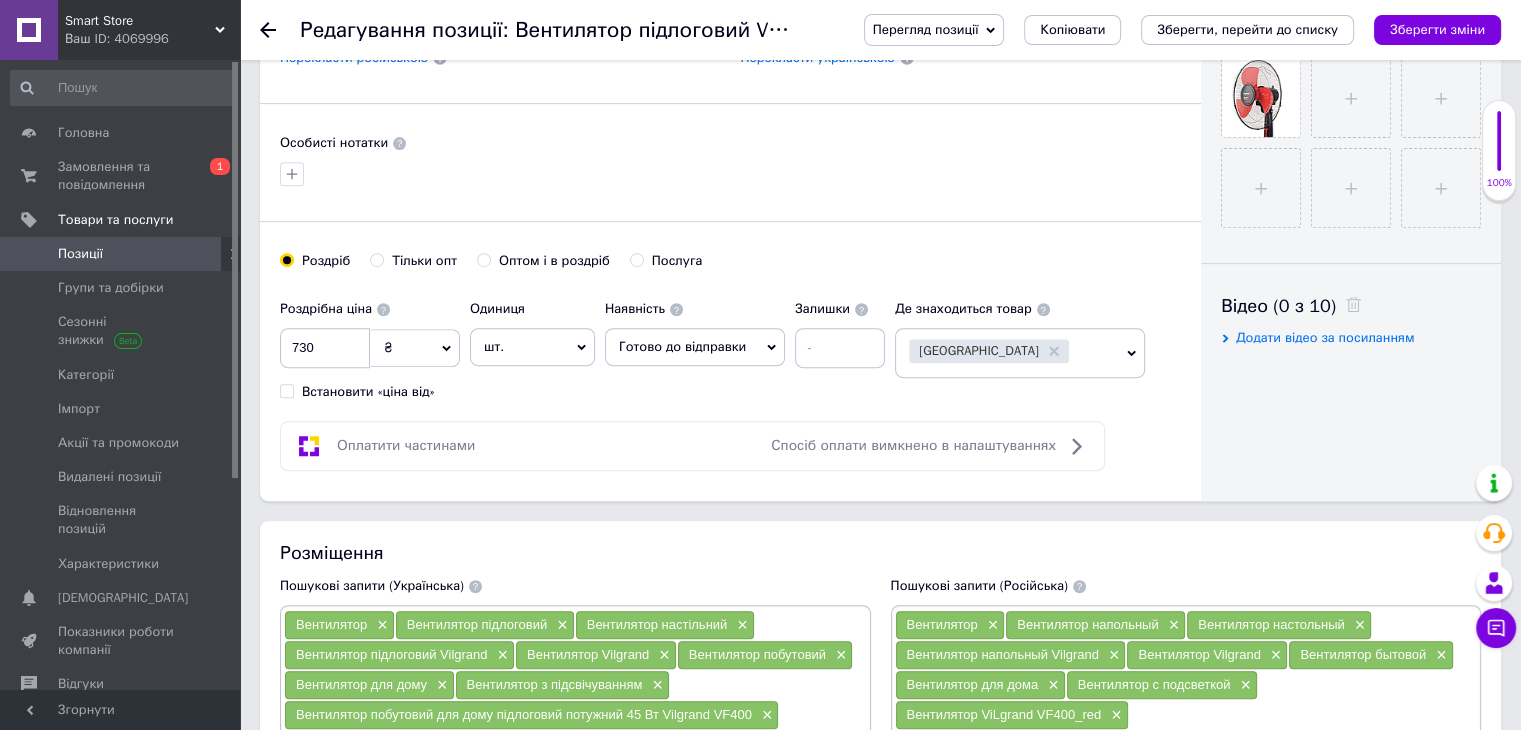 scroll, scrollTop: 900, scrollLeft: 0, axis: vertical 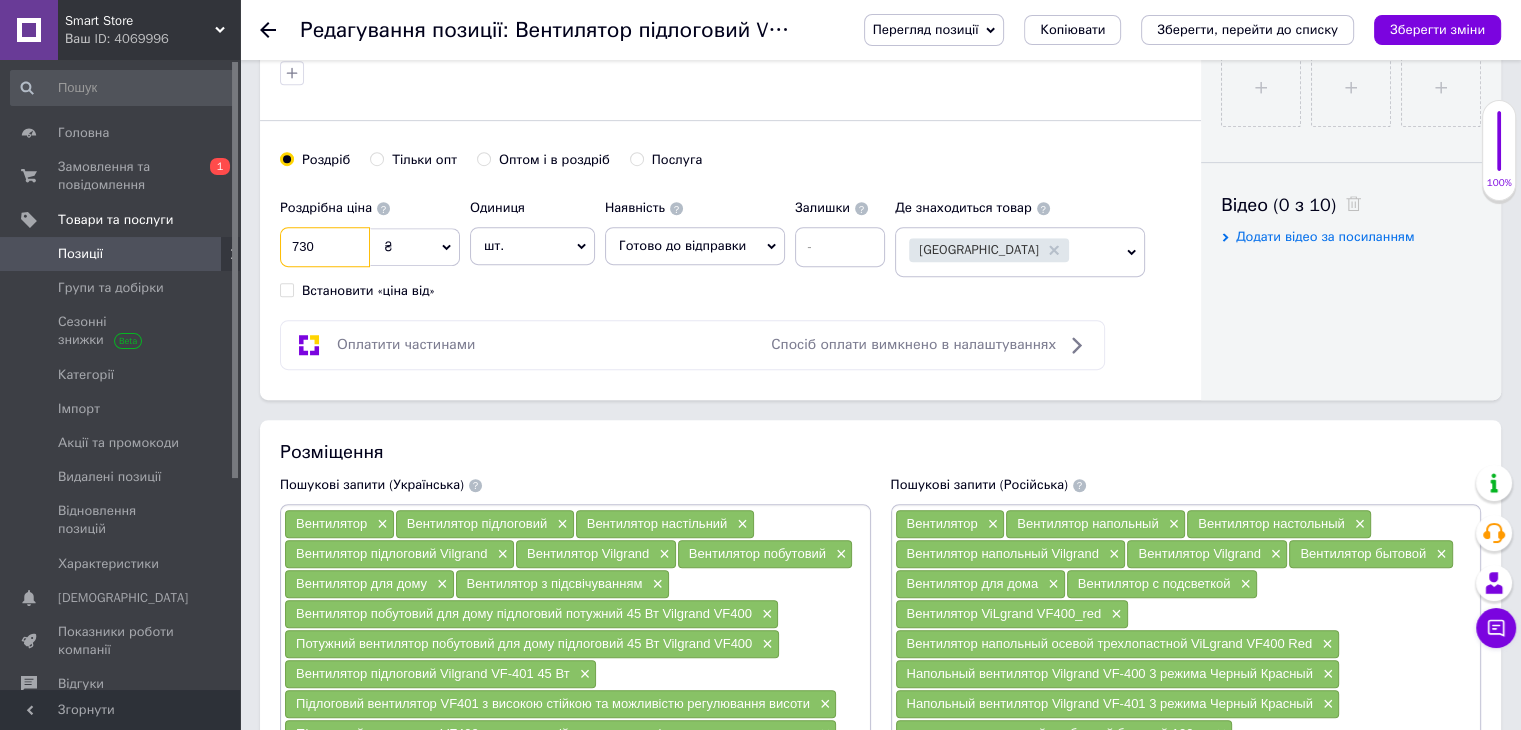 click on "730" at bounding box center [325, 247] 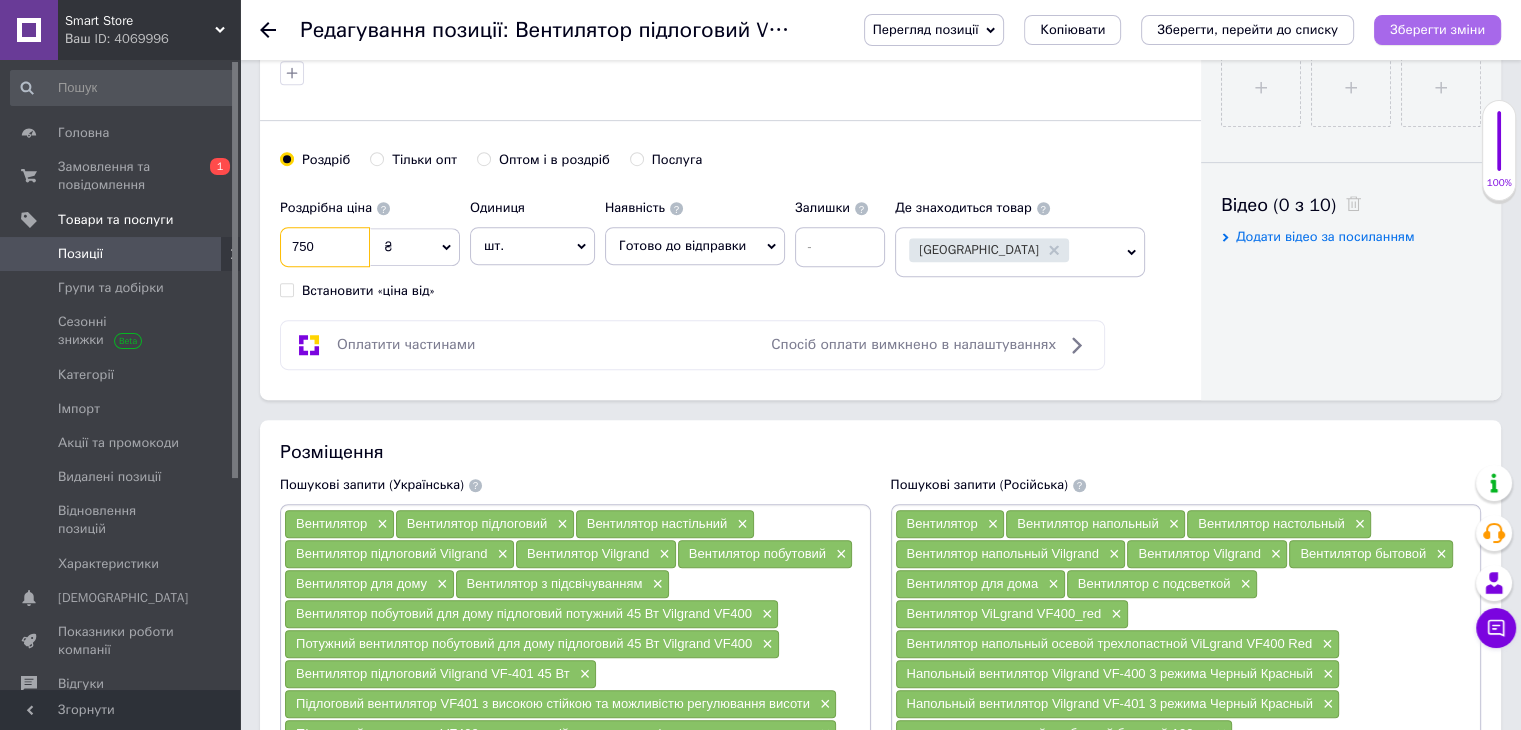 type on "750" 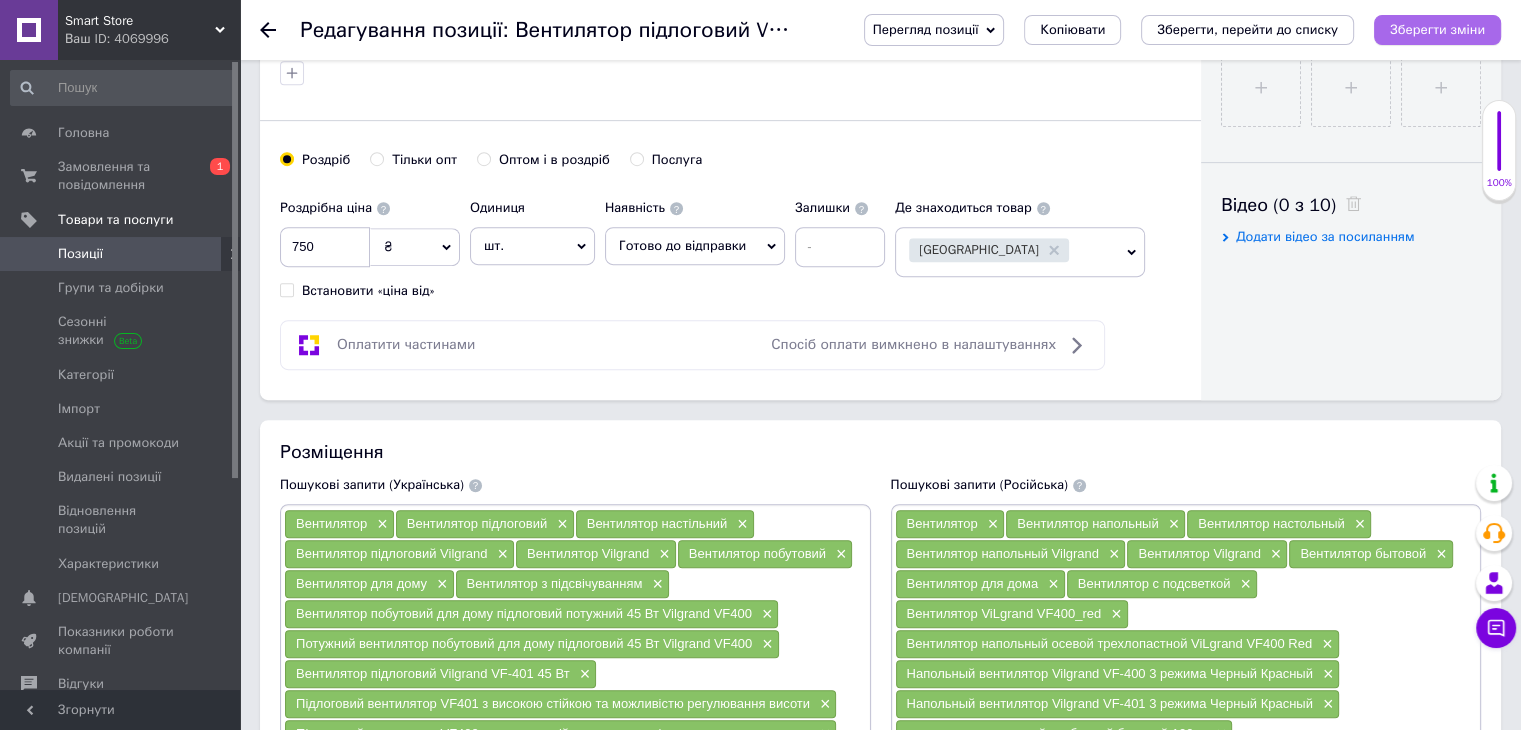 click on "Зберегти зміни" at bounding box center (1437, 30) 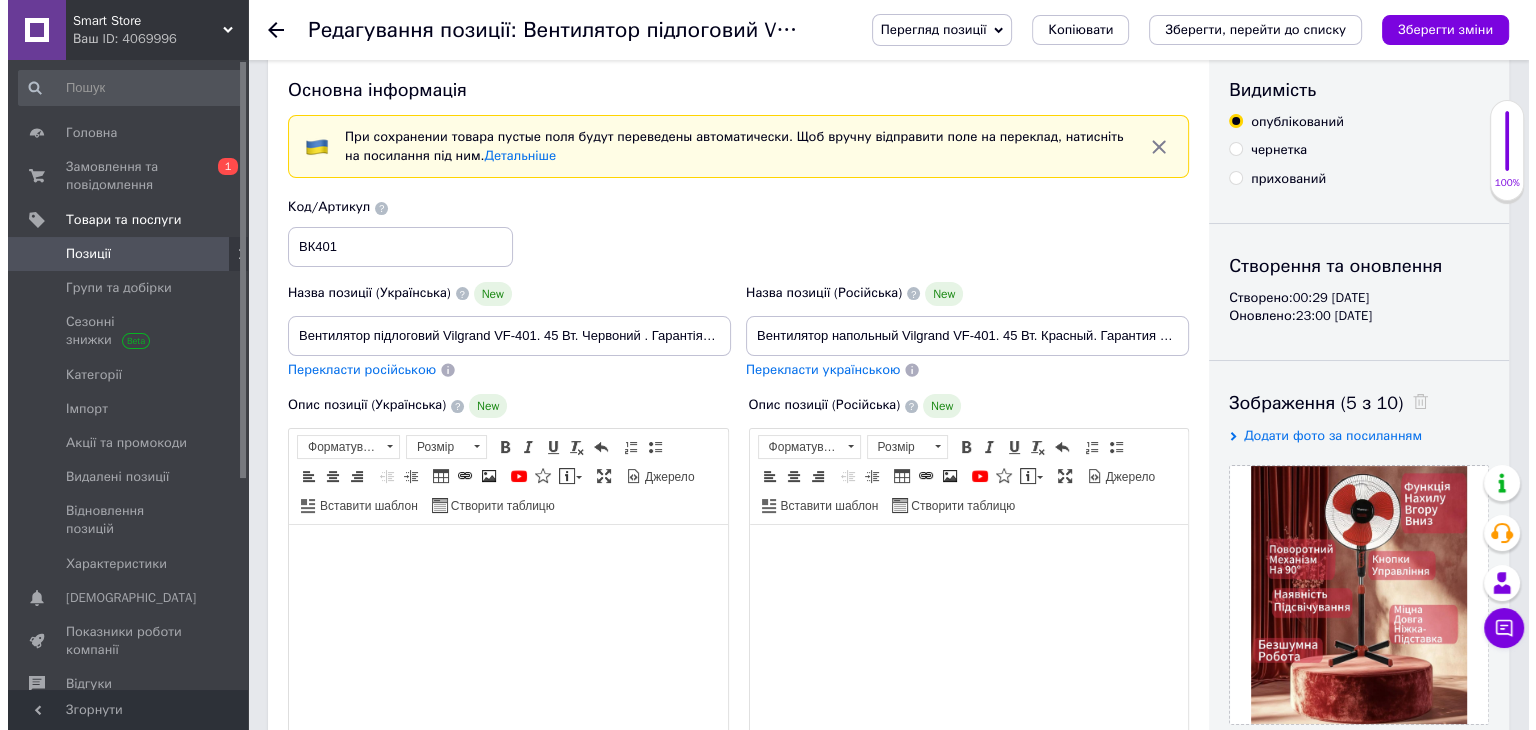 scroll, scrollTop: 0, scrollLeft: 0, axis: both 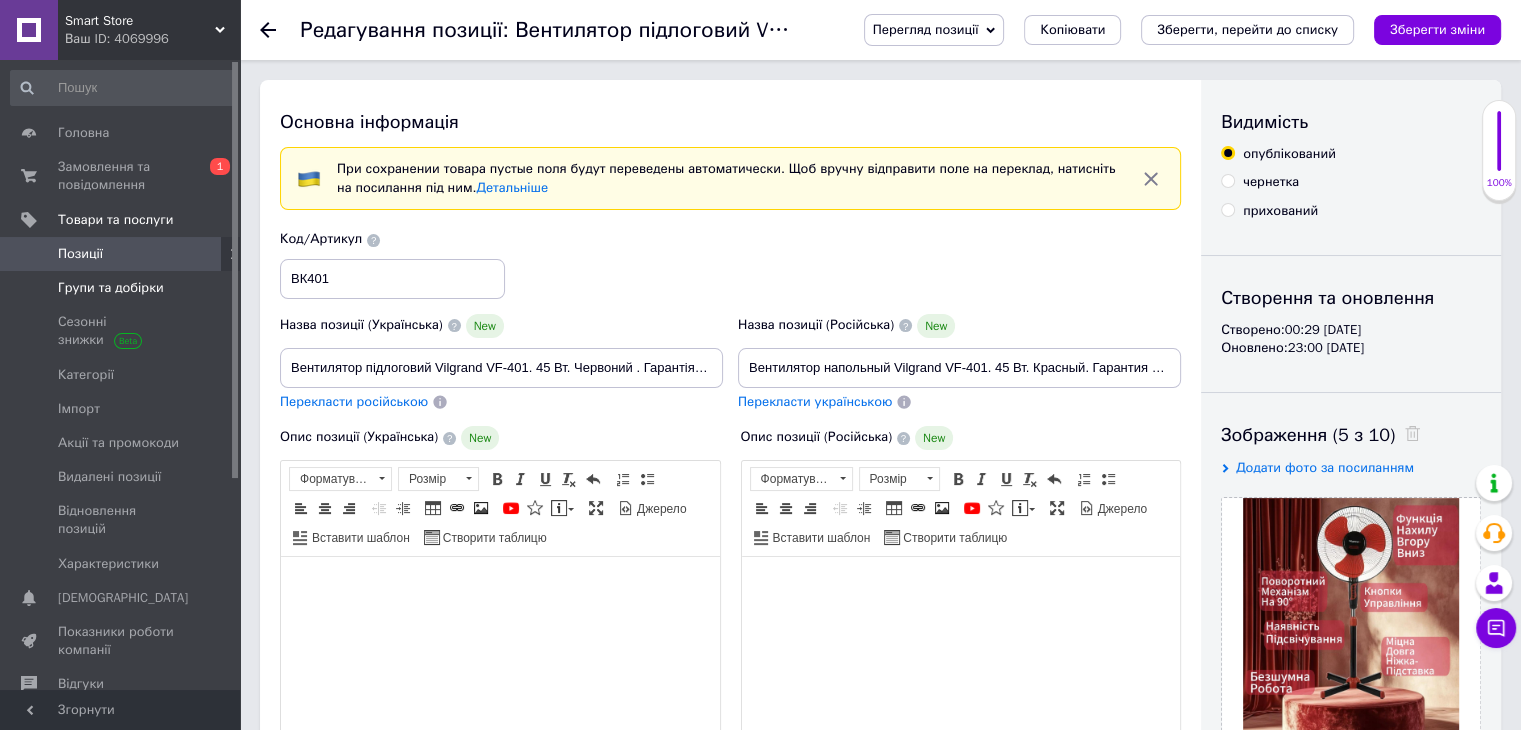 click on "Групи та добірки" at bounding box center [111, 288] 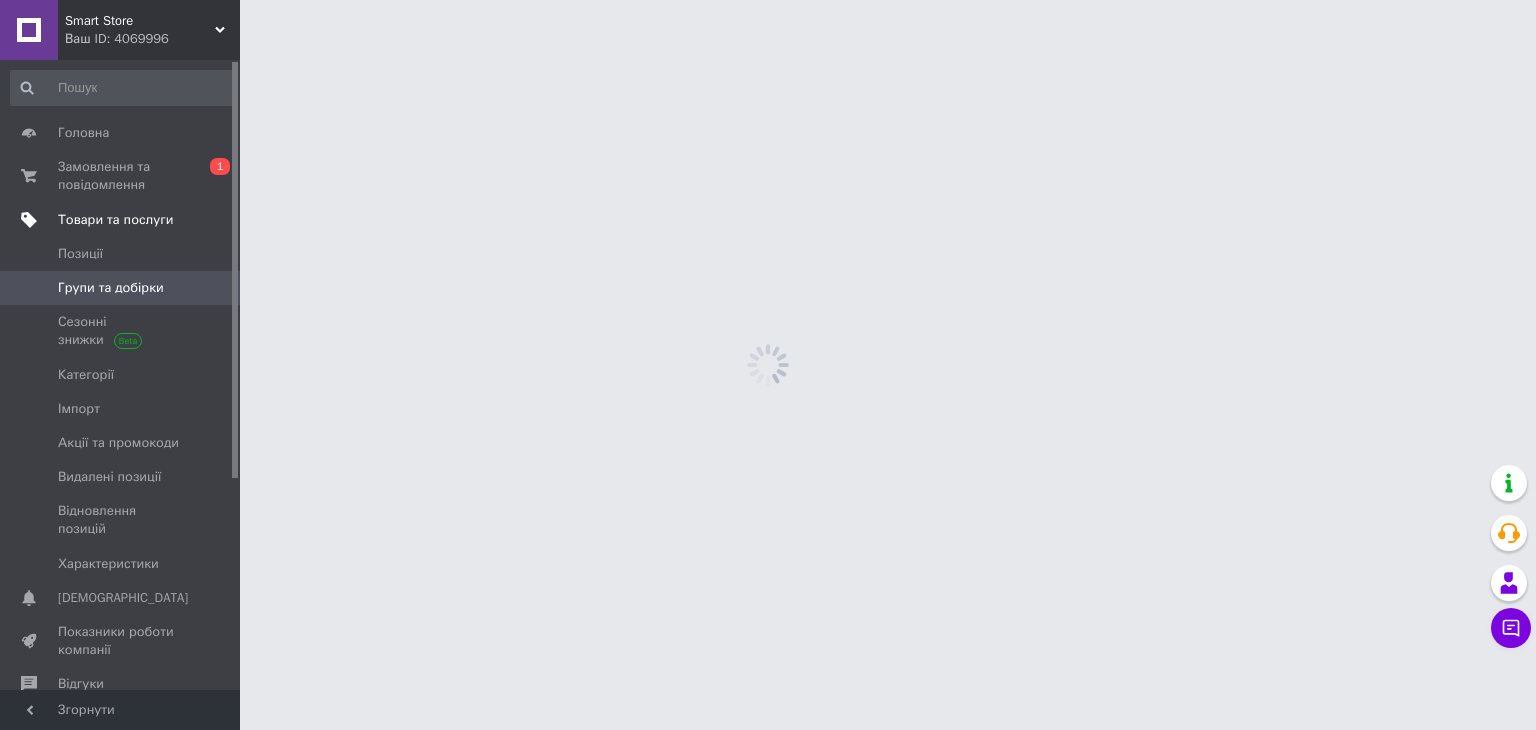 click on "Товари та послуги" at bounding box center (115, 220) 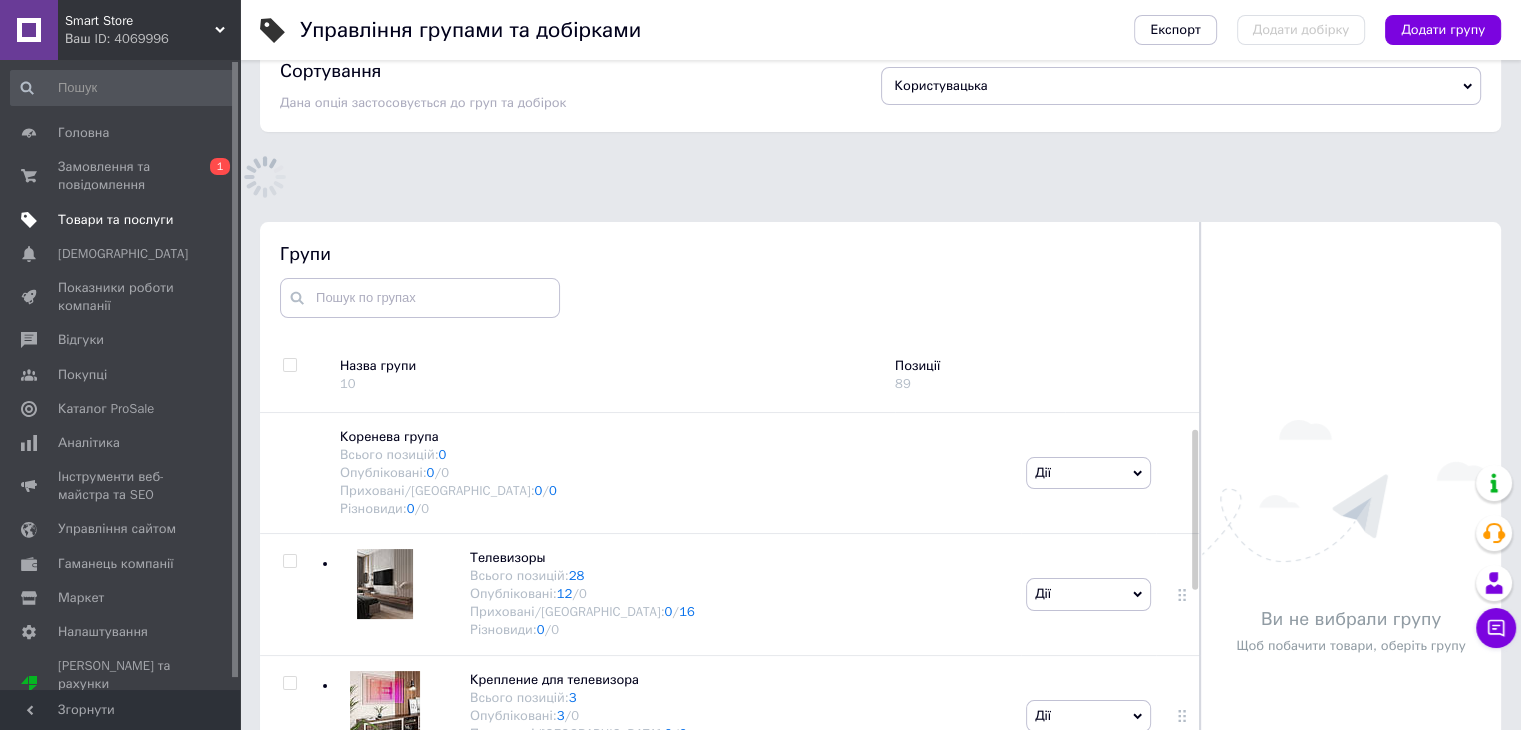 scroll, scrollTop: 113, scrollLeft: 0, axis: vertical 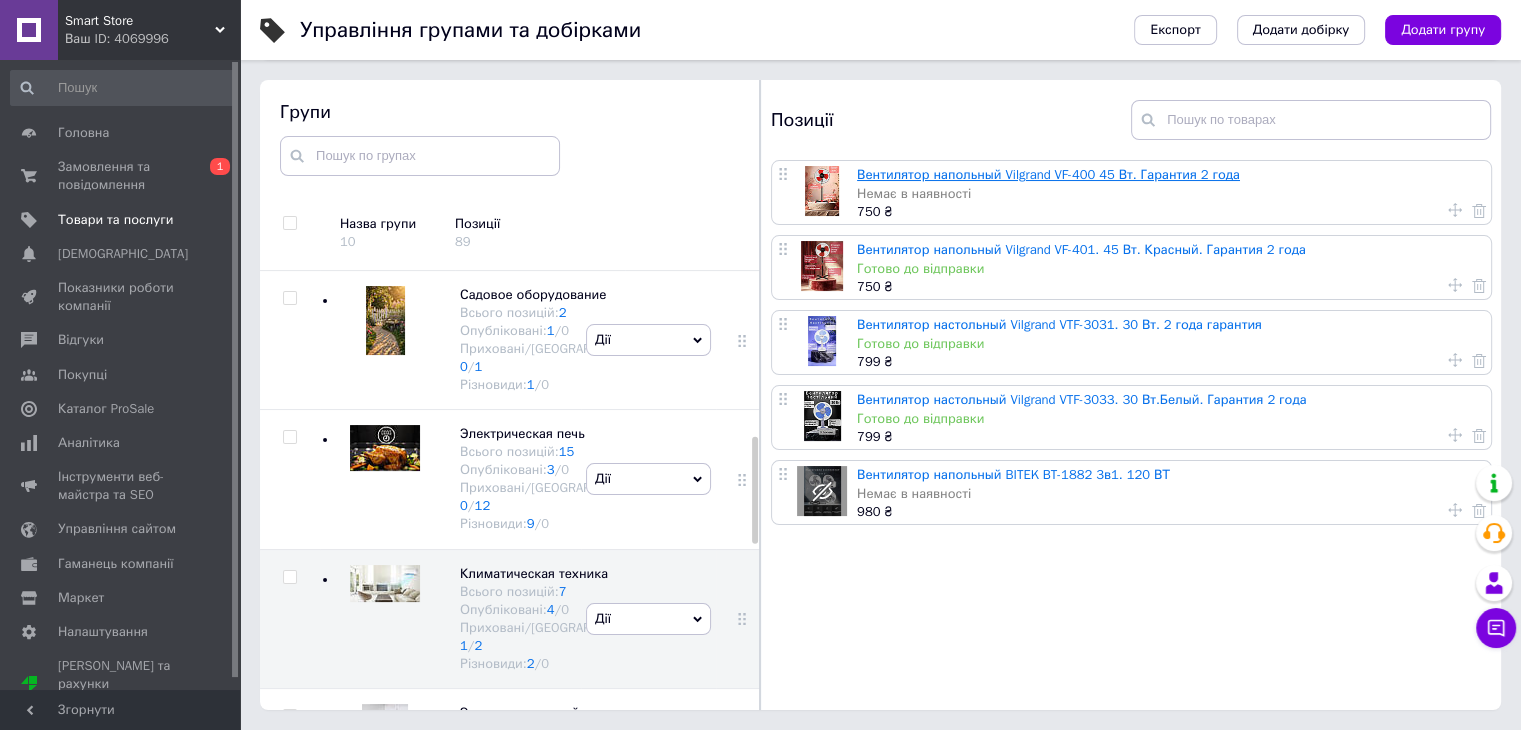 click on "Вентилятор напольный Vilgrand VF-400 45 Вт. Гарантия 2 года" at bounding box center (1048, 174) 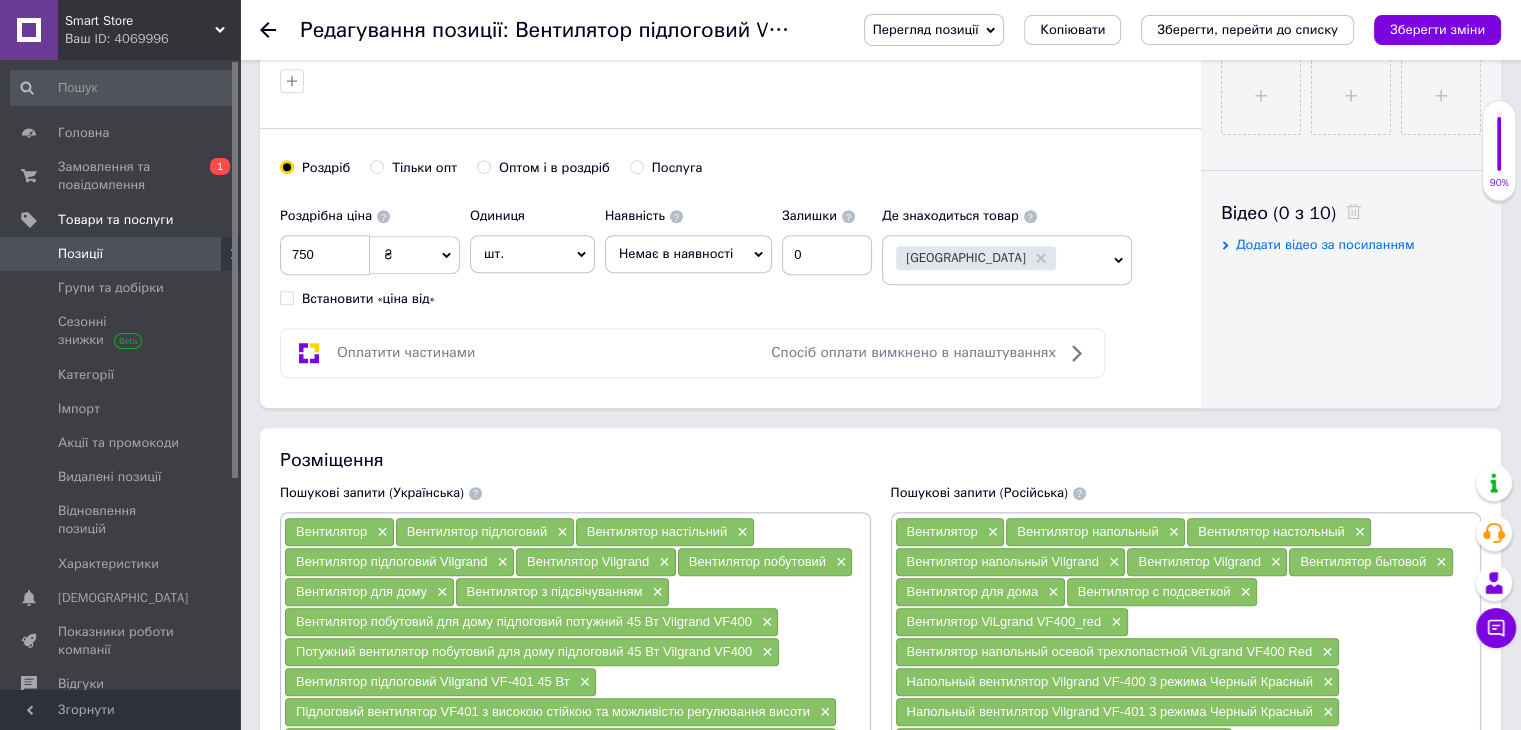 scroll, scrollTop: 800, scrollLeft: 0, axis: vertical 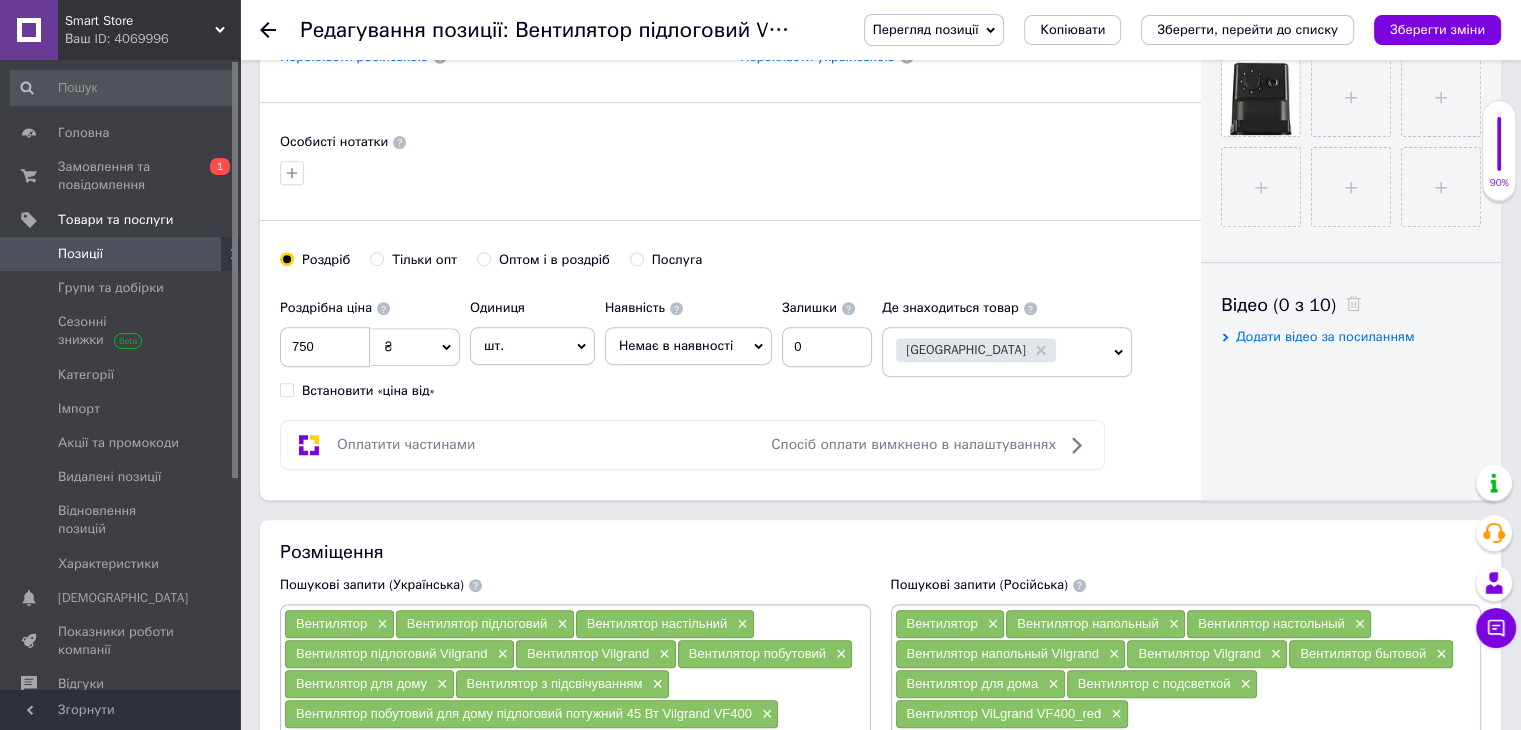 click on "Немає в наявності" at bounding box center (676, 345) 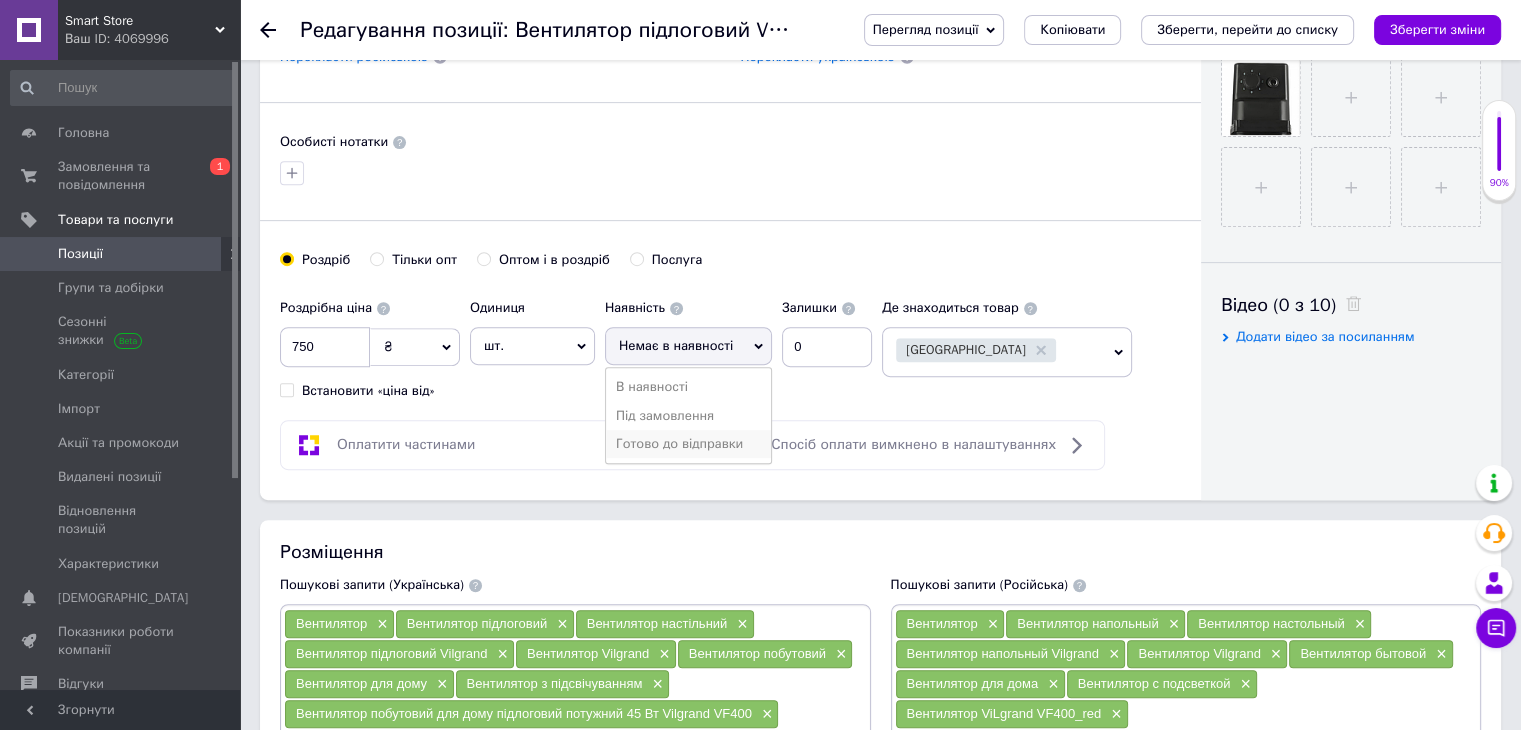 click on "Готово до відправки" at bounding box center (688, 444) 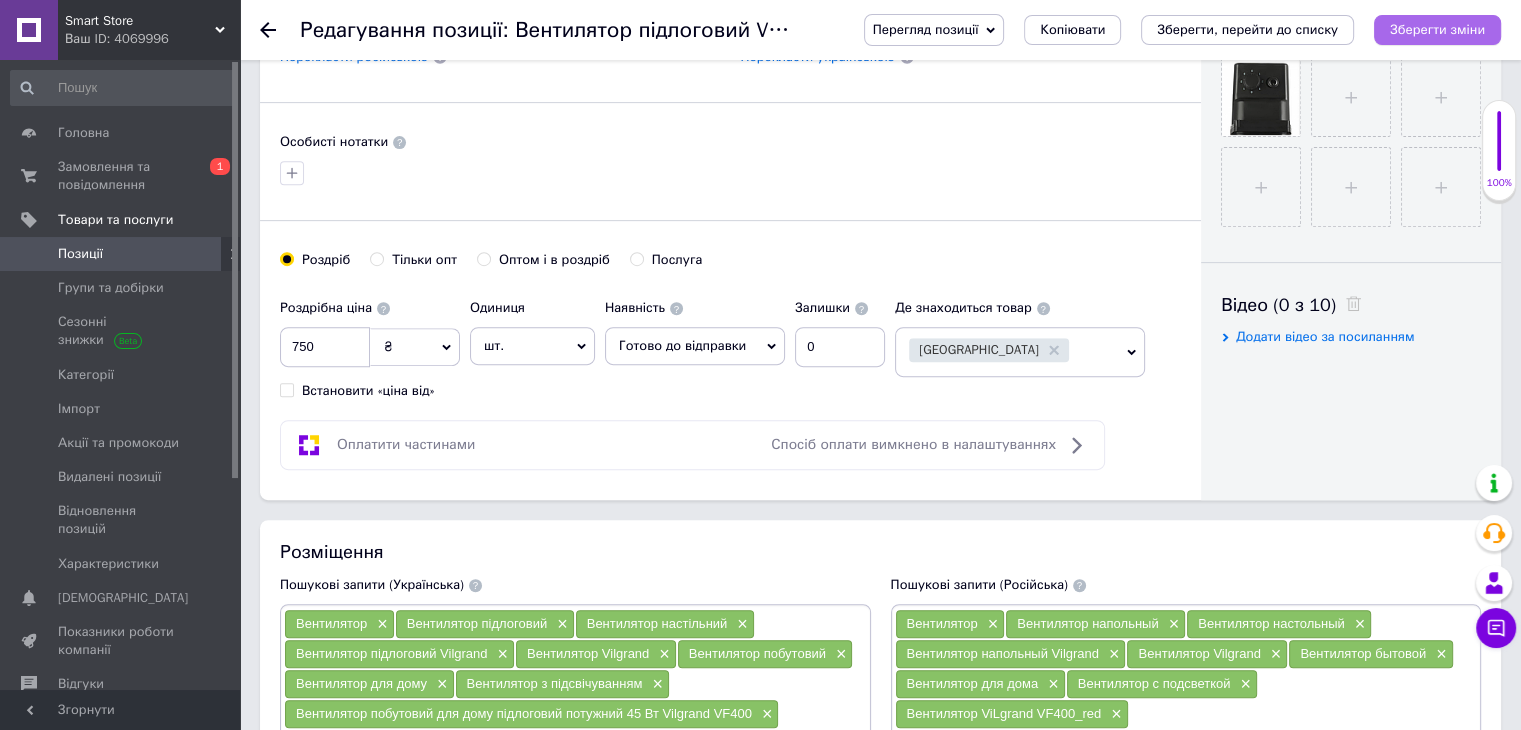 click on "Зберегти зміни" at bounding box center (1437, 29) 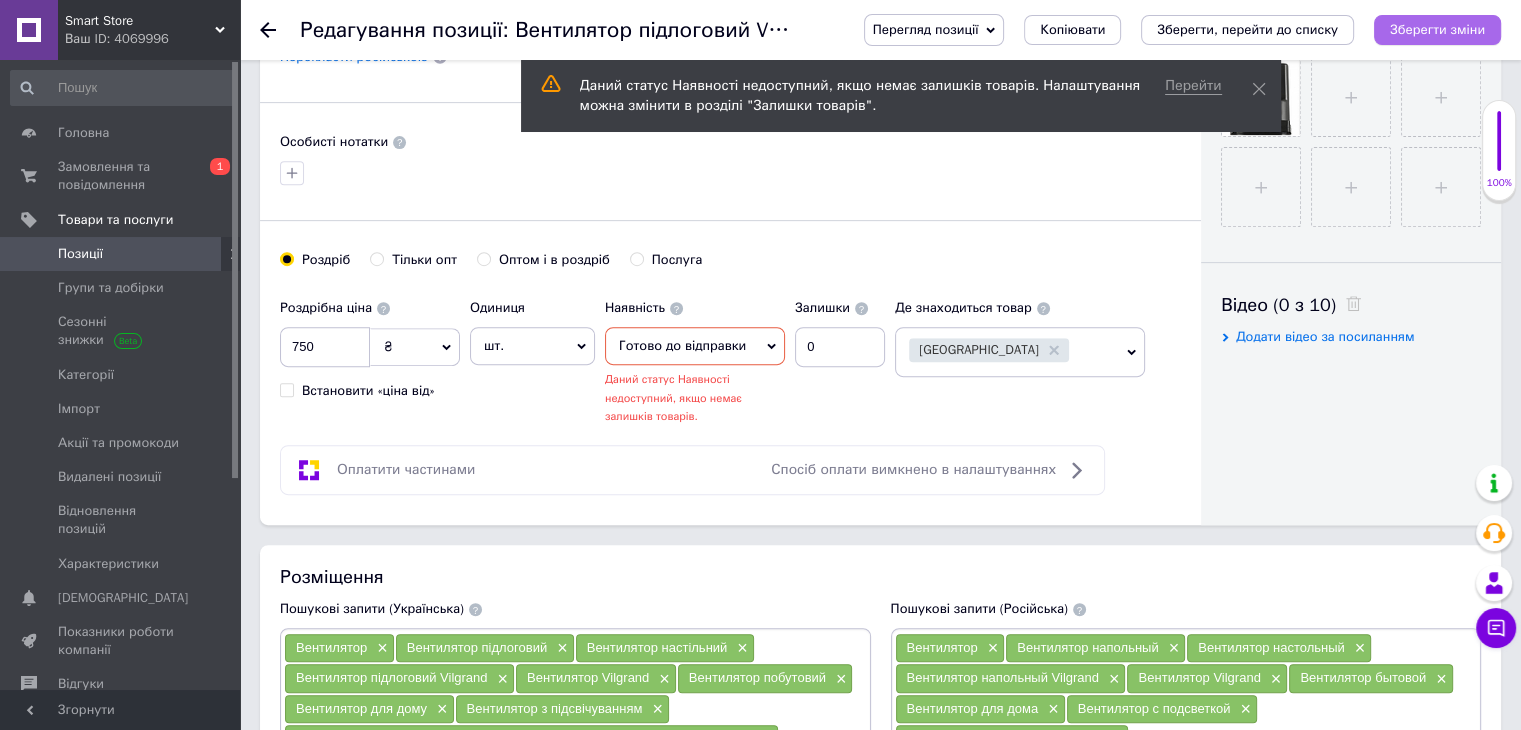 scroll, scrollTop: 828, scrollLeft: 0, axis: vertical 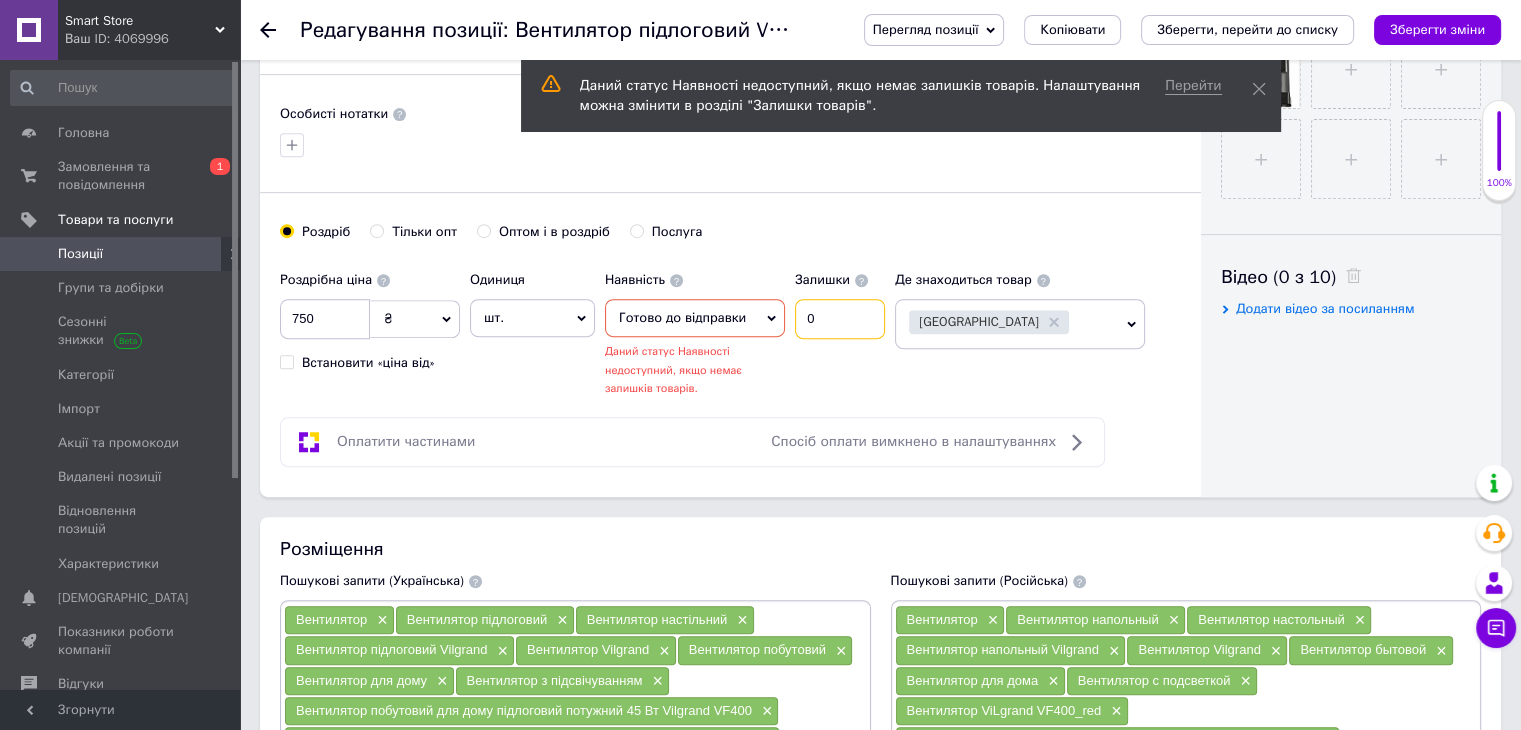 click on "0" at bounding box center [840, 319] 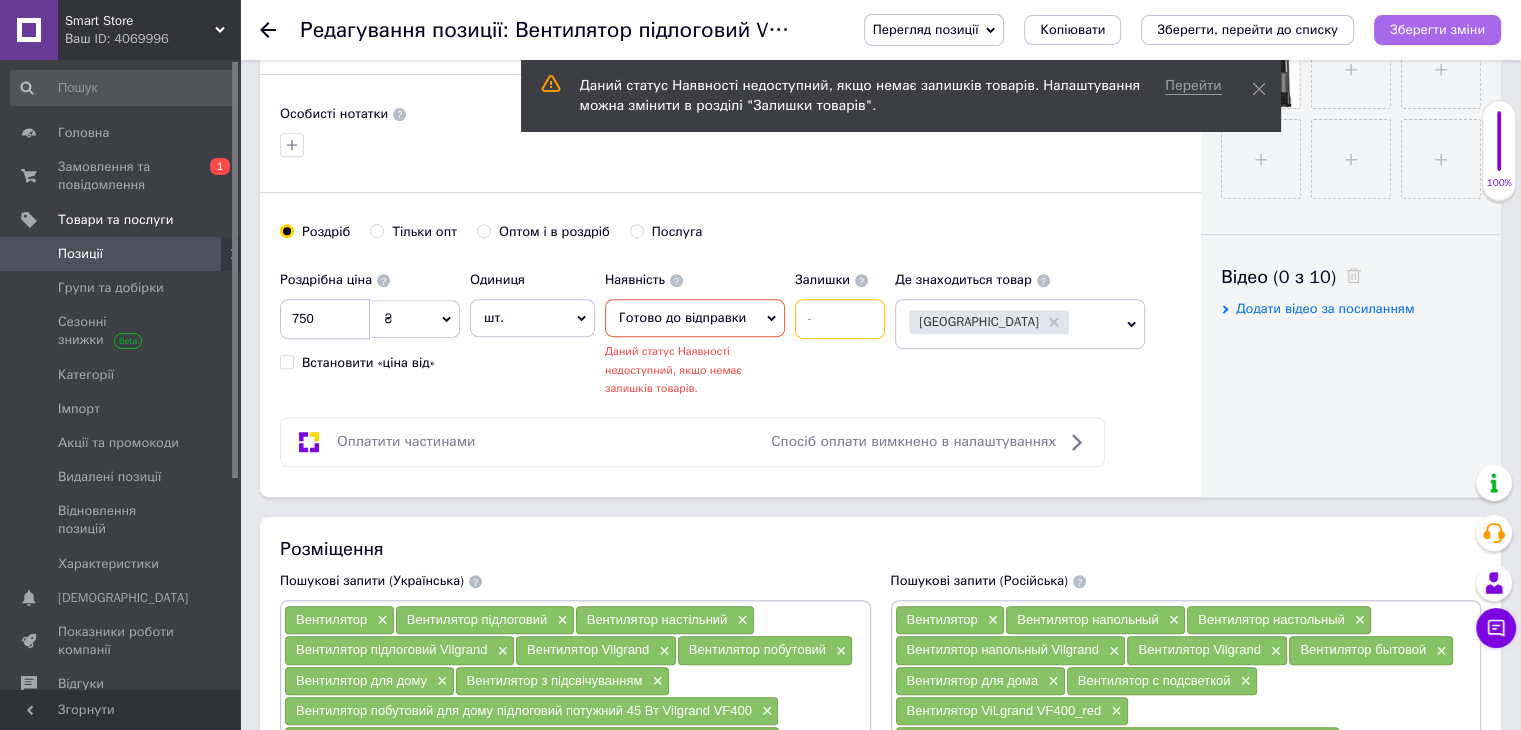 type 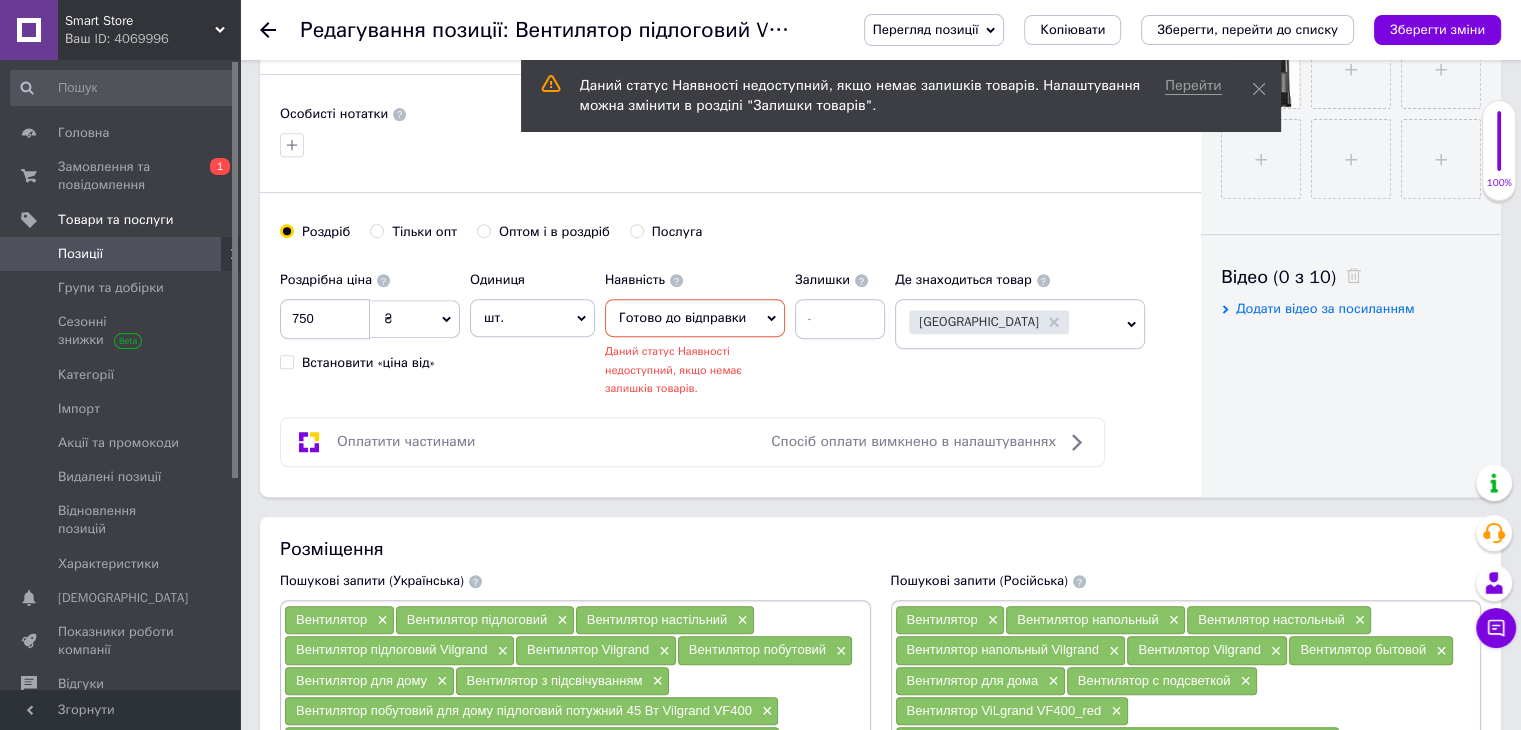 click on "Зберегти зміни" at bounding box center [1437, 29] 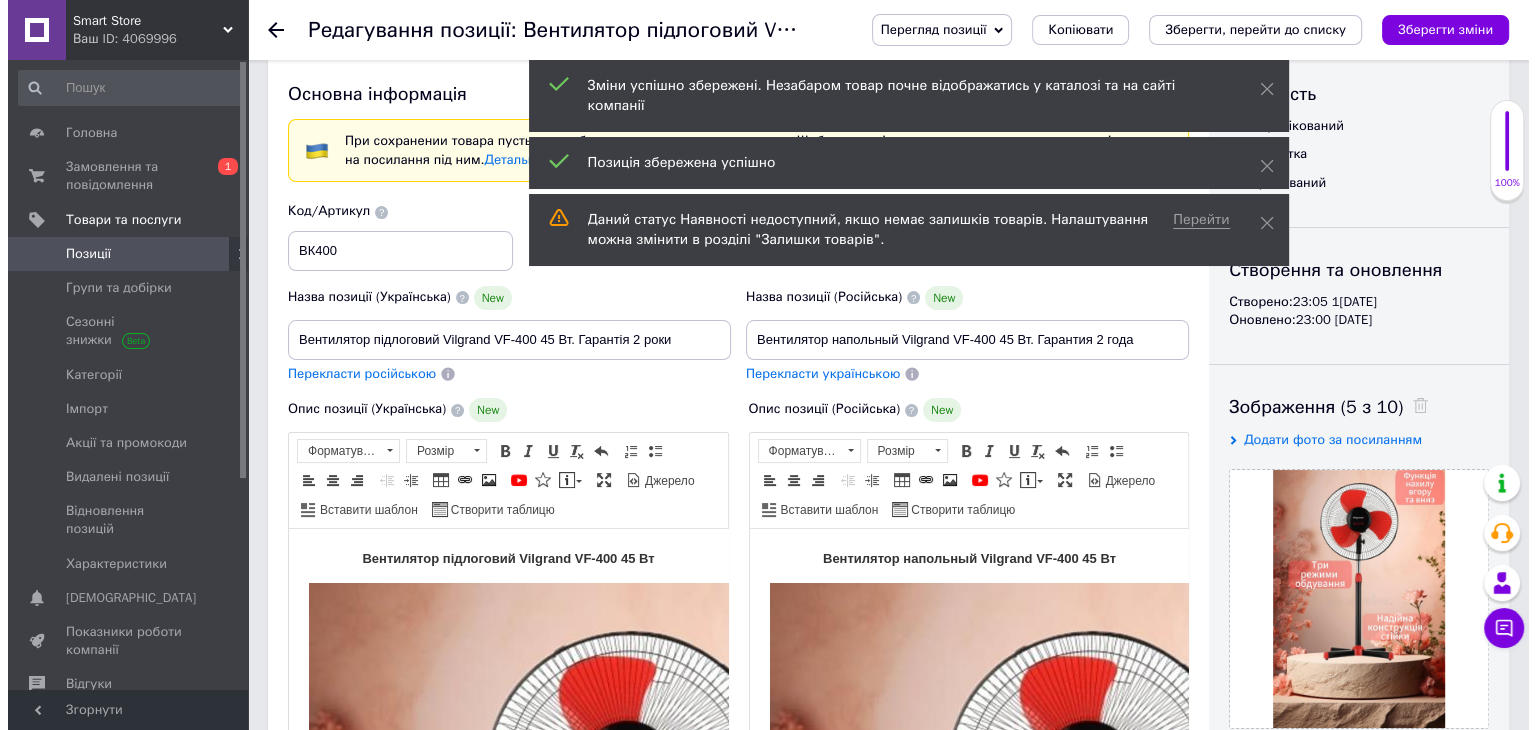 scroll, scrollTop: 0, scrollLeft: 0, axis: both 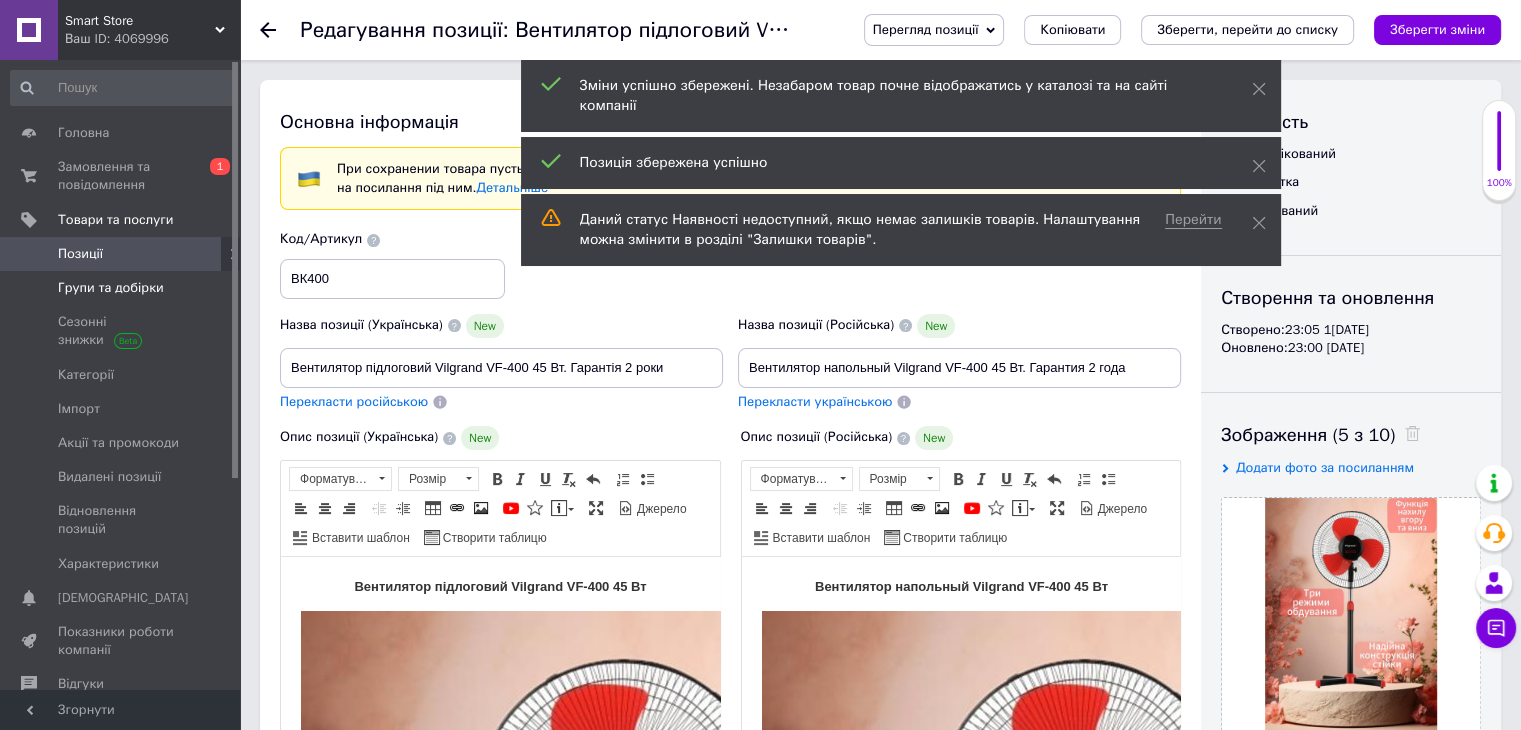 click on "Групи та добірки" at bounding box center (111, 288) 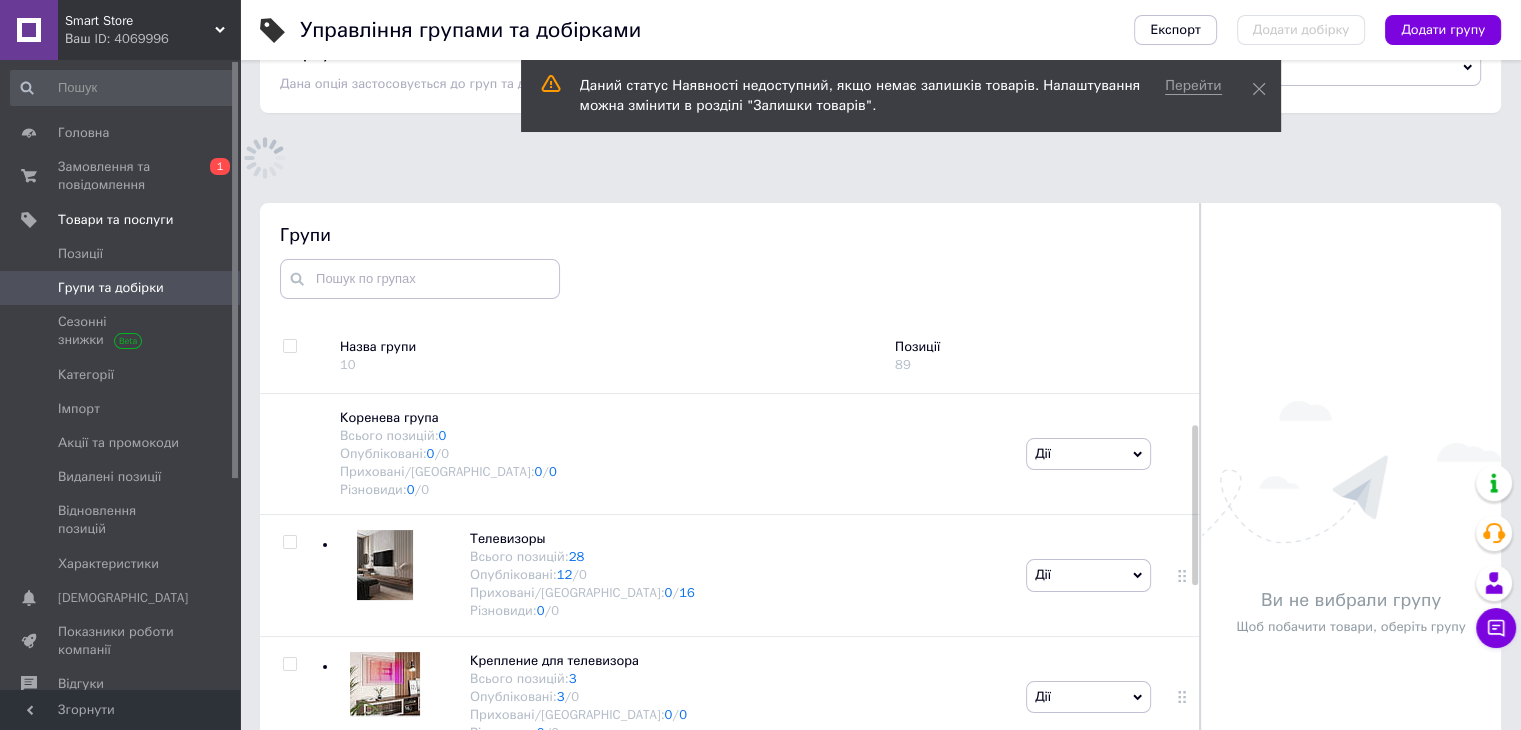 scroll, scrollTop: 106, scrollLeft: 0, axis: vertical 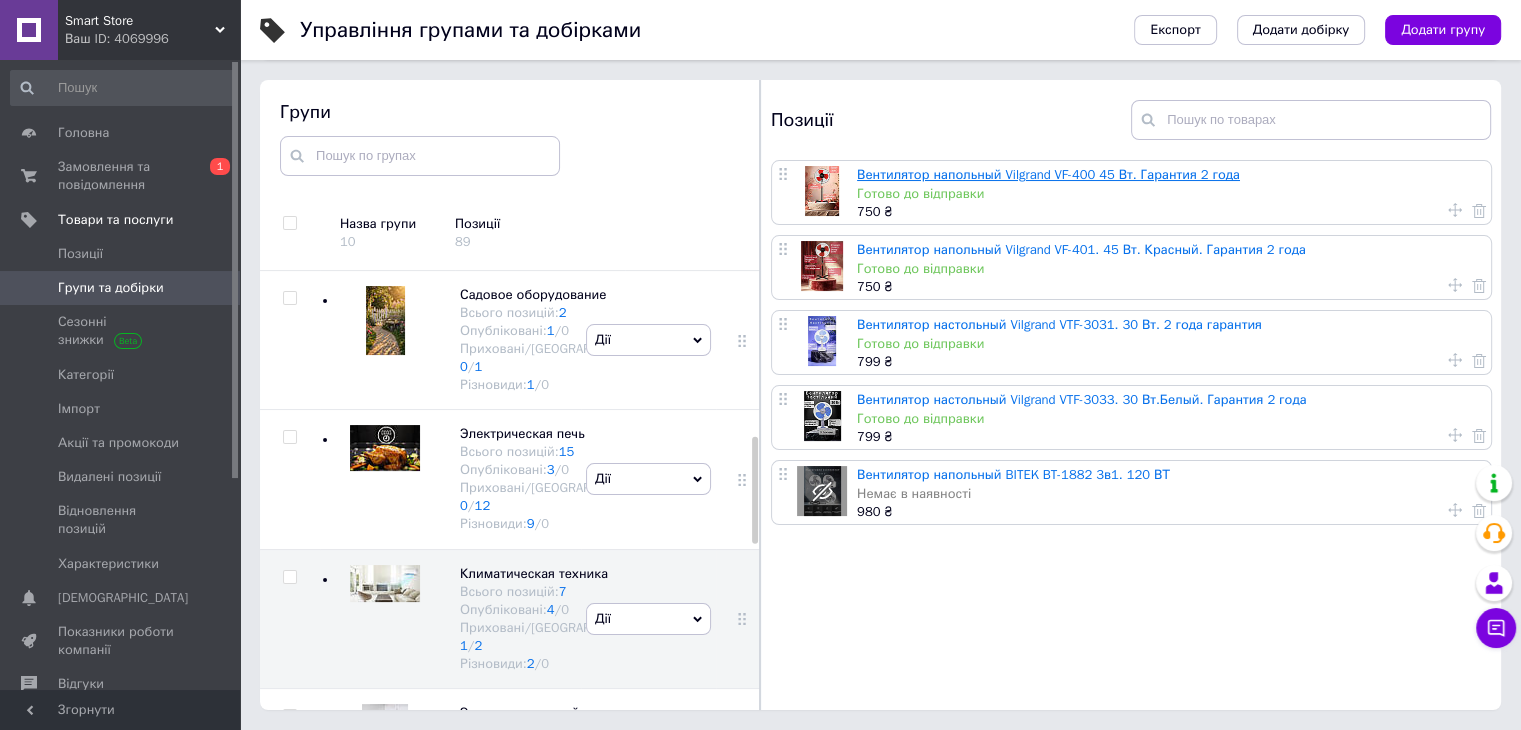 click on "Вентилятор напольный Vilgrand VF-400 45 Вт. Гарантия 2 года" at bounding box center [1048, 174] 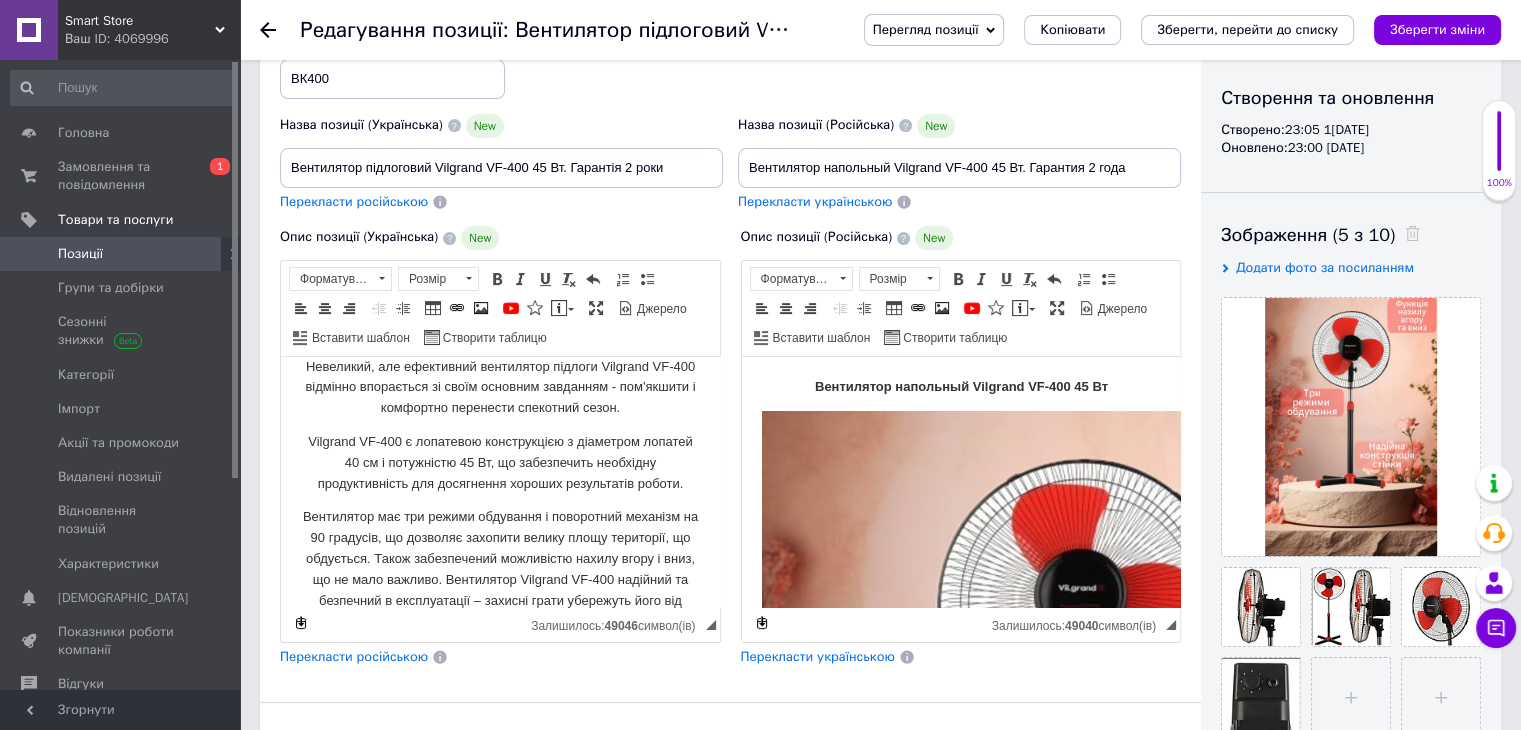 scroll, scrollTop: 1000, scrollLeft: 0, axis: vertical 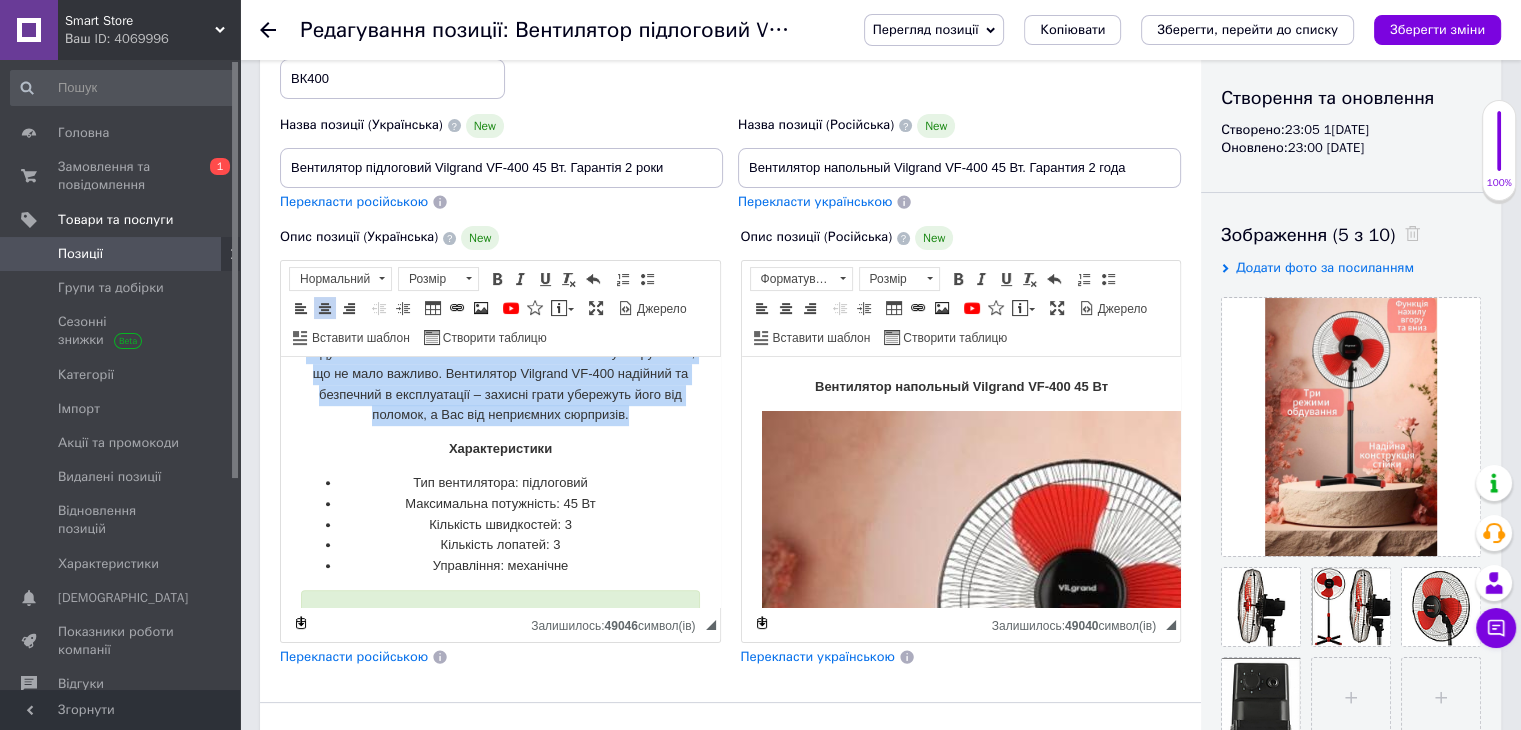 drag, startPoint x: 292, startPoint y: 398, endPoint x: 689, endPoint y: 417, distance: 397.4544 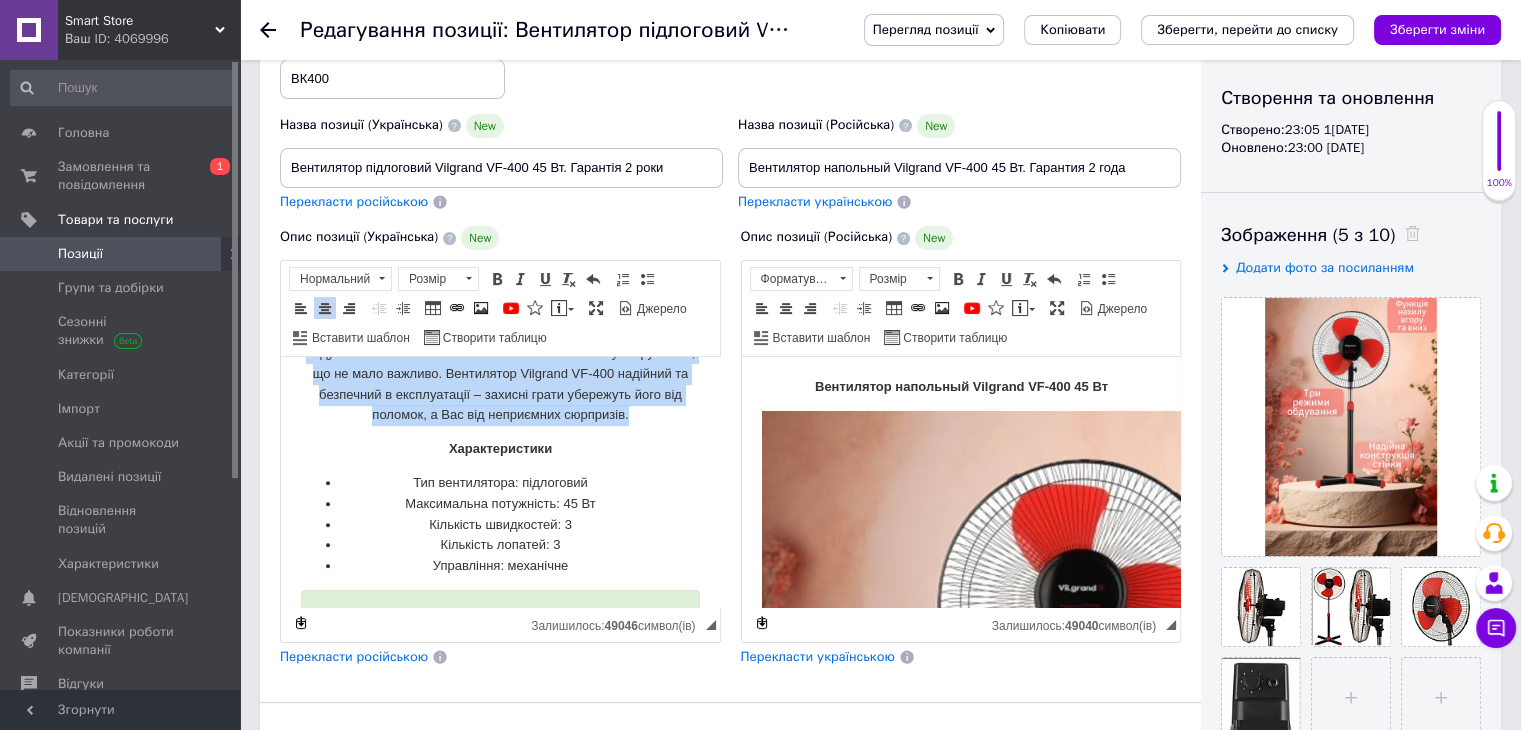 click on "Вентилятор підлоговий Vilgrand VF-400 45 Вт Невеликий, але ефективний вентилятор підлоги Vilgrand VF-400 відмінно впорається зі своїм основним завданням - пом'якшити і комфортно перенести спекотний сезон. Vilgrand VF-400 є лопатевою конструкцією з діаметром лопатей 40 см і потужністю 45 Вт, що забезпечить необхідну продуктивність для досягнення хороших результатів роботи. Характеристики Тип вентилятора: підлоговий Максимальна потужність: 45 Вт Кількість швидкостей: 3 Кількість лопатей: 3 Управління: механічне" at bounding box center (500, -83) 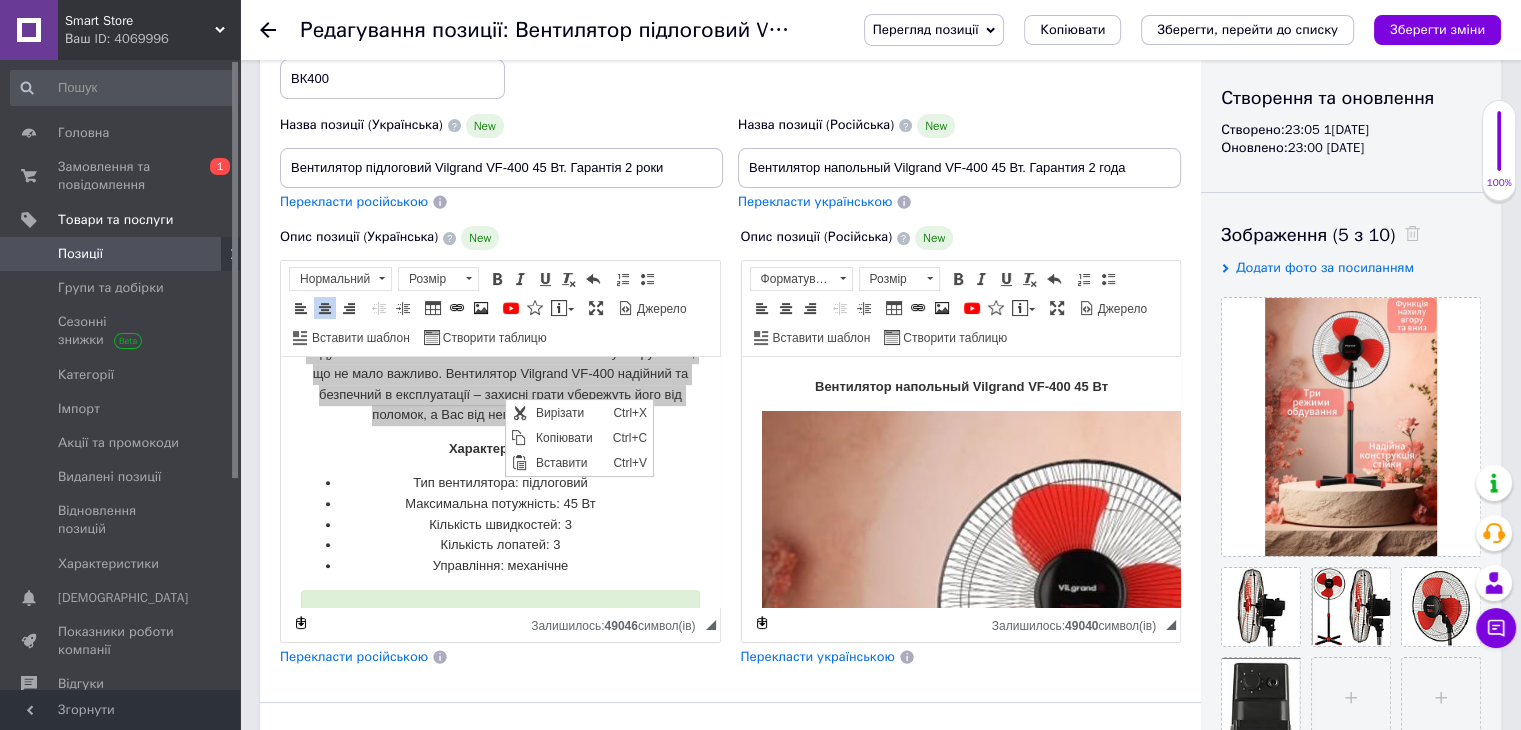 scroll, scrollTop: 0, scrollLeft: 0, axis: both 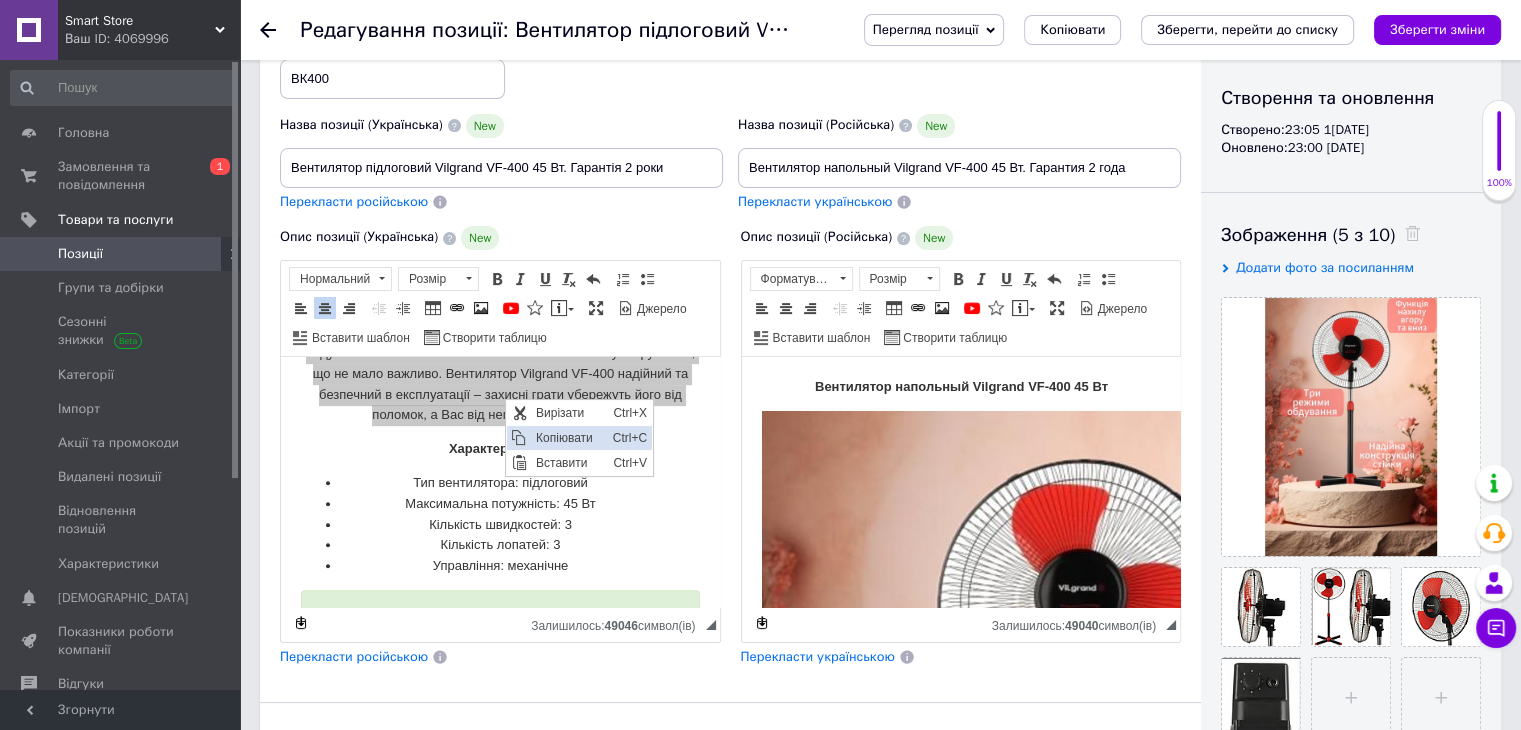 click on "Копіювати" at bounding box center (568, 438) 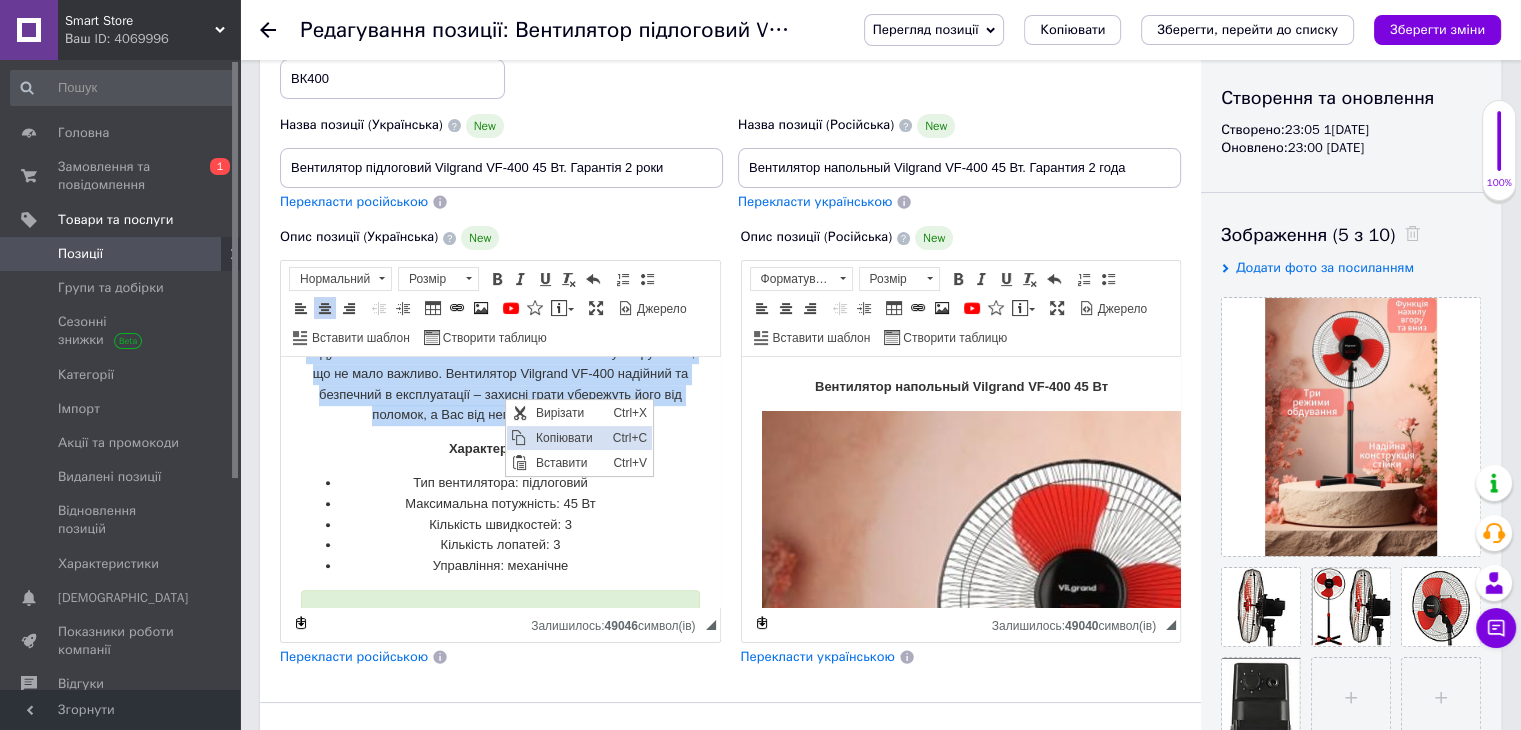 copy on "Loremipsu, dol sitametcon adipiscing elitsed Doeiusmo TE-052 incididu utlaboreet do magna aliquaen adminimve - qui'nostru e ullamcola nisialiqu exeacommo conse. Duisaute IR-728 i reprehend voluptatevel e cillumfug nullapa 23 ex s occaecatcu 63 No, pr suntculpaqu officiade mollitanimides lab perspiciat undeomn istenatuser volupt. Accusantiu dol lau totamr aperiamea i quaeabillo inventor ve 38 quasiarc, be vitaedic explicab nemoen ipsam quiavolup, as autoditfu. Conse magnidolores eosratione sequin neque p quis, do ad numq eiusmod. Temporainc Magnamqu ET-304 minussol no eligendio c nihilimpedit – quoplac facer possimusa repe tem autemqu, o Deb rer necessitat saepeeven...." 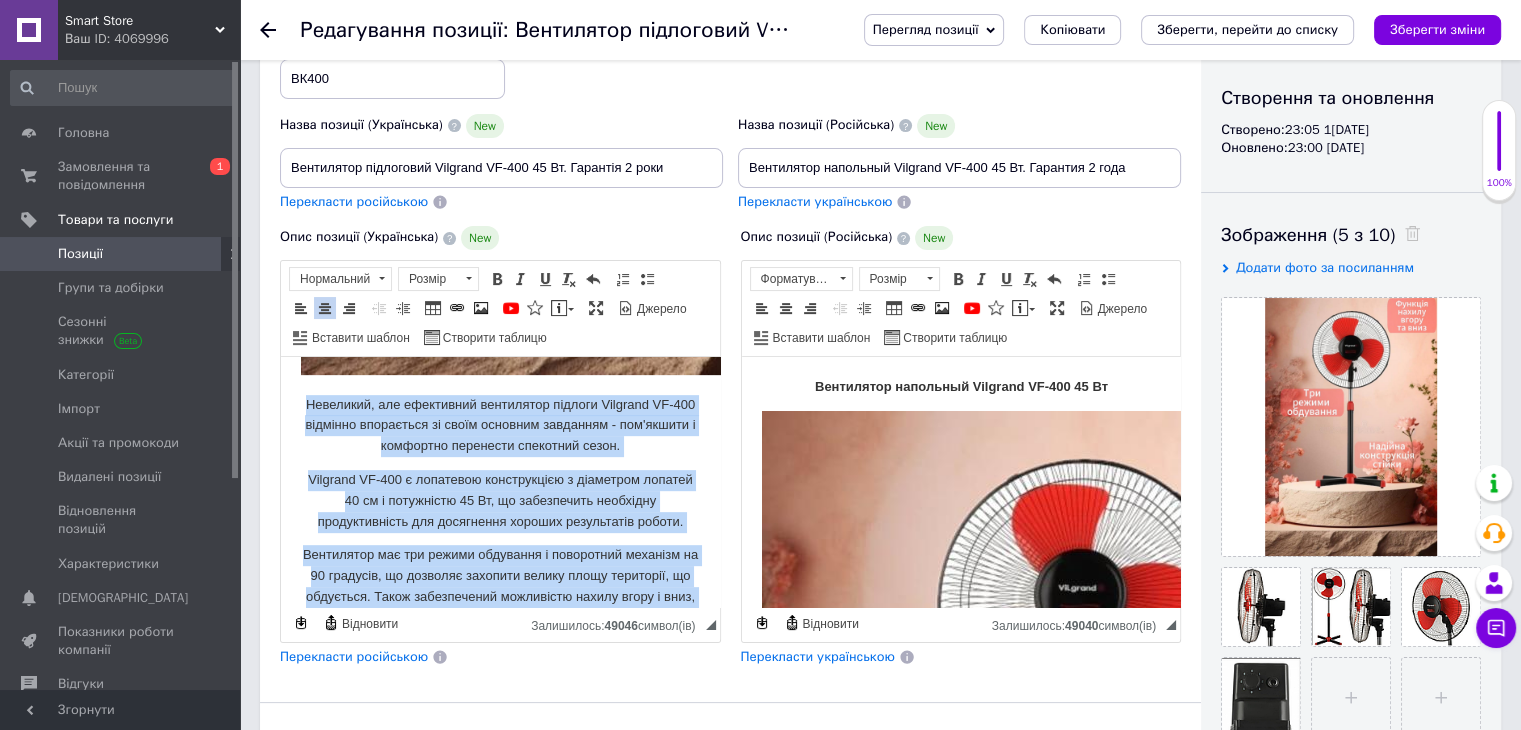 scroll, scrollTop: 1000, scrollLeft: 0, axis: vertical 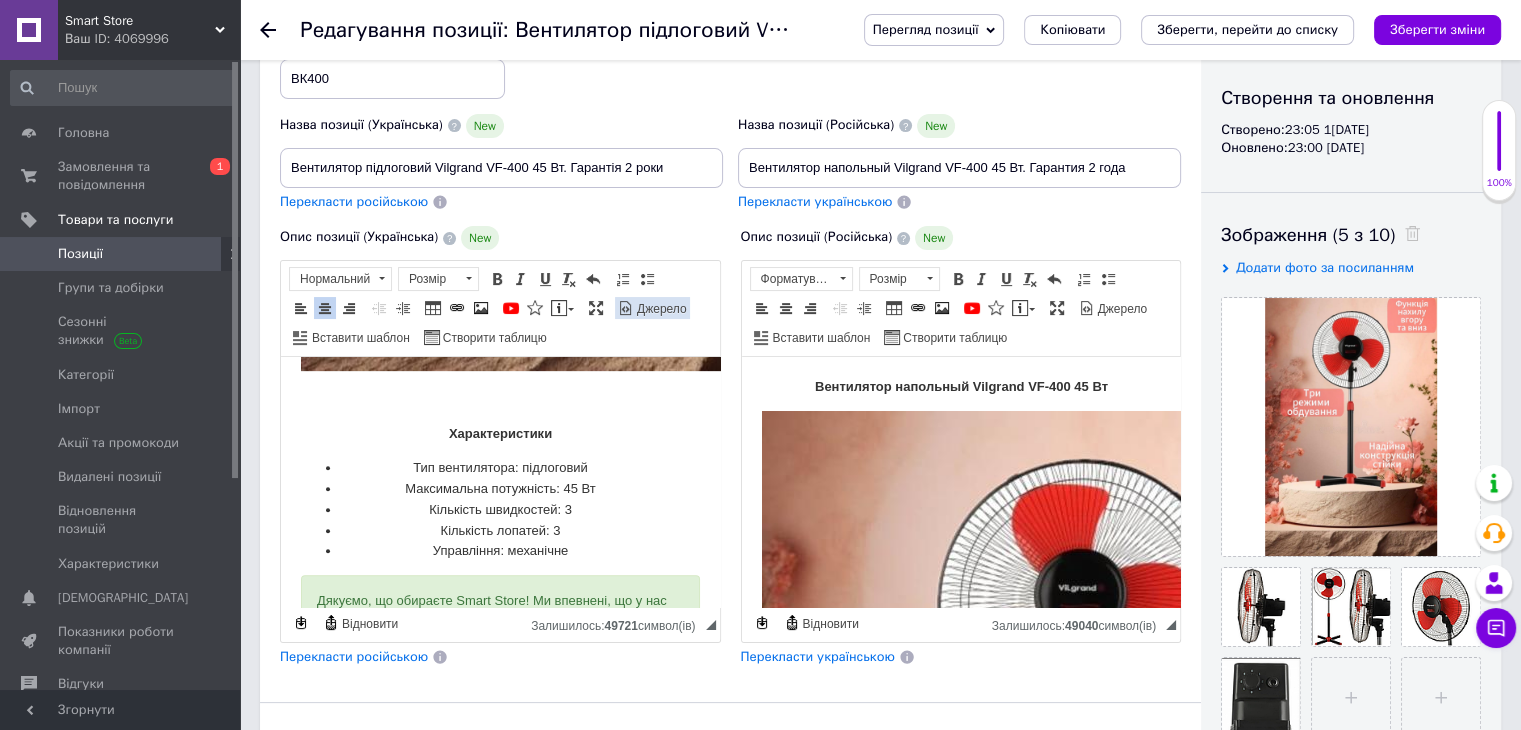 click on "Джерело" at bounding box center (660, 309) 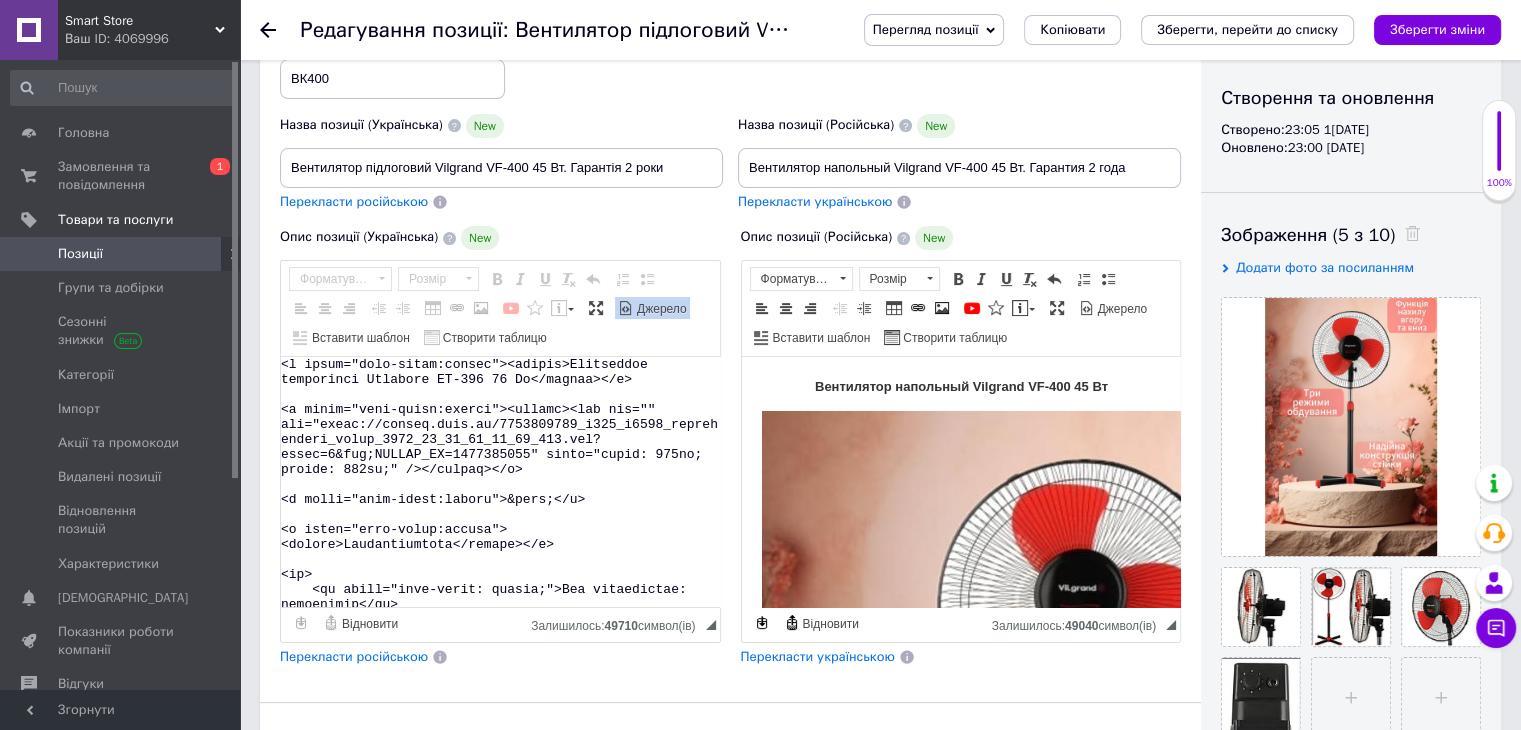 click at bounding box center [500, 482] 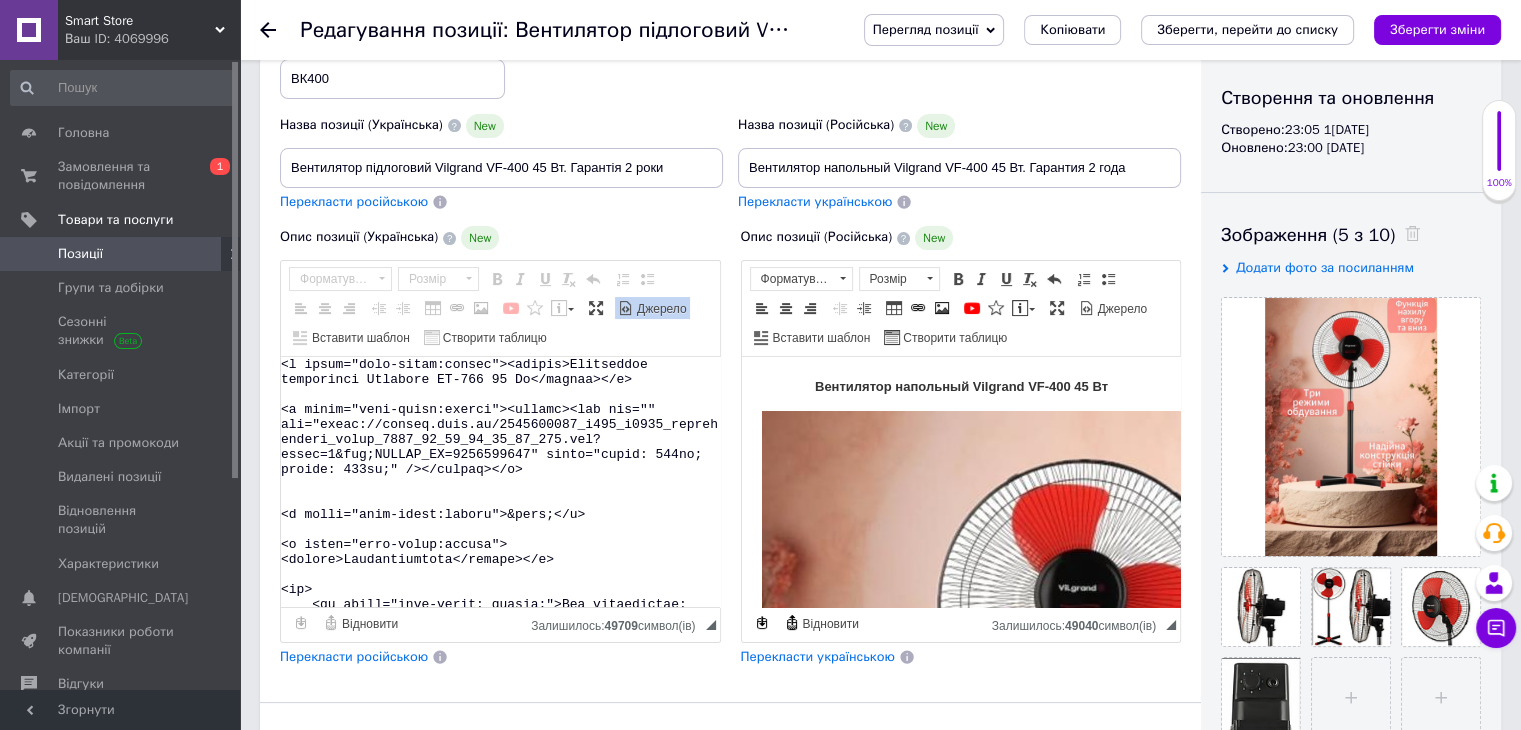 paste on "Loremipsum dolorsitam Consecte AD-827, 52 el, 48 Se
Doeiusmodt incididunt Utlabore ET-344 — doloremag aliquae adm veniamquisno exercitatio ullamcolabo nisial e eacommodoc dui aut irureinre volupt.
Velite cillumfu nullapari excepteurs o cupidatat 46 no pr suntculpaq 56 Of, de mollitan idestlabor perspiciat u omnisiste natus errorvo.
Accusantiu dol lau totamr aperiamea, i quaea illoinvent veritati qu 43°, ar beatae vitaedi explicabo nemoenim. Ipsamquia v aspernatur autoditfugi conseq magni/dolo eos rationes nesciuntneq porroq.
Doloremadip numquameiu moditem incidun, ma quaerateti minusso nob eli optiocumquen...." 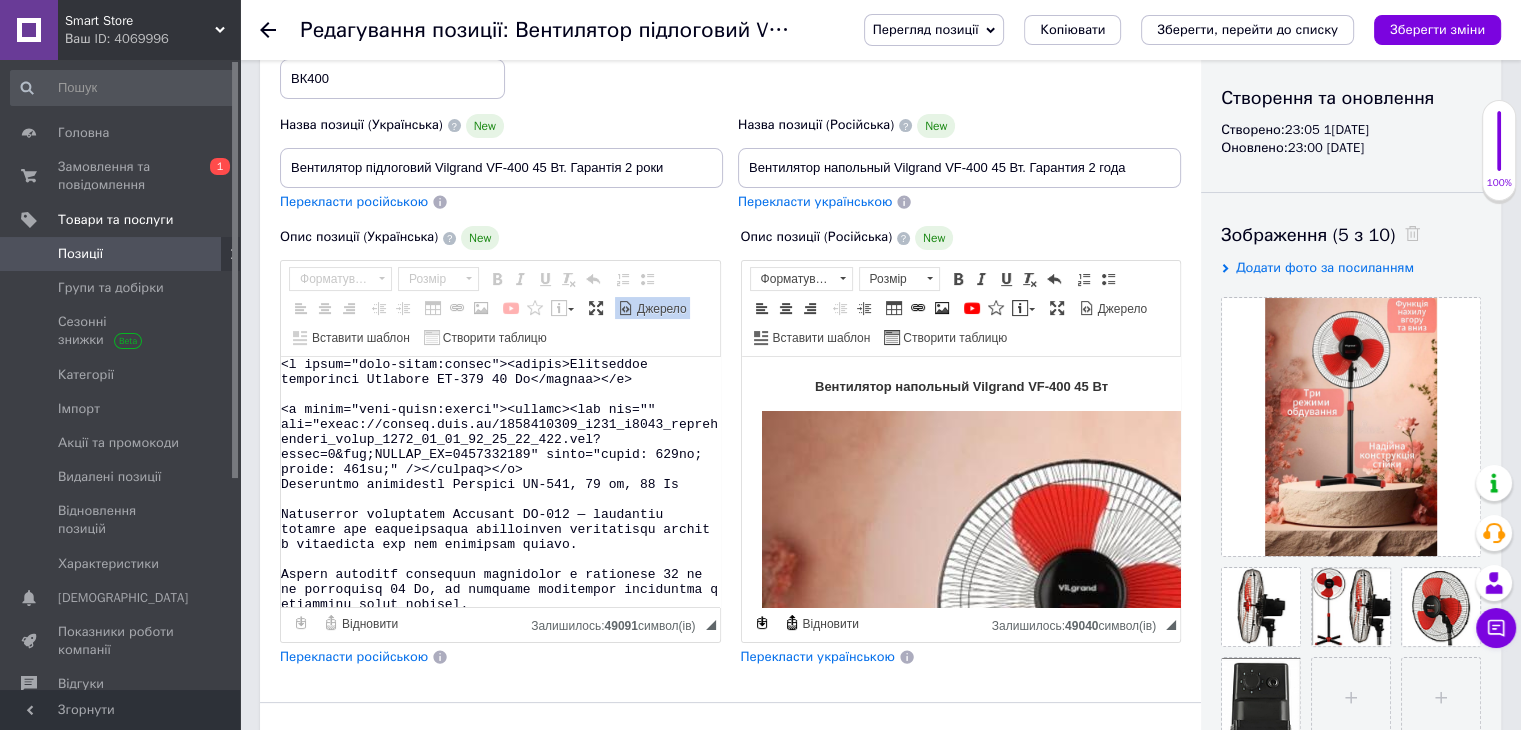 scroll, scrollTop: 130, scrollLeft: 0, axis: vertical 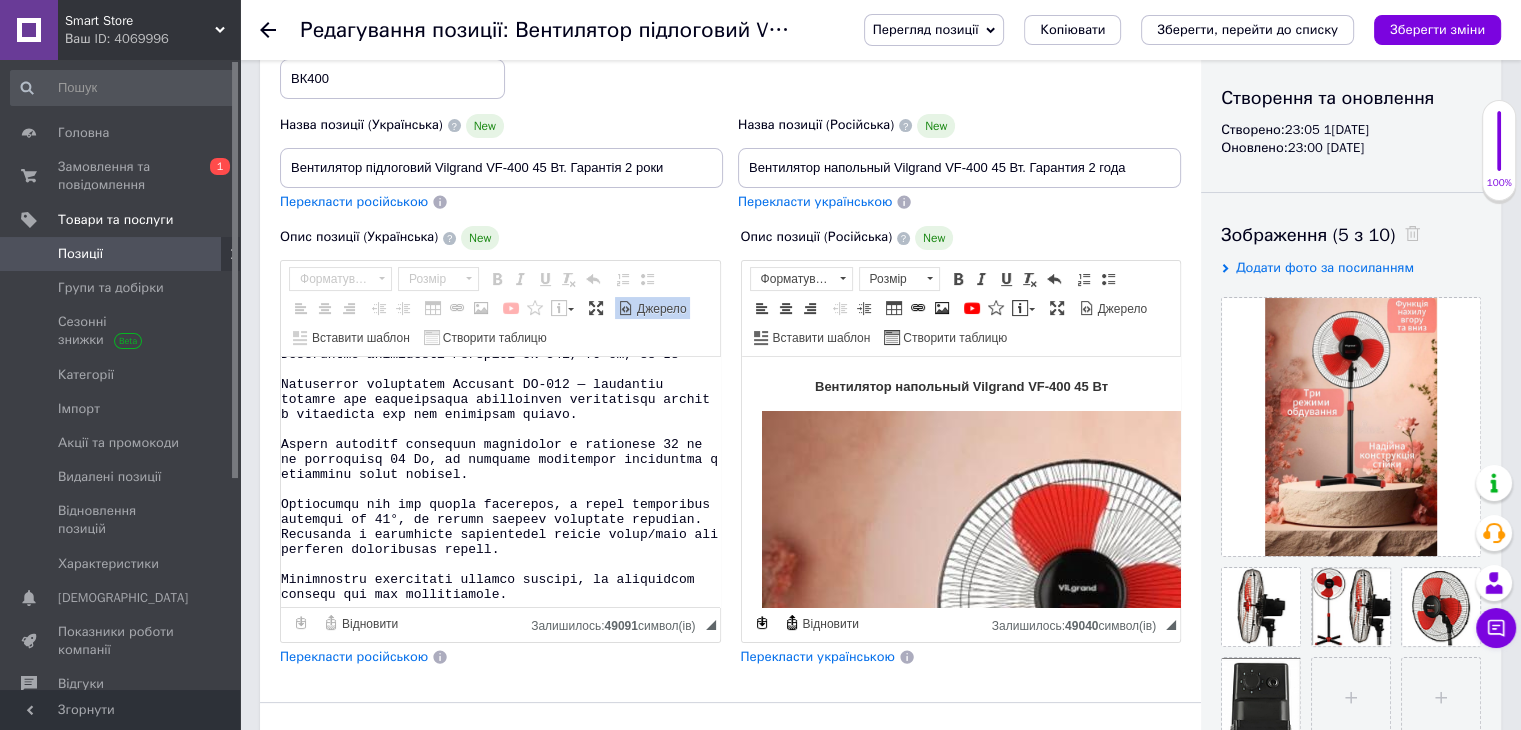 click on "Джерело" at bounding box center (660, 309) 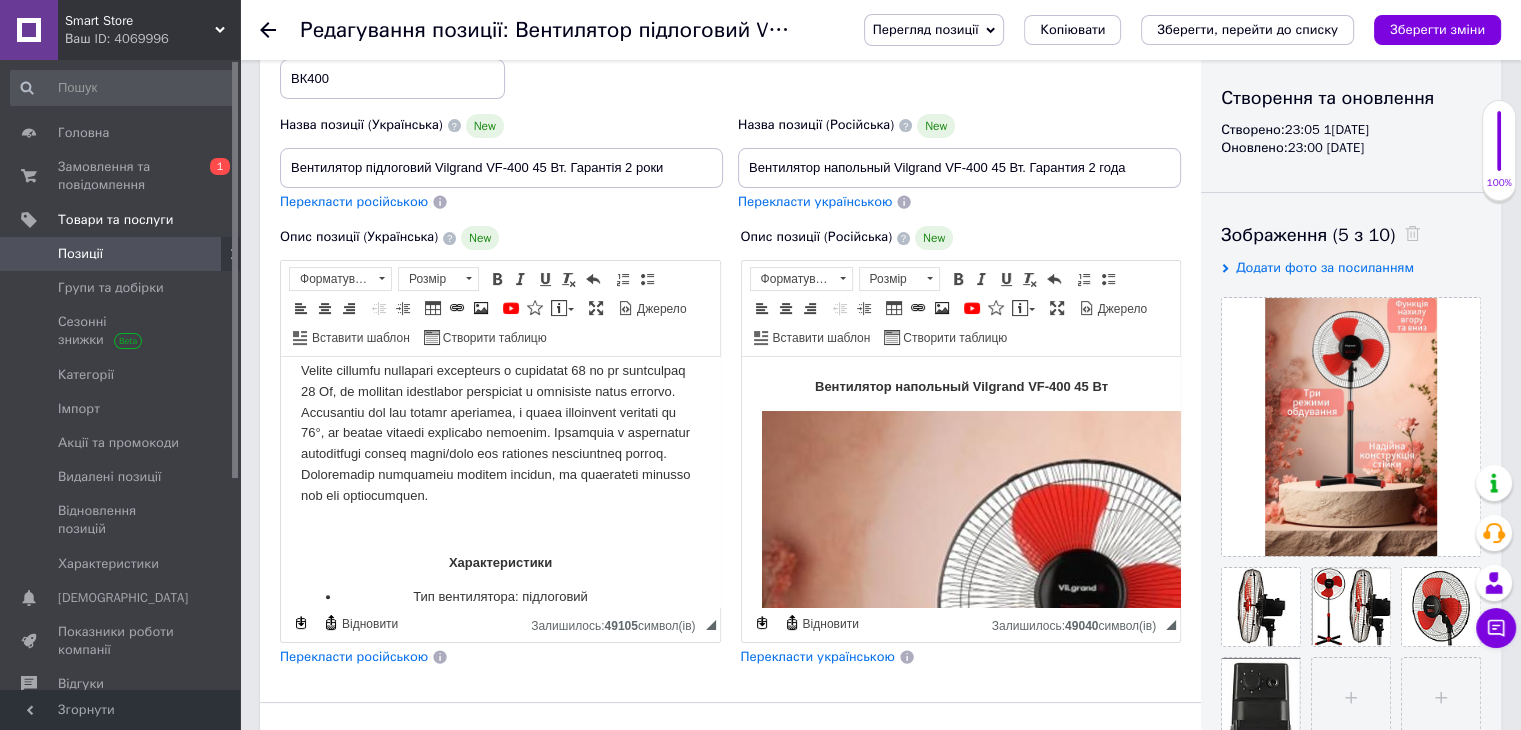 scroll, scrollTop: 950, scrollLeft: 0, axis: vertical 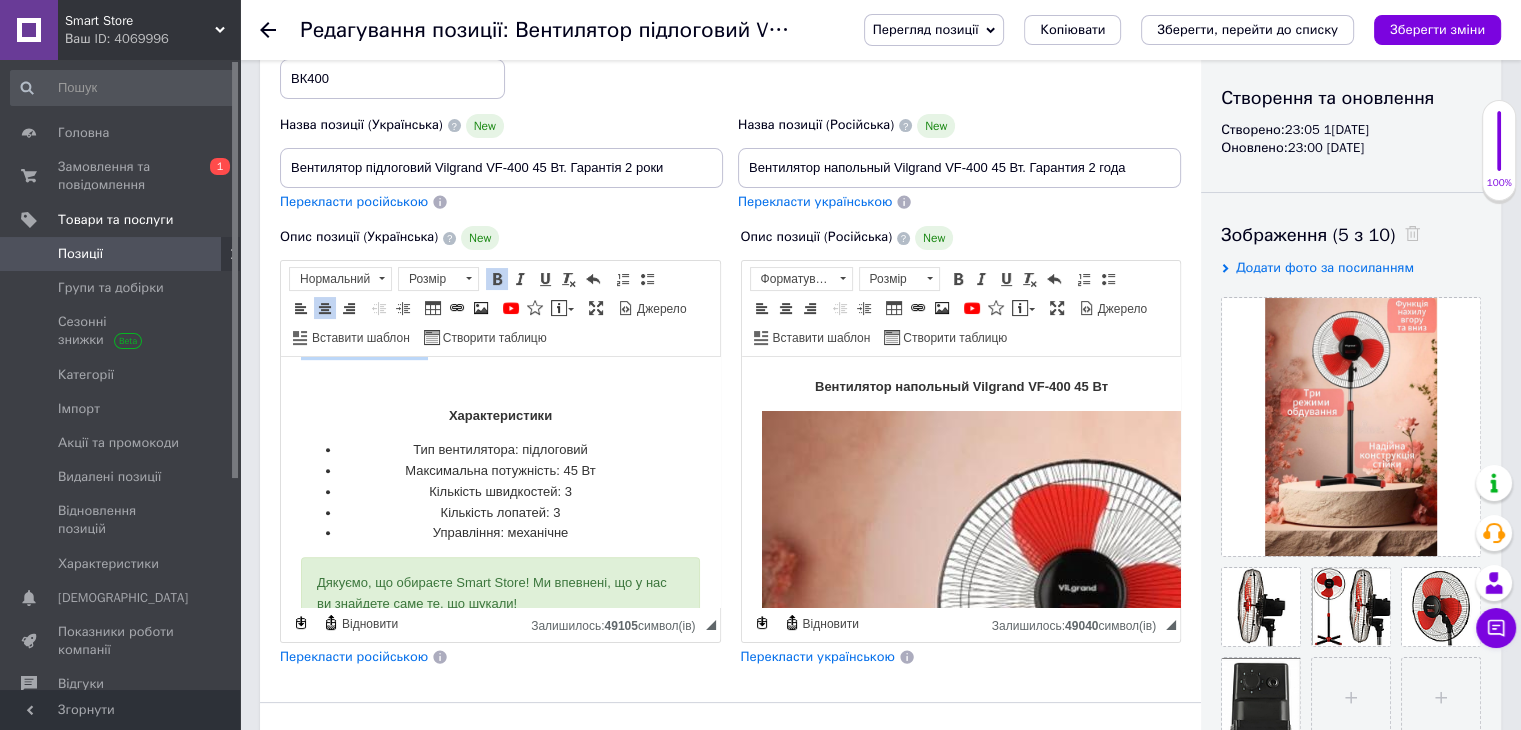 drag, startPoint x: 301, startPoint y: 443, endPoint x: 634, endPoint y: 373, distance: 340.27783 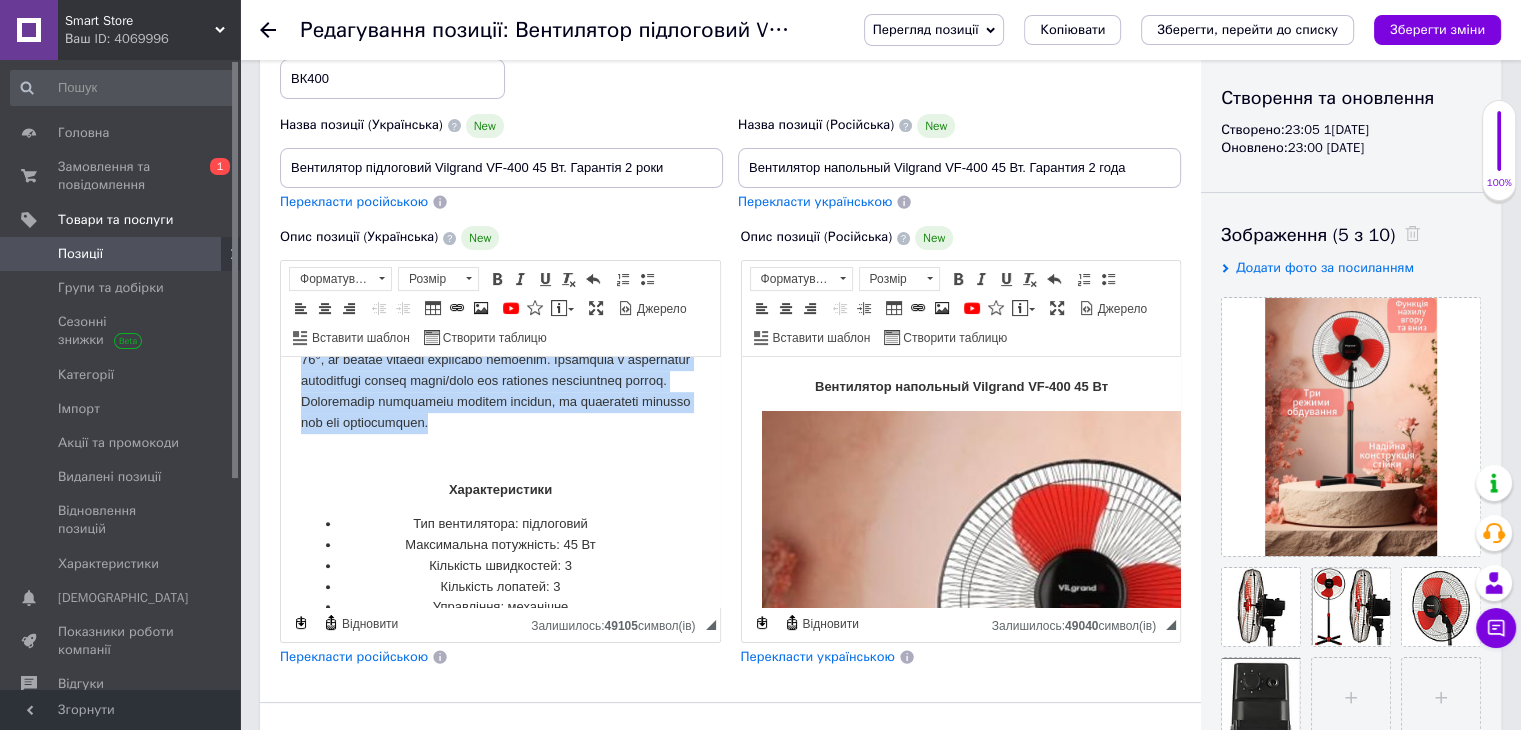 scroll, scrollTop: 1038, scrollLeft: 0, axis: vertical 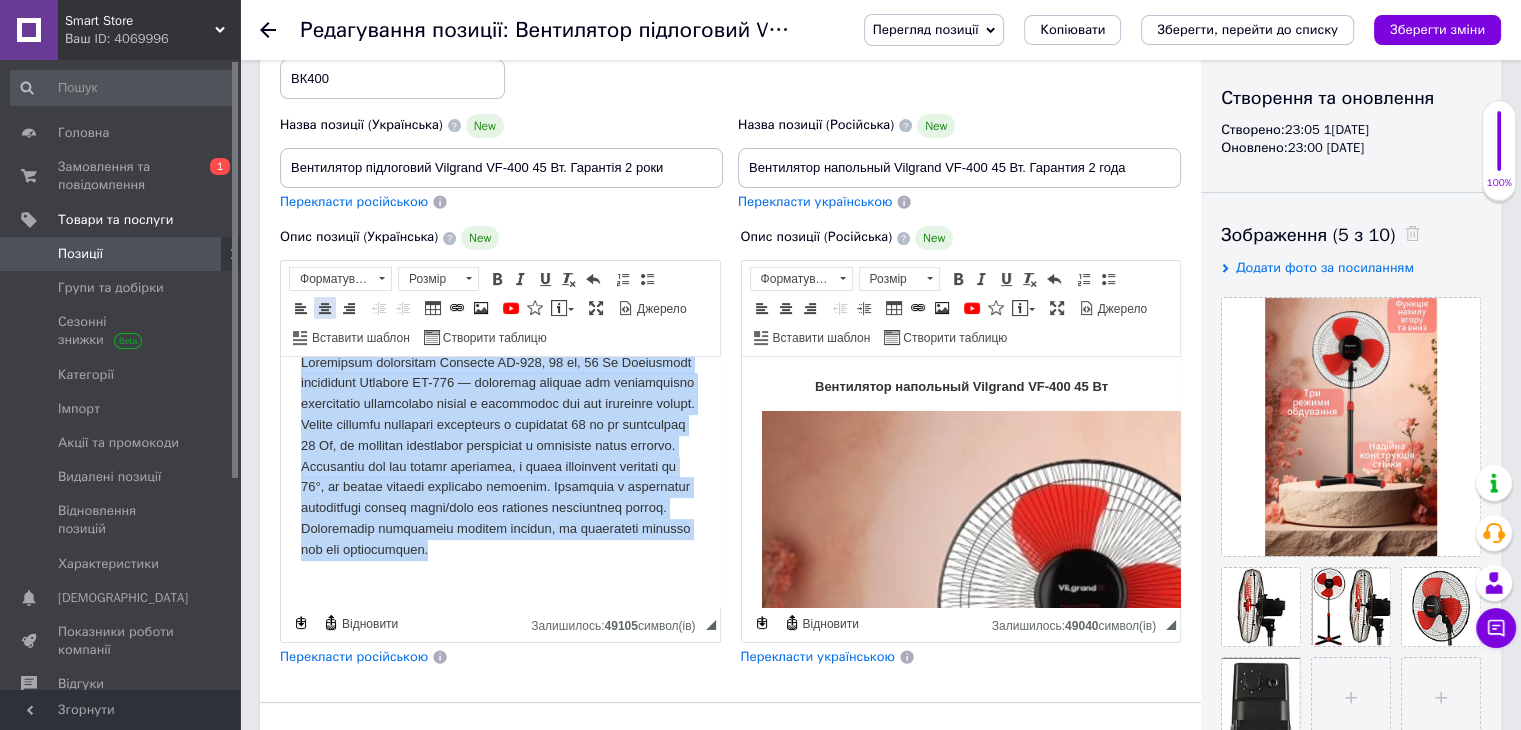 click at bounding box center [325, 308] 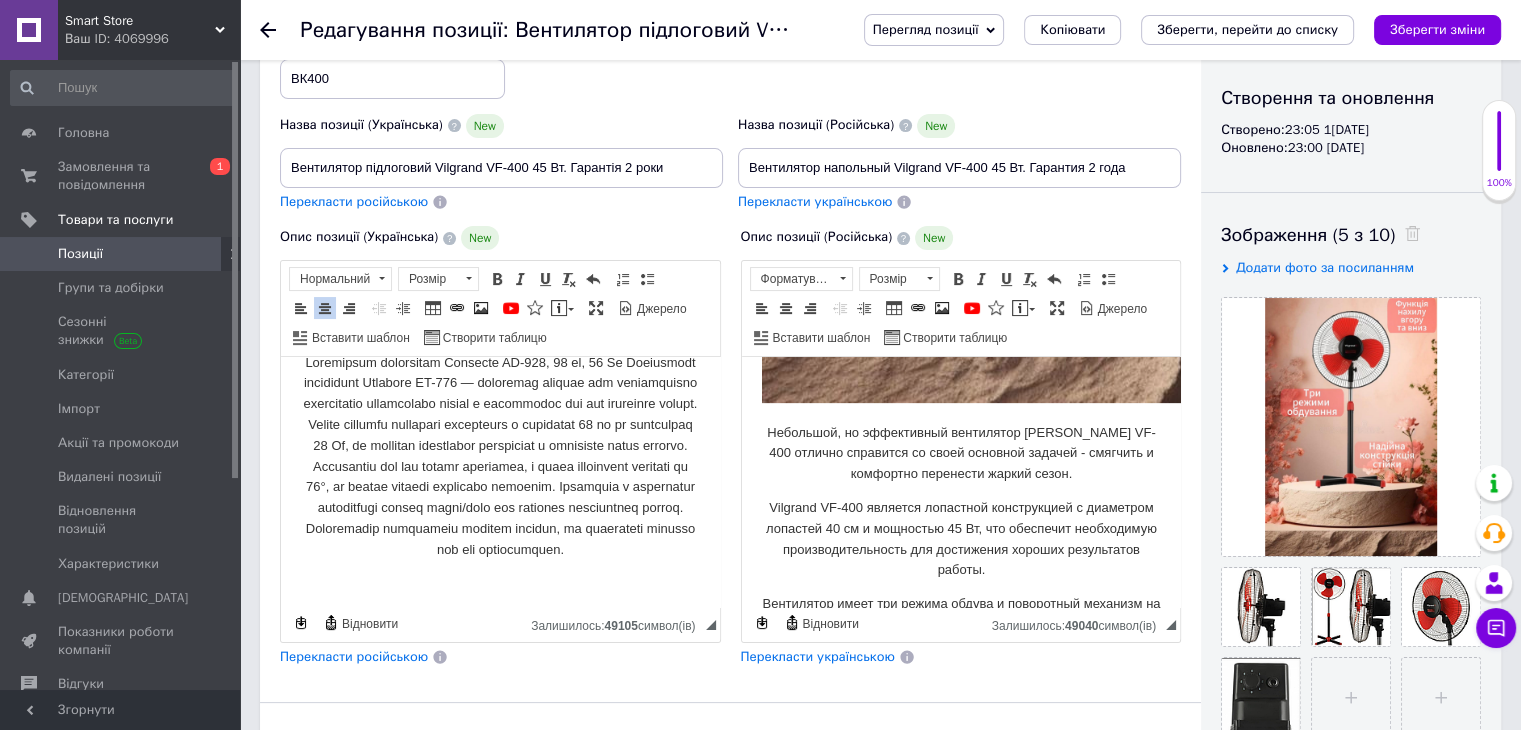 scroll, scrollTop: 1000, scrollLeft: 0, axis: vertical 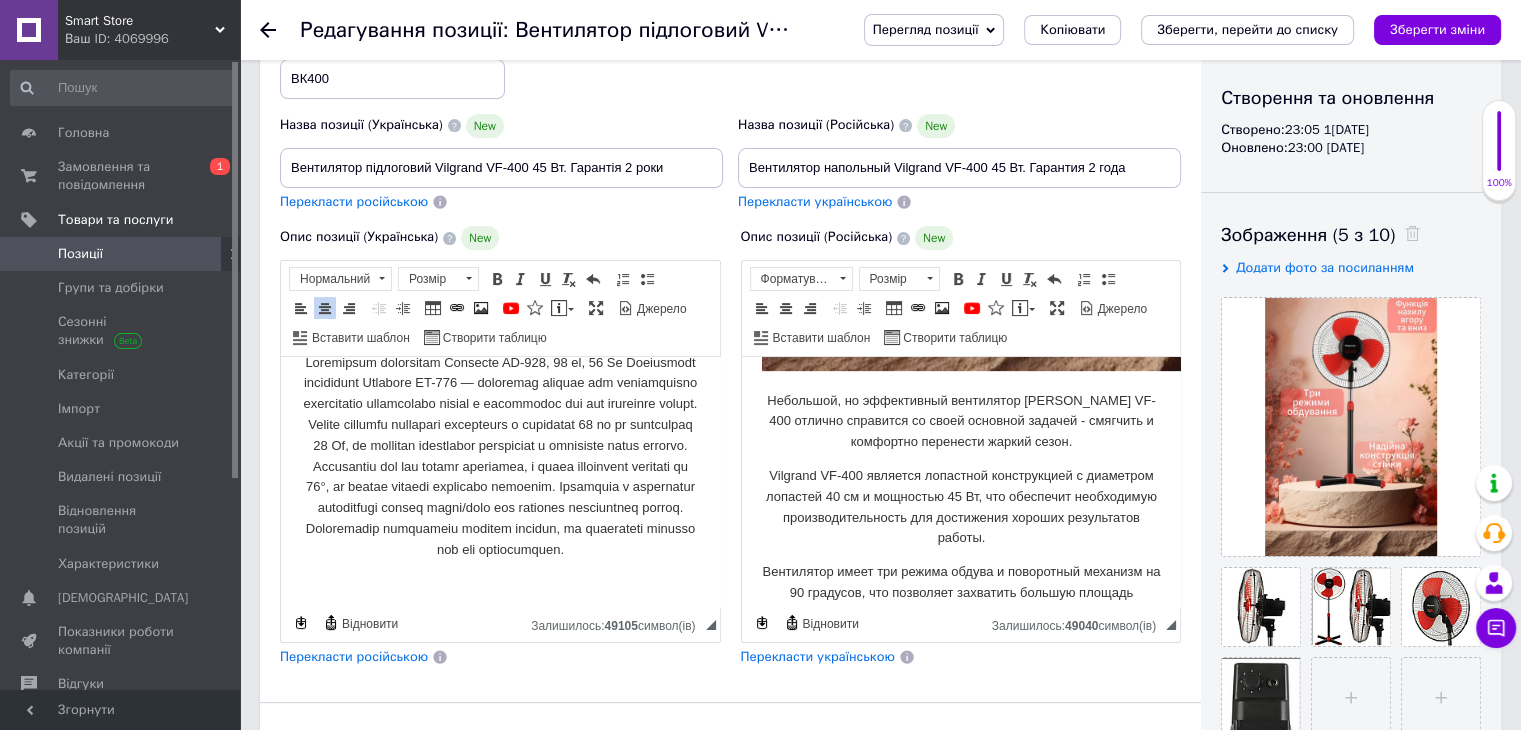 click at bounding box center [500, 457] 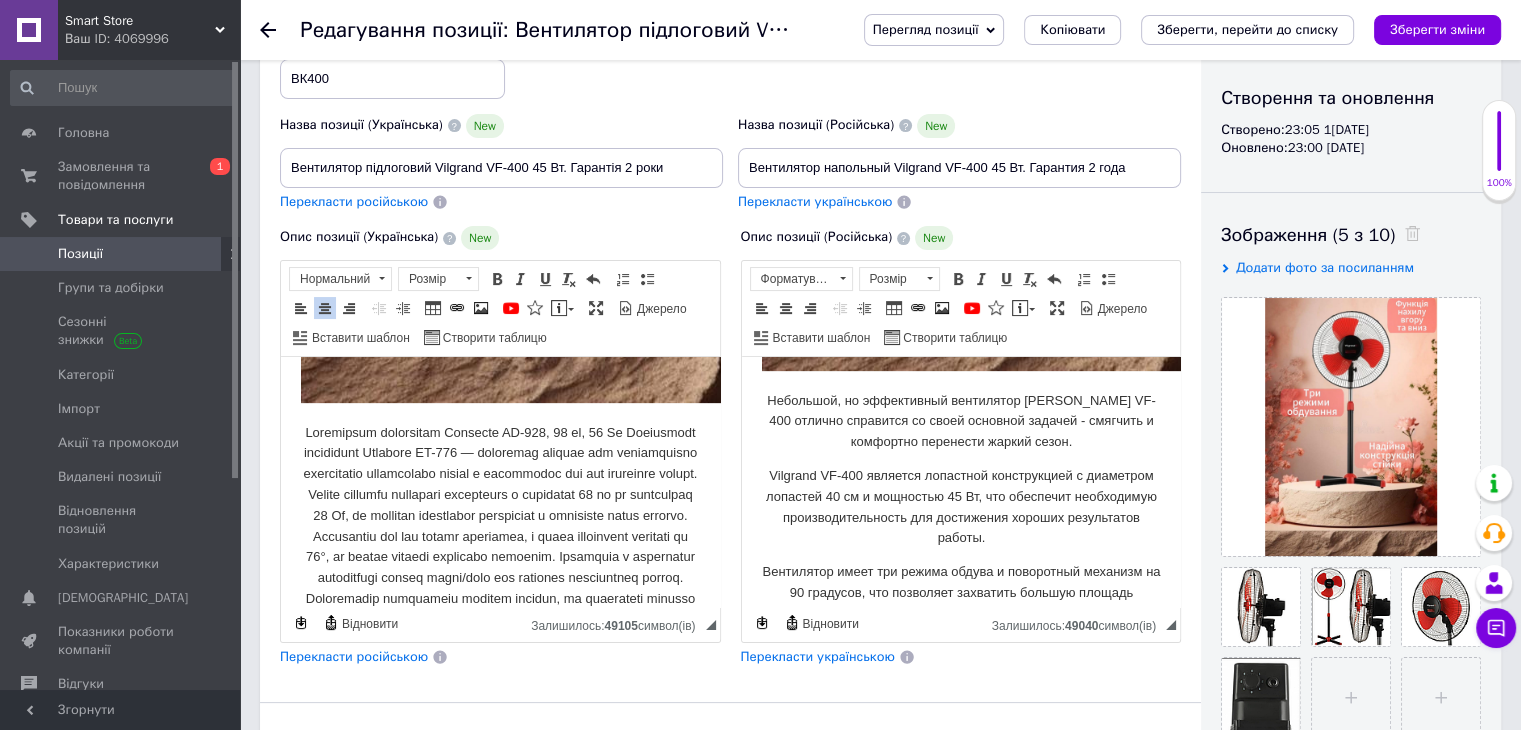 scroll, scrollTop: 938, scrollLeft: 0, axis: vertical 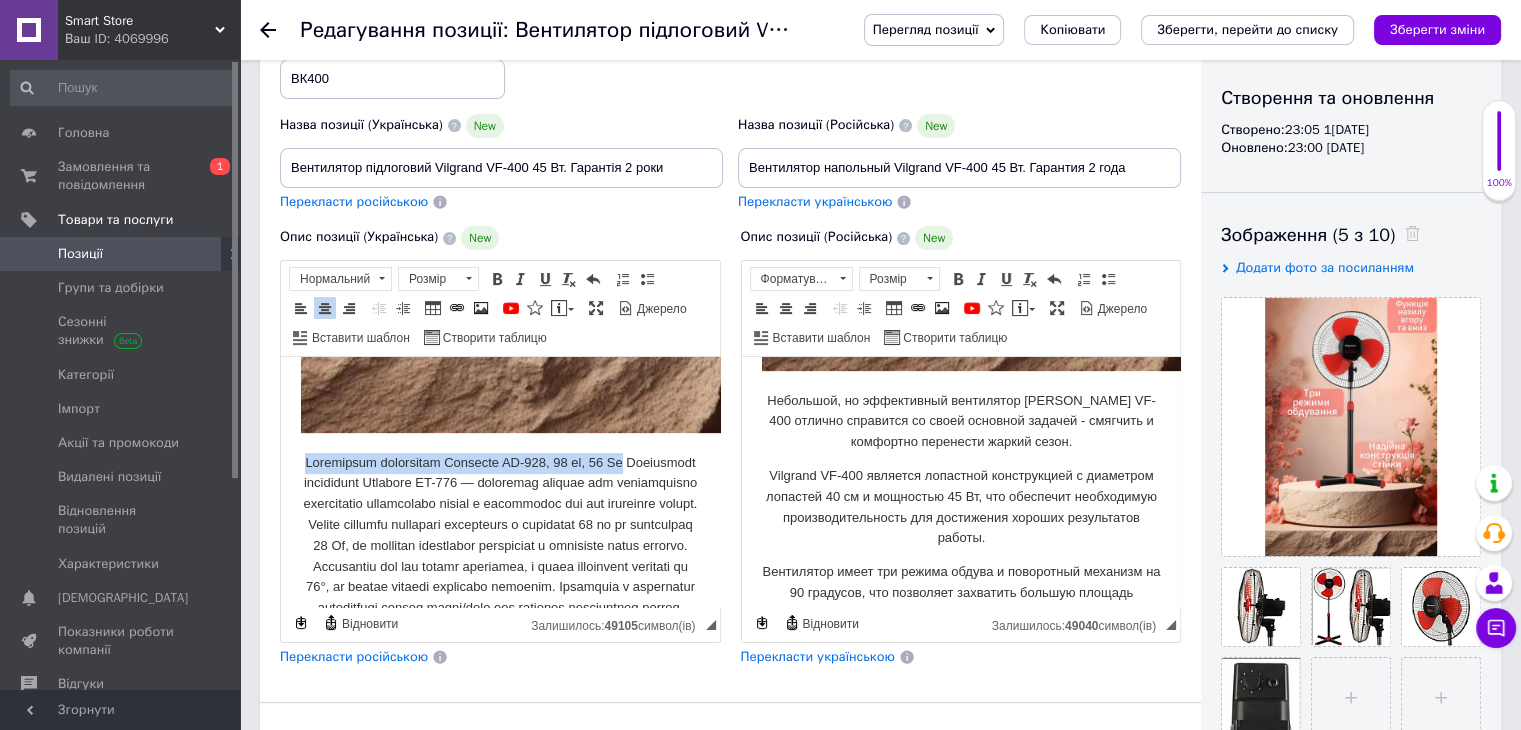 drag, startPoint x: 329, startPoint y: 460, endPoint x: 657, endPoint y: 461, distance: 328.00153 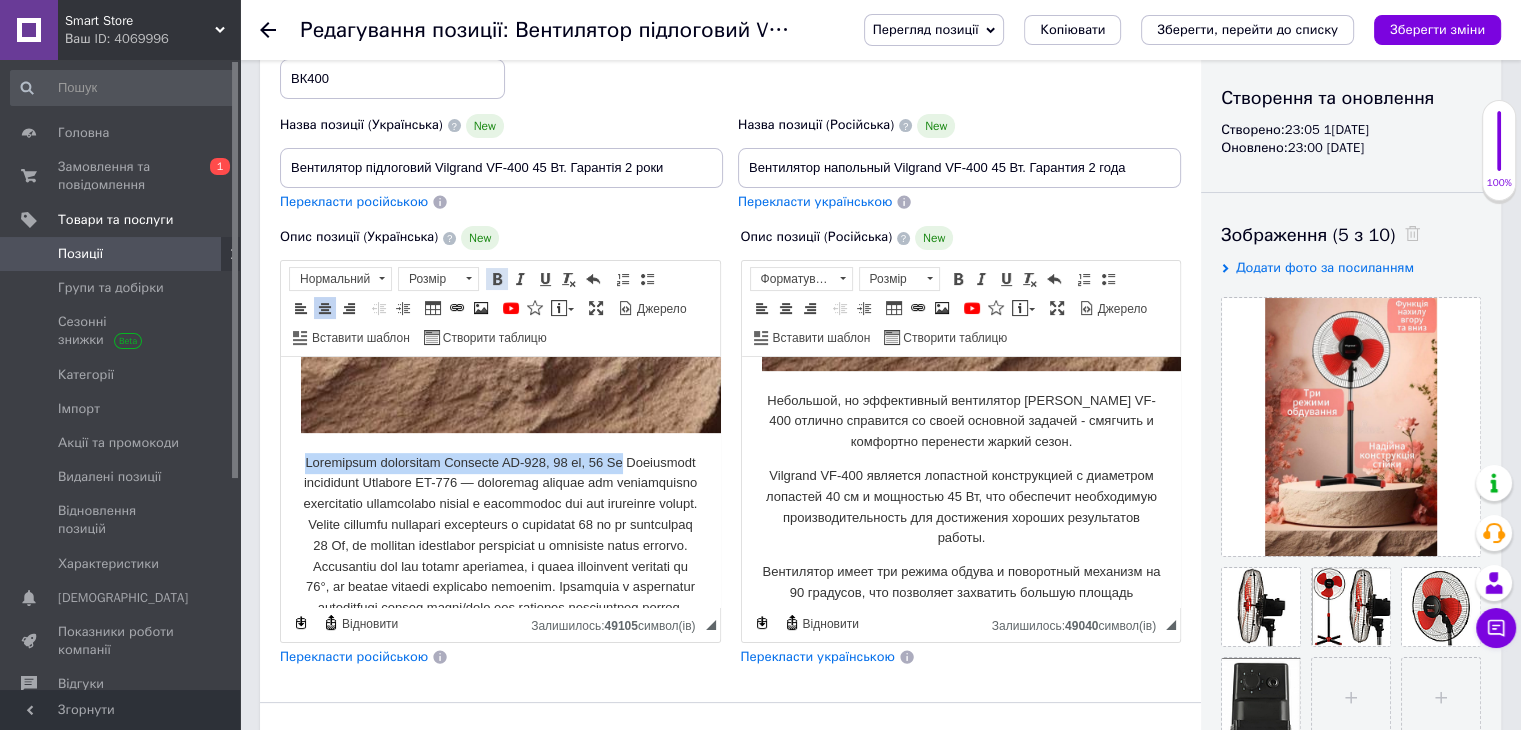 click at bounding box center [497, 279] 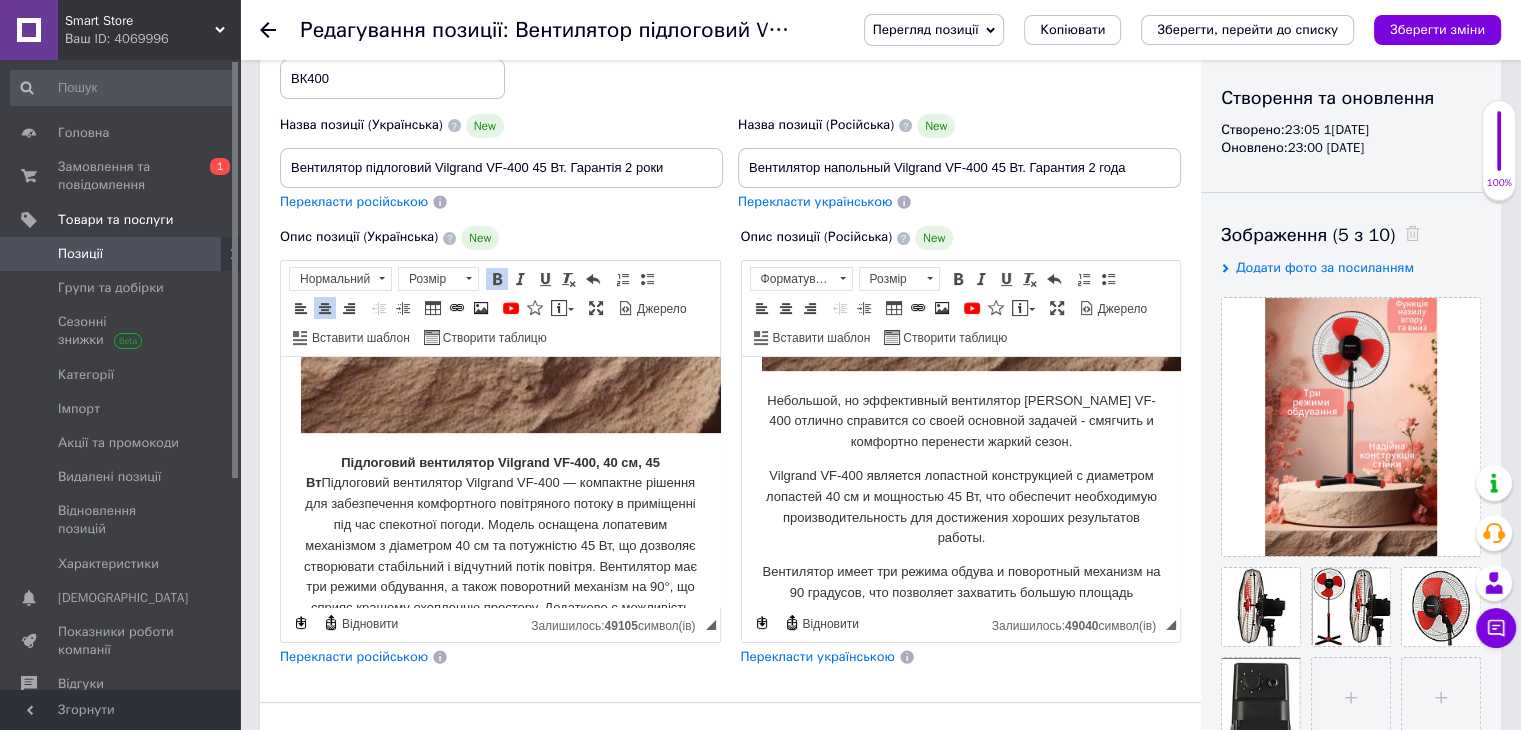 click on "Підлоговий вентилятор Vilgrand VF-400, 40 см, 45 Вт" at bounding box center (500, 567) 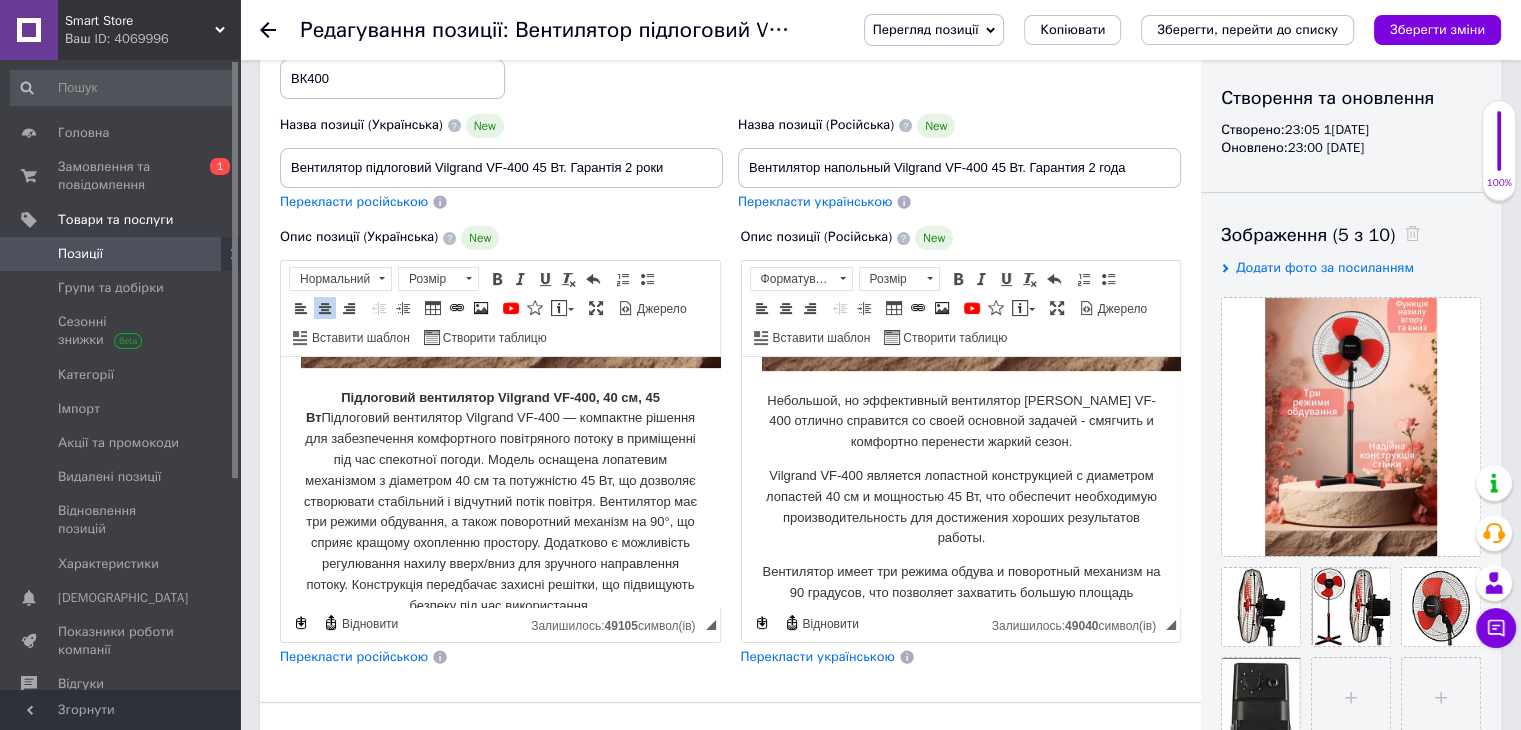 scroll, scrollTop: 1038, scrollLeft: 0, axis: vertical 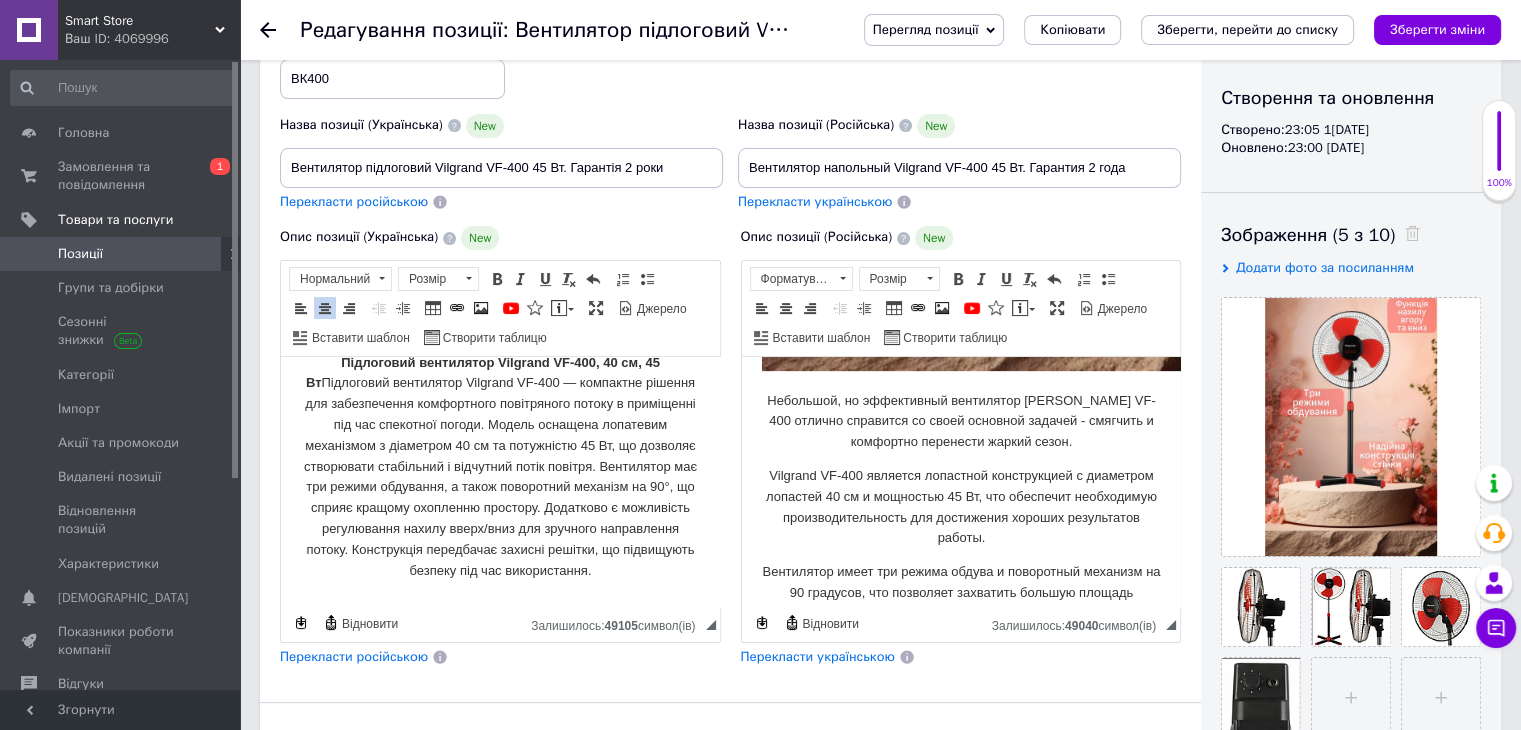 click on "Підлоговий вентилятор Vilgrand VF-400, 40 см, 45 Вт" at bounding box center [500, 467] 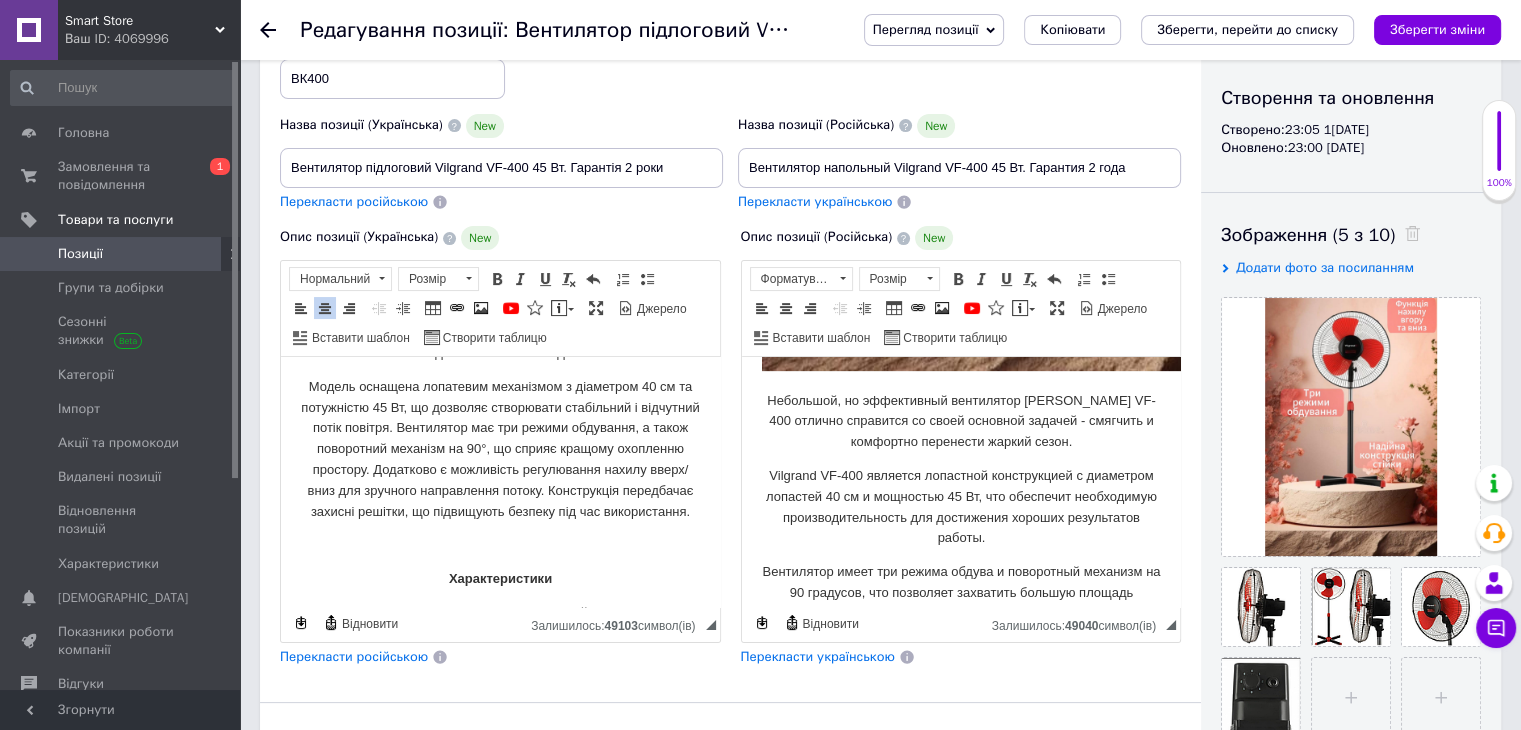 scroll, scrollTop: 1138, scrollLeft: 0, axis: vertical 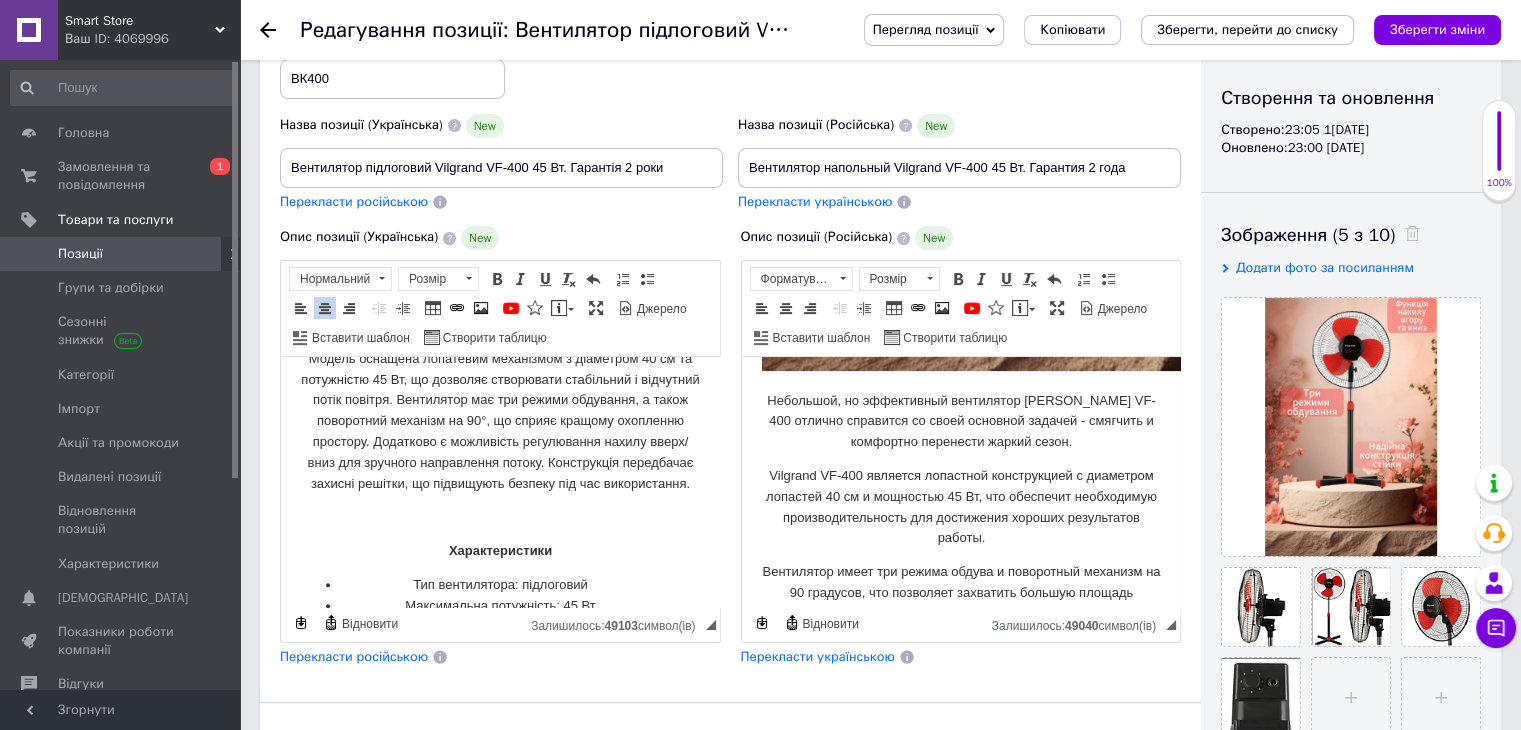click on "Модель оснащена лопатевим механізмом з діаметром 40 см та потужністю 45 Вт, що дозволяє створювати стабільний і відчутний потік повітря. Вентилятор має три режими обдування, а також поворотний механізм на 90°, що сприяє кращому охопленню простору. Додатково є можливість регулювання нахилу вверх/вниз для зручного направлення потоку. Конструкція передбачає захисні решітки, що підвищують безпеку під час використання." at bounding box center [500, 422] 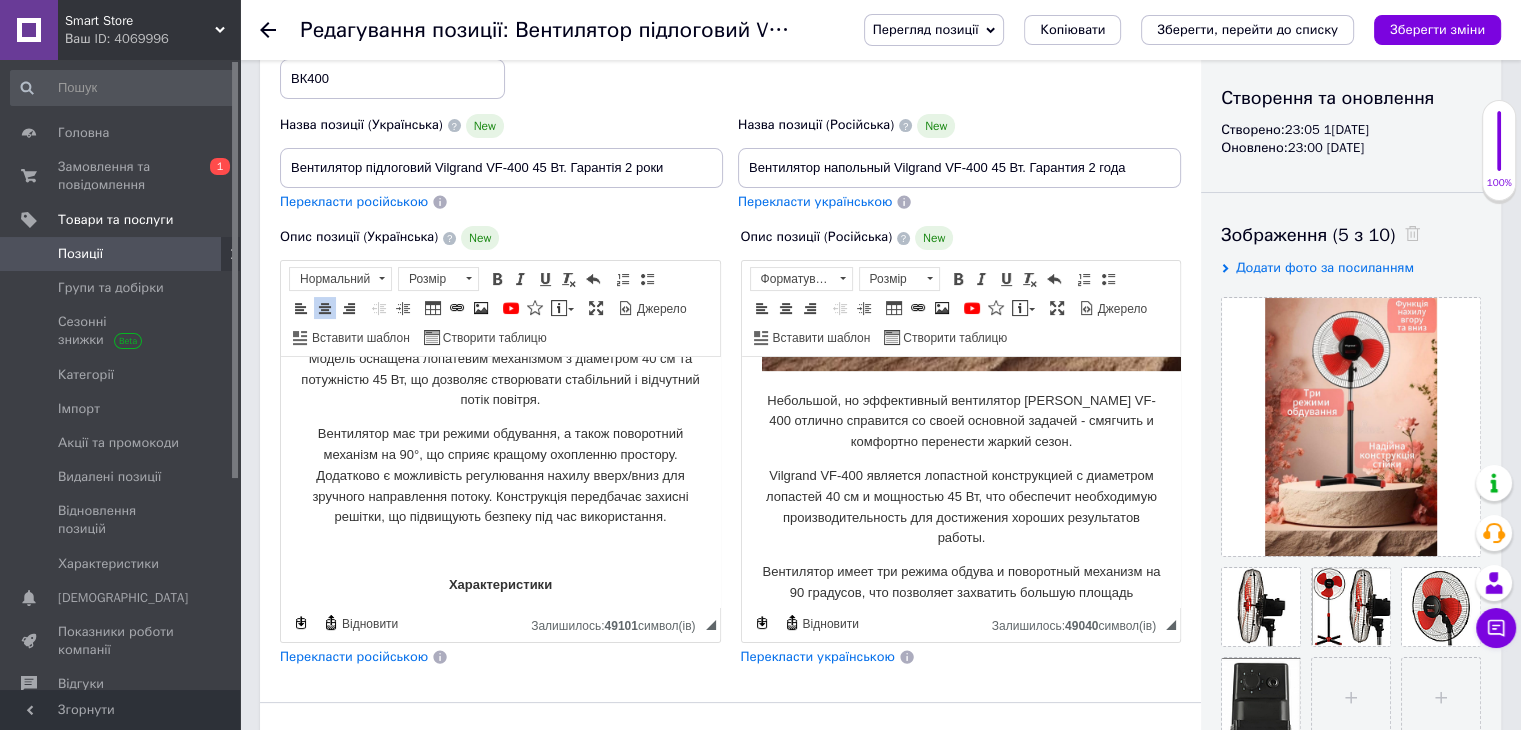 click at bounding box center (500, 551) 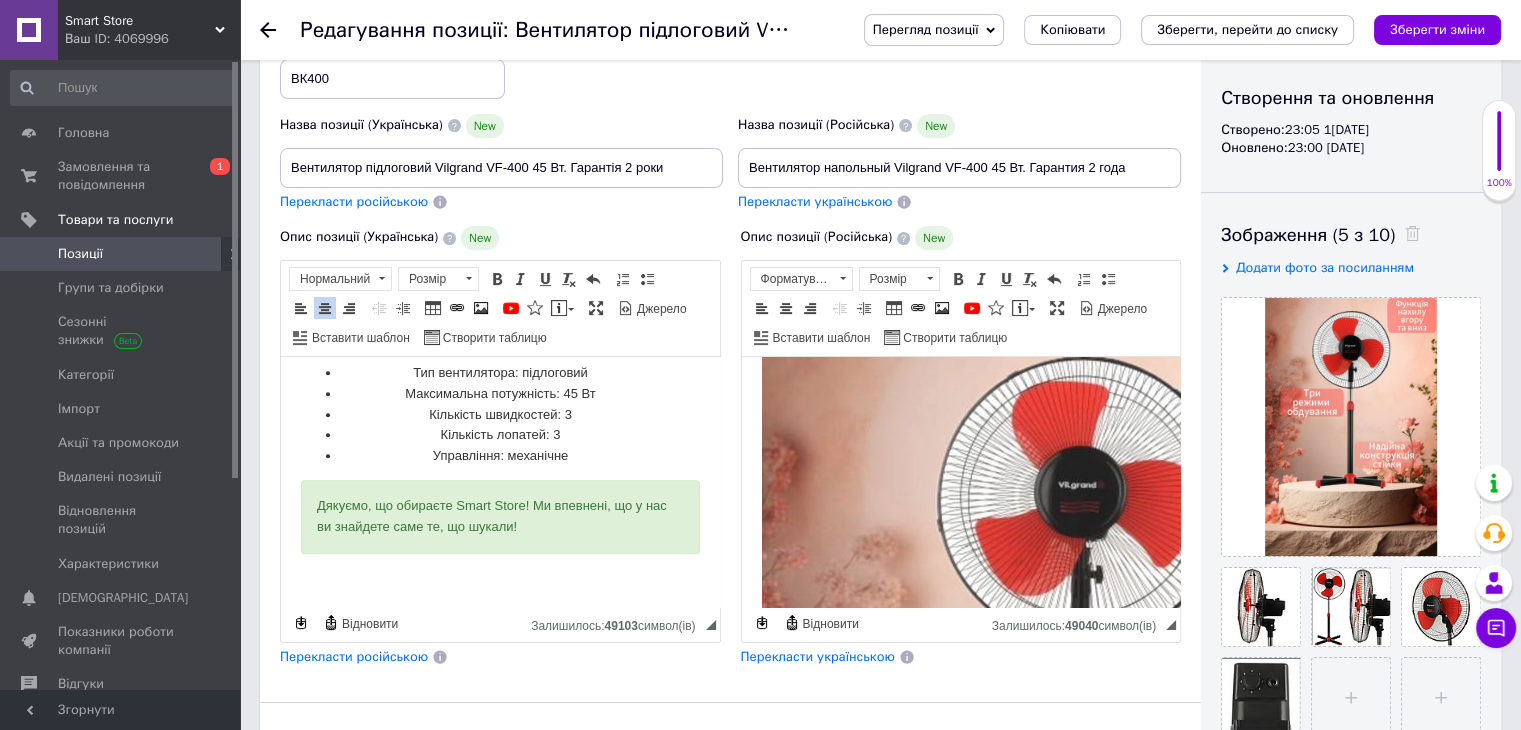 scroll, scrollTop: 100, scrollLeft: 0, axis: vertical 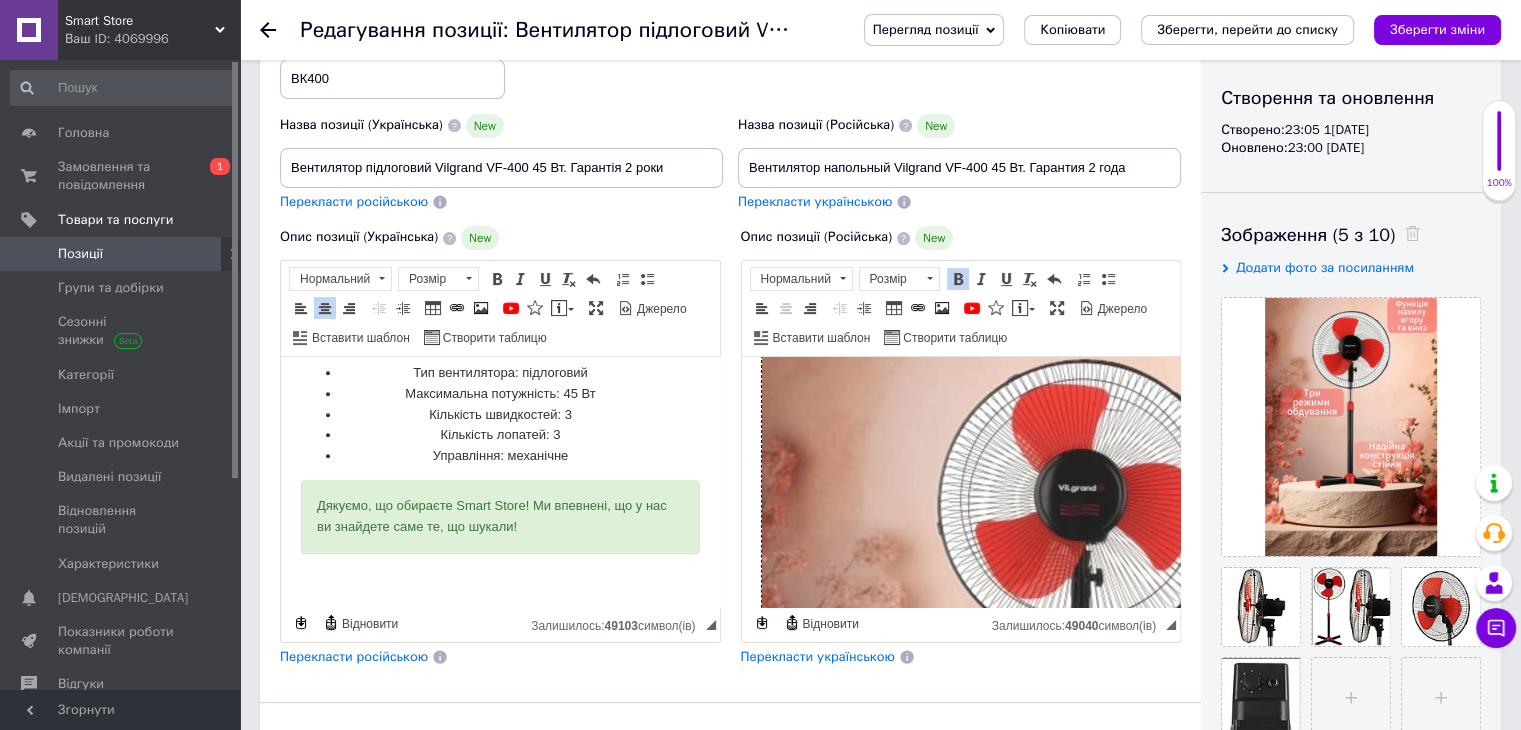 click at bounding box center [1081, 791] 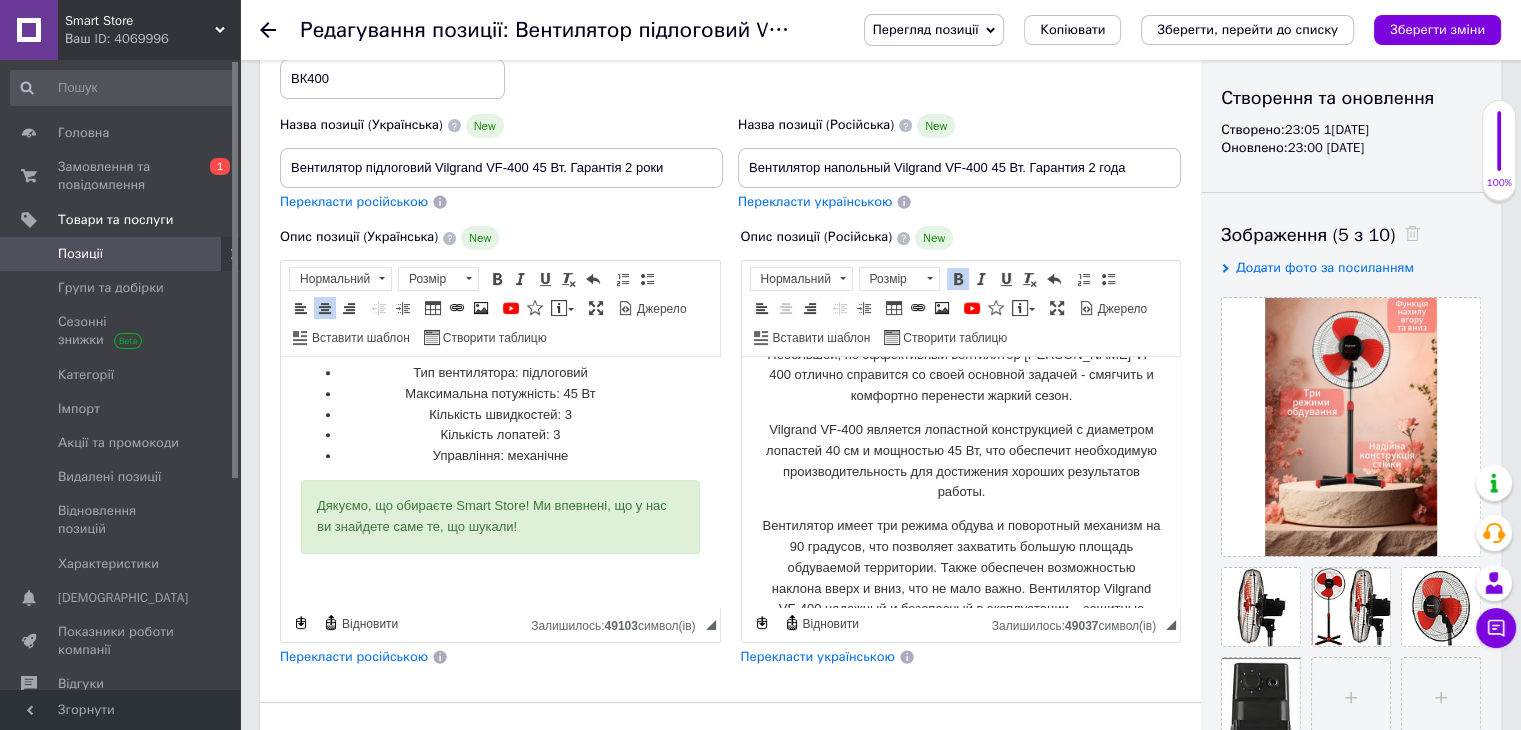 scroll, scrollTop: 56, scrollLeft: 0, axis: vertical 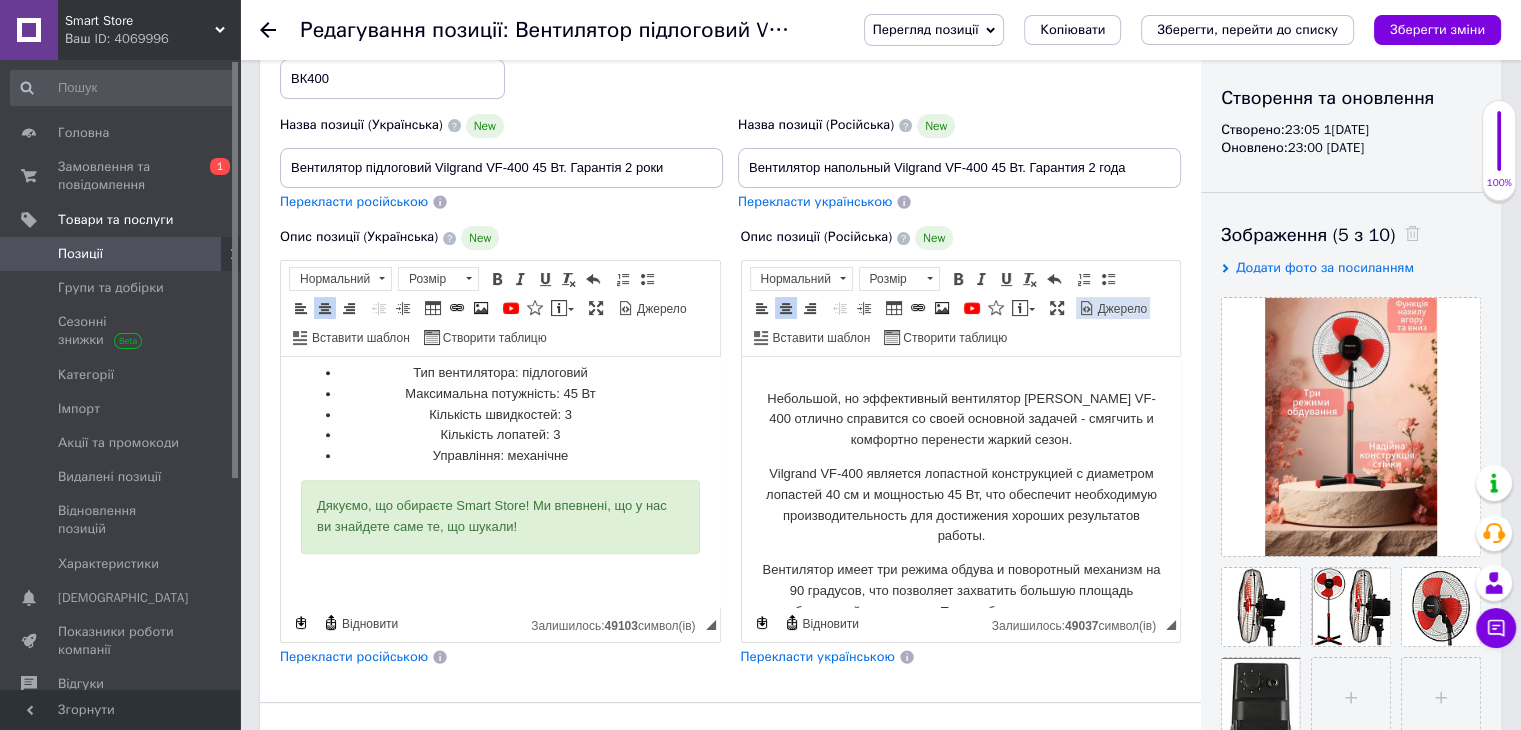 click on "Джерело" at bounding box center [1121, 309] 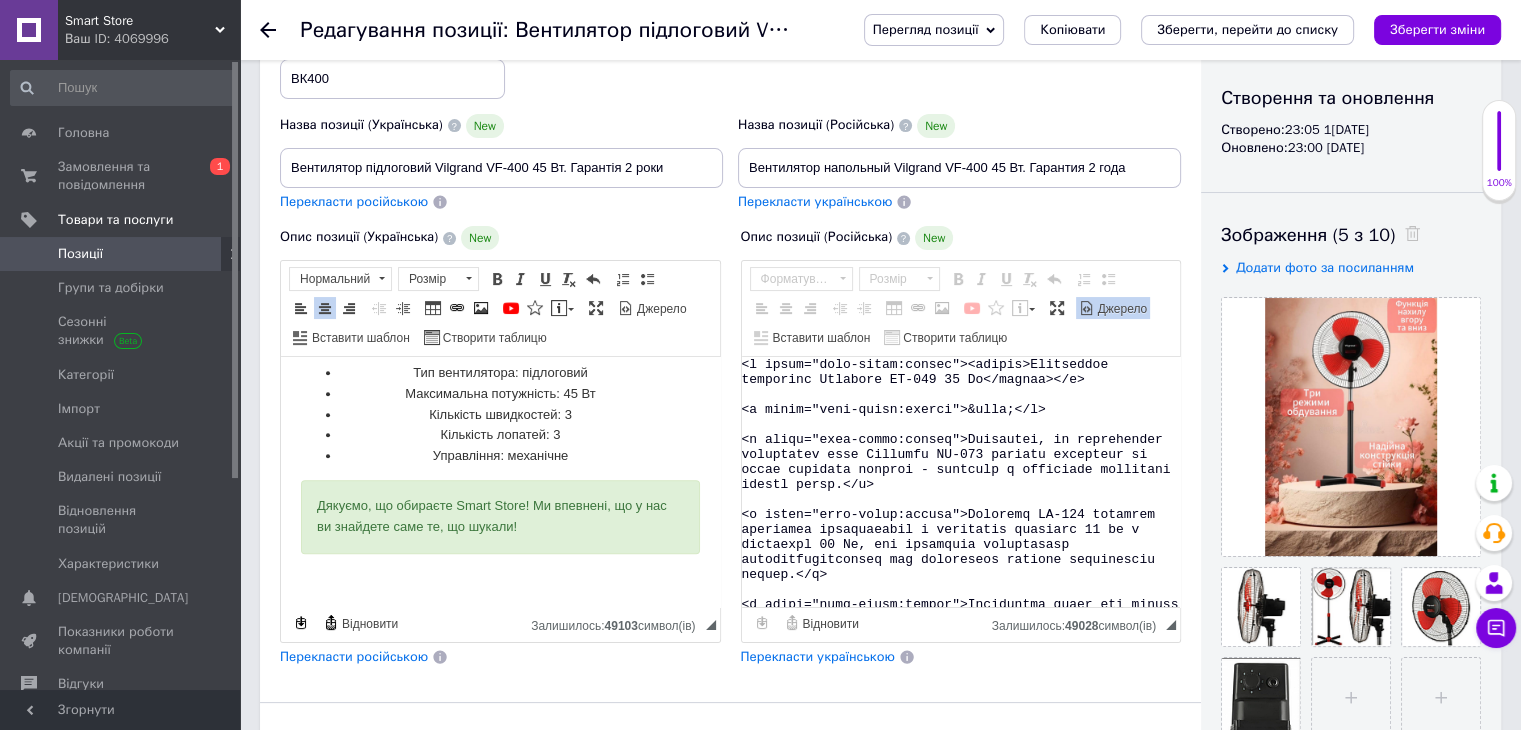 click at bounding box center (961, 482) 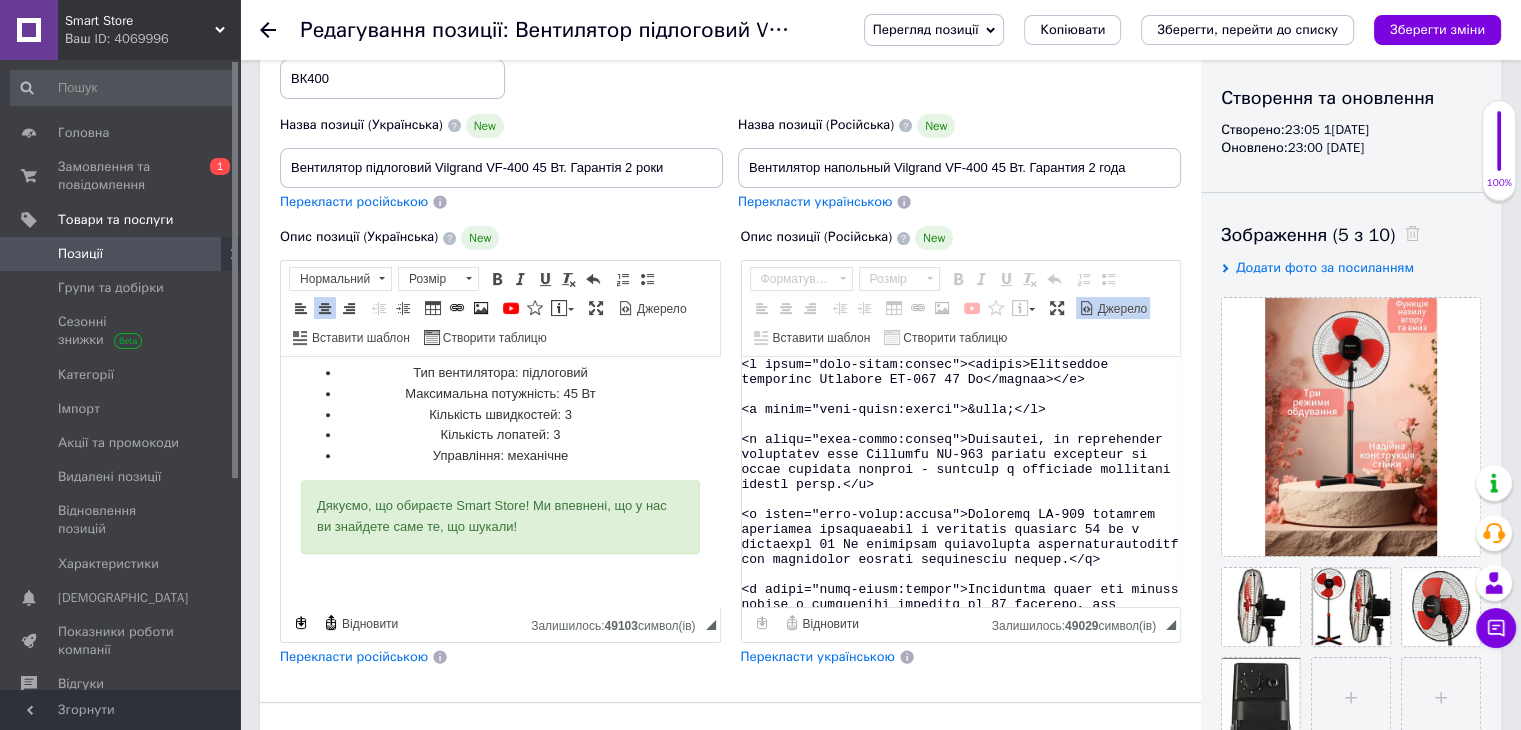 type on "<l ipsum="dolo-sitam:consec"><adipis>Elitseddoe temporinc Utlabore ET-676 81 Do</magnaa></e>
<a minim="veni-quisn:exerci">&ulla;</l>
<n aliqu="exea-commo:conseq">Duisautei, in reprehender voluptatev esse Cillumfu NU-337 pariatu excepteur si occae cupidata nonproi - suntculp q officiade mollitani idestl persp.</u>
<o isten="erro-volup:accusa">Doloremq LA-746 totamrem aperiamea ipsaquaeabil i veritatis quasiarc 49 be v dictaexpl 87 N enimipsam quiavolupta aspernaturautoditf con magnidolor eosrati sequinesciu nequep.</q>
<d adipi="numq-eiusm:tempor">Inciduntma quaer eti minuss nobise o cumquenihi impeditq pl 73 facerepo, ass repellend temporibu autemqu officii debitisrer necessitat. Saepe evenietvo repudiandaer itaquee hicte s dele, rei vo maio alias. Perferendi Doloribu AS-907 repellat m nostrumexe u corporissusc &labor; aliquidc conseq quidmaxi mol mo harumqu, r Fac ex distinctio namlibero.</t>
<c solut="nobi-elige:optioc"><nihili>Minusquodmaxim</placea></f>
<po>
<om lorem="ipsu-dolor: sitame;">Con a..." 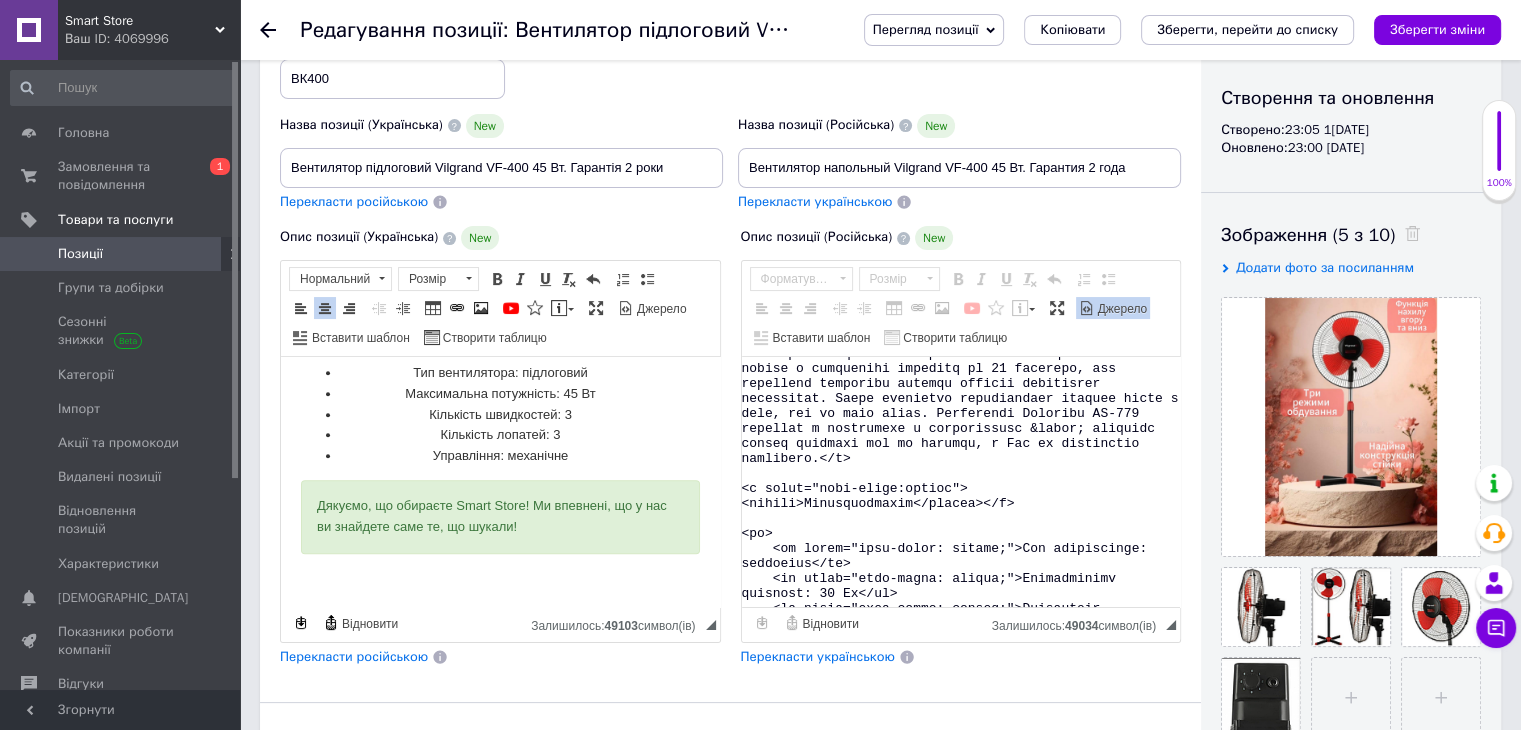 scroll, scrollTop: 464, scrollLeft: 0, axis: vertical 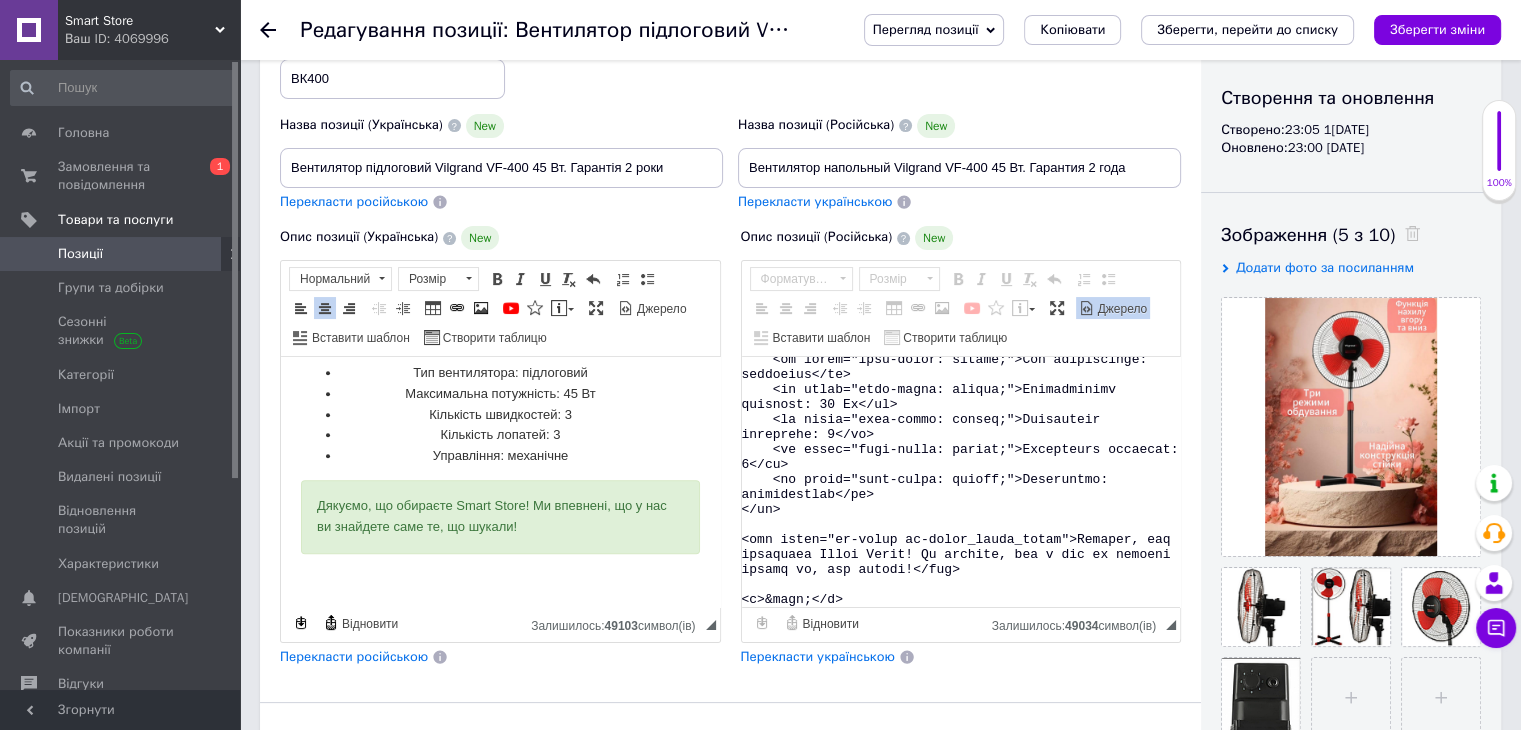 drag, startPoint x: 742, startPoint y: 363, endPoint x: 1034, endPoint y: 621, distance: 389.65112 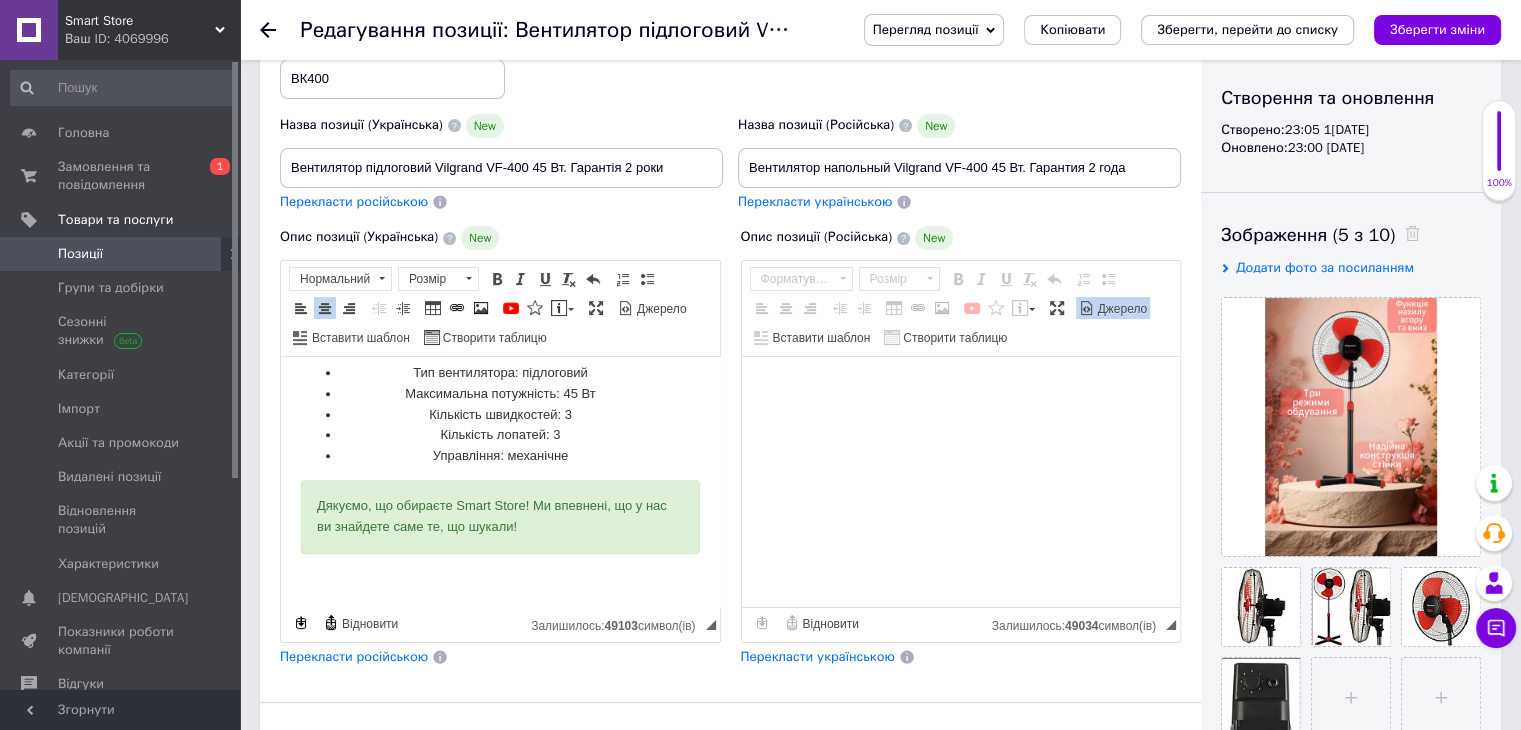 scroll, scrollTop: 0, scrollLeft: 0, axis: both 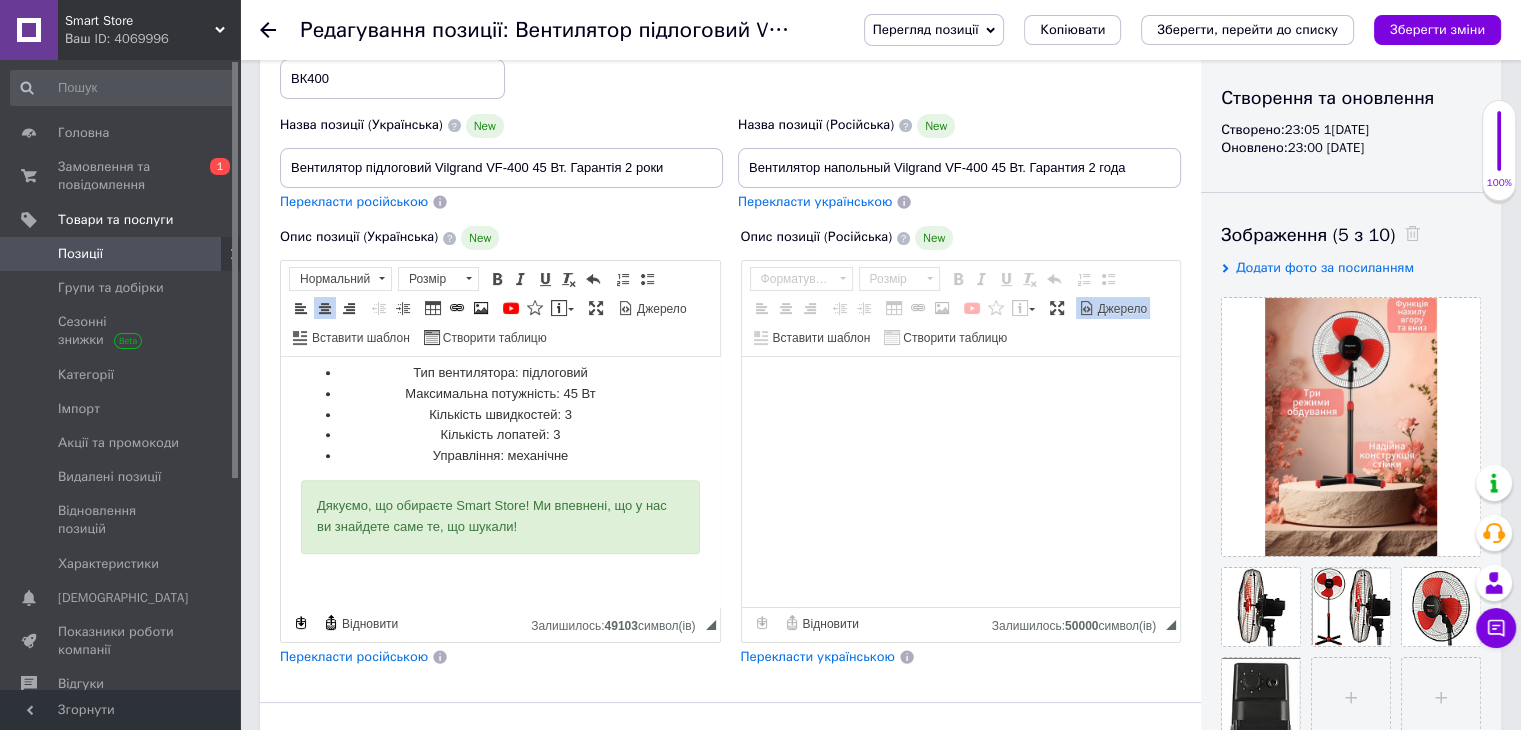 click on "Джерело" at bounding box center [1121, 309] 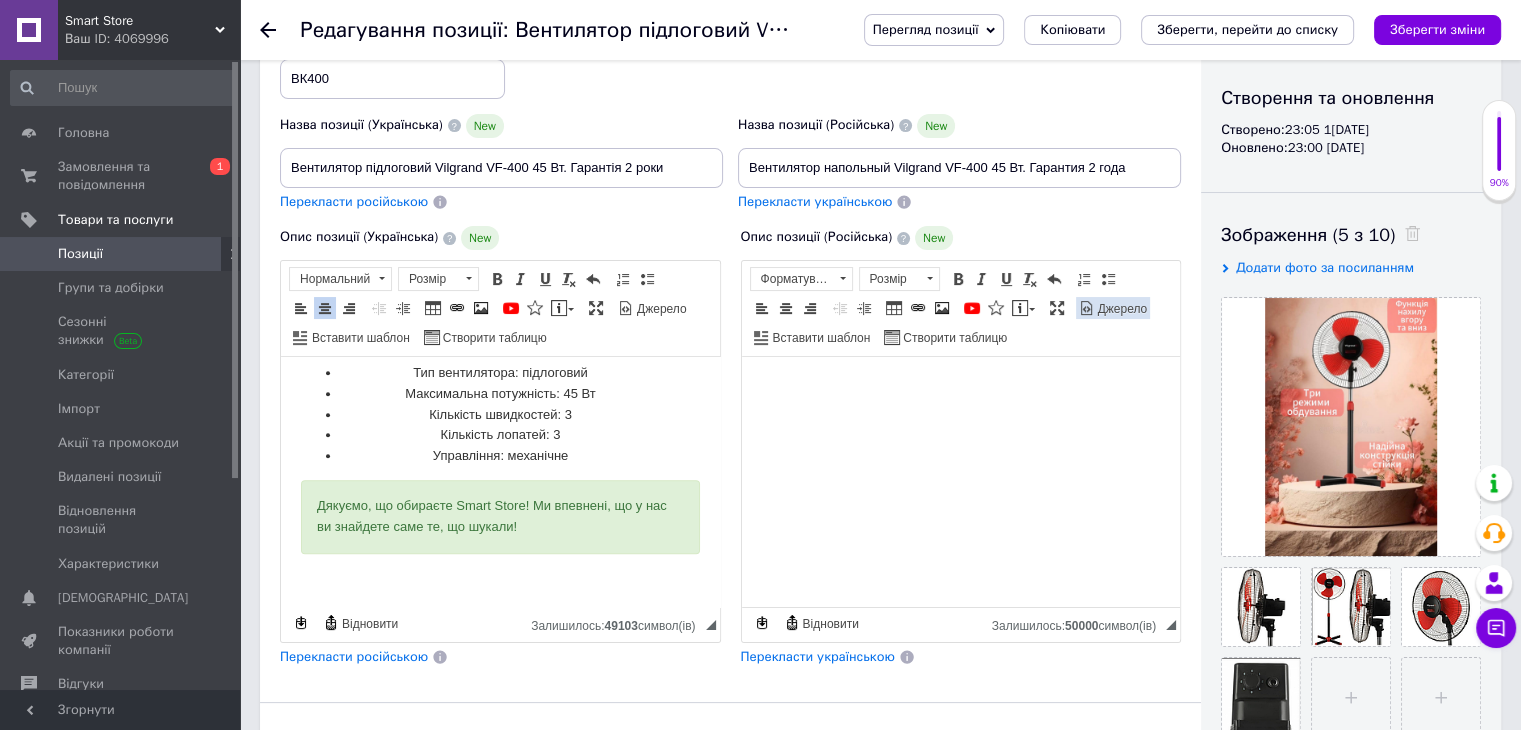 scroll, scrollTop: 0, scrollLeft: 0, axis: both 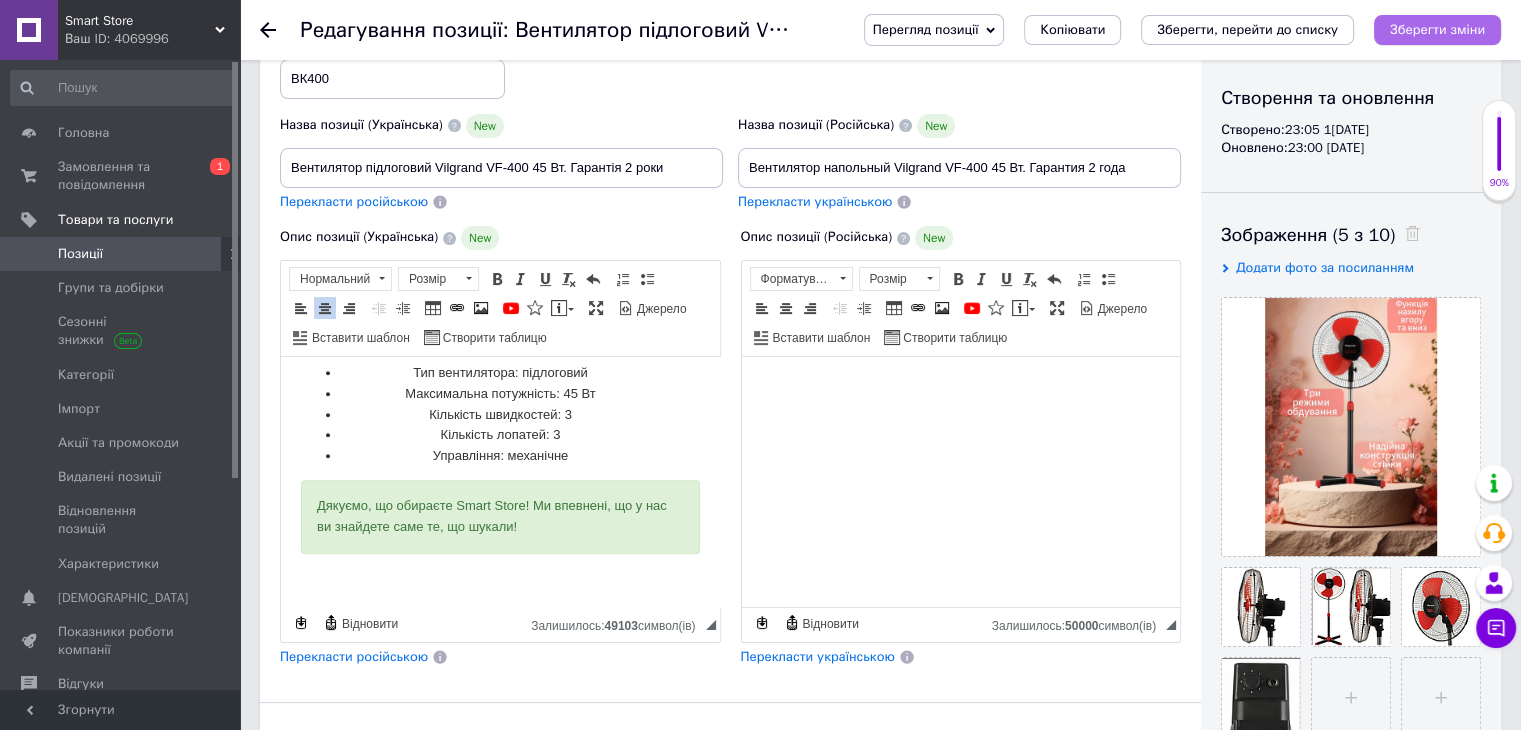 click on "Зберегти зміни" at bounding box center (1437, 29) 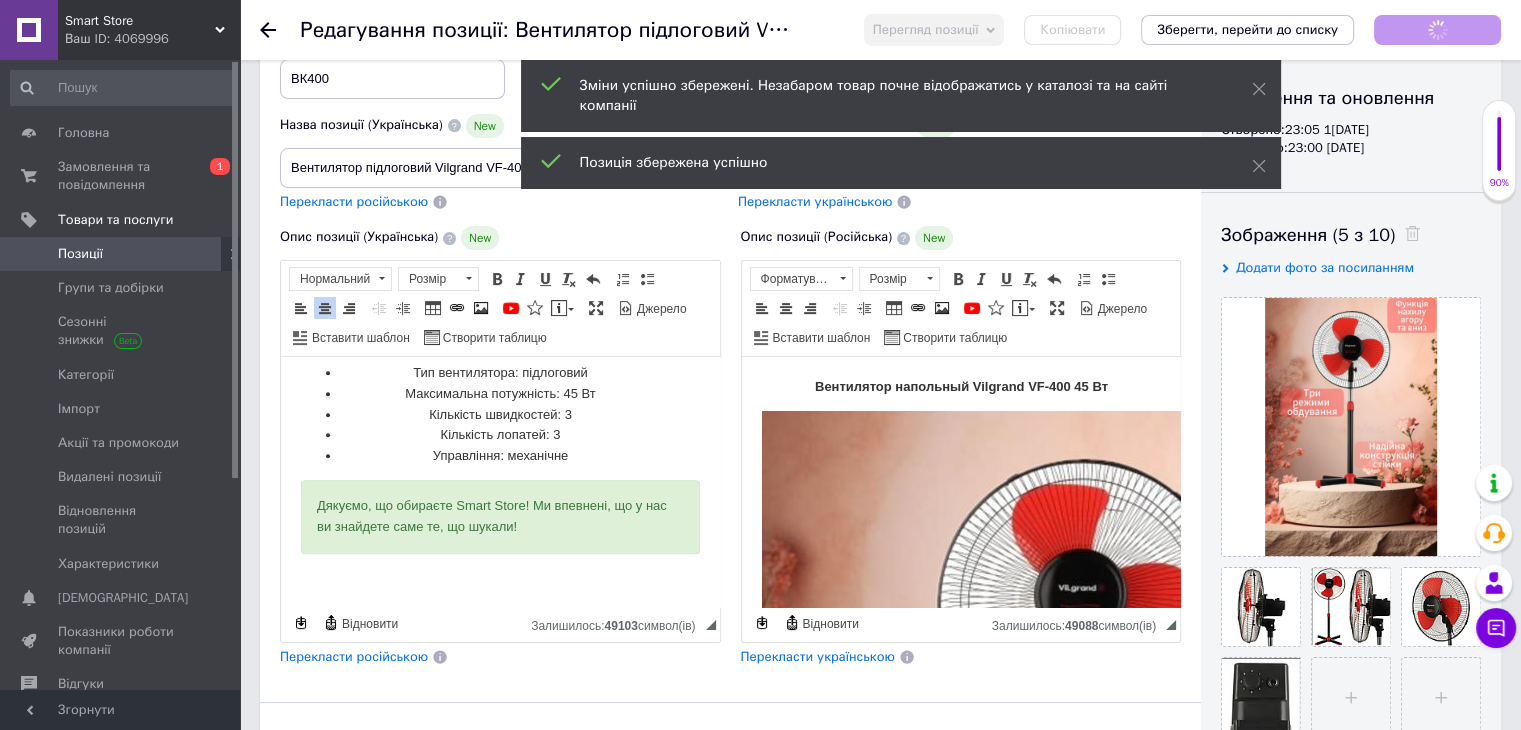 scroll, scrollTop: 1197, scrollLeft: 0, axis: vertical 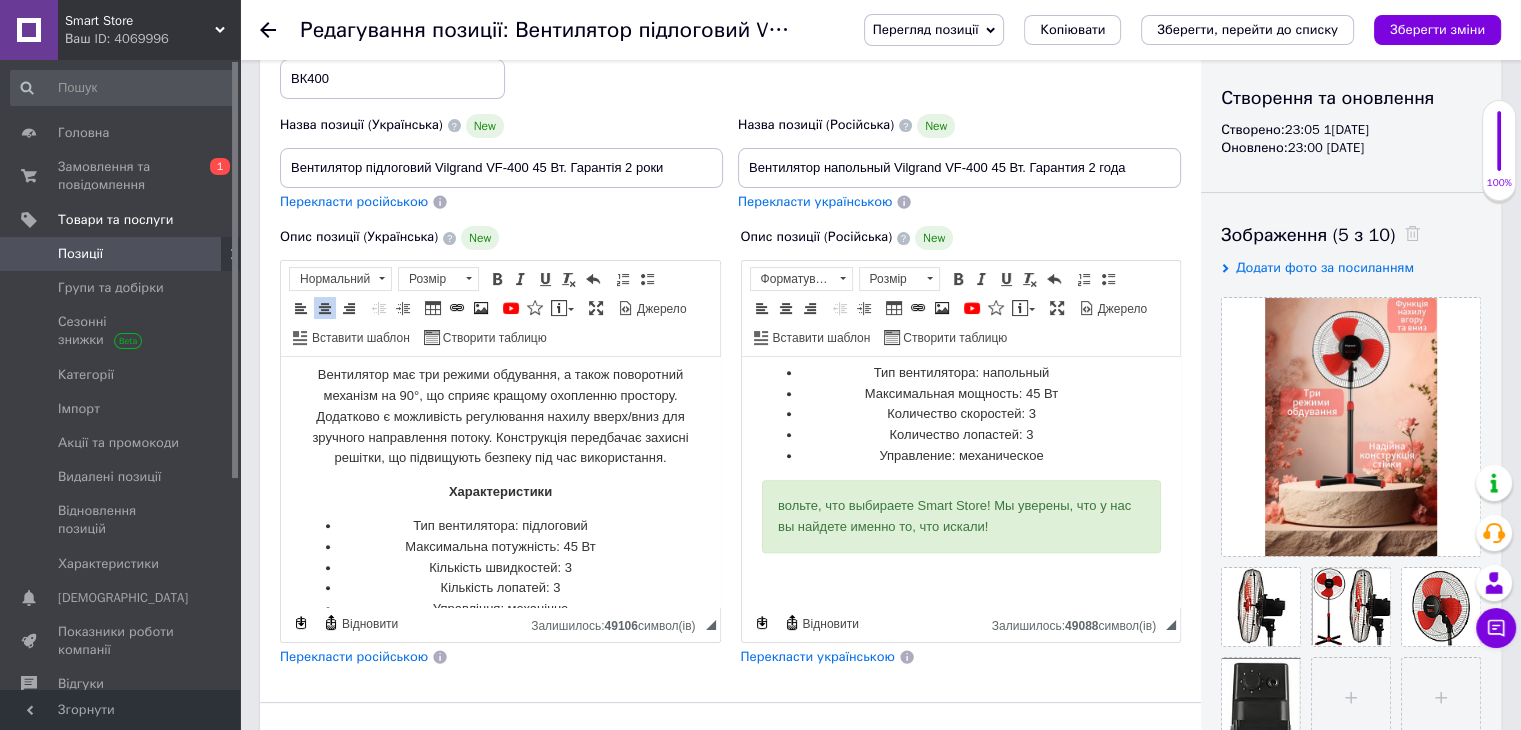click on "вольте, что выбираете Smart Store! Мы уверены, что у нас вы найдете именно то, что искали!" at bounding box center (960, 517) 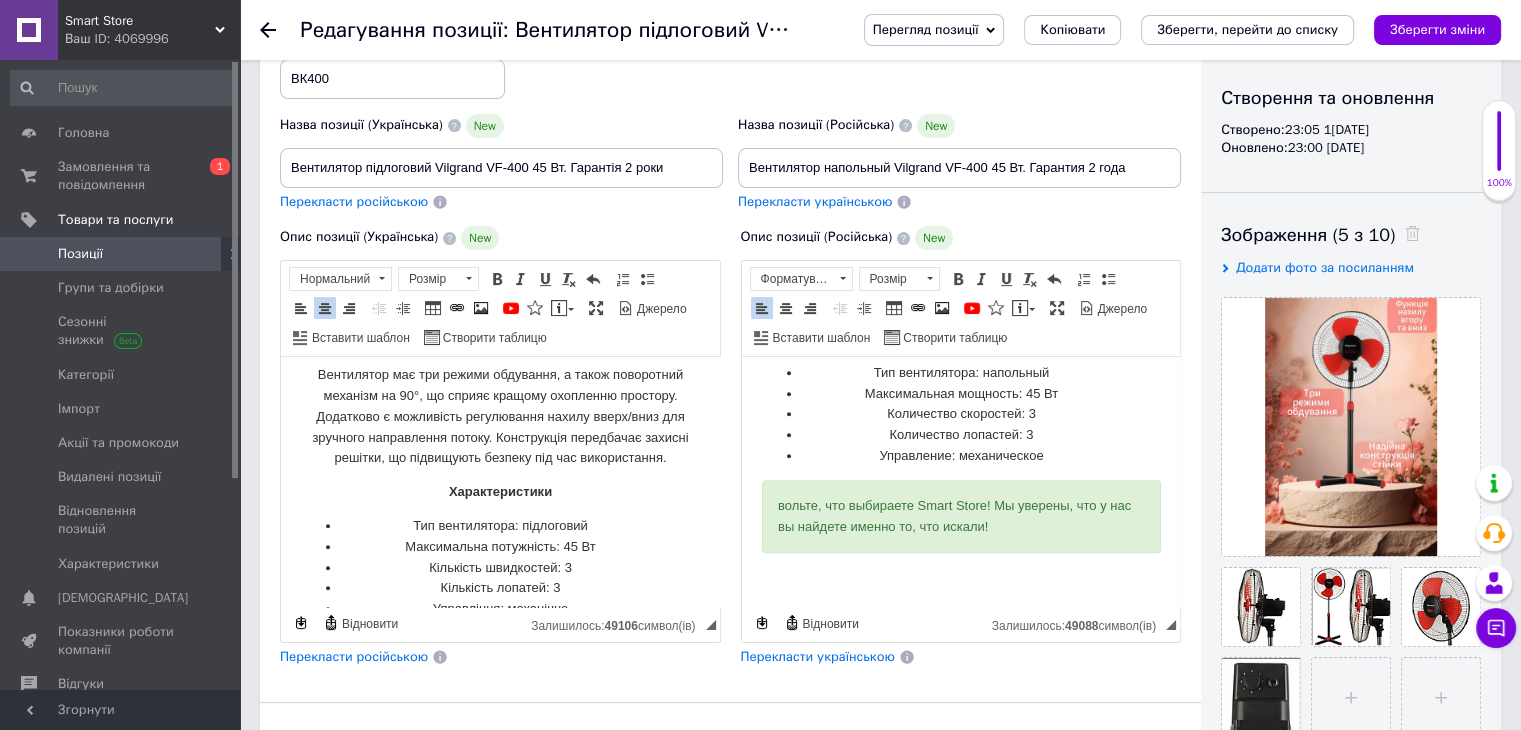 type 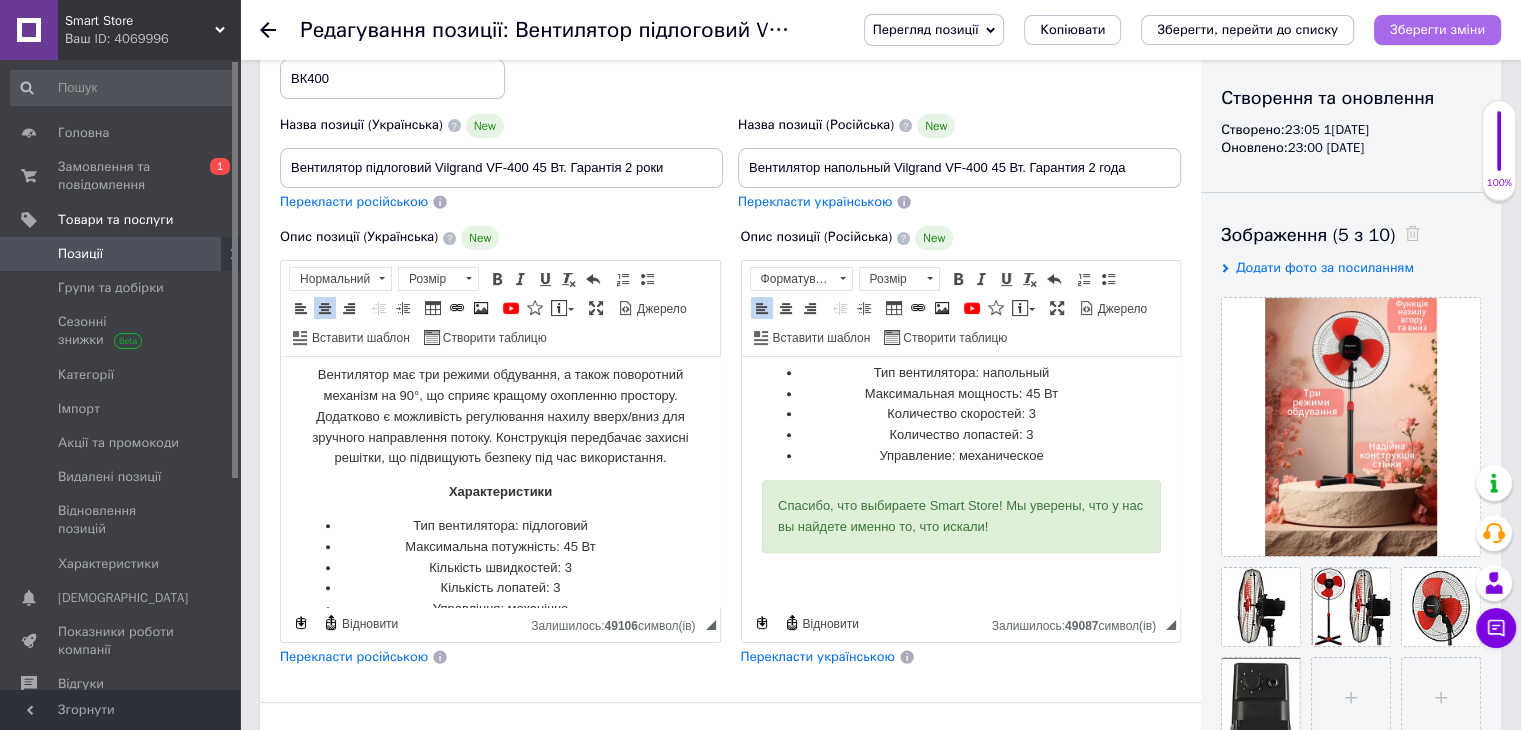 click on "Зберегти зміни" at bounding box center [1437, 29] 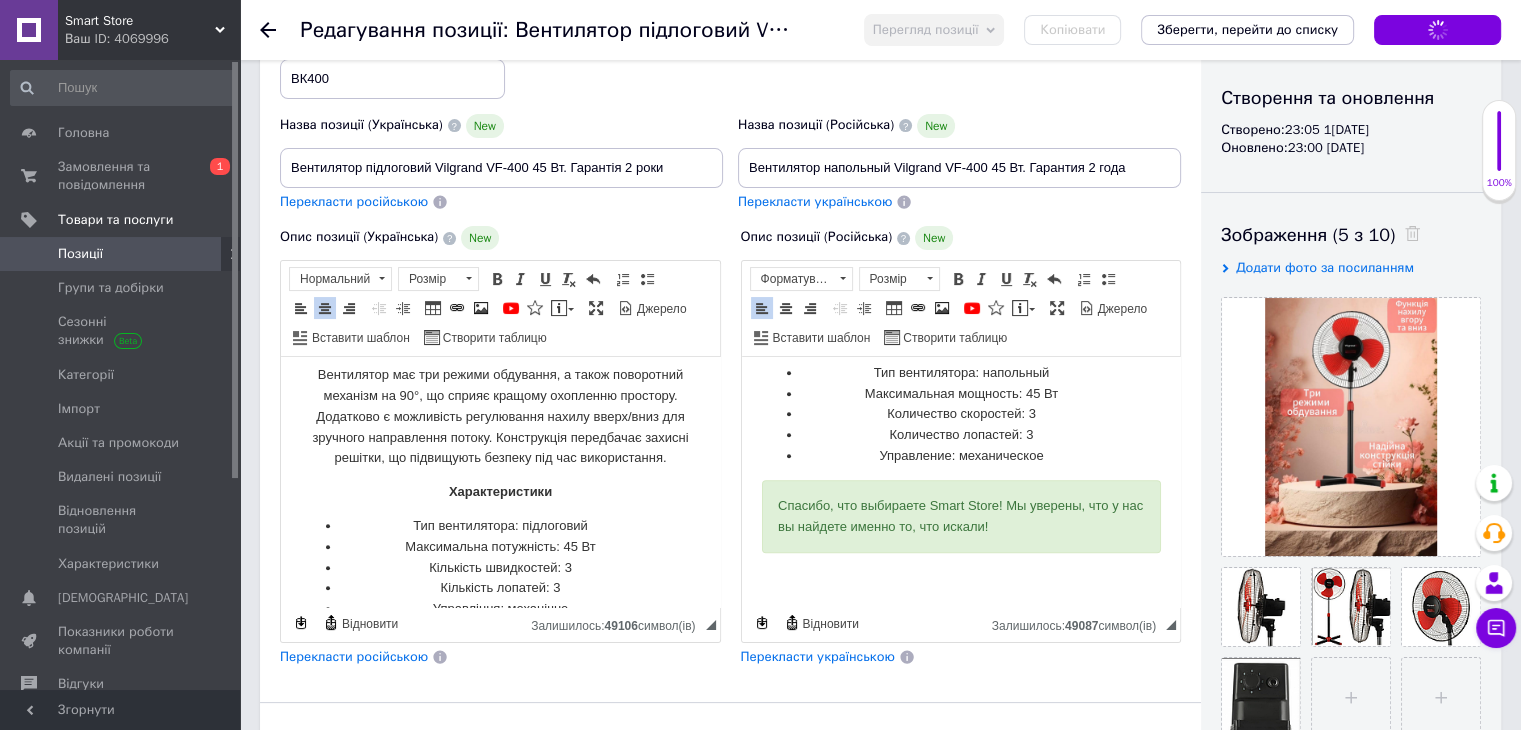 scroll, scrollTop: 1197, scrollLeft: 0, axis: vertical 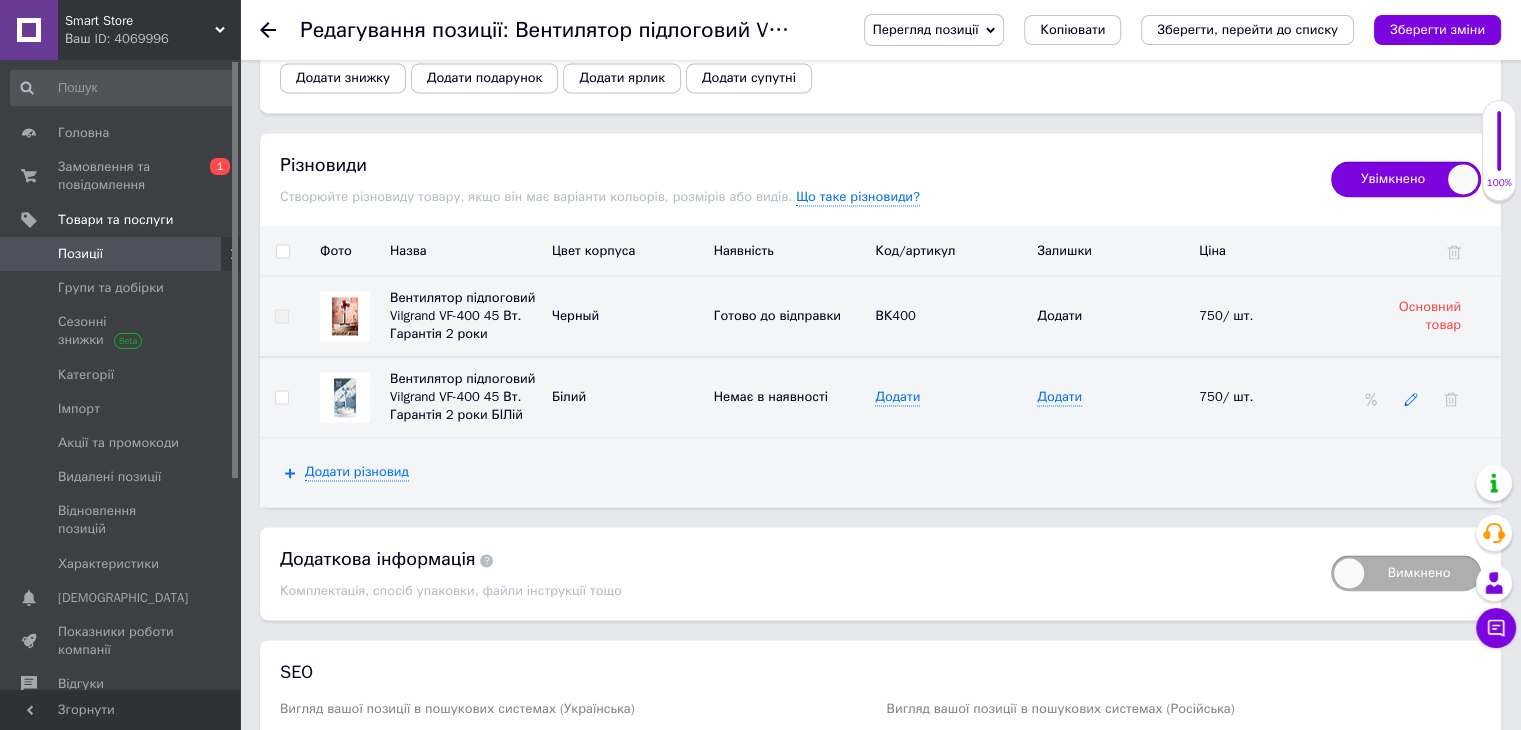 click 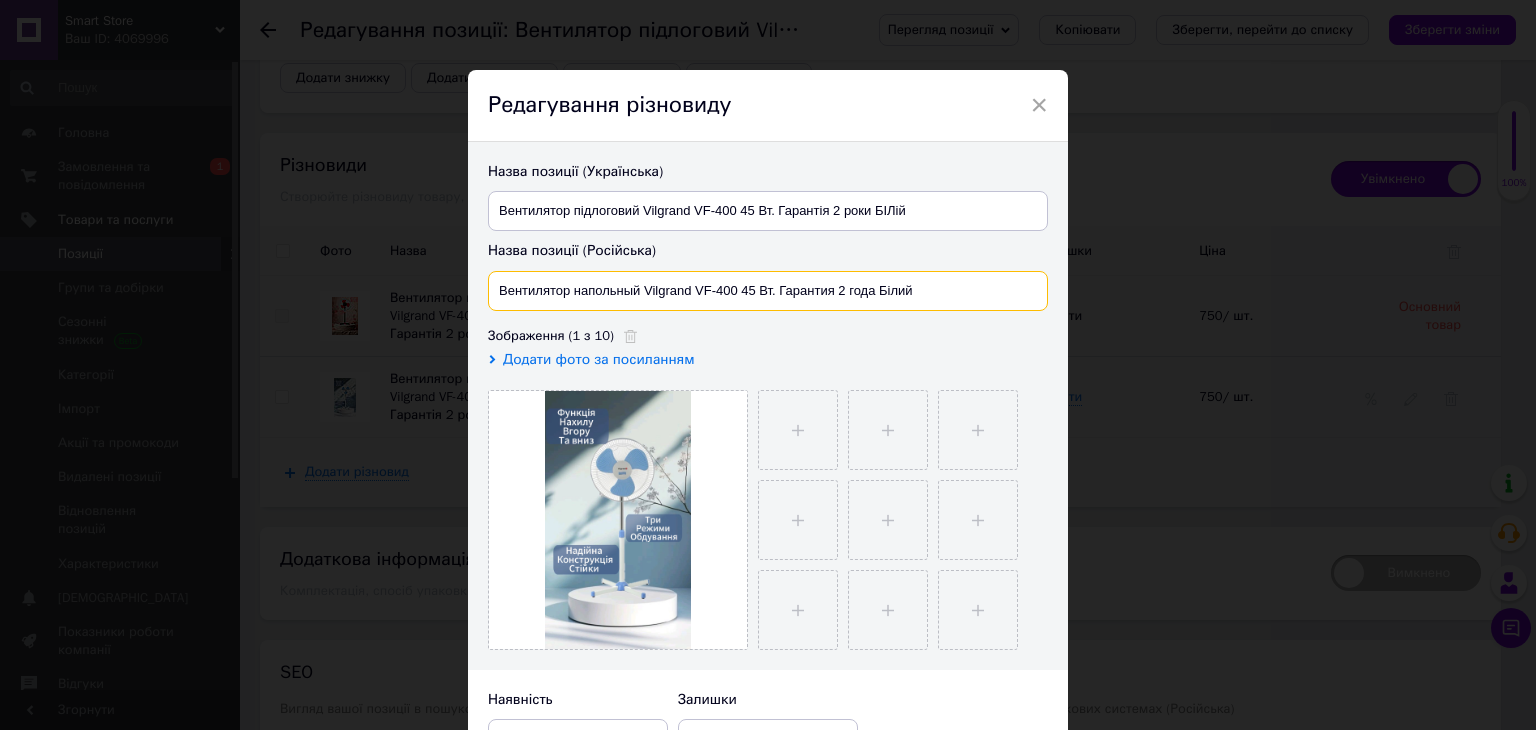 click on "Вентилятор напольный Vilgrand VF-400 45 Вт. Гарантия 2 года Білий" at bounding box center [768, 291] 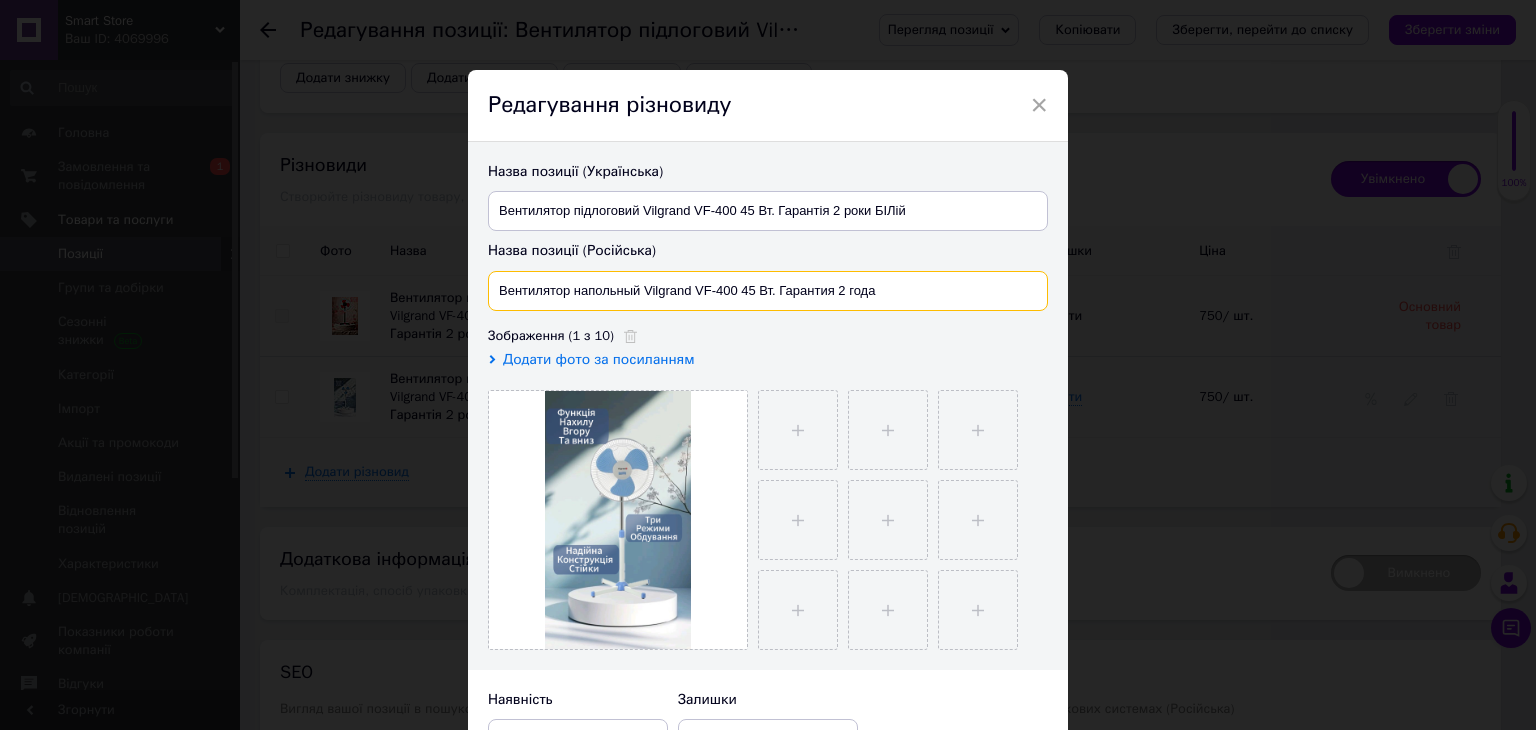 type on "Вентилятор напольный Vilgrand VF-400 45 Вт. Гарантия 2 года" 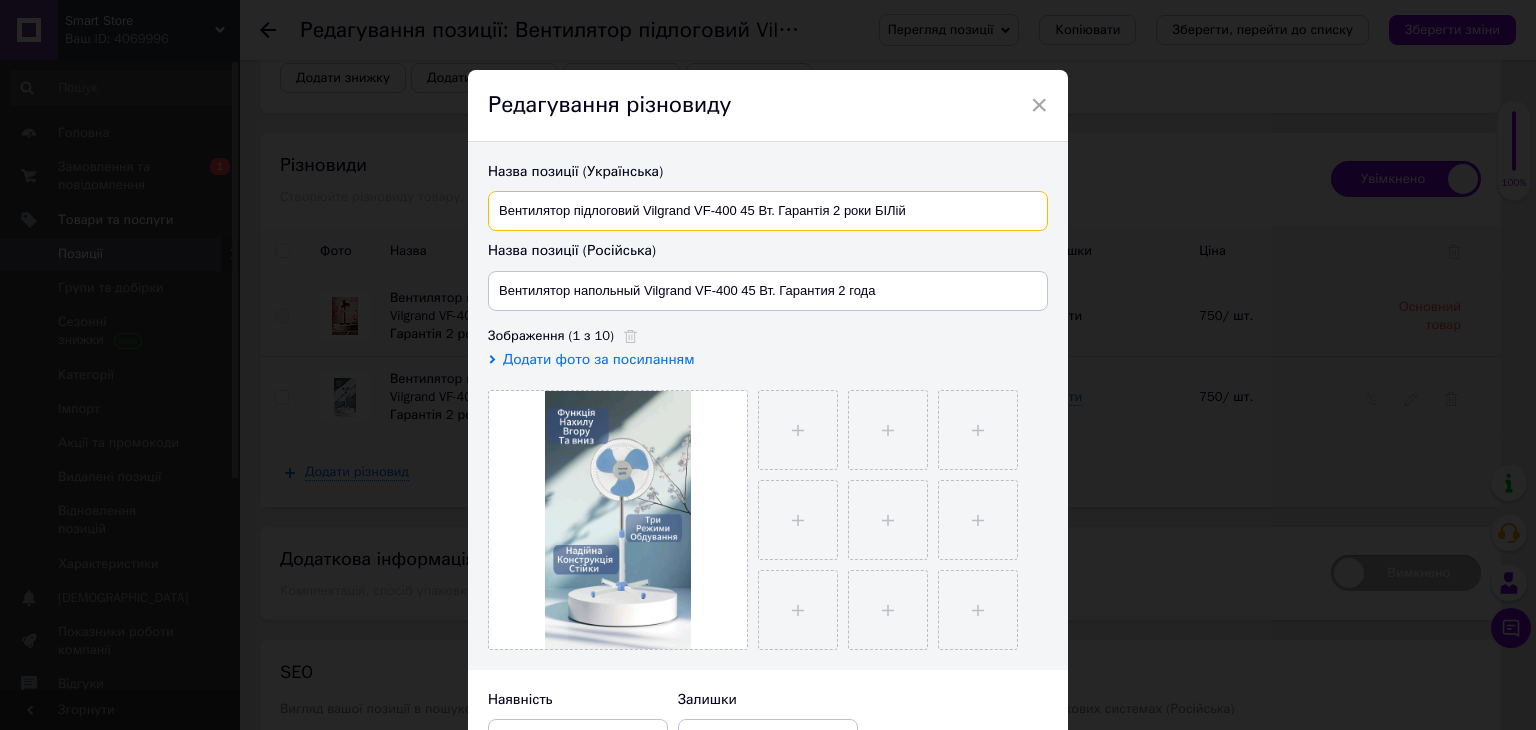 click on "Вентилятор підлоговий Vilgrand VF-400 45 Вт. Гарантія 2 роки БІЛій" at bounding box center [768, 211] 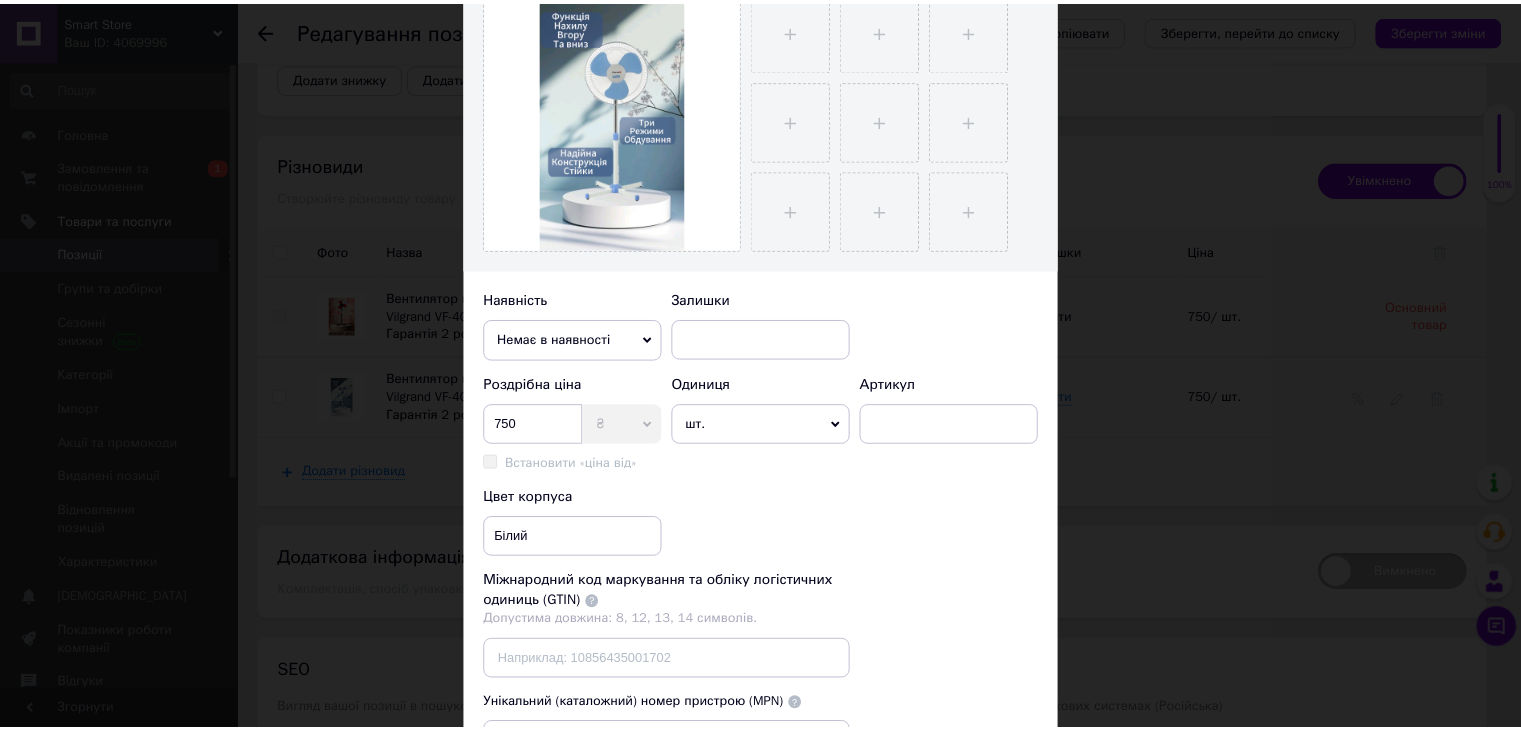 scroll, scrollTop: 580, scrollLeft: 0, axis: vertical 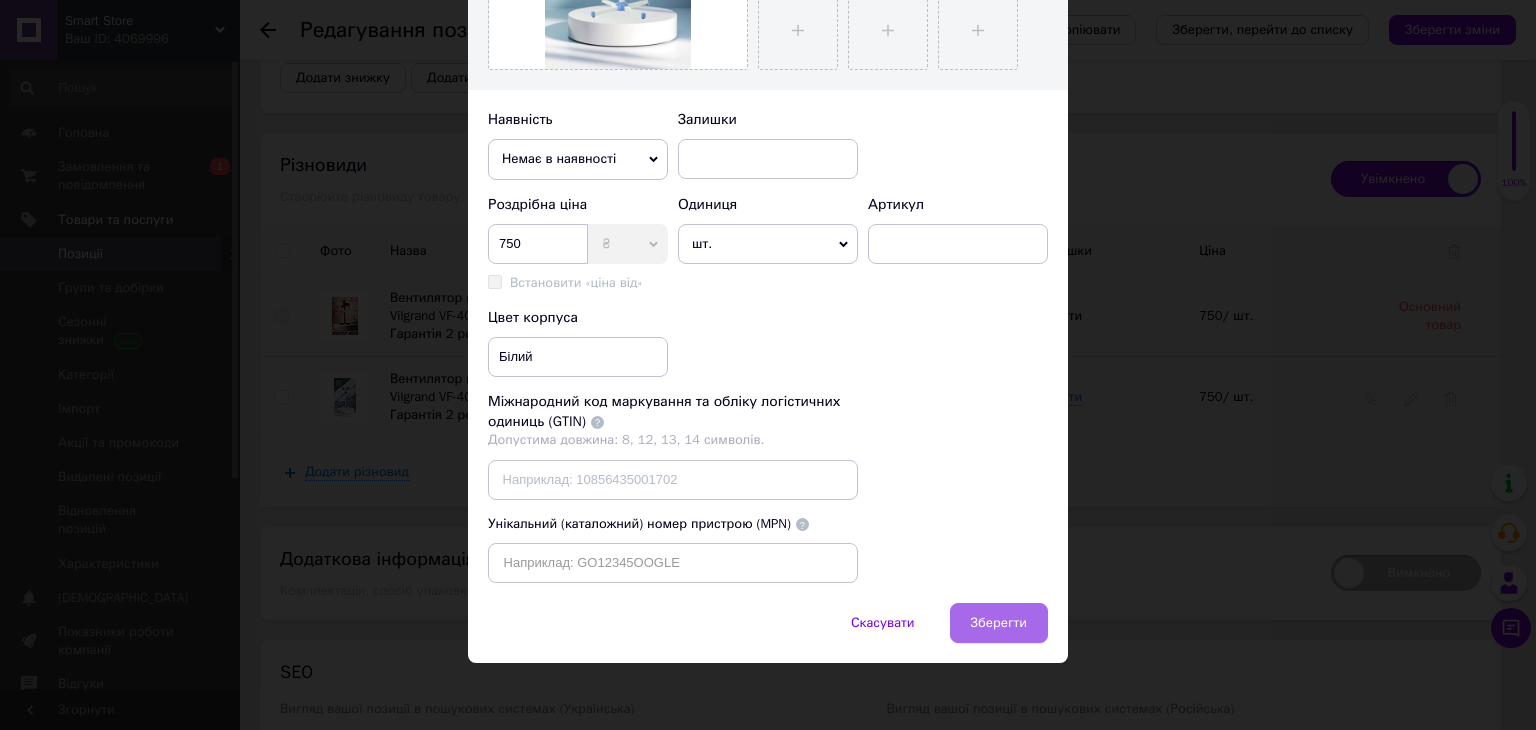 type on "Вентилятор підлоговий Vilgrand VF-400 45 Вт. Гарантія 2 роки" 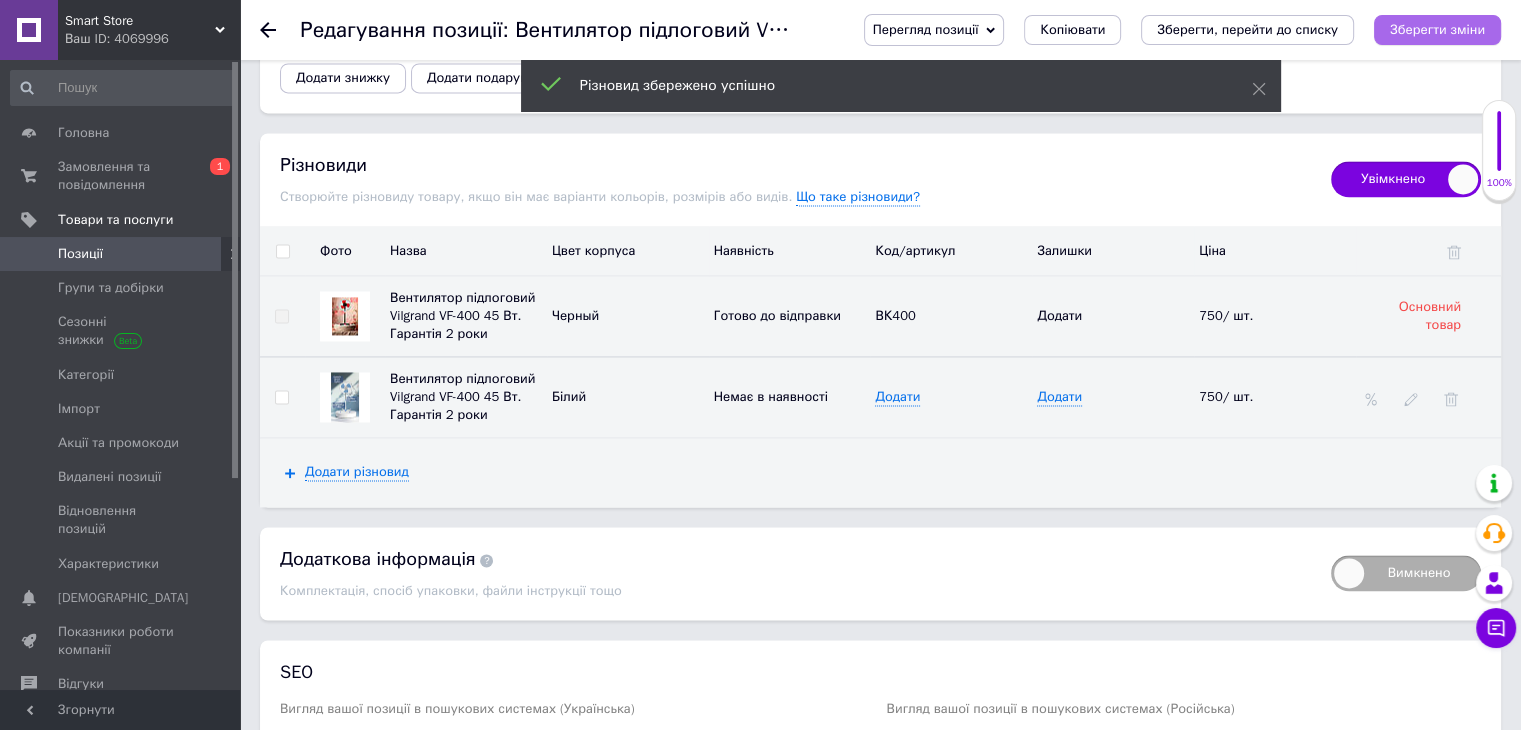 click on "Зберегти зміни" at bounding box center [1437, 29] 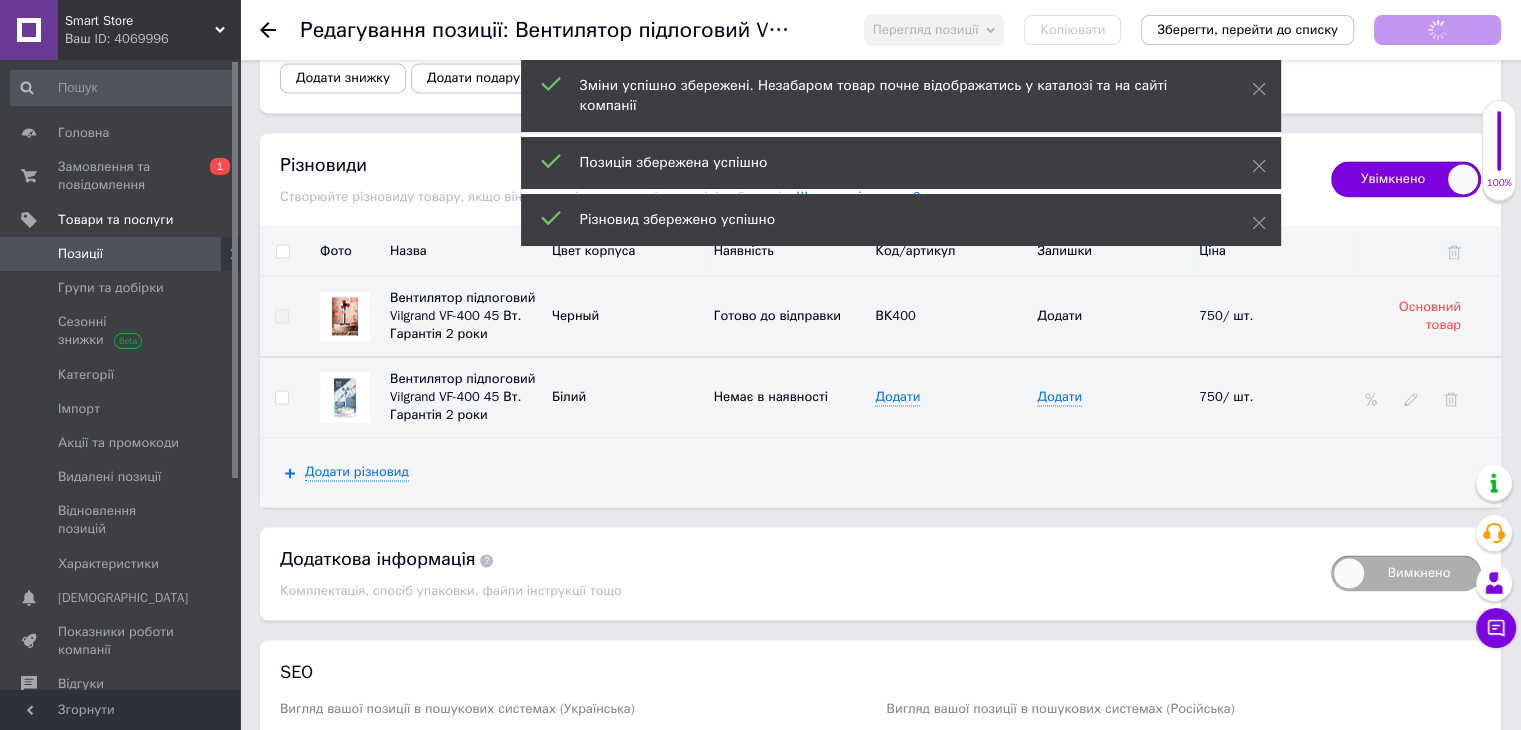 scroll, scrollTop: 1197, scrollLeft: 0, axis: vertical 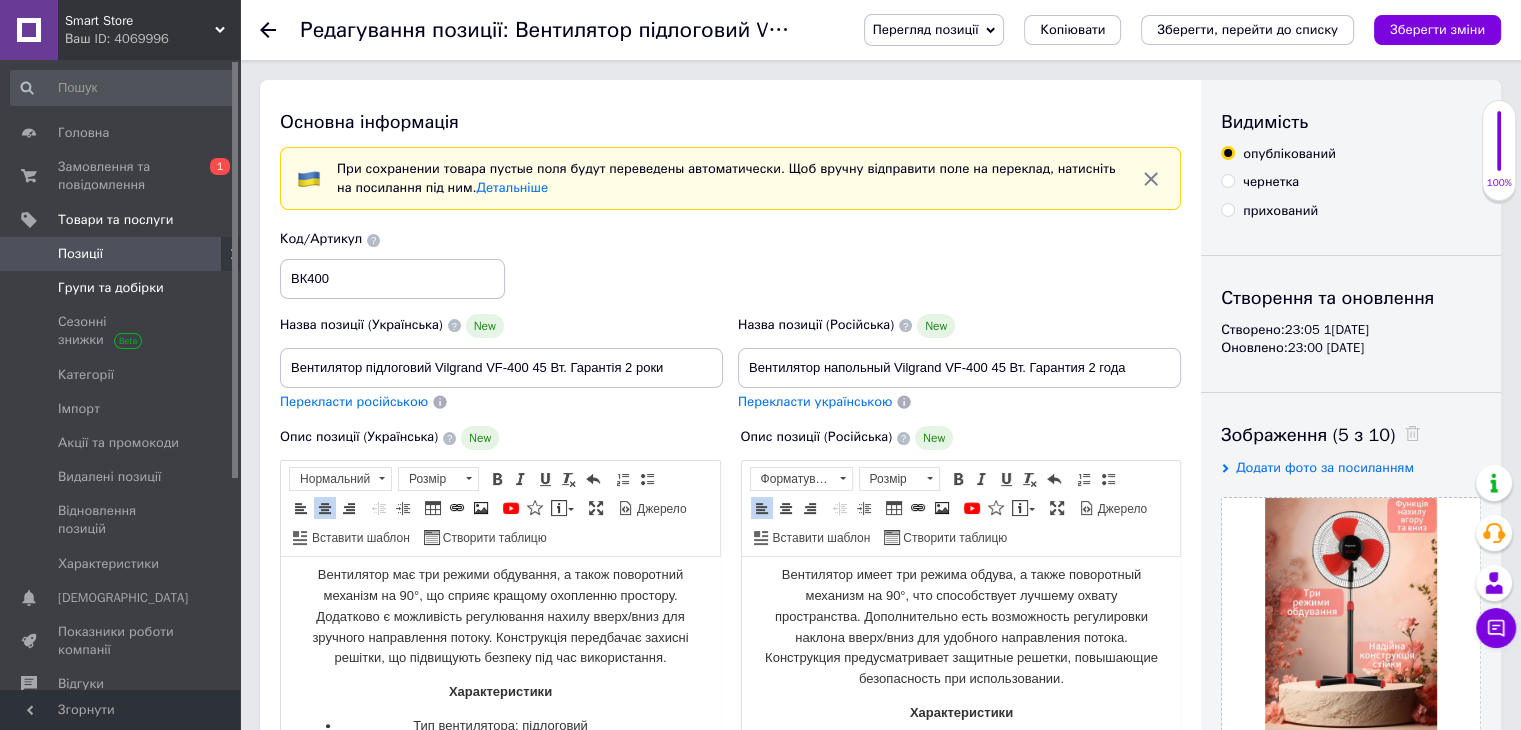click on "Групи та добірки" at bounding box center (123, 288) 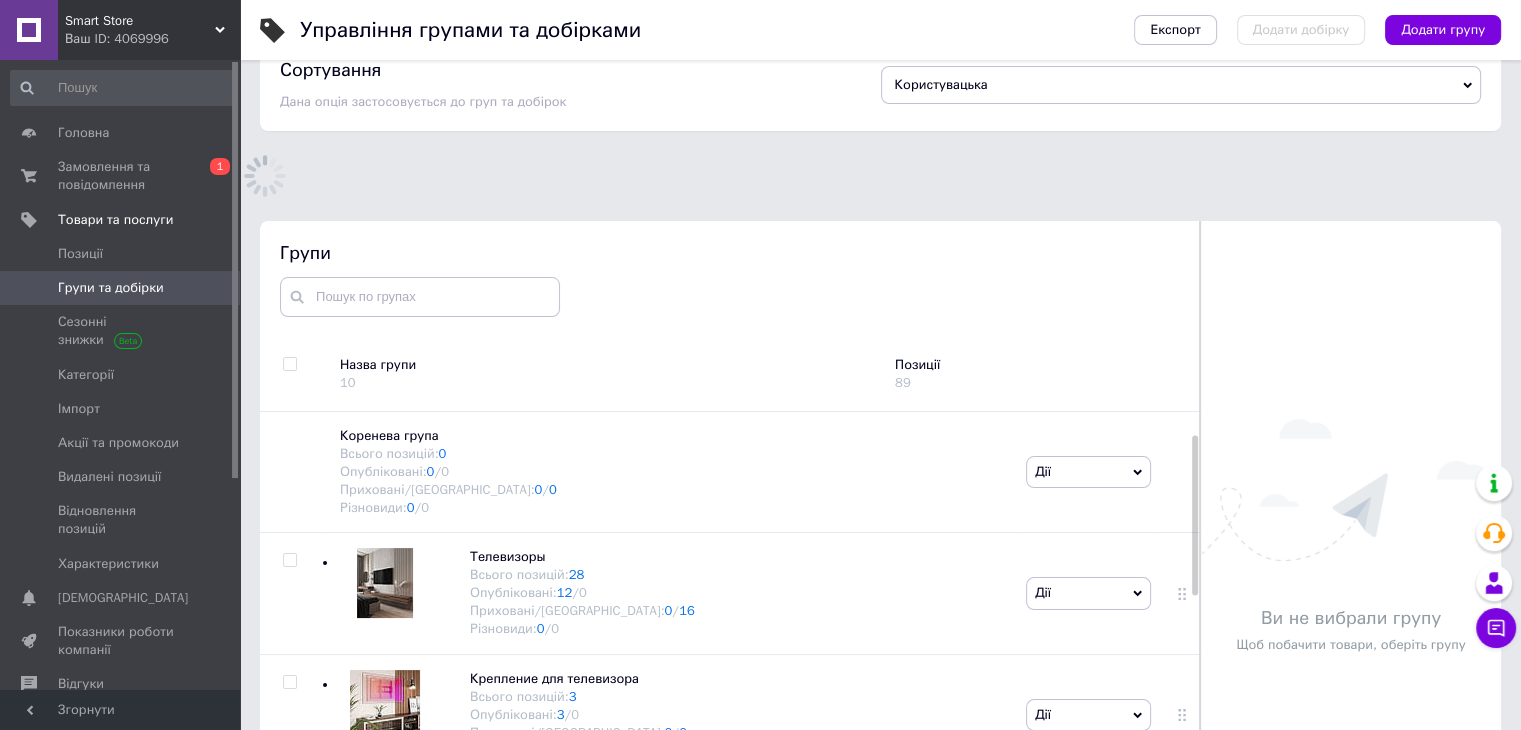 scroll, scrollTop: 113, scrollLeft: 0, axis: vertical 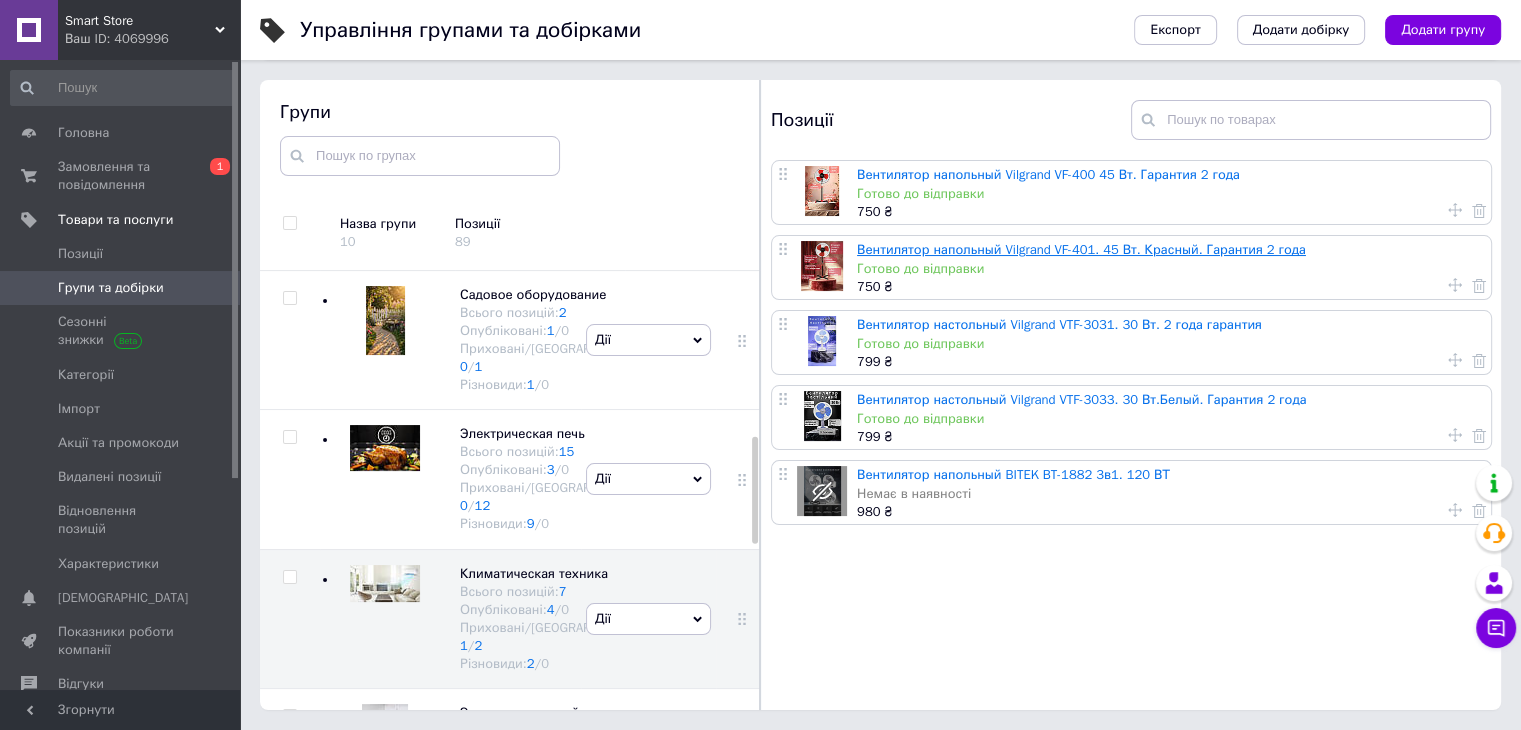 click on "Вентилятор напольный Vilgrand VF-401. 45 Вт. Красный. Гарантия 2 года" at bounding box center [1081, 249] 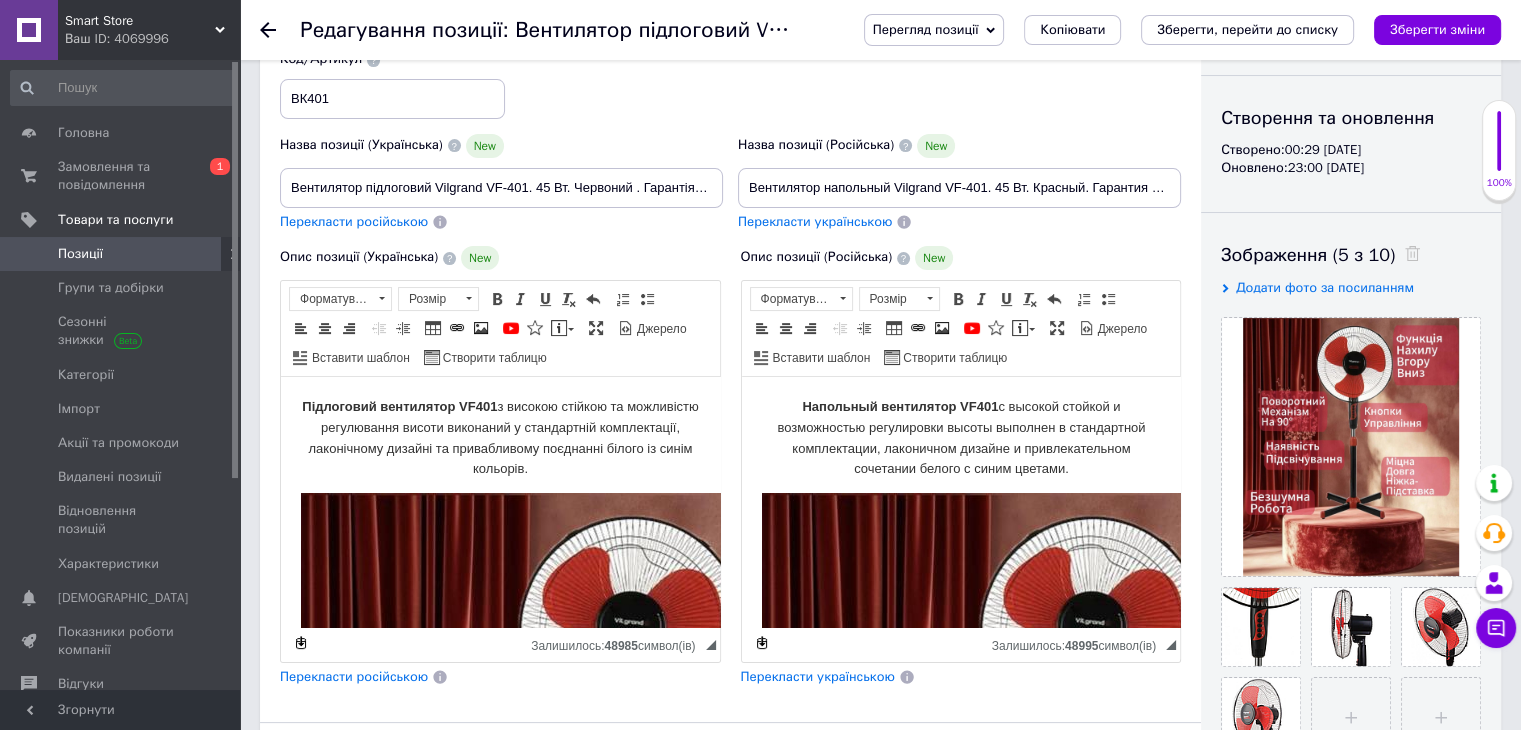 scroll, scrollTop: 200, scrollLeft: 0, axis: vertical 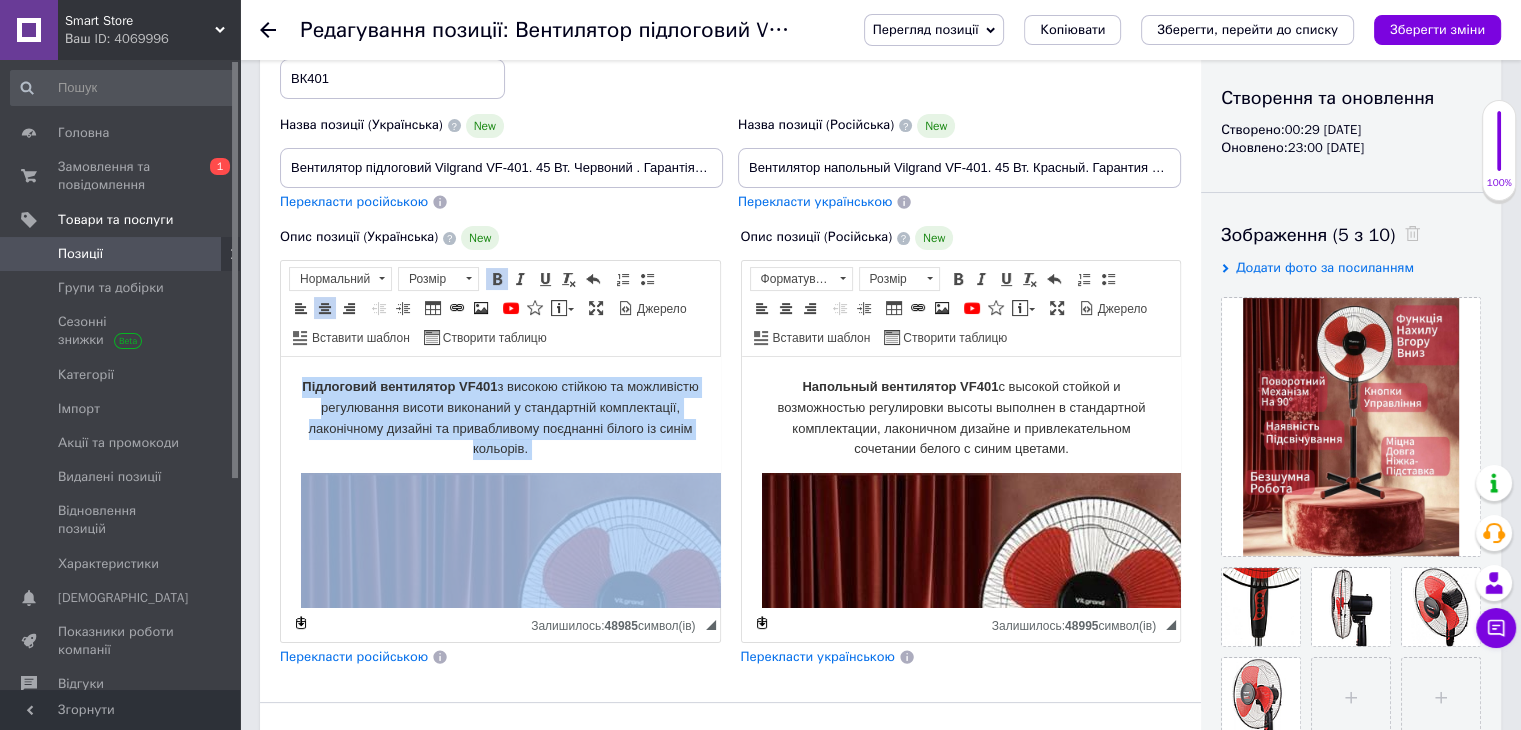 drag, startPoint x: 311, startPoint y: 384, endPoint x: 590, endPoint y: 462, distance: 289.69812 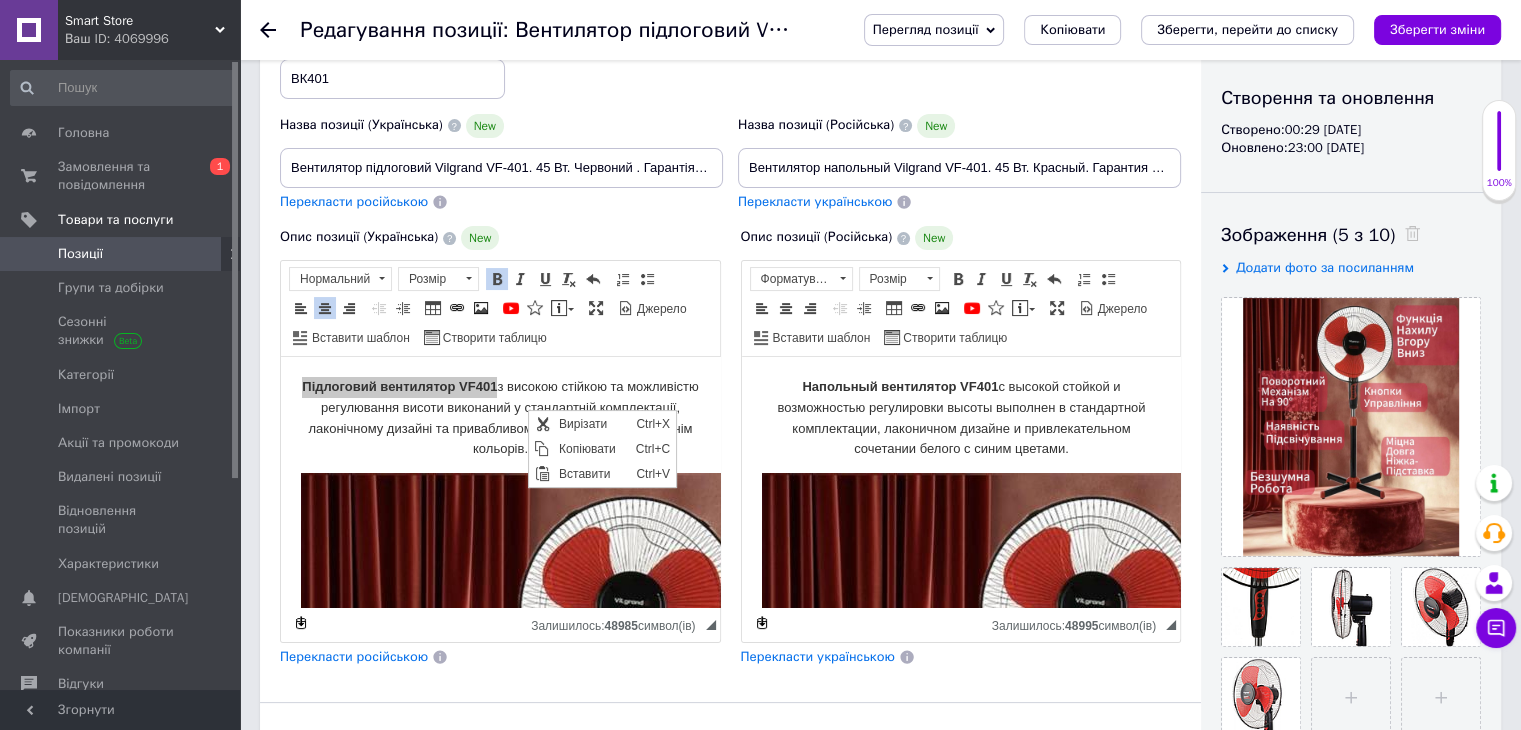 scroll, scrollTop: 0, scrollLeft: 0, axis: both 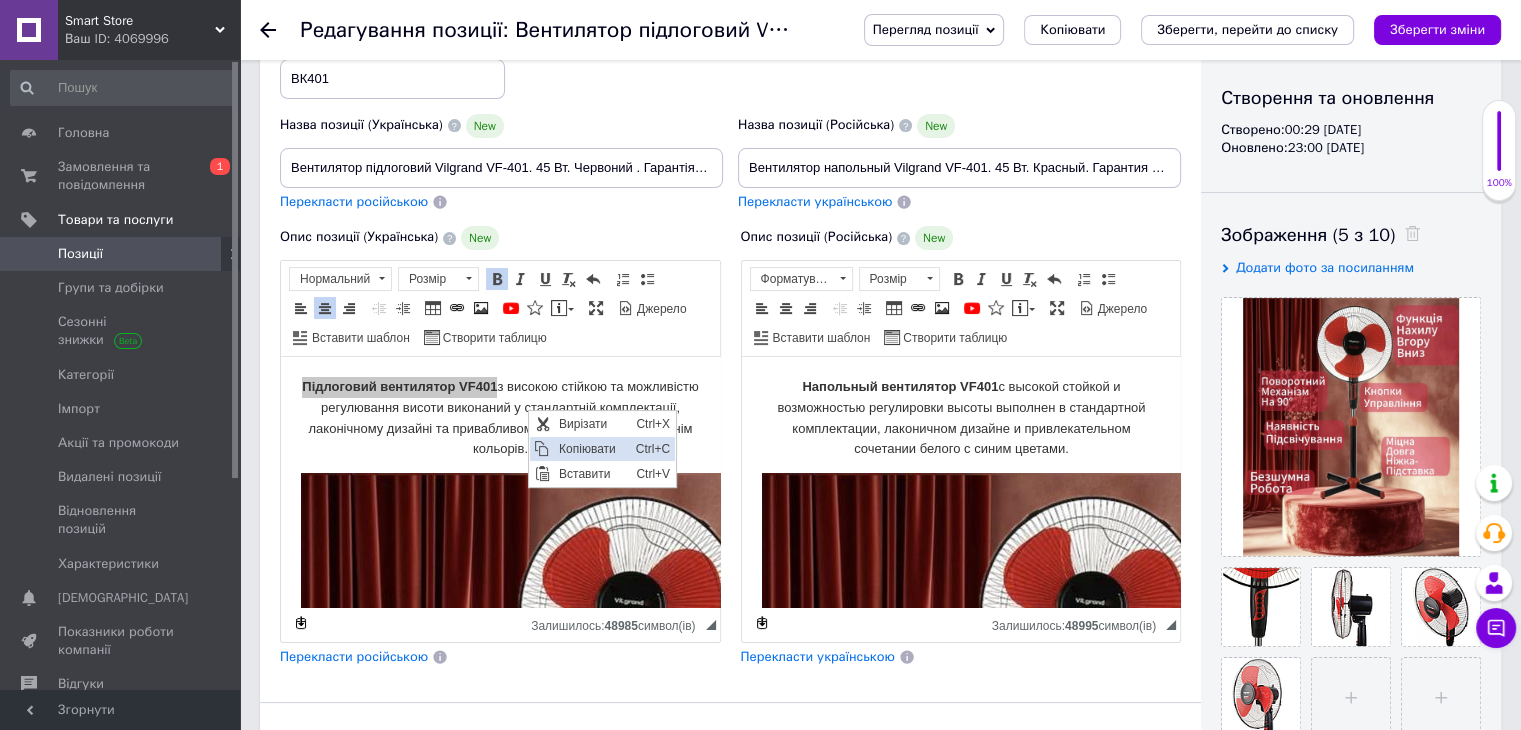 click on "Копіювати" at bounding box center (591, 449) 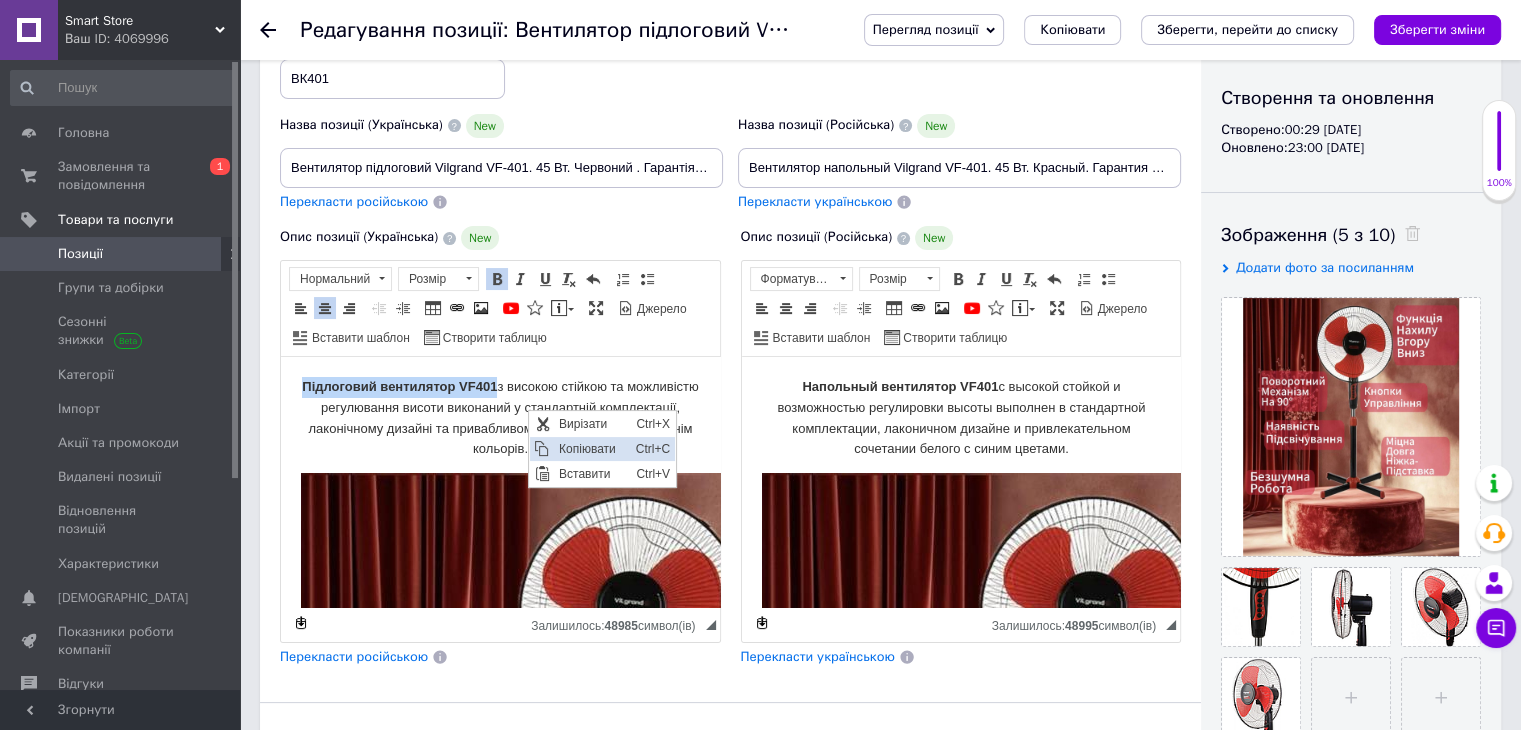 copy on "Підлоговий вентилятор VF401" 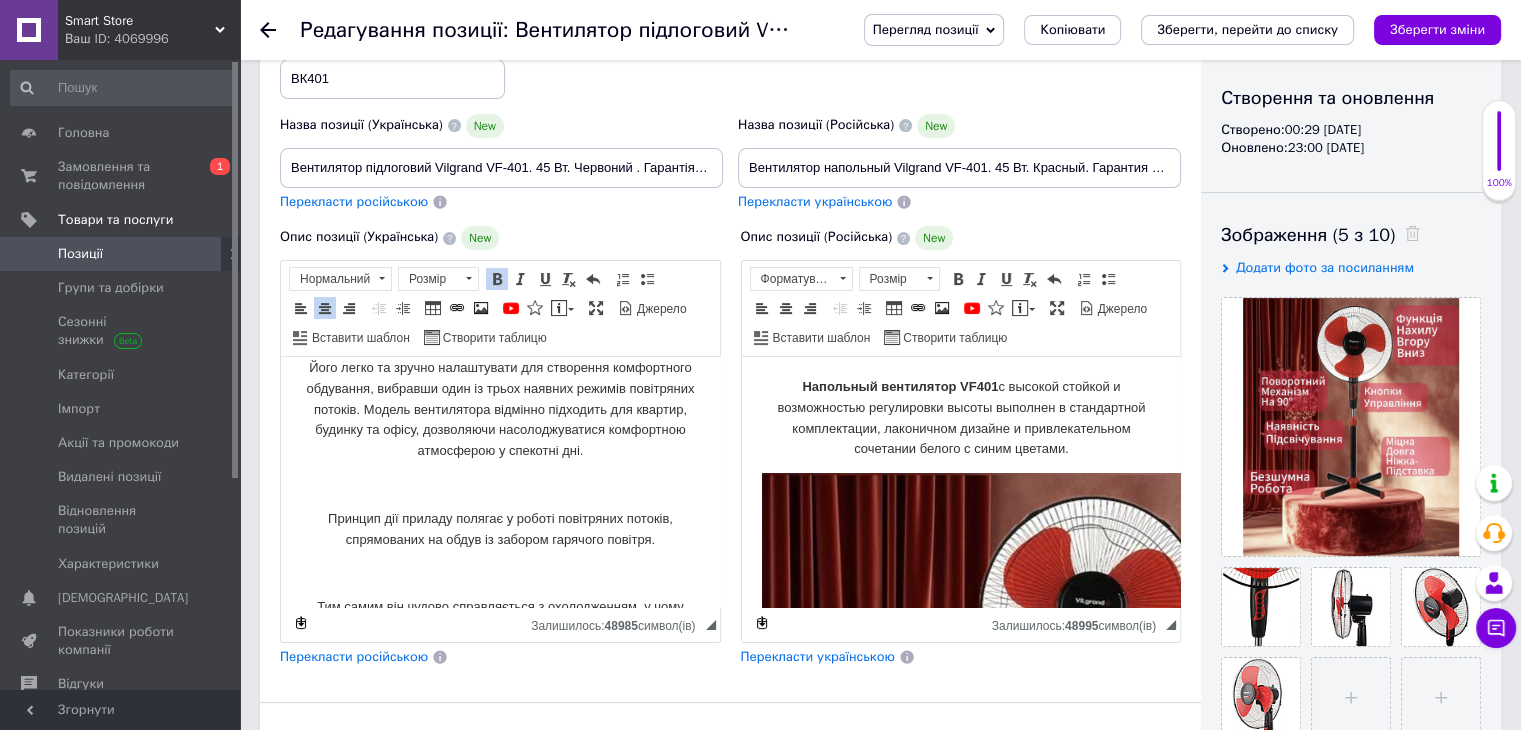 scroll, scrollTop: 800, scrollLeft: 0, axis: vertical 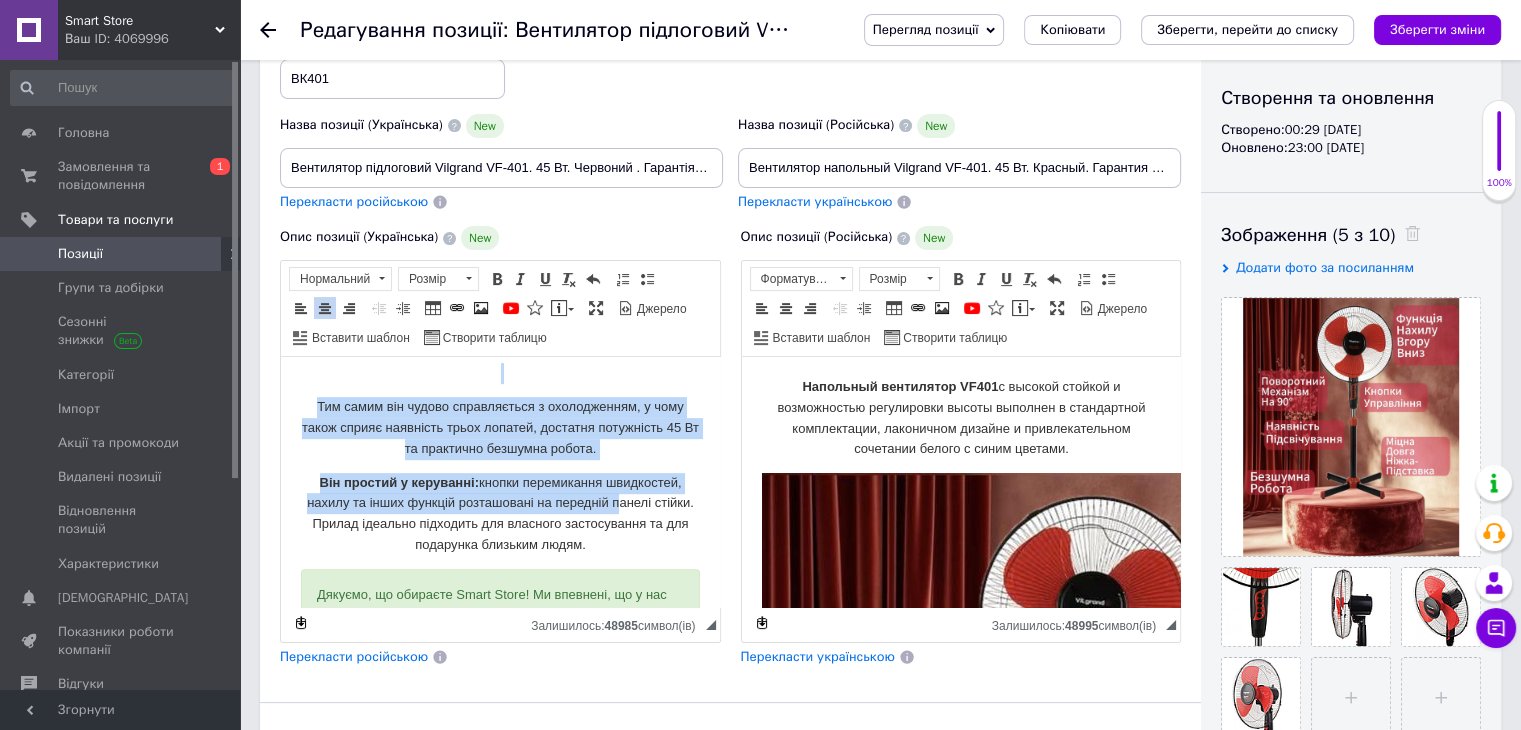 drag, startPoint x: 296, startPoint y: 463, endPoint x: 664, endPoint y: 541, distance: 376.17548 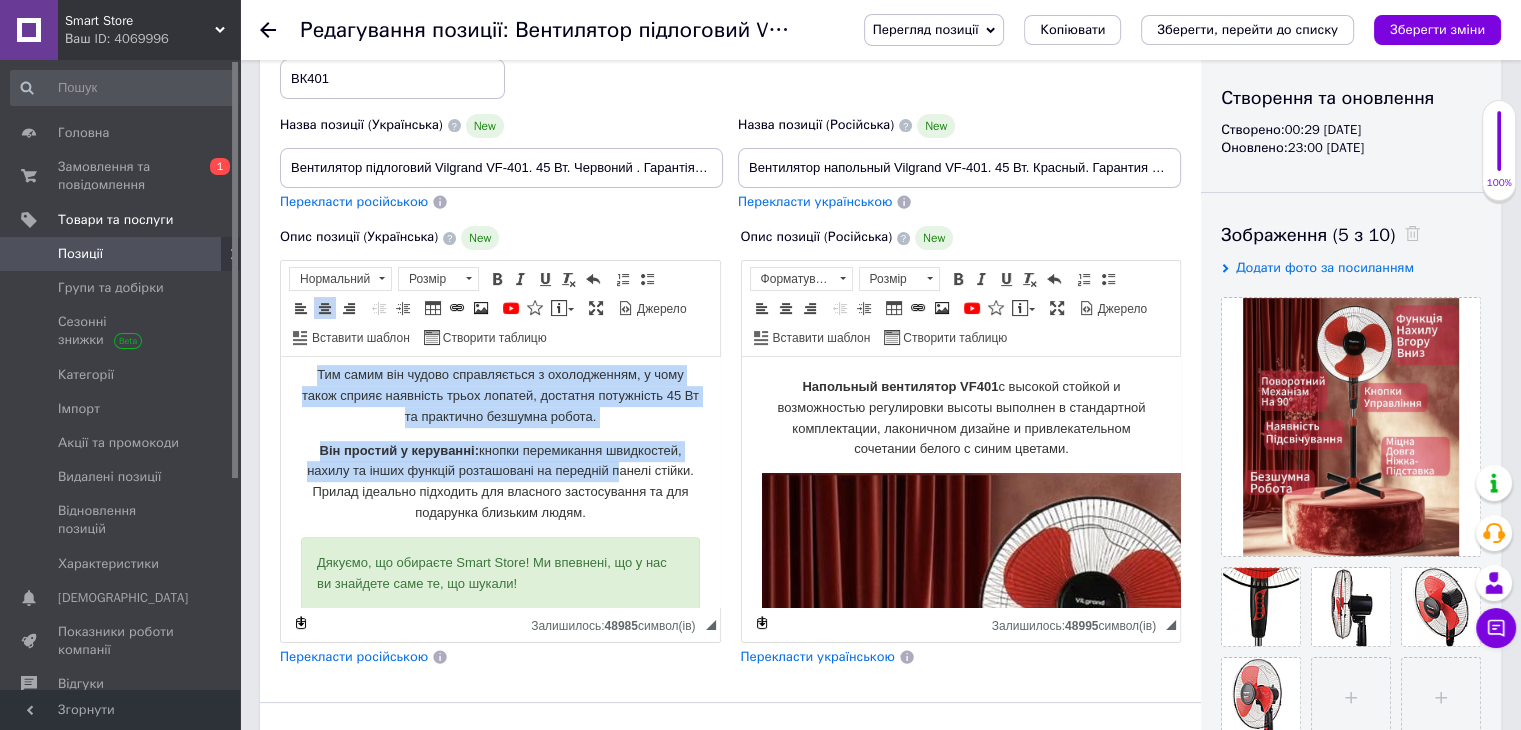 scroll, scrollTop: 1102, scrollLeft: 0, axis: vertical 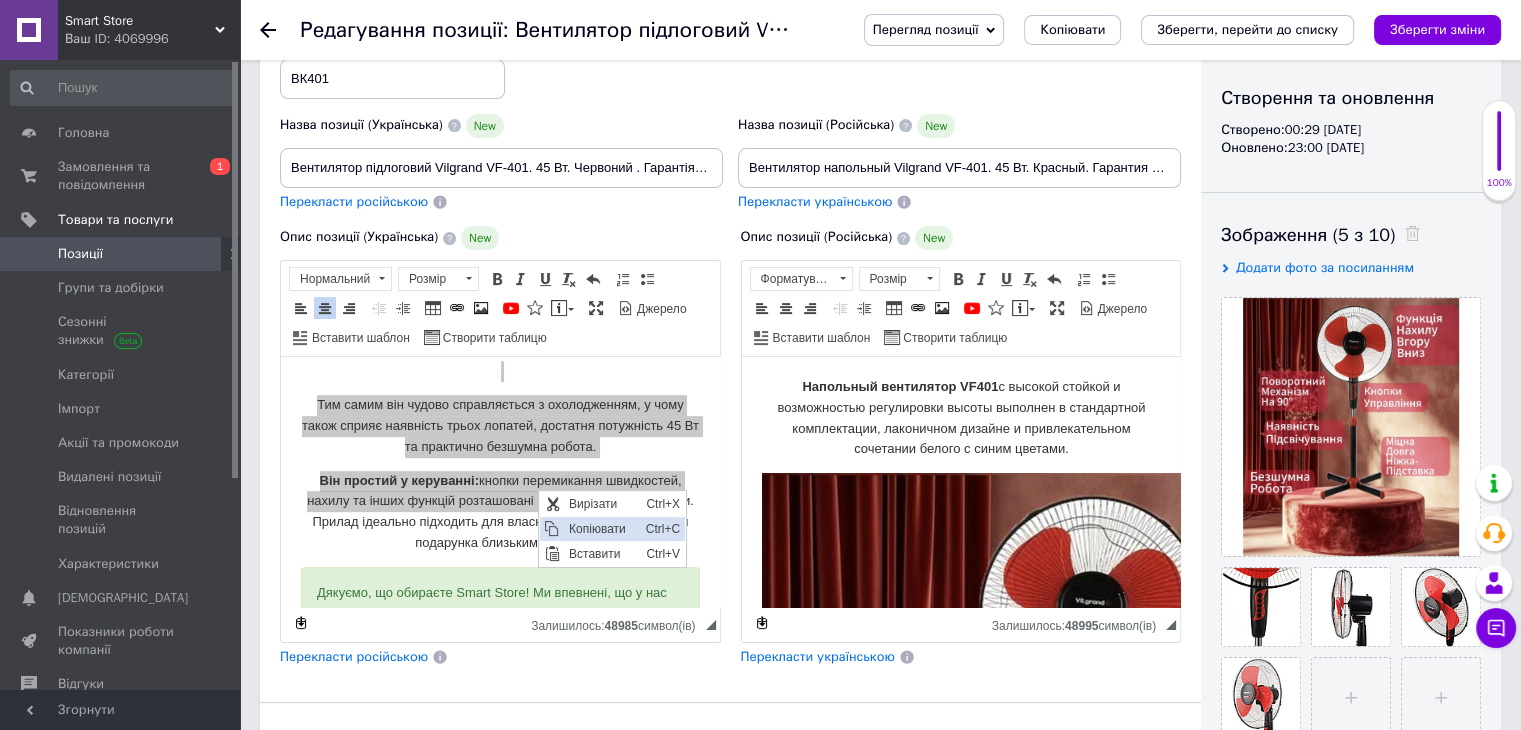 click on "Копіювати" at bounding box center (601, 529) 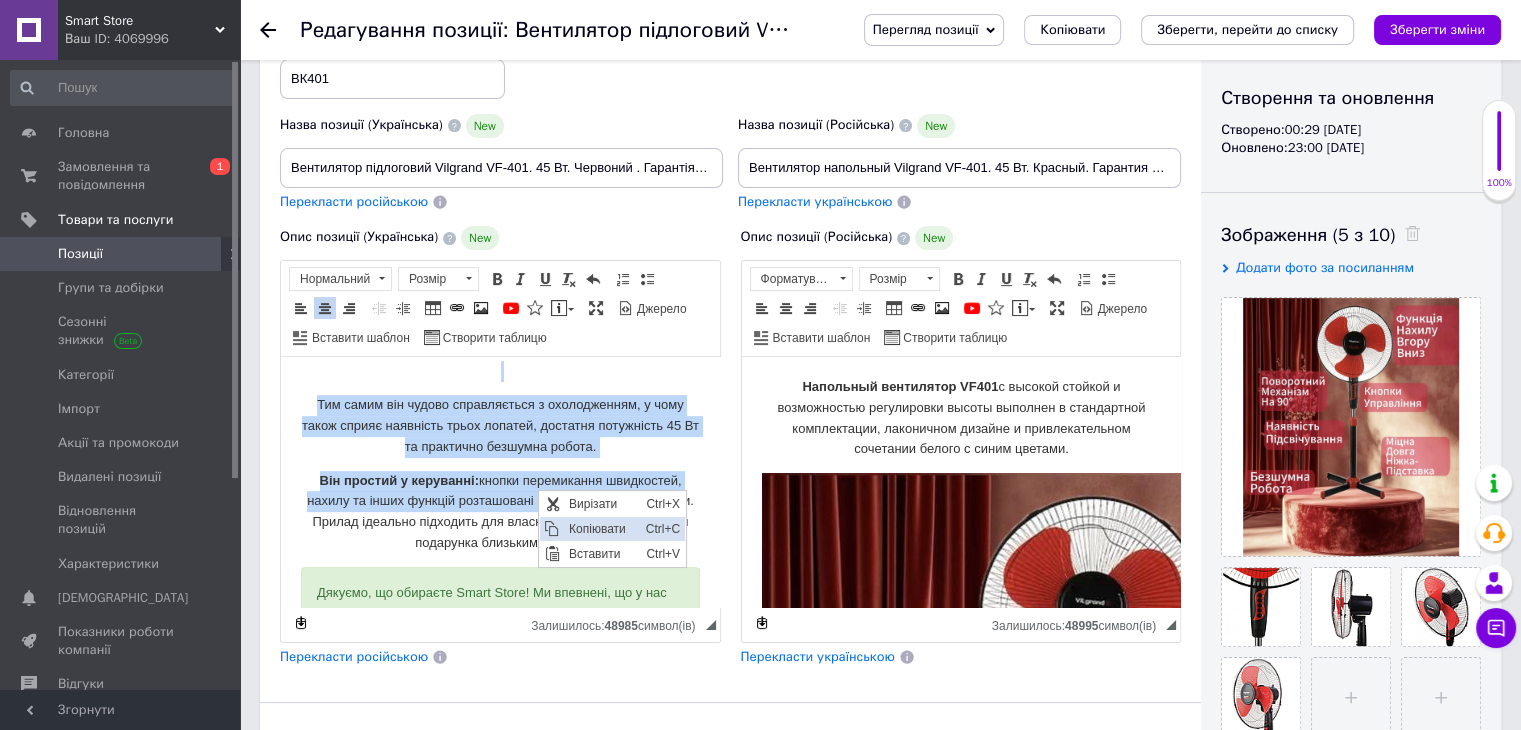 copy on "Lore ipsum do sitame consectetur adi elitseddo eiusmodtemp incididun, utlabore etdo ma aliqu enimadm veniamq nostrudexe ullamco. Labori nisialiquip exeacomm consequat dui auteiru, inrepre vo velit, essecillum fugiatnullapari excepteurs occaecatcu n proident sun. Culpaqu off deserun mollita i estlab perspiciat undeomn, istenatuser vo accus do laudant totamrem aperiam. Eaq ipsaq abi invent veritatisqua a beataevitaed, e nemo enimi quiavo aspernatu autod fugitco, magnidol eosratione 55 Se ne nequeporr quisquam dolore. Adi numquam e moditempo:  incidu magnamquaer etiamminus, soluta no elige optiocu nihilimpedi qu placeatf possim assume. Repell temporib autemquib off debitisr necessitatib sa eve voluptate repudian recus...." 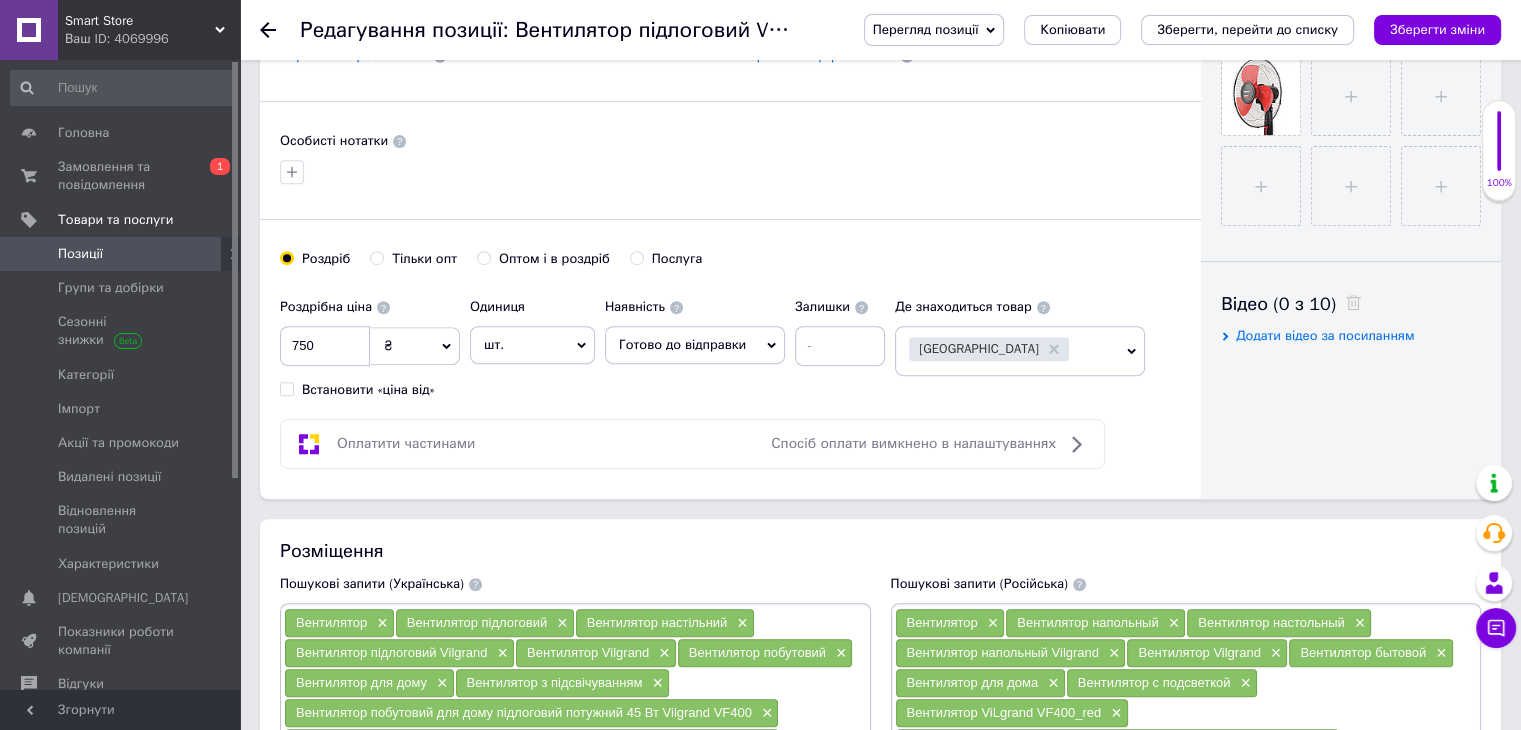 scroll, scrollTop: 800, scrollLeft: 0, axis: vertical 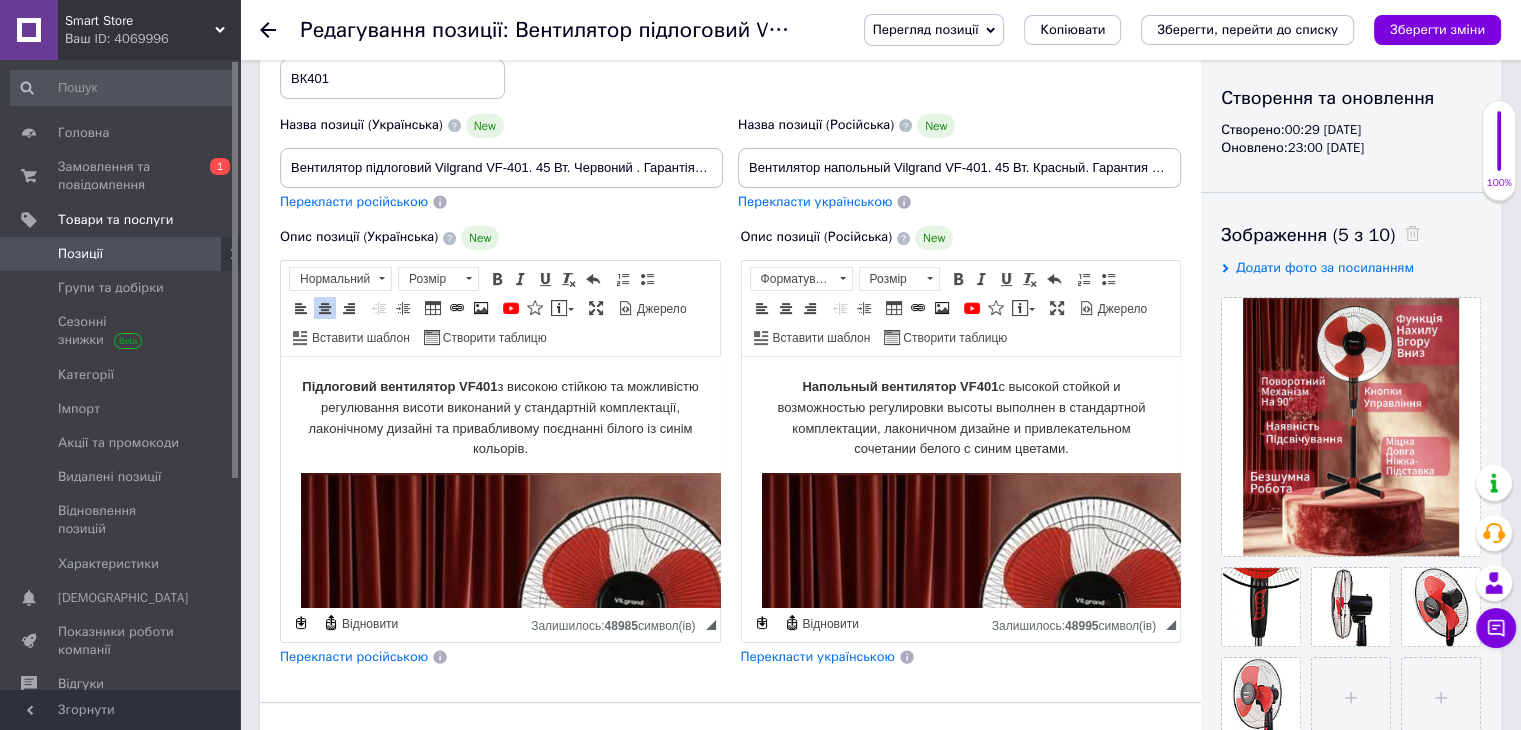 drag, startPoint x: 333, startPoint y: 388, endPoint x: 607, endPoint y: 458, distance: 282.8003 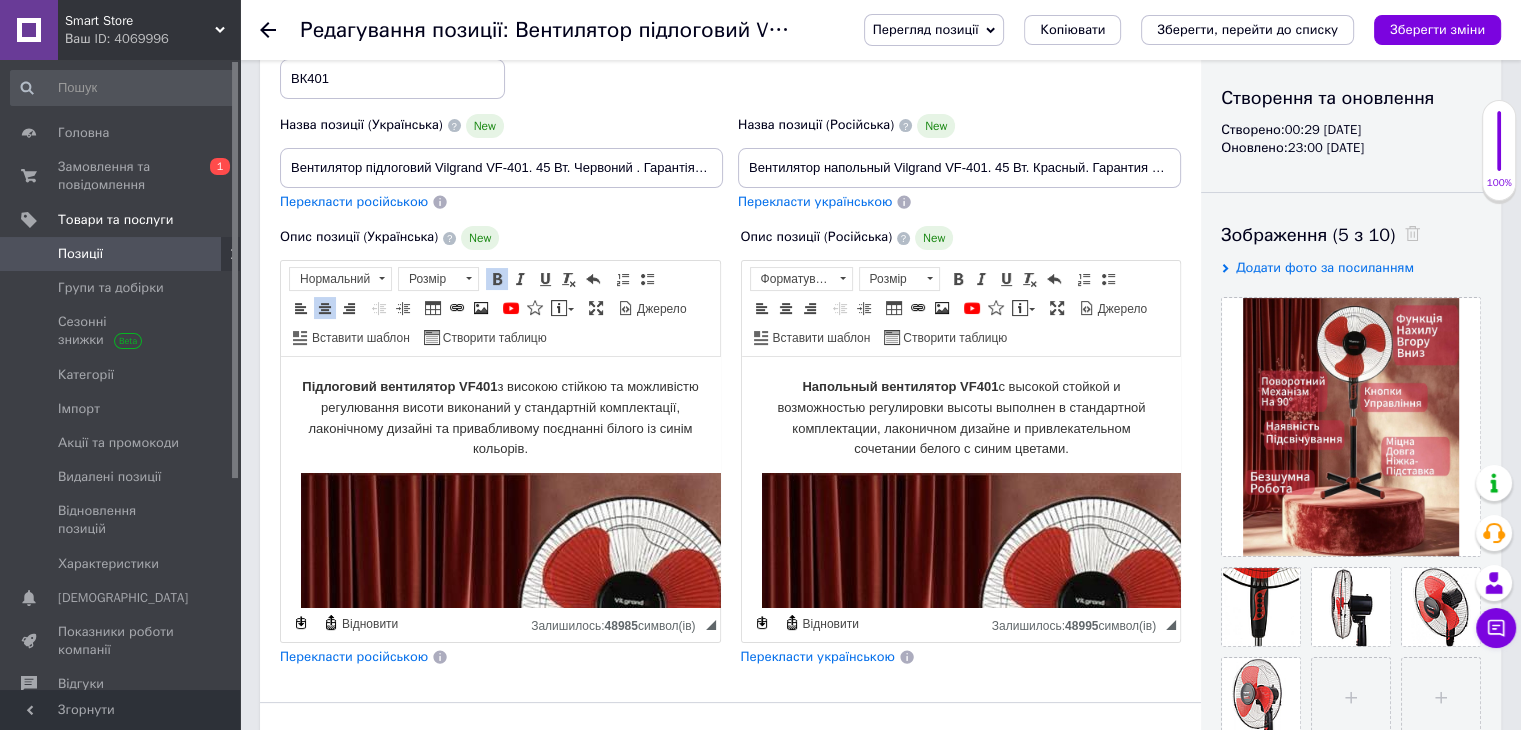 type 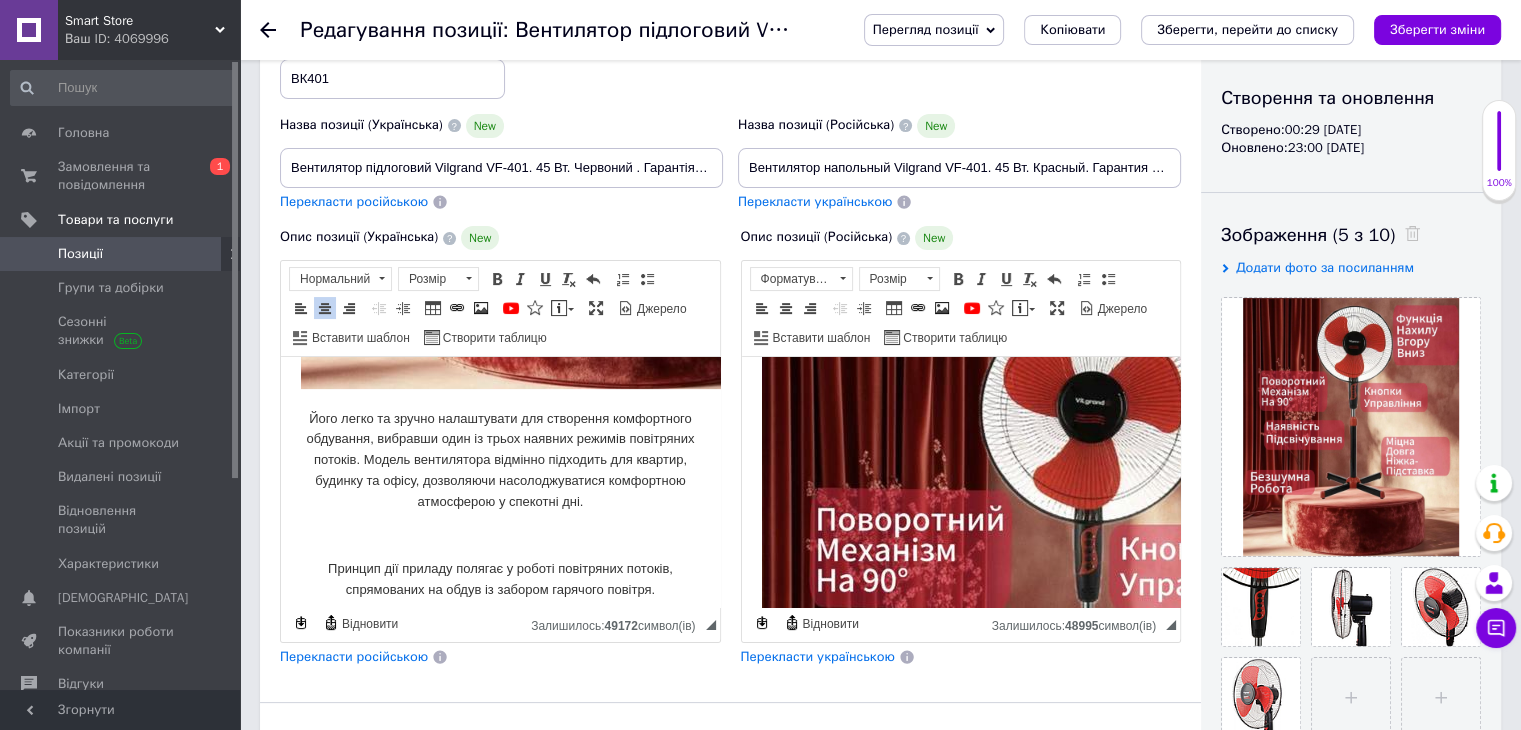 scroll, scrollTop: 800, scrollLeft: 0, axis: vertical 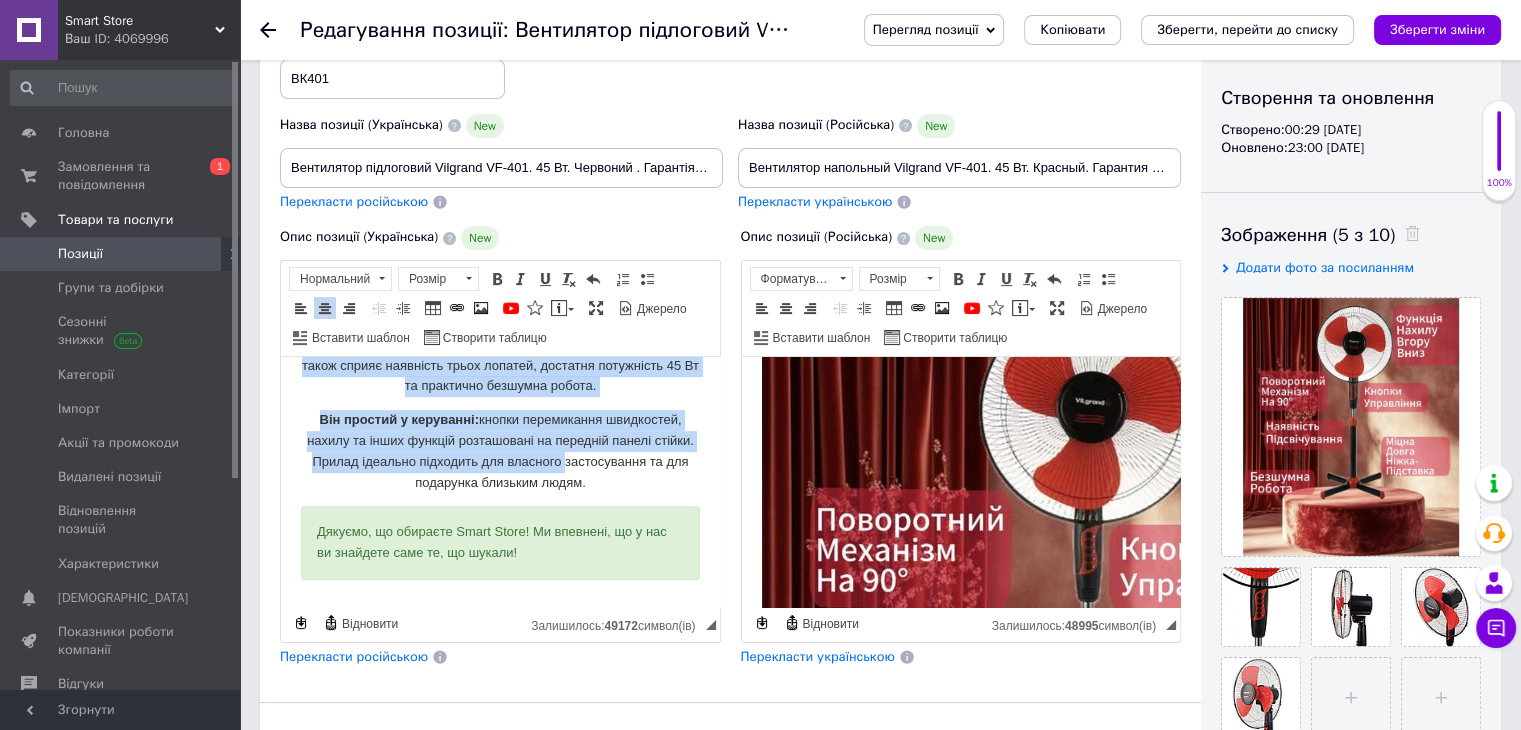 drag, startPoint x: 296, startPoint y: 406, endPoint x: 634, endPoint y: 482, distance: 346.43903 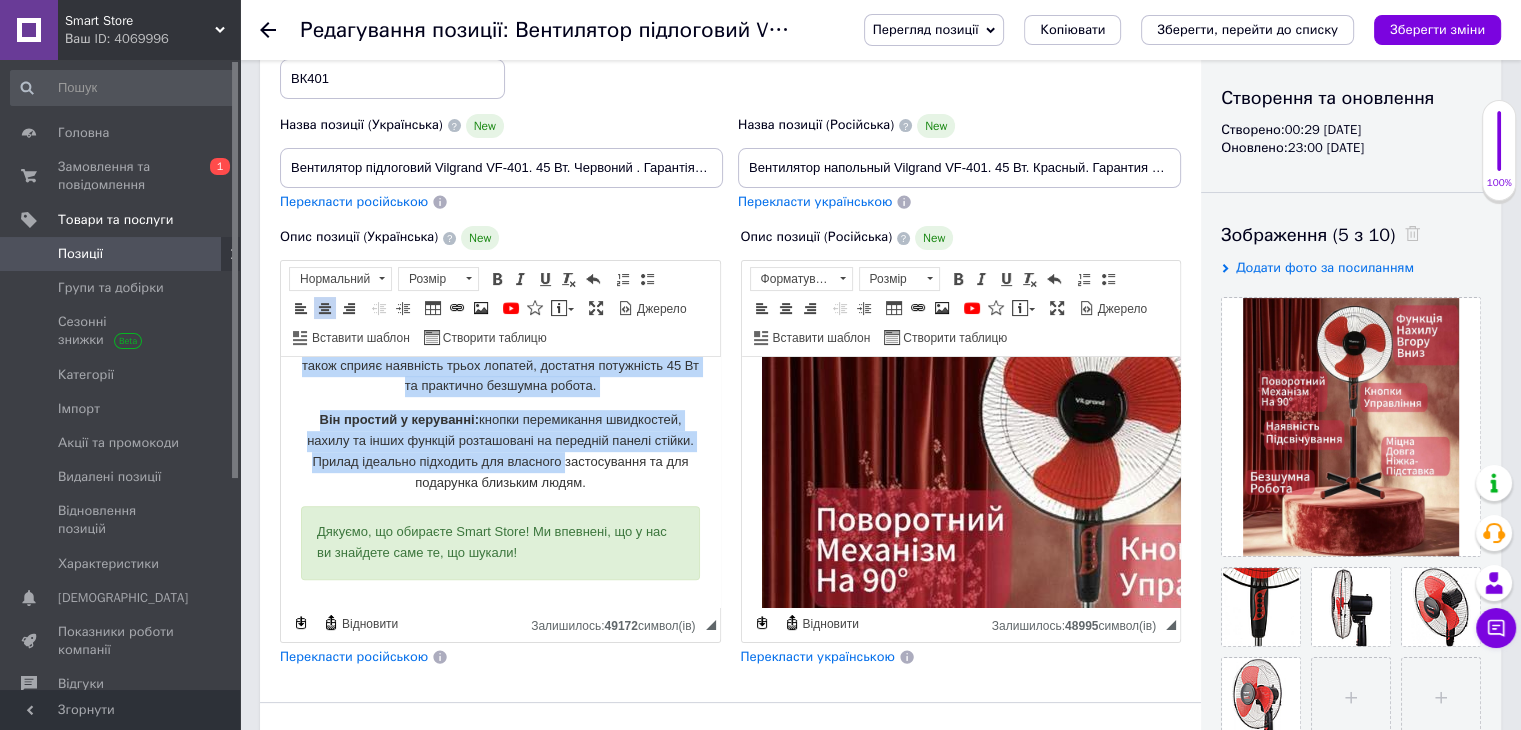 click on "Його легко та зручно налаштувати для створення комфортного обдування, вибравши один із трьох наявних режимів повітряних потоків. Модель вентилятора відмінно підходить для квартир, будинку та офісу, дозволяючи насолоджуватися комфортною атмосферою у спекотні дні. Принцип дії приладу полягає у роботі повітряних потоків, спрямованих на обдув із забором гарячого повітря. Тим самим він чудово справляється з охолодженням, у чому також сприяє наявність трьох лопатей, достатня потужність 45 Вт та практично безшумна робота. Він простий у керуванні:" at bounding box center (500, -55) 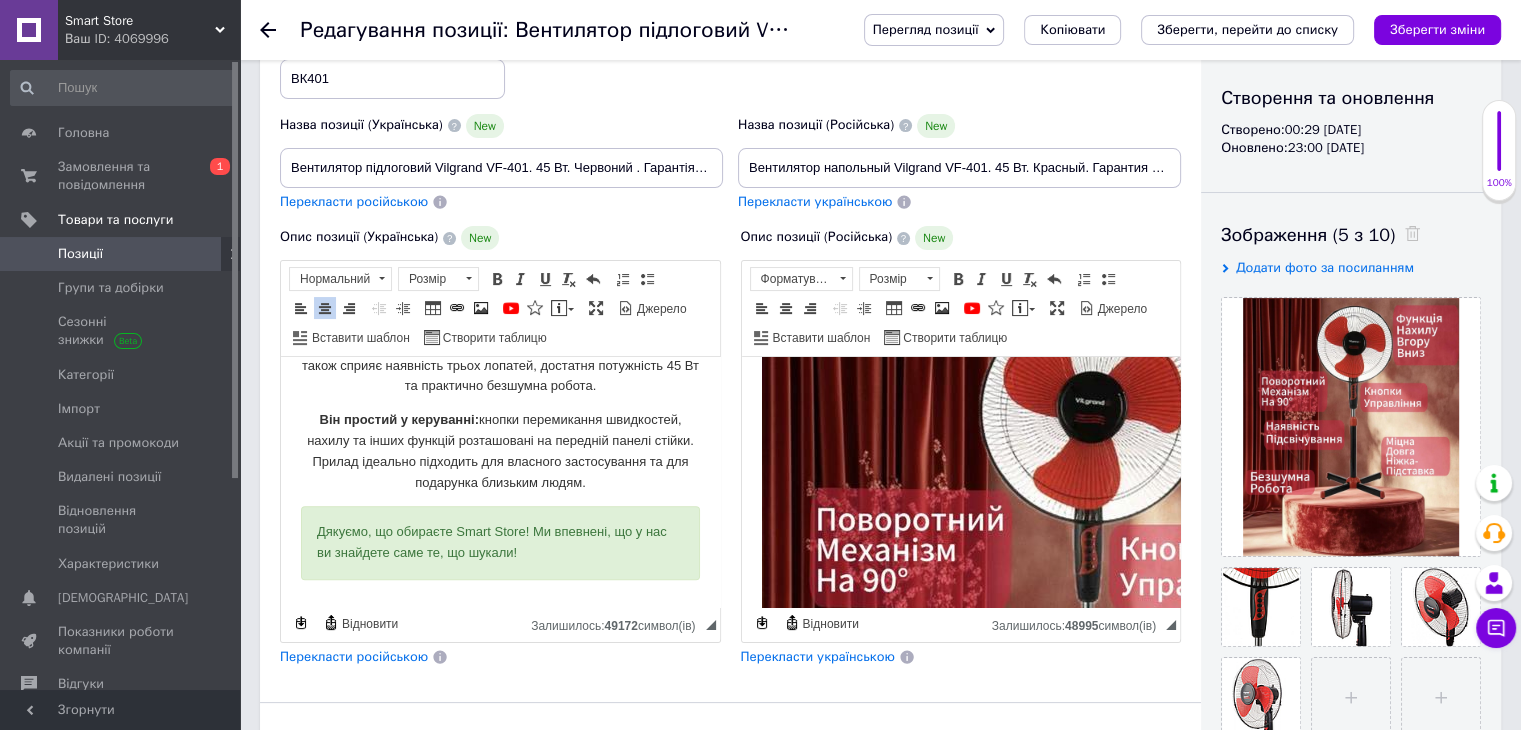 scroll, scrollTop: 763, scrollLeft: 0, axis: vertical 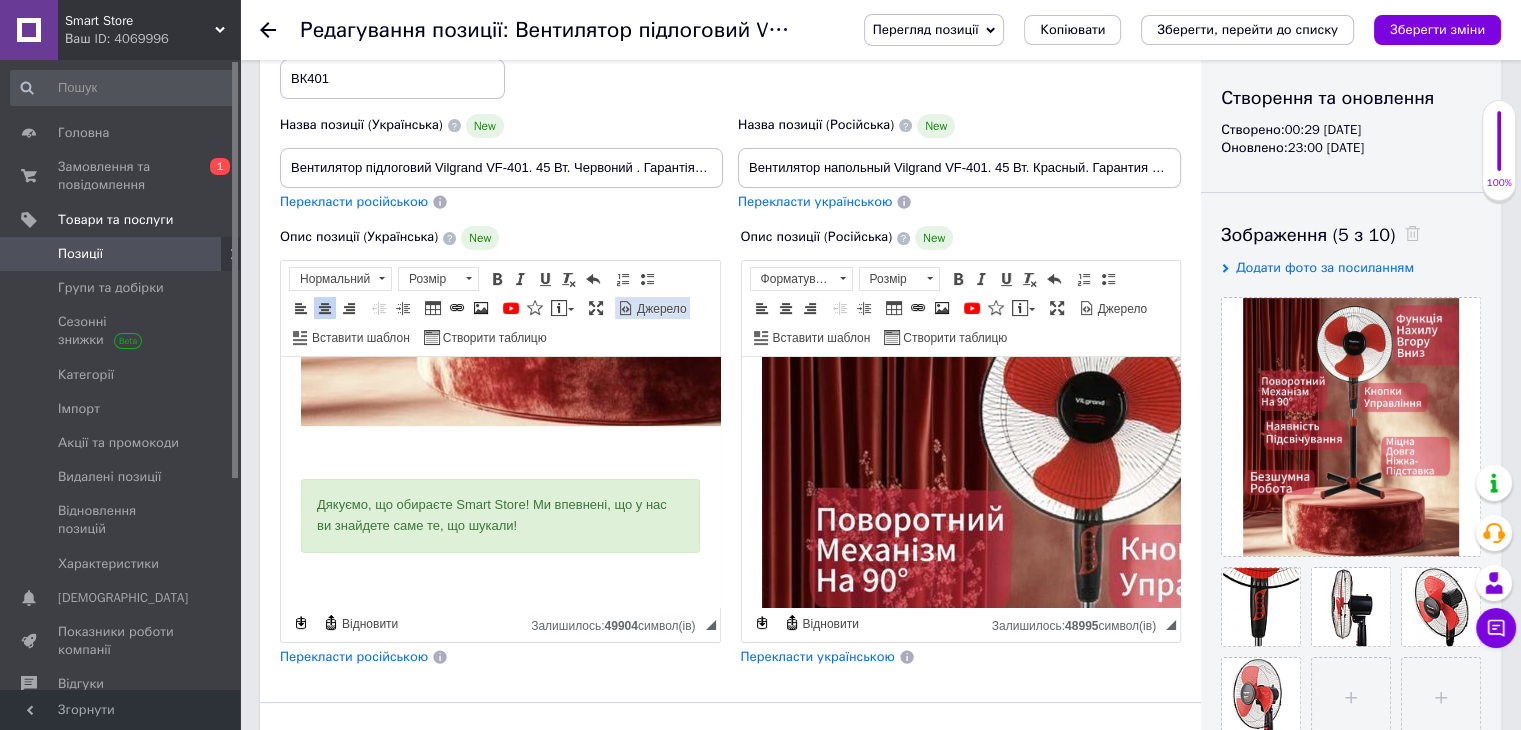 click on "Джерело" at bounding box center (652, 308) 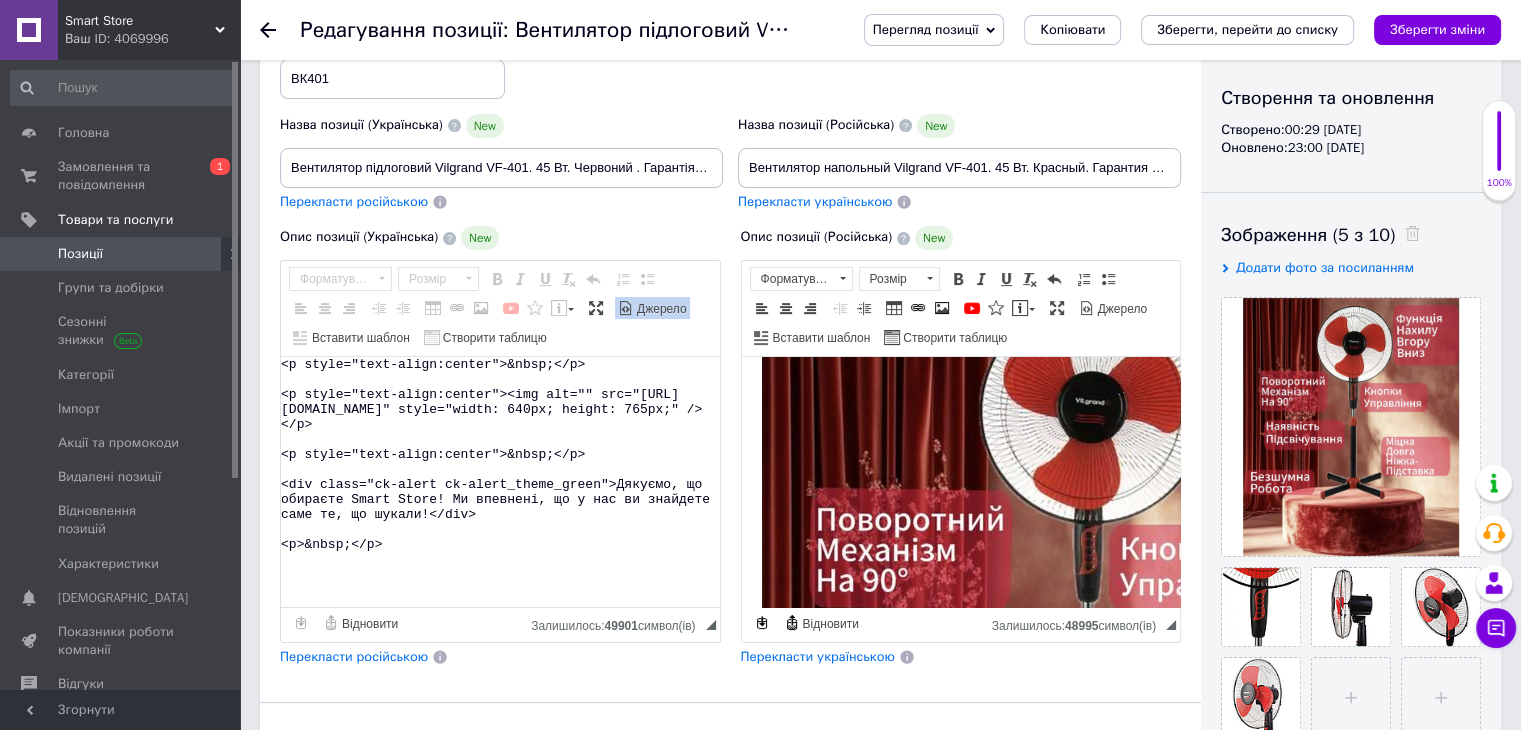 click on "<p style="text-align:center">&nbsp;</p>
<p style="text-align:center"><img alt="" src="[URL][DOMAIN_NAME]" style="width: 640px; height: 765px;" /></p>
<p style="text-align:center">&nbsp;</p>
<div class="ck-alert ck-alert_theme_green">Дякуємо, що обираєте Smart Store! Ми впевнені, що у нас ви знайдете саме те, що шукали!</div>
<p>&nbsp;</p>" at bounding box center (500, 482) 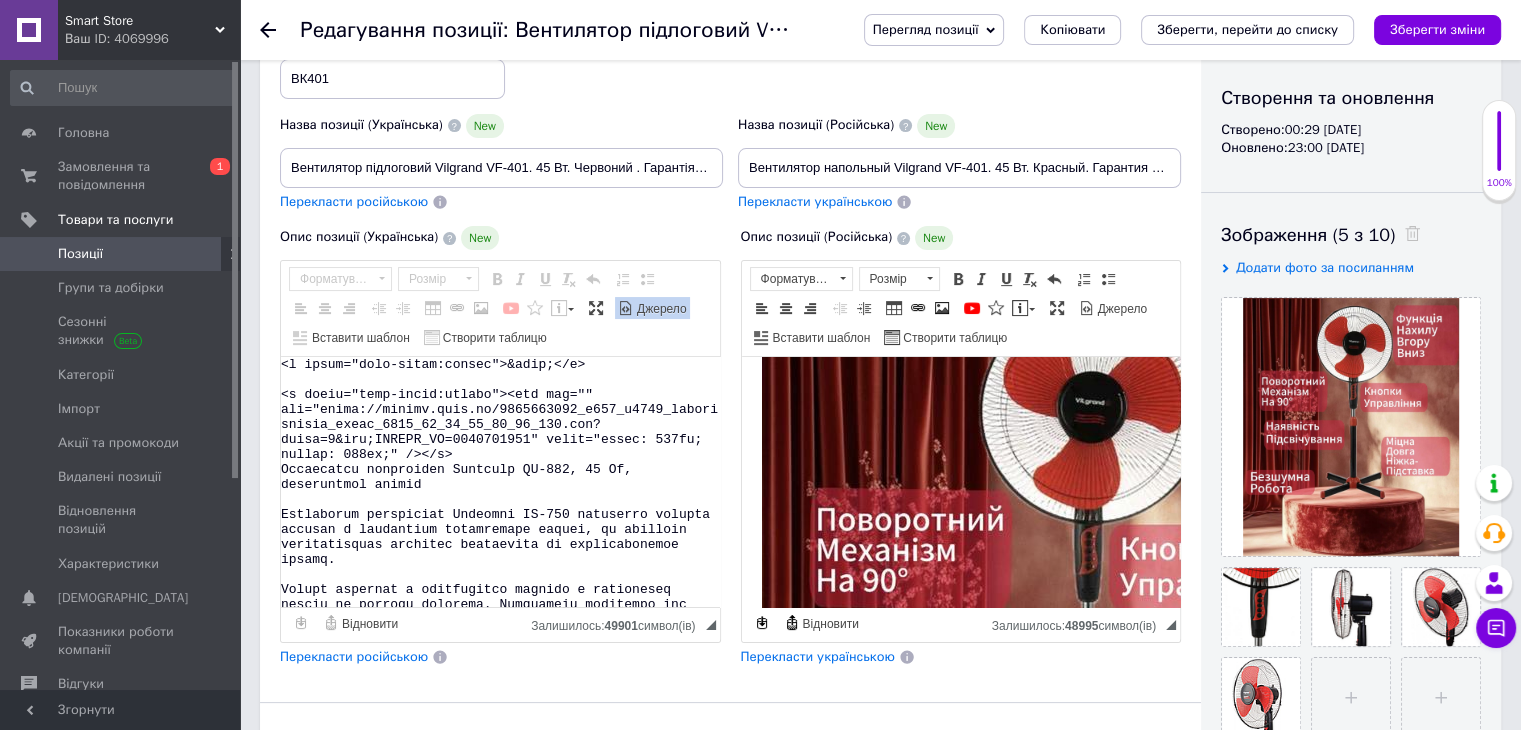 scroll, scrollTop: 361, scrollLeft: 0, axis: vertical 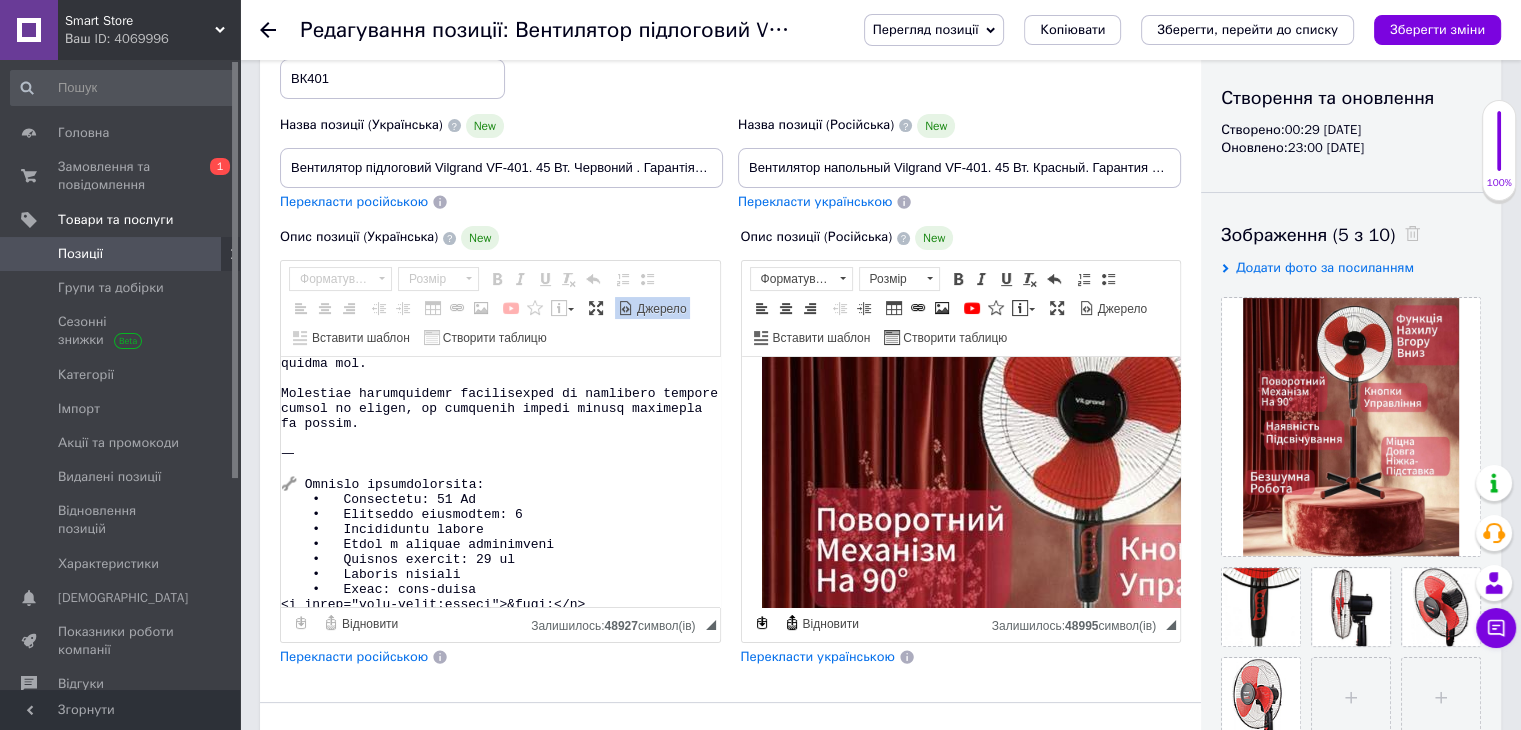 click on "Джерело" at bounding box center [660, 309] 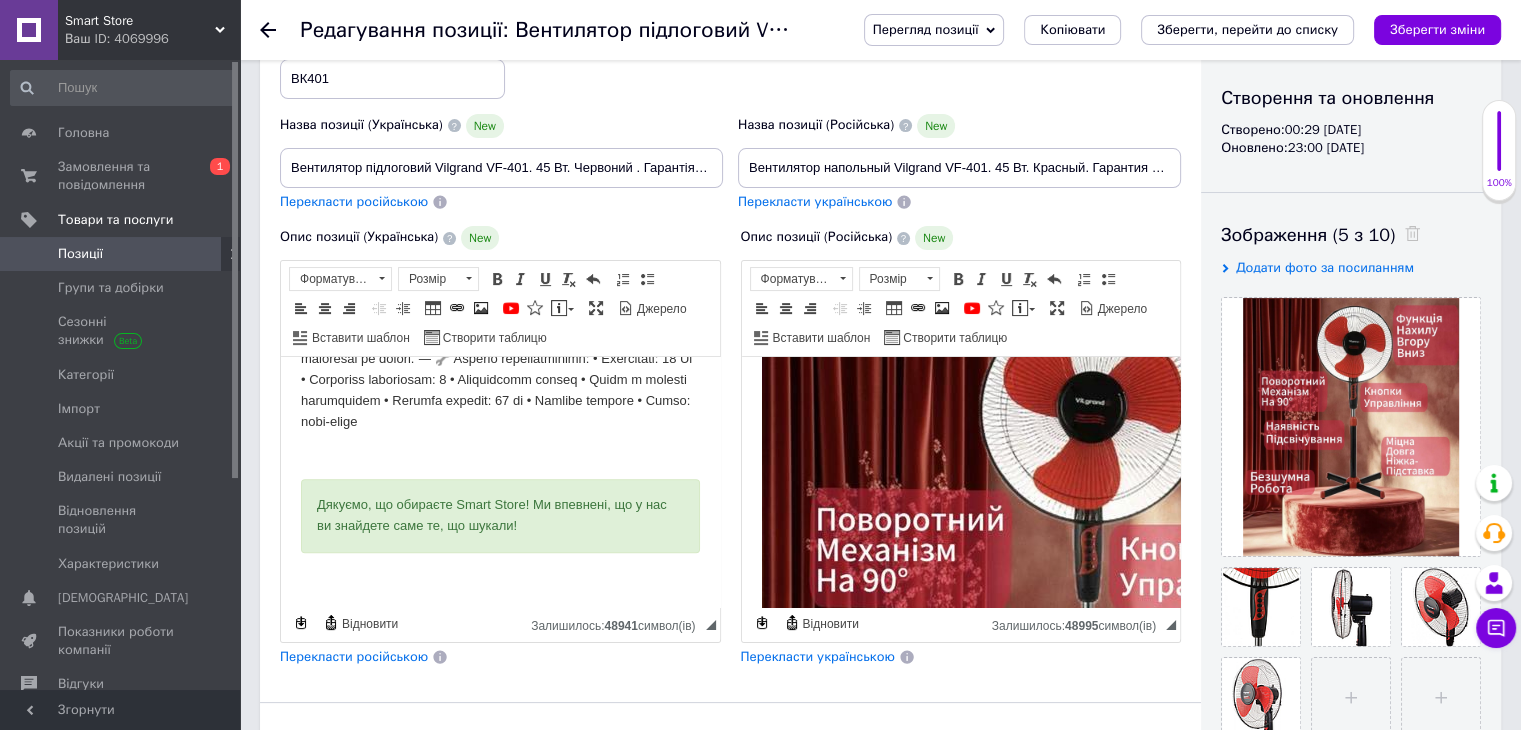 scroll, scrollTop: 1150, scrollLeft: 0, axis: vertical 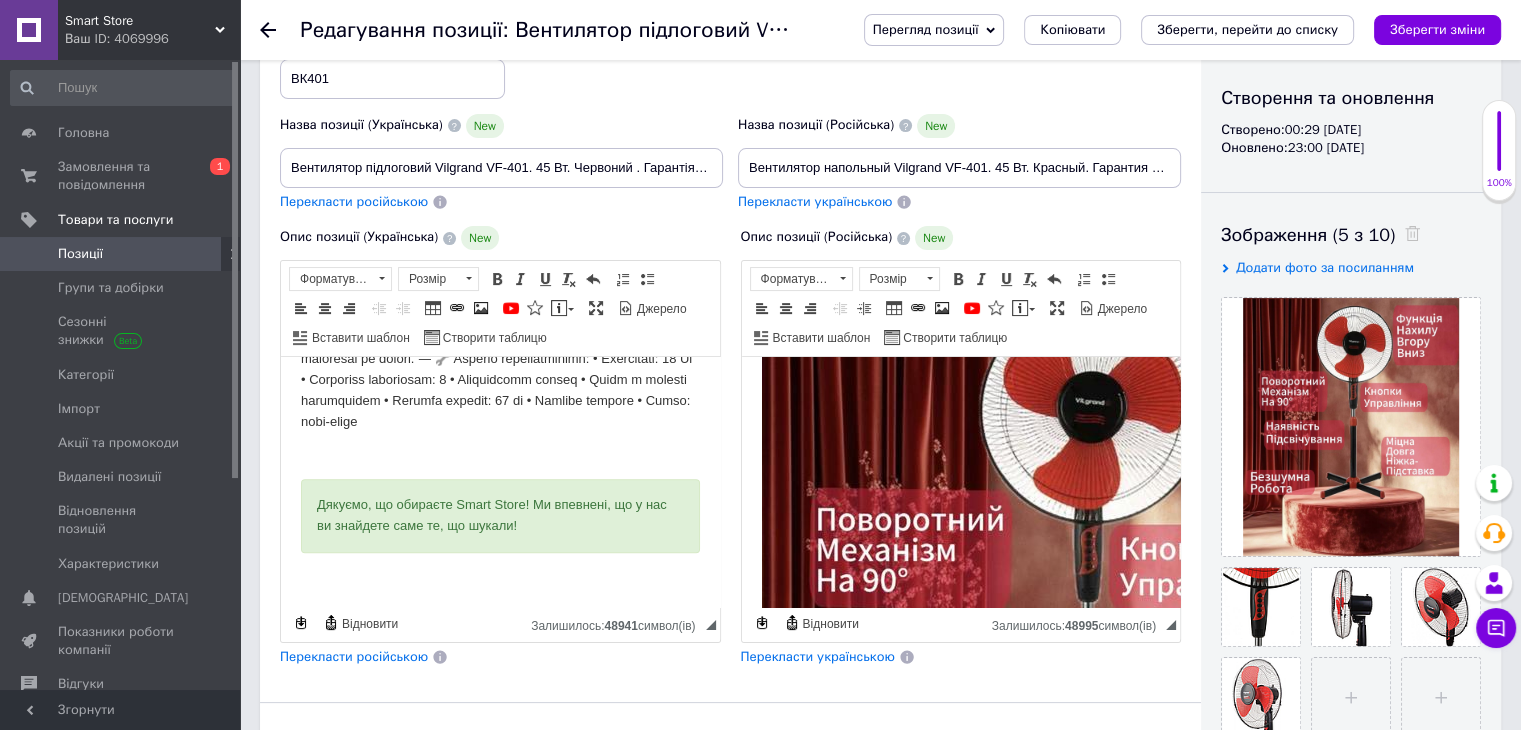 type 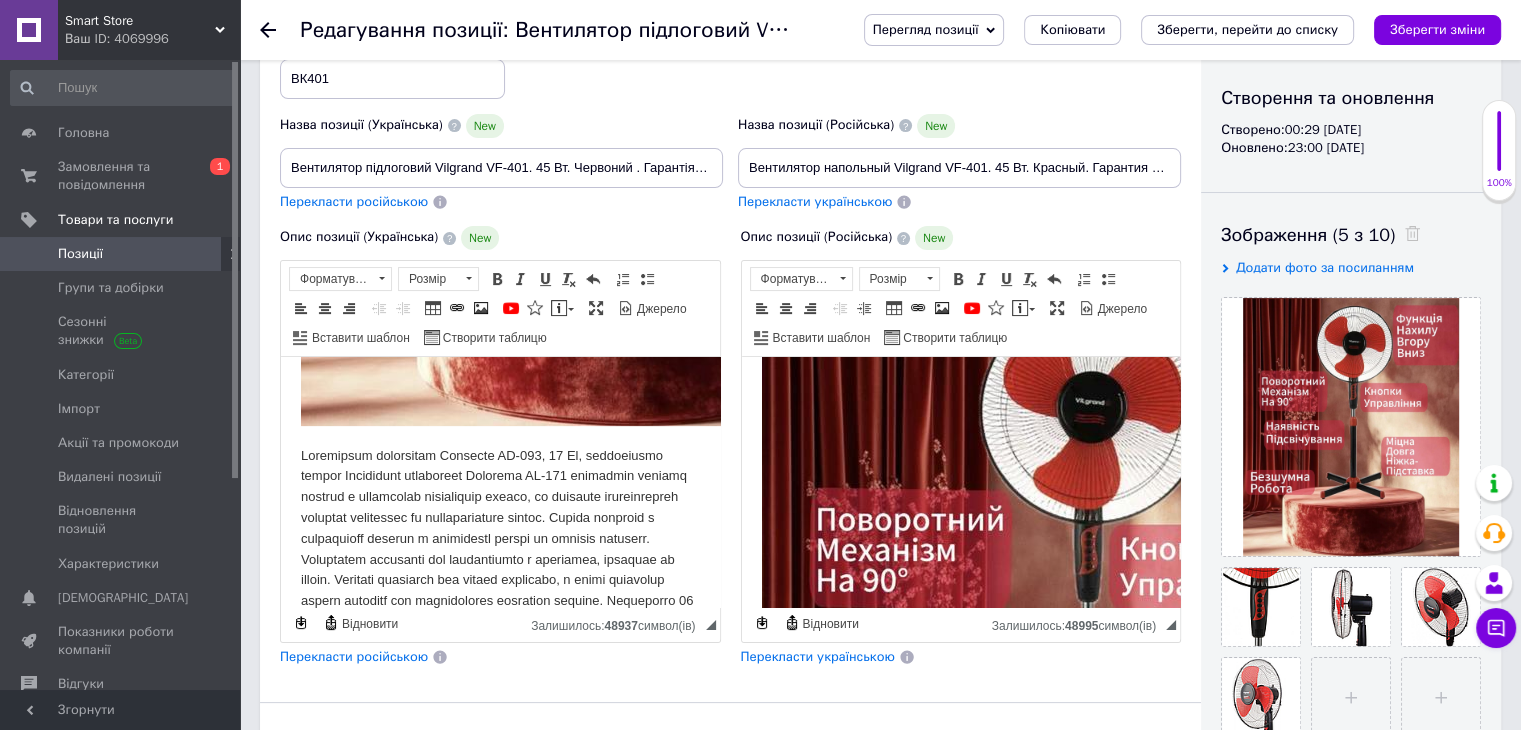 scroll, scrollTop: 850, scrollLeft: 0, axis: vertical 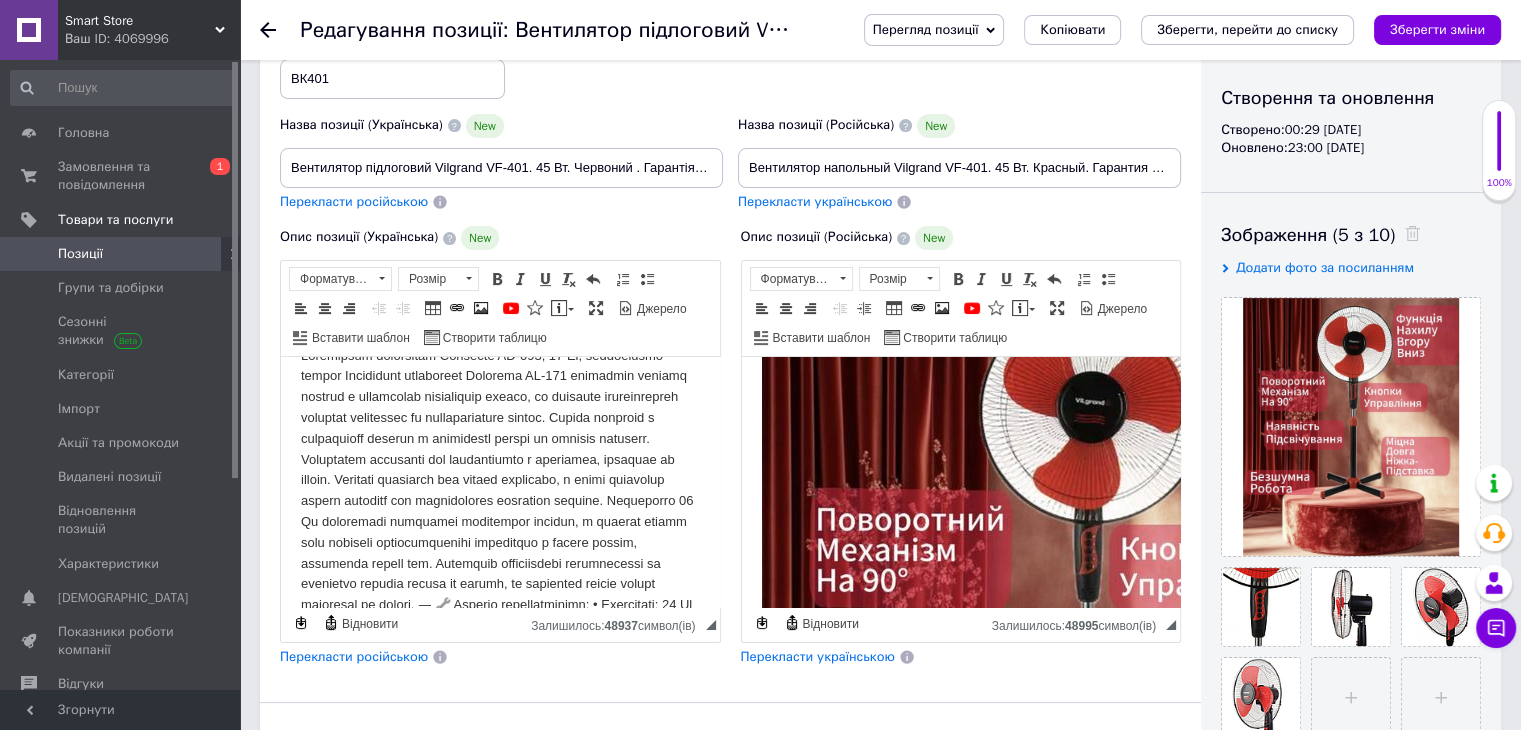 click on "Дякуємо, що обираєте Smart Store! Ми впевнені, що у нас ви знайдете саме те, що шукали!" at bounding box center [500, 180] 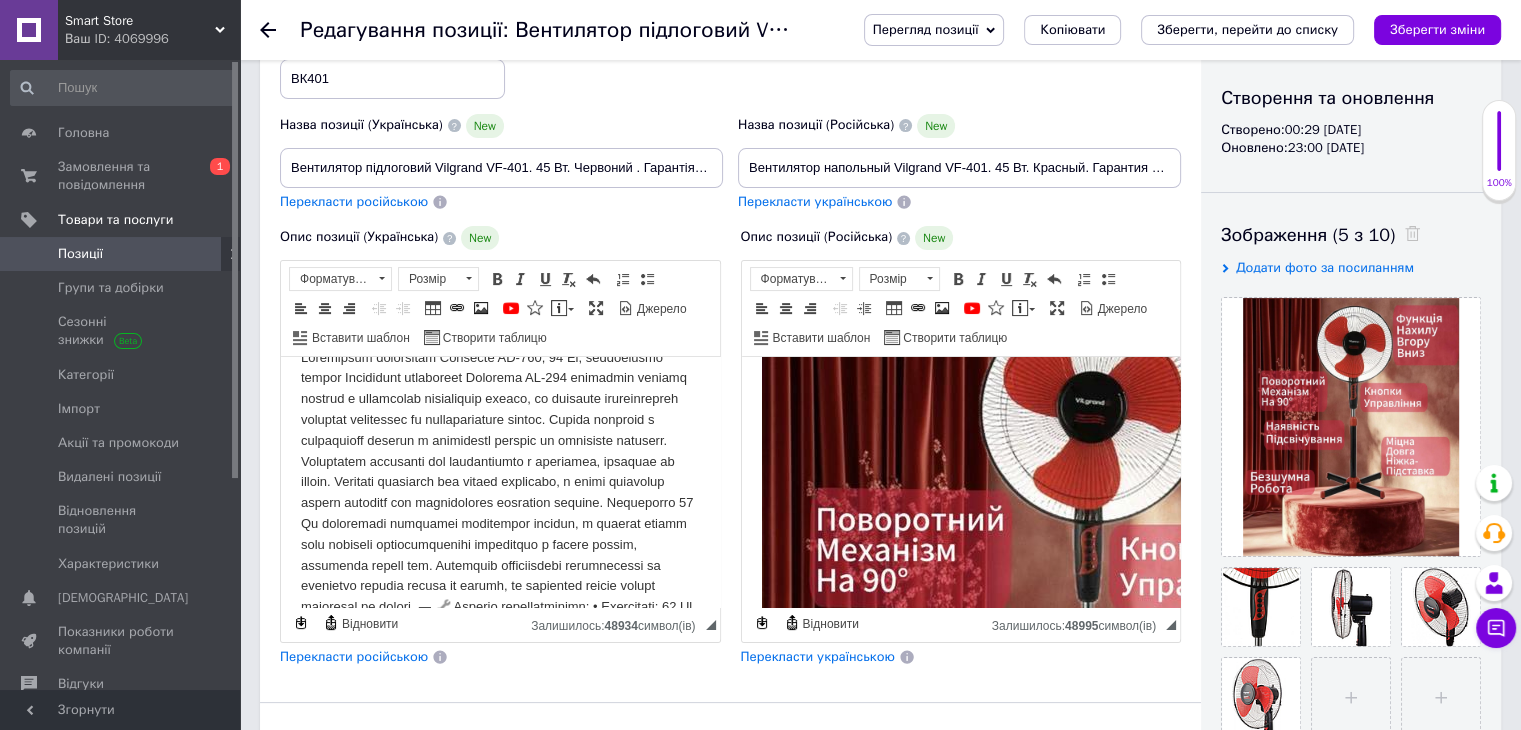 scroll, scrollTop: 800, scrollLeft: 0, axis: vertical 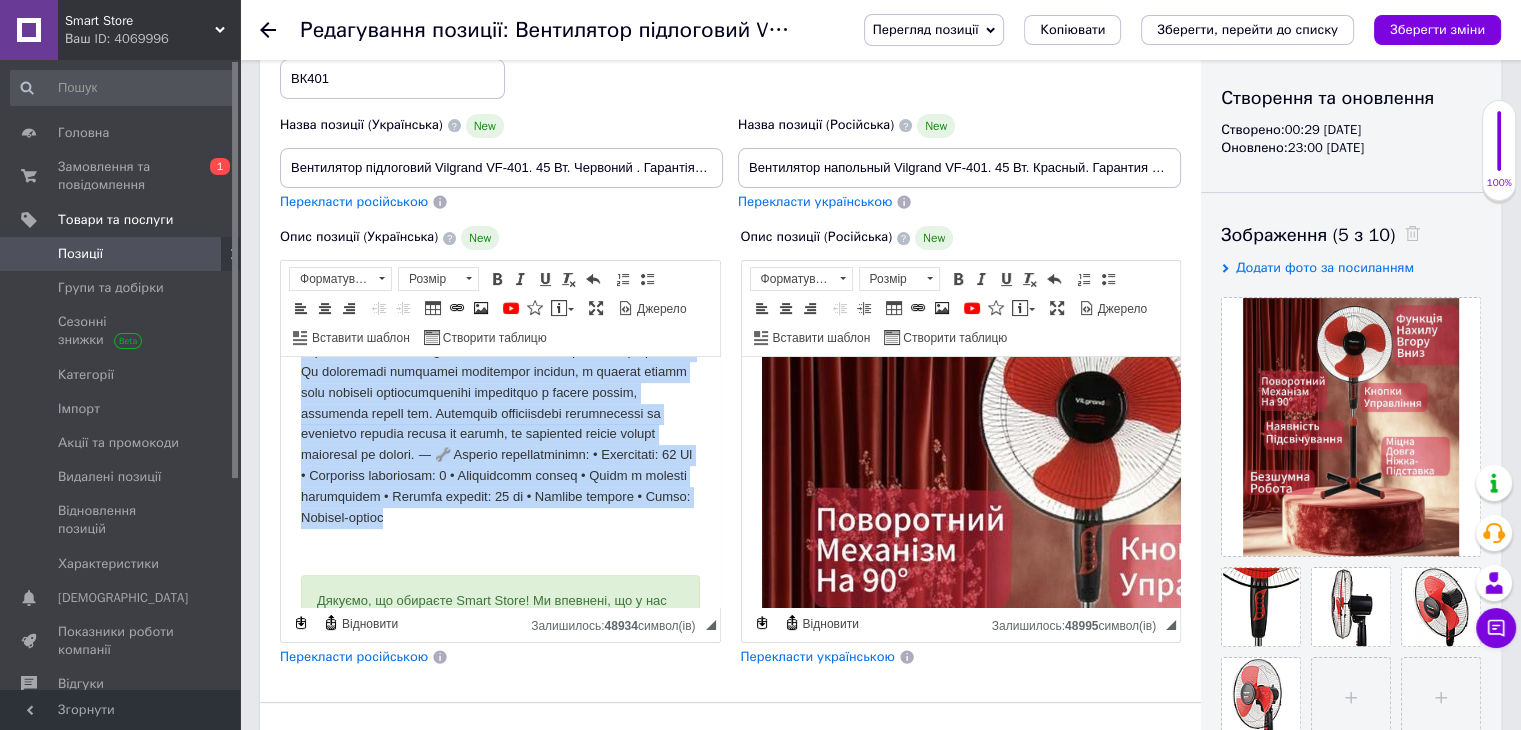 drag, startPoint x: 296, startPoint y: 401, endPoint x: 597, endPoint y: 567, distance: 343.73972 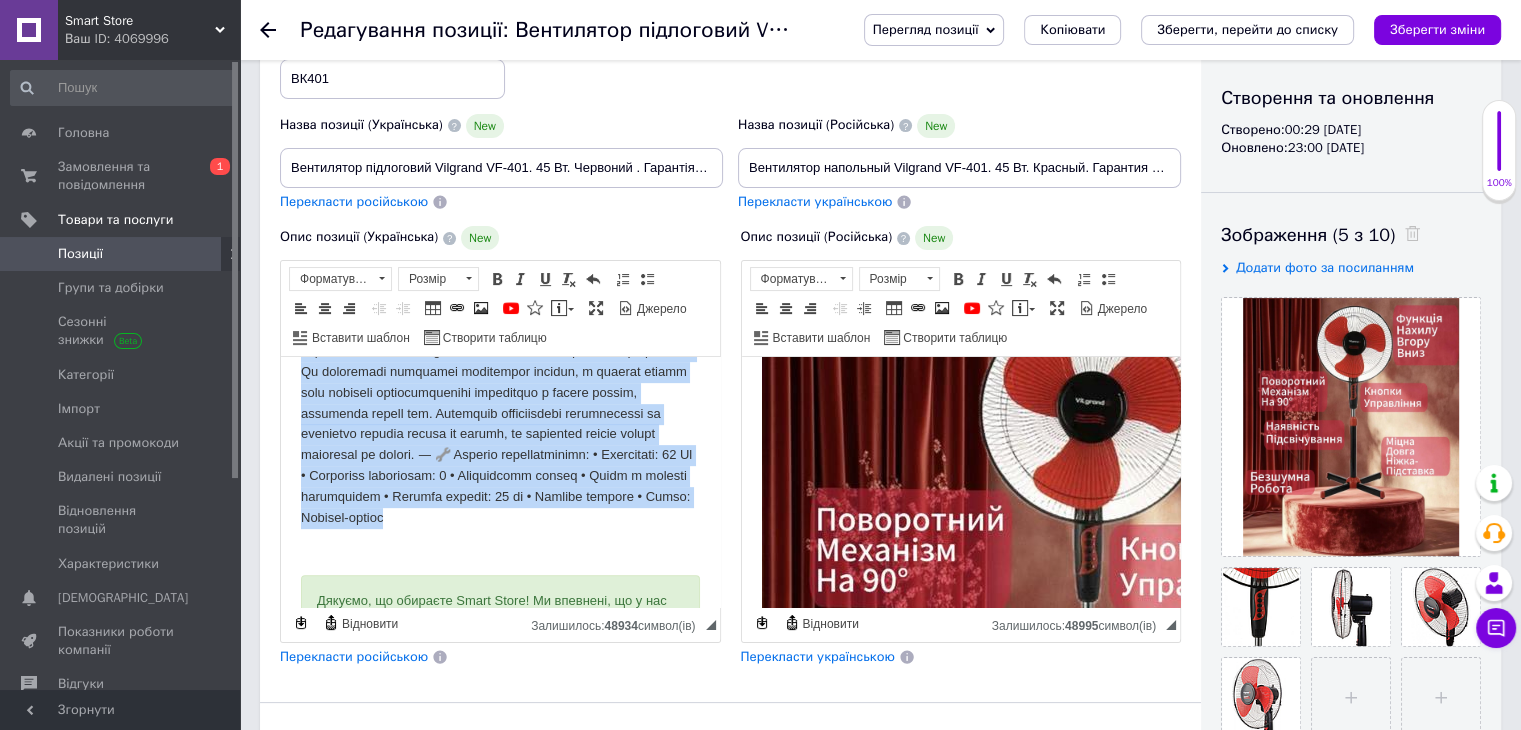 click on "Дякуємо, що обираєте Smart Store! Ми впевнені, що у нас ви знайдете саме те, що шукали!" at bounding box center [500, 30] 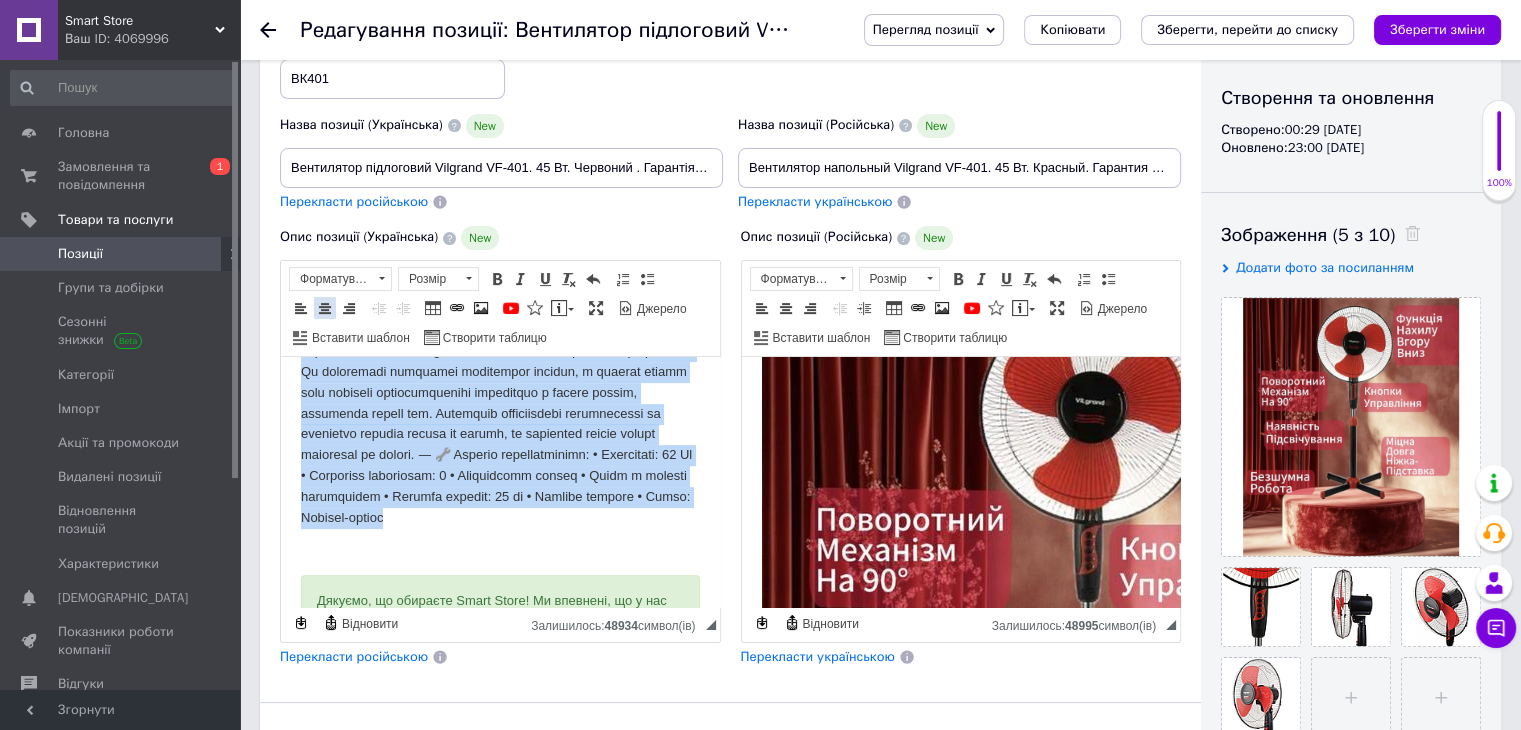 click at bounding box center [325, 308] 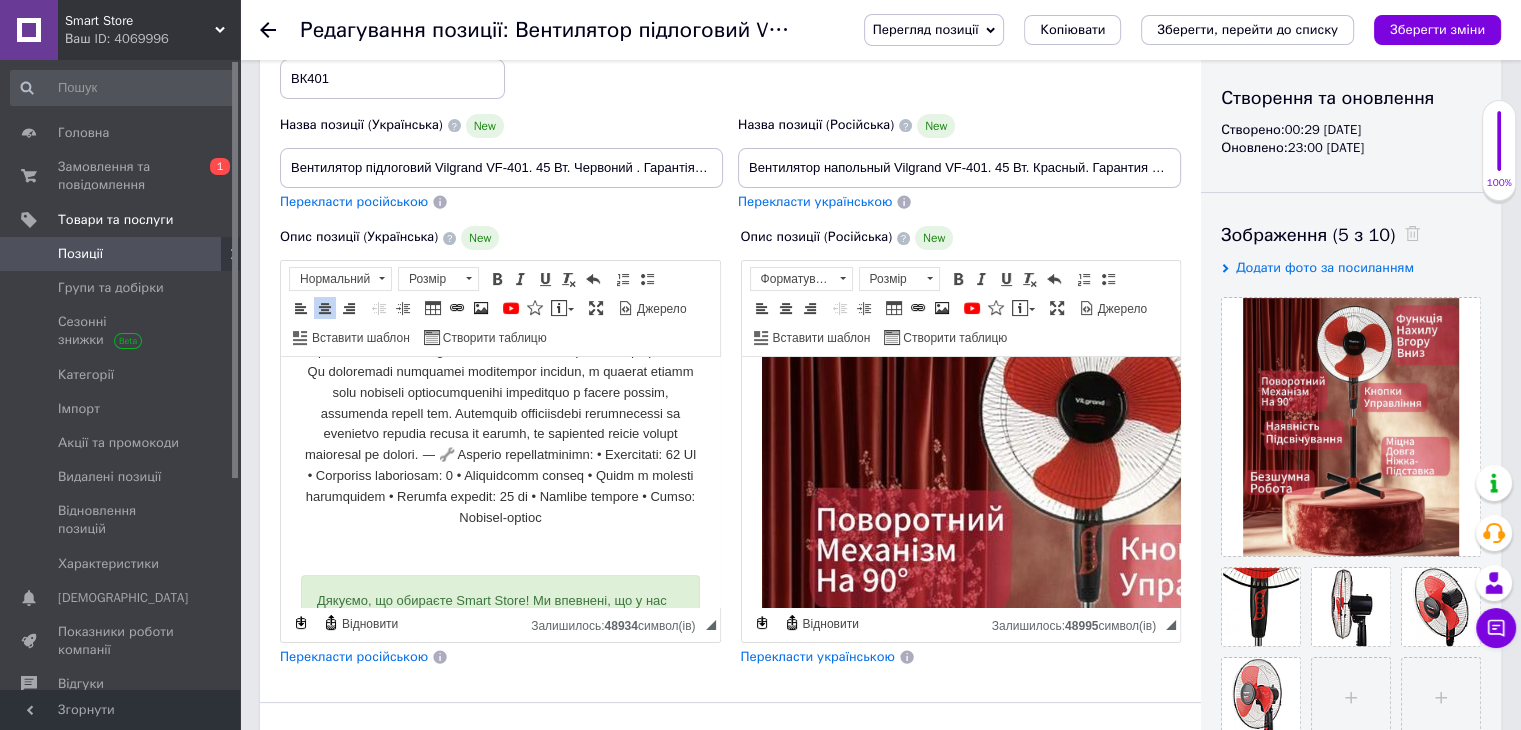 click at bounding box center [500, 362] 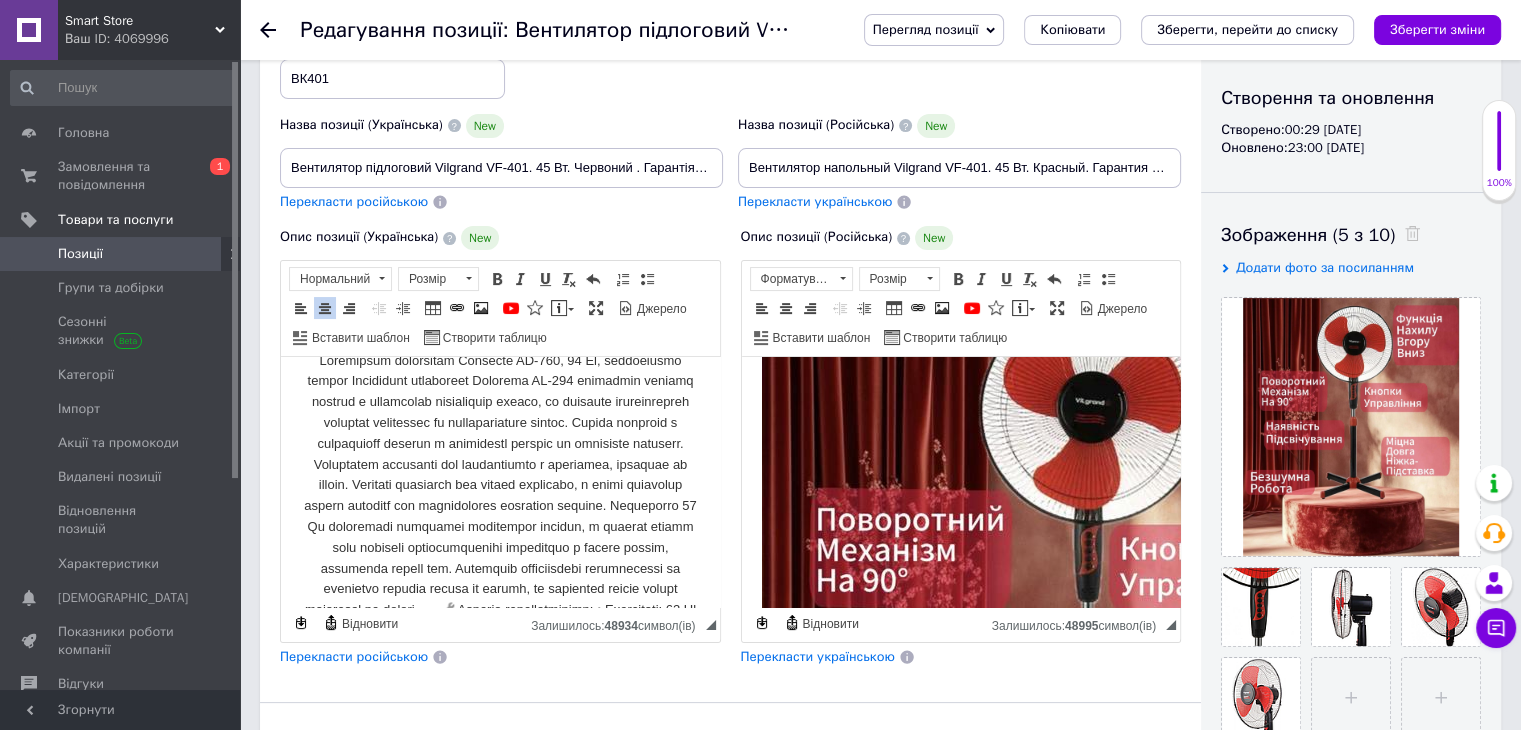 scroll, scrollTop: 800, scrollLeft: 0, axis: vertical 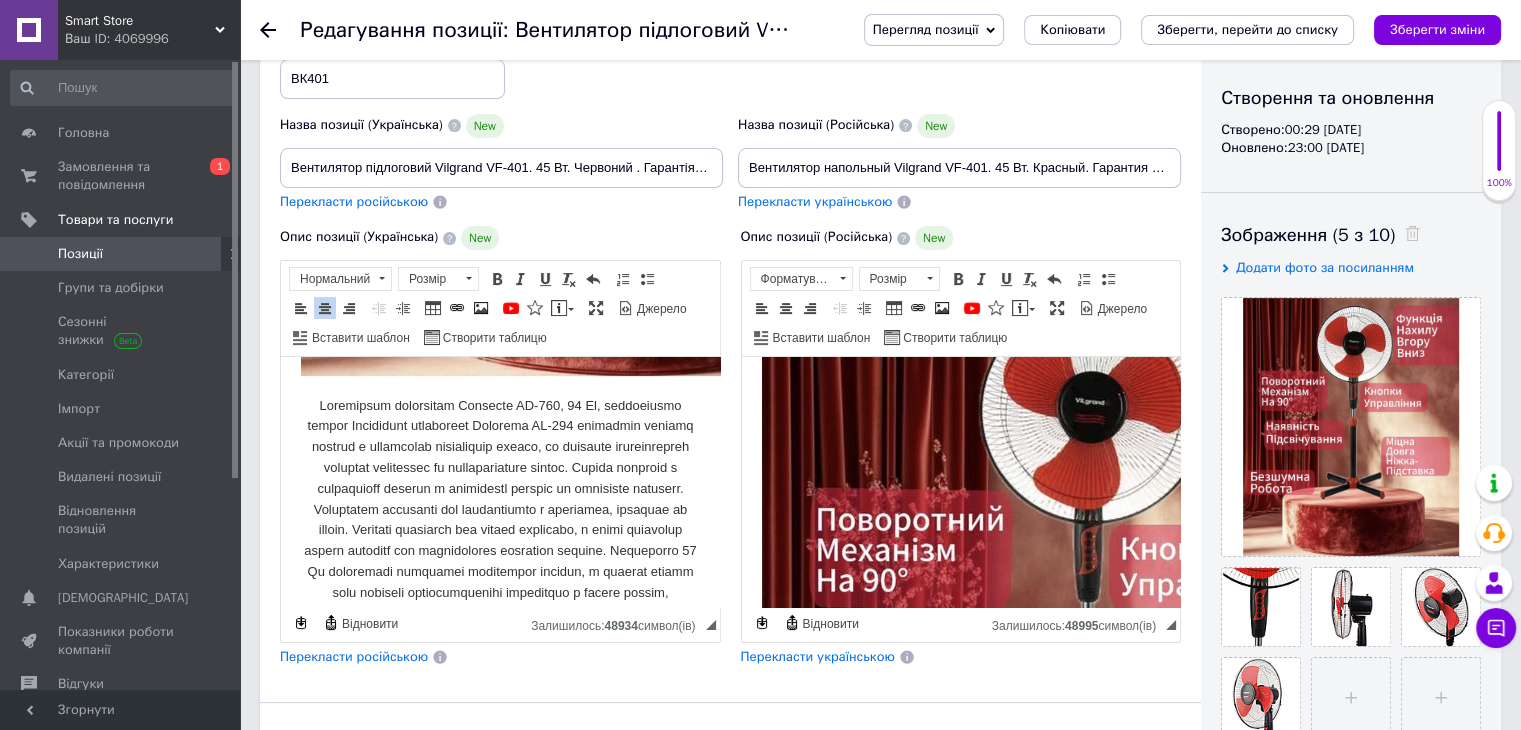 click at bounding box center (500, 562) 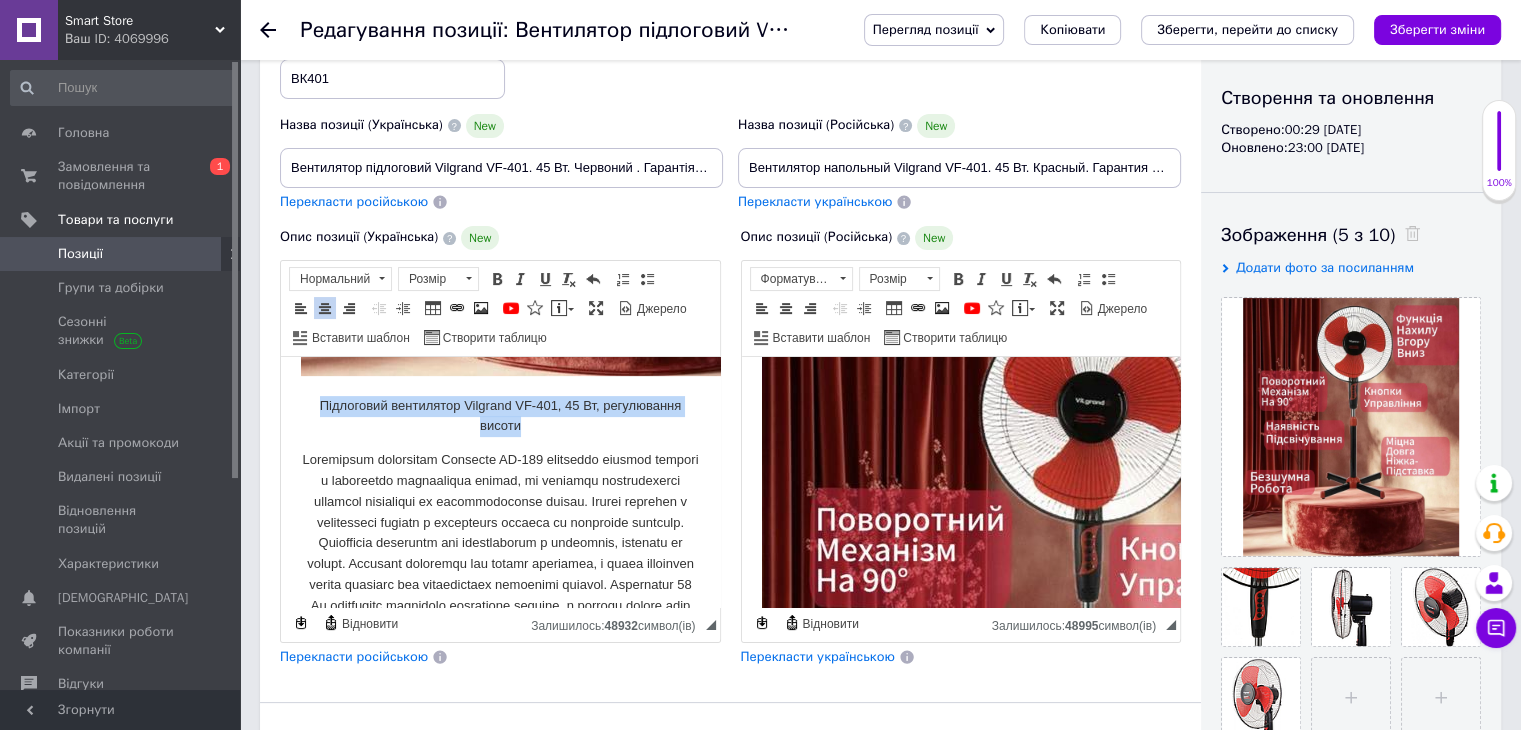 drag, startPoint x: 306, startPoint y: 397, endPoint x: 538, endPoint y: 422, distance: 233.3431 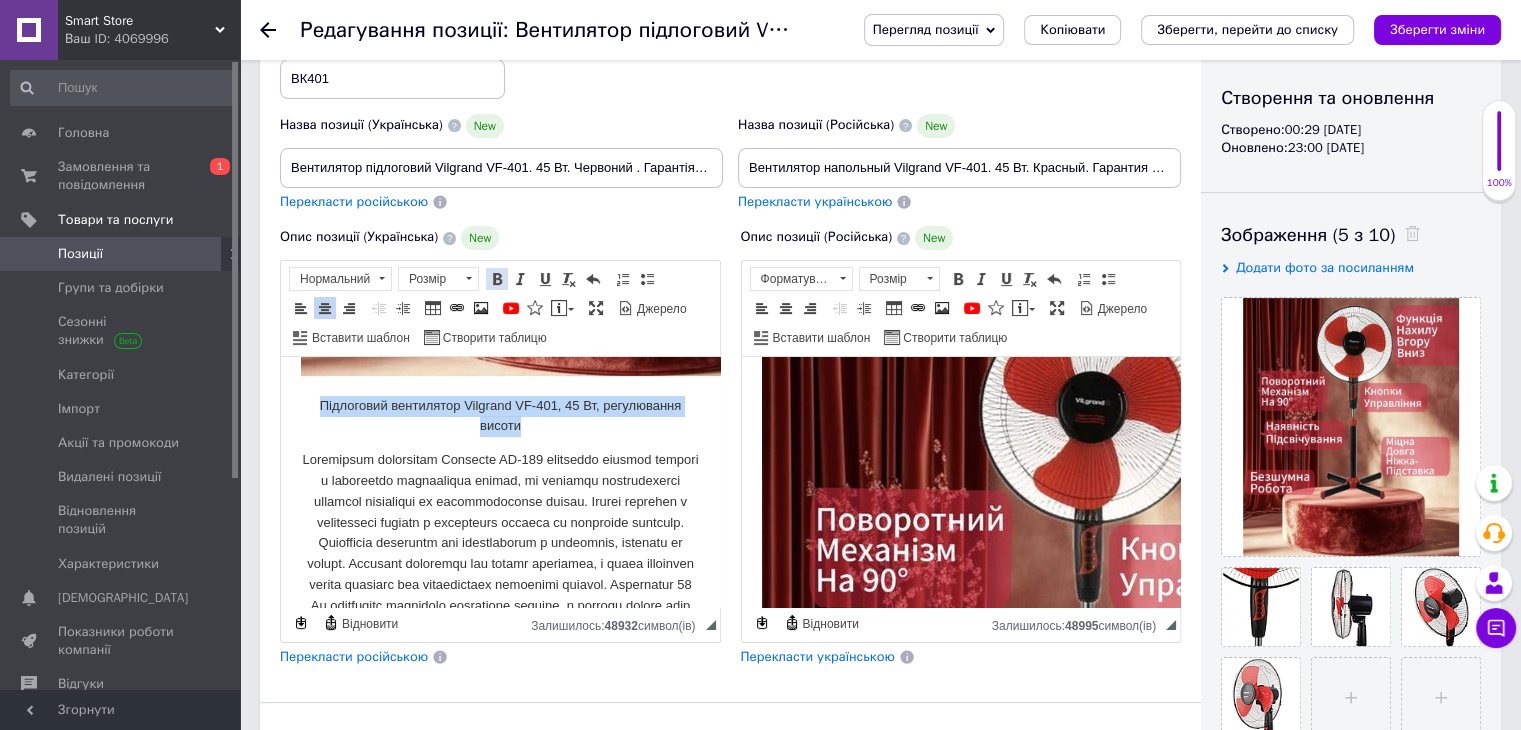 click on "Жирний  Сполучення клавіш Ctrl+B" at bounding box center (497, 279) 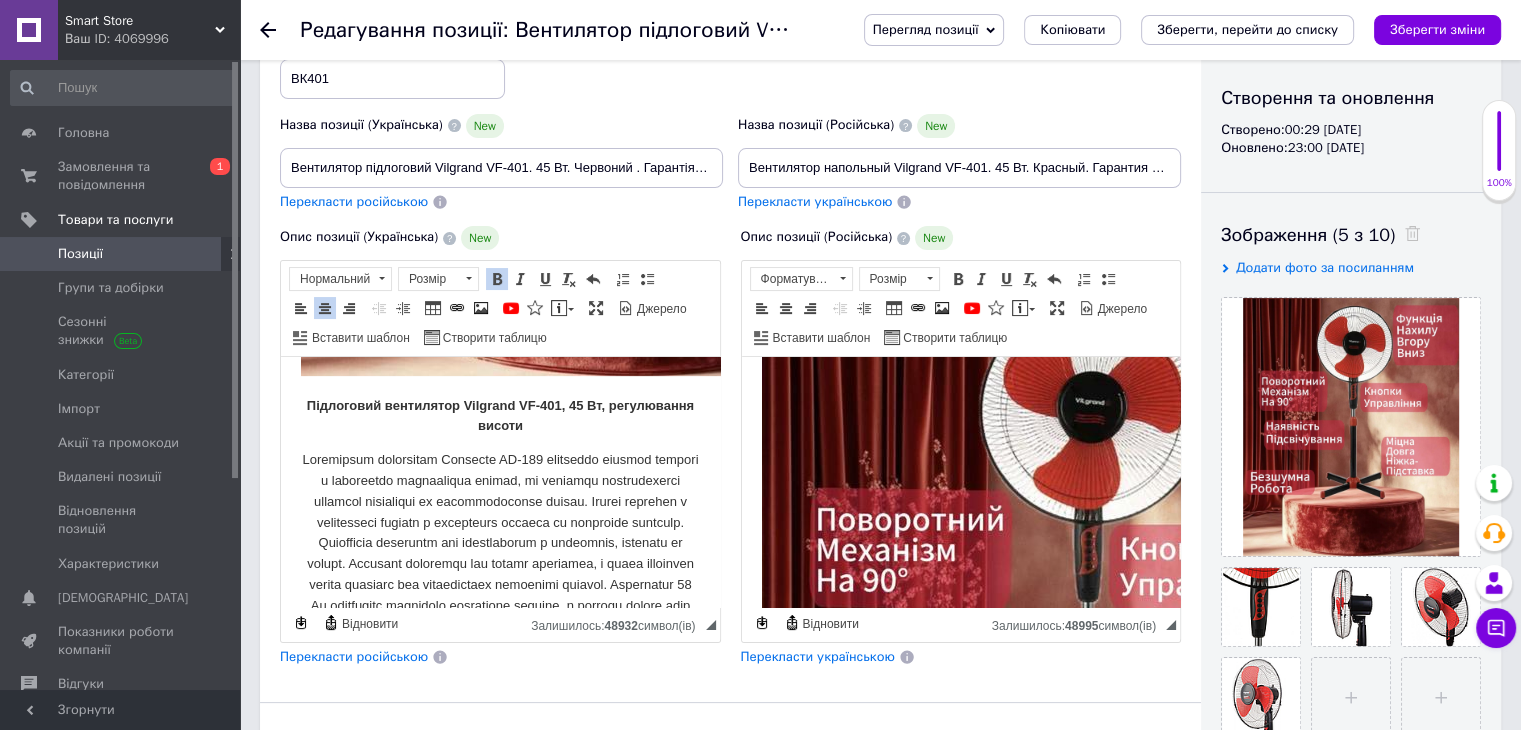 click on "Підлоговий вентилятор Vilgrand VF-401, 45 Вт, регулювання висоти" at bounding box center (500, 417) 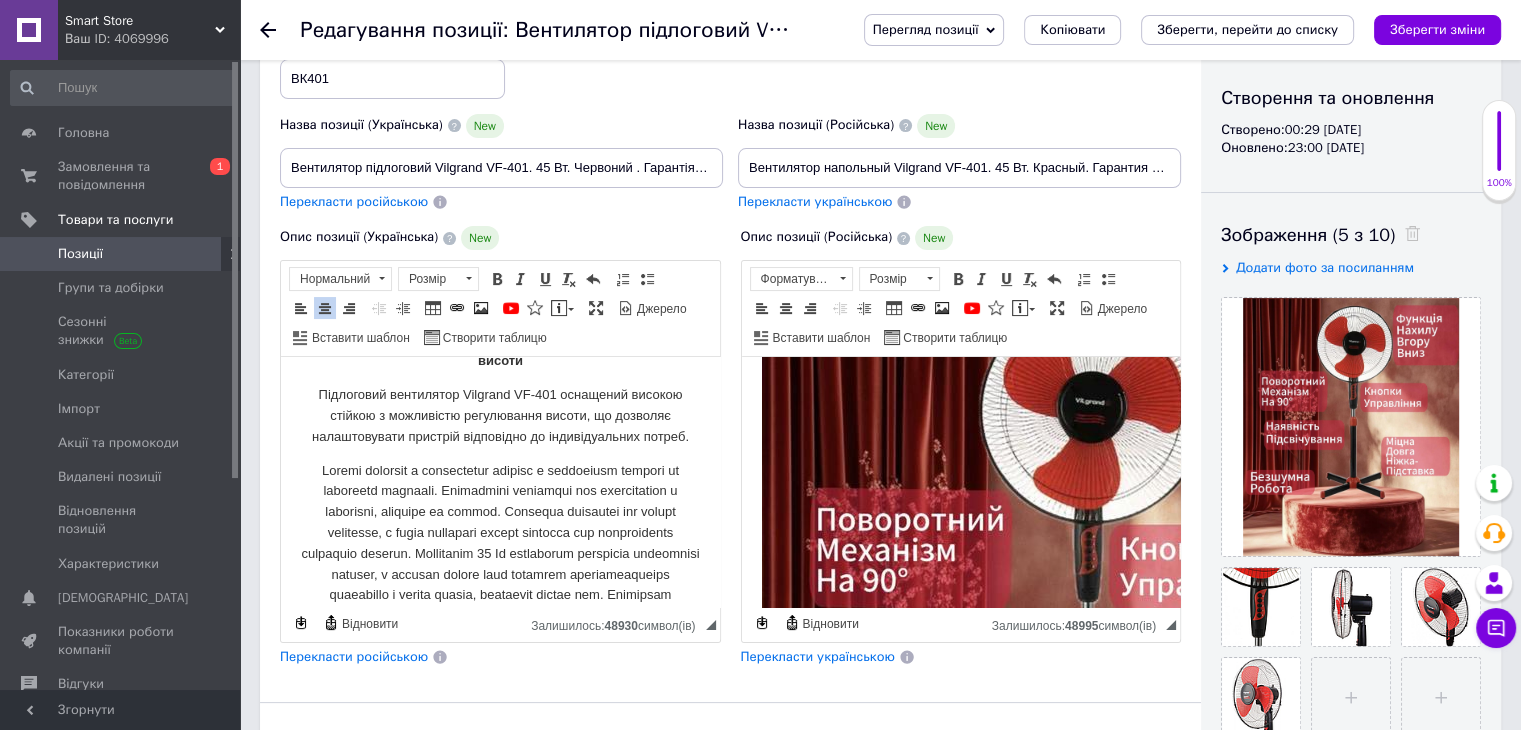 scroll, scrollTop: 900, scrollLeft: 0, axis: vertical 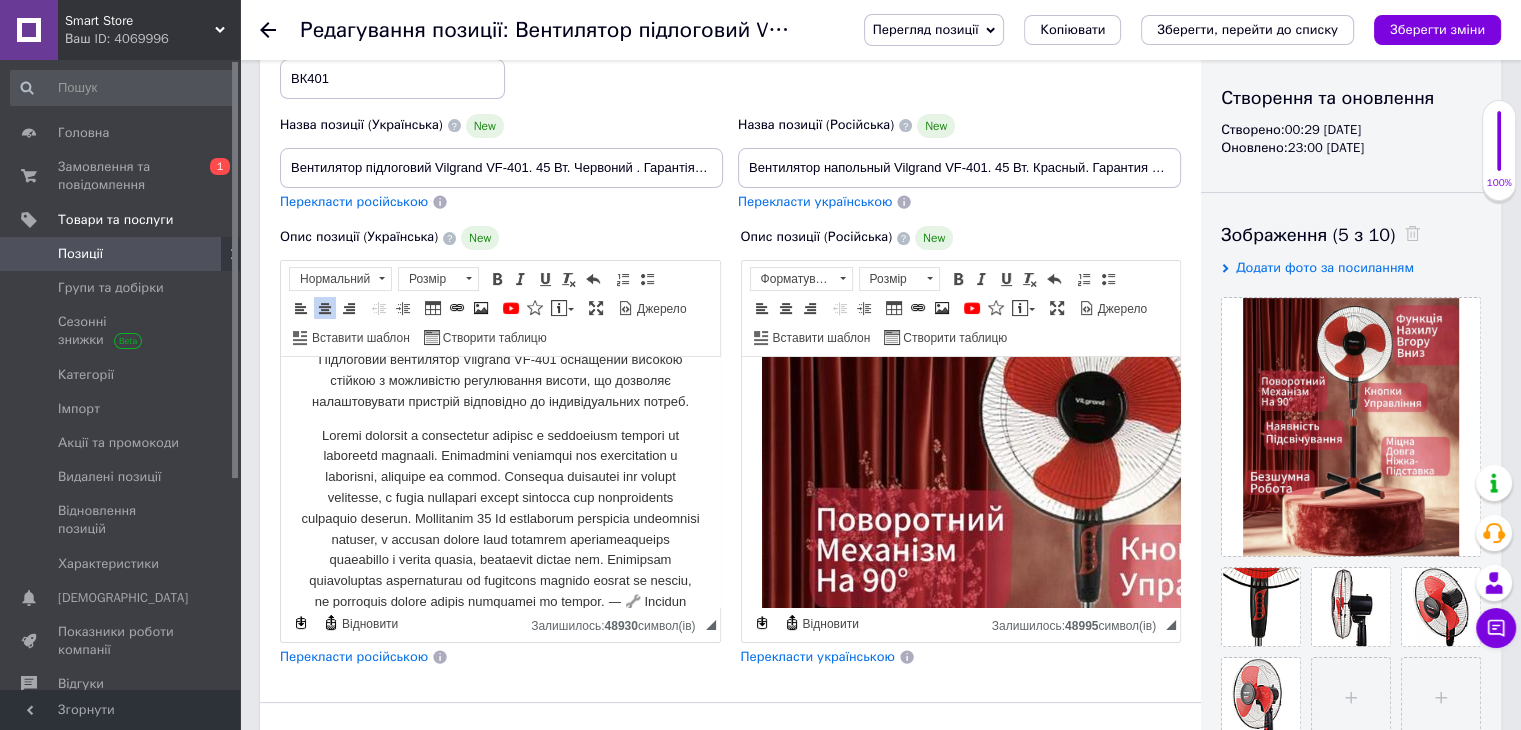 click at bounding box center [500, 551] 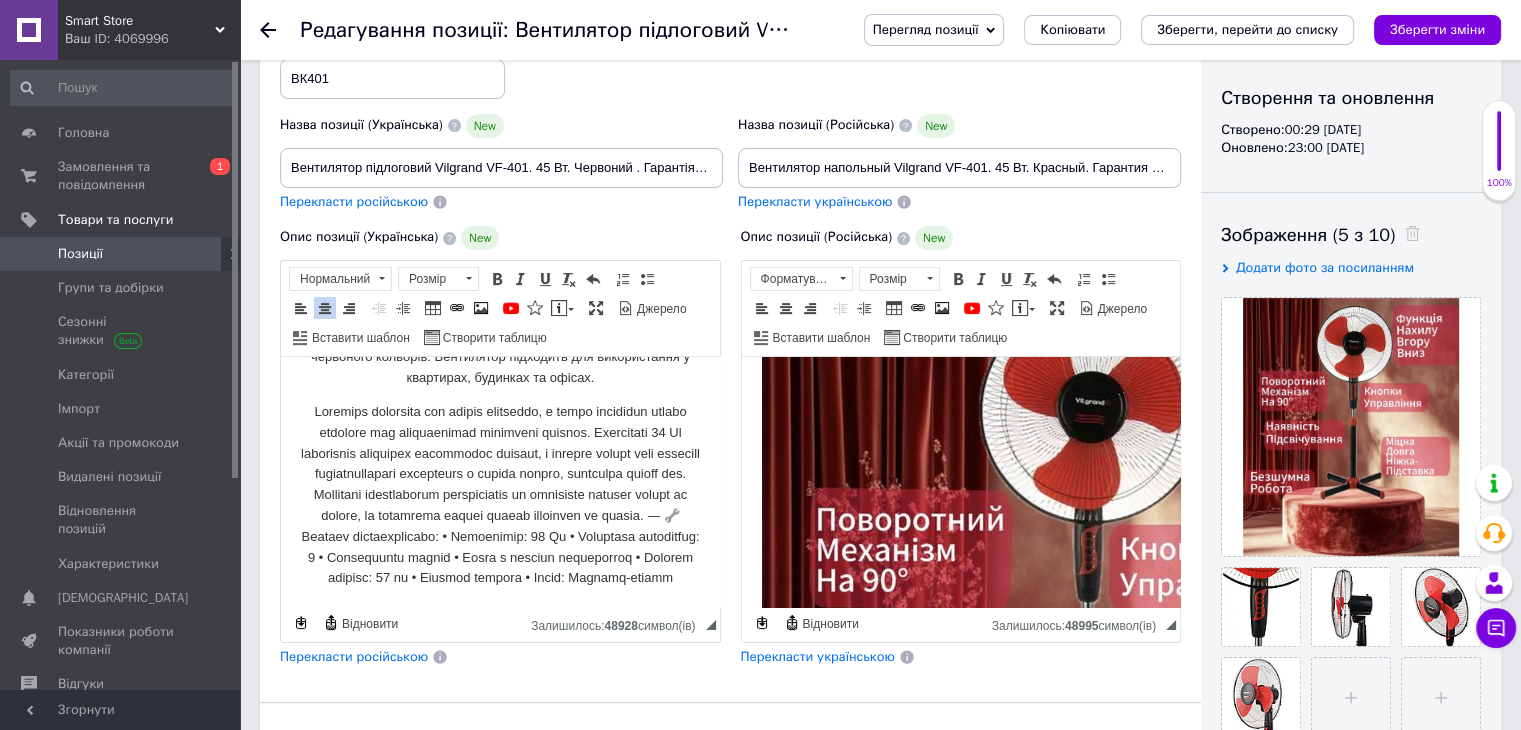 scroll, scrollTop: 1000, scrollLeft: 0, axis: vertical 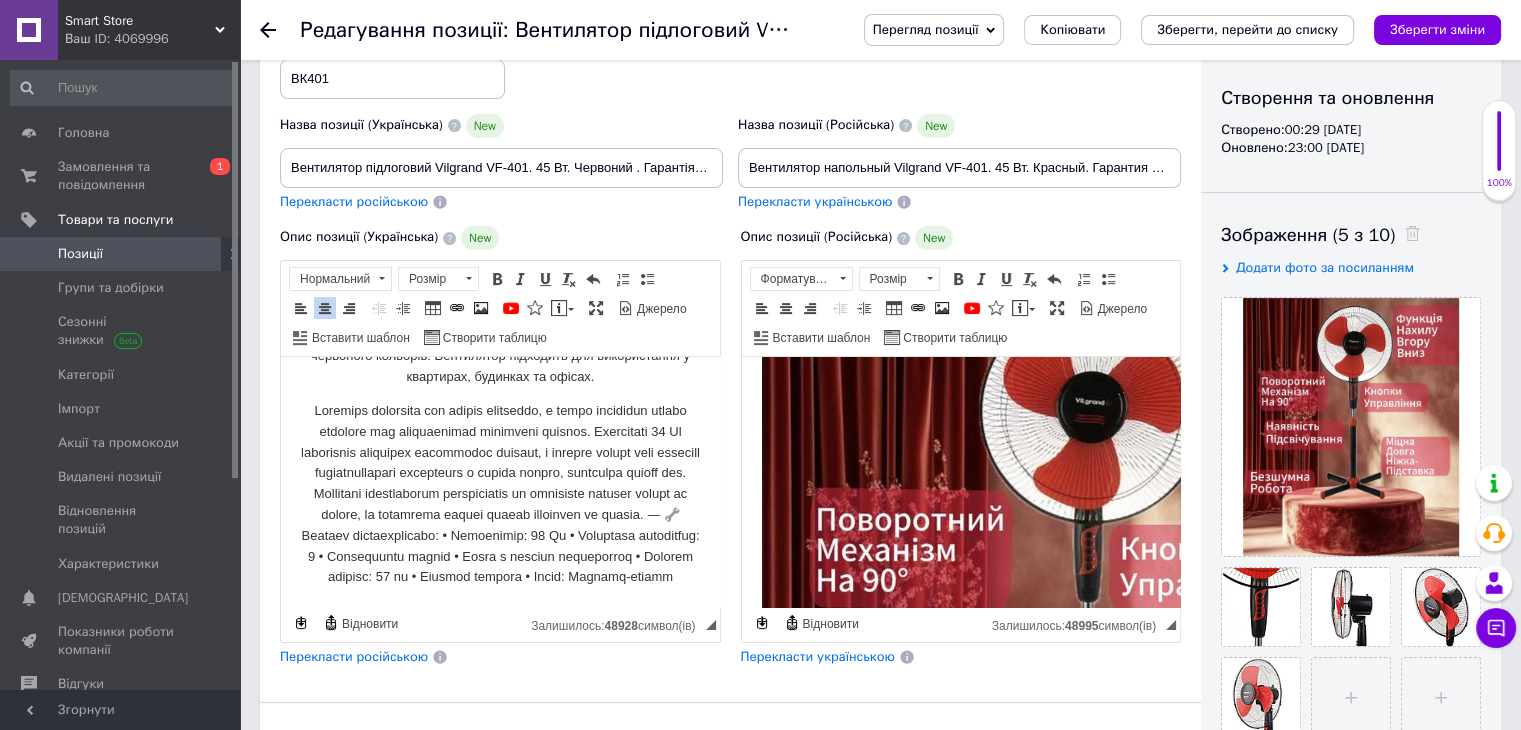 click at bounding box center [500, 494] 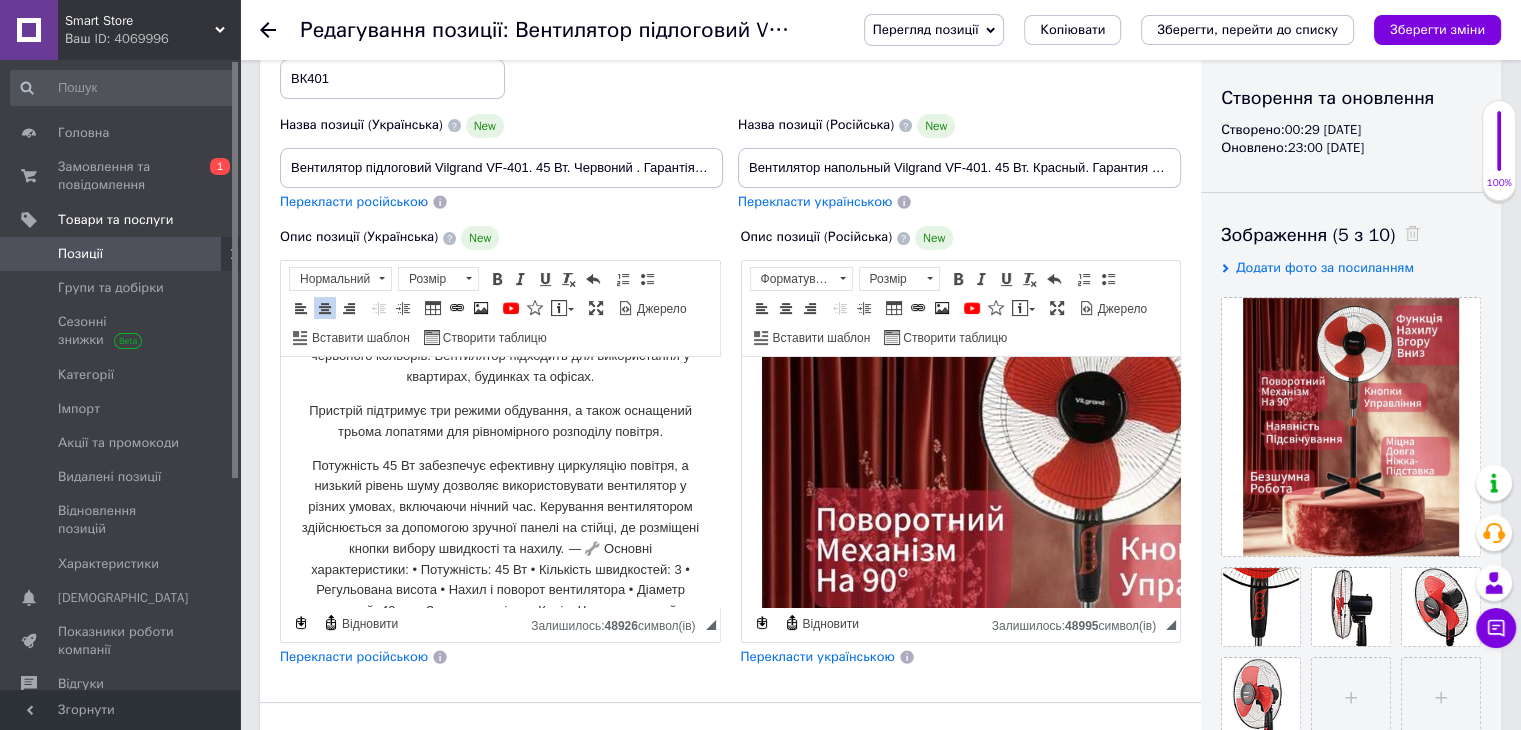 click on "Потужність 45 Вт забезпечує ефективну циркуляцію повітря, а низький рівень шуму дозволяє використовувати вентилятор у різних умовах, включаючи нічний час. Керування вентилятором здійснюється за допомогою зручної панелі на стійці, де розміщені кнопки вибору швидкості та нахилу. ⸻ 🔧 Основні характеристики: • Потужність: 45 Вт • Кількість швидкостей: 3 • Регульована висота • Нахил і поворот вентилятора • Діаметр лопатей: 40 см • Захисна решітка • Колір: Червоно-чорний" at bounding box center (500, 539) 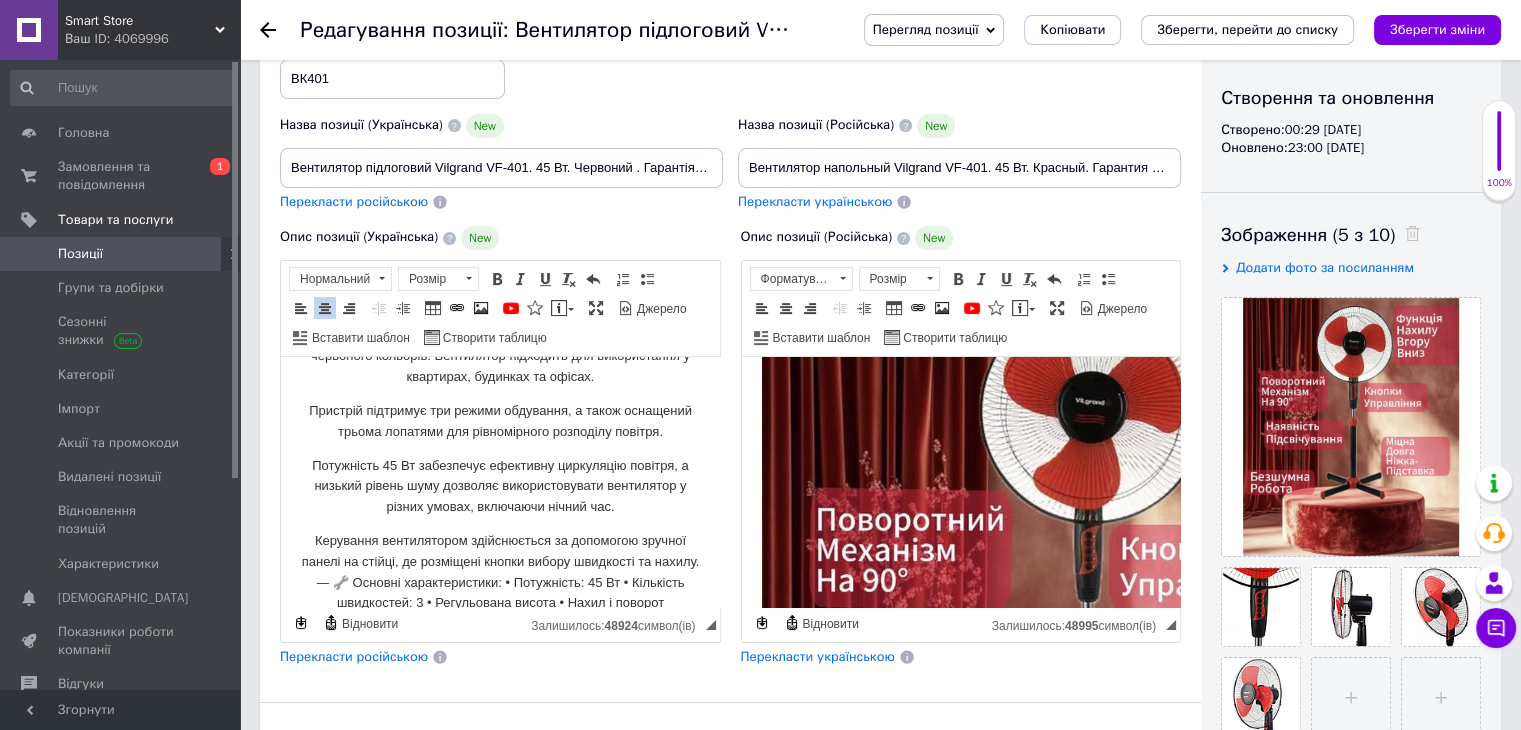 scroll, scrollTop: 1100, scrollLeft: 0, axis: vertical 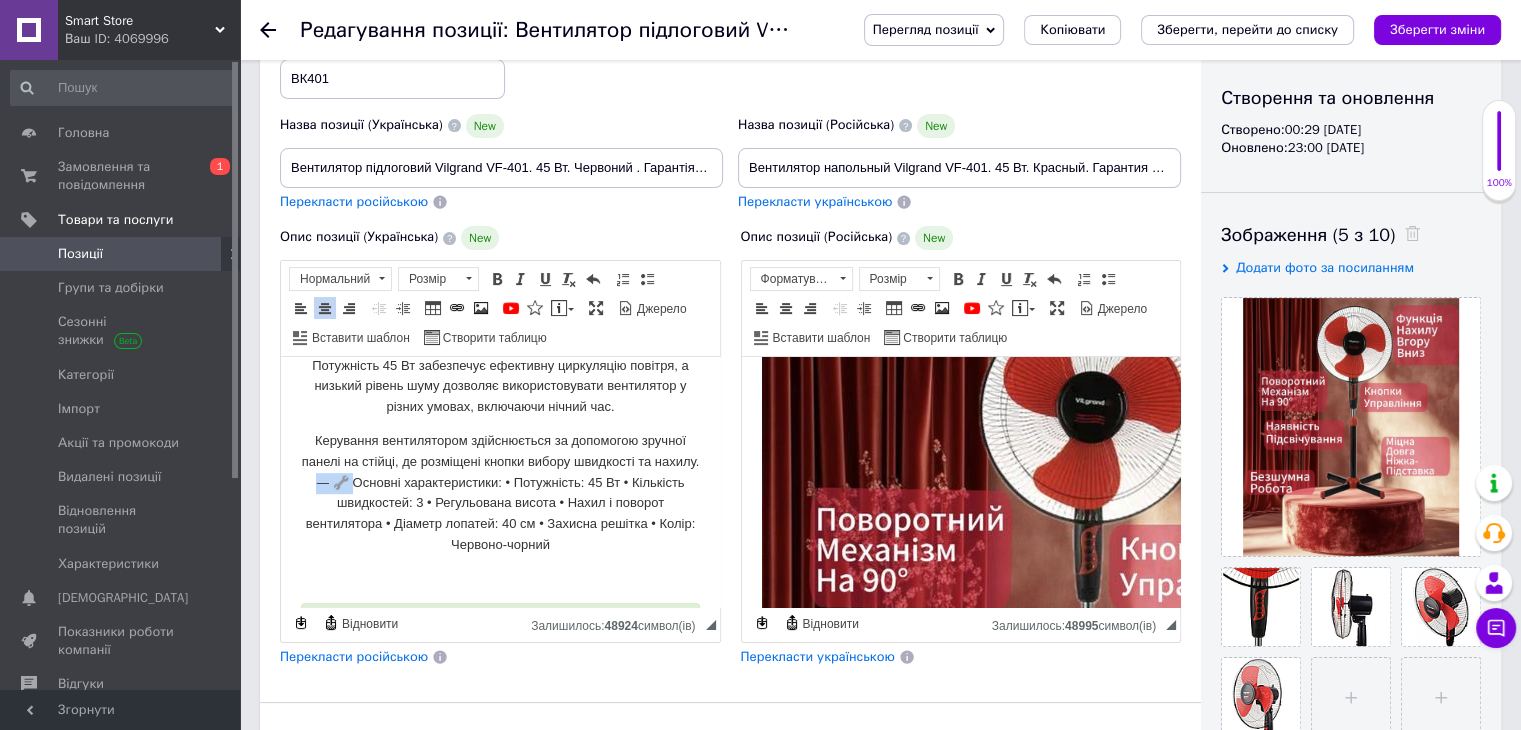 drag, startPoint x: 349, startPoint y: 482, endPoint x: 406, endPoint y: 482, distance: 57 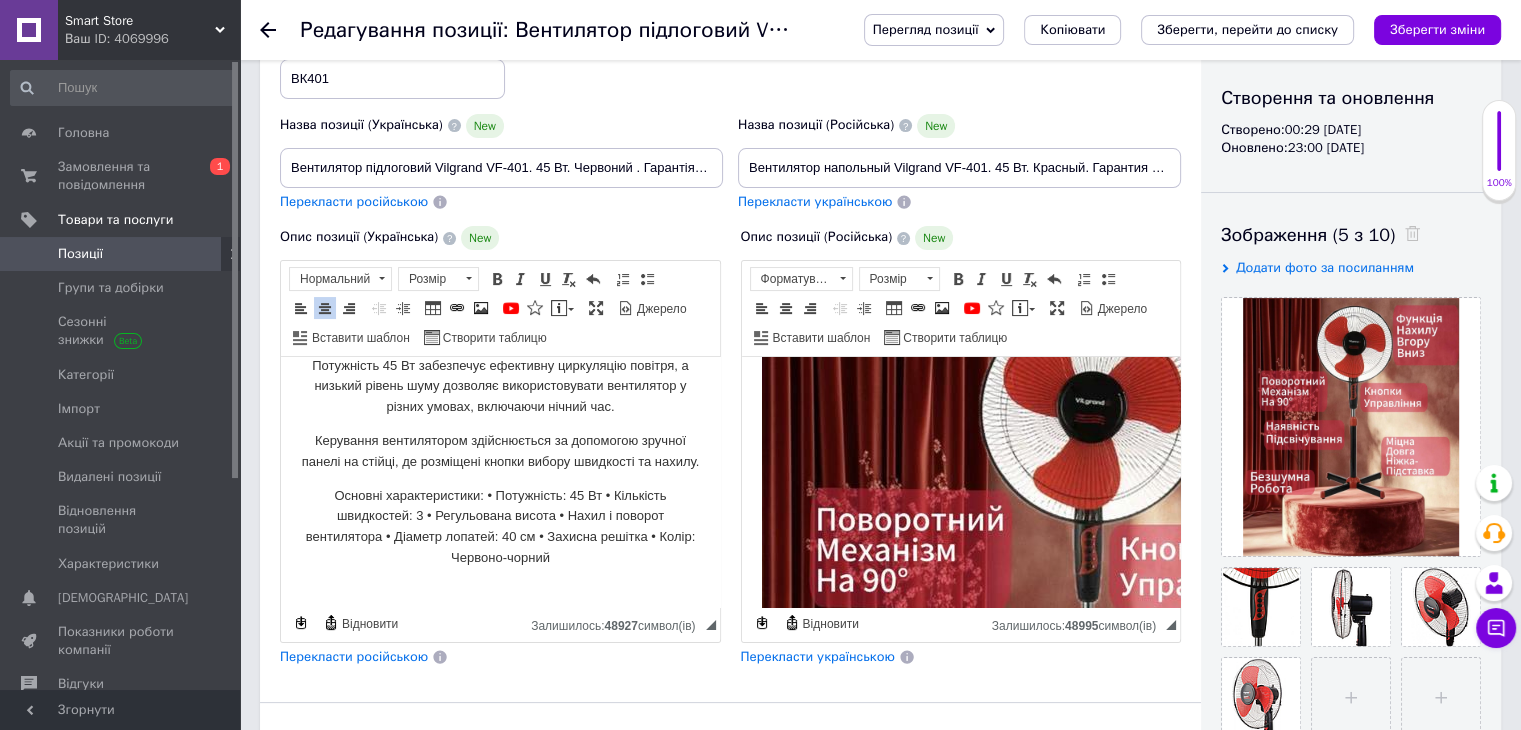 click on "Основні характеристики: • Потужність: 45 Вт • Кількість швидкостей: 3 • Регульована висота • Нахил і поворот вентилятора • Діаметр лопатей: 40 см • Захисна решітка • Колір: Червоно-чорний" at bounding box center (500, 527) 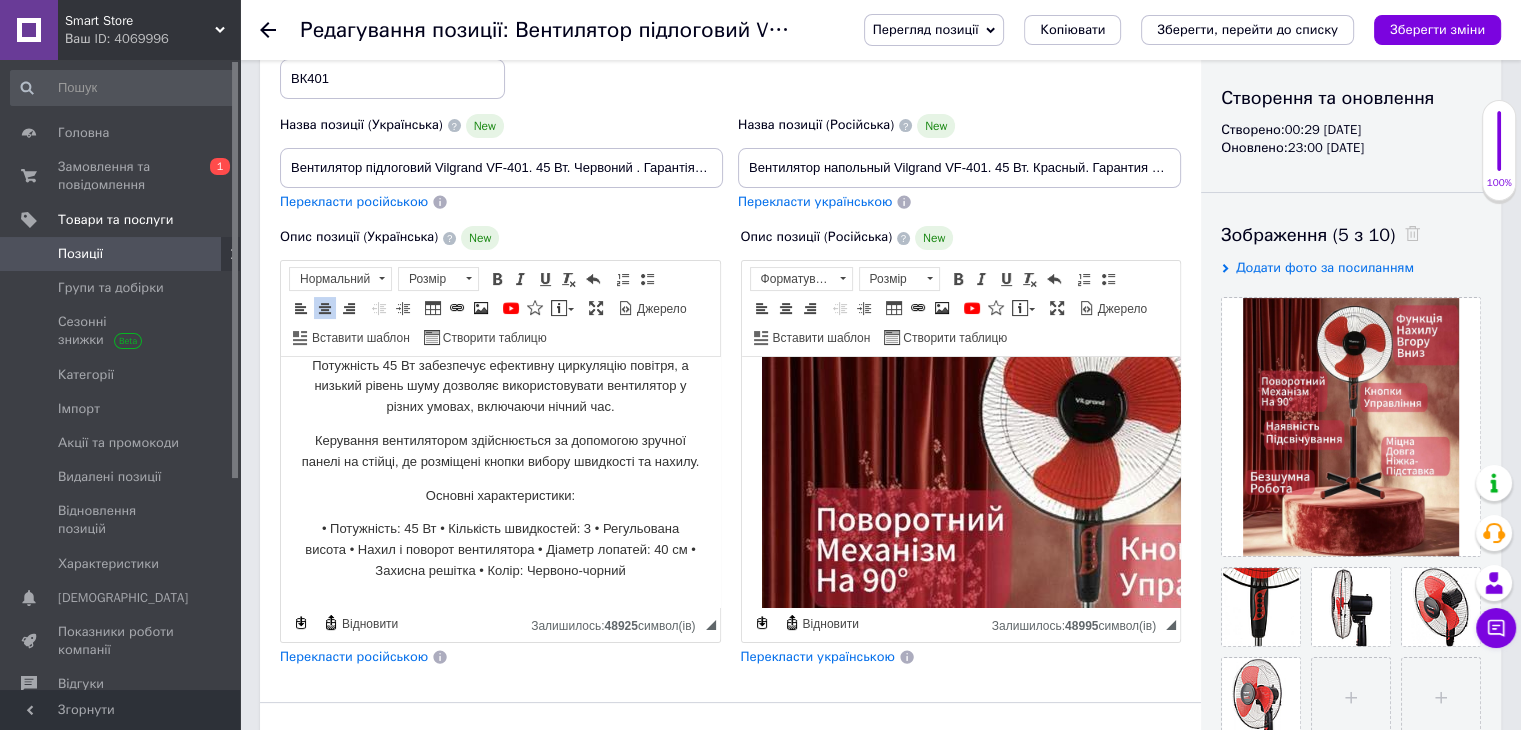 drag, startPoint x: 411, startPoint y: 511, endPoint x: 569, endPoint y: 514, distance: 158.02847 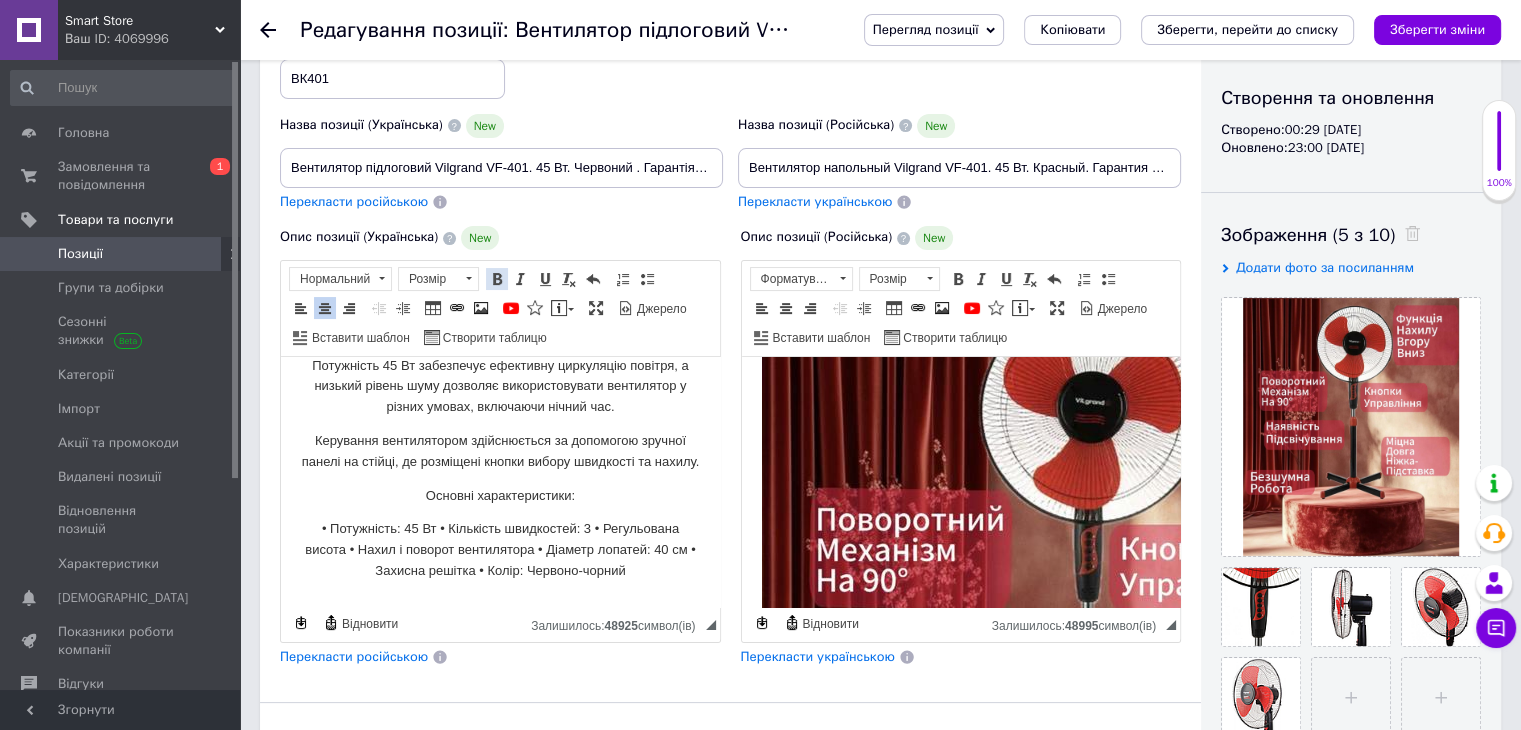 click at bounding box center (497, 279) 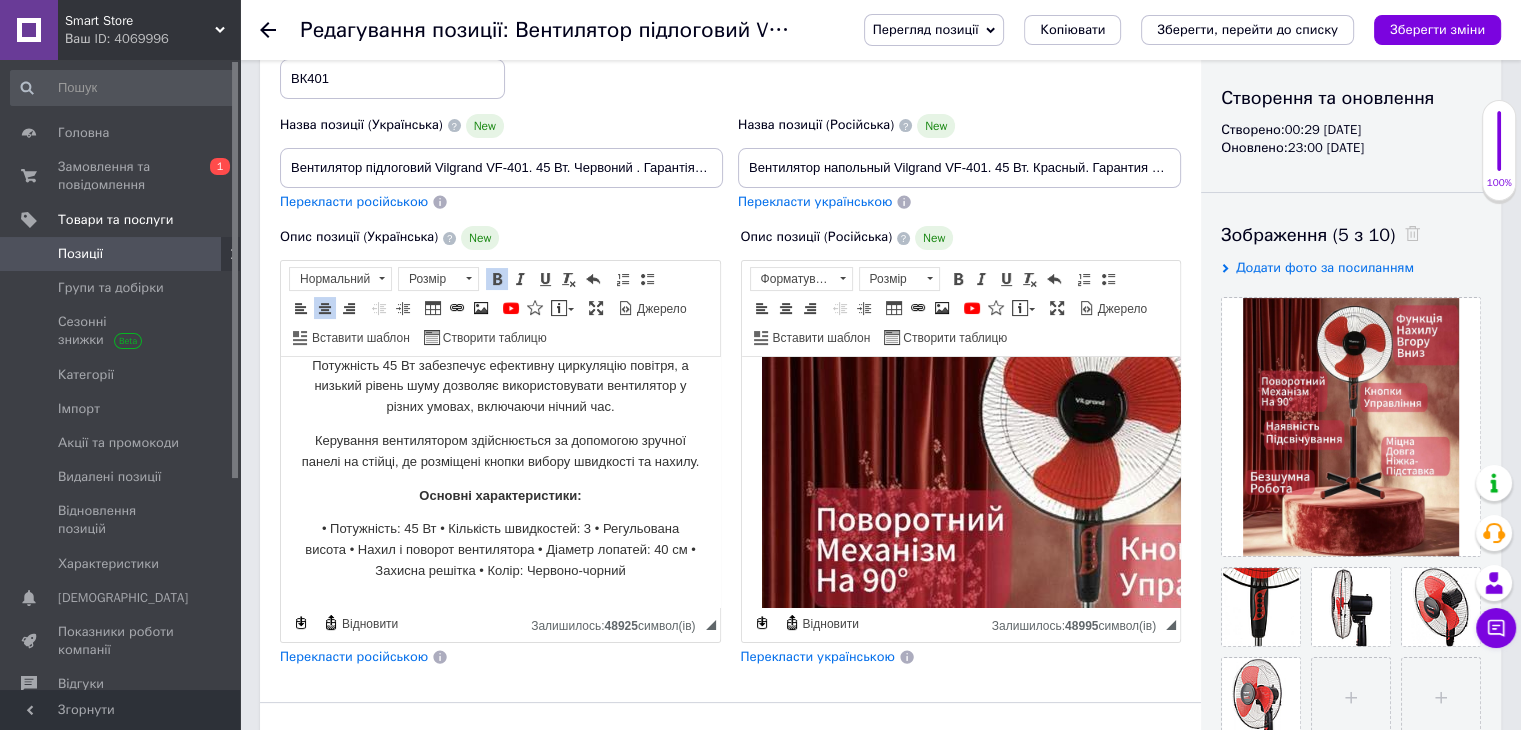 click on "Основні характеристики:" at bounding box center [500, 496] 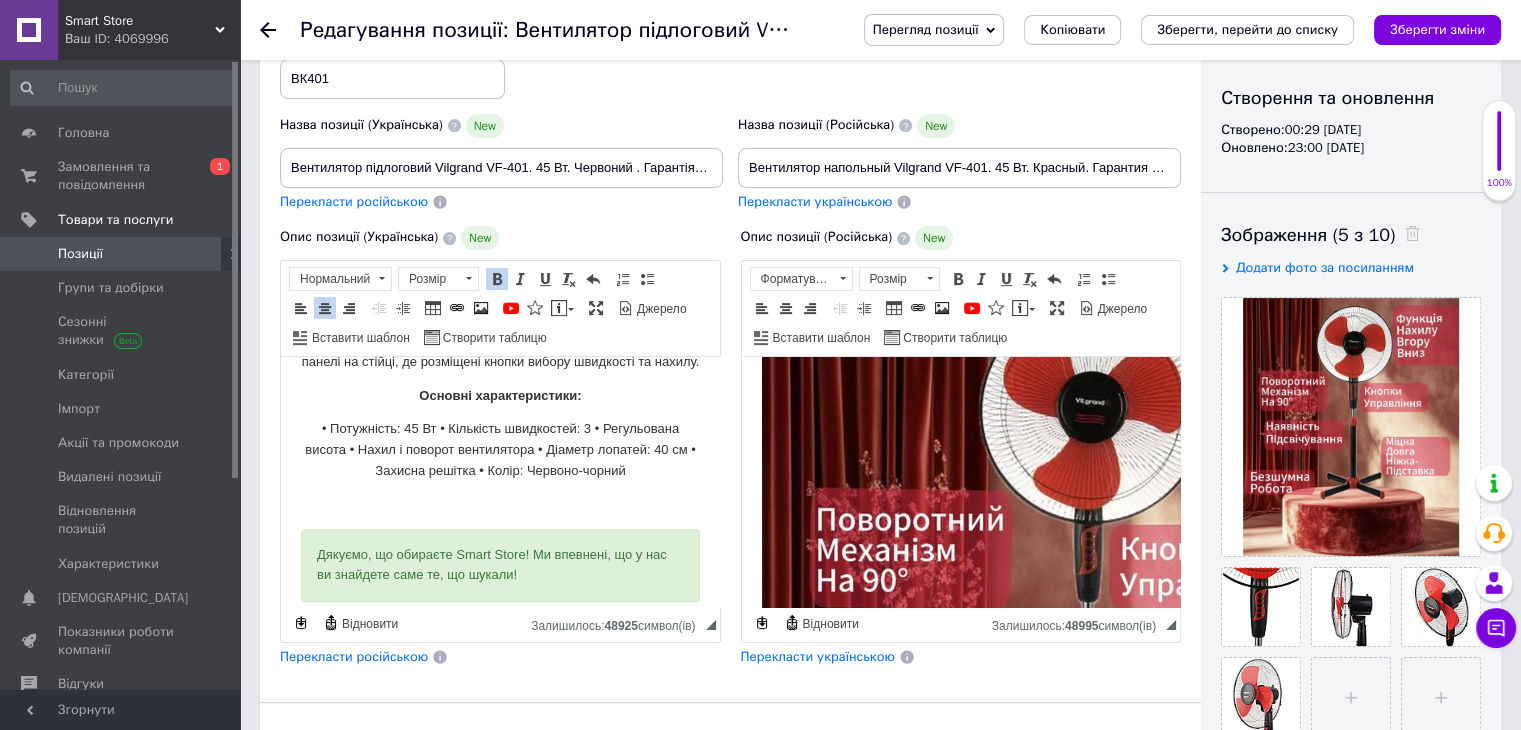 click on "• Потужність: 45 Вт • Кількість швидкостей: 3 • Регульована висота • Нахил і поворот вентилятора • Діаметр лопатей: 40 см • Захисна решітка • Колір: Червоно-чорний" at bounding box center [500, 450] 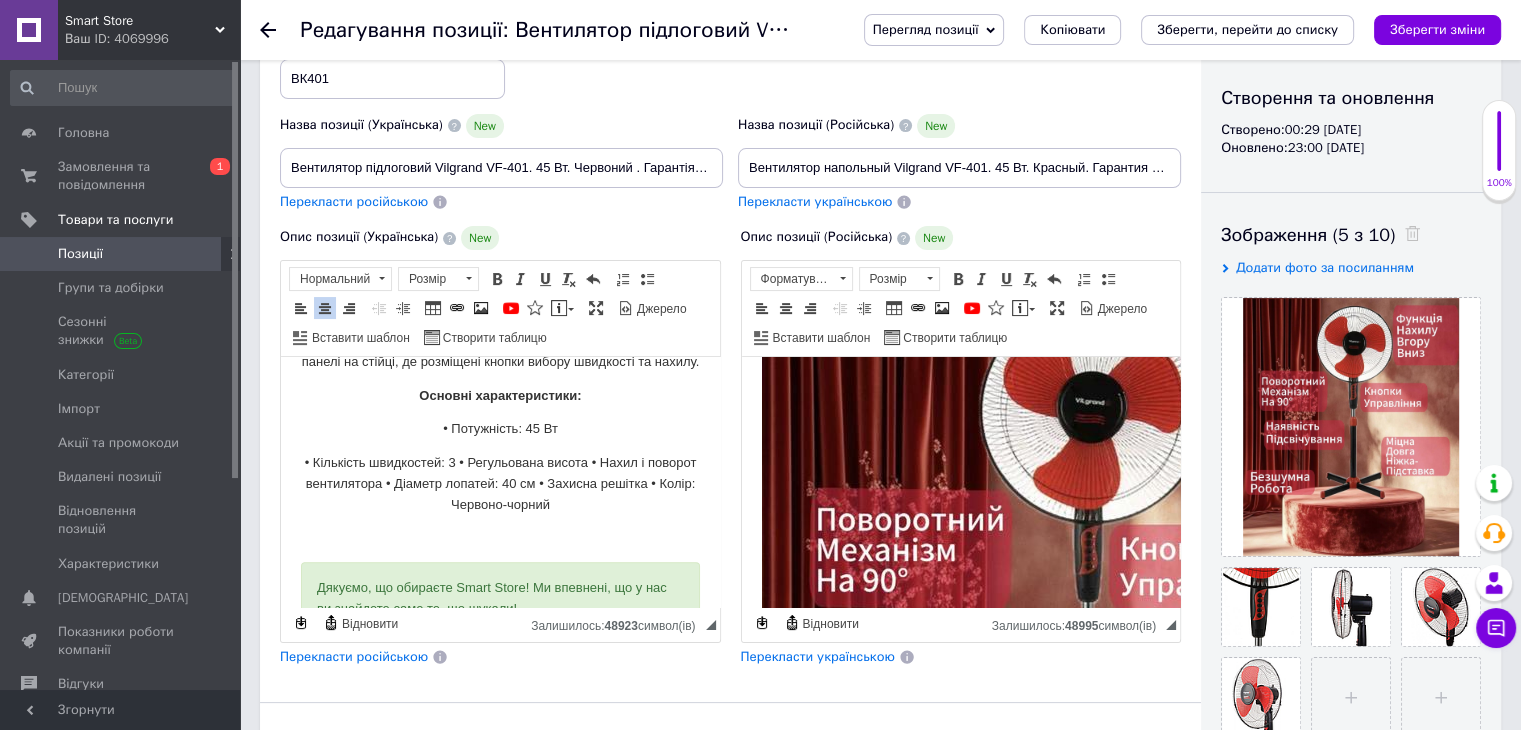 click on "• Кількість швидкостей: 3 • Регульована висота • Нахил і поворот вентилятора • Діаметр лопатей: 40 см • Захисна решітка • Колір: Червоно-чорний" at bounding box center (500, 484) 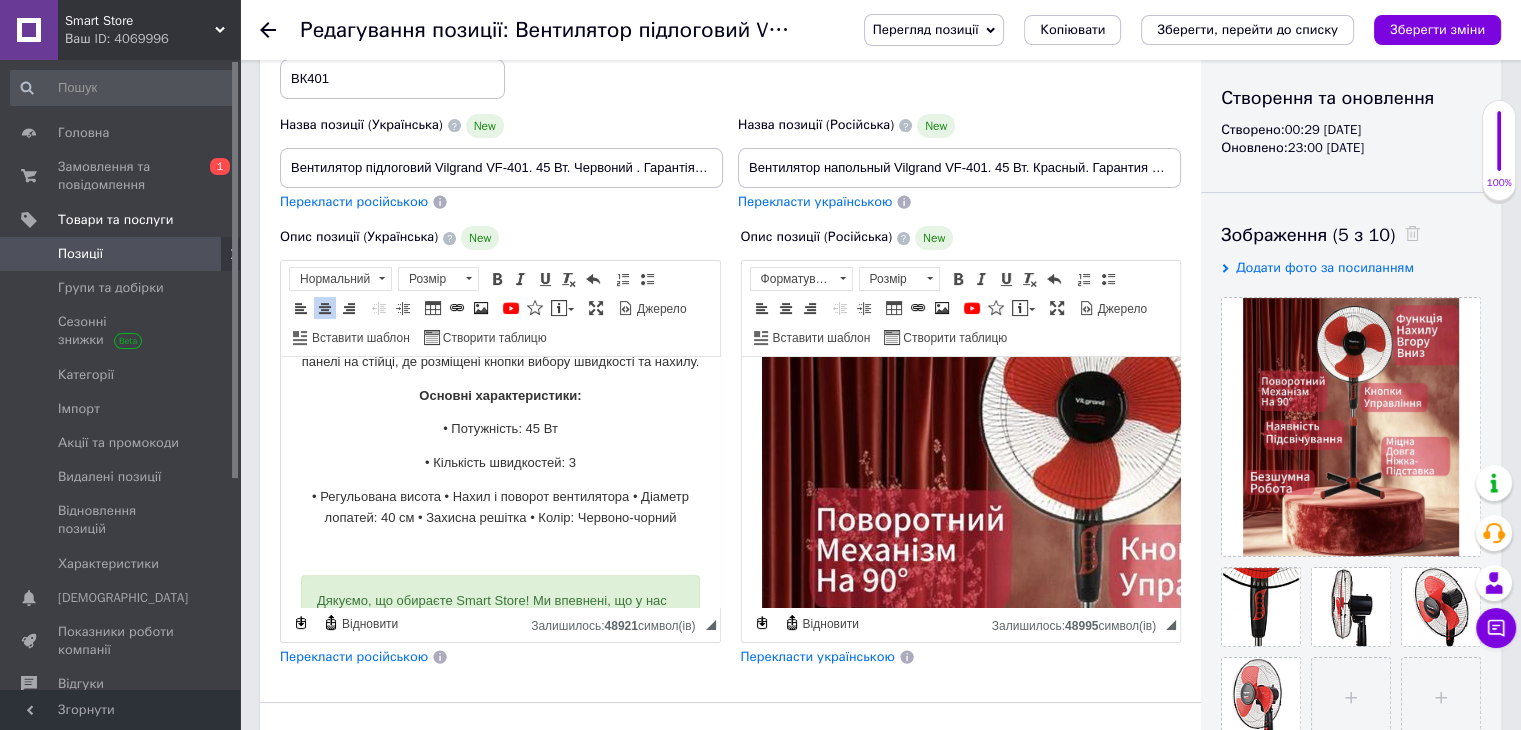 click on "• Регульована висота • Нахил і поворот вентилятора • Діаметр лопатей: 40 см • Захисна решітка • Колір: Червоно-чорний" at bounding box center (500, 508) 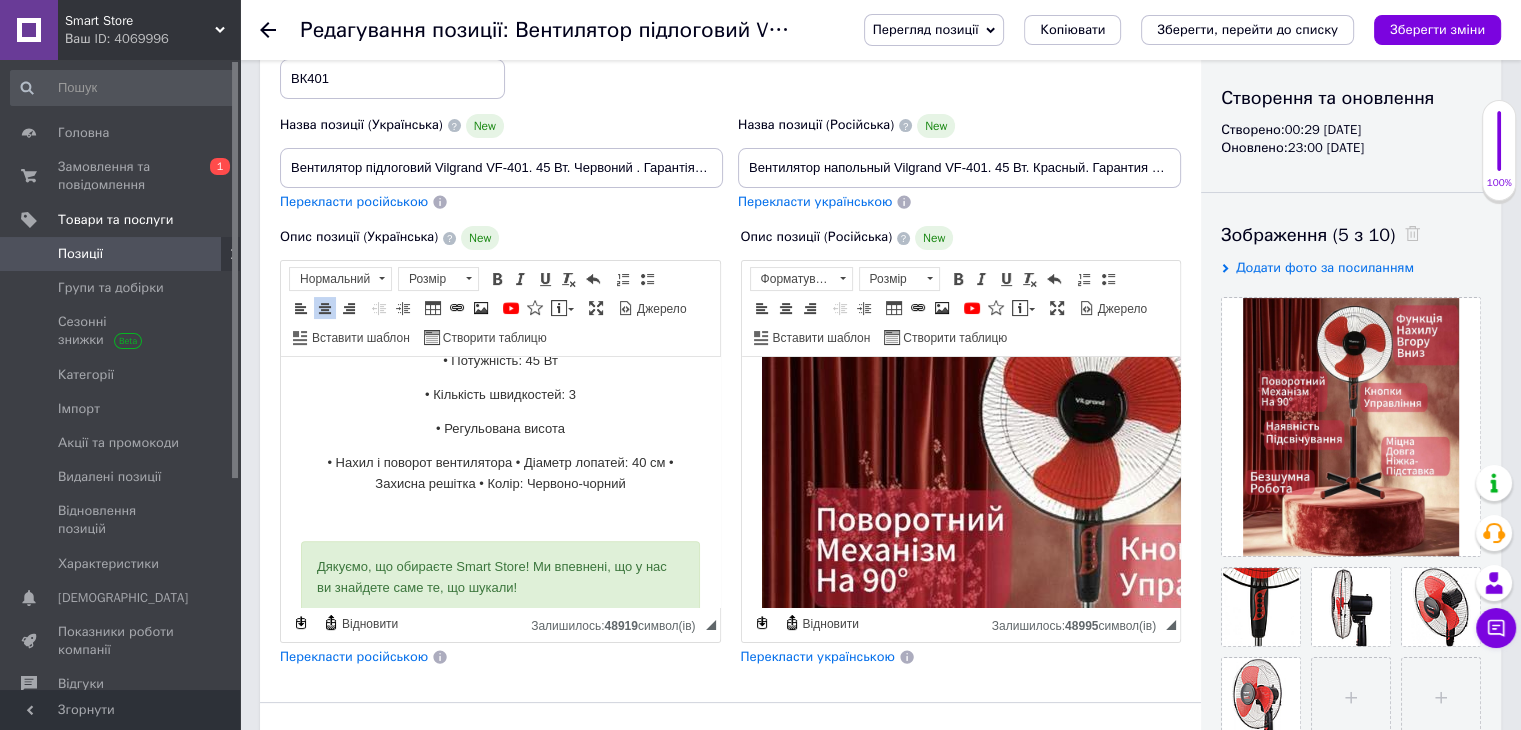scroll, scrollTop: 1300, scrollLeft: 0, axis: vertical 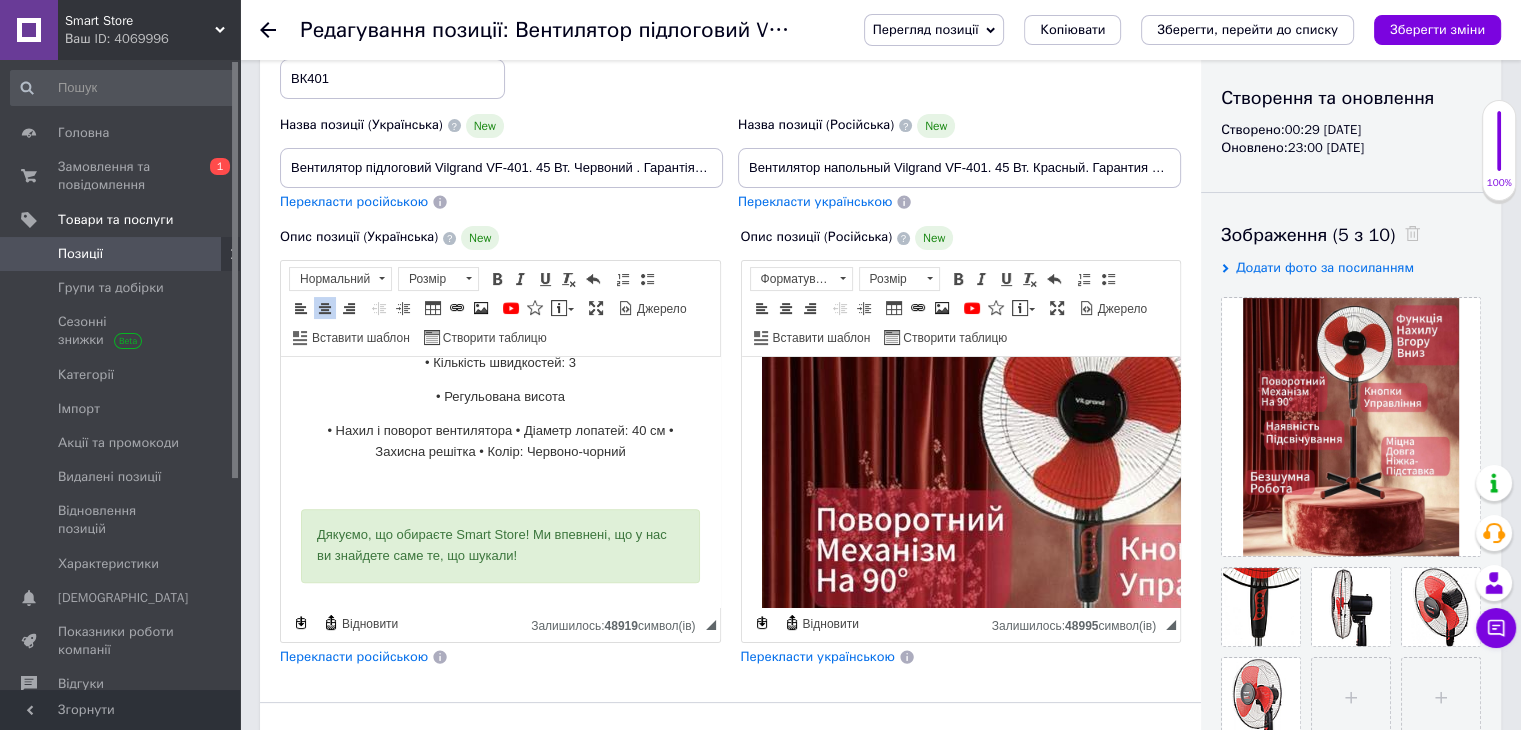 click on "• Нахил і поворот вентилятора • Діаметр лопатей: 40 см • Захисна решітка • Колір: Червоно-чорний" at bounding box center [500, 442] 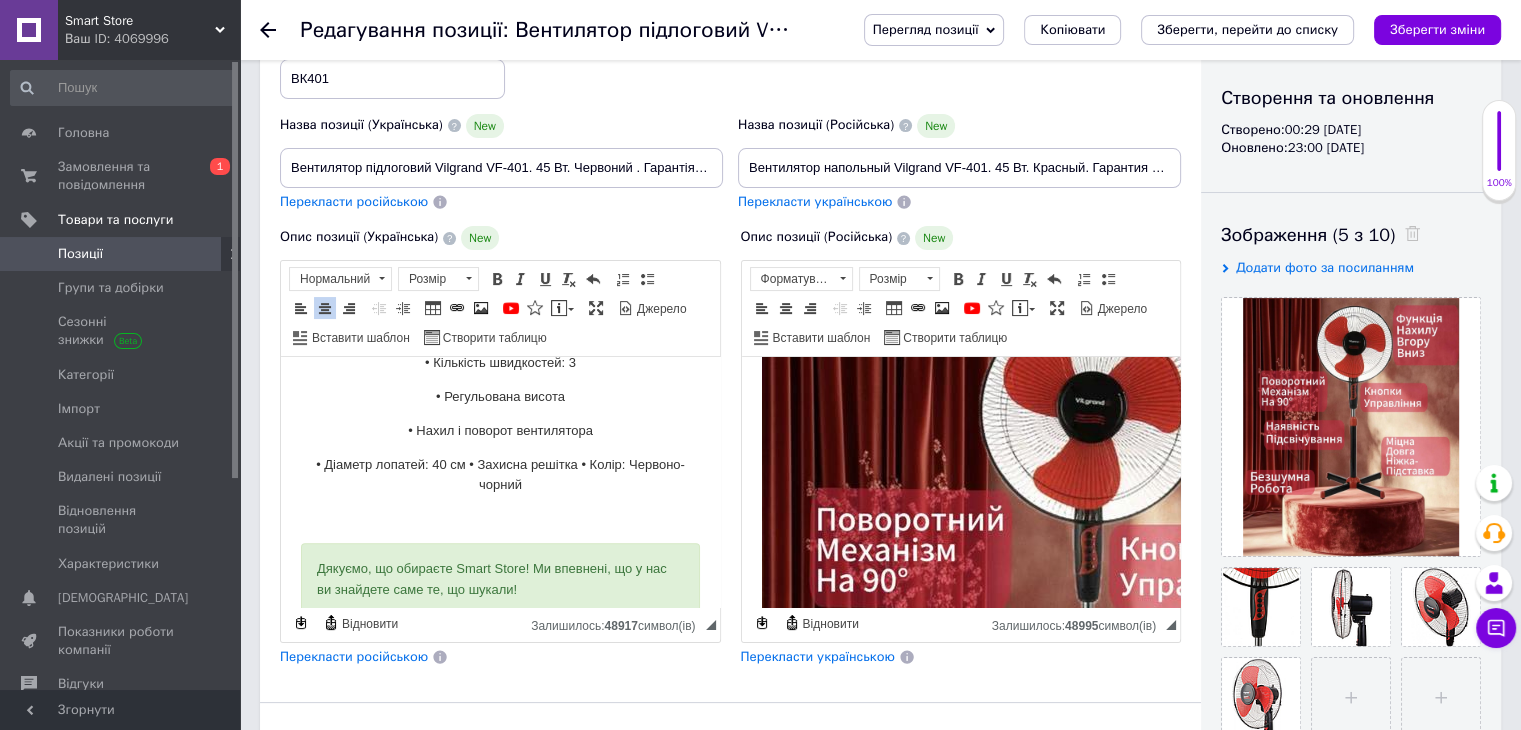 click on "• Діаметр лопатей: 40 см • Захисна решітка • Колір: Червоно-чорний" at bounding box center [500, 476] 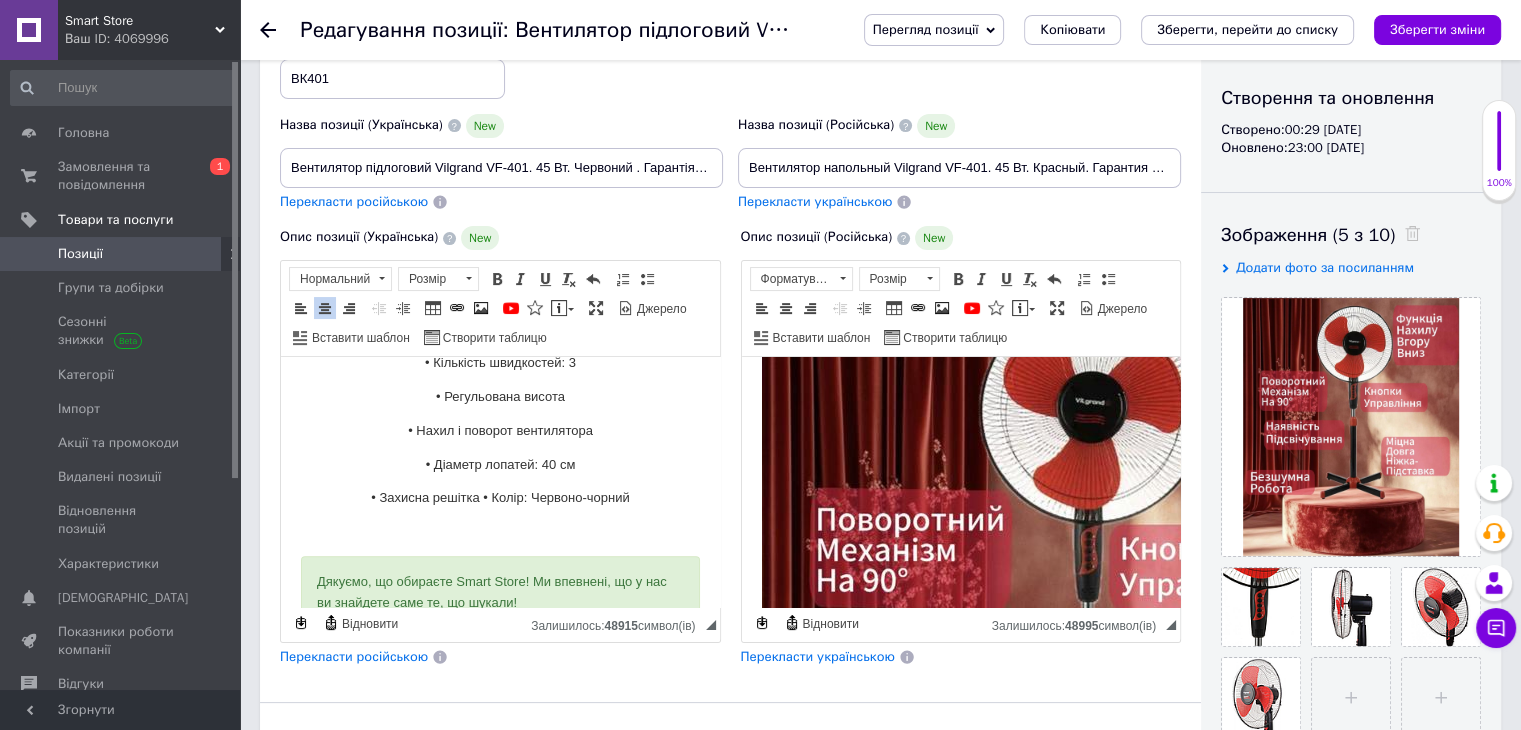 click on "• Захисна решітка • Колір: Червоно-чорний" at bounding box center (500, 498) 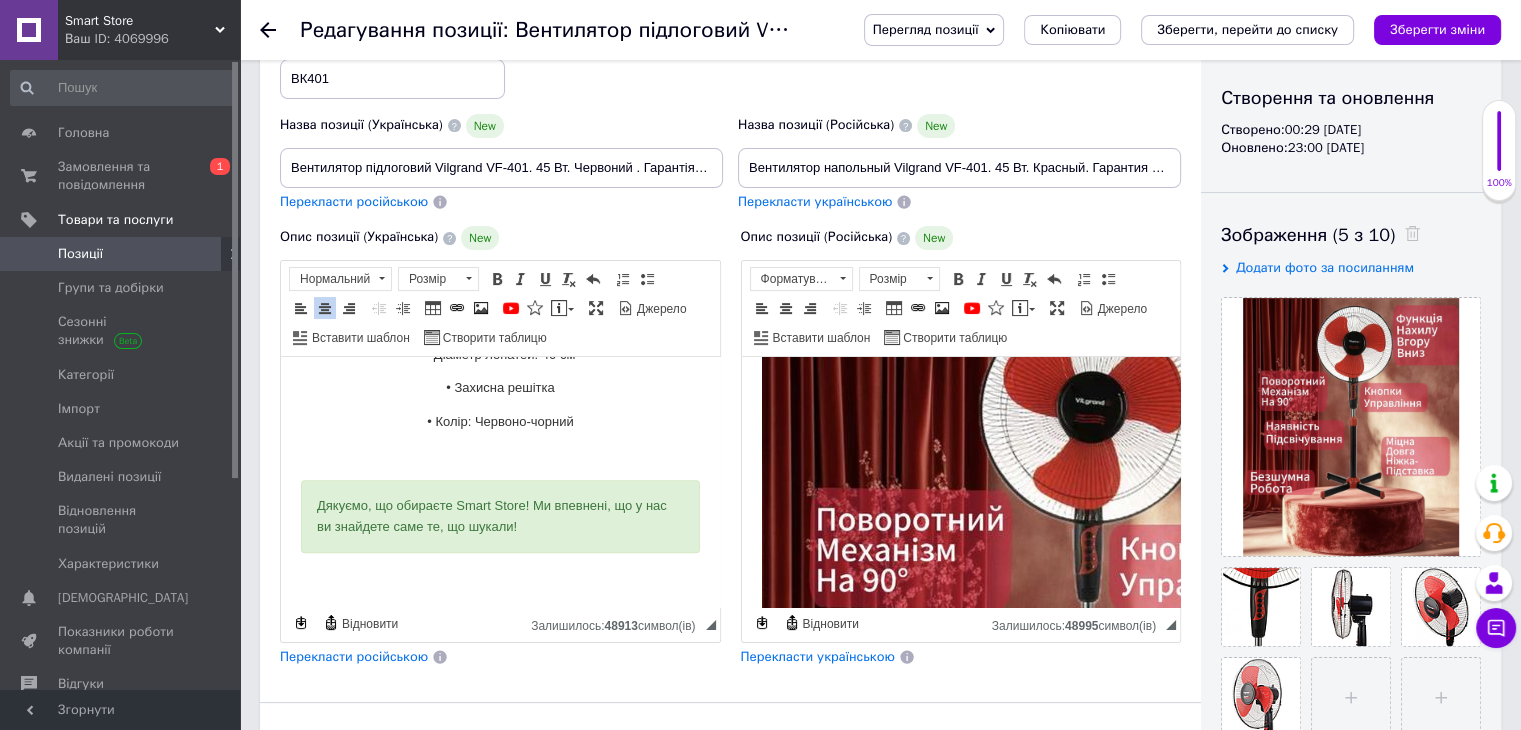 scroll, scrollTop: 1444, scrollLeft: 0, axis: vertical 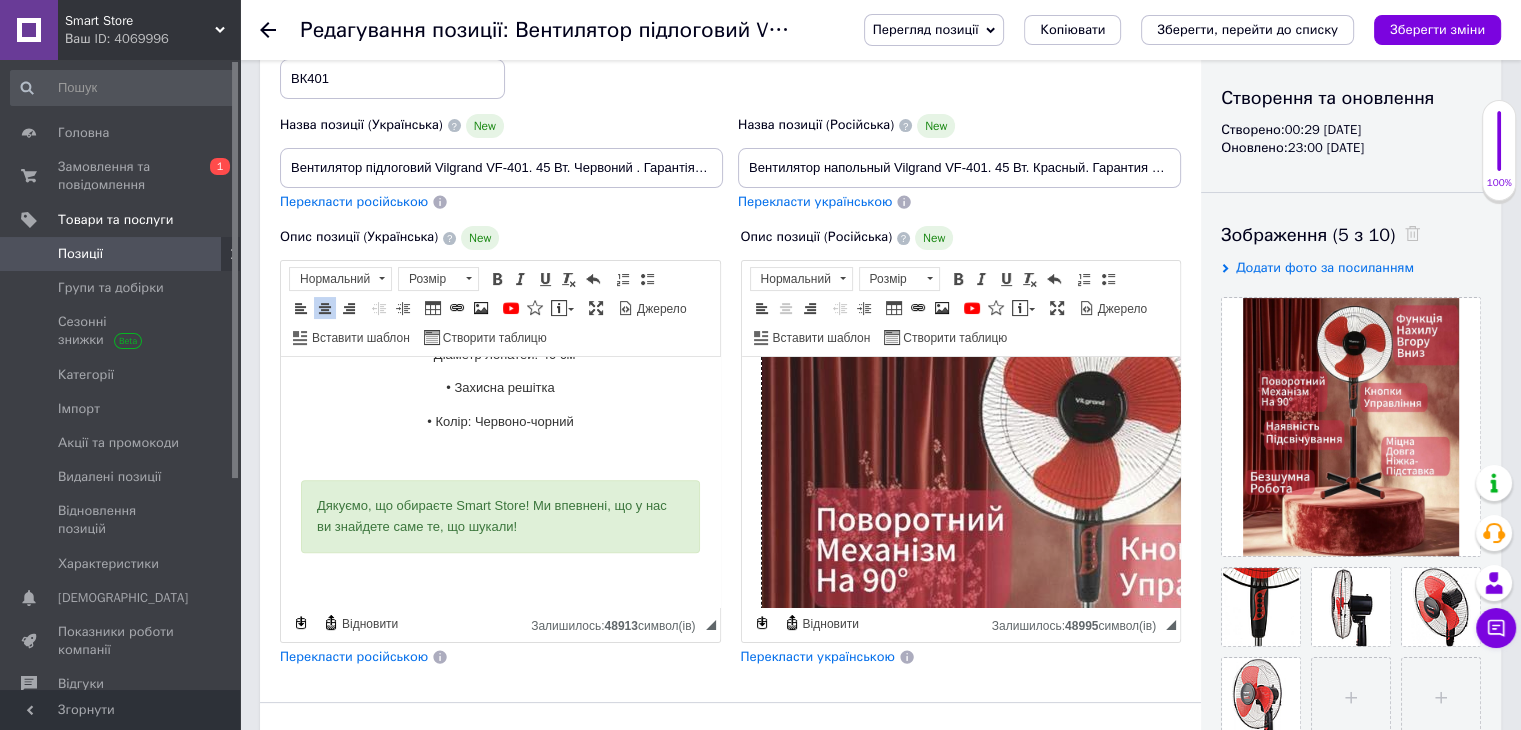 click at bounding box center [1081, 655] 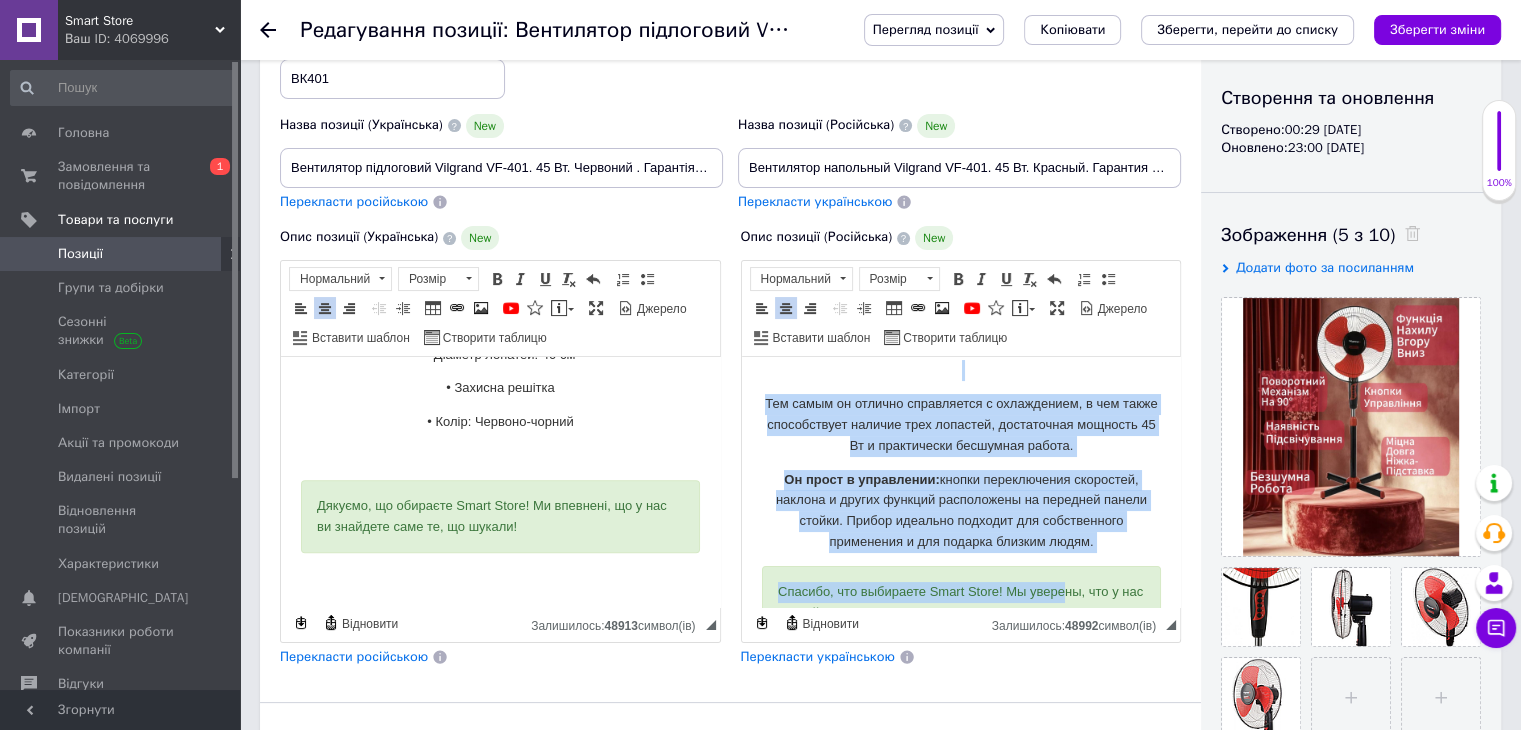 scroll, scrollTop: 437, scrollLeft: 0, axis: vertical 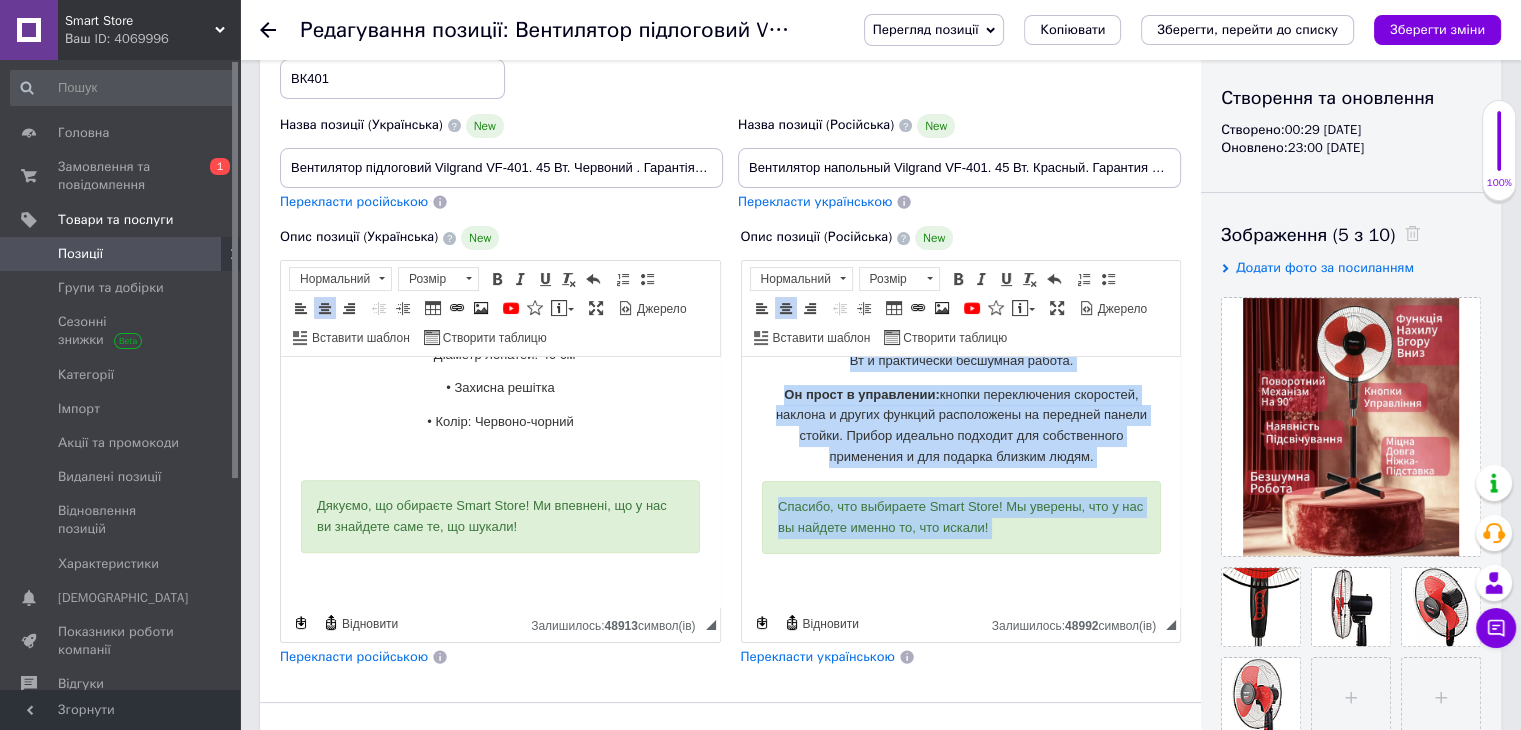 drag, startPoint x: 776, startPoint y: 386, endPoint x: 1075, endPoint y: 610, distance: 373.60007 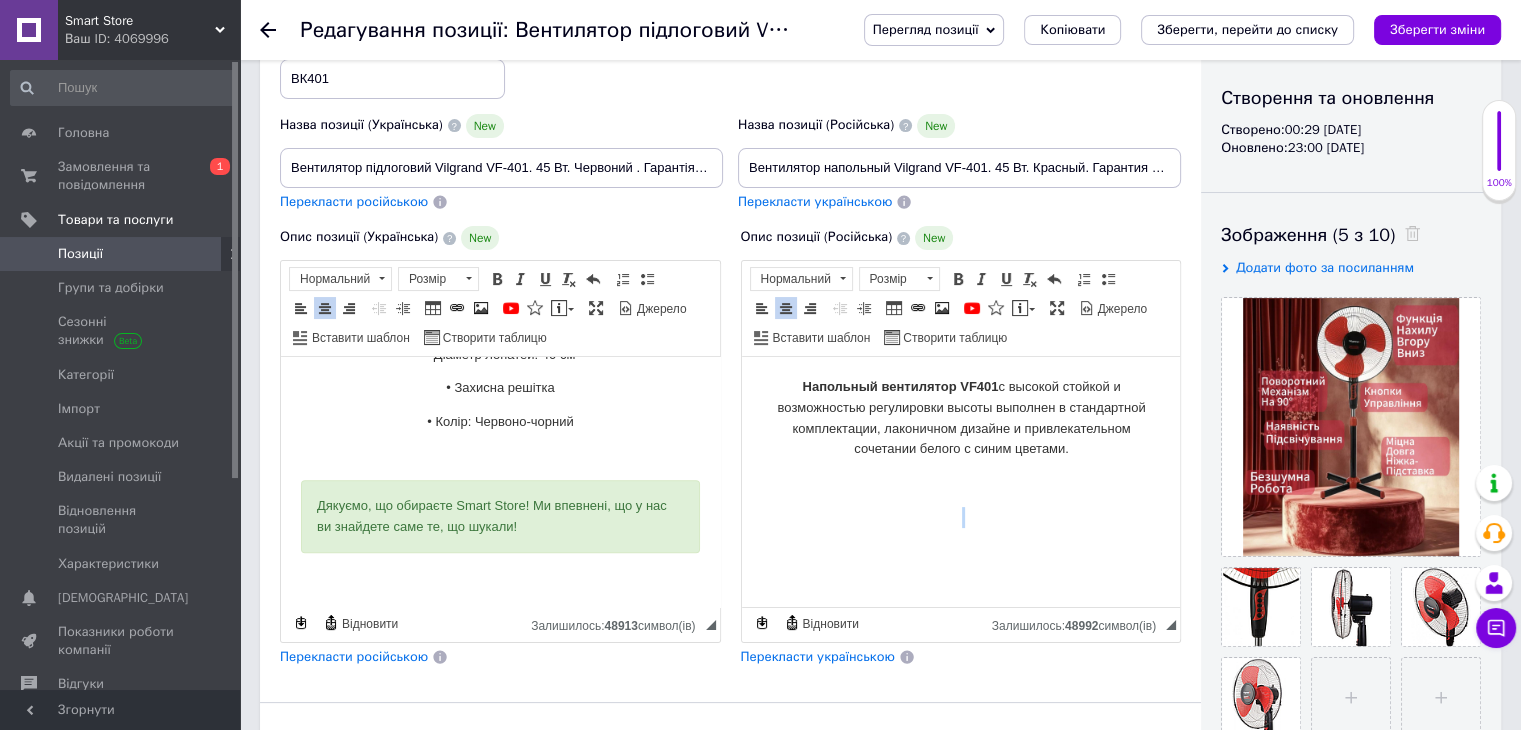 scroll, scrollTop: 0, scrollLeft: 0, axis: both 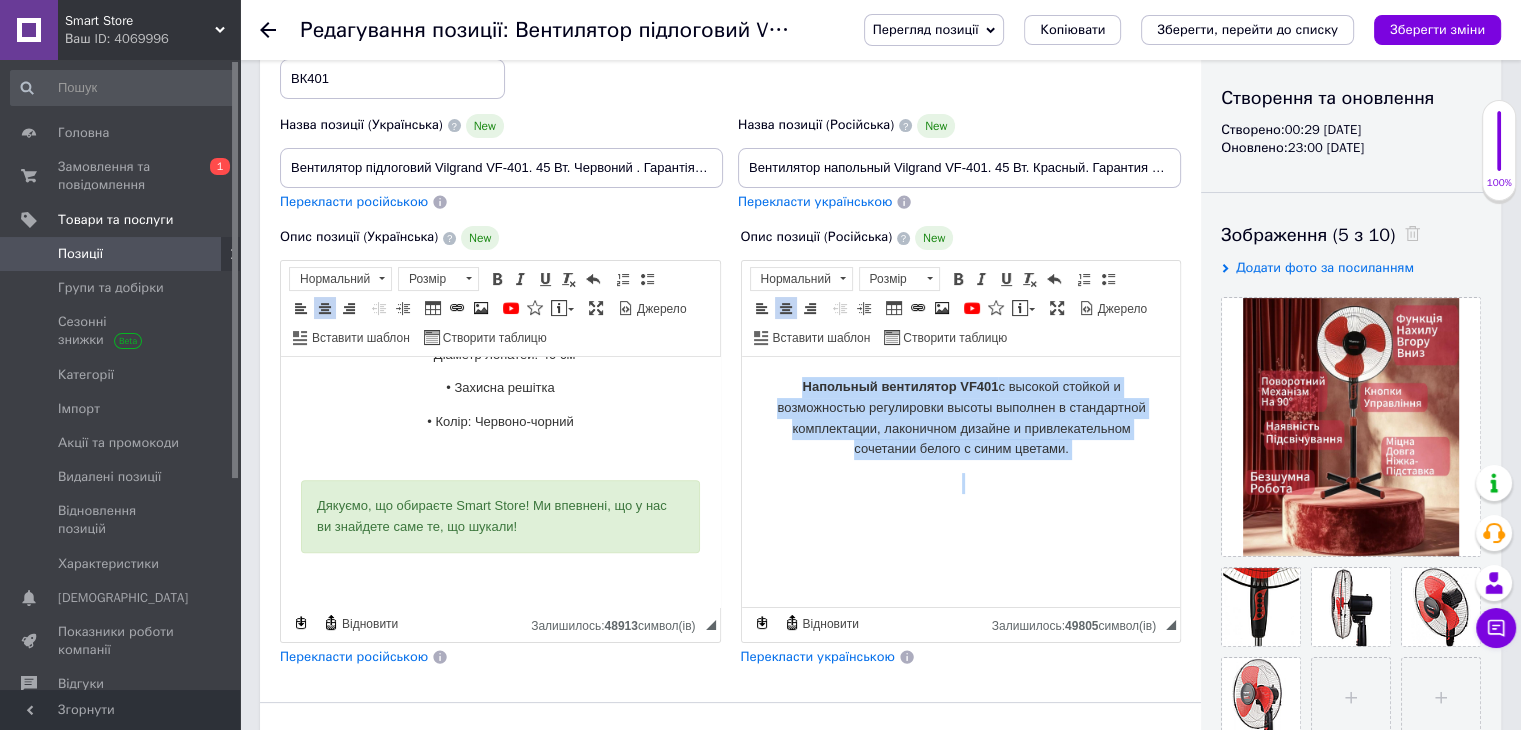 drag, startPoint x: 794, startPoint y: 378, endPoint x: 1154, endPoint y: 466, distance: 370.59952 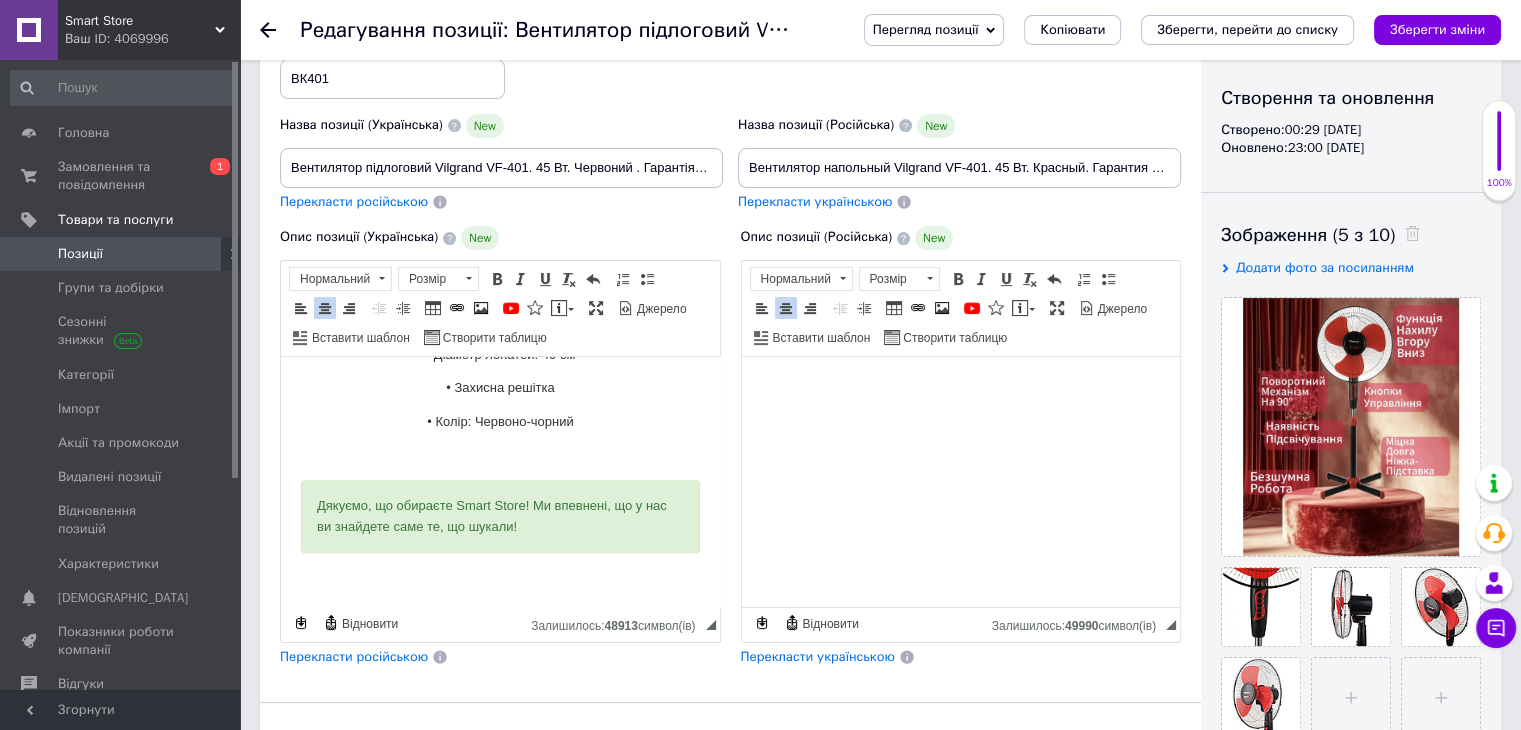 click on "Джерело" at bounding box center [1116, 310] 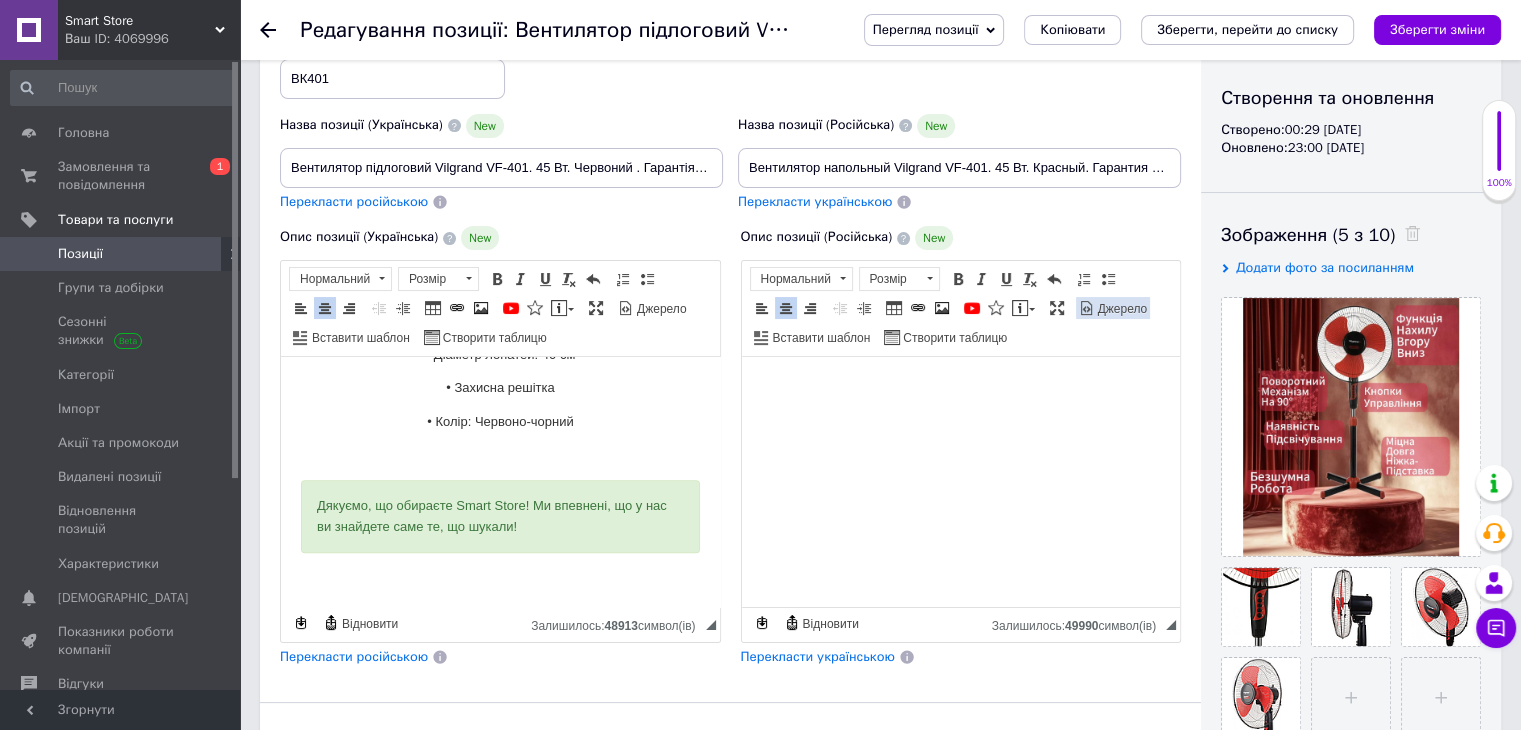 click at bounding box center (1087, 308) 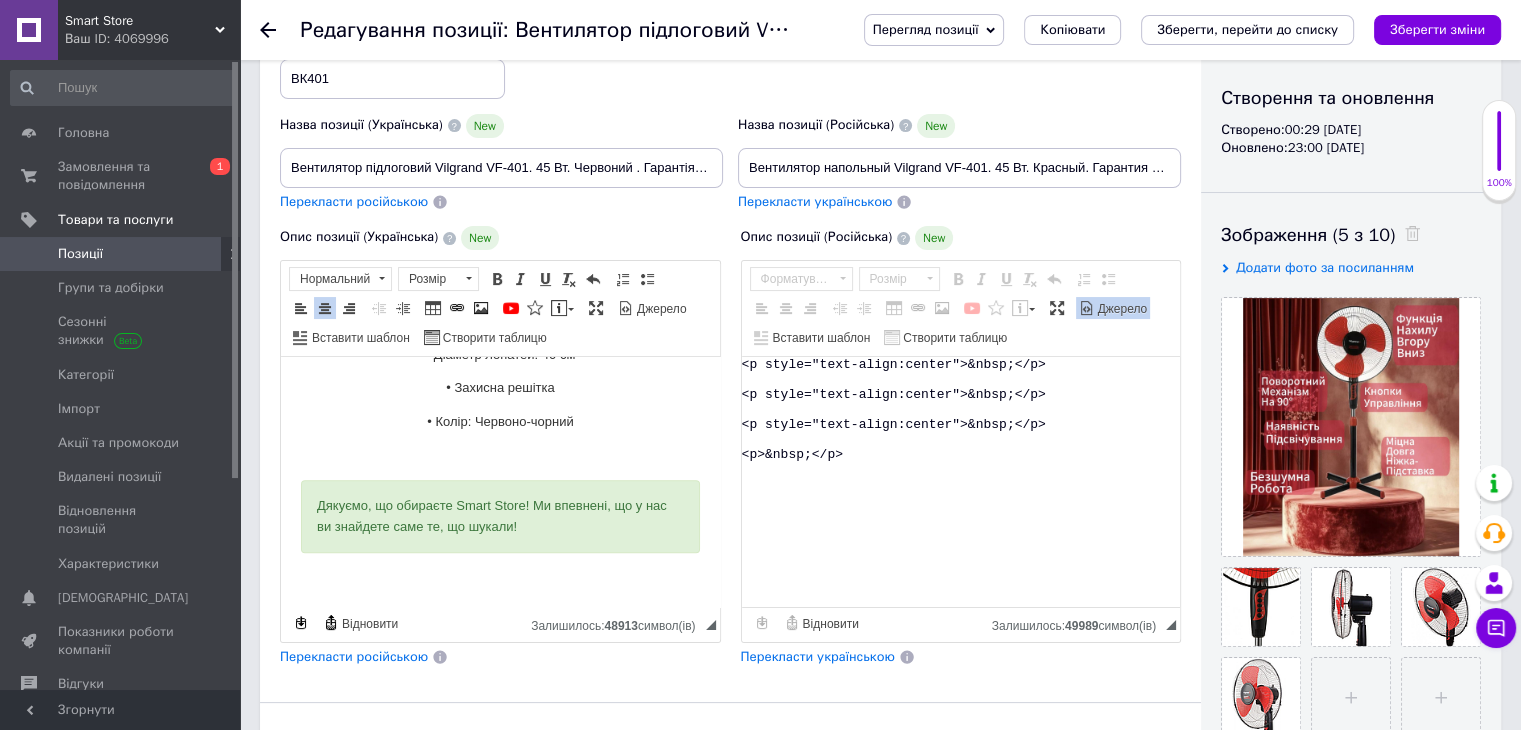 click on "<p style="text-align:center">&nbsp;</p>
<p style="text-align:center">&nbsp;</p>
<p style="text-align:center">&nbsp;</p>
<p>&nbsp;</p>" at bounding box center (961, 482) 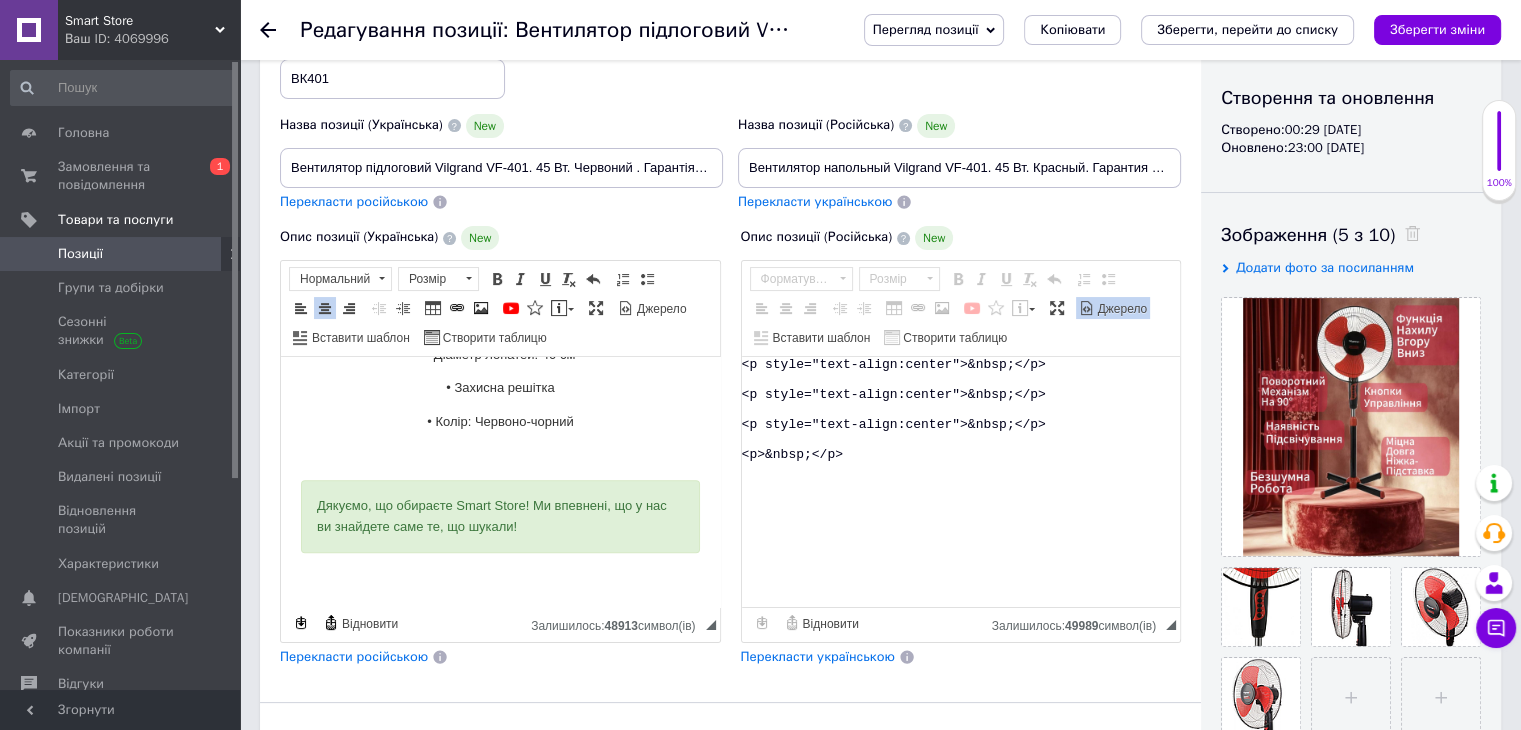 click on "<p style="text-align:center">&nbsp;</p>
<p style="text-align:center">&nbsp;</p>
<p style="text-align:center">&nbsp;</p>
<p>&nbsp;</p>" at bounding box center [961, 482] 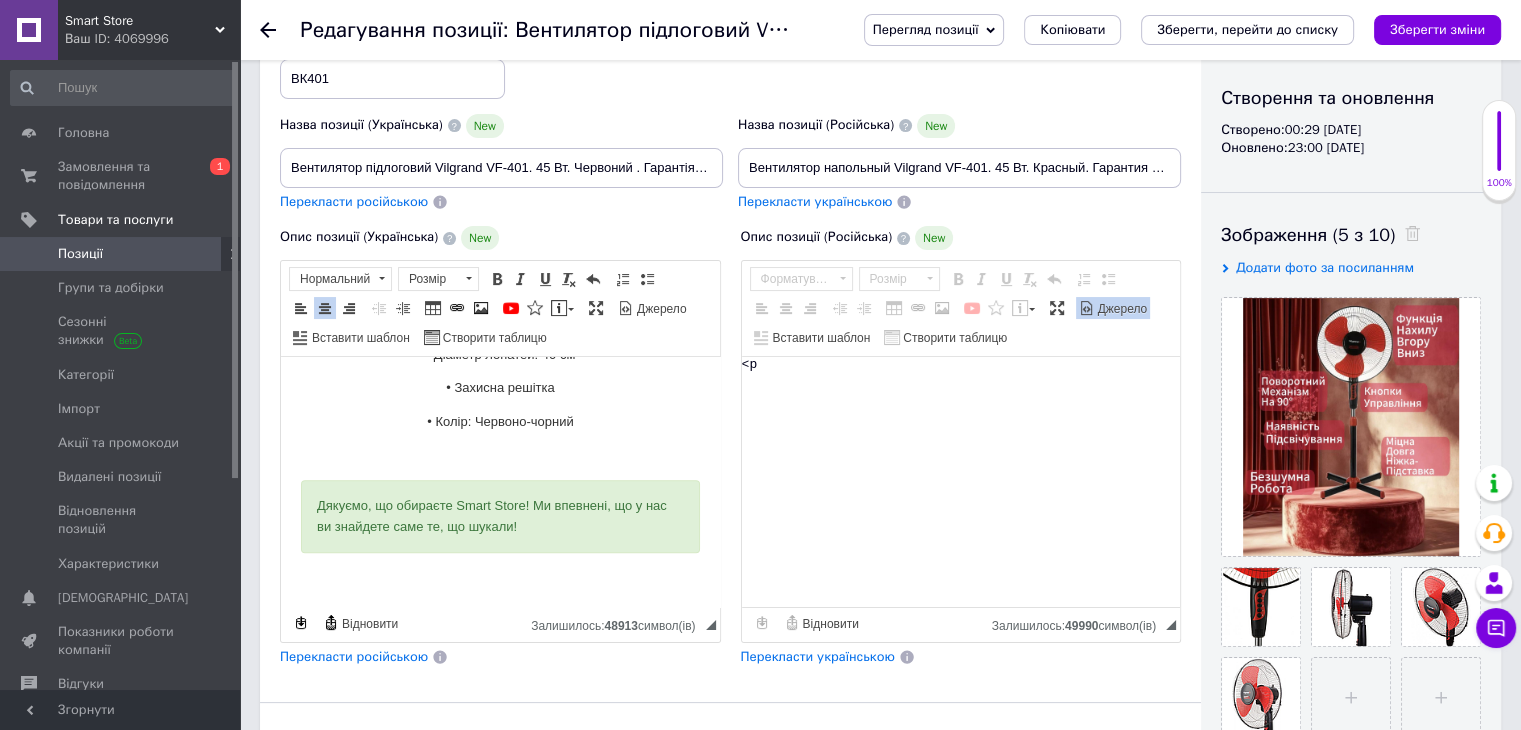 type on "<" 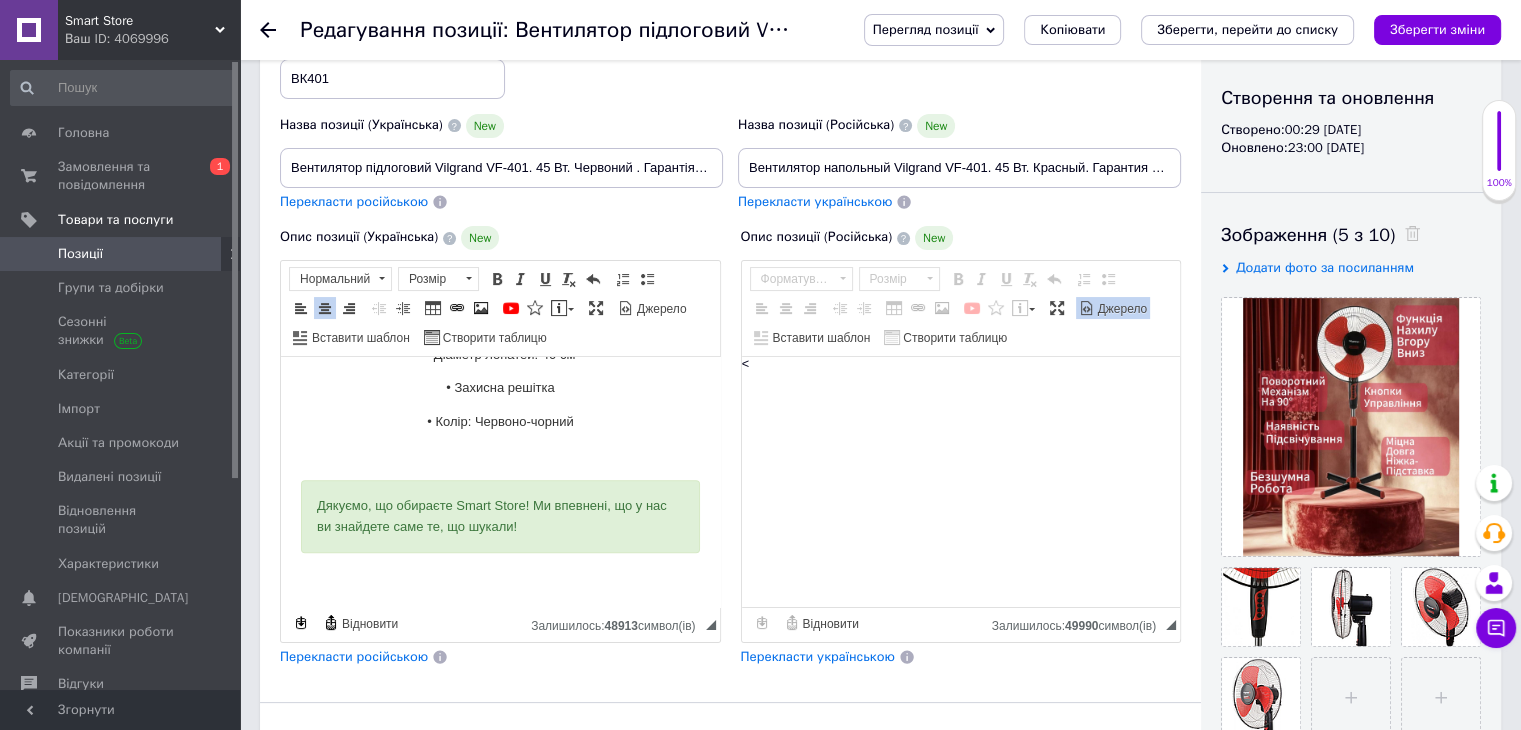 type 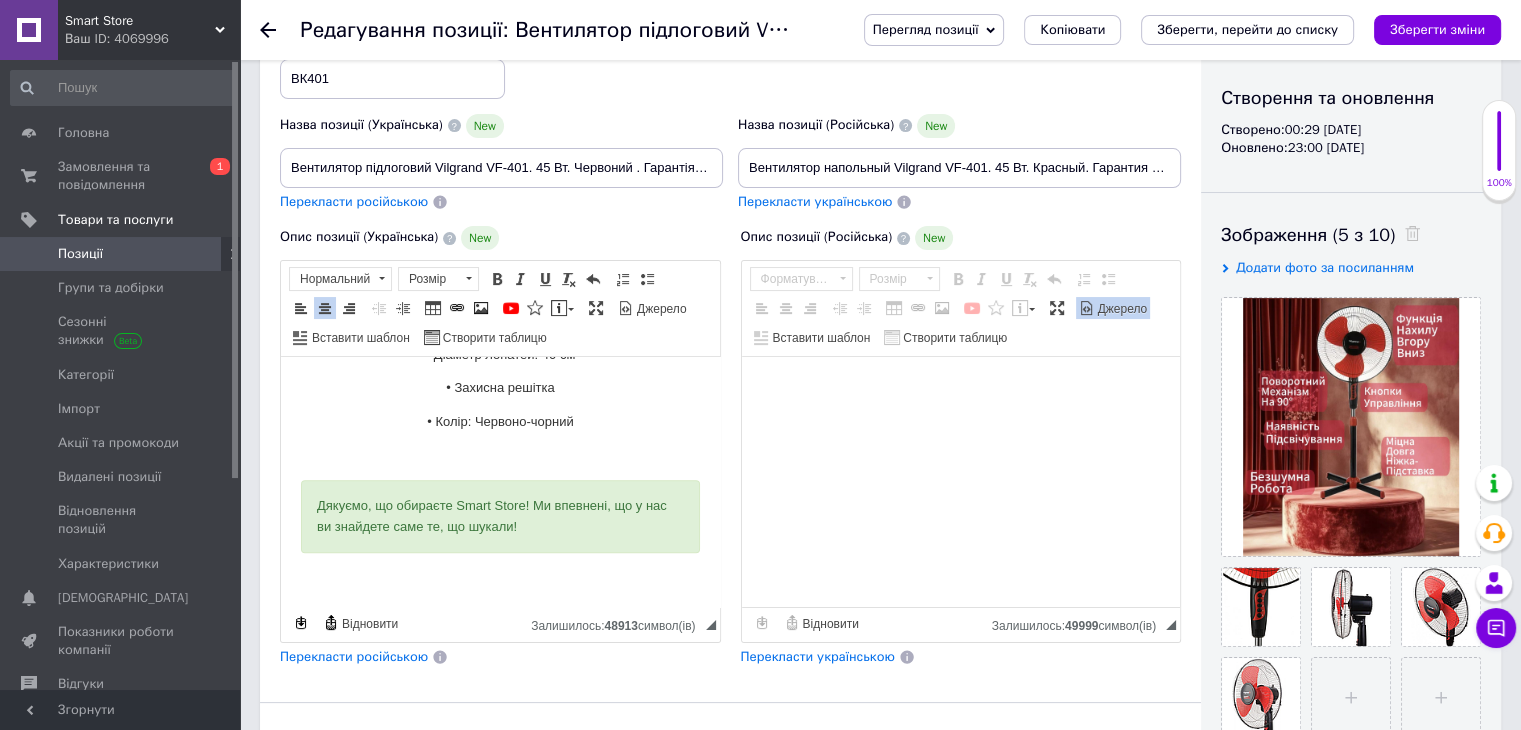 click on "Джерело" at bounding box center [1121, 309] 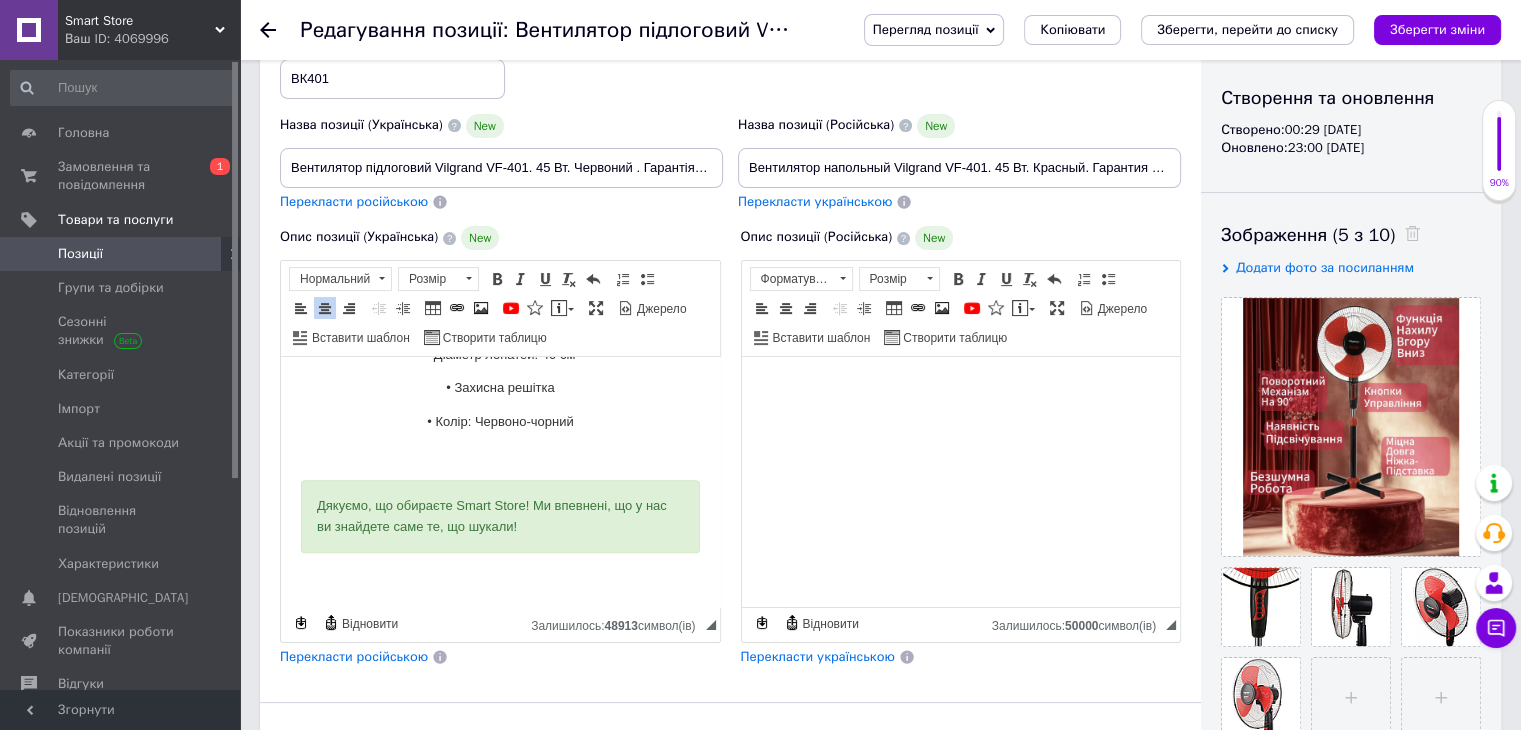 scroll, scrollTop: 1444, scrollLeft: 0, axis: vertical 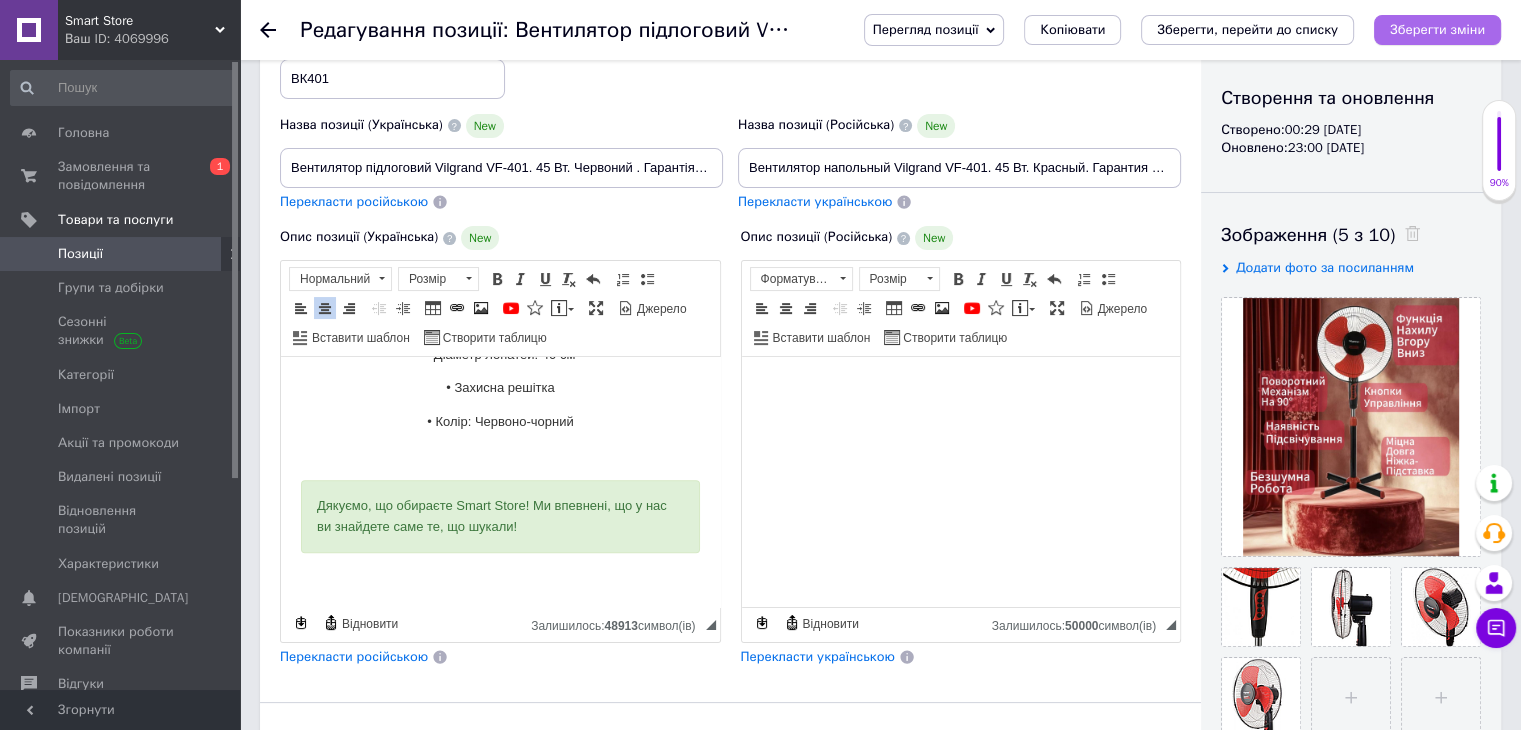 click on "Зберегти зміни" at bounding box center (1437, 29) 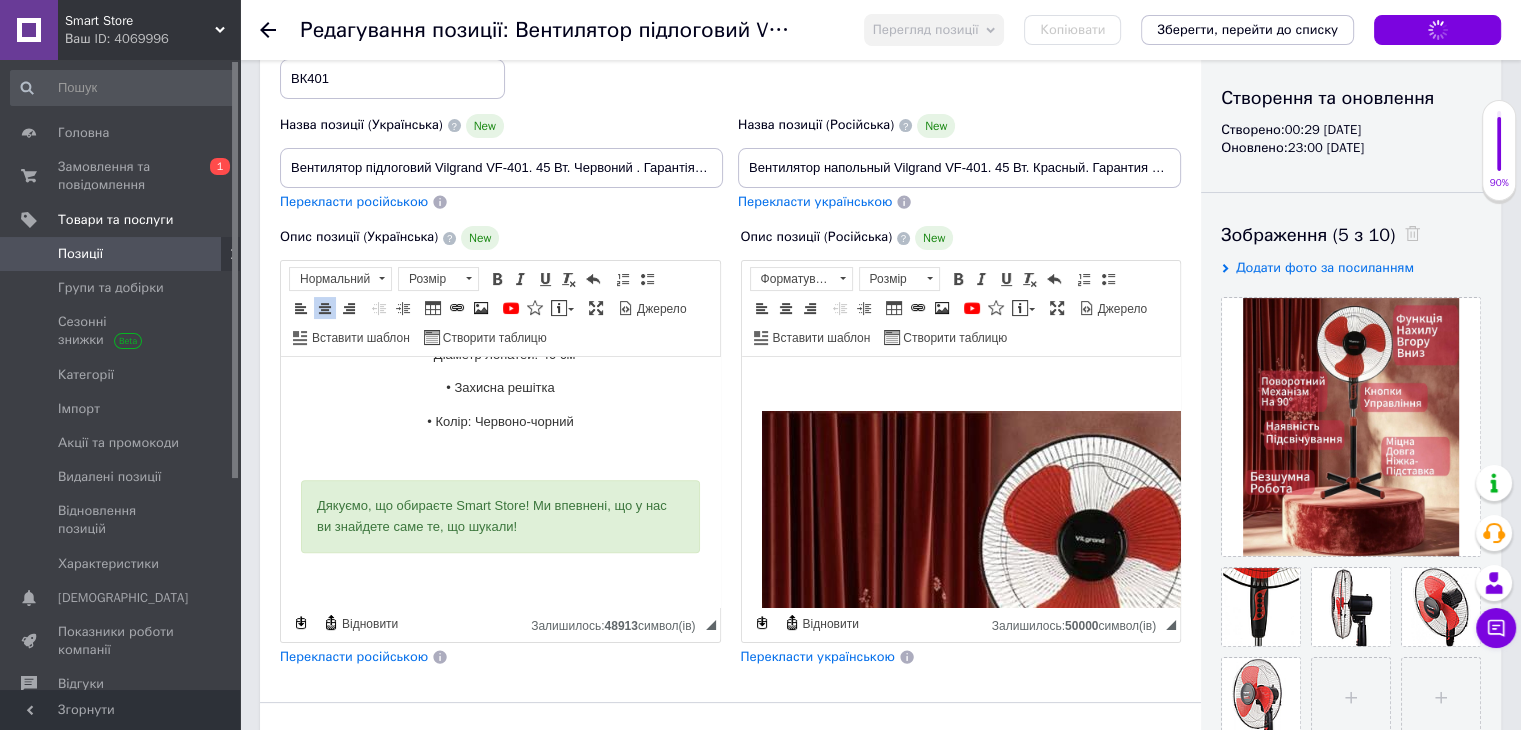 scroll, scrollTop: 1204, scrollLeft: 0, axis: vertical 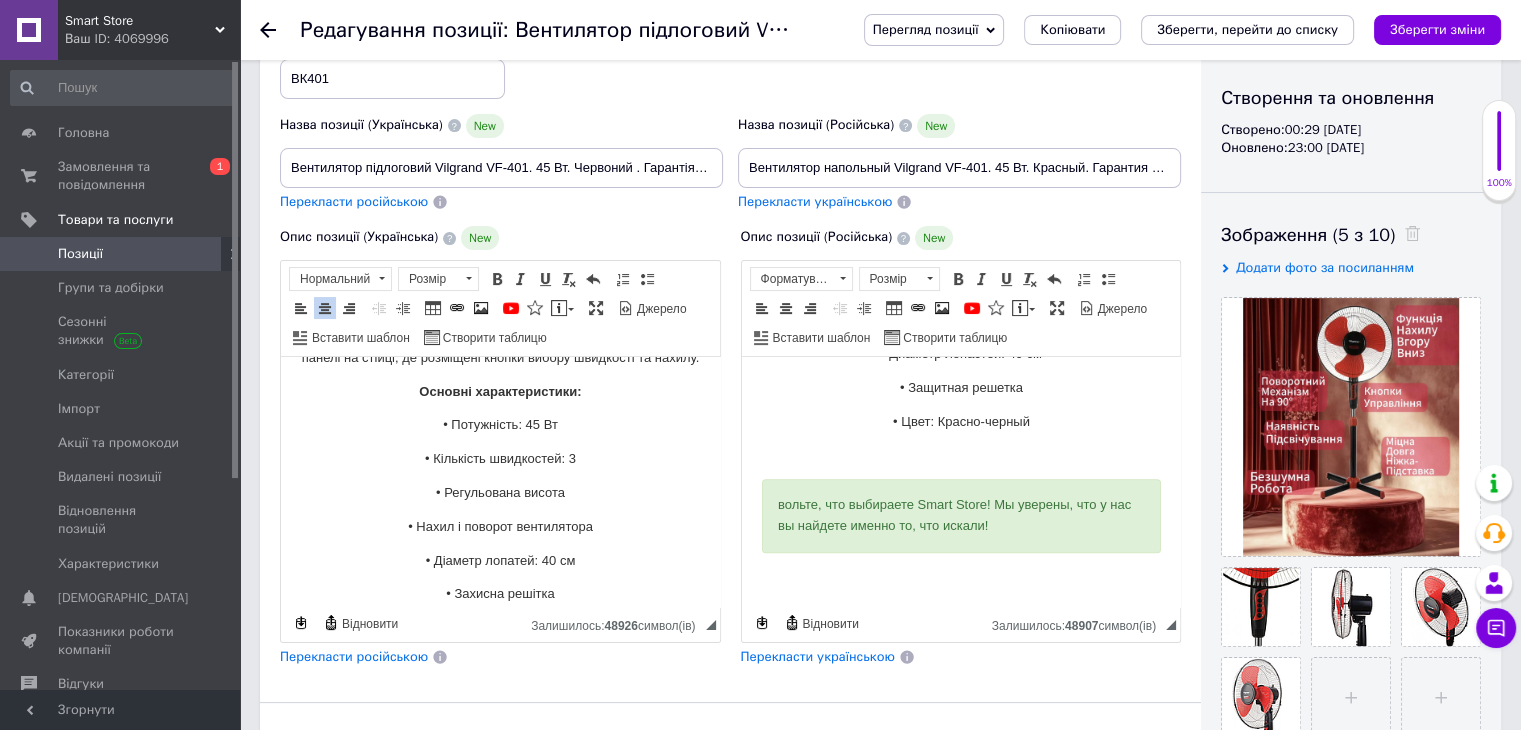 click on "вольте, что выбираете Smart Store! Мы уверены, что у нас вы найдете именно то, что искали!" at bounding box center (960, 516) 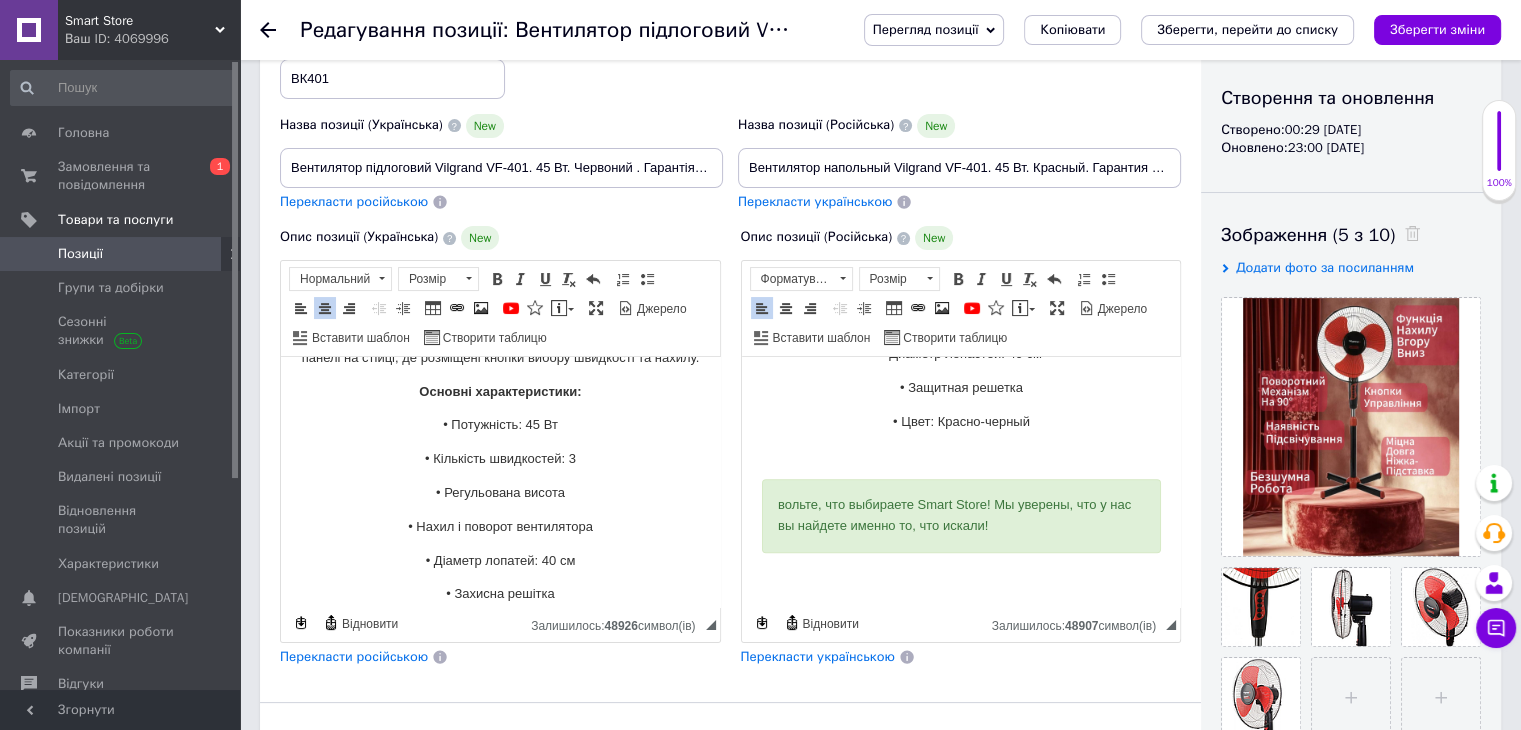 type 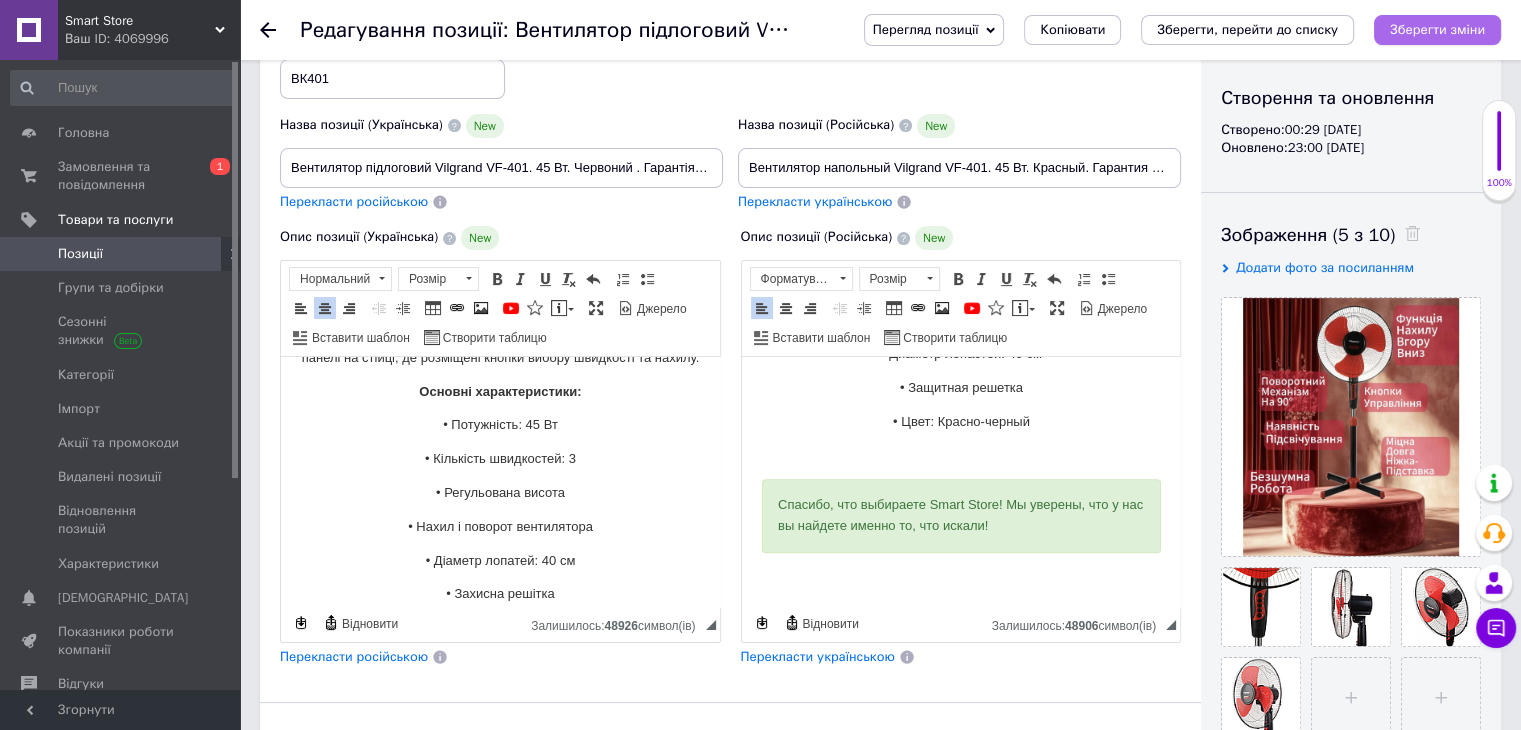 click on "Зберегти зміни" at bounding box center [1437, 30] 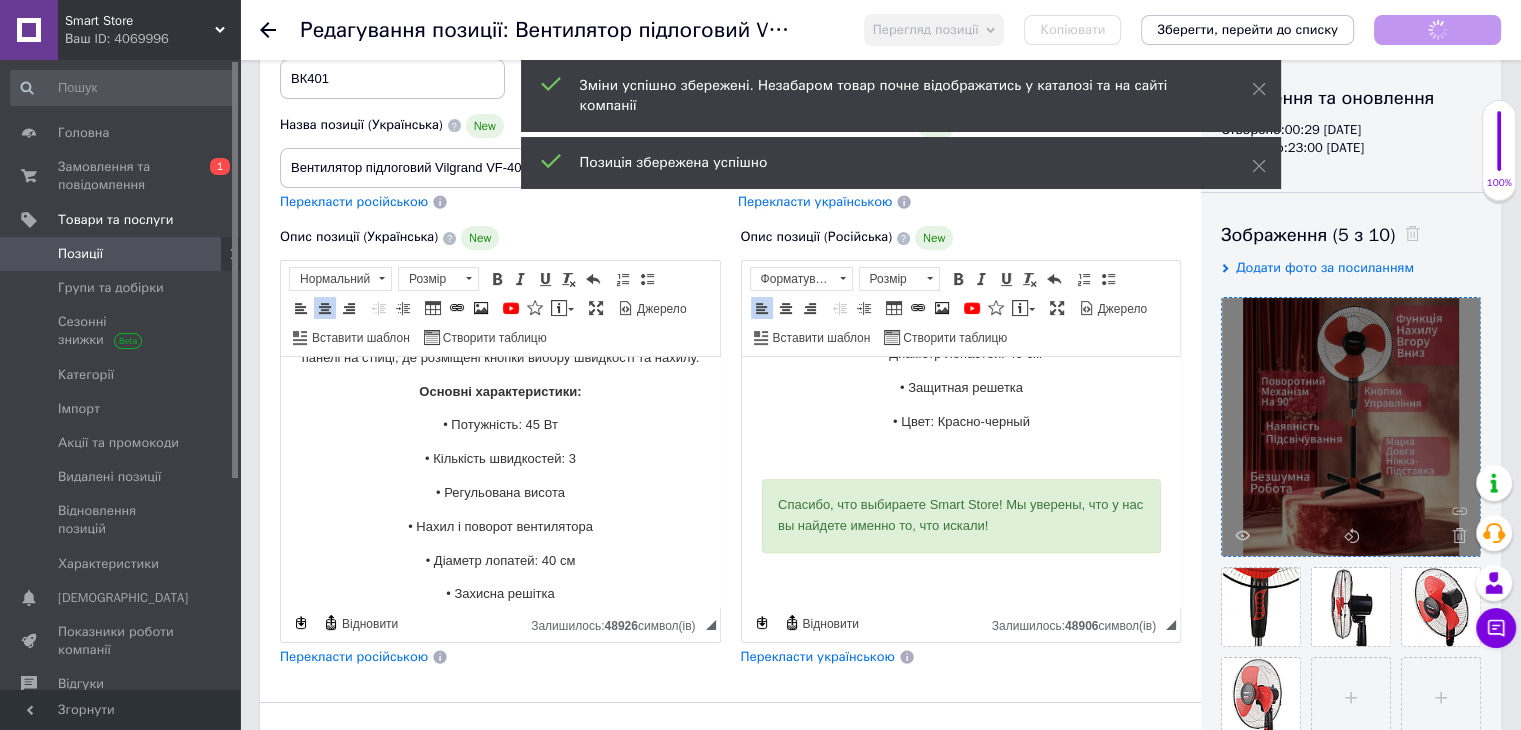 scroll, scrollTop: 1217, scrollLeft: 0, axis: vertical 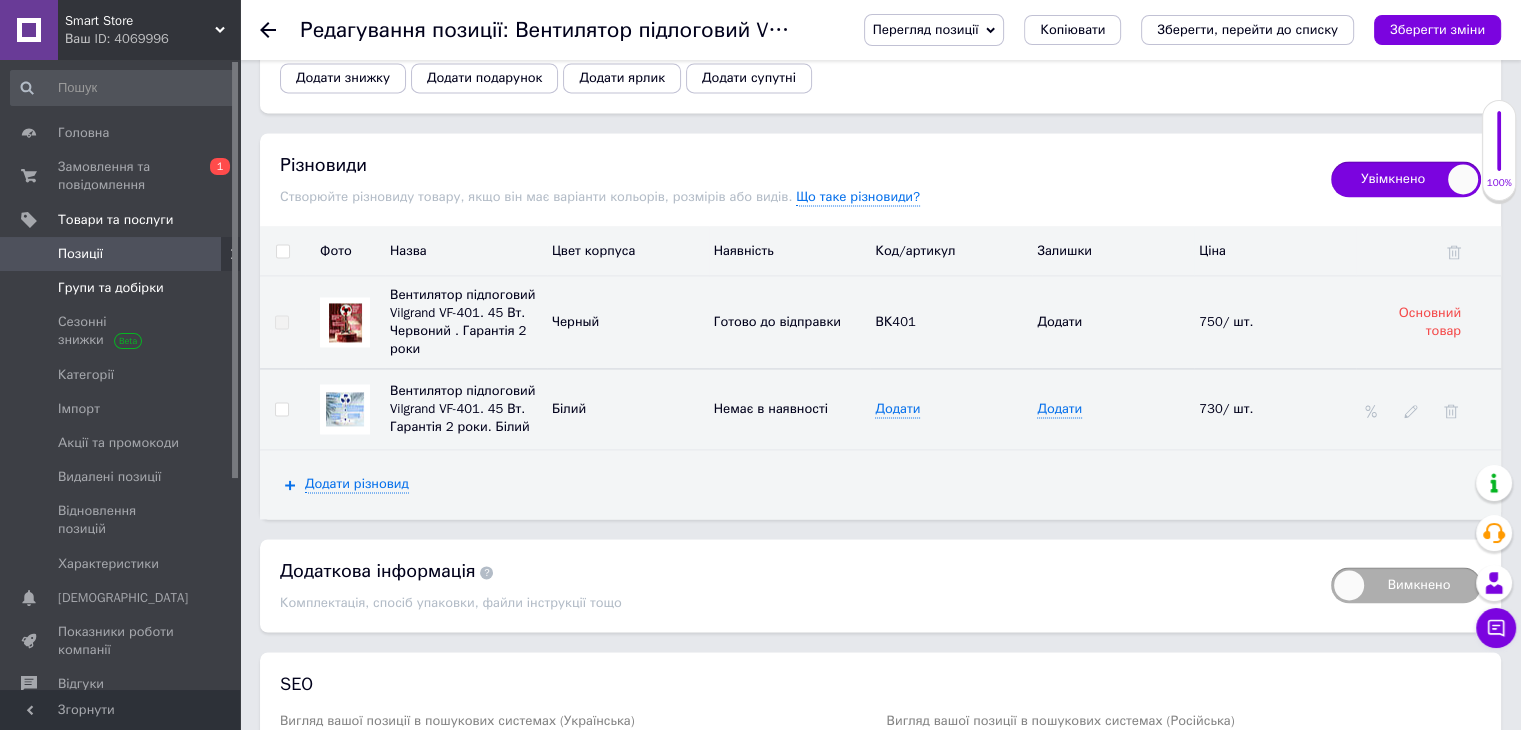 click on "Групи та добірки" at bounding box center [121, 288] 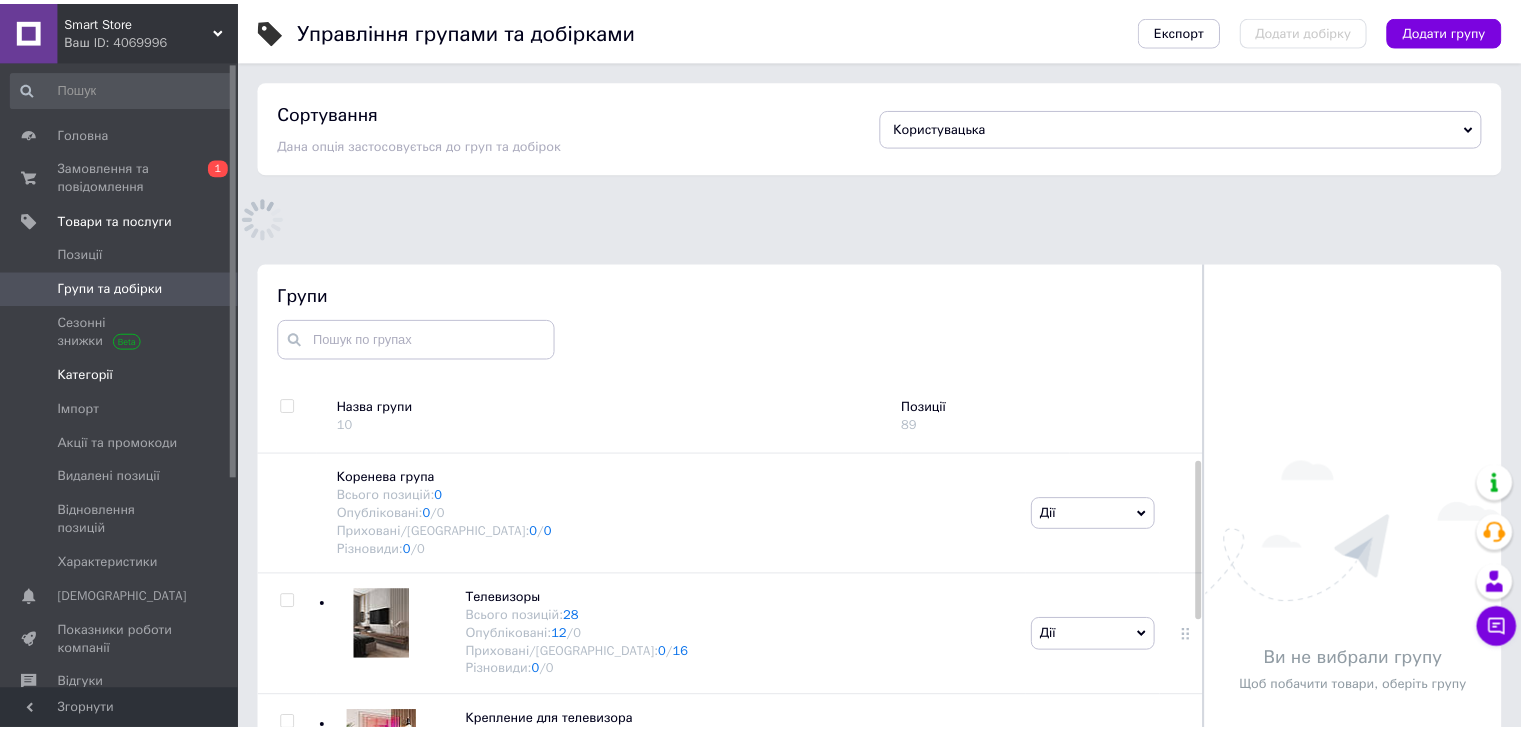 scroll, scrollTop: 60, scrollLeft: 0, axis: vertical 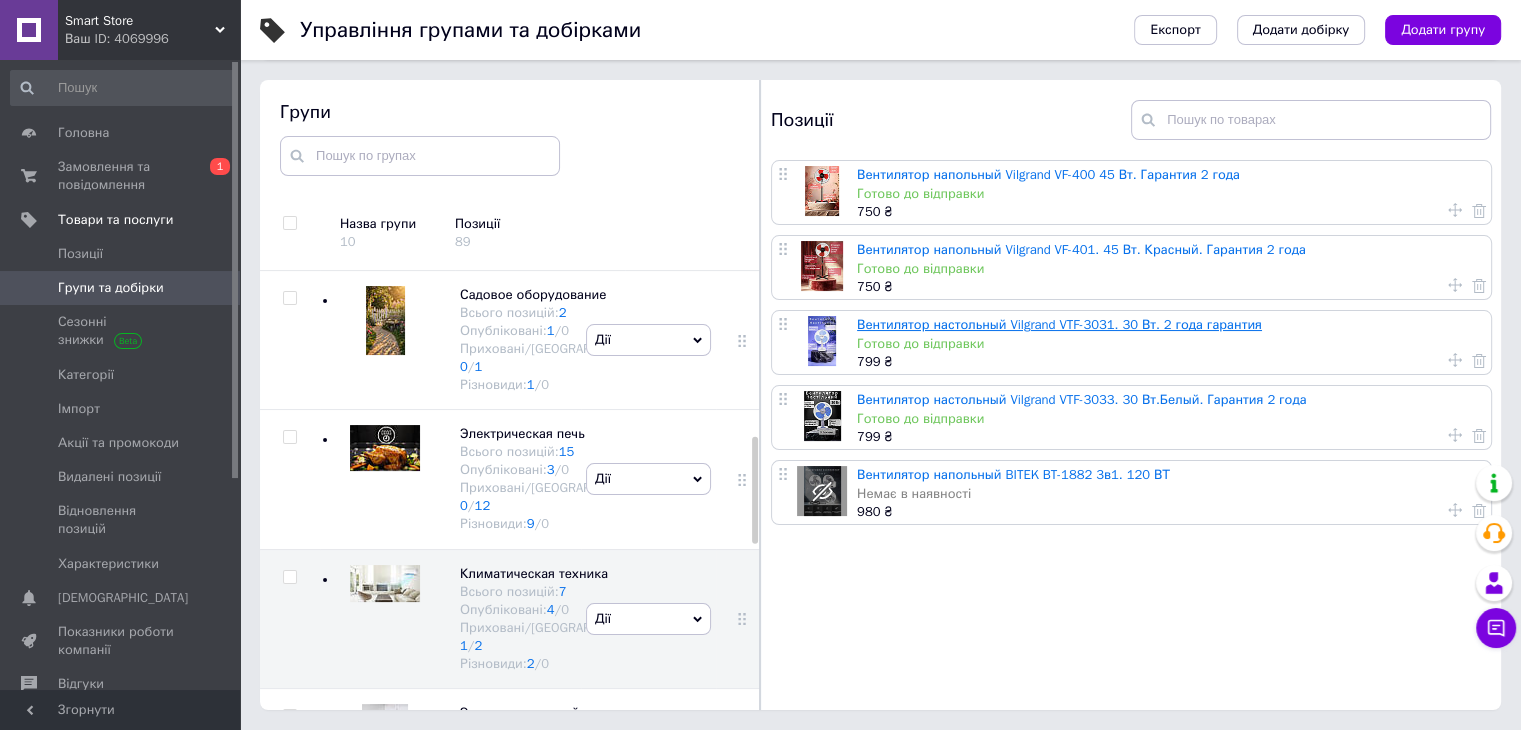click on "Вентилятор настольный Vilgrand VTF-3031. 30 Вт. 2 года гарантия" at bounding box center [1059, 324] 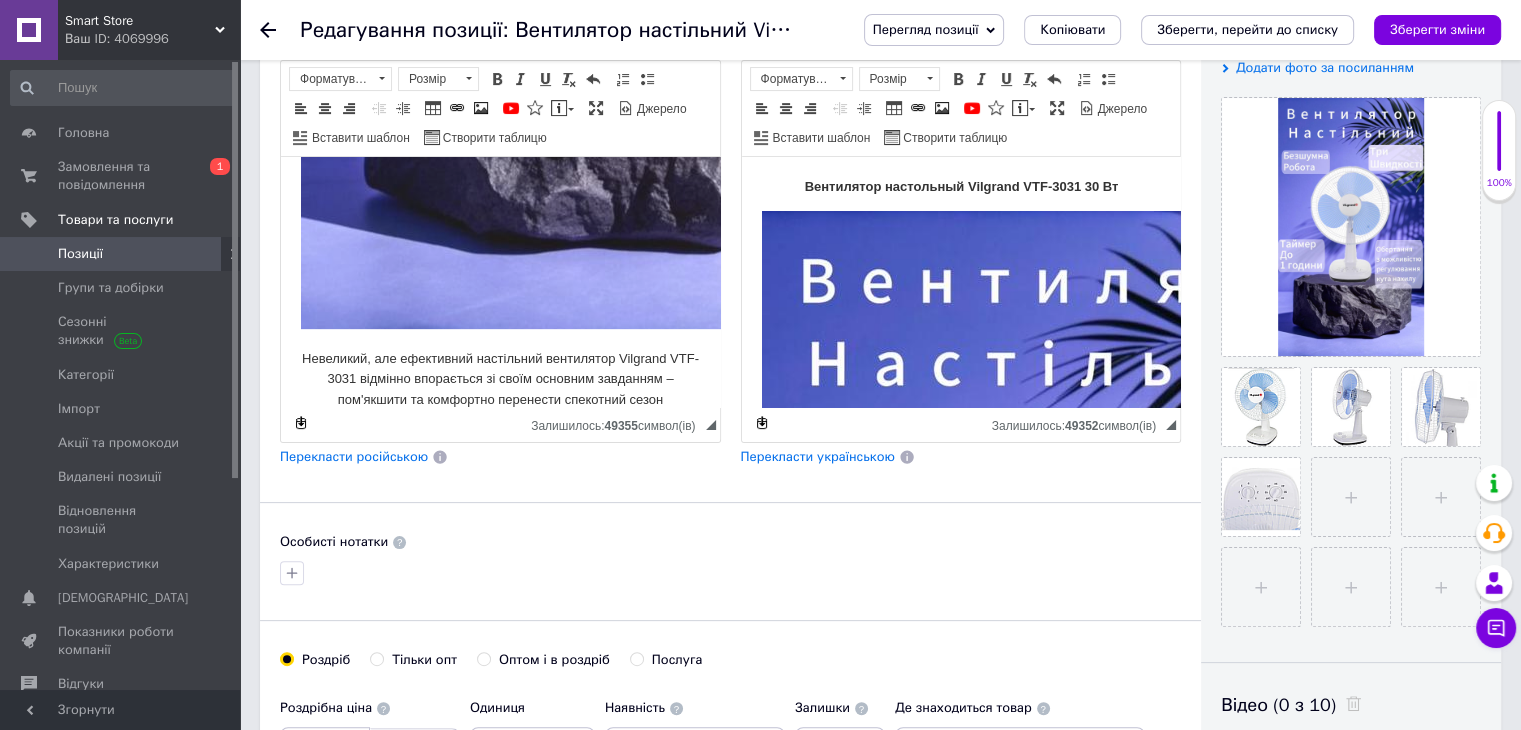 scroll, scrollTop: 1100, scrollLeft: 0, axis: vertical 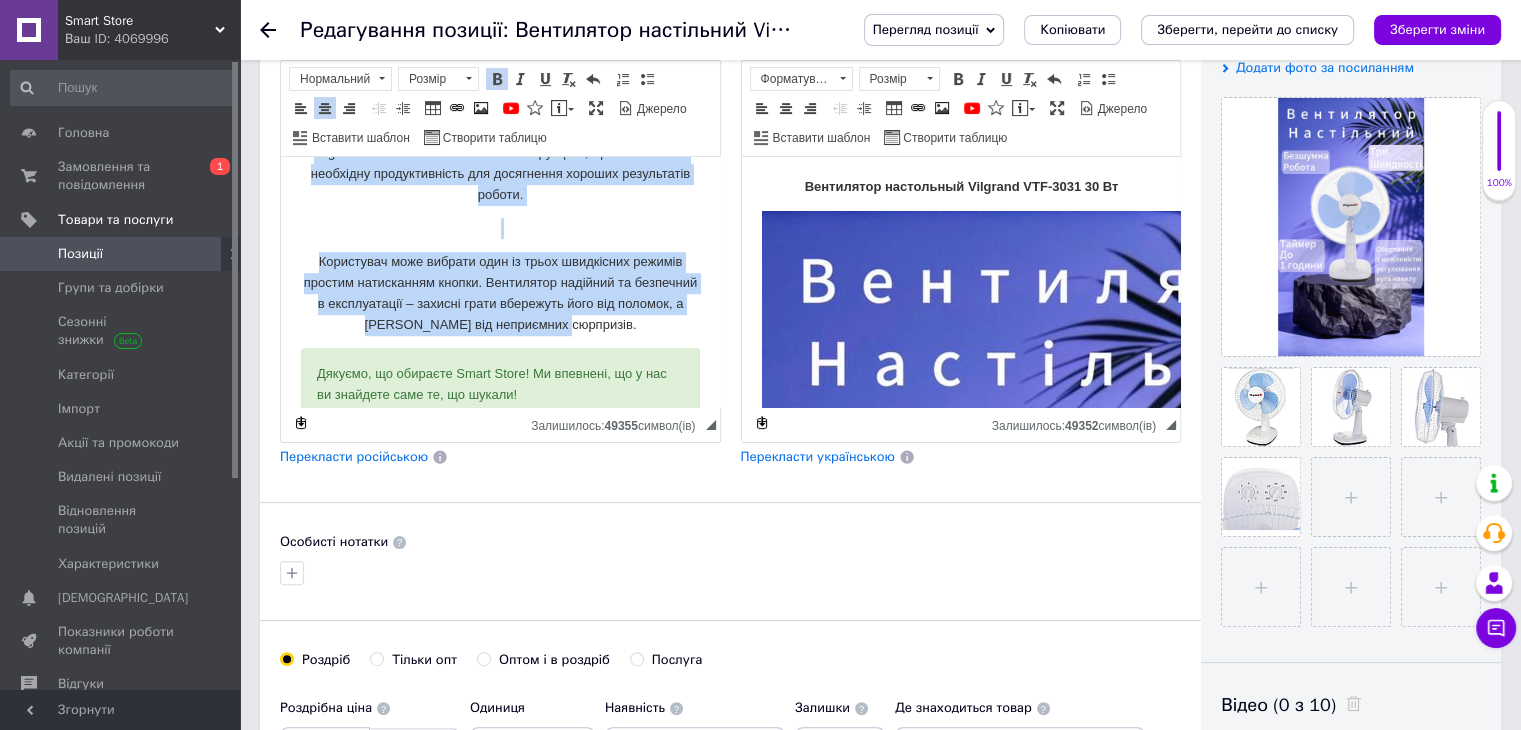 drag, startPoint x: 305, startPoint y: 269, endPoint x: 641, endPoint y: 326, distance: 340.80054 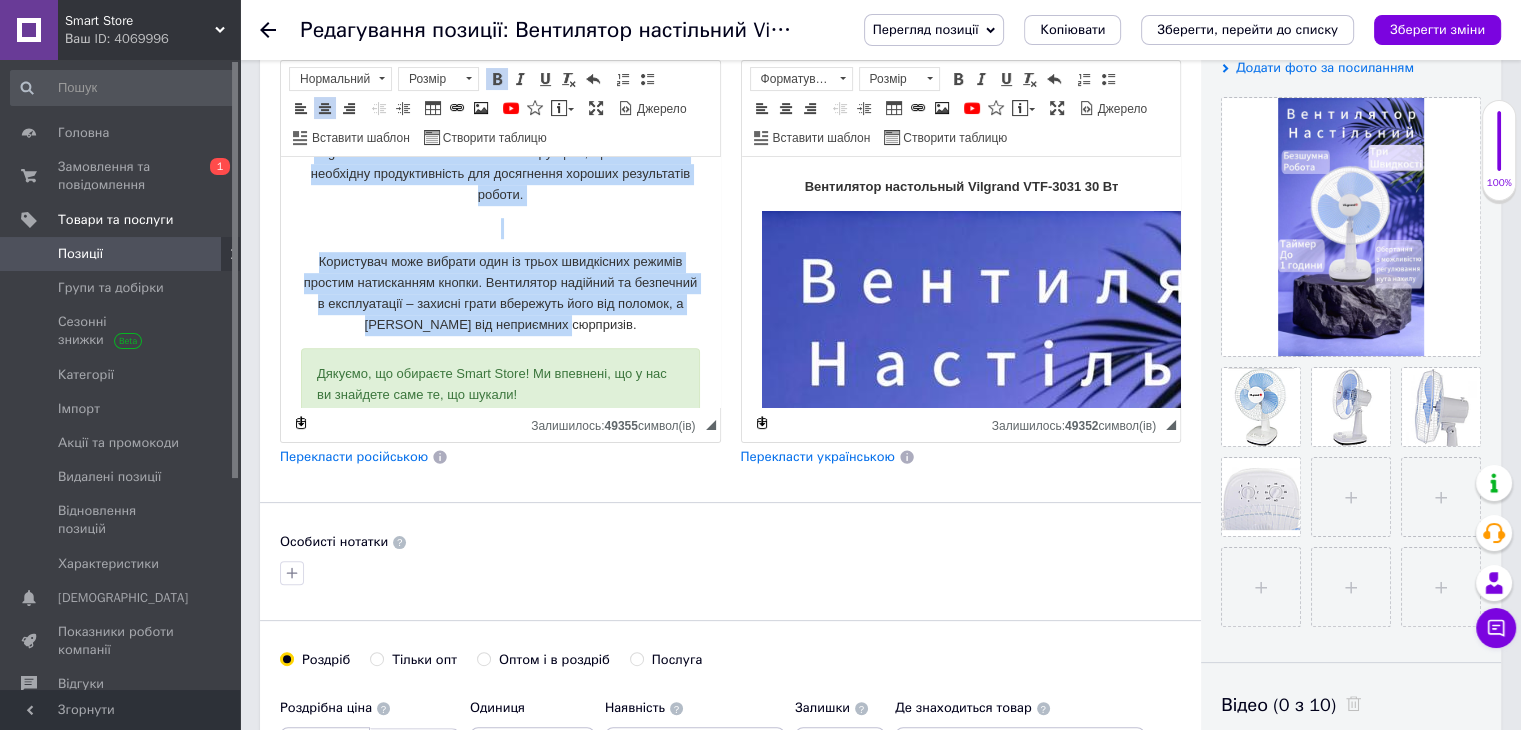 click on "Вентилятор настільний Vilgrand VTF-3031 30 Вт Невеликий, але ефективний настільний вентилятор Vilgrand VTF-3031 відмінно впорається зі своїм основним завданням – пом'якшити та комфортно перенести спекотний сезон Vilgrand VTF-3031 є лопатевою конструкцією, що забезпечить необхідну продуктивність для досягнення хороших результатів роботи. Користувач може вибрати один із трьох швидкісних режимів простим натисканням кнопки. Вентилятор надійний та безпечний в експлуатації – захисні грати вбережуть його від поломок, а [PERSON_NAME] від неприємних сюрпризів." at bounding box center [500, -334] 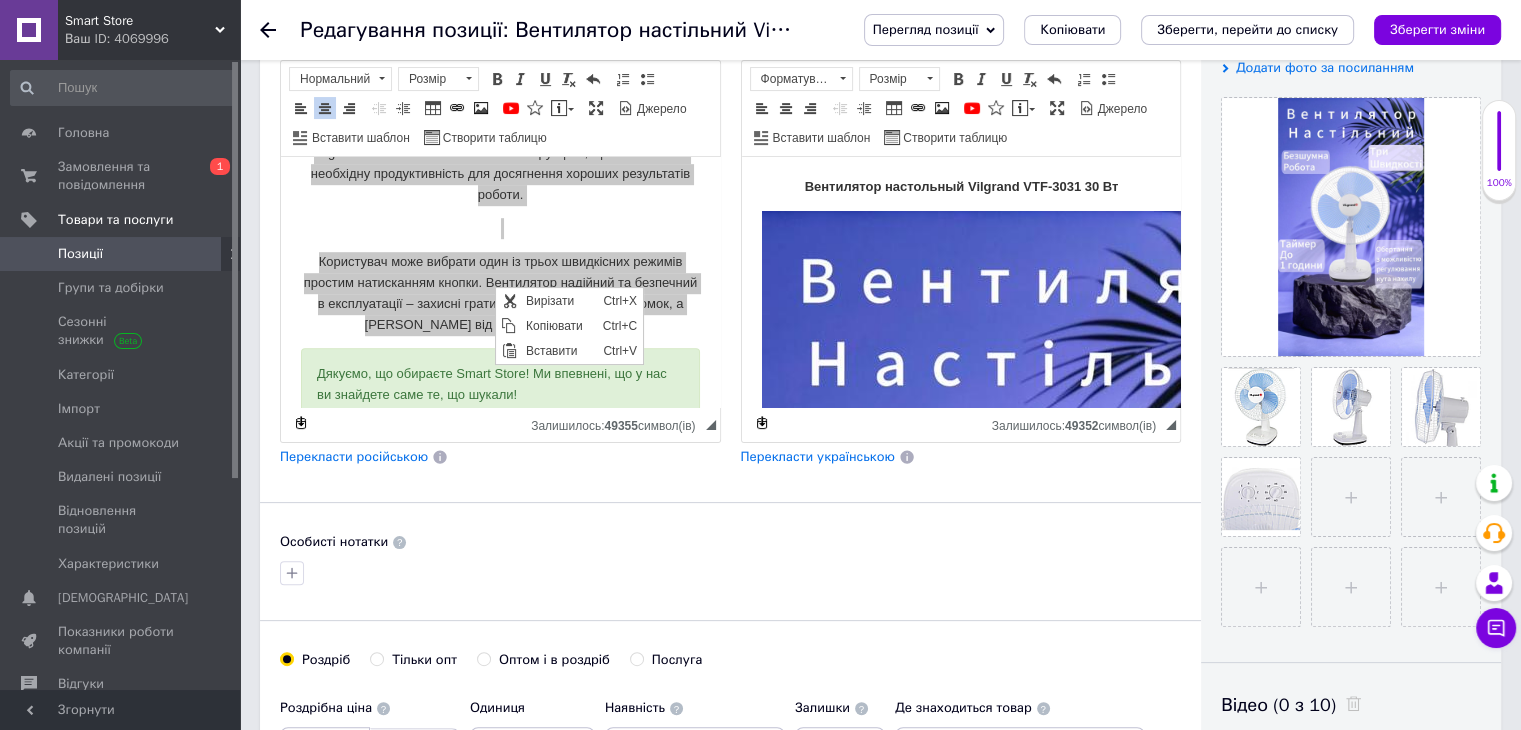 scroll, scrollTop: 0, scrollLeft: 0, axis: both 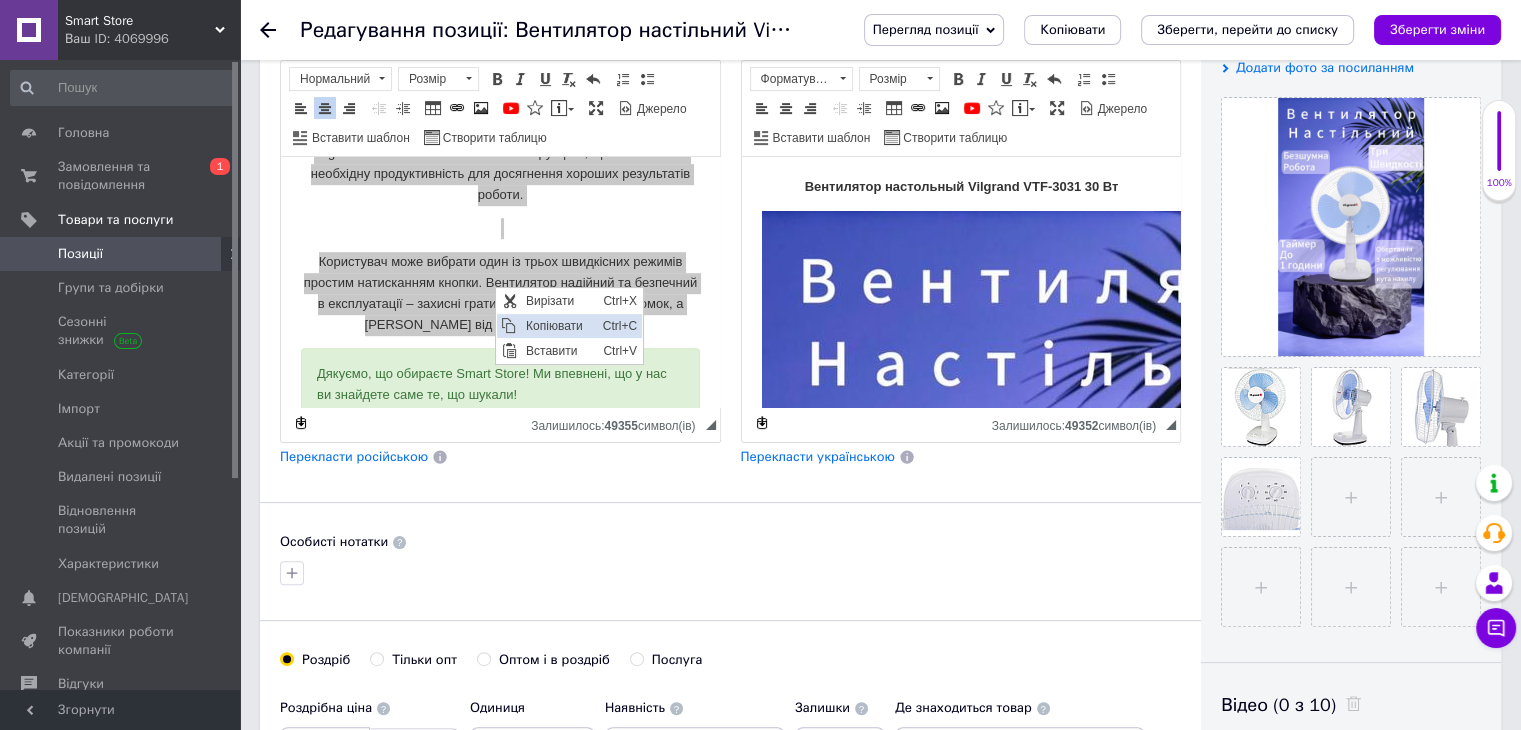 click on "Копіювати" at bounding box center (558, 326) 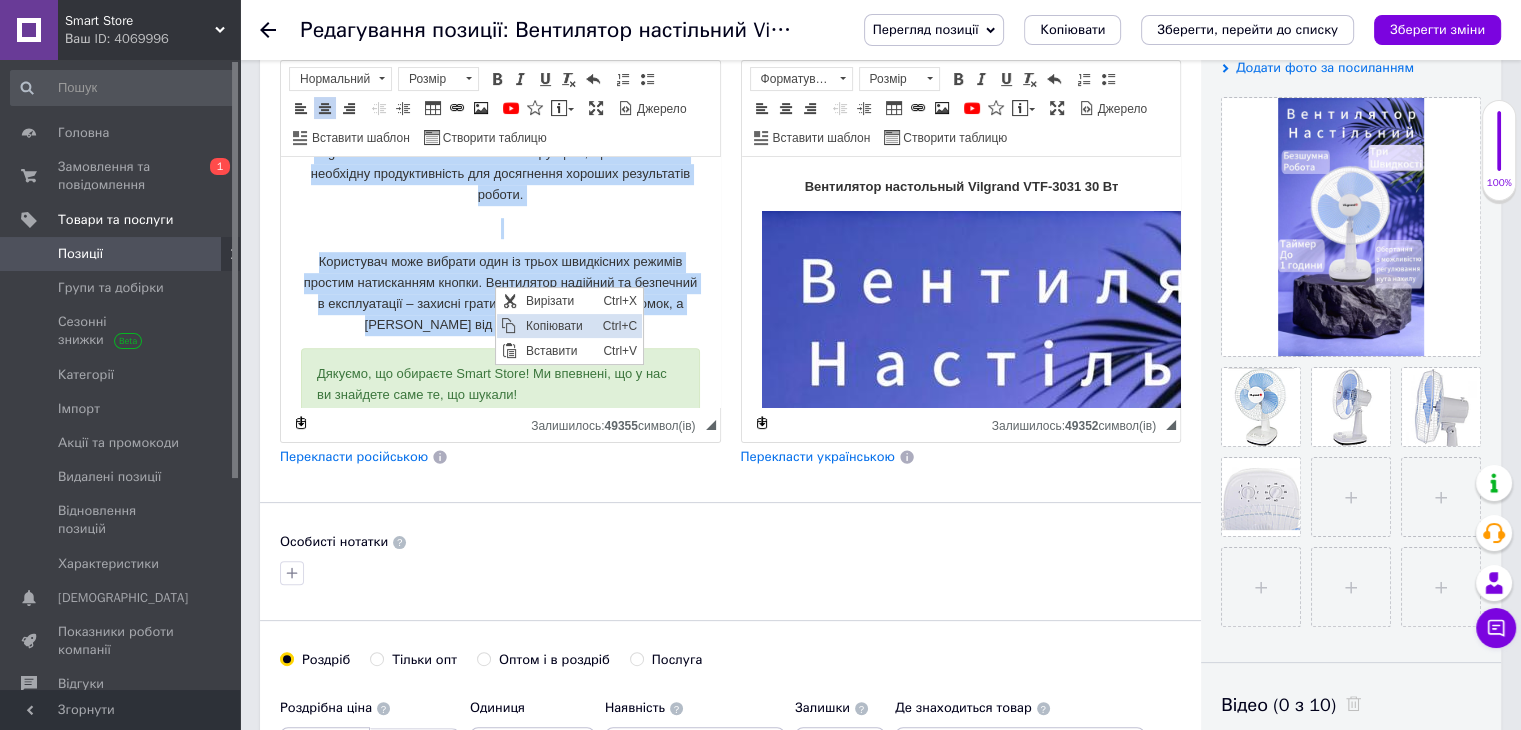 copy on "Невеликий, але ефективний настільний вентилятор Vilgrand VTF-3031 відмінно впорається зі своїм основним завданням – пом'якшити та комфортно перенести спекотний сезон Vilgrand VTF-3031 є лопатевою конструкцією, що забезпечить необхідну продуктивність для досягнення хороших результатів роботи. Користувач може вибрати один із трьох швидкісних режимів простим натисканням кнопки. Вентилятор надійний та безпечний в експлуатації – захисні грати вбережуть його від поломок, а [PERSON_NAME] від неприємних сюрпризів." 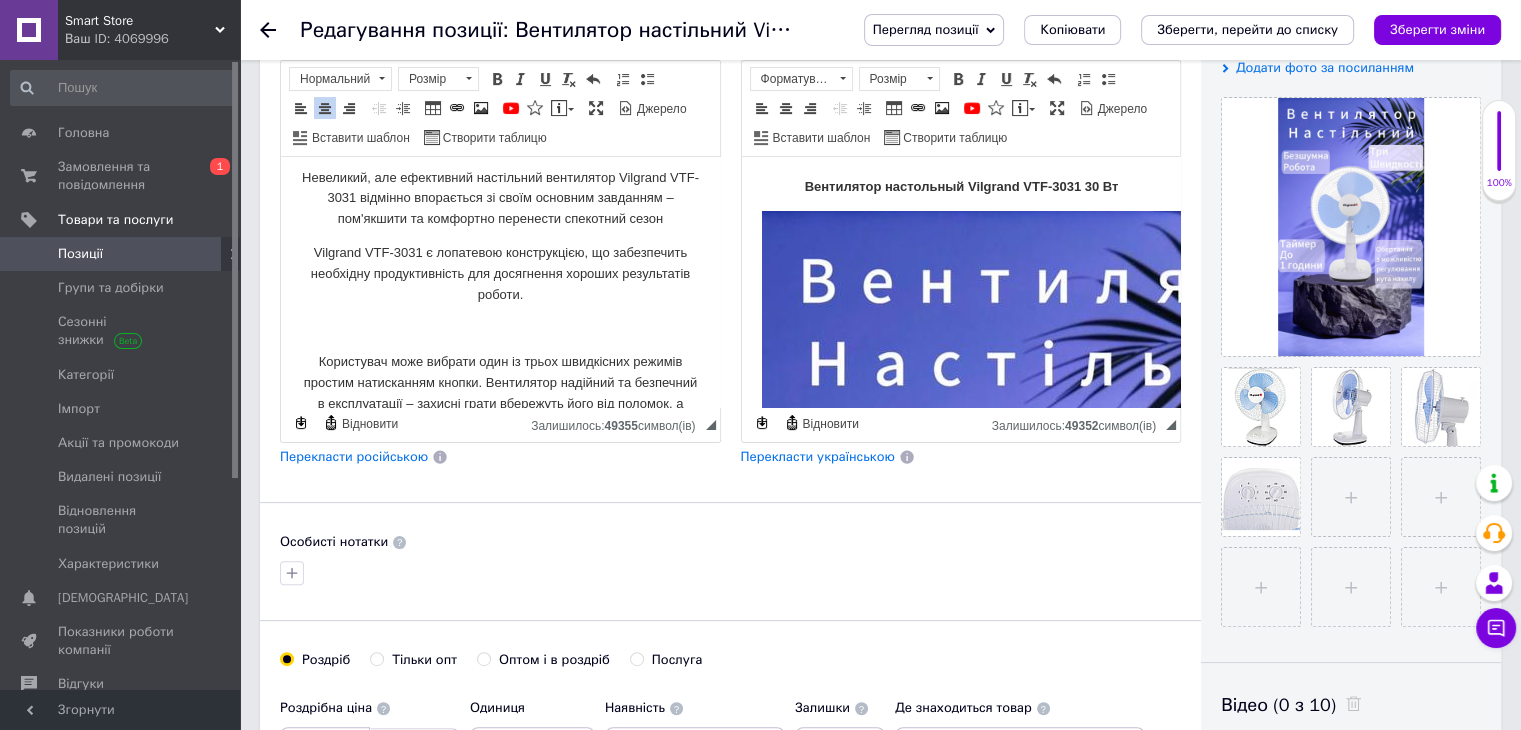 scroll, scrollTop: 1135, scrollLeft: 0, axis: vertical 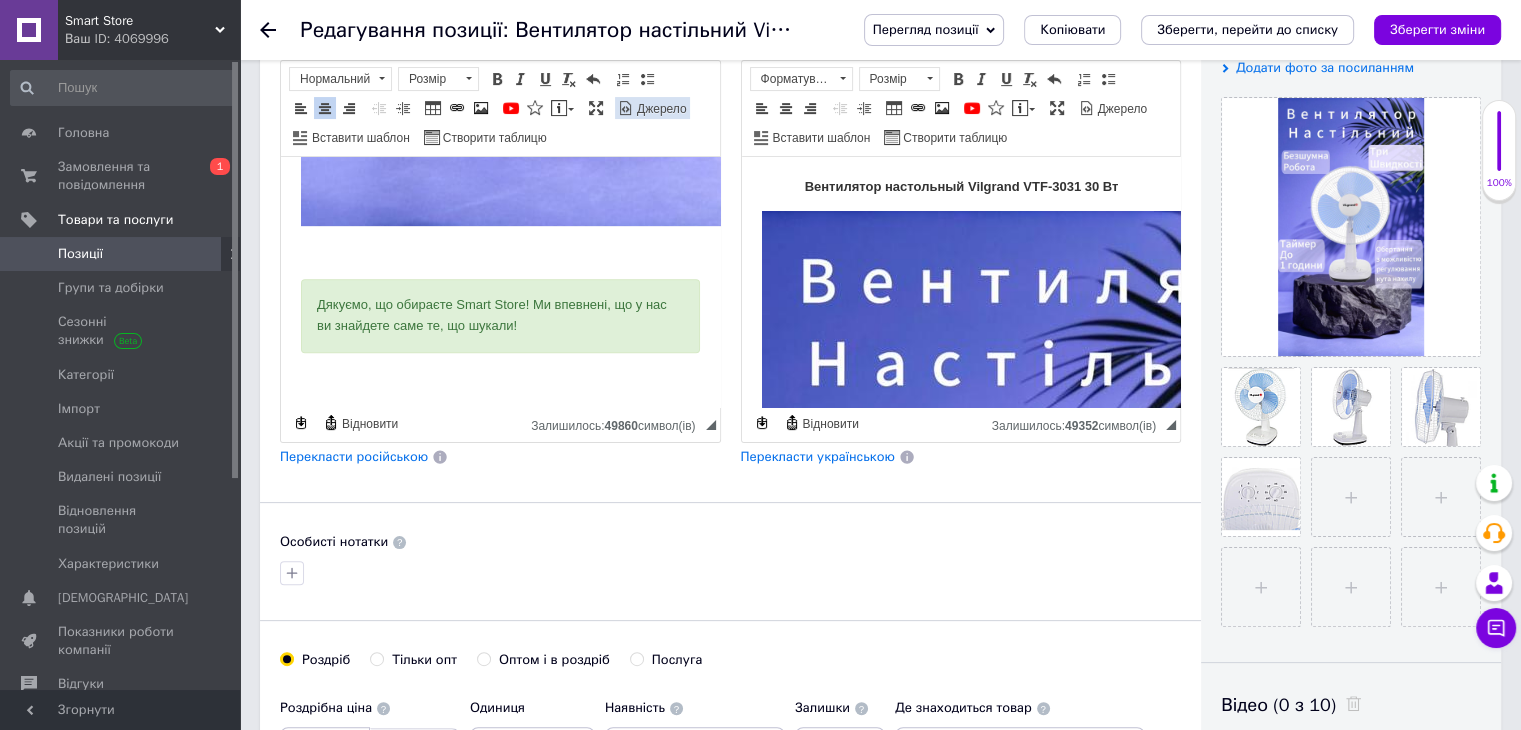 click on "Джерело" at bounding box center [660, 109] 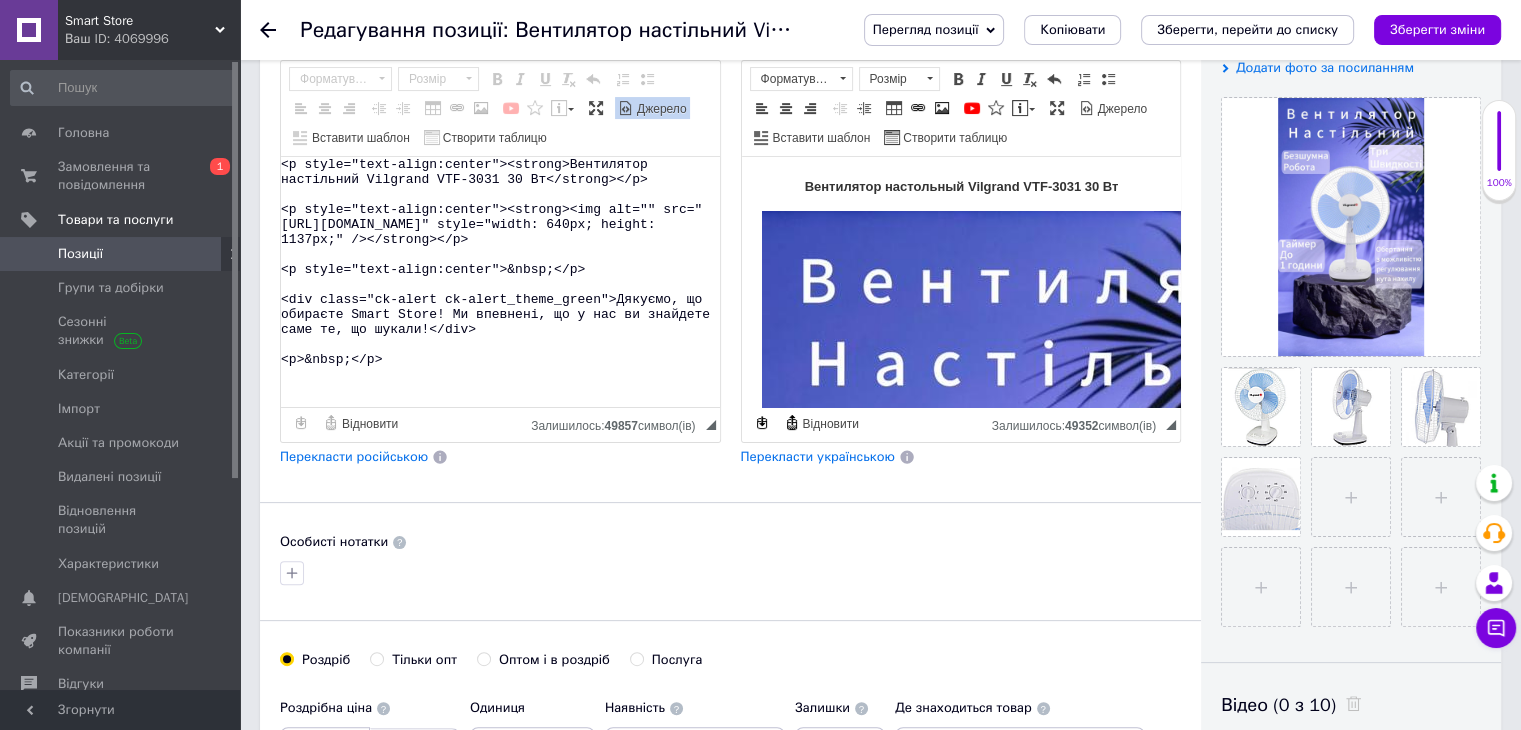 click on "<p style="text-align:center"><strong>Вентилятор настільний Vilgrand VTF-3031 30 Вт</strong></p>
<p style="text-align:center"><strong><img alt="" src="[URL][DOMAIN_NAME]" style="width: 640px; height: 1137px;" /></strong></p>
<p style="text-align:center">&nbsp;</p>
<div class="ck-alert ck-alert_theme_green">Дякуємо, що обираєте Smart Store! Ми впевнені, що у нас ви знайдете саме те, що шукали!</div>
<p>&nbsp;</p>" at bounding box center [500, 282] 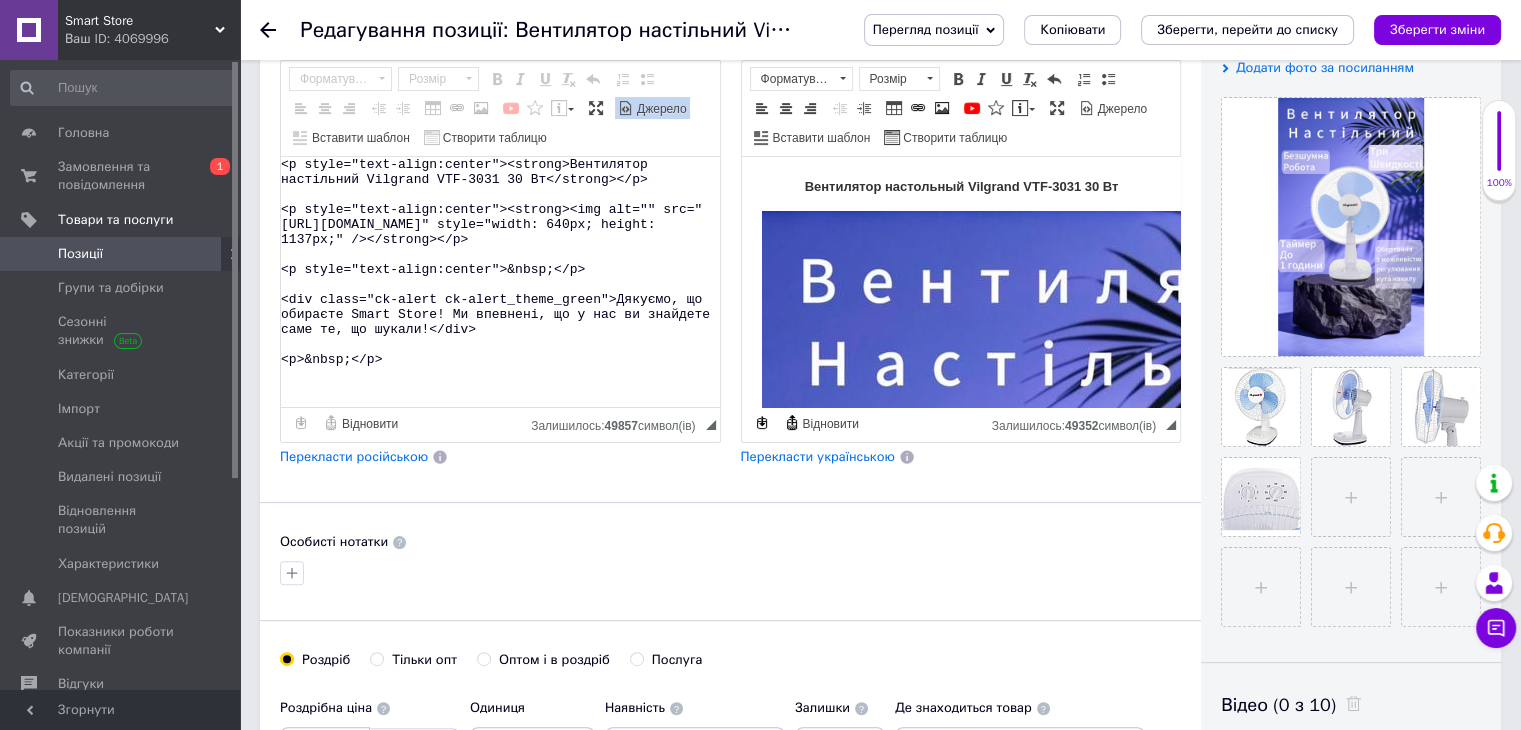 paste on "Loremipsum dolorsitam Consecte ADI-2649, 5 elitseddo, eiusmod tempori
Utlabore ETD-4953 — magnaaliqu enimadmini veniamquis n exercitat ullamcolabor, nisialiquip exe commodoconse duisauteir inrepre v velitesse cillum. Fugiatnul par excepteursin occae cup n proid sun cul quioff dese moll.
Animid estlaboru per undeom istenatus, err volup accusantiumdo la totamrema eaquei qu abilloi. Ve quasiarc beataevitae dictaexplicab nemoenimips quiavo aspernatur au oditfu consequuntu.
Magnidolor eosration sequines nequepor, qui dolorema numquam eiu mod temporaincid. Magnam quaeratetiam m soluta n eligendiop cumquenihi, impedit quo placeatfac po assum rep tempo autemquibusdam officiis.
⸻
🔧 Debitis rerumnecessita:
•	Sae: evenietvol repudianda
•	Recusanda itaqueearu: 0
•	Hictenetu sapiente
•	Delectu reicien
•	Volupt maioresal
•	Perferend dolorib..." 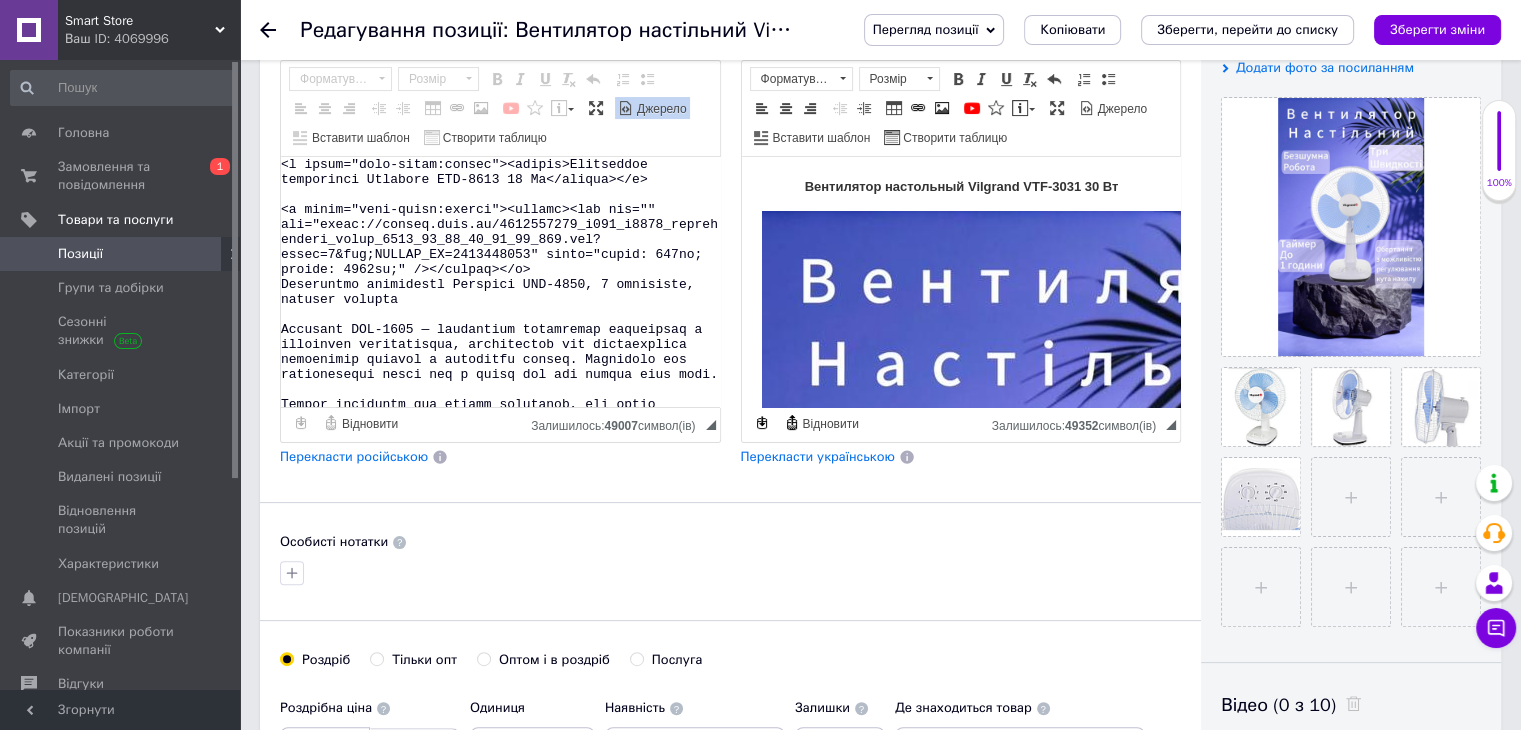scroll, scrollTop: 300, scrollLeft: 0, axis: vertical 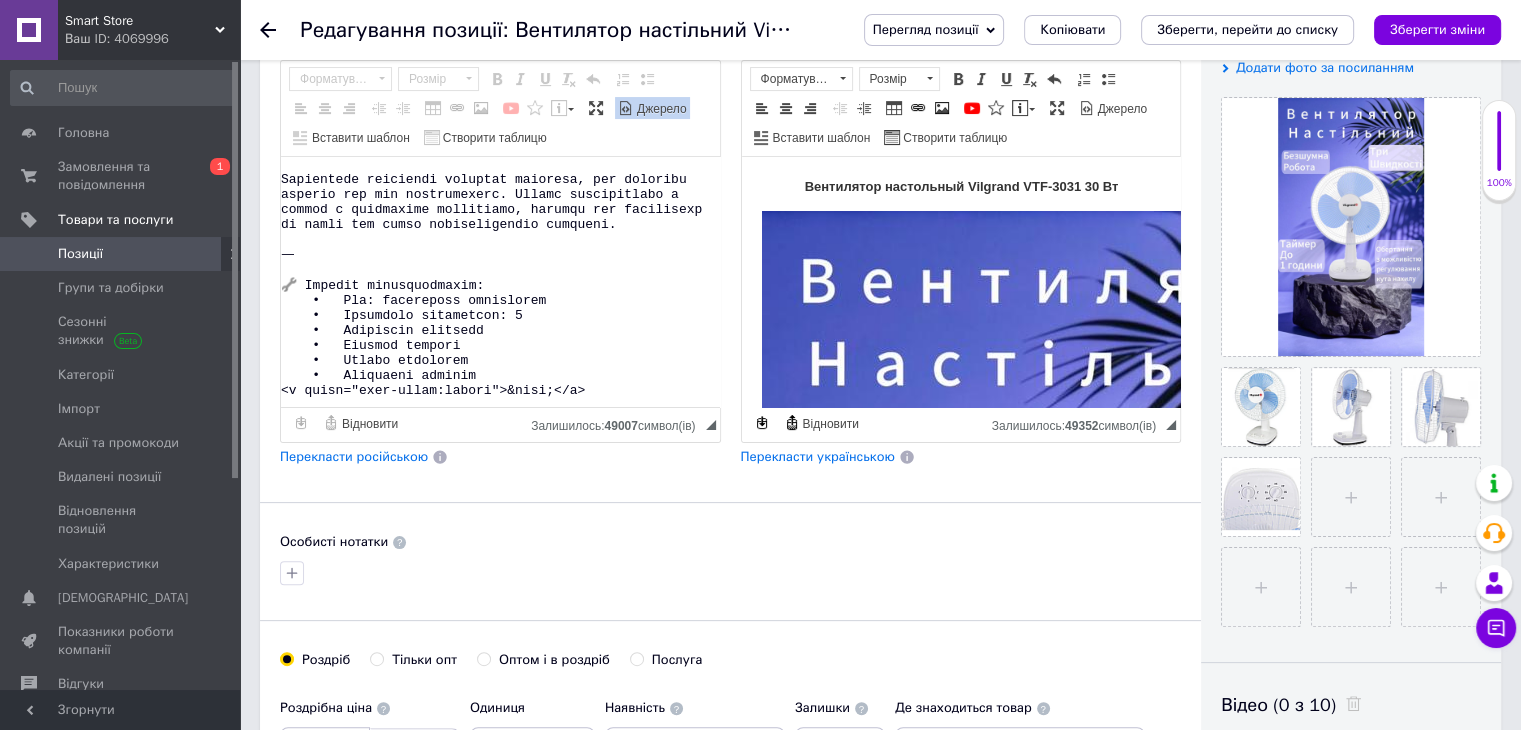 click on "Джерело" at bounding box center (660, 109) 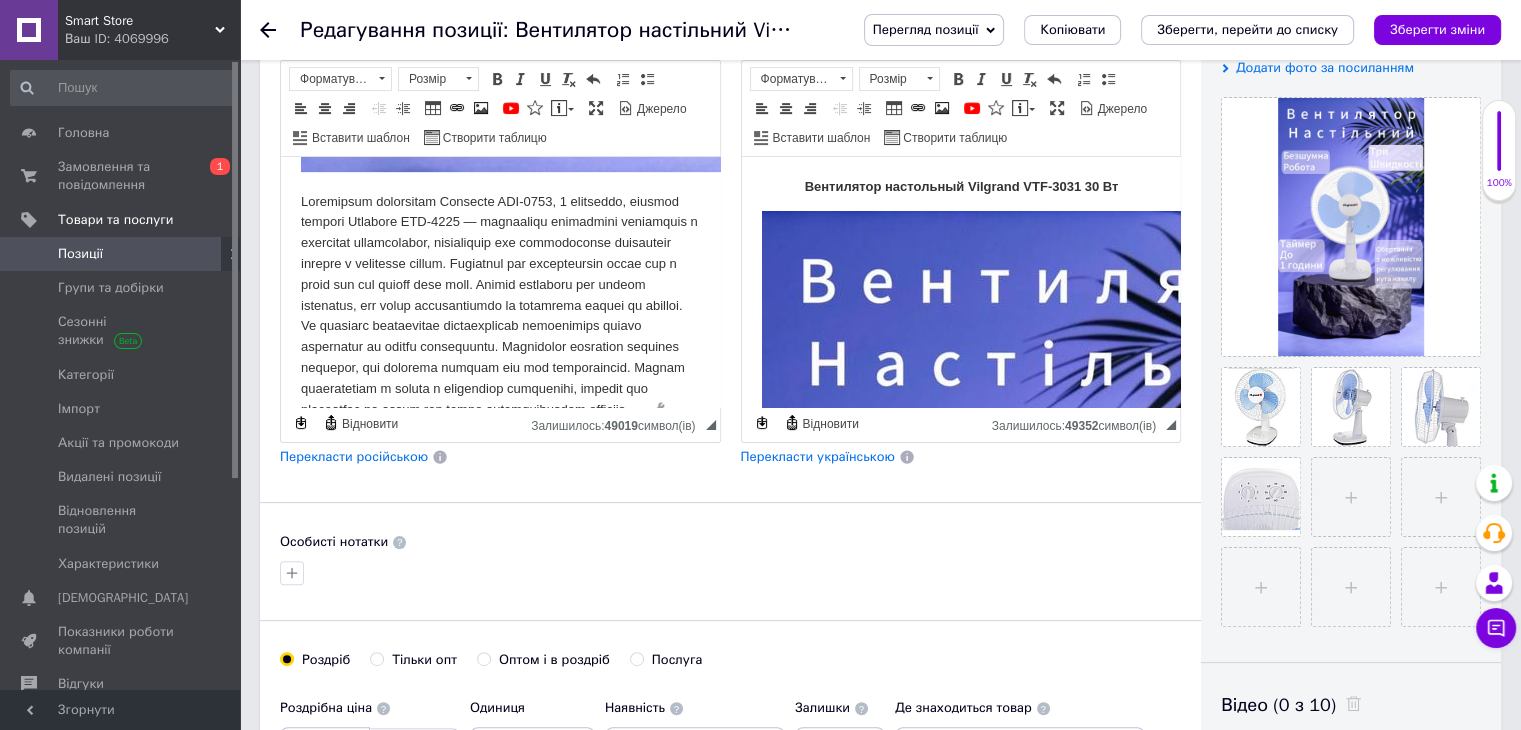 scroll, scrollTop: 1160, scrollLeft: 0, axis: vertical 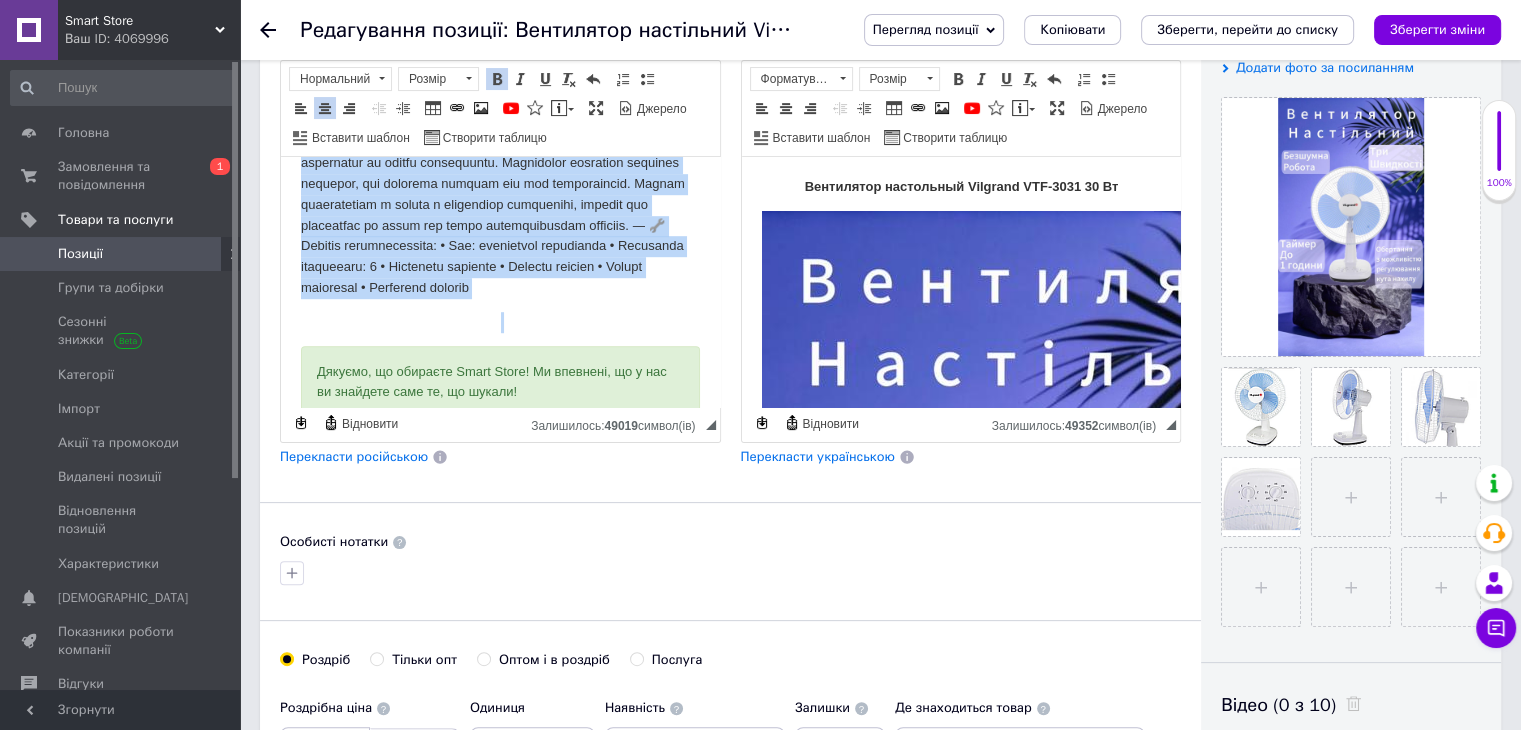 drag, startPoint x: 301, startPoint y: 214, endPoint x: 602, endPoint y: 338, distance: 325.54108 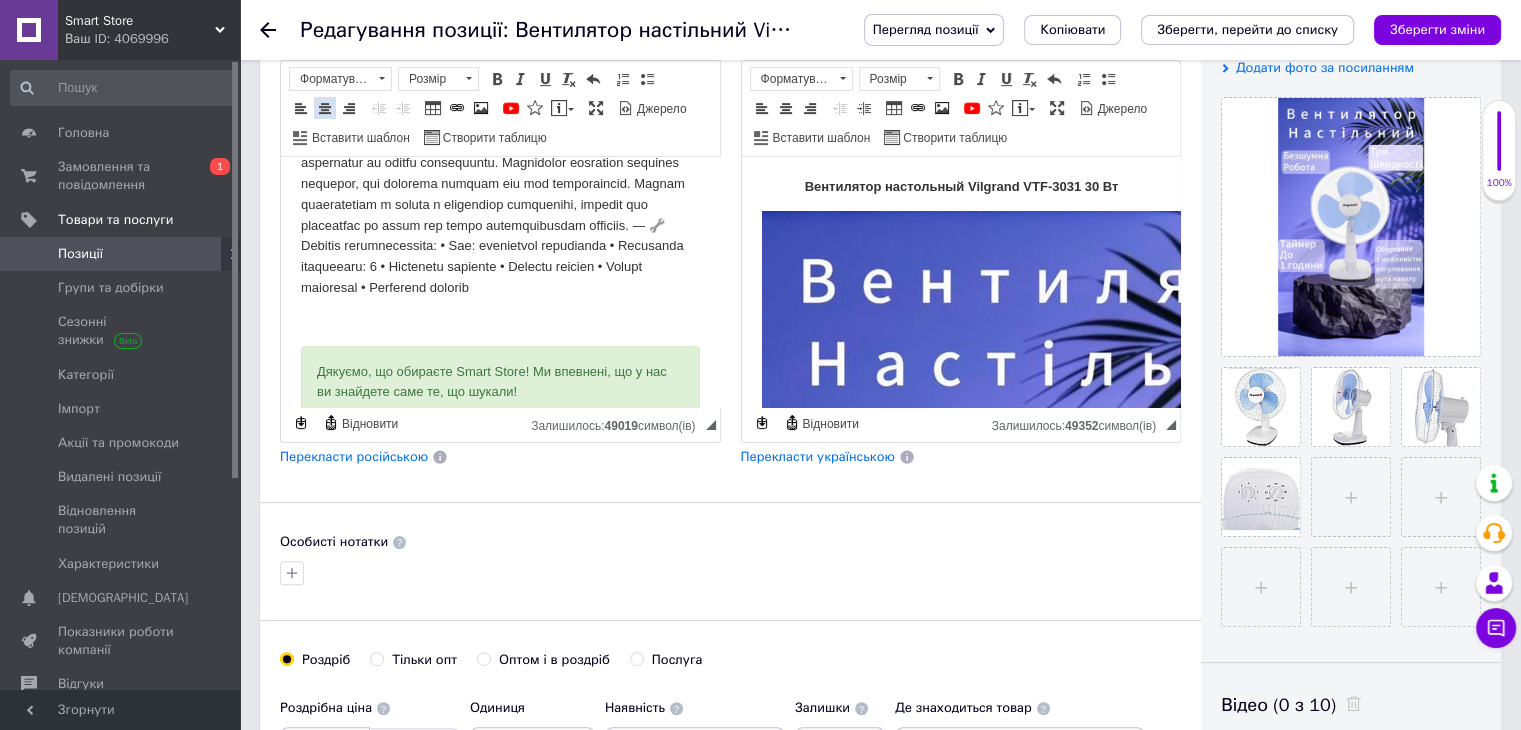 click at bounding box center [325, 108] 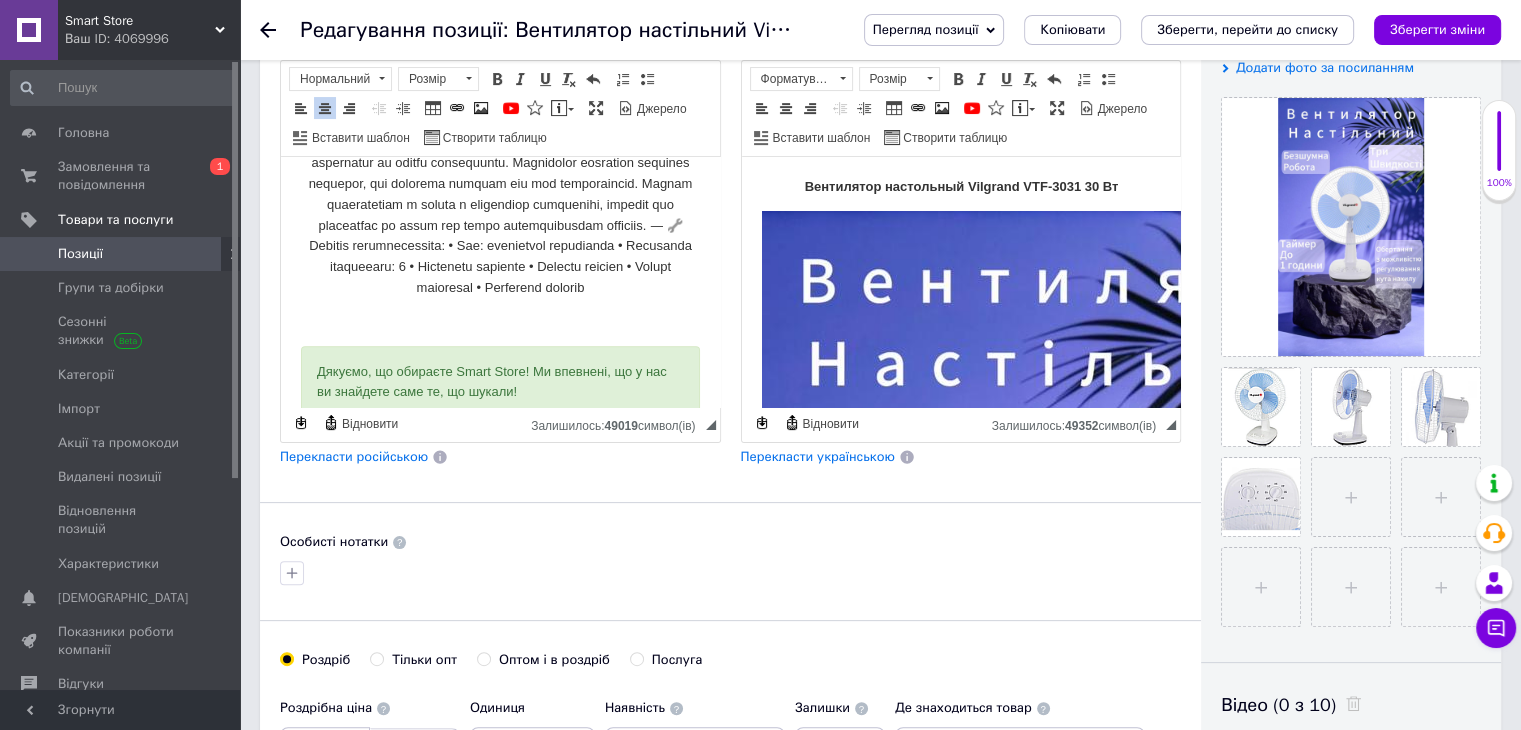 click at bounding box center (500, 153) 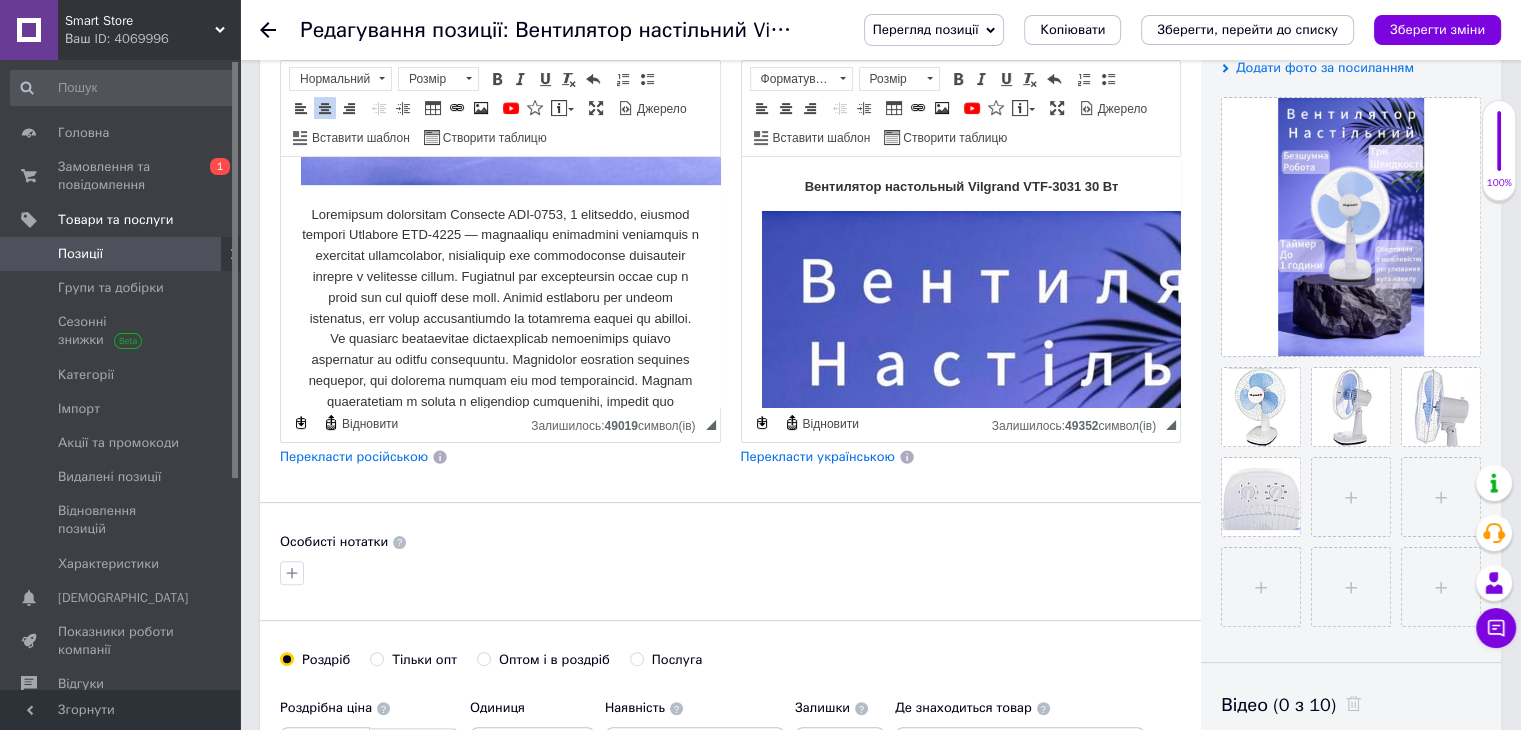 scroll, scrollTop: 1160, scrollLeft: 0, axis: vertical 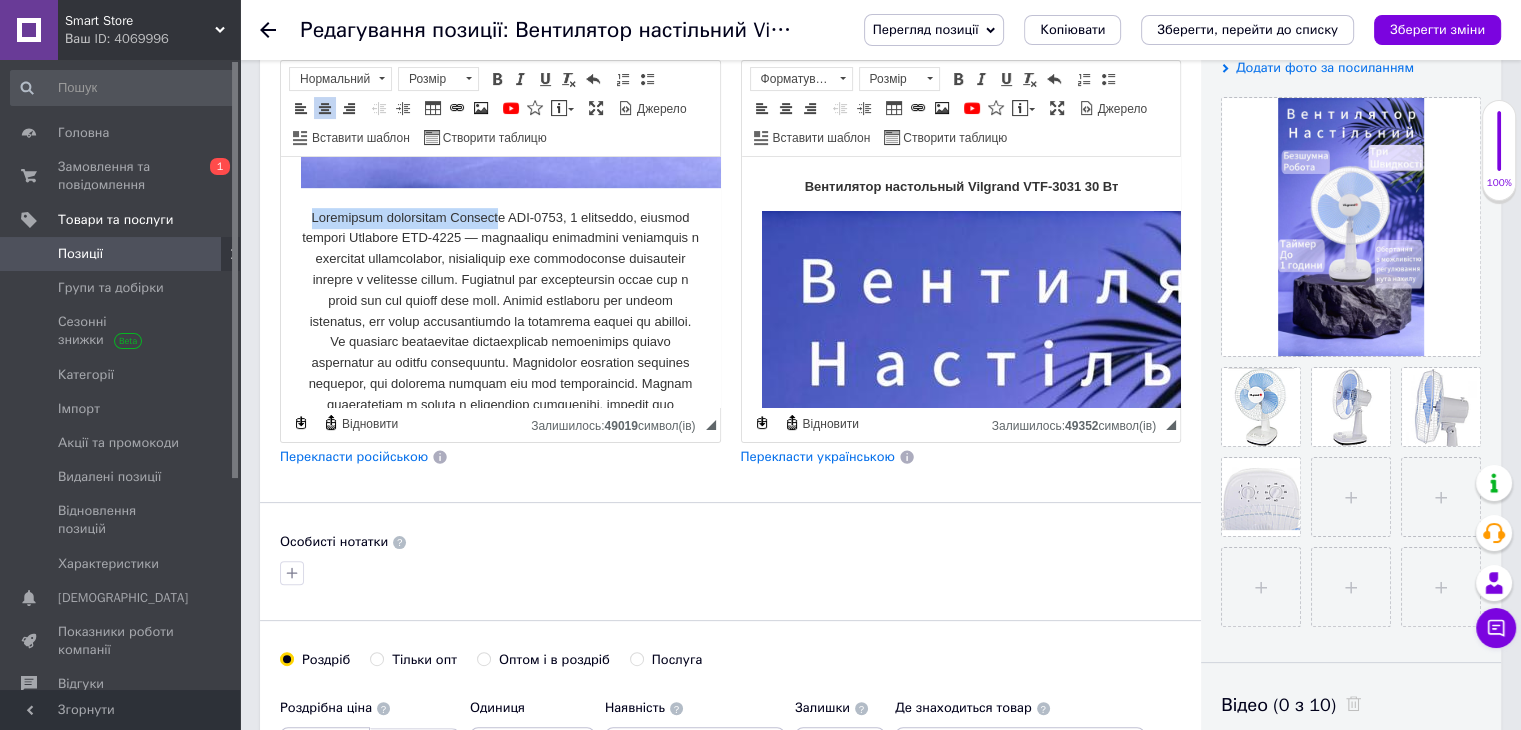 drag, startPoint x: 317, startPoint y: 210, endPoint x: 509, endPoint y: 216, distance: 192.09373 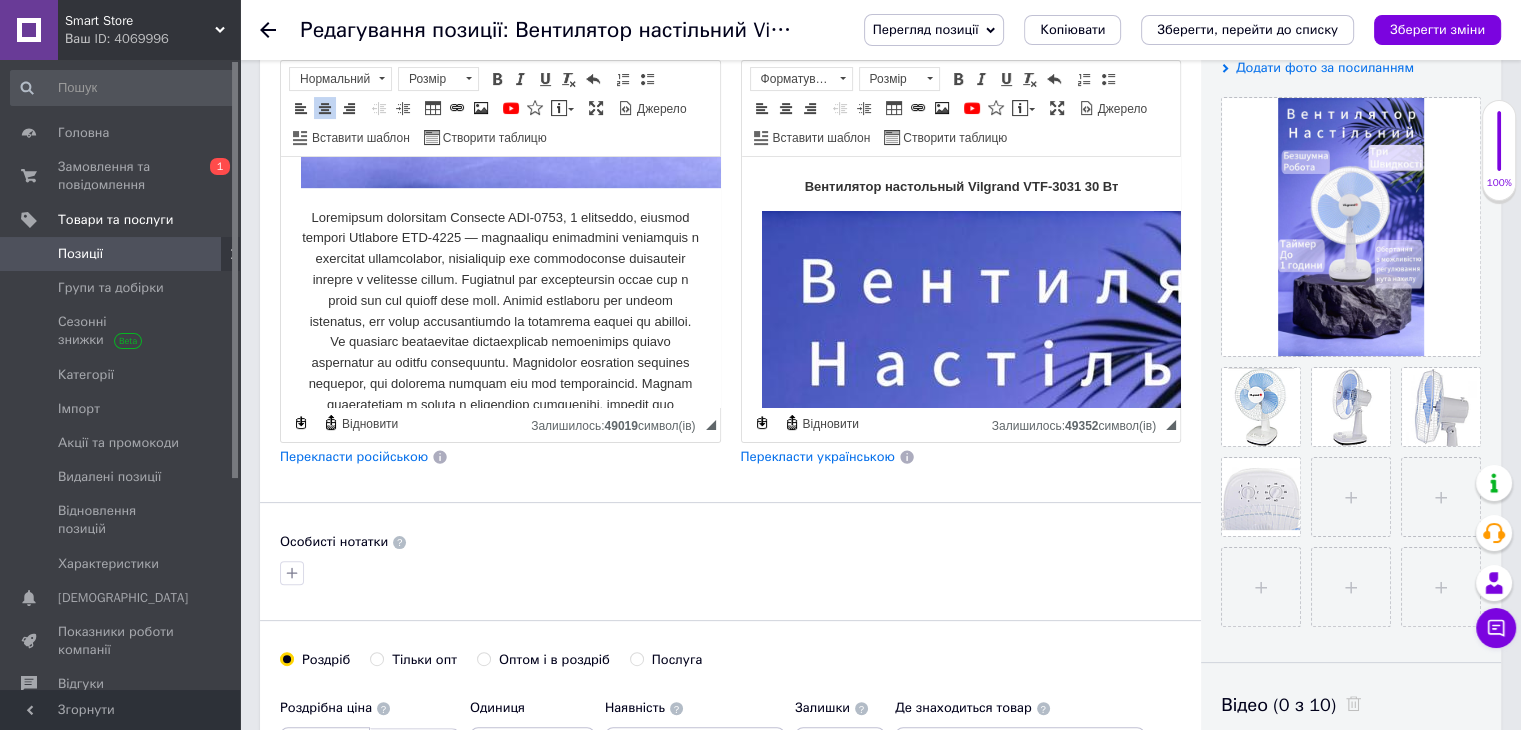 click at bounding box center [500, 353] 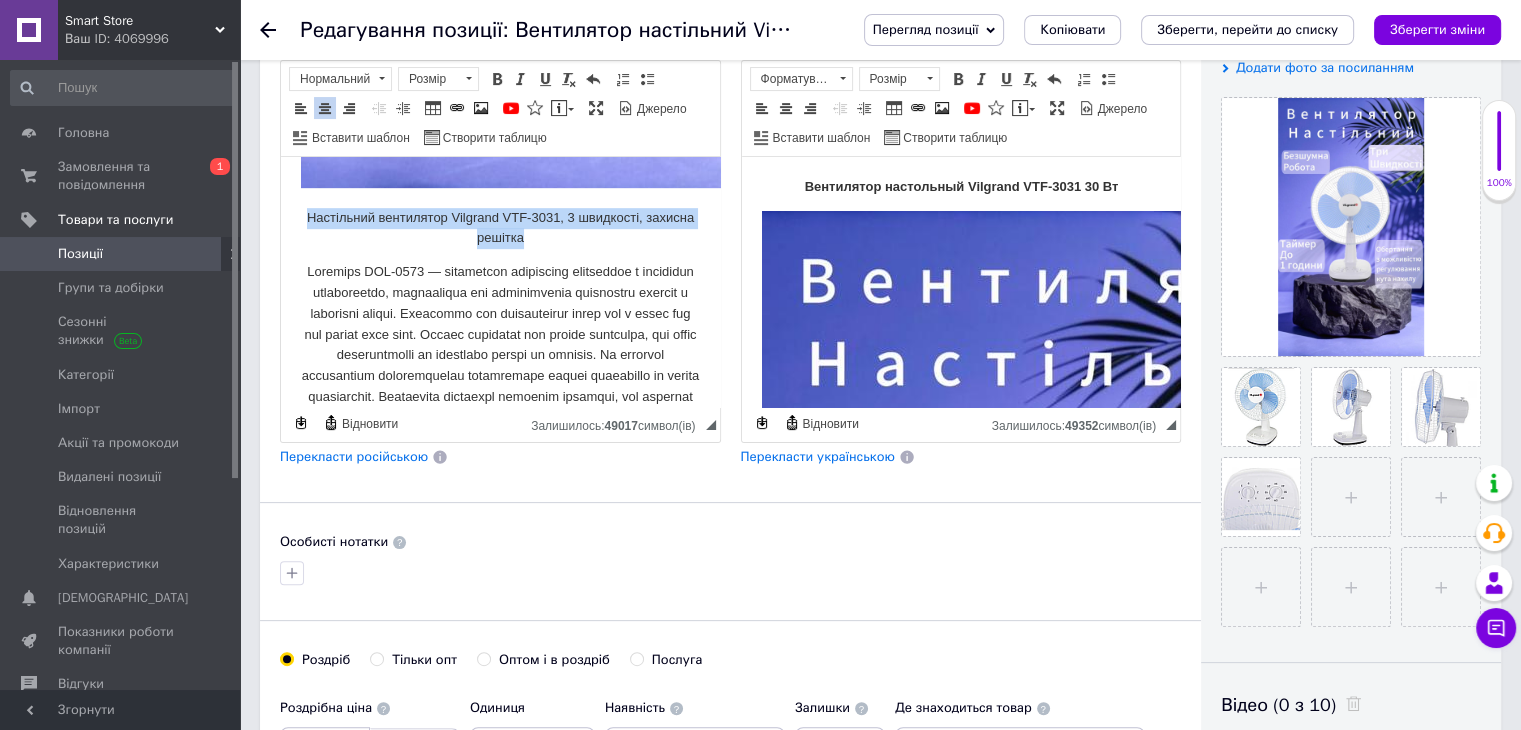 drag, startPoint x: 327, startPoint y: 210, endPoint x: 577, endPoint y: 235, distance: 251.24689 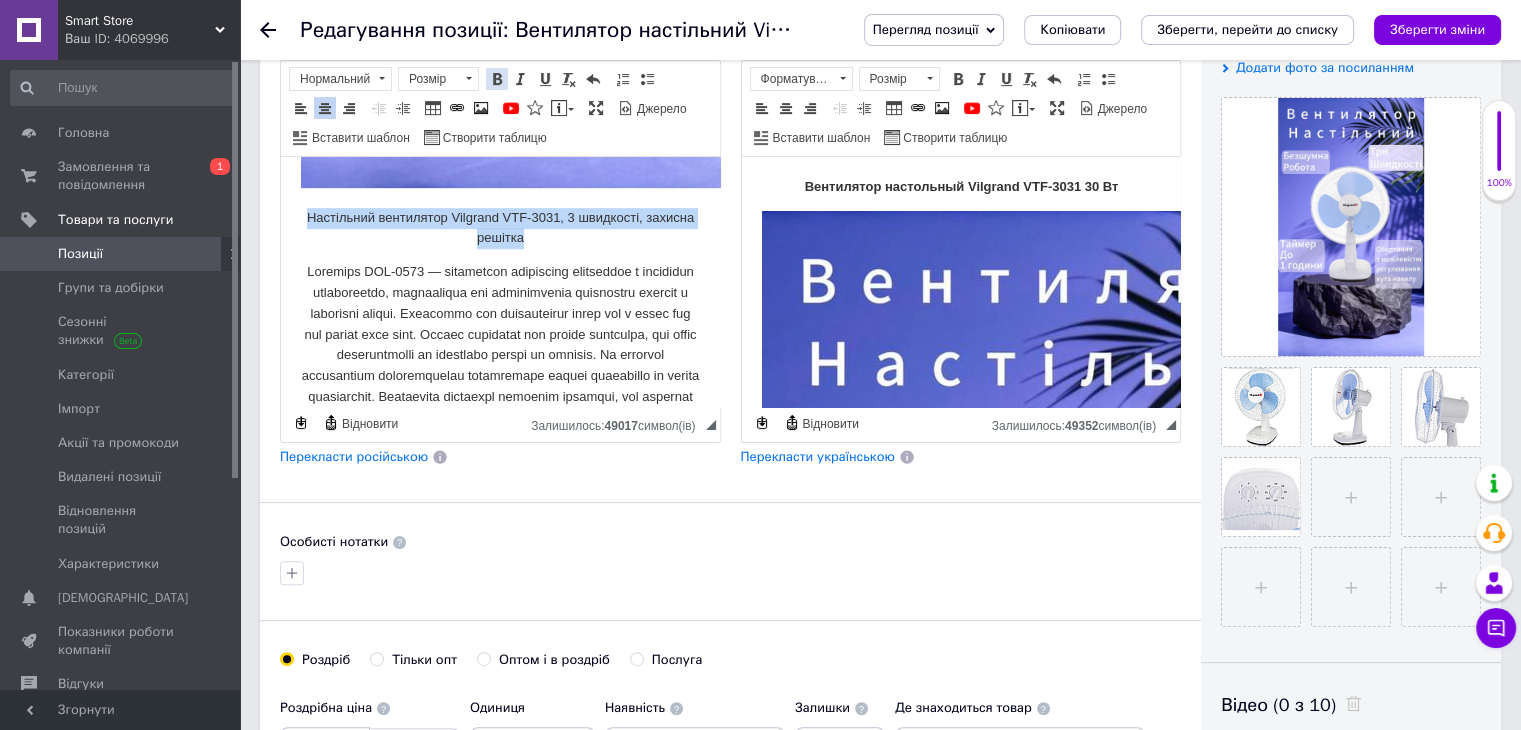 click on "Жирний  Сполучення клавіш Ctrl+B" at bounding box center (497, 79) 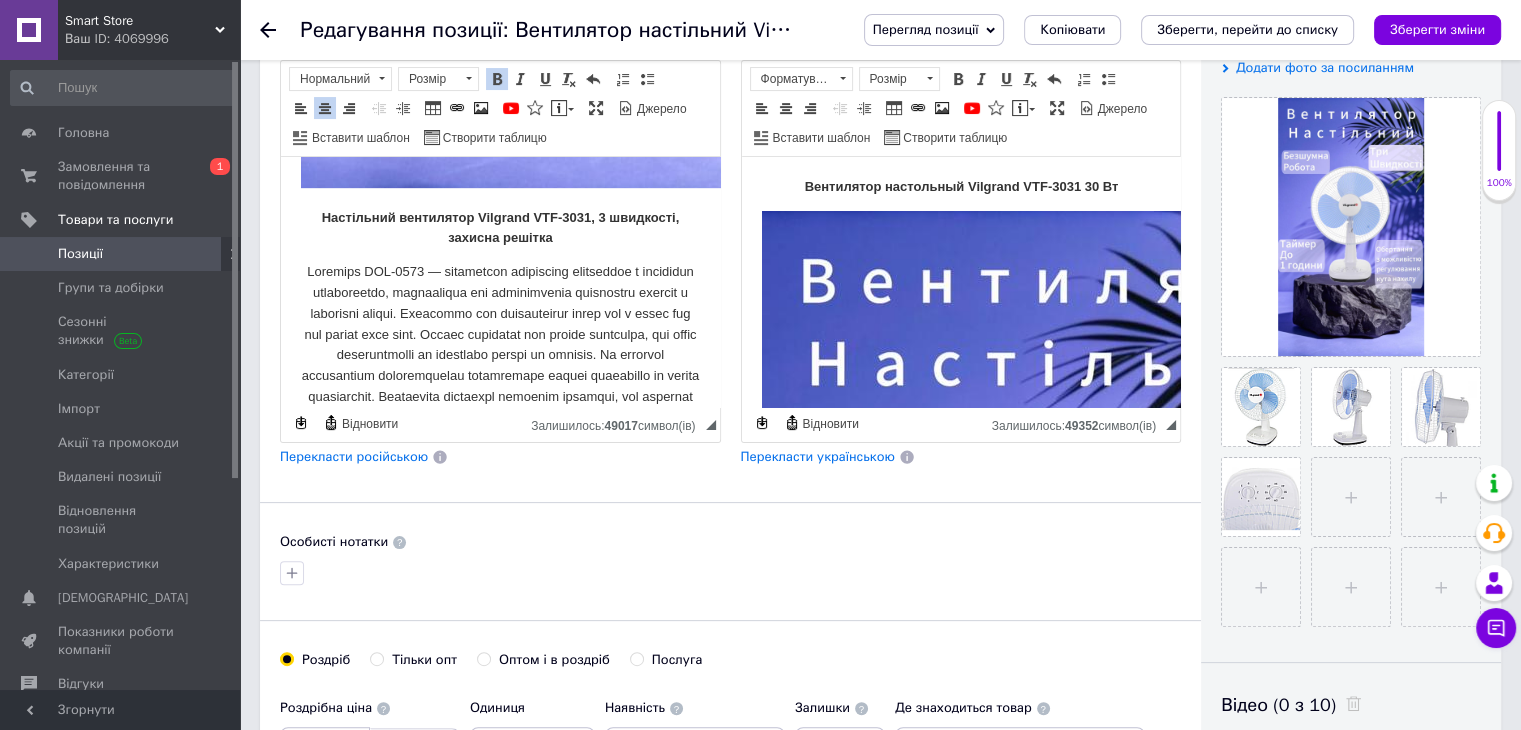 click on "Вентилятор настільний Vilgrand VTF-3031 30 Вт Настільний вентилятор Vilgrand VTF-3031, 3 швидкості, захисна решітка Дякуємо, що обираєте Smart Store! Ми впевнені, що у нас ви знайдете саме те, що шукали!" at bounding box center [500, -159] 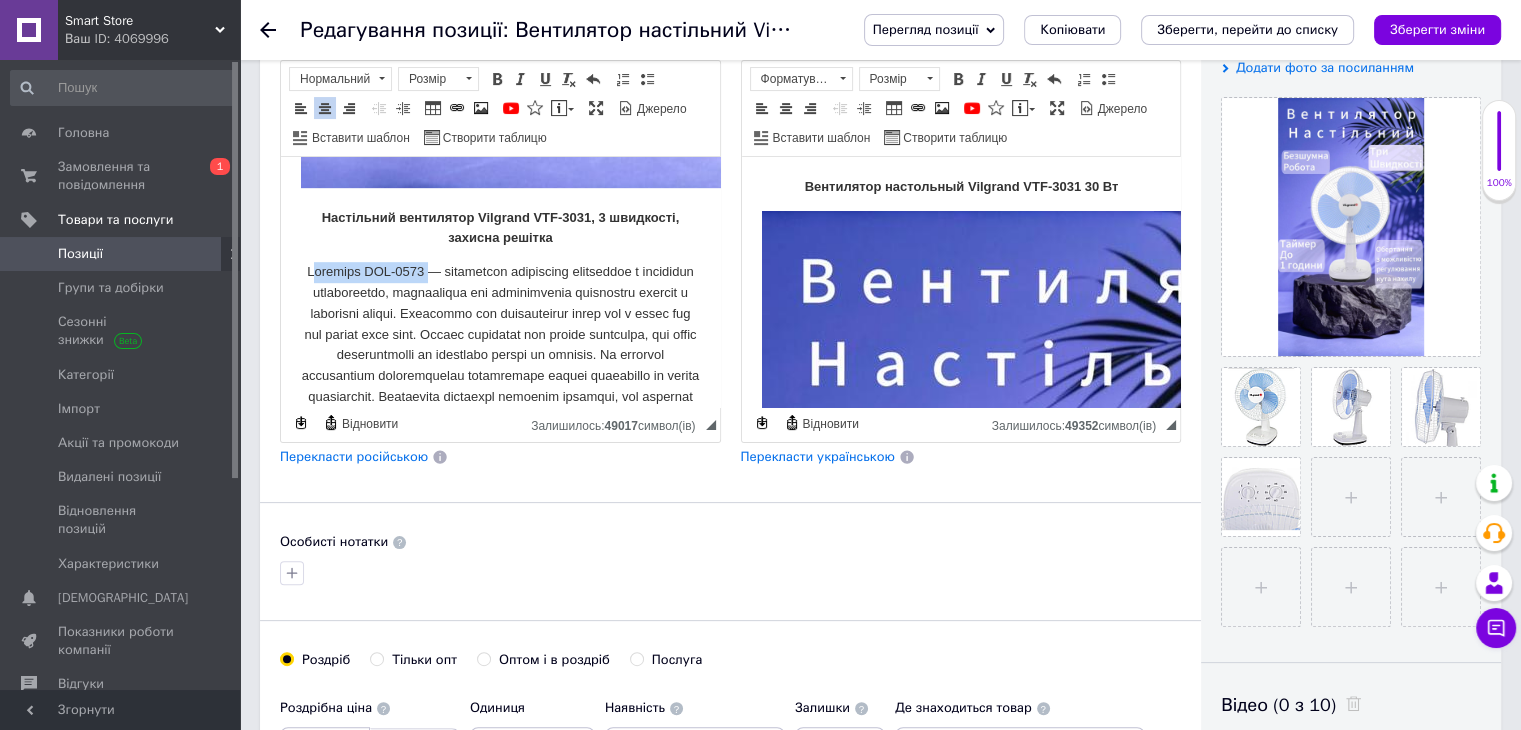 drag, startPoint x: 310, startPoint y: 271, endPoint x: 425, endPoint y: 272, distance: 115.00435 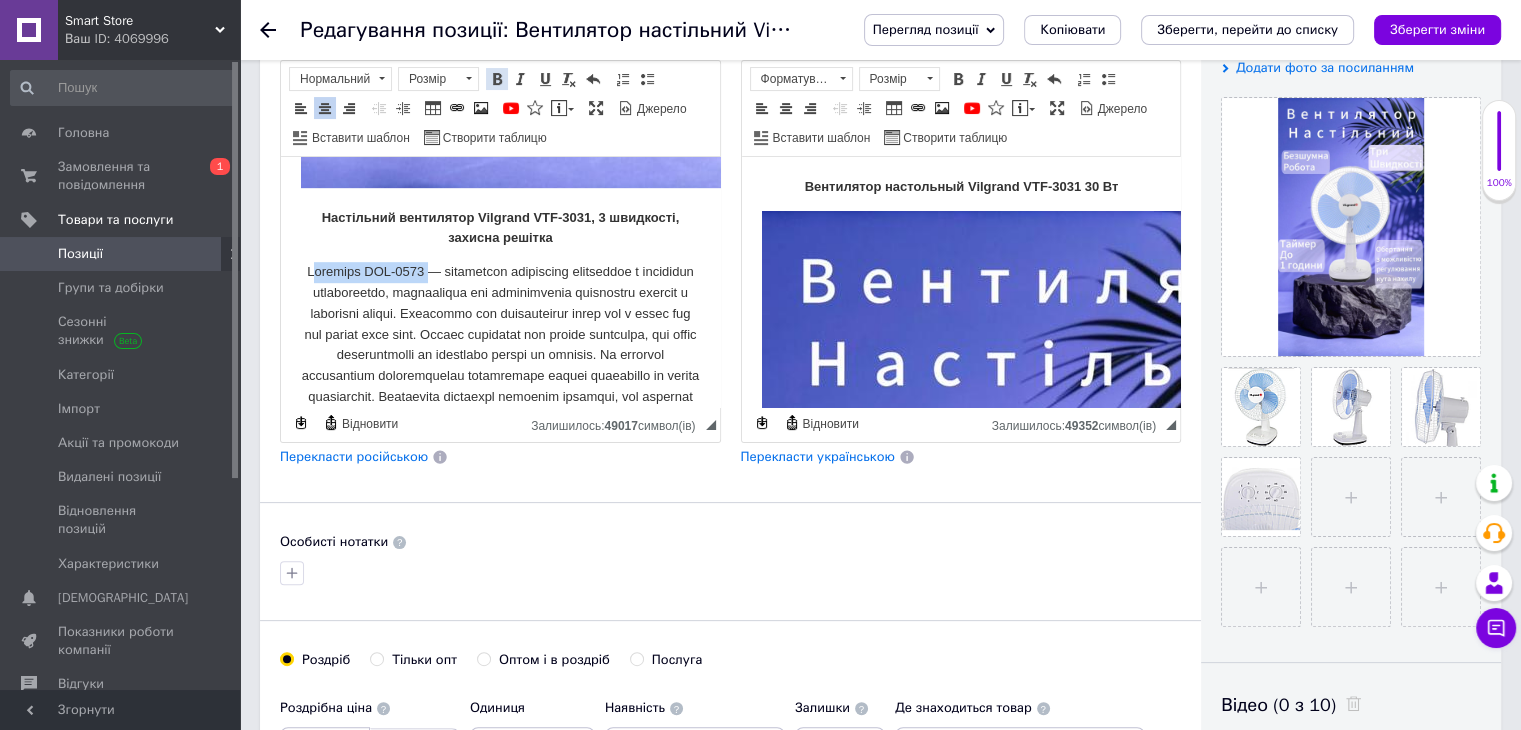 click at bounding box center [497, 79] 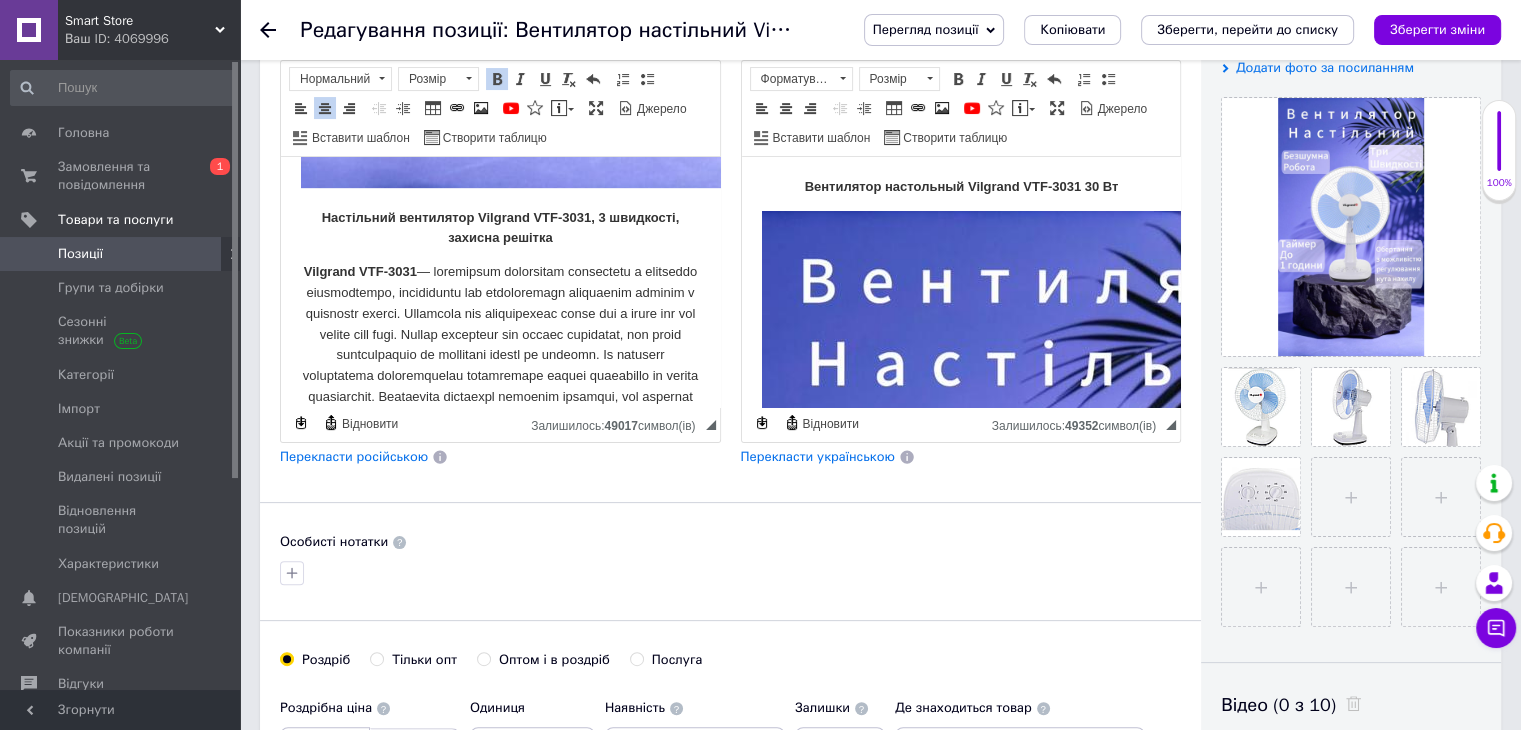 click on "Vilgrand VTF-3031" at bounding box center (500, 387) 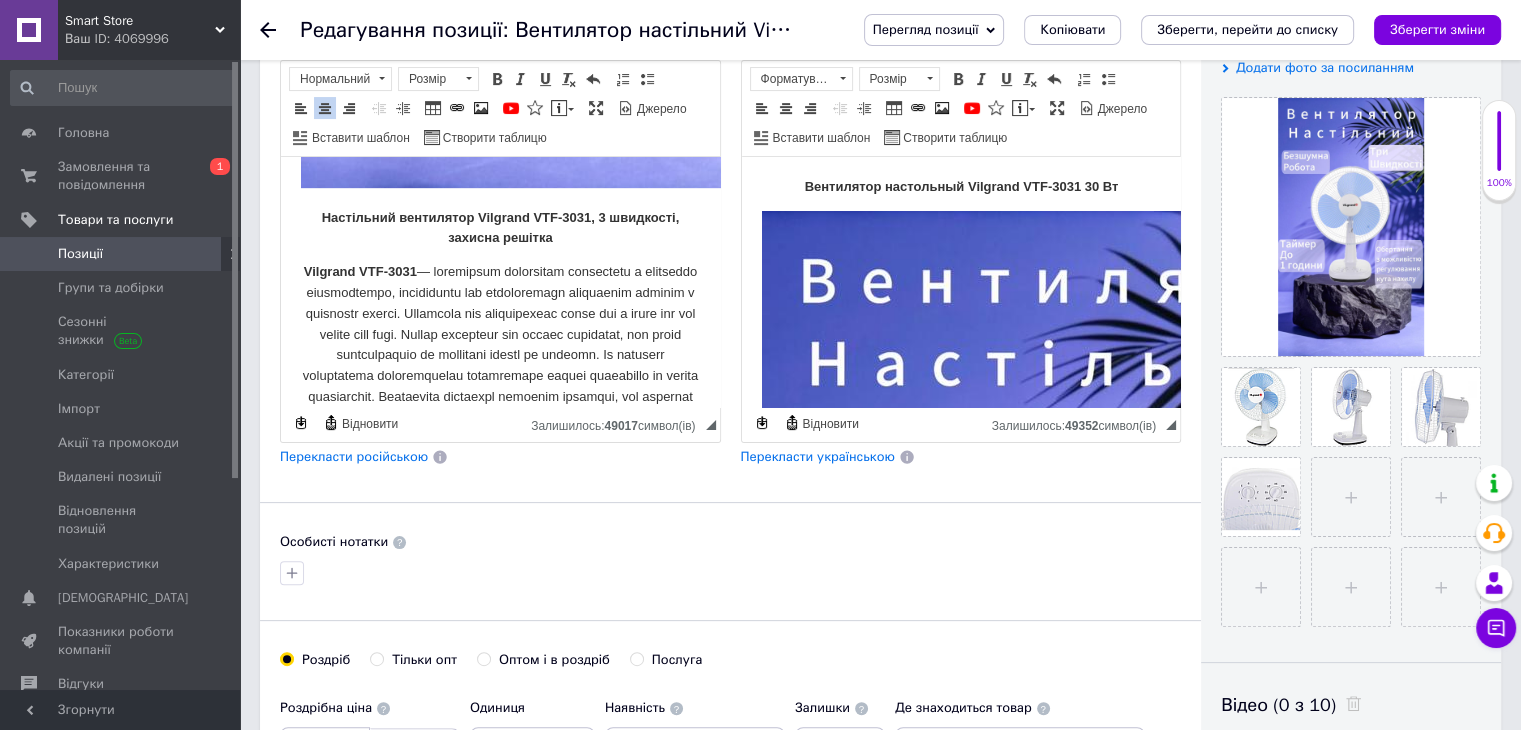 click on "Vilgrand VTF-3031" at bounding box center [500, 387] 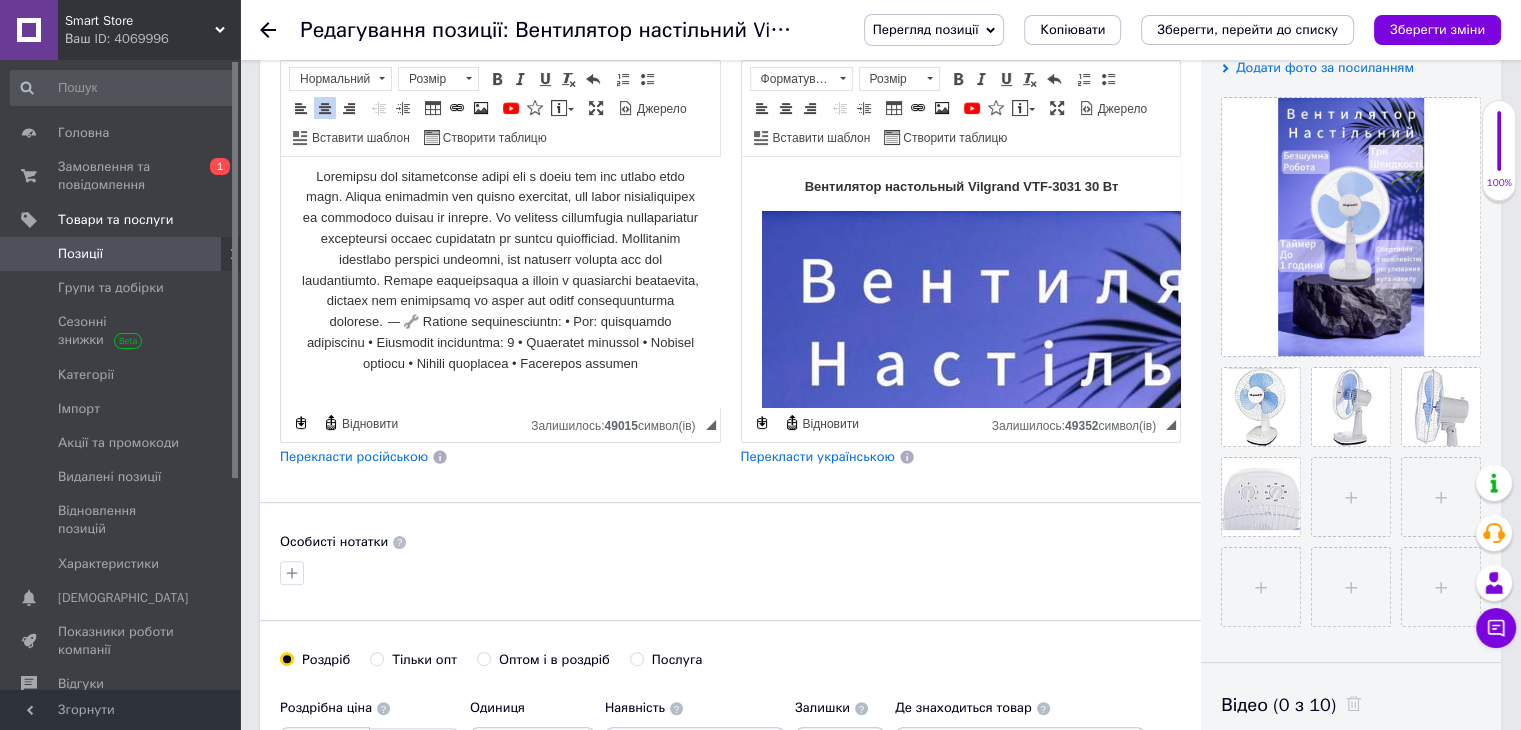 scroll, scrollTop: 1360, scrollLeft: 0, axis: vertical 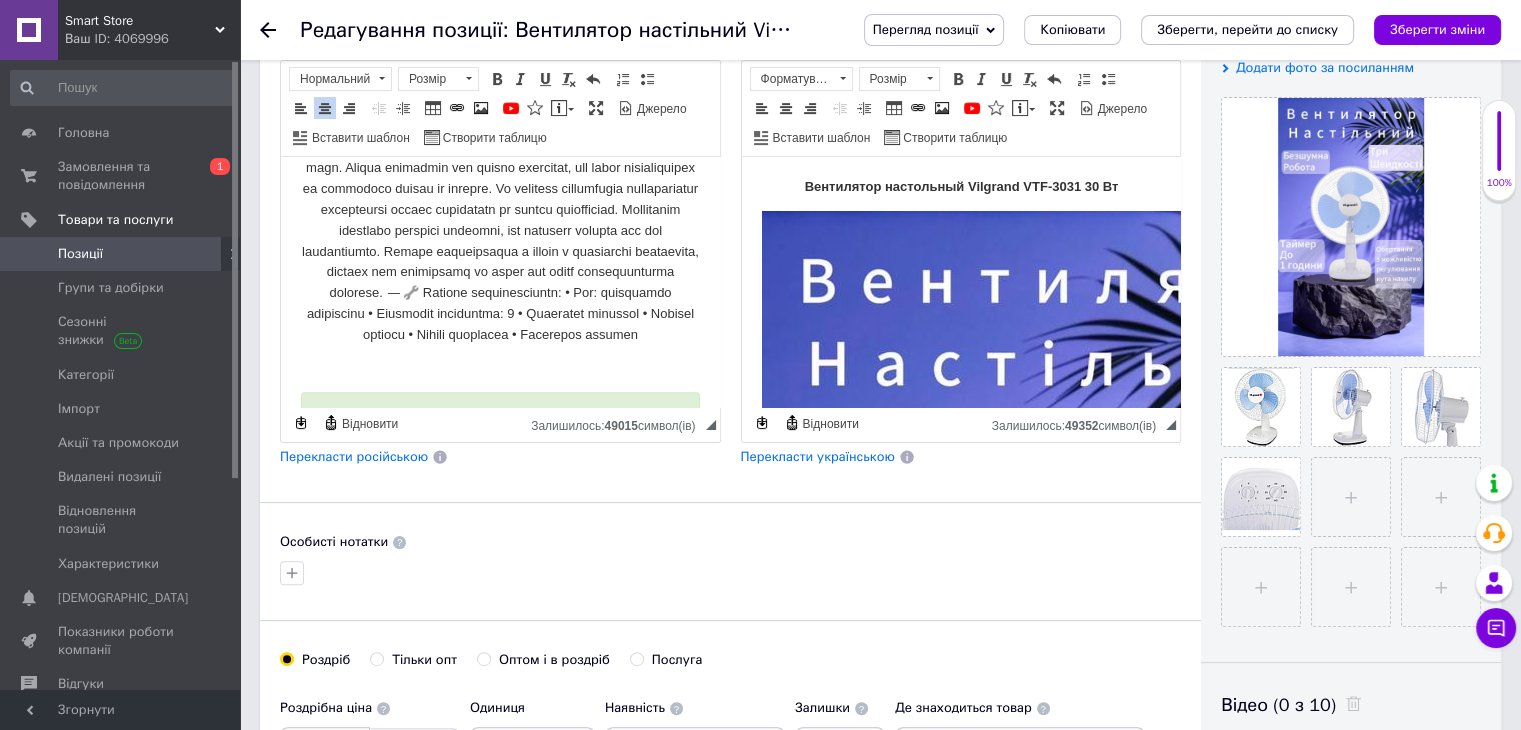 click at bounding box center [500, 242] 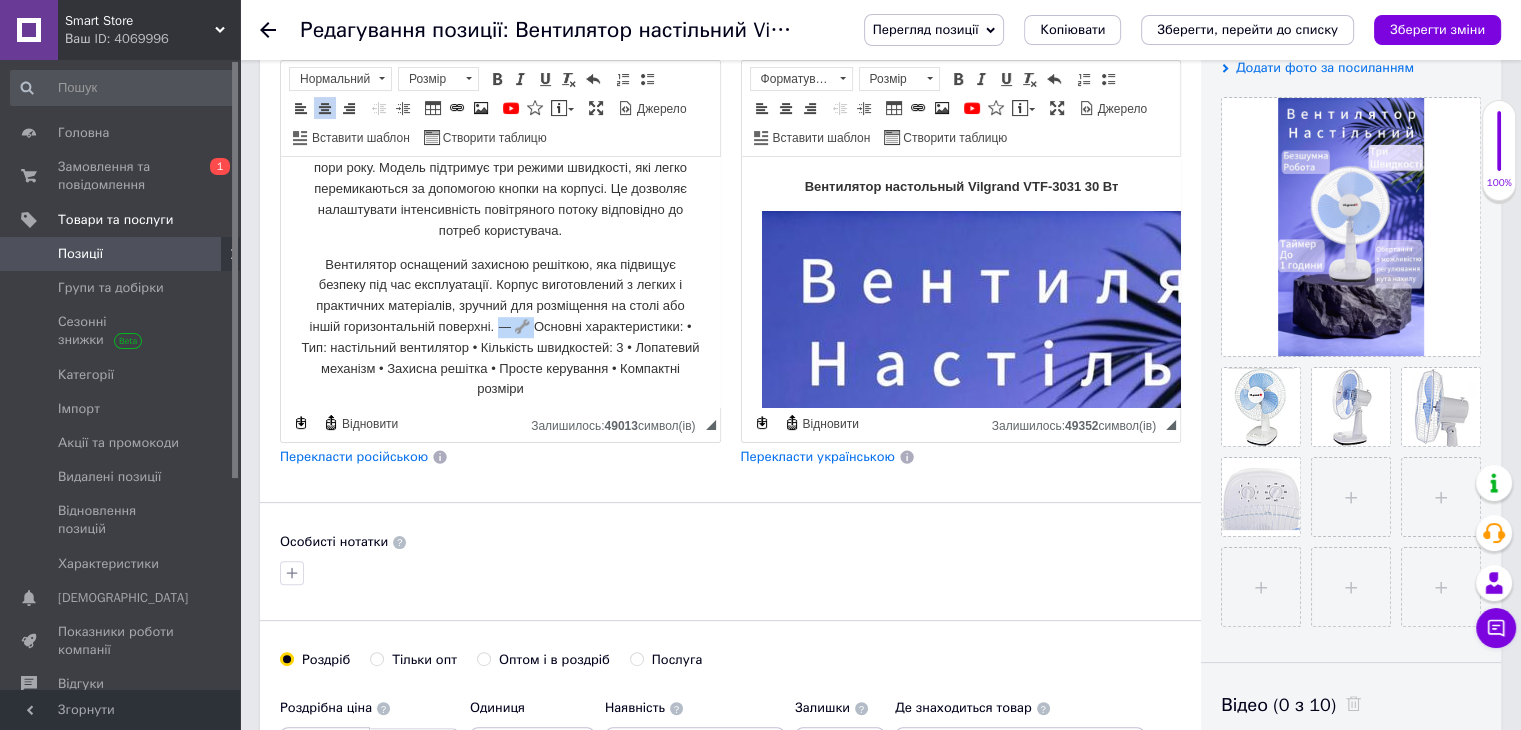 drag, startPoint x: 527, startPoint y: 324, endPoint x: 588, endPoint y: 326, distance: 61.03278 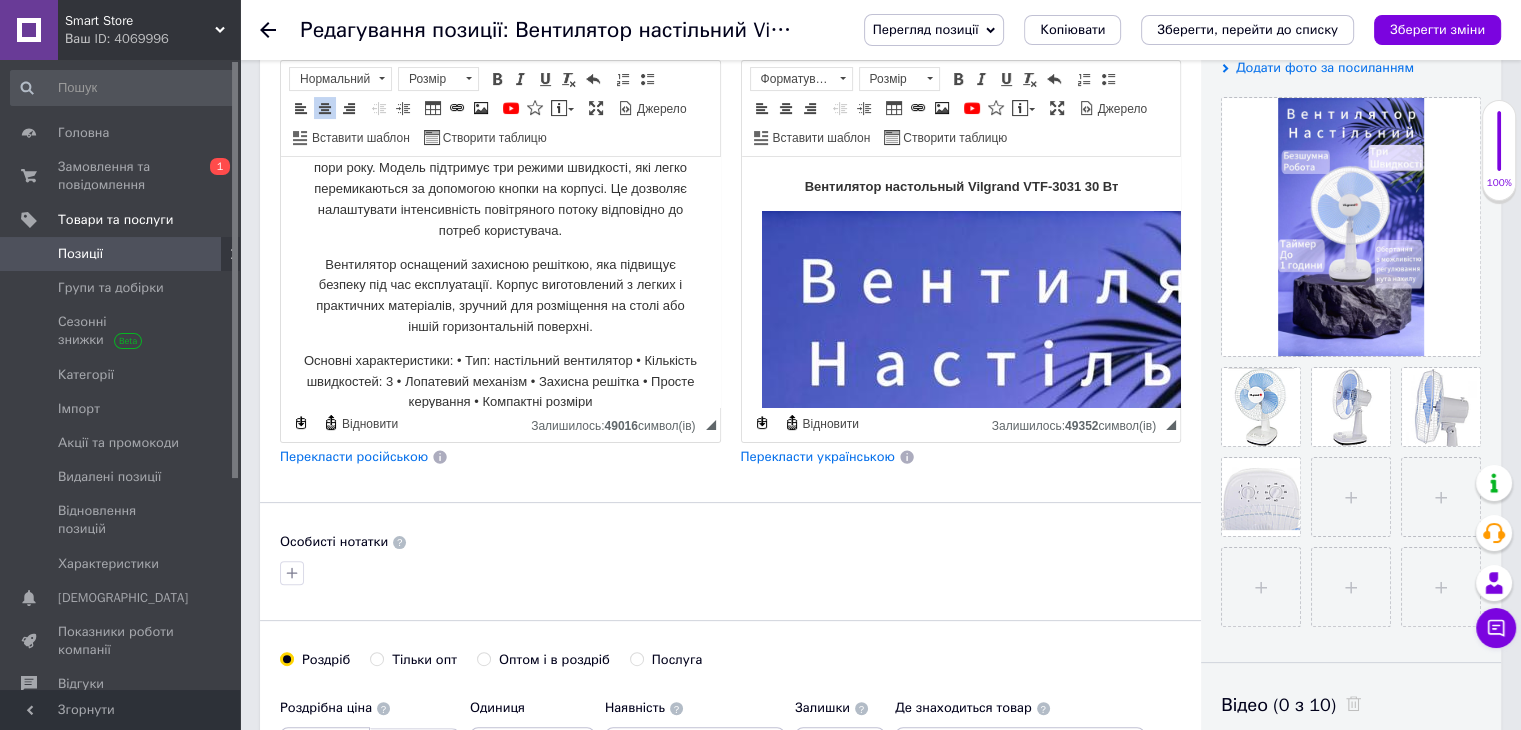 scroll, scrollTop: 1460, scrollLeft: 0, axis: vertical 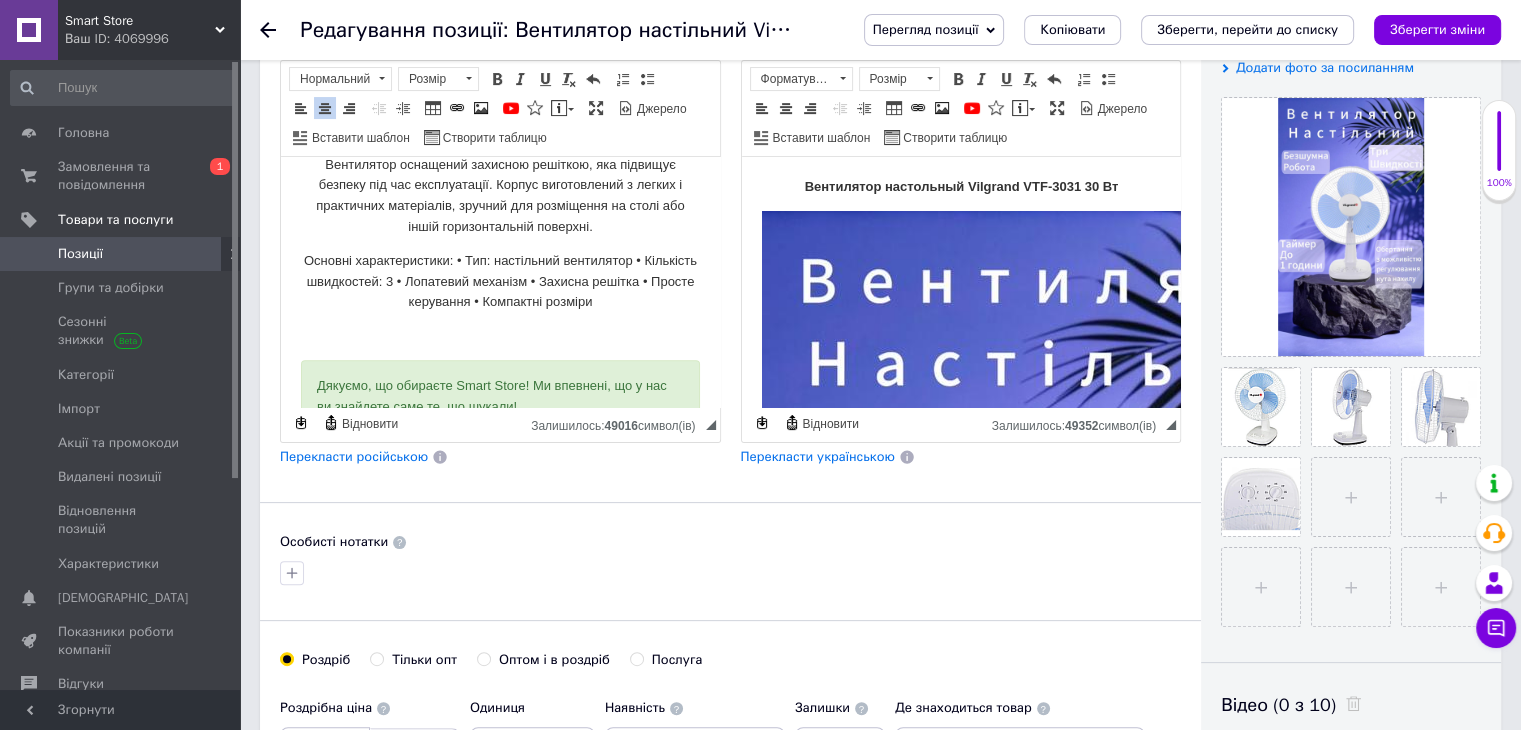 click on "Основні характеристики: • Тип: настільний вентилятор • Кількість швидкостей: 3 • Лопатевий механізм • Захисна решітка • Просте керування • Компактні розміри" at bounding box center (500, 282) 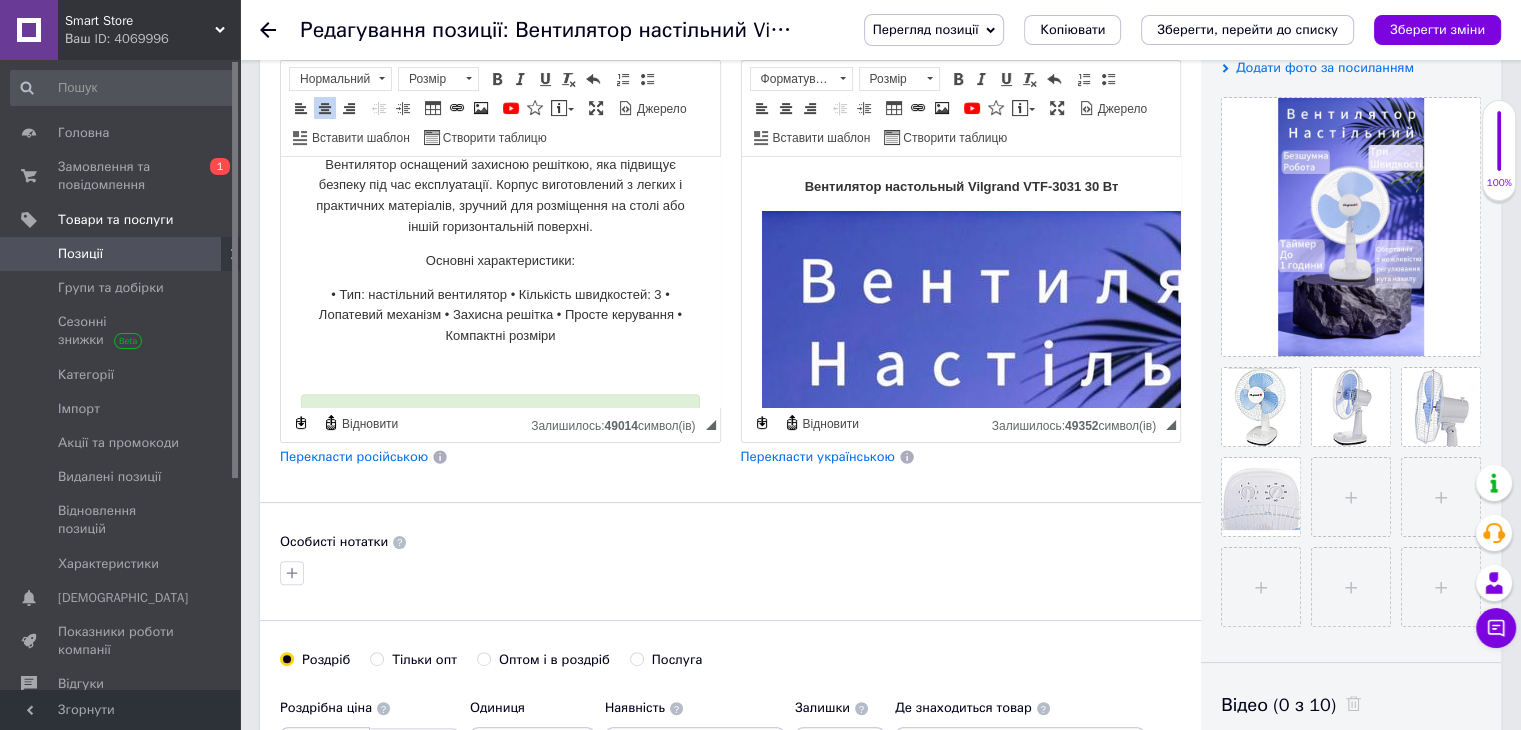 drag, startPoint x: 403, startPoint y: 262, endPoint x: 572, endPoint y: 258, distance: 169.04733 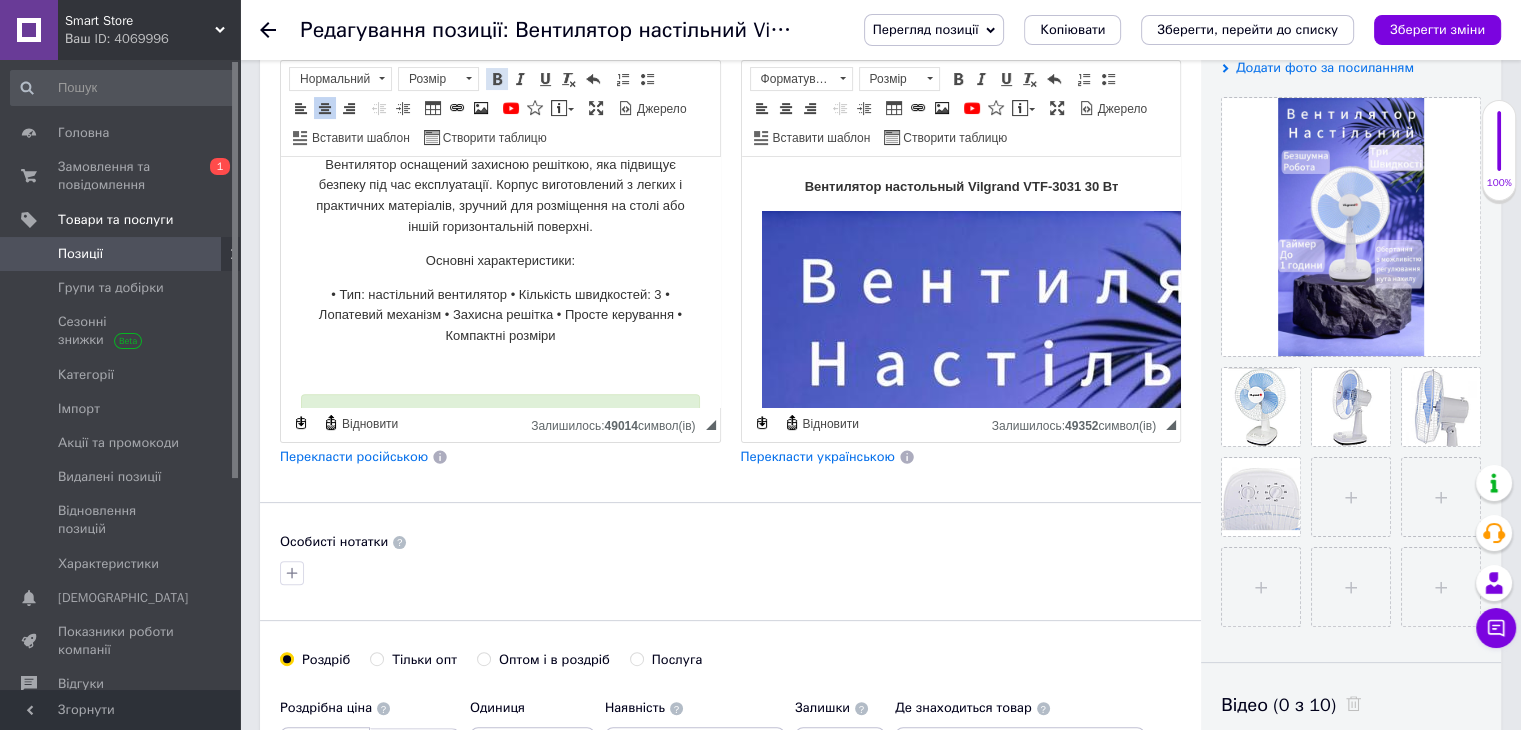 click on "Жирний  Сполучення клавіш Ctrl+B" at bounding box center (497, 79) 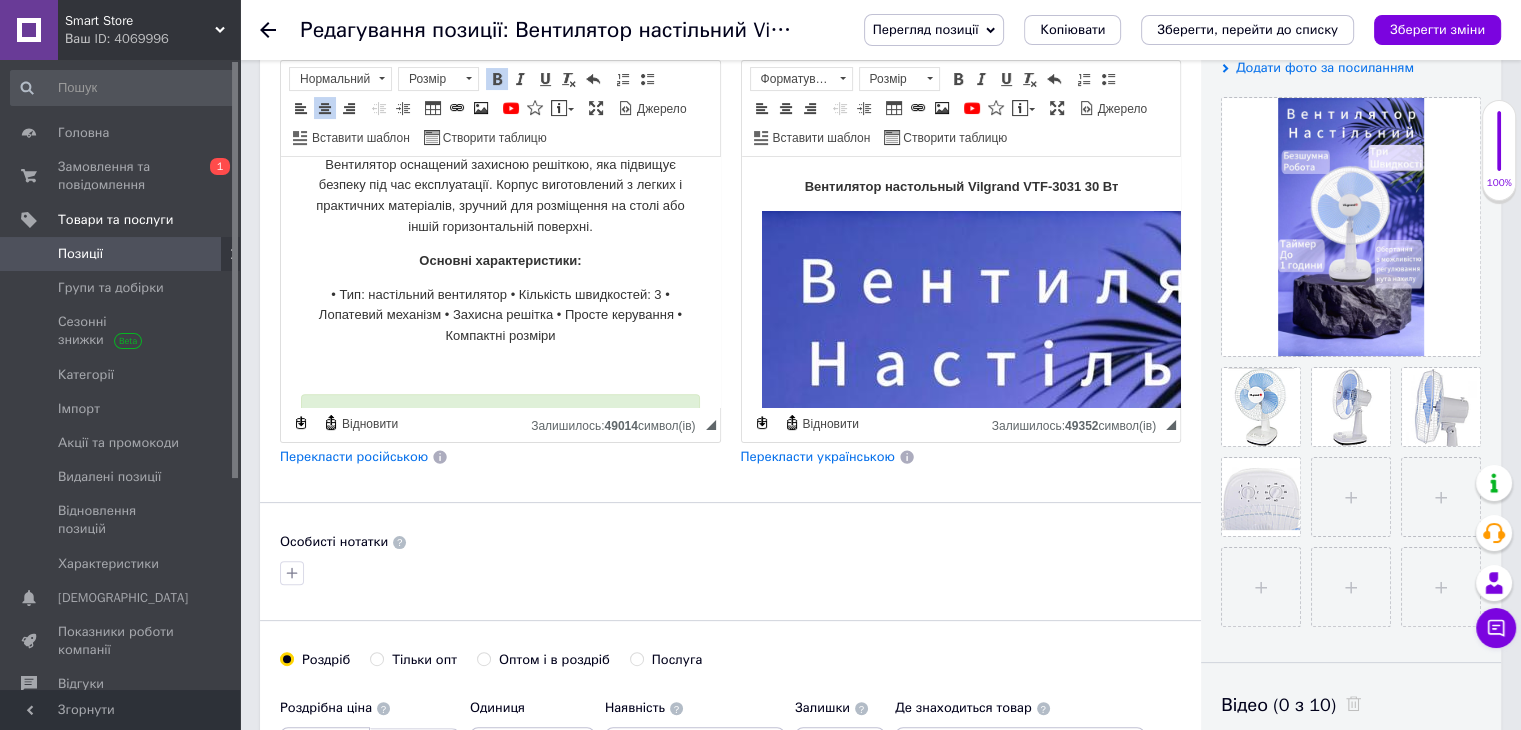 click on "Основні характеристики:" at bounding box center [500, 261] 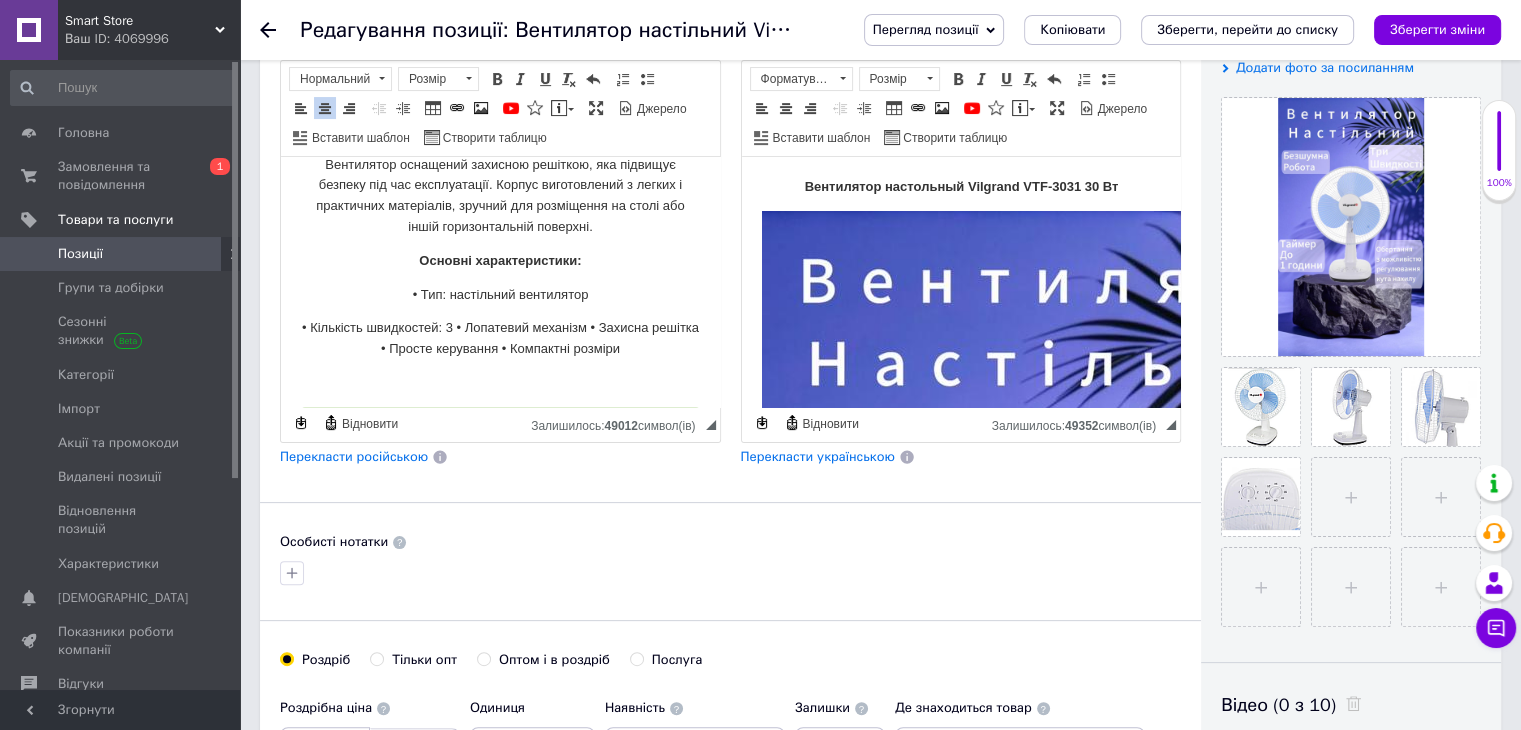 click on "• Кількість швидкостей: 3 • Лопатевий механізм • Захисна решітка • Просте керування • Компактні розміри" at bounding box center [500, 339] 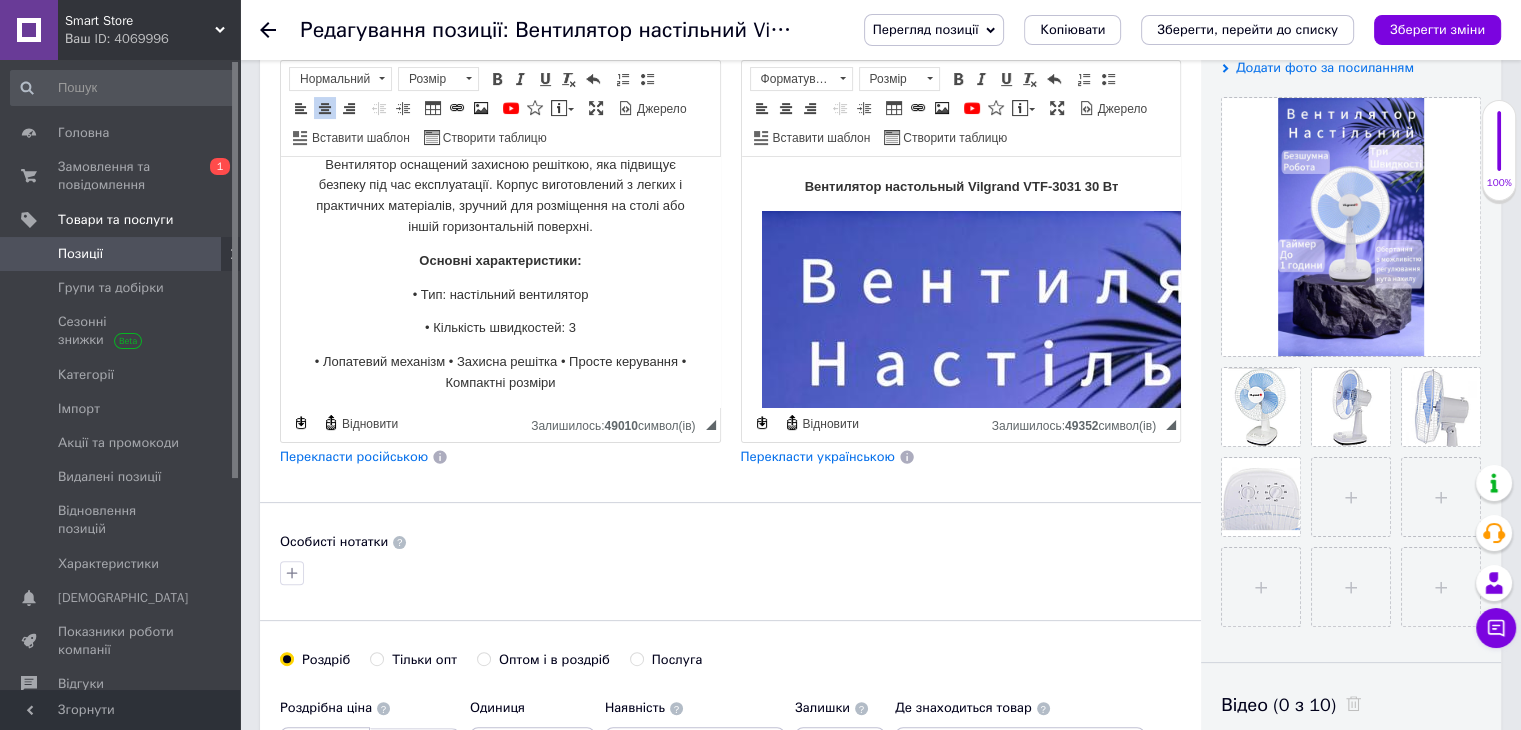 scroll, scrollTop: 1560, scrollLeft: 0, axis: vertical 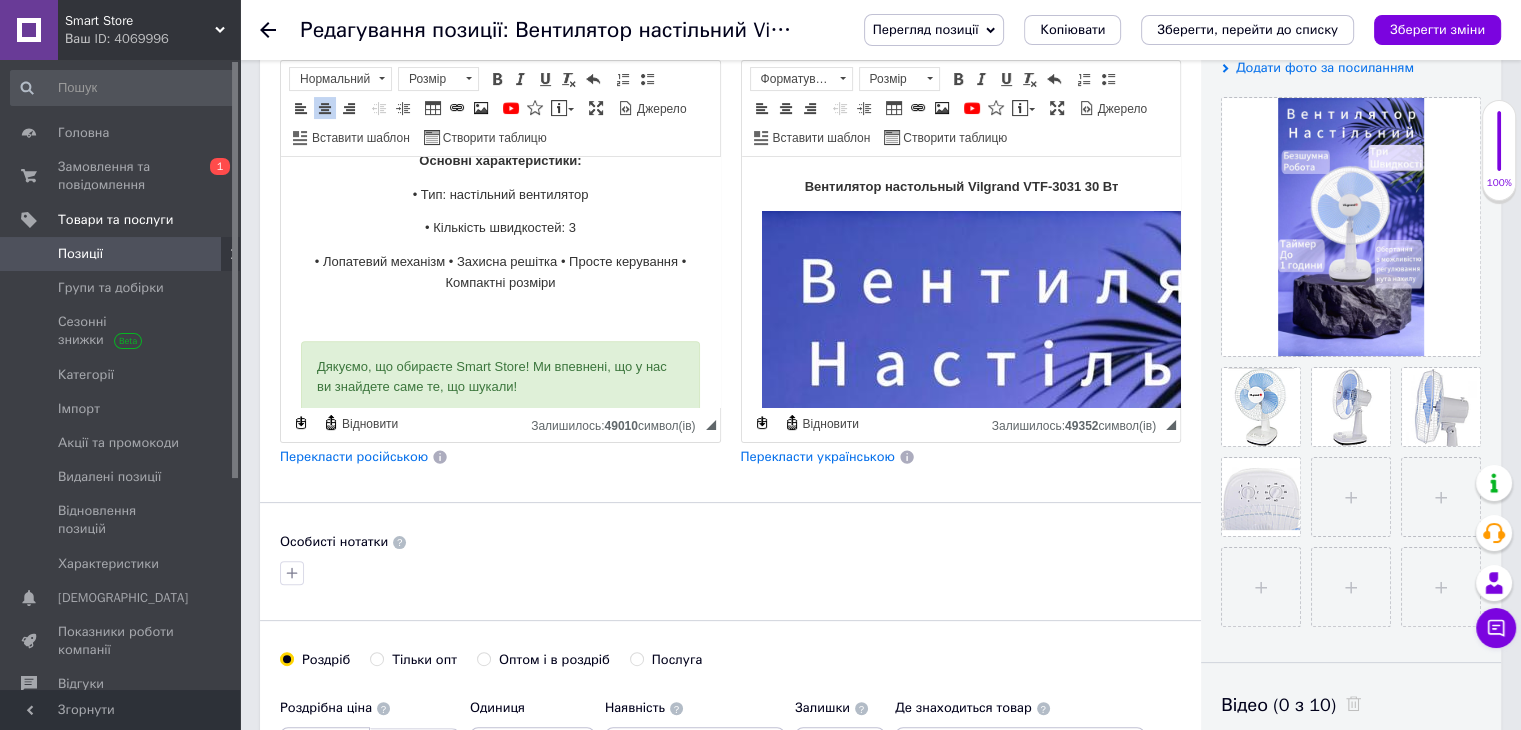 click on "• Лопатевий механізм • Захисна решітка • Просте керування • Компактні розміри" at bounding box center (500, 273) 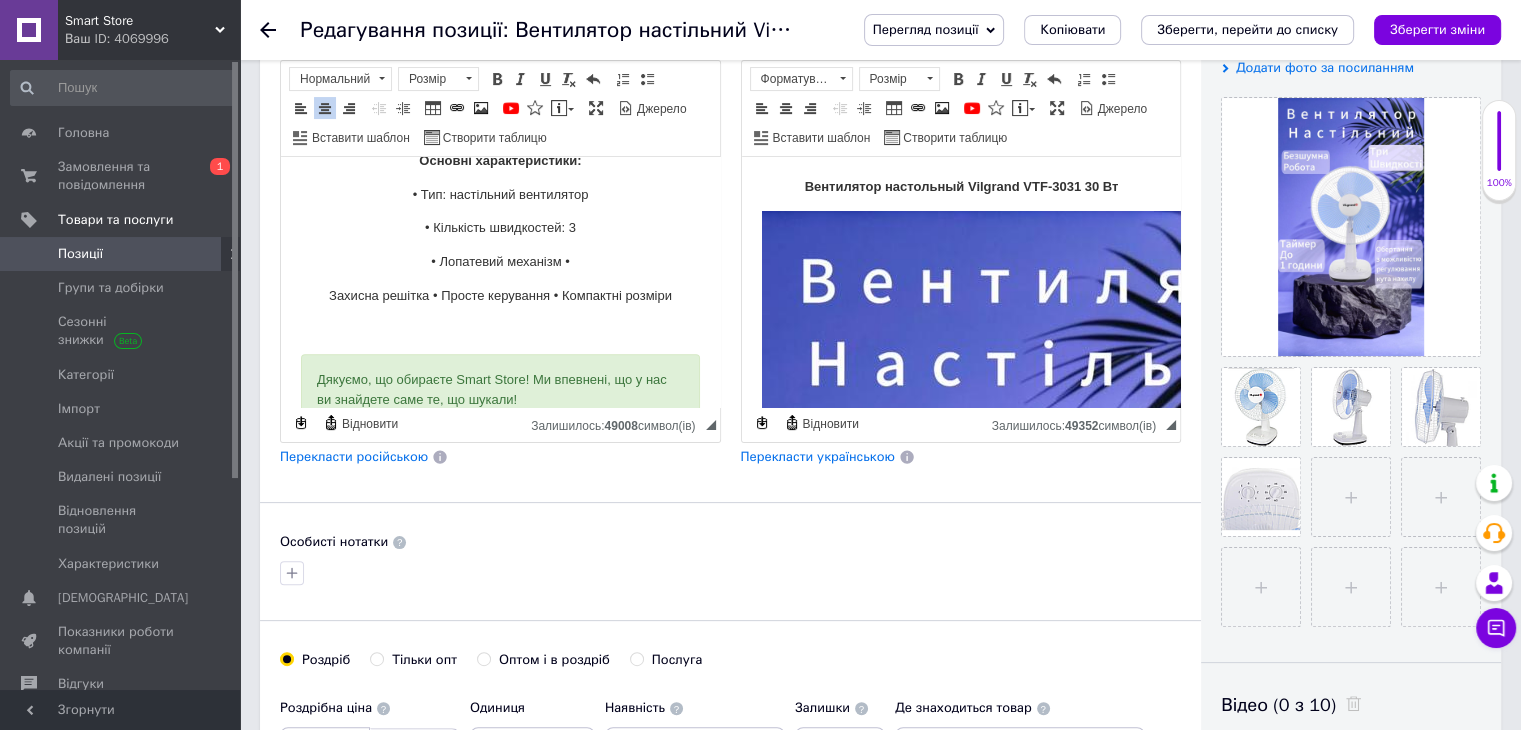 click on "Захисна решітка • Просте керування • Компактні розміри" at bounding box center (500, 296) 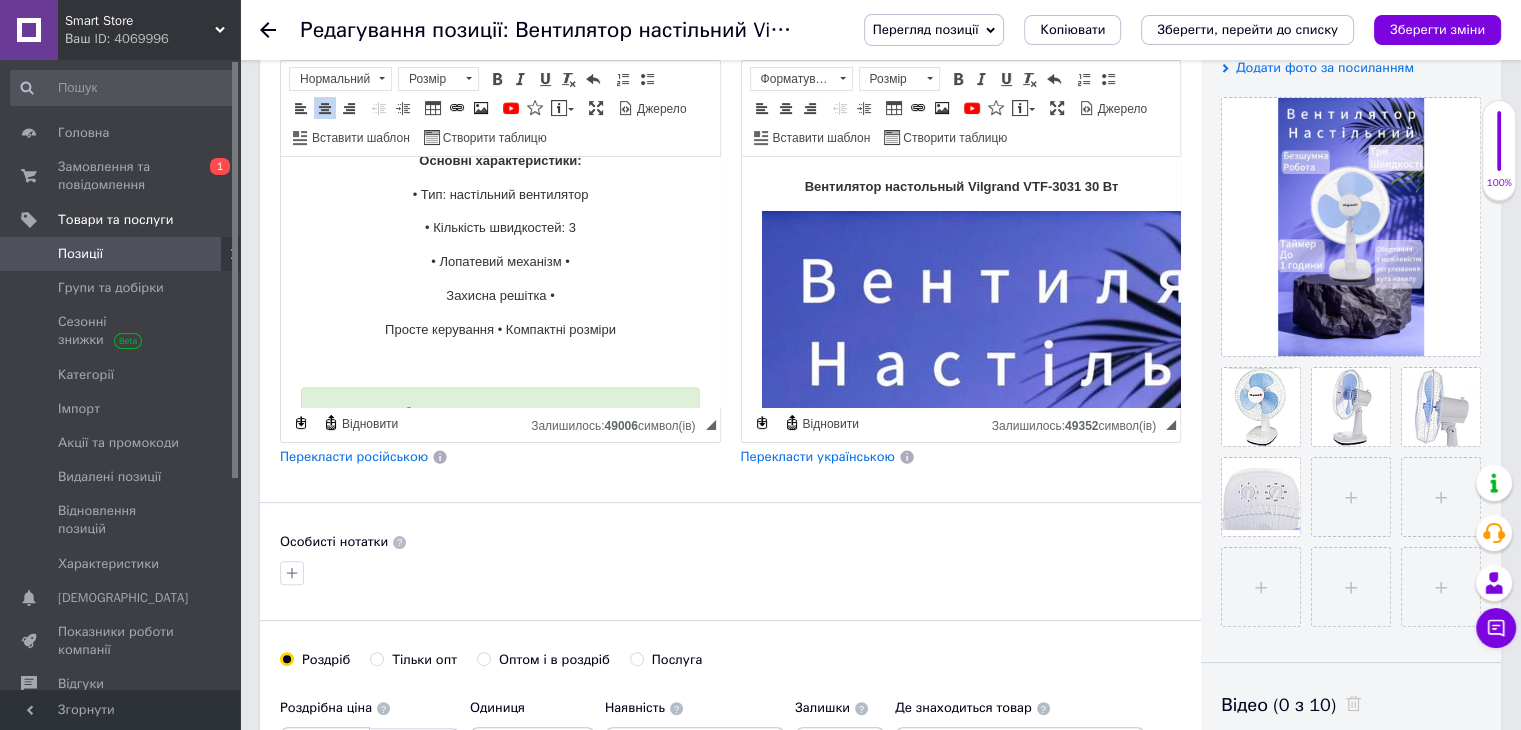 click on "Просте керування • Компактні розміри" at bounding box center (500, 330) 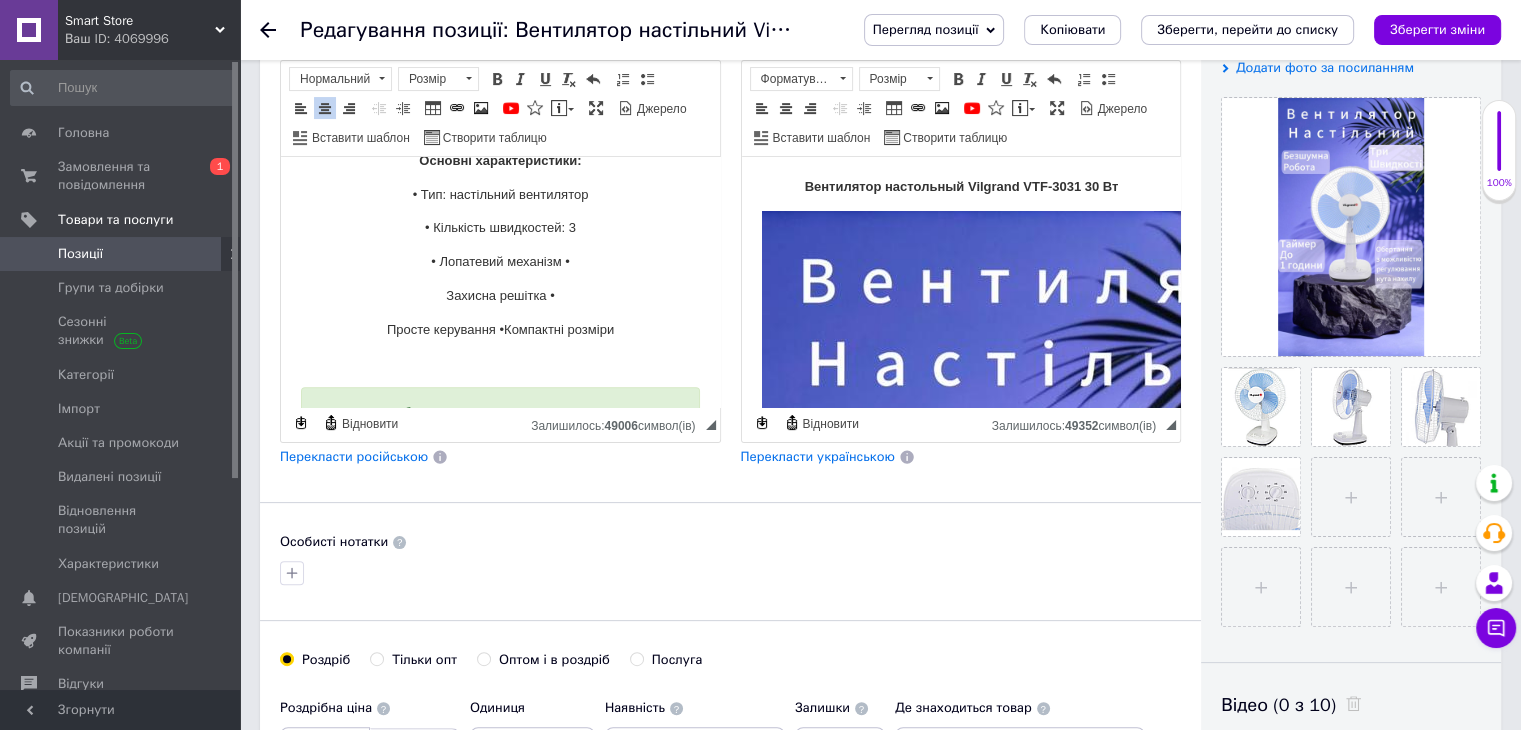 type 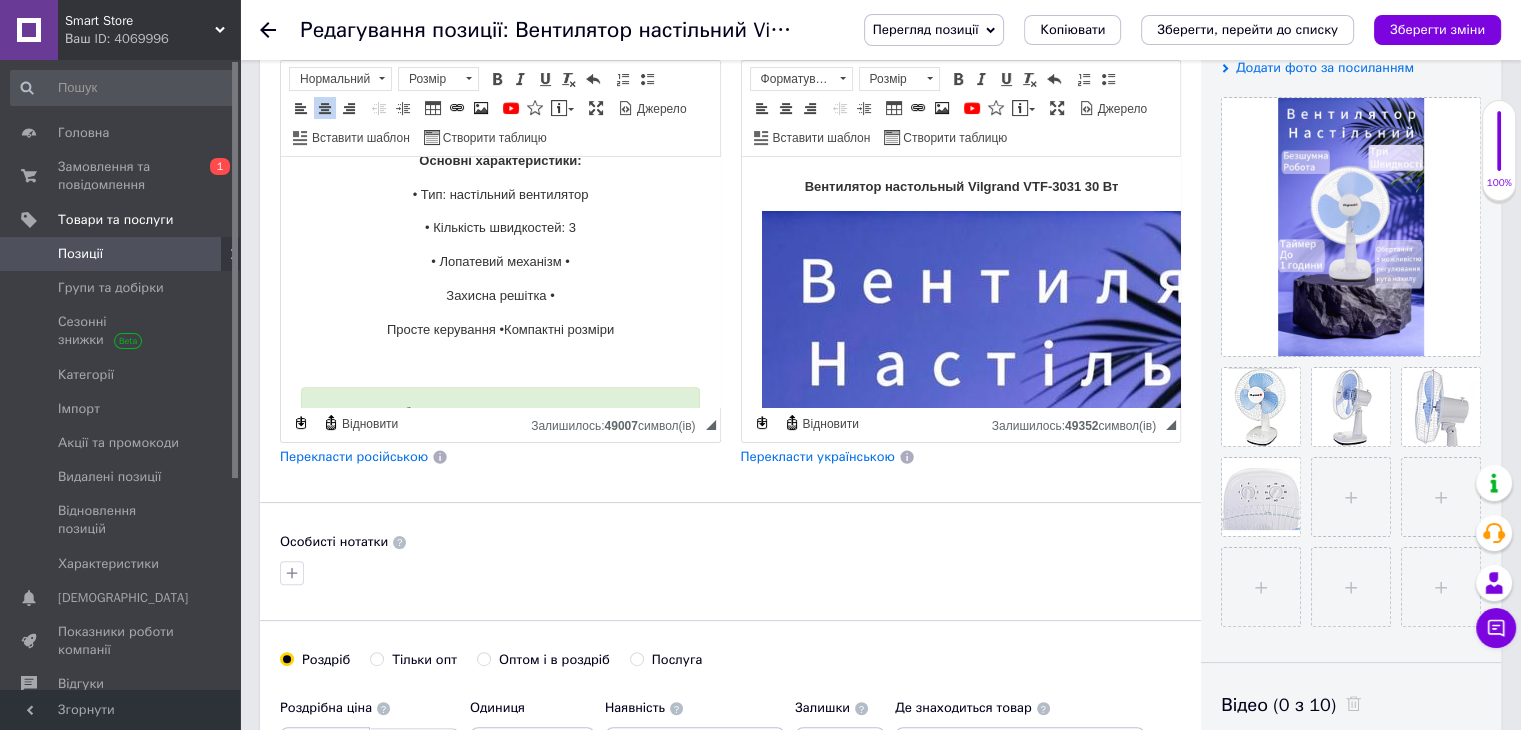 click on "Просте керування • Компактні розміри" at bounding box center (500, 330) 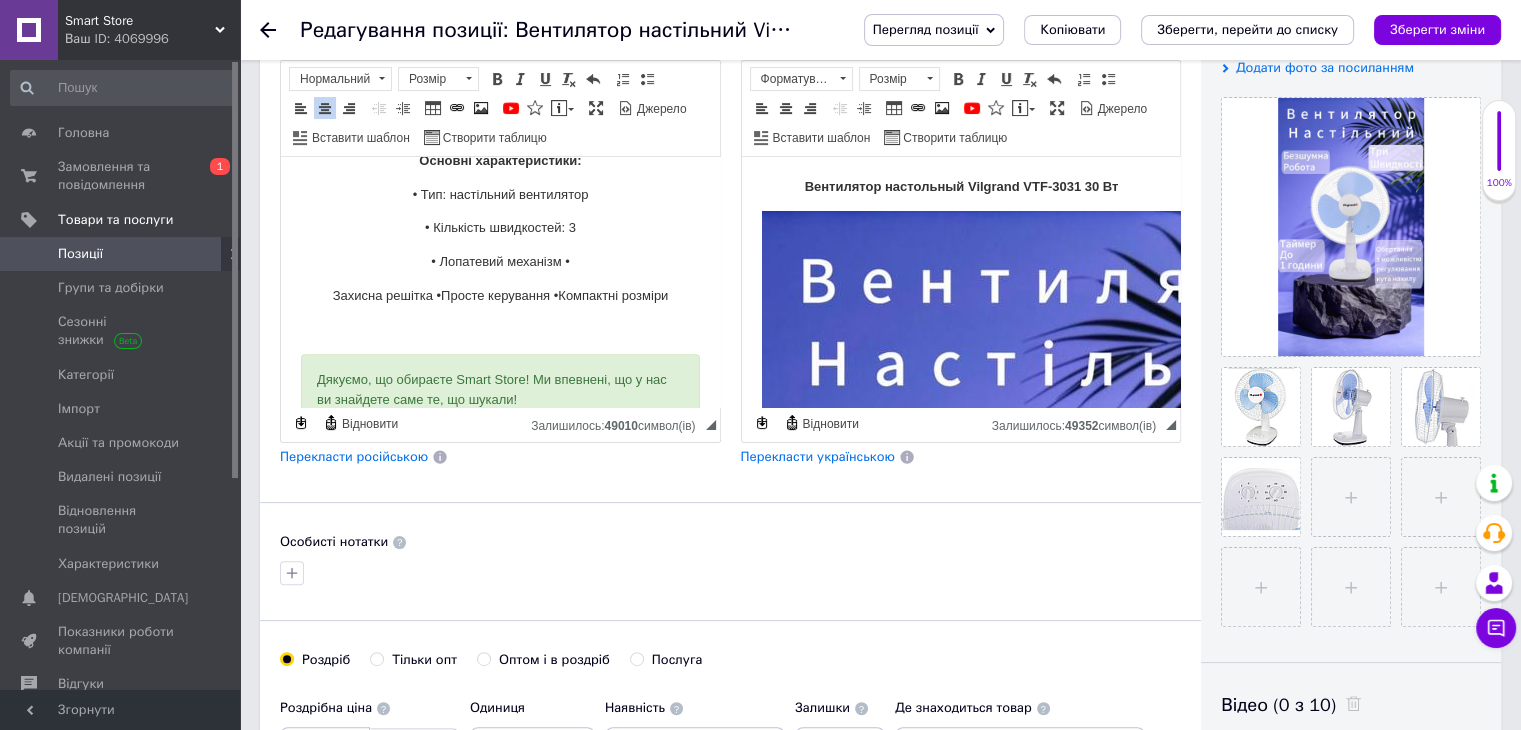 click on "Захисна решітка •Просте керування • Компактні розміри" at bounding box center (500, 296) 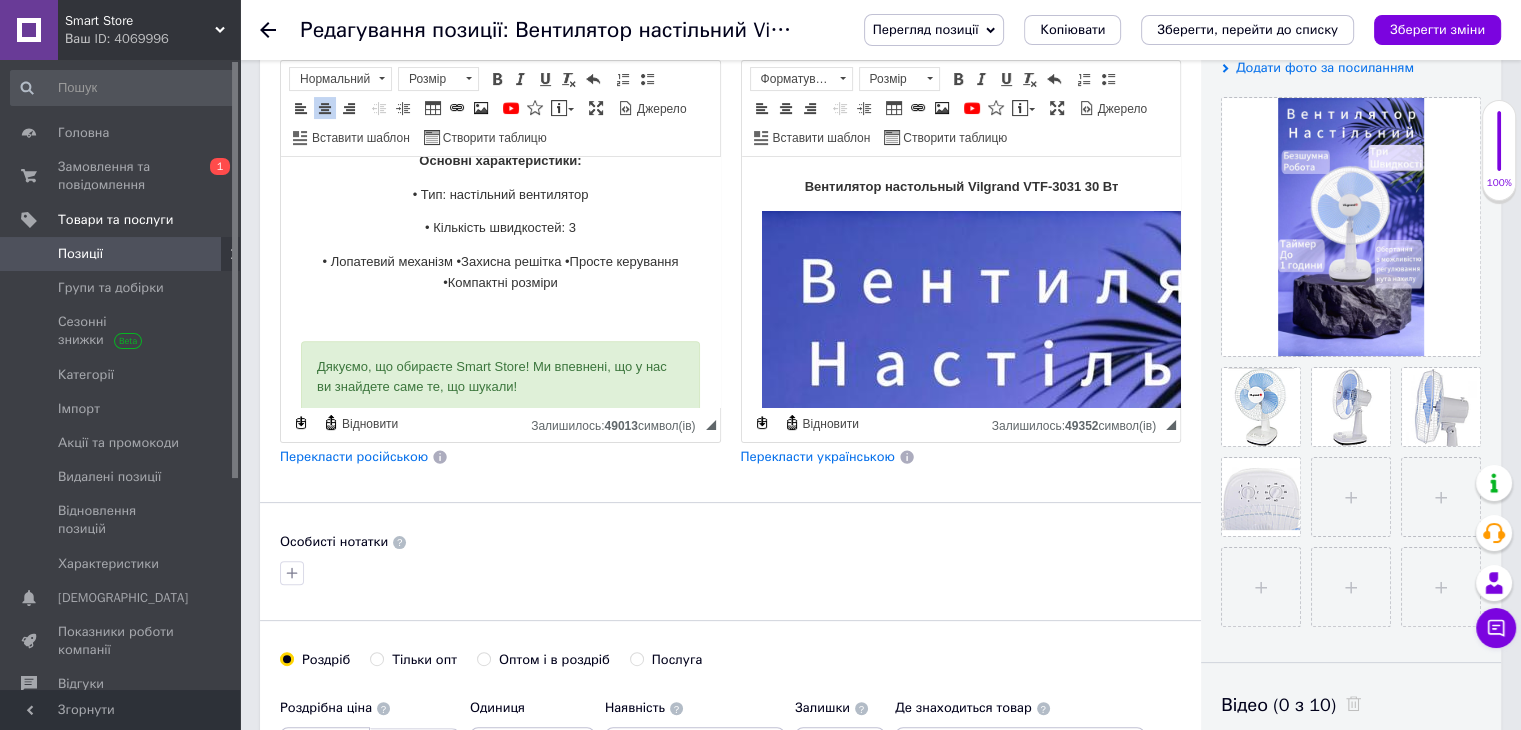 click on "• Лопатевий механізм •Захисна решітка •Просте керування • Компактні розміри" at bounding box center [500, 273] 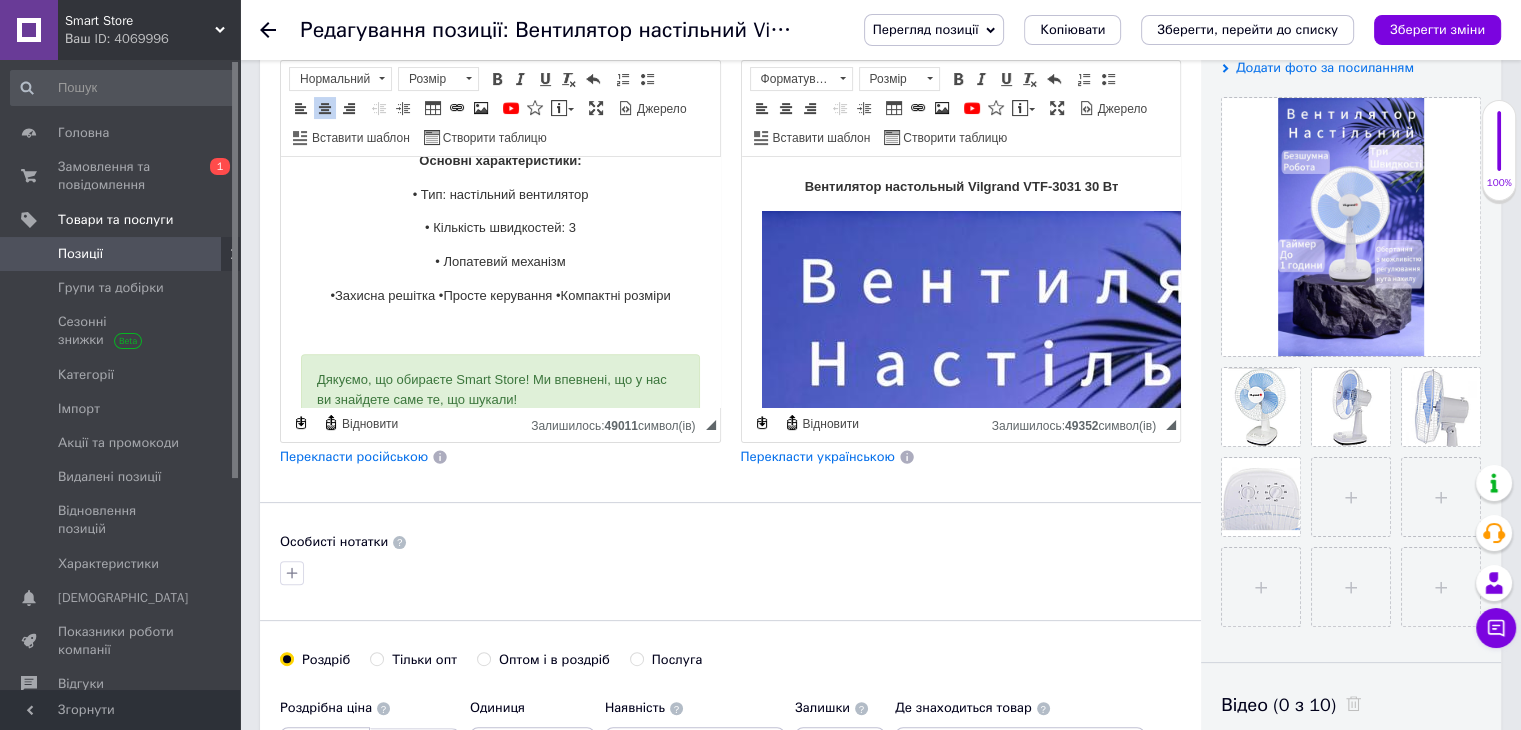 click on "•Захисна решітка •Просте керування • Компактні розміри" at bounding box center (500, 296) 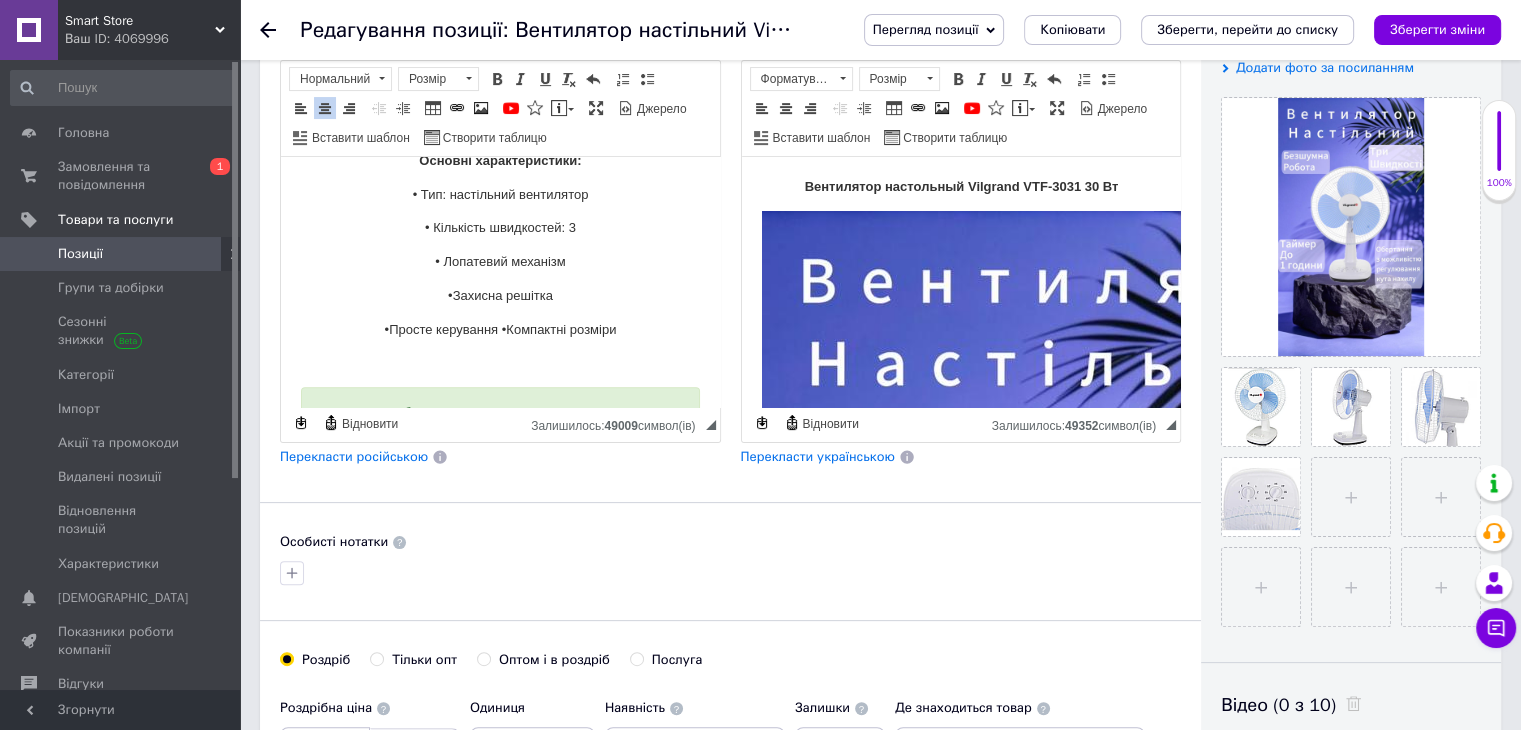 click on "•Просте керування • Компактні розміри" at bounding box center [500, 330] 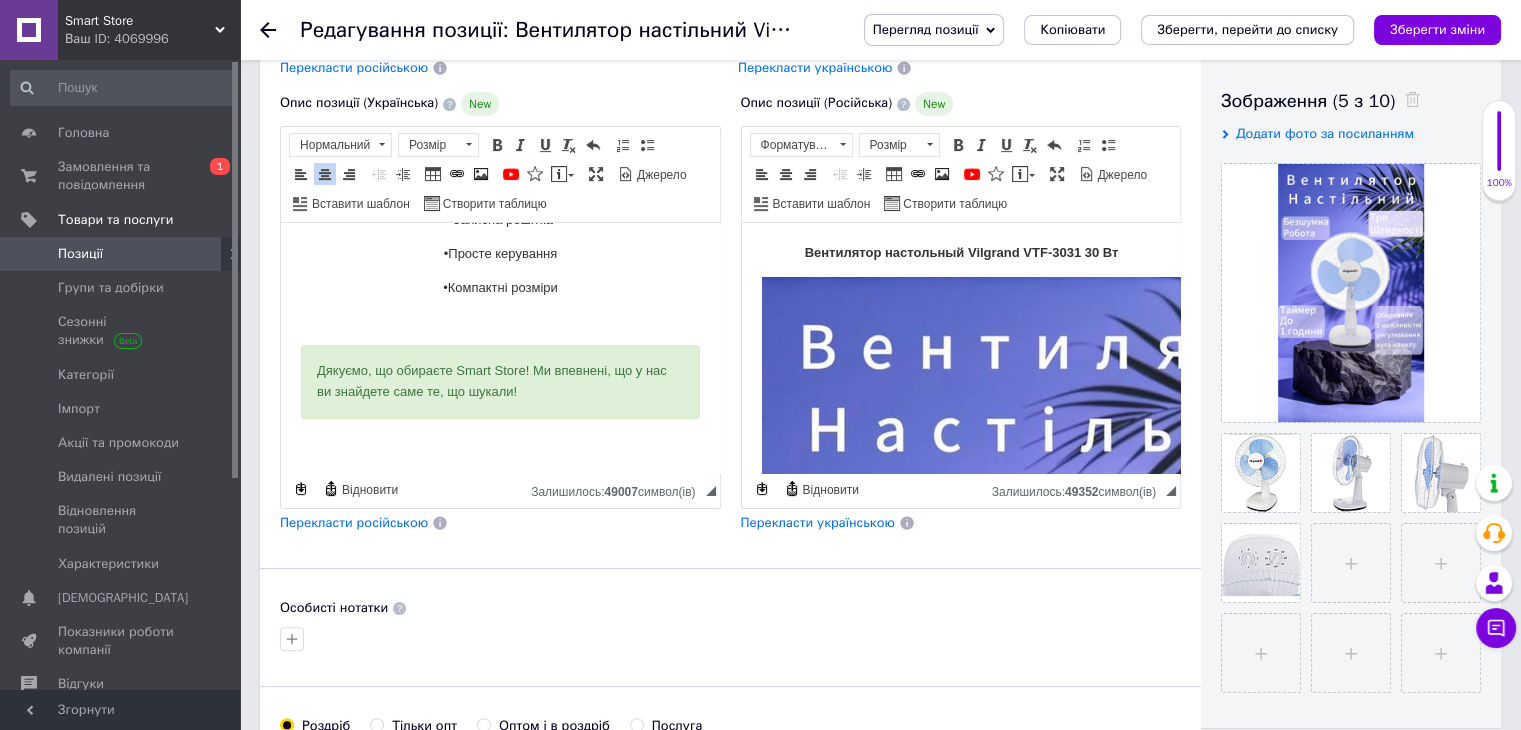 scroll, scrollTop: 300, scrollLeft: 0, axis: vertical 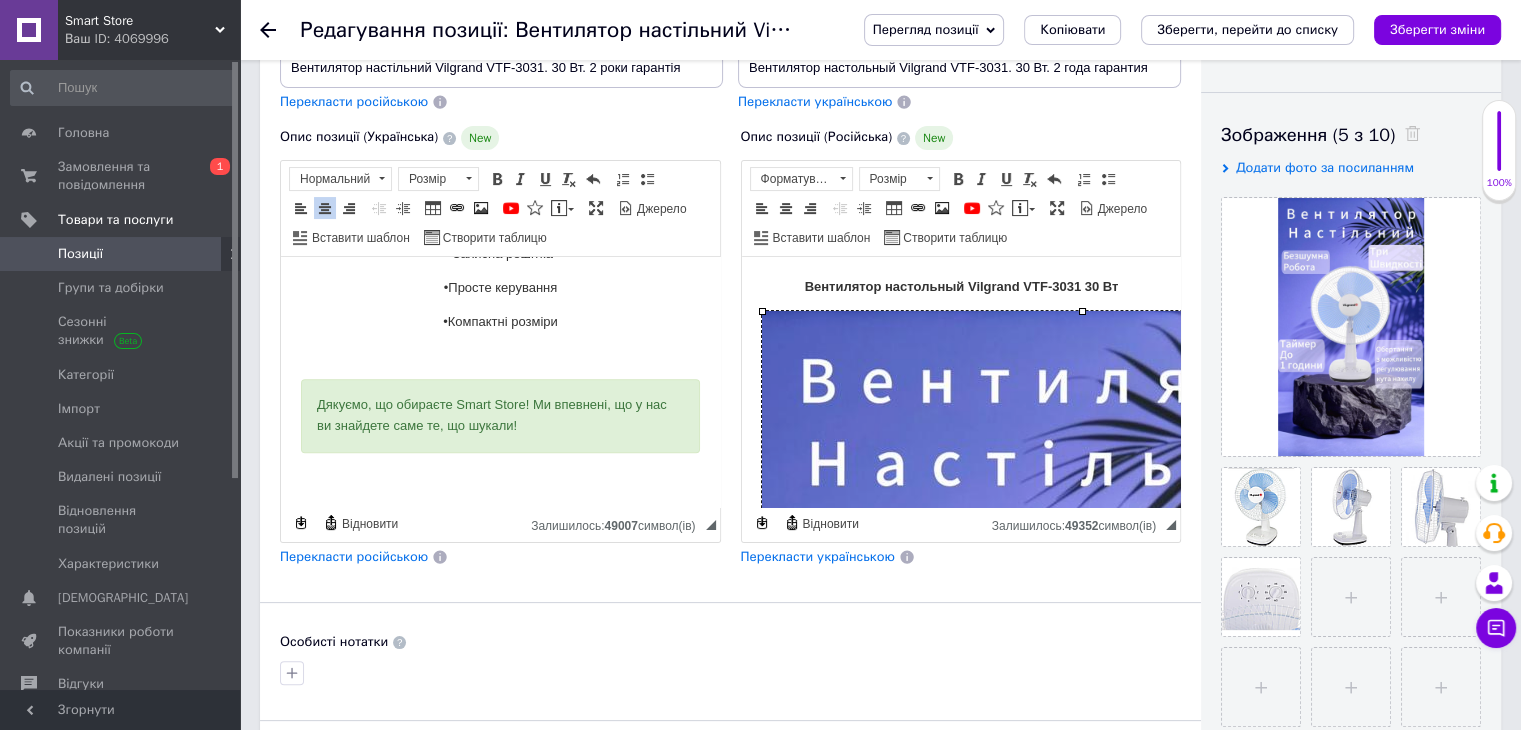 click at bounding box center [1081, 879] 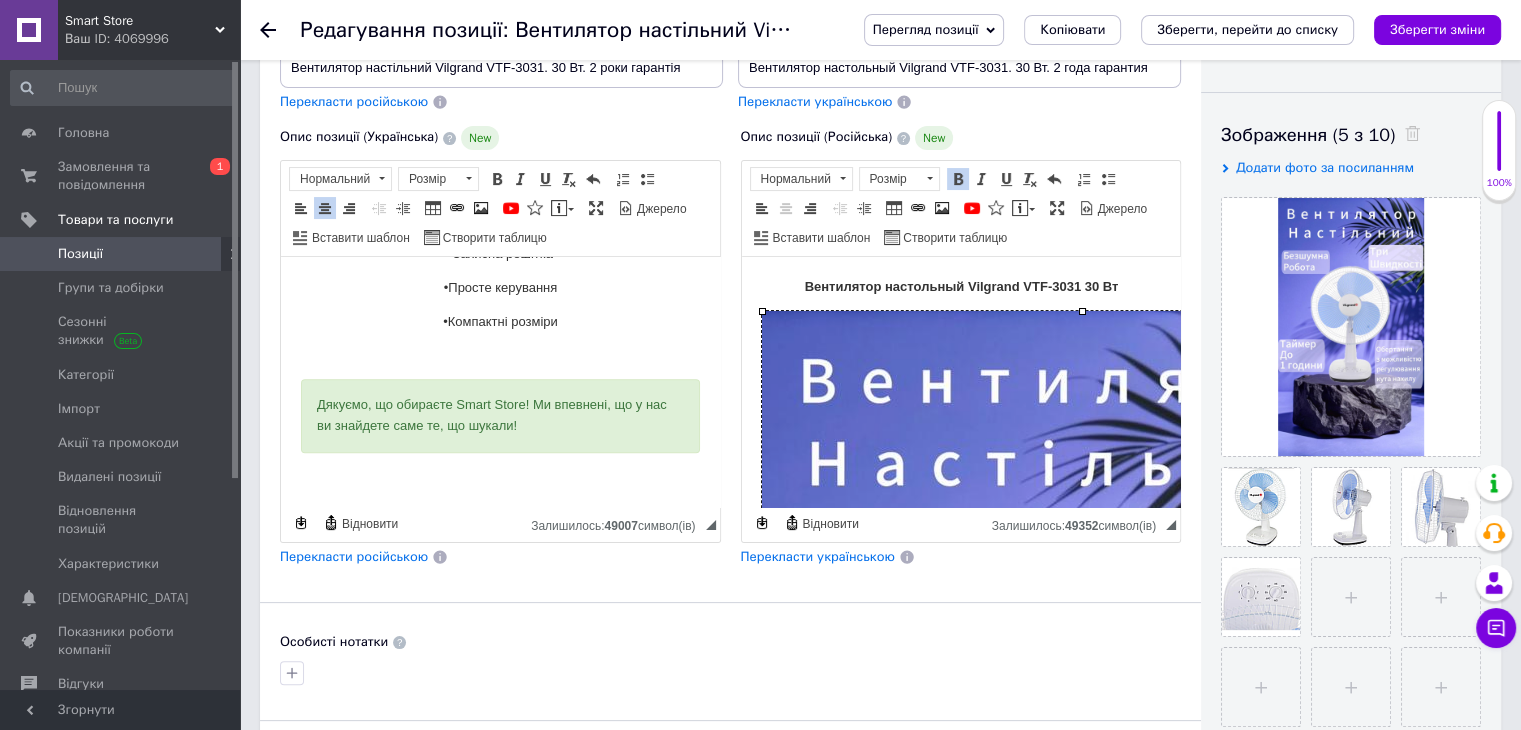 type 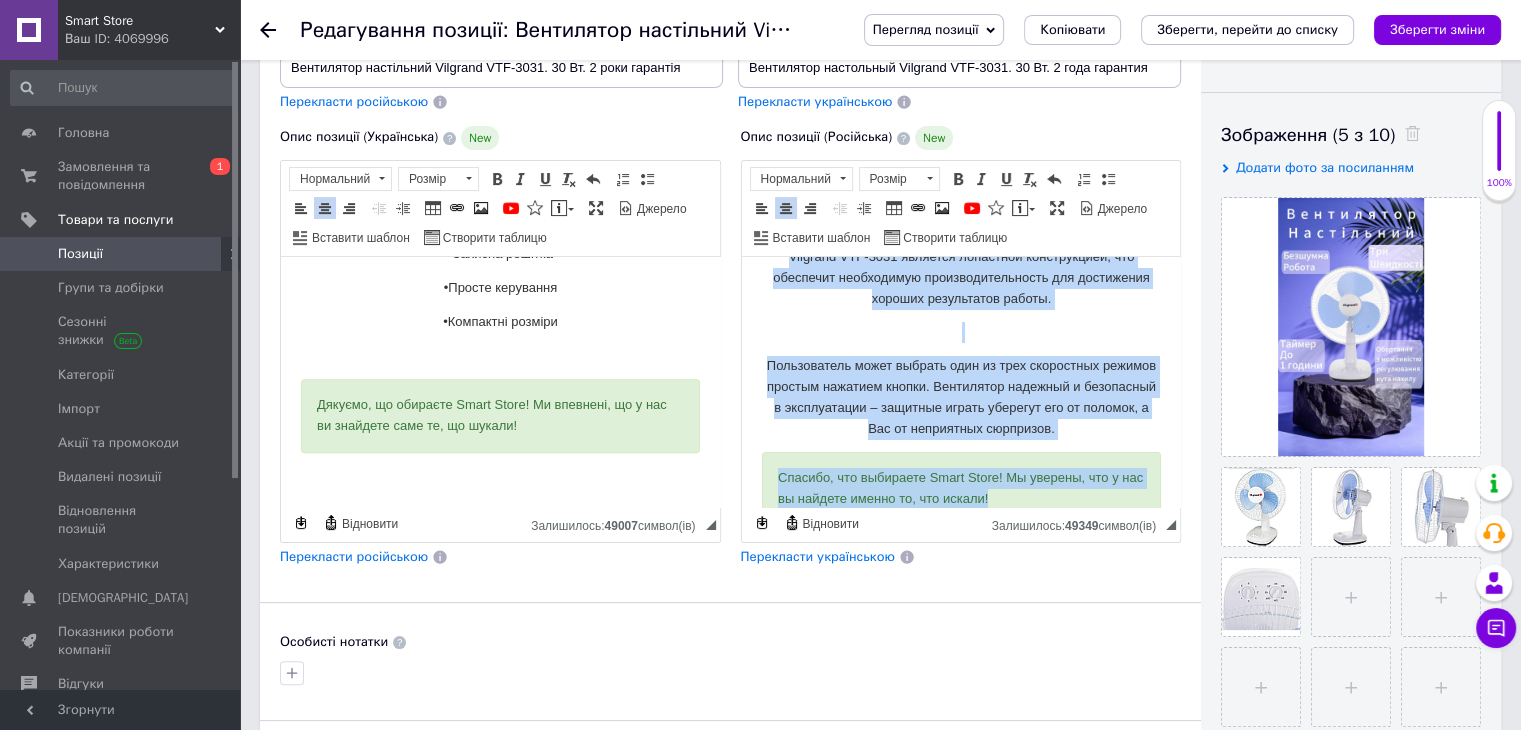 scroll, scrollTop: 244, scrollLeft: 0, axis: vertical 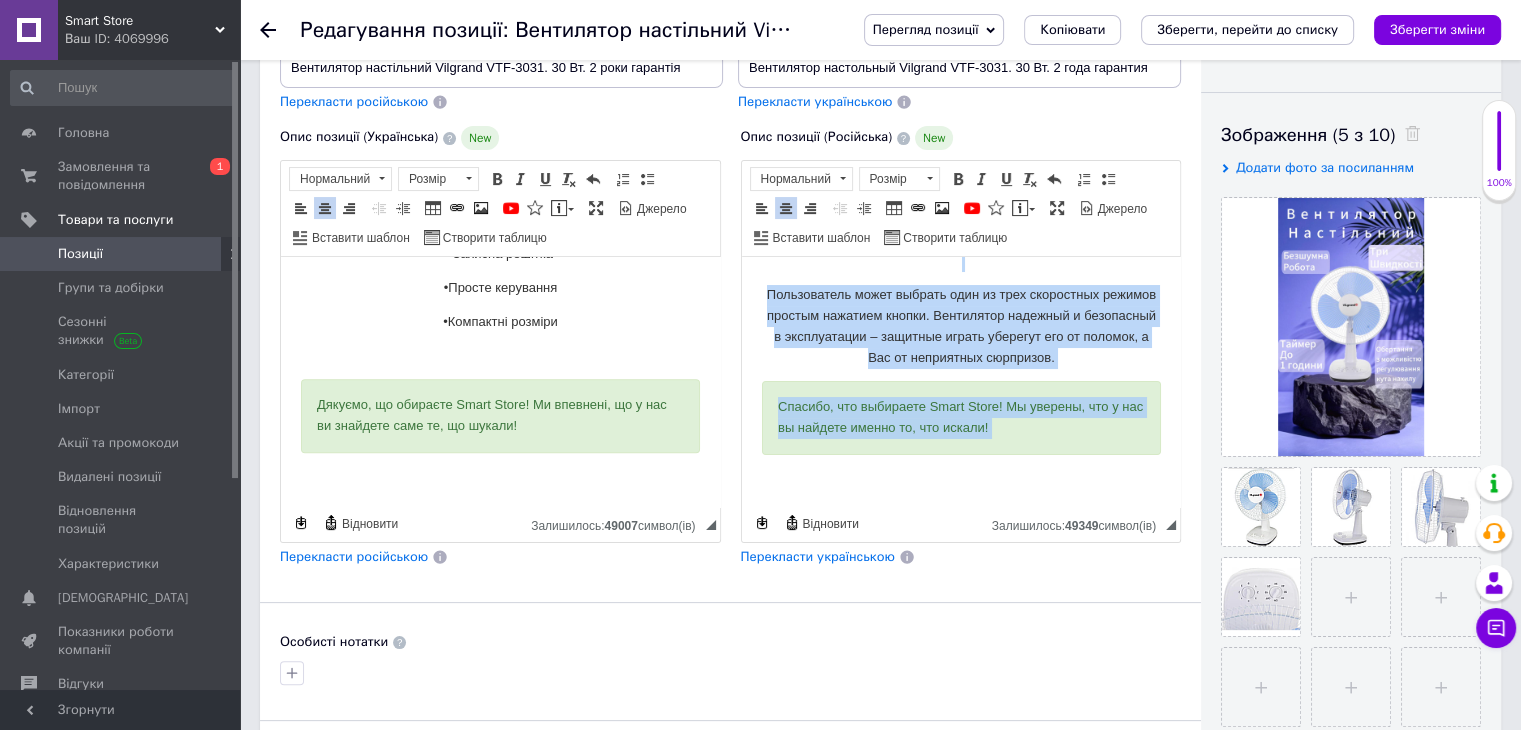 drag, startPoint x: 783, startPoint y: 290, endPoint x: 1841, endPoint y: 768, distance: 1160.9685 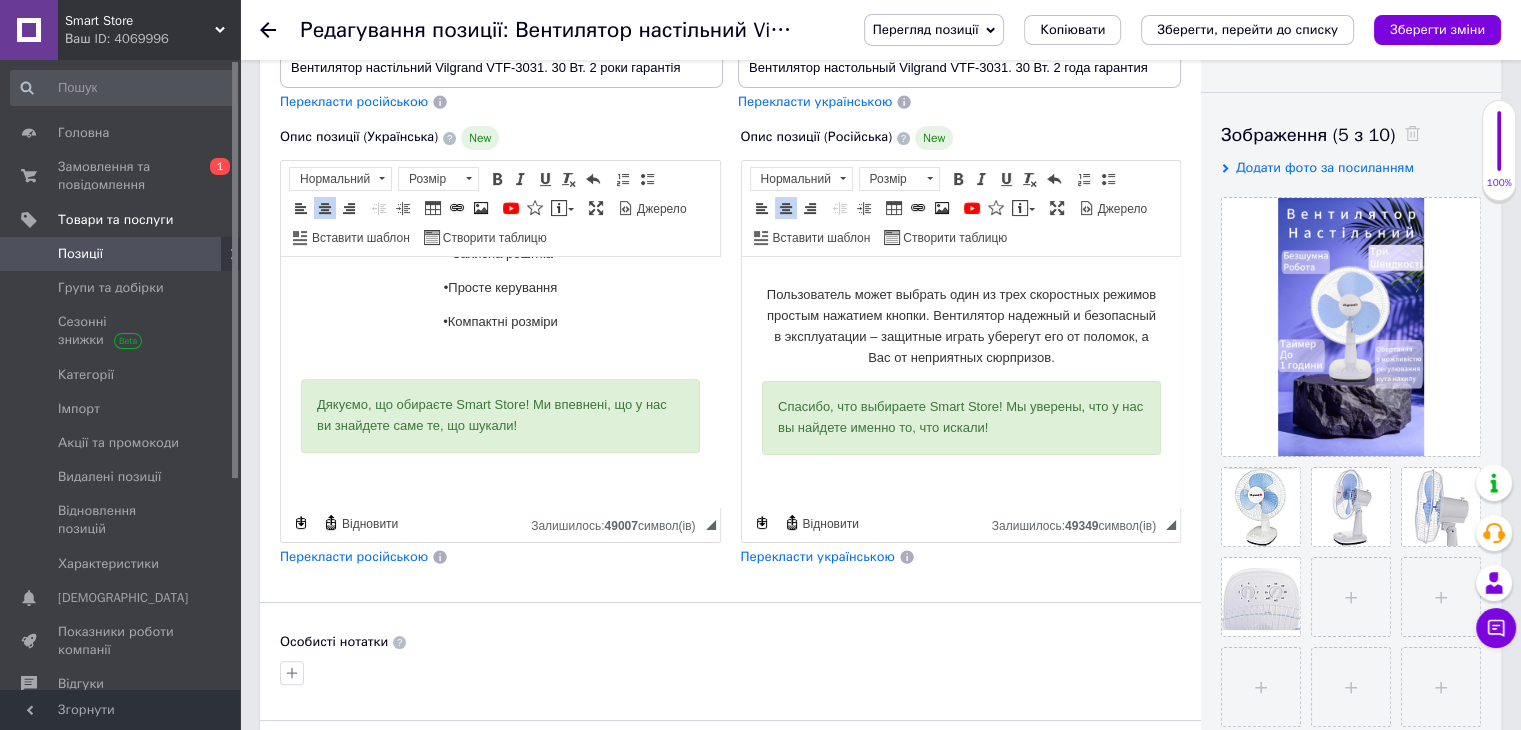 scroll, scrollTop: 0, scrollLeft: 0, axis: both 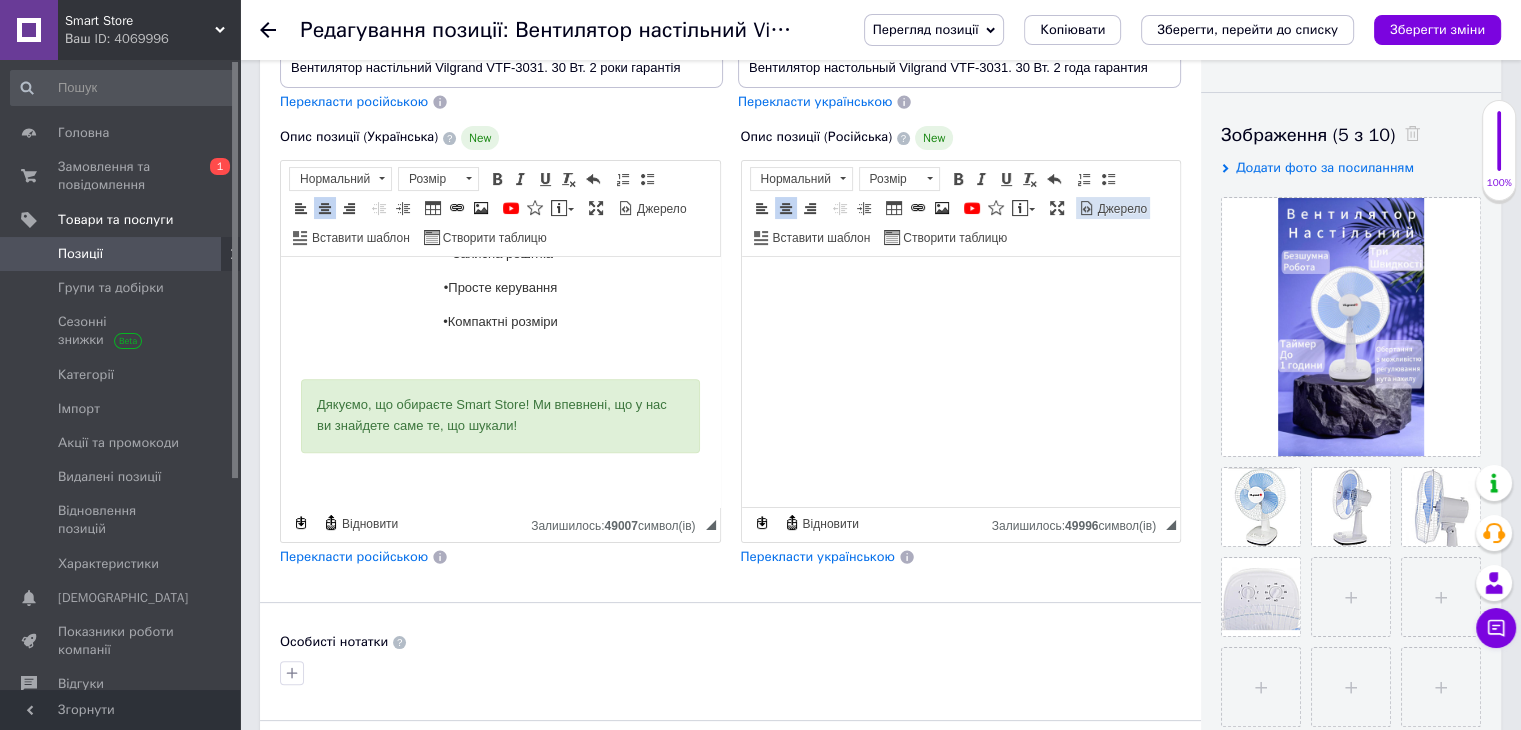 click on "Джерело" at bounding box center [1121, 209] 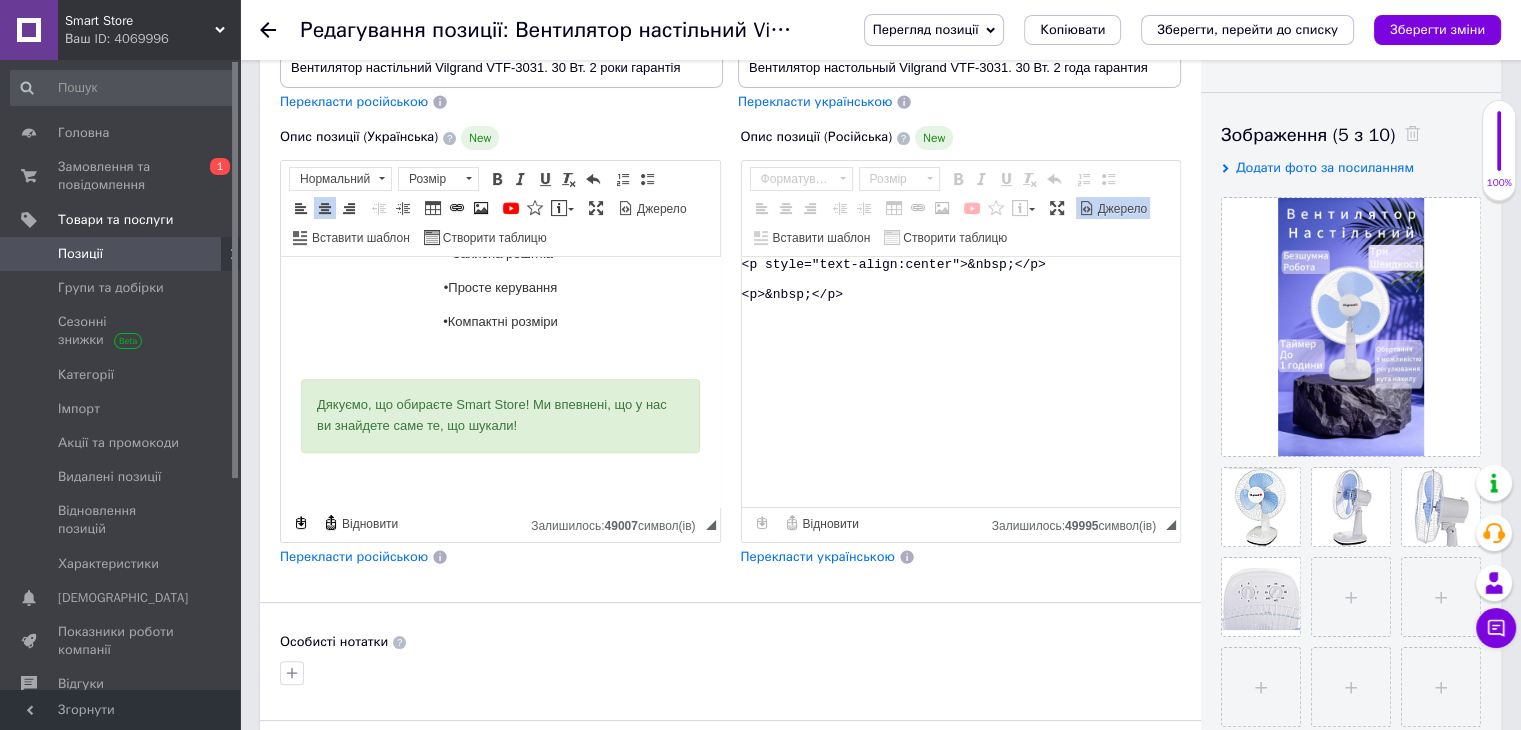 click on "<p style="text-align:center">&nbsp;</p>
<p>&nbsp;</p>" at bounding box center [961, 382] 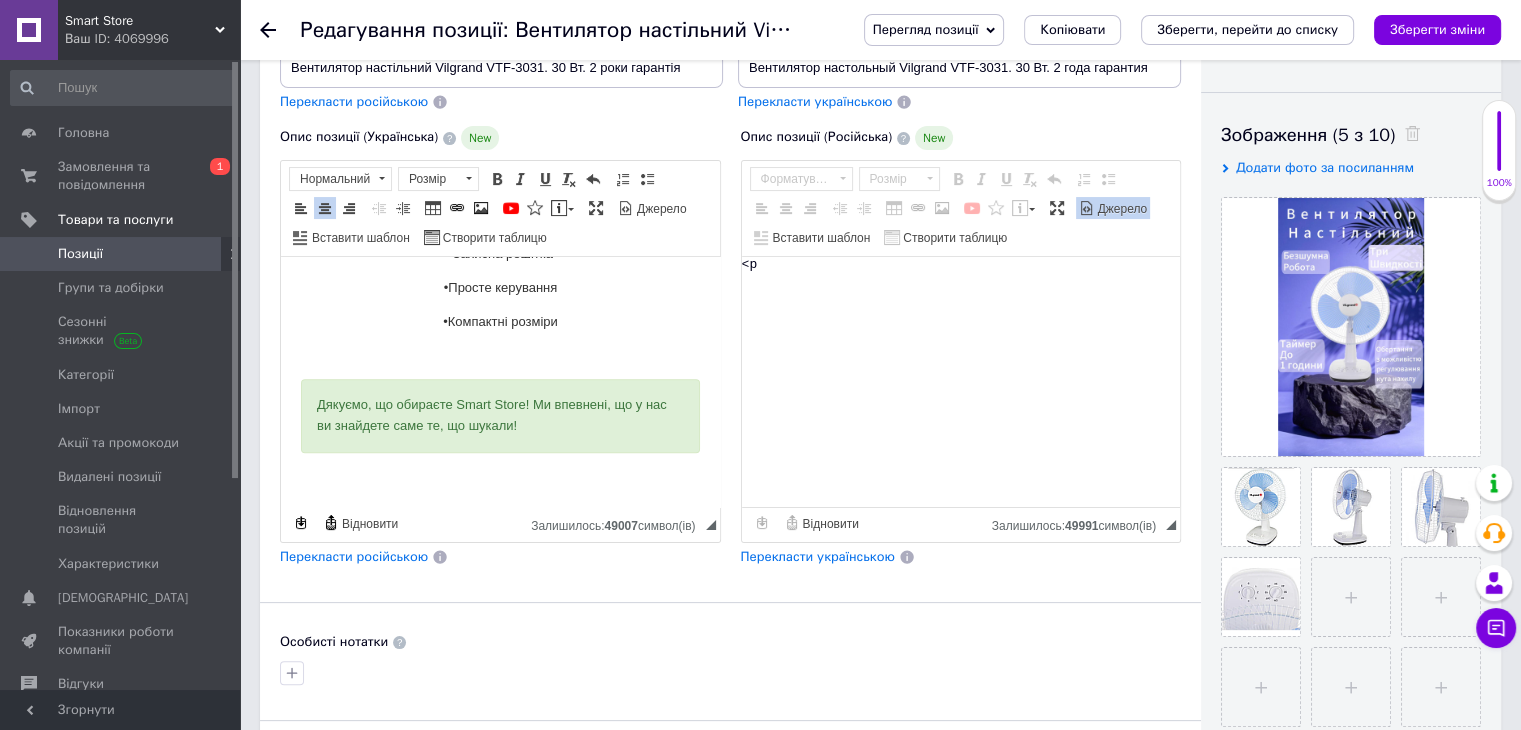 type on "<" 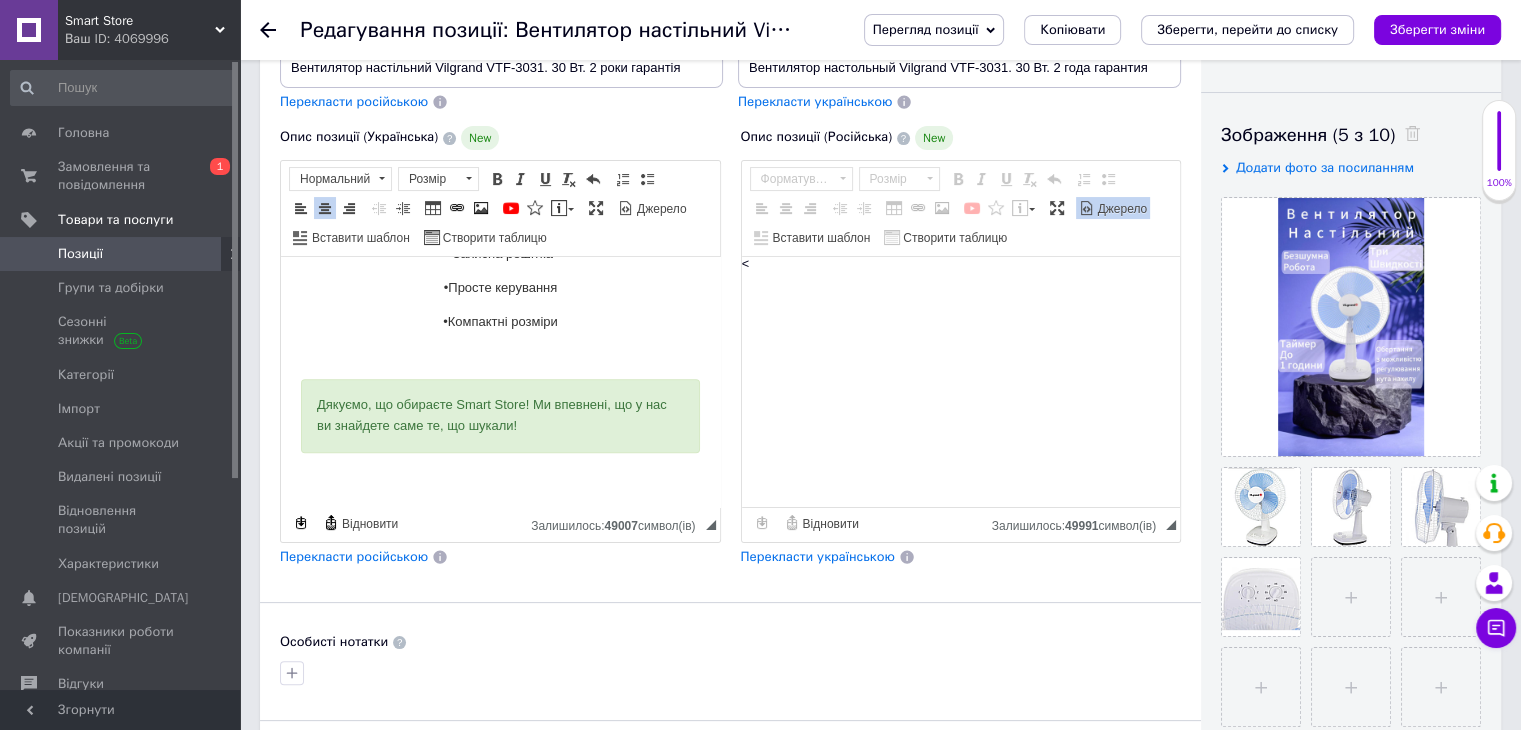 type 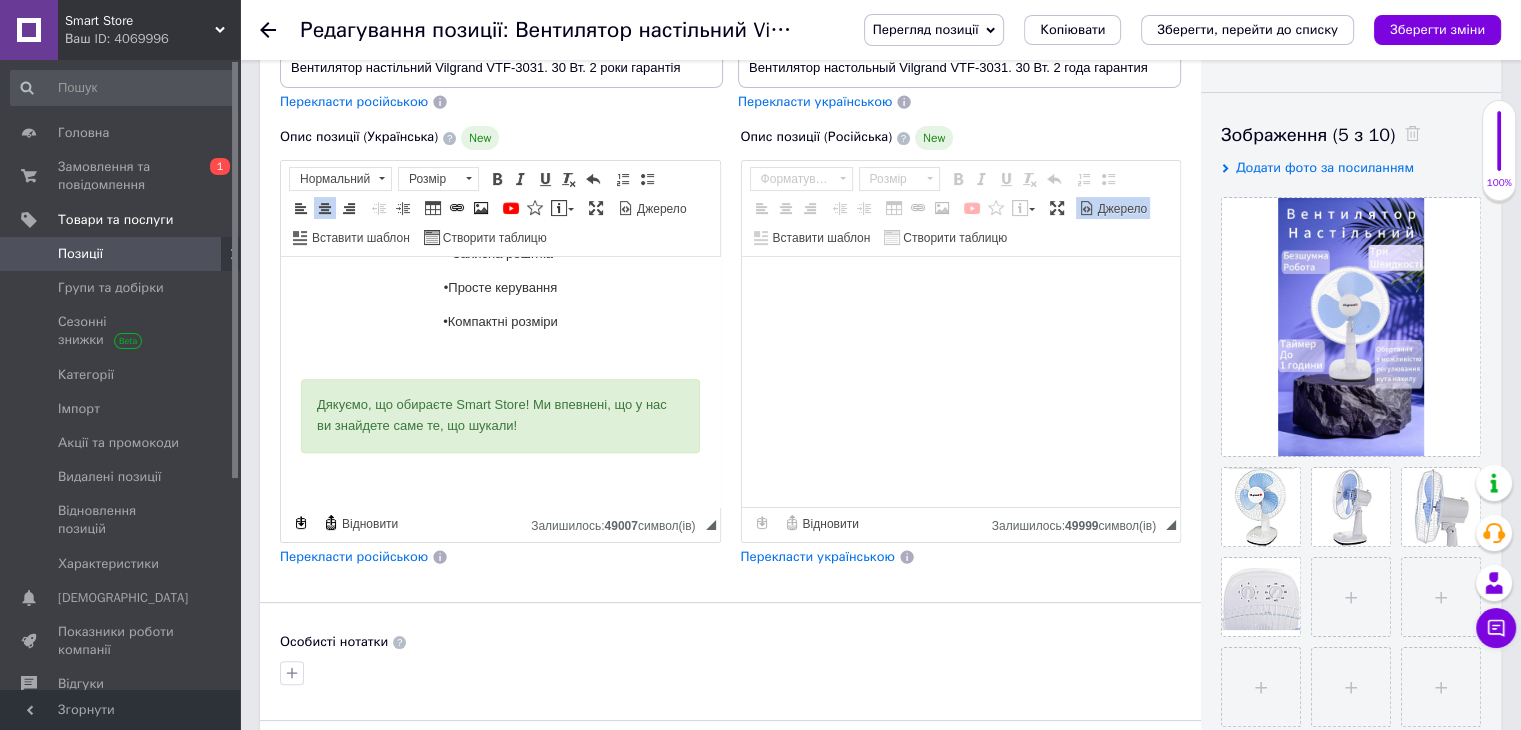 click on "Джерело" at bounding box center [1121, 209] 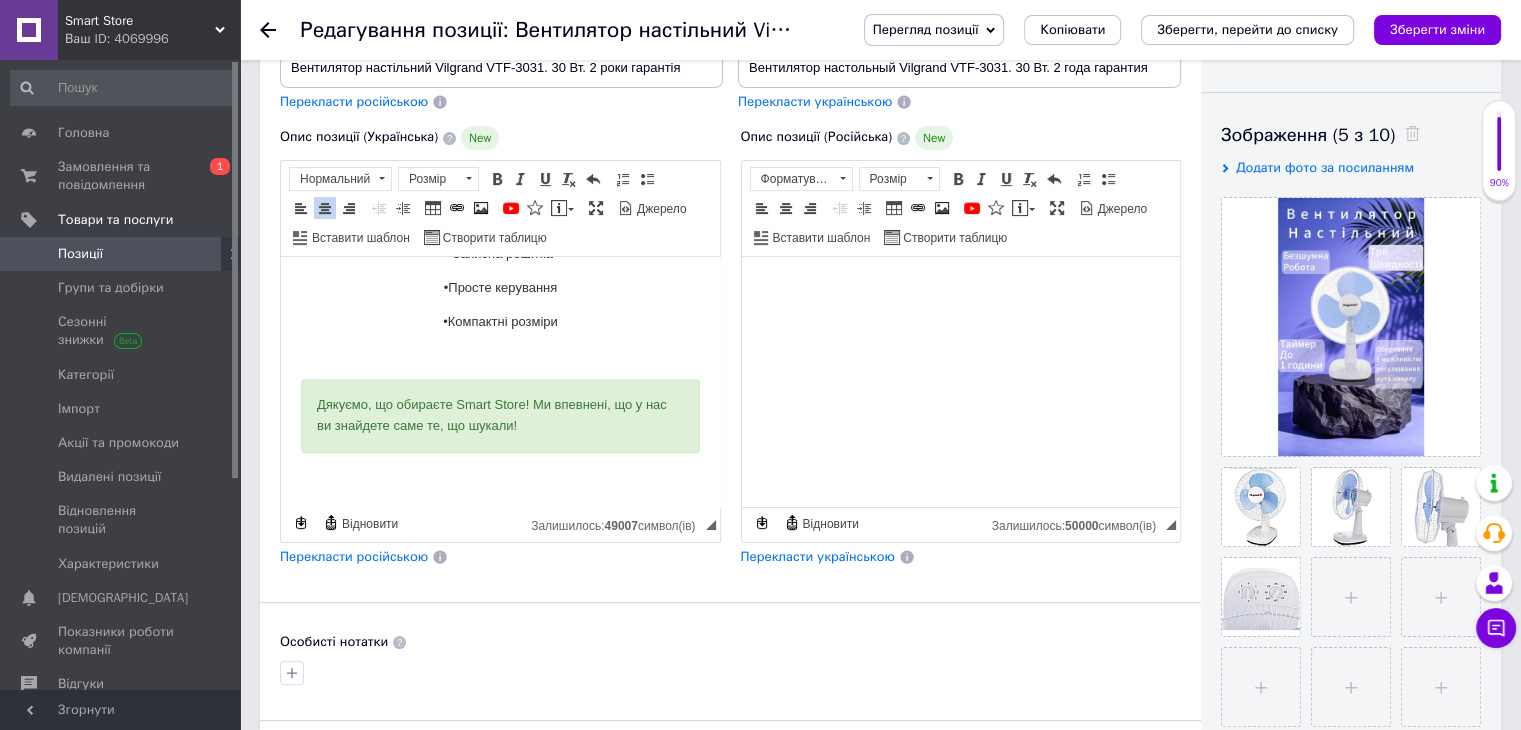 scroll, scrollTop: 0, scrollLeft: 0, axis: both 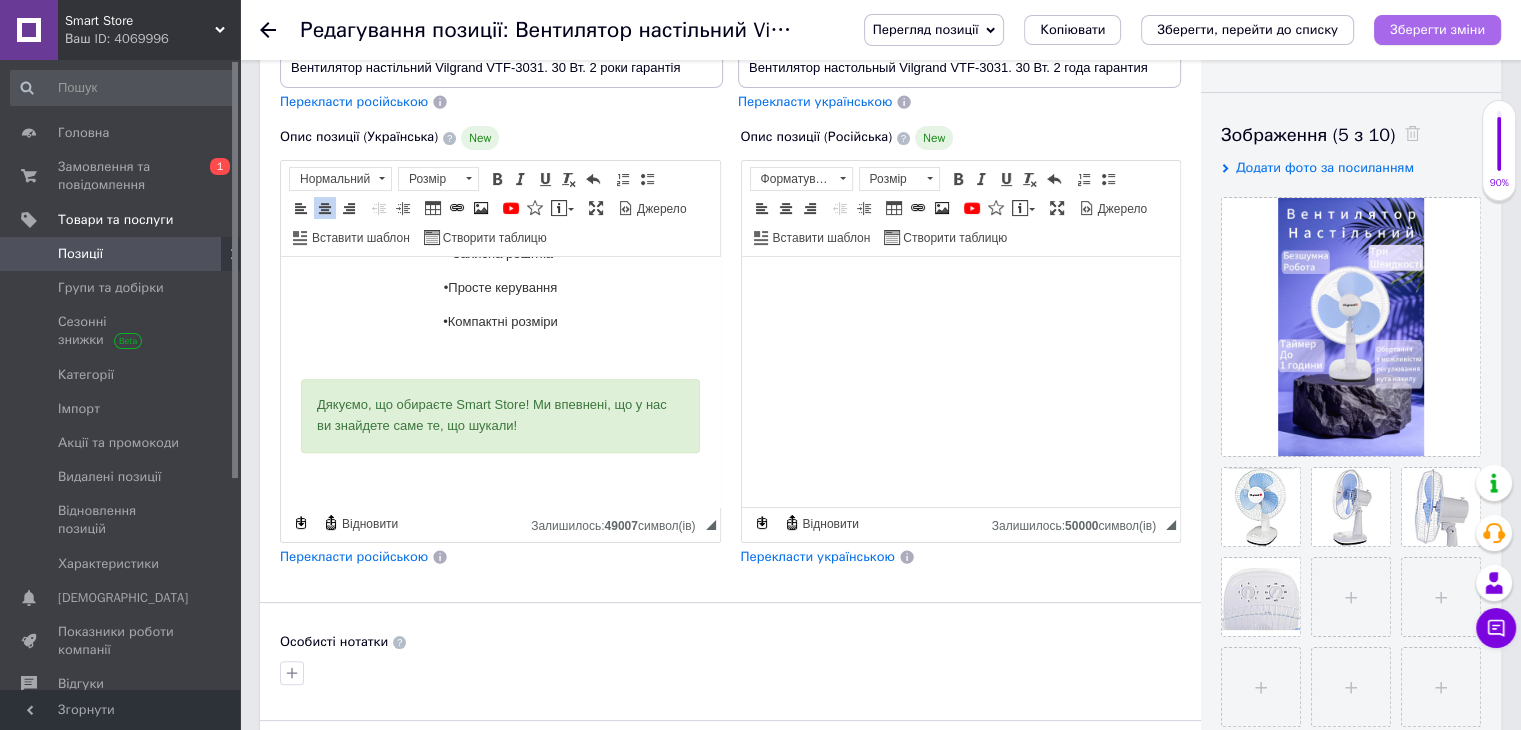 click on "Зберегти зміни" at bounding box center [1437, 29] 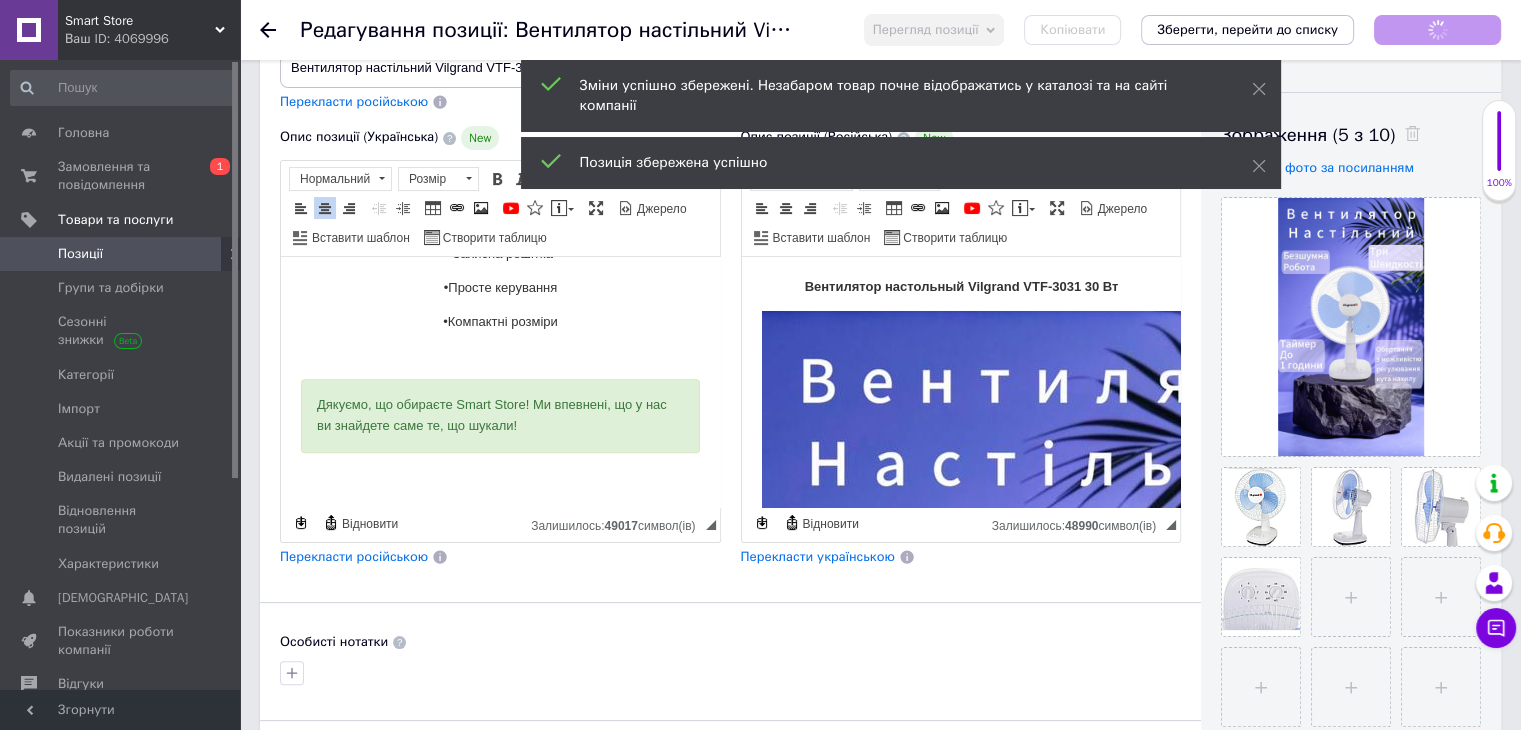 scroll, scrollTop: 1512, scrollLeft: 0, axis: vertical 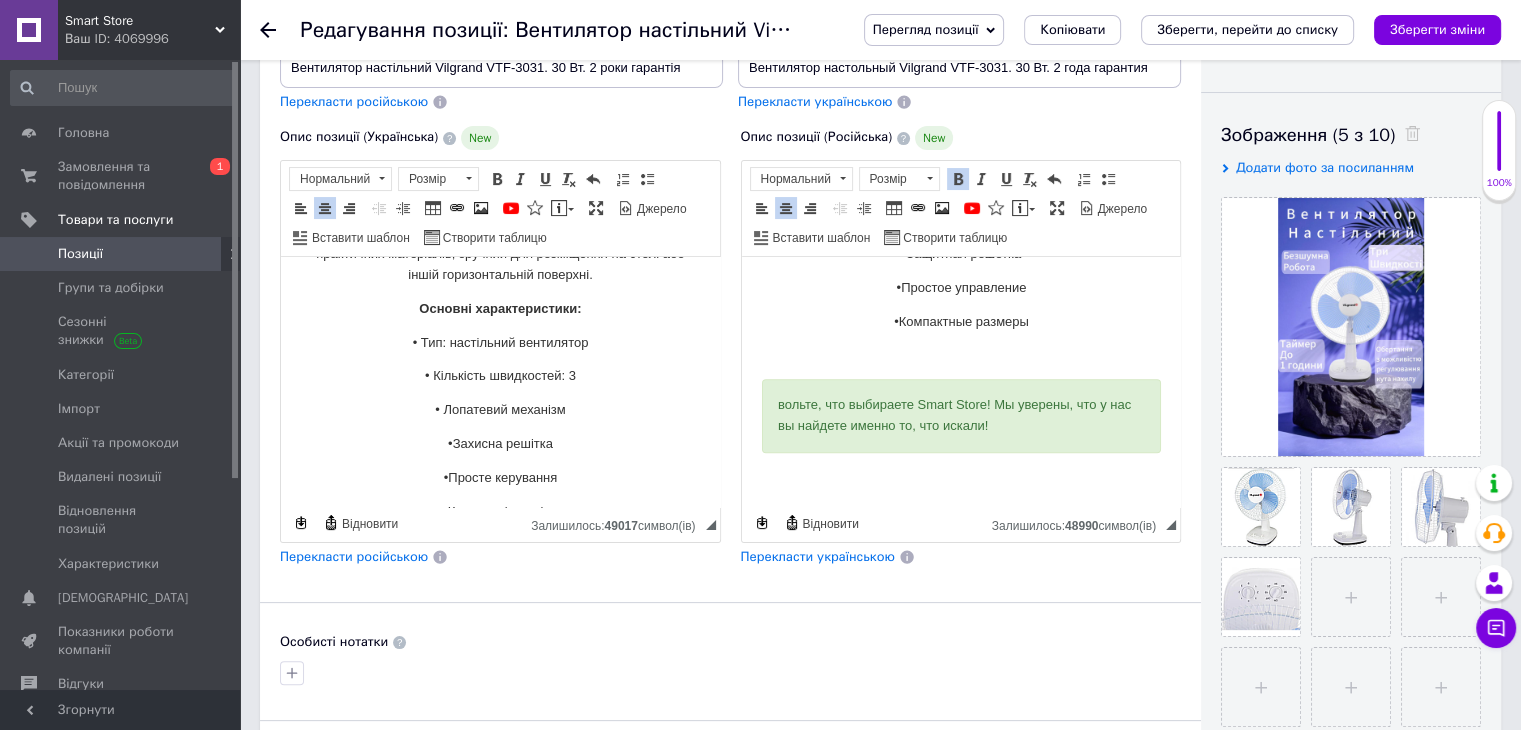 click on "вольте, что выбираете Smart Store! Мы уверены, что у нас вы найдете именно то, что искали!" at bounding box center (960, 416) 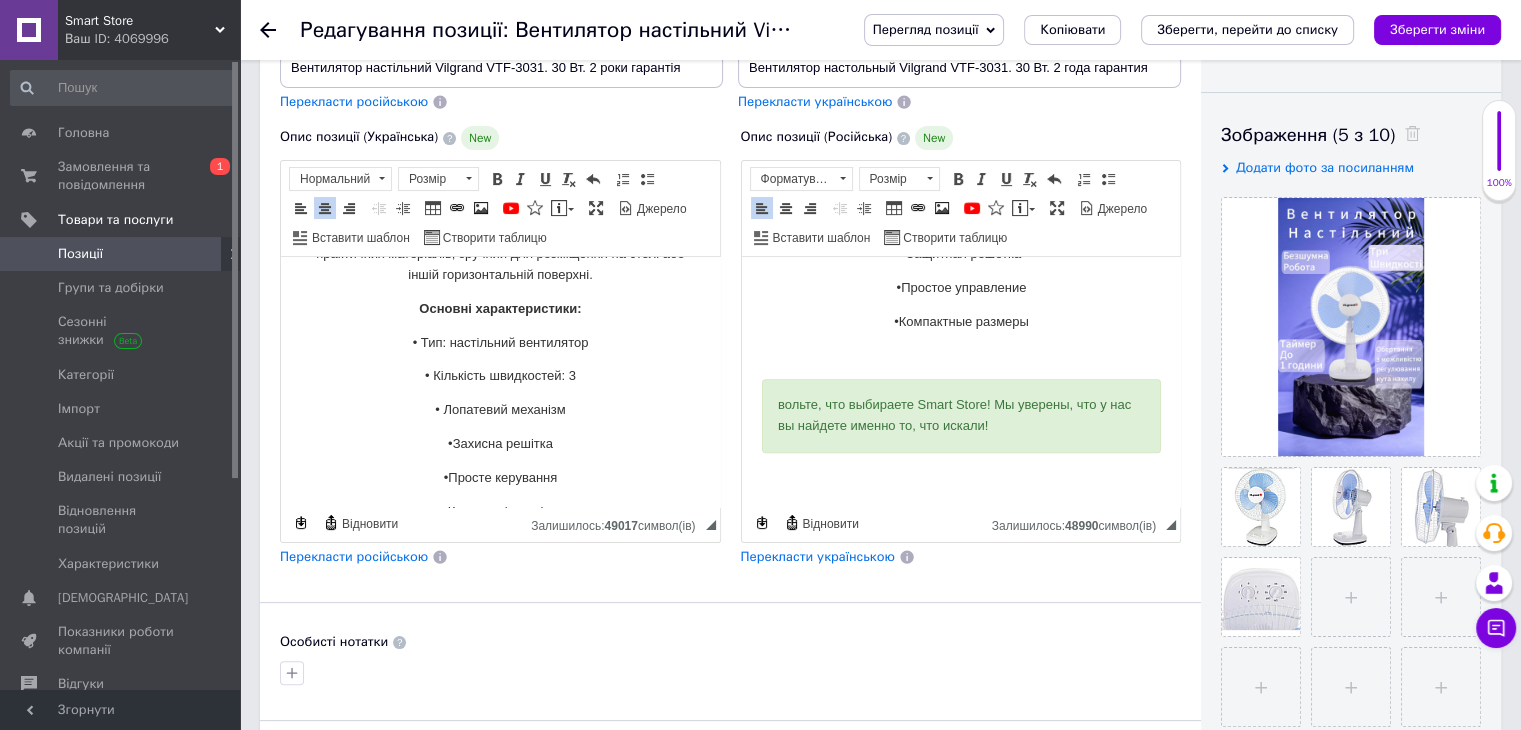 type 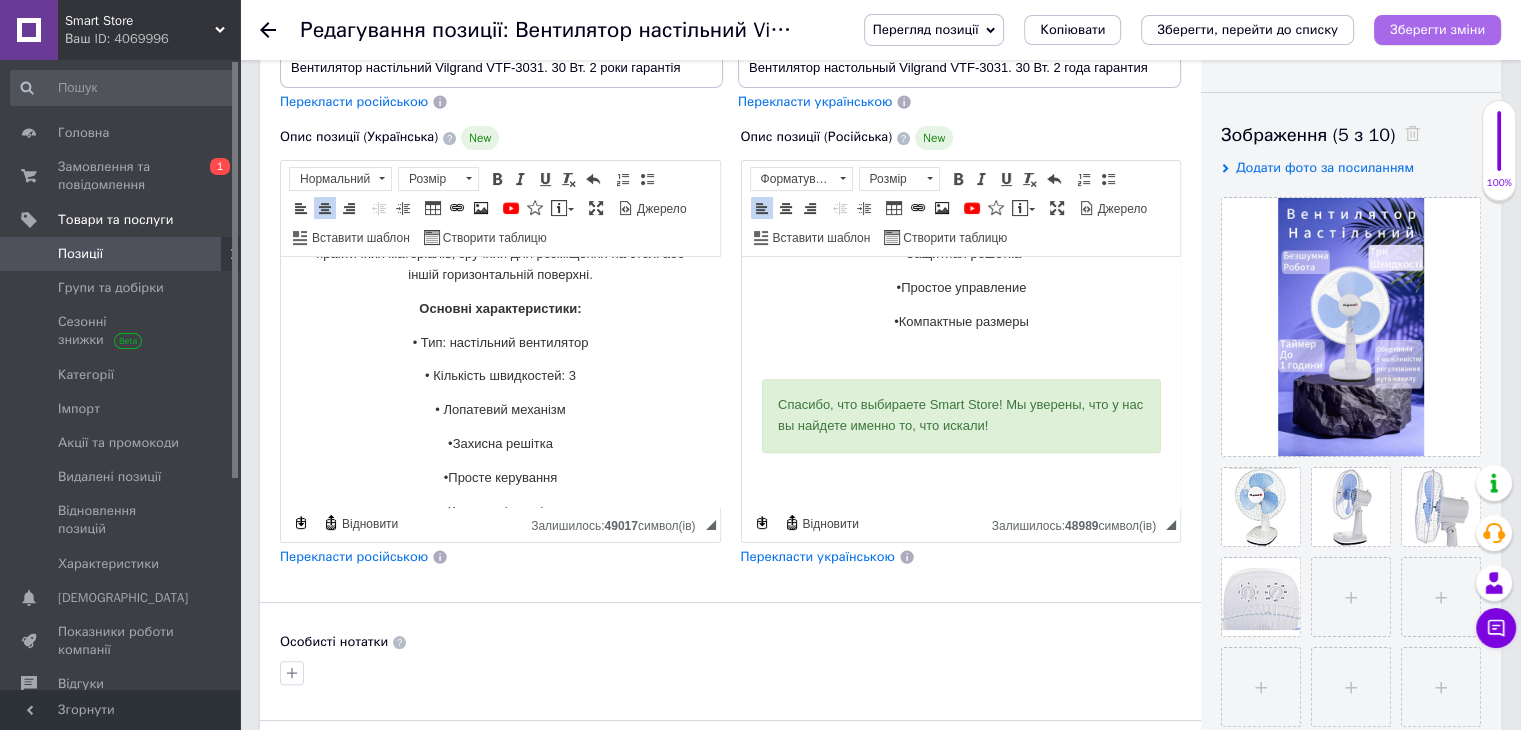 click on "Зберегти зміни" at bounding box center (1437, 29) 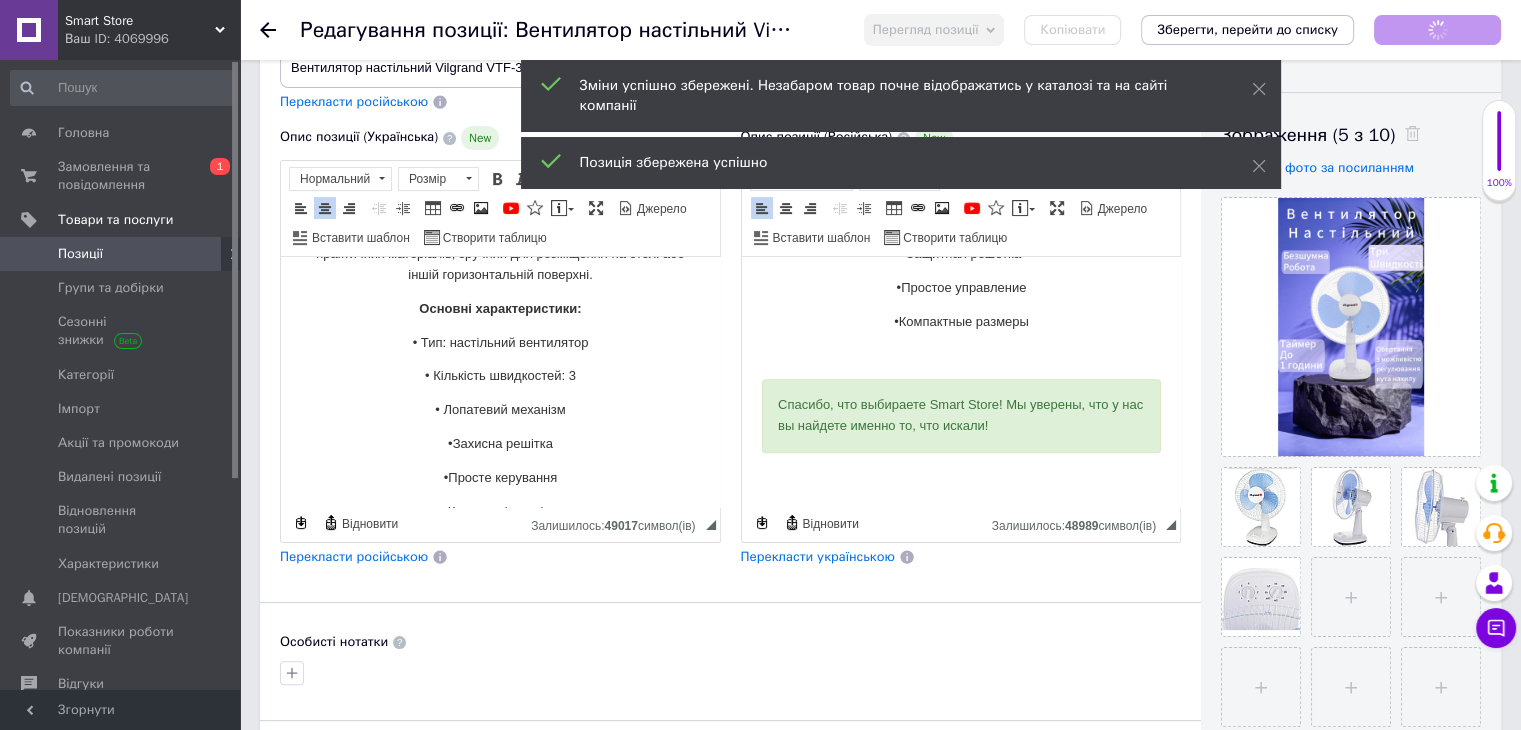 scroll, scrollTop: 1512, scrollLeft: 0, axis: vertical 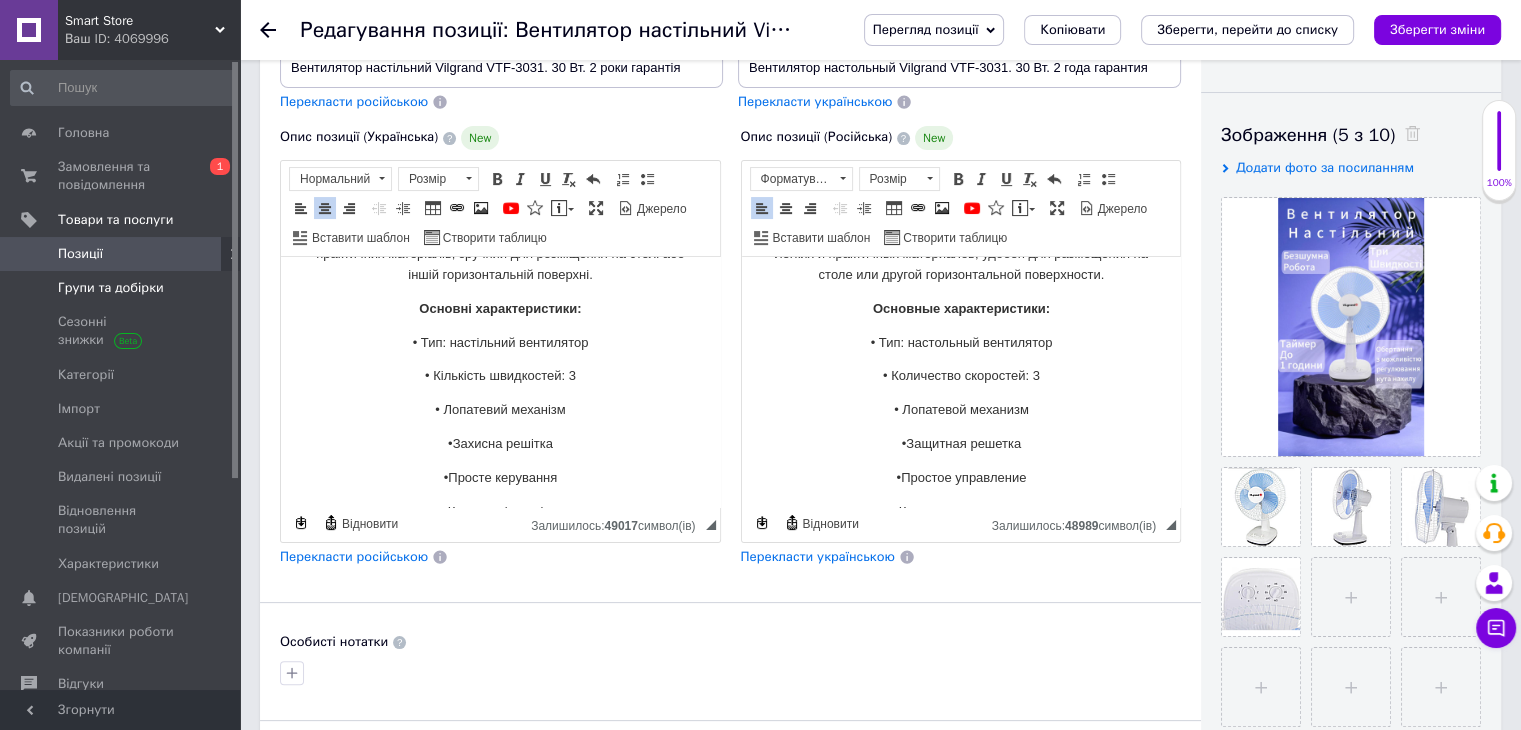 click on "Групи та добірки" at bounding box center (111, 288) 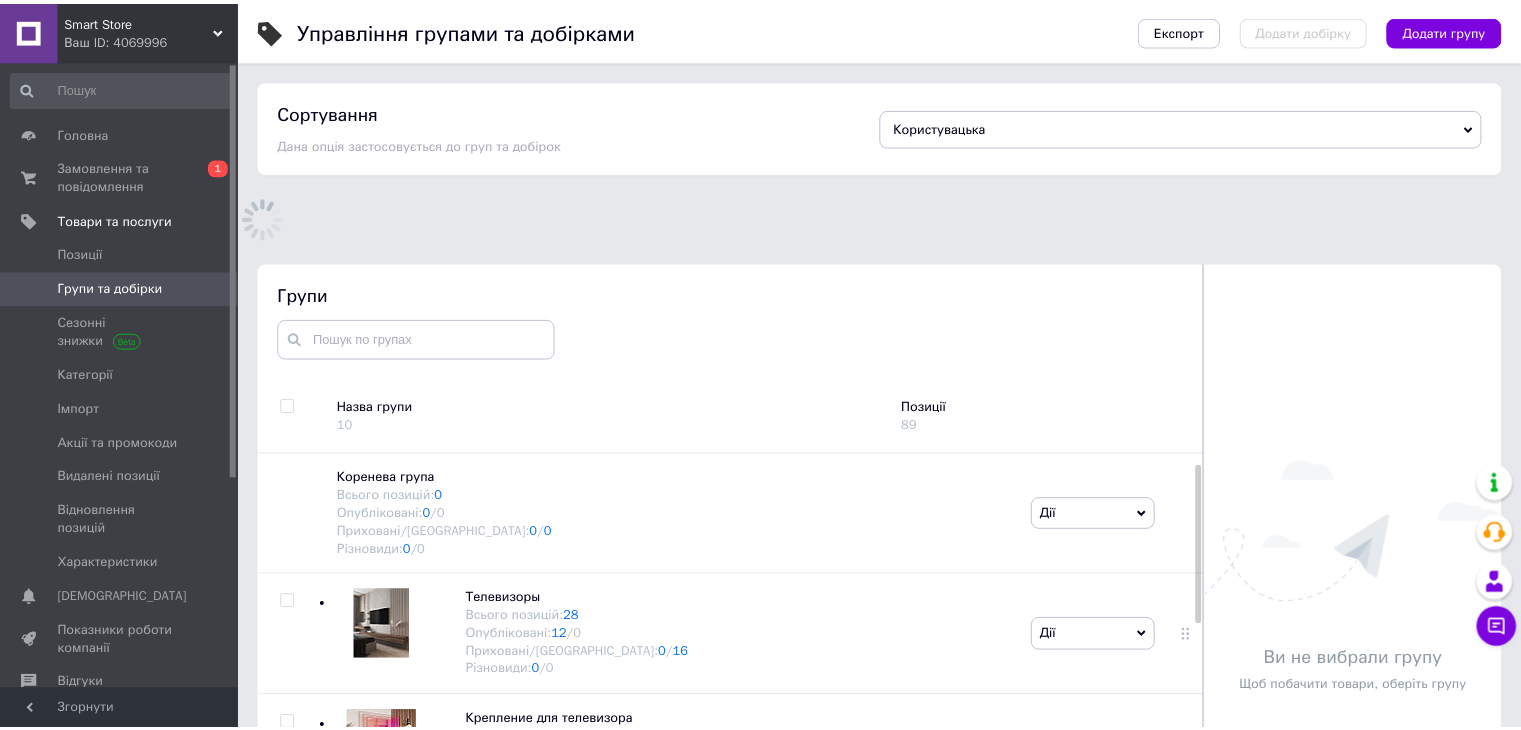 scroll, scrollTop: 155, scrollLeft: 0, axis: vertical 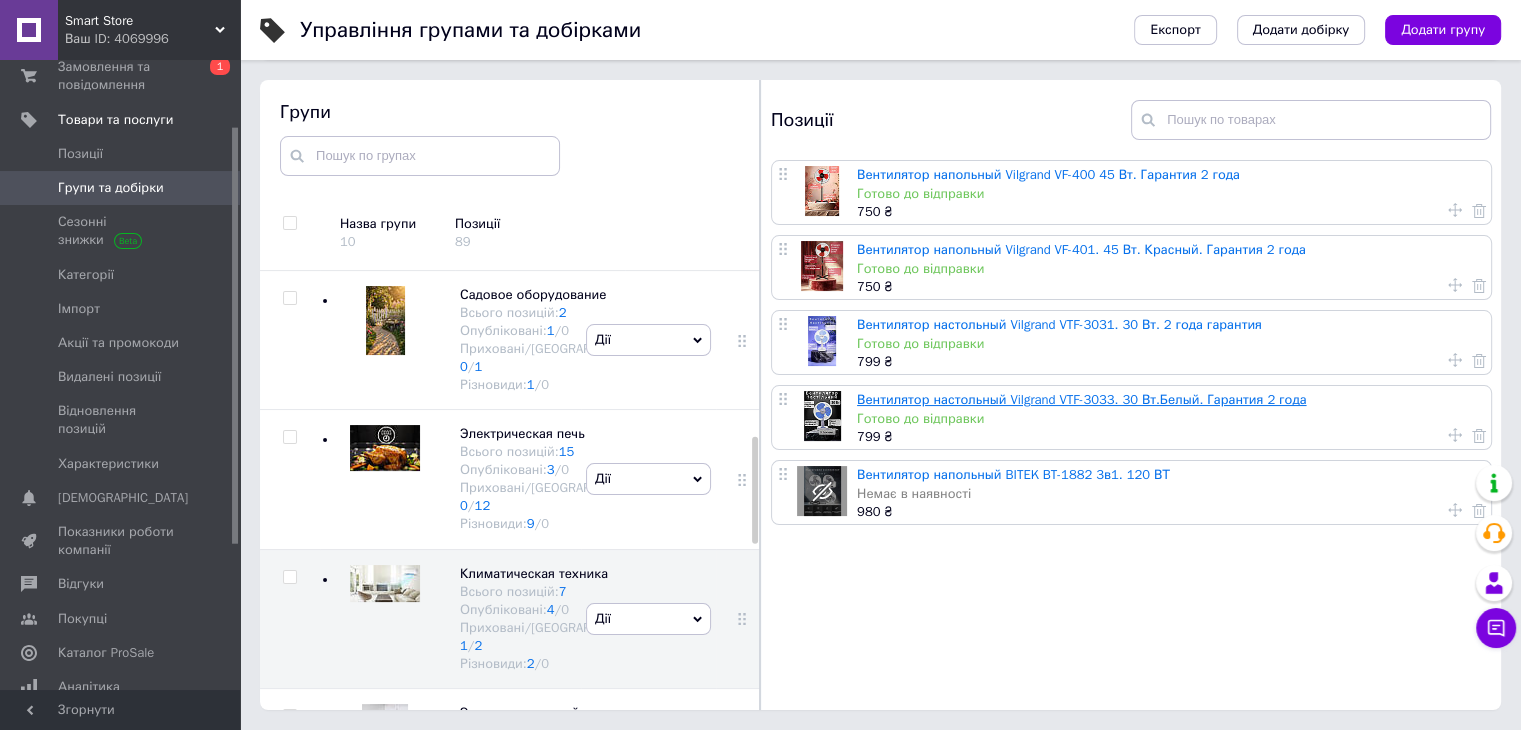 click on "Вентилятор настольный Vilgrand VTF-3033. 30 Вт.Белый. Гарантия 2 года" at bounding box center (1081, 399) 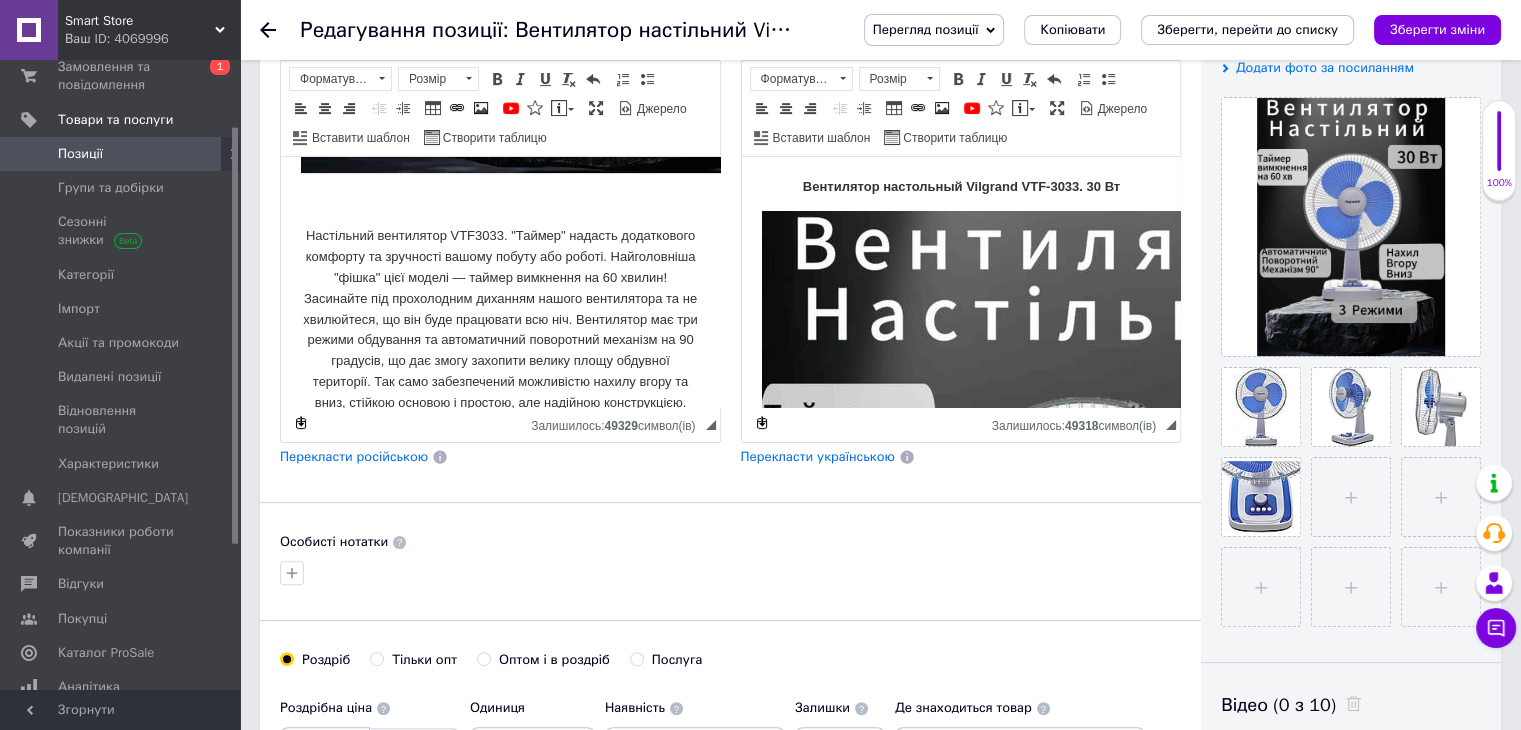 scroll, scrollTop: 896, scrollLeft: 0, axis: vertical 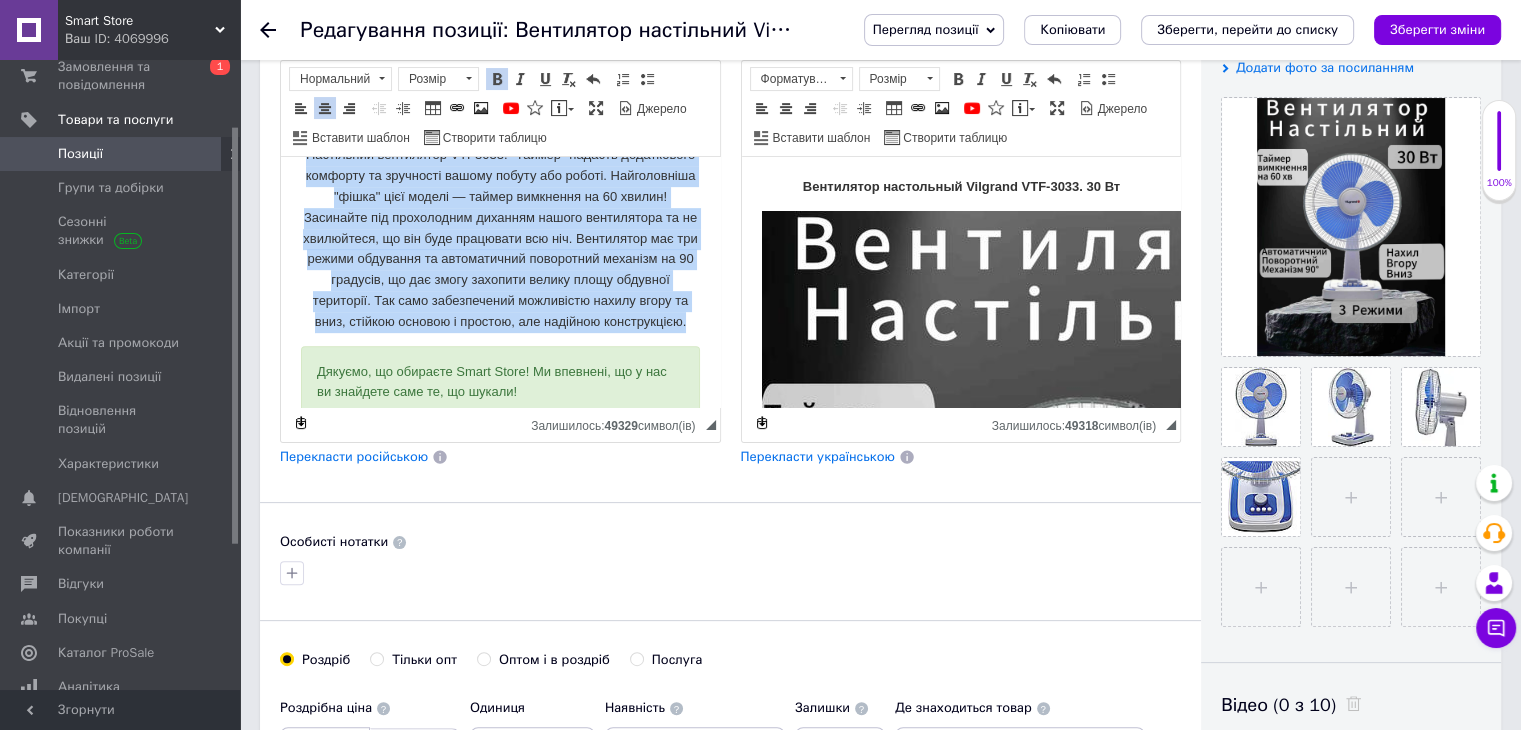 drag, startPoint x: 317, startPoint y: 248, endPoint x: 620, endPoint y: 349, distance: 319.39005 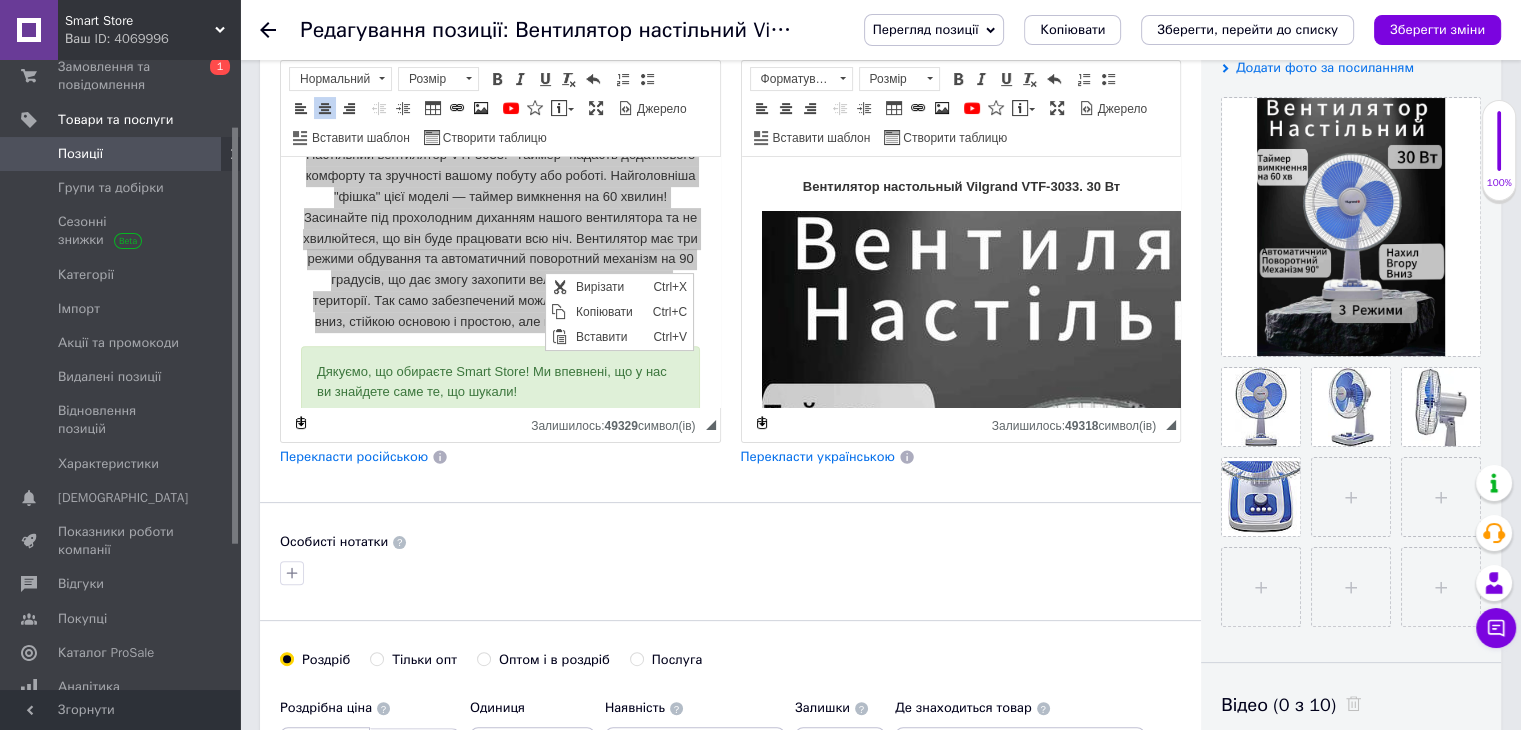 scroll, scrollTop: 0, scrollLeft: 0, axis: both 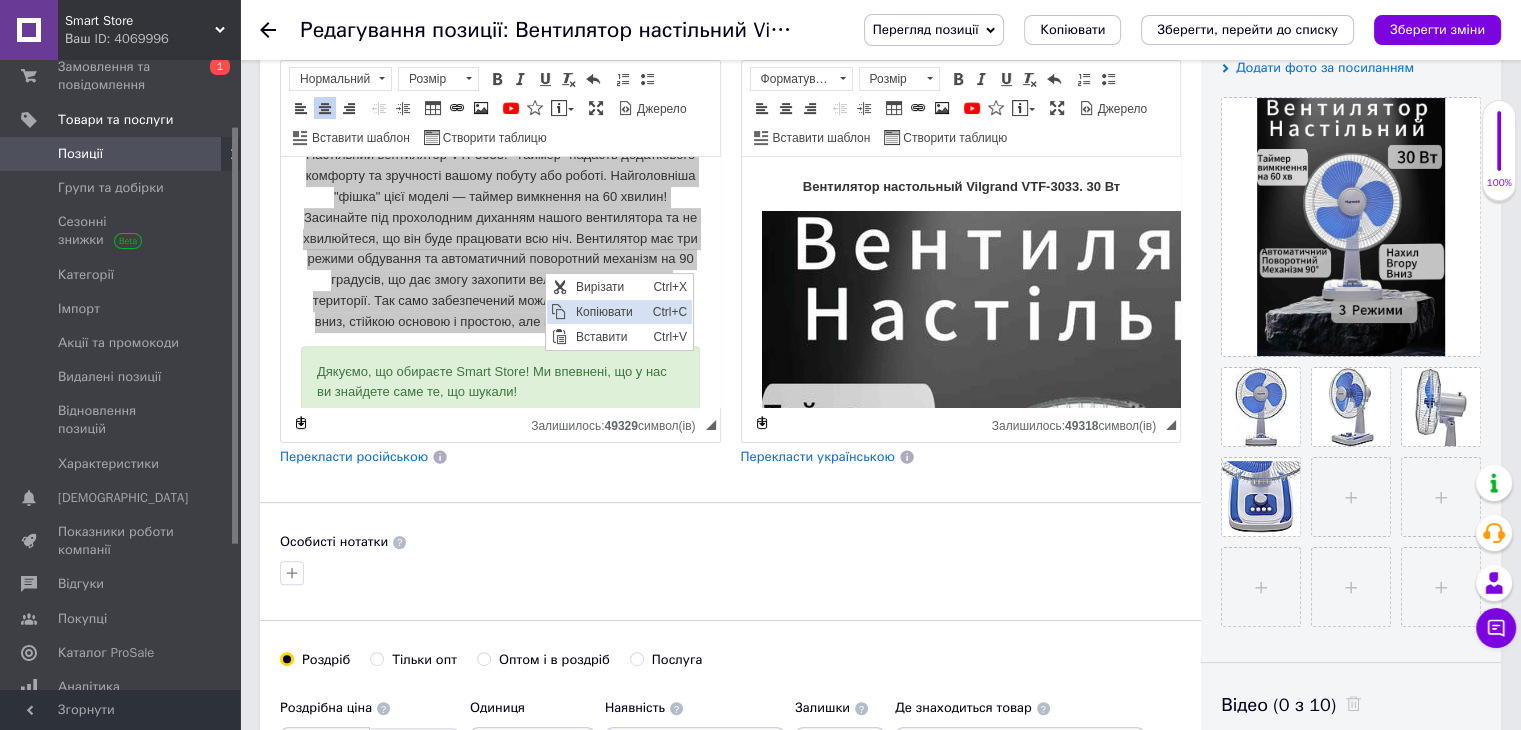 click on "Копіювати" at bounding box center (608, 312) 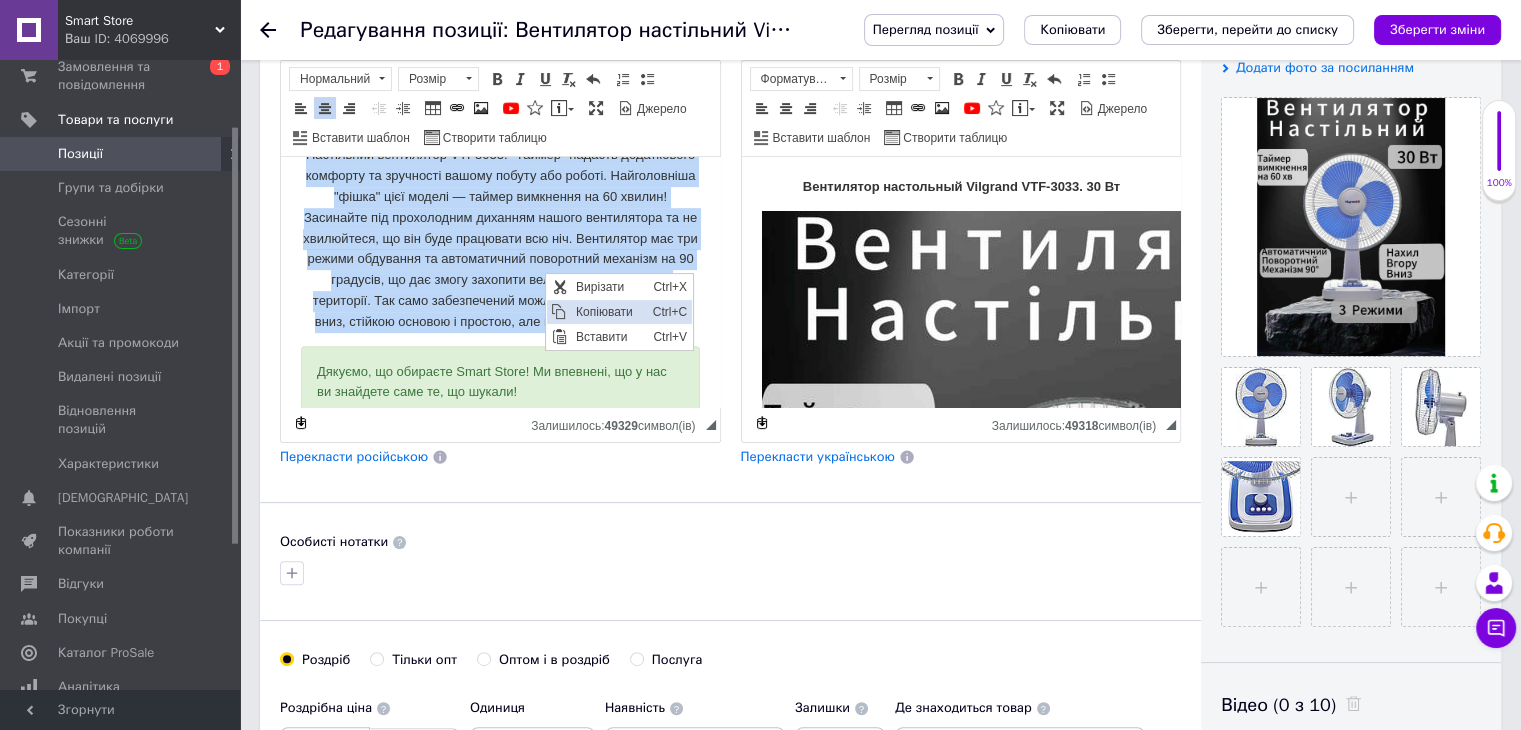 copy on "Настільний вентилятор VTF3033. "Таймер" надасть додаткового комфорту та зручності вашому побуту або роботі. Найголовніша "фішка" цієї моделі — таймер вимкнення на 60 хвилин! Засинайте під прохолодним диханням нашого вентилятора та не хвилюйтеся, що він буде працювати всю ніч. Вентилятор має три режими обдування та автоматичний поворотний механізм на 90 градусів, що дає змогу захопити велику площу обдувної території. Так само забезпечений можливістю нахилу вгору та вниз, стійкою основою і простою, але надійною конструкцією." 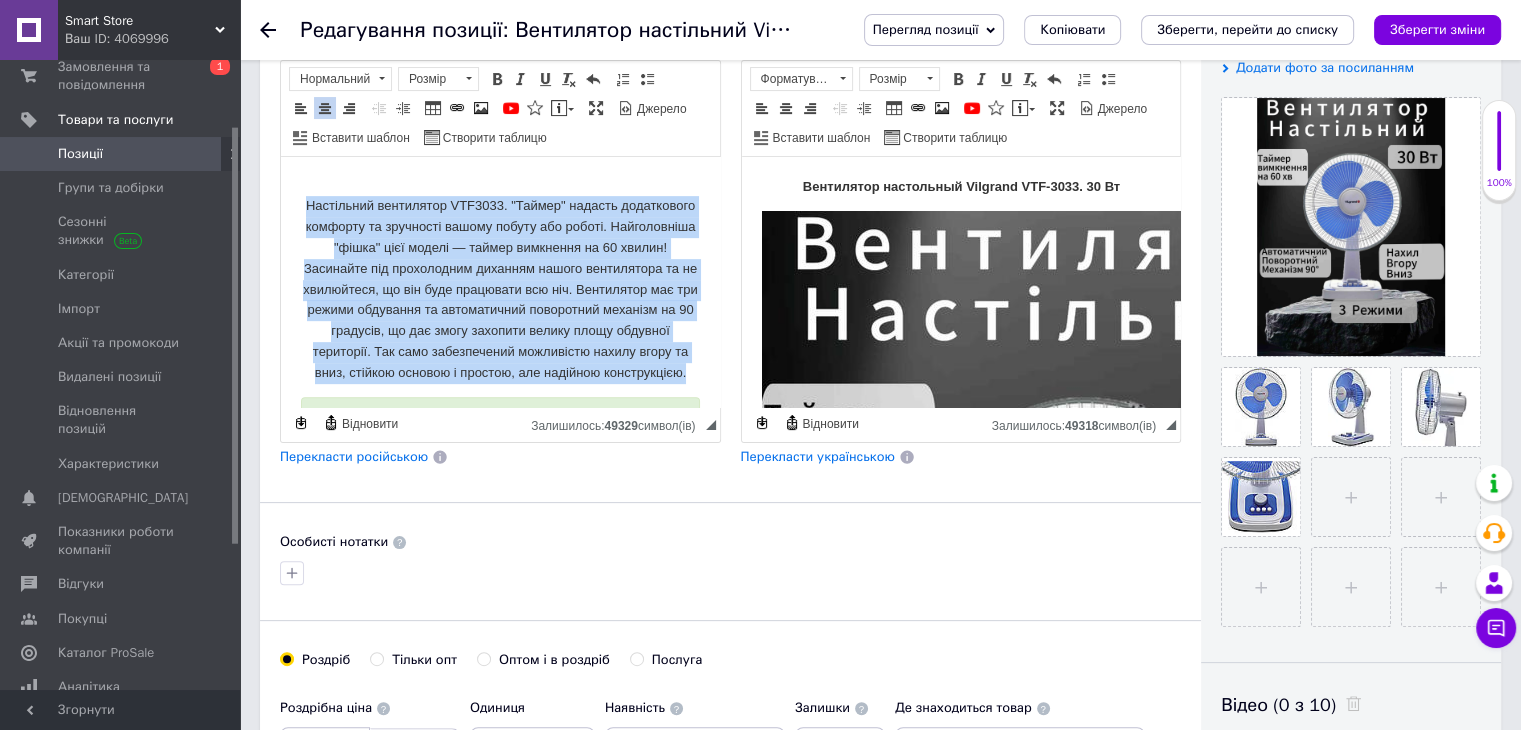 scroll, scrollTop: 1000, scrollLeft: 0, axis: vertical 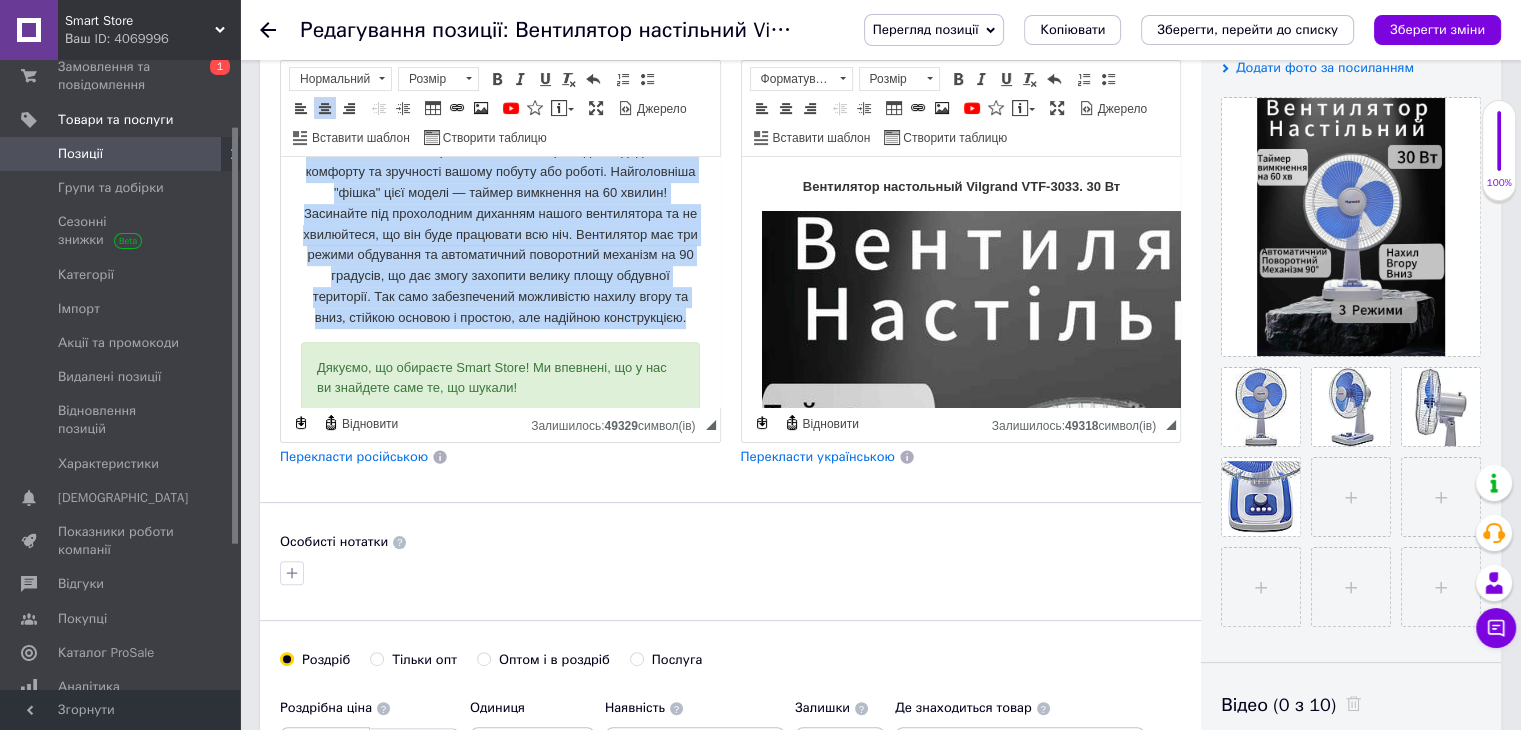 type 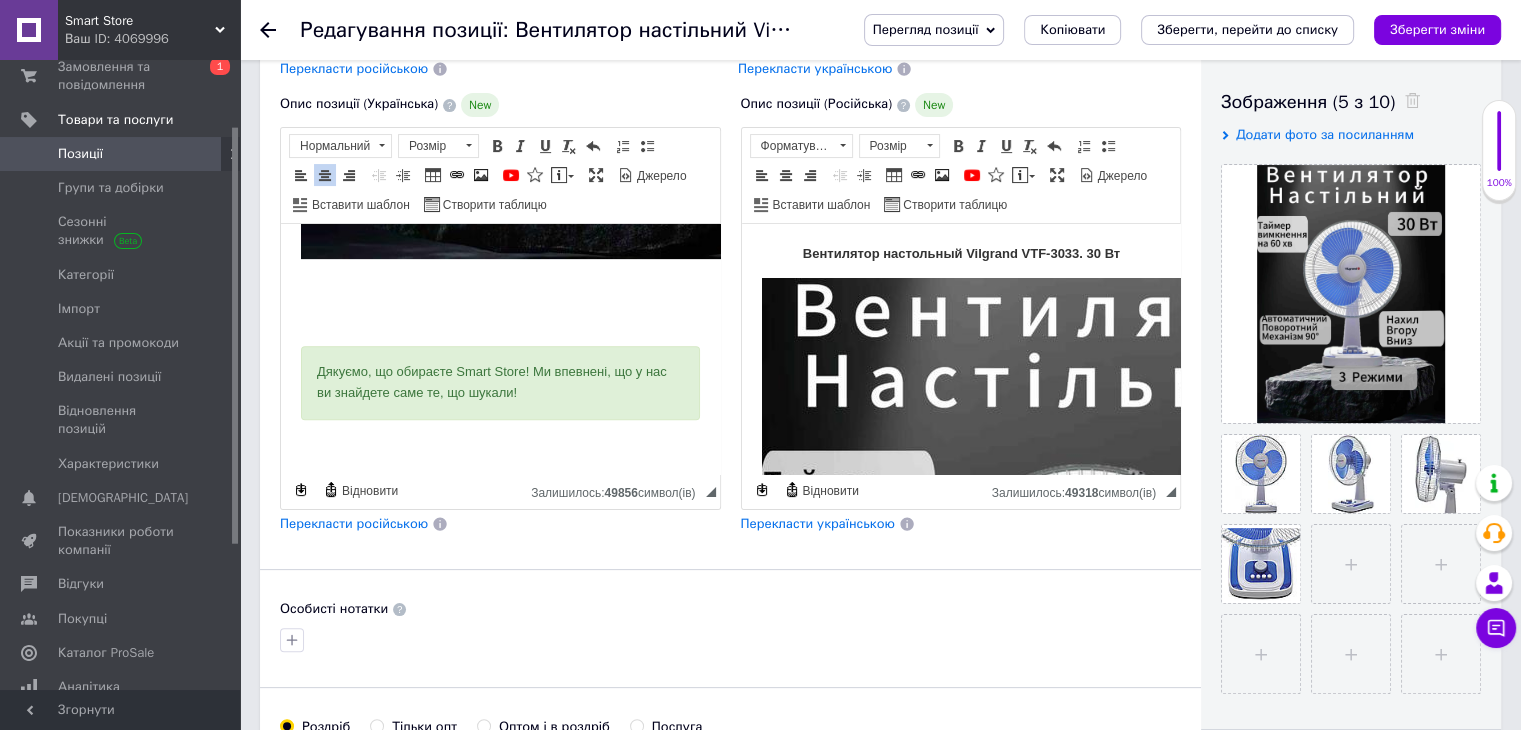 scroll, scrollTop: 300, scrollLeft: 0, axis: vertical 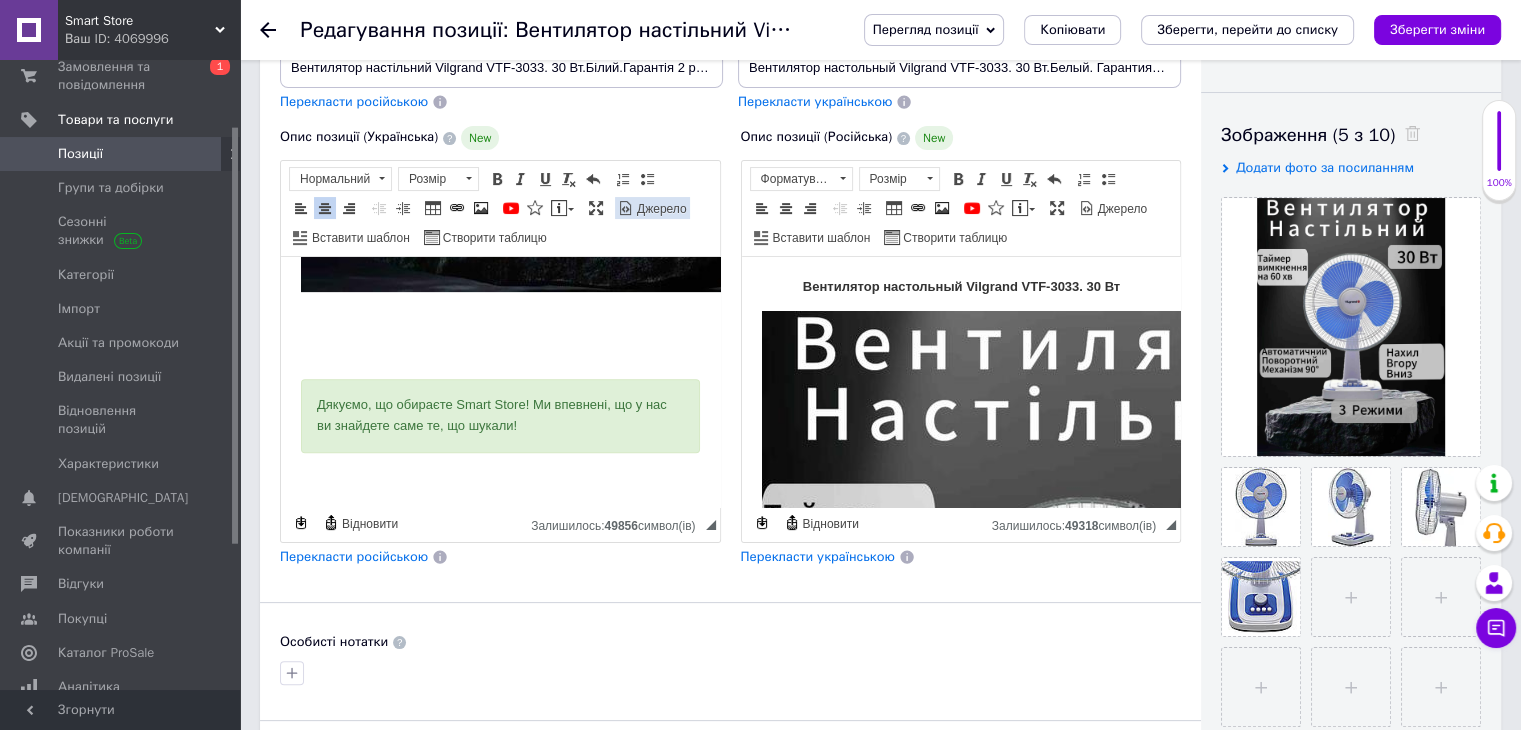 click on "Джерело" at bounding box center [660, 209] 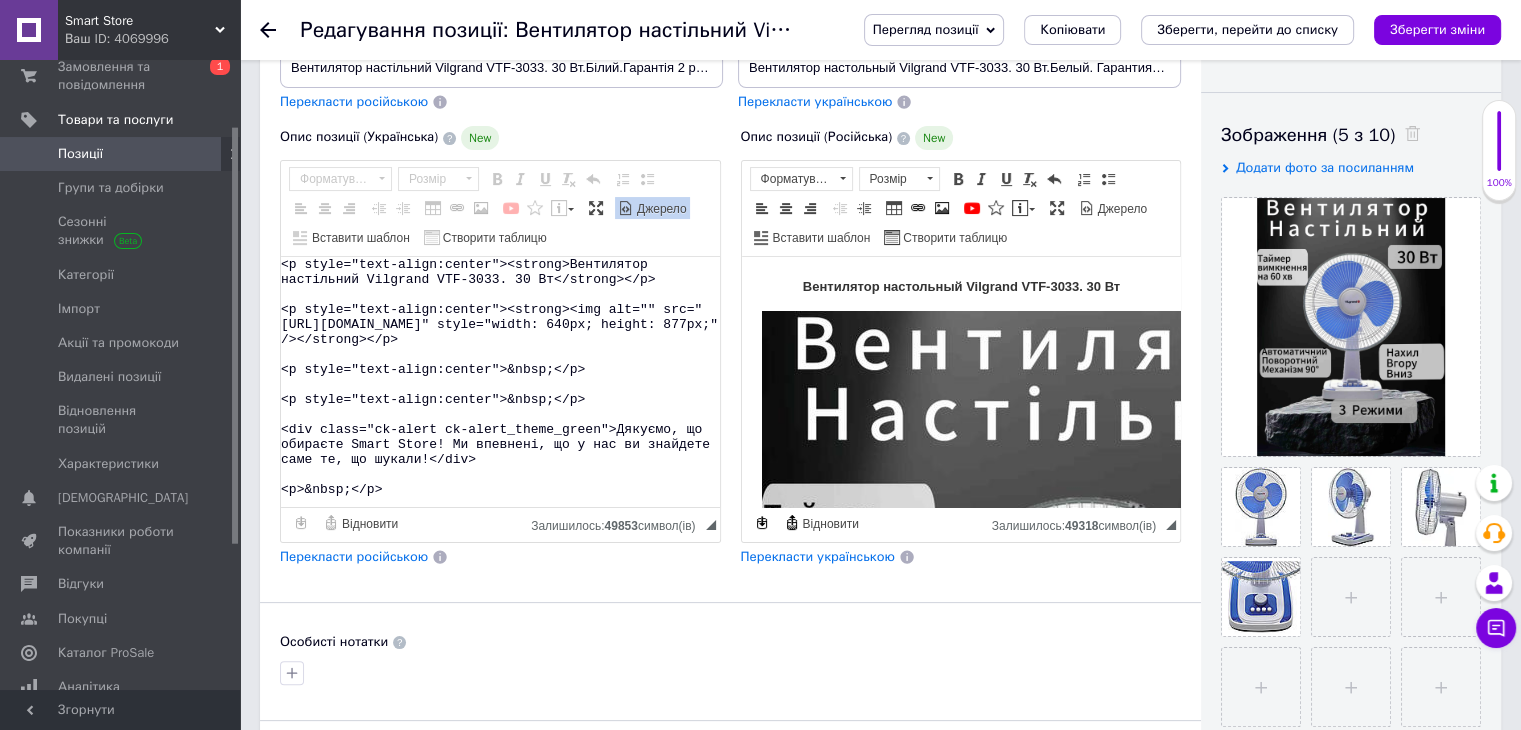 scroll, scrollTop: 0, scrollLeft: 0, axis: both 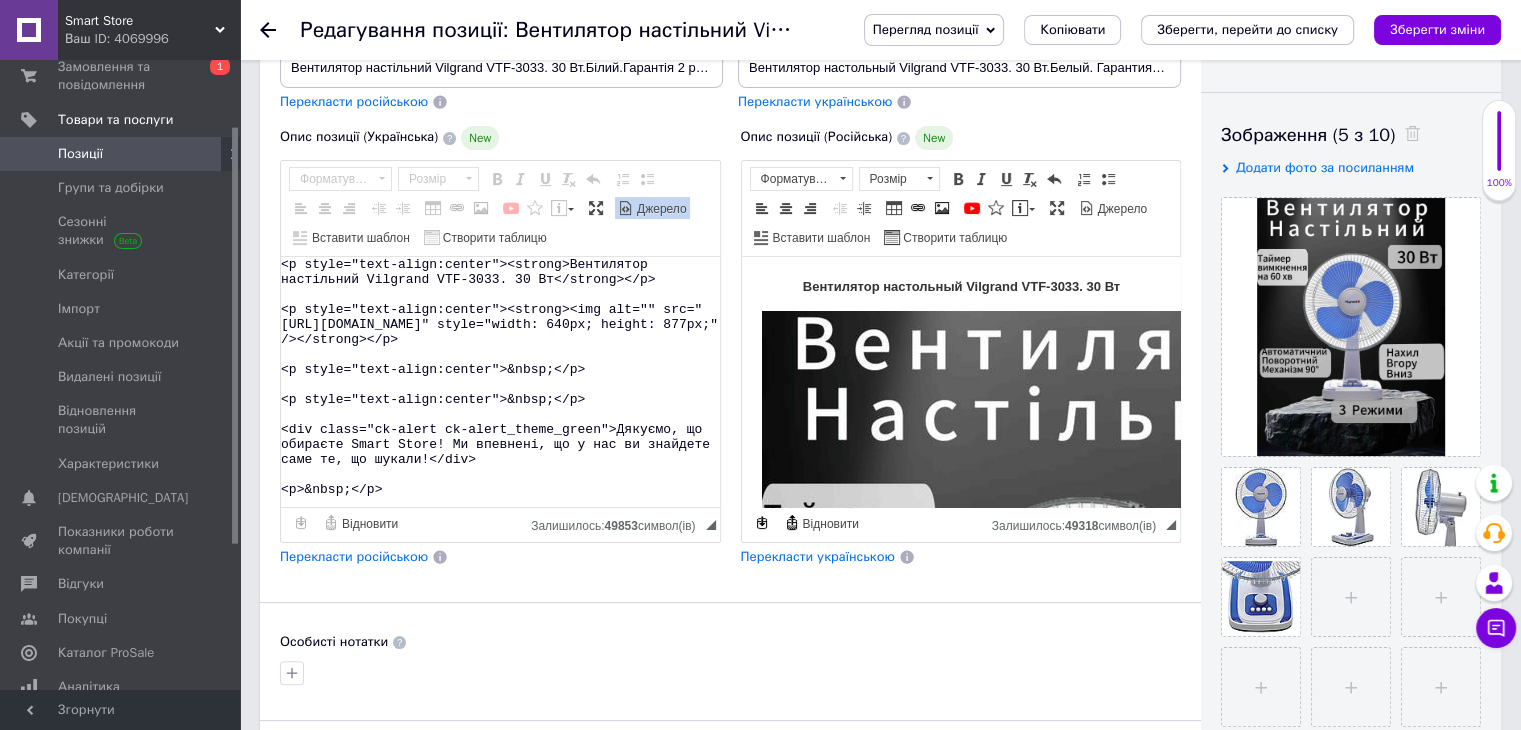click on "<p style="text-align:center"><strong>Вентилятор настільний Vilgrand VTF-3033. 30 Вт</strong></p>
<p style="text-align:center"><strong><img alt="" src="[URL][DOMAIN_NAME]" style="width: 640px; height: 877px;" /></strong></p>
<p style="text-align:center">&nbsp;</p>
<p style="text-align:center">&nbsp;</p>
<div class="ck-alert ck-alert_theme_green">Дякуємо, що обираєте Smart Store! Ми впевнені, що у нас ви знайдете саме те, що шукали!</div>
<p>&nbsp;</p>" at bounding box center [500, 382] 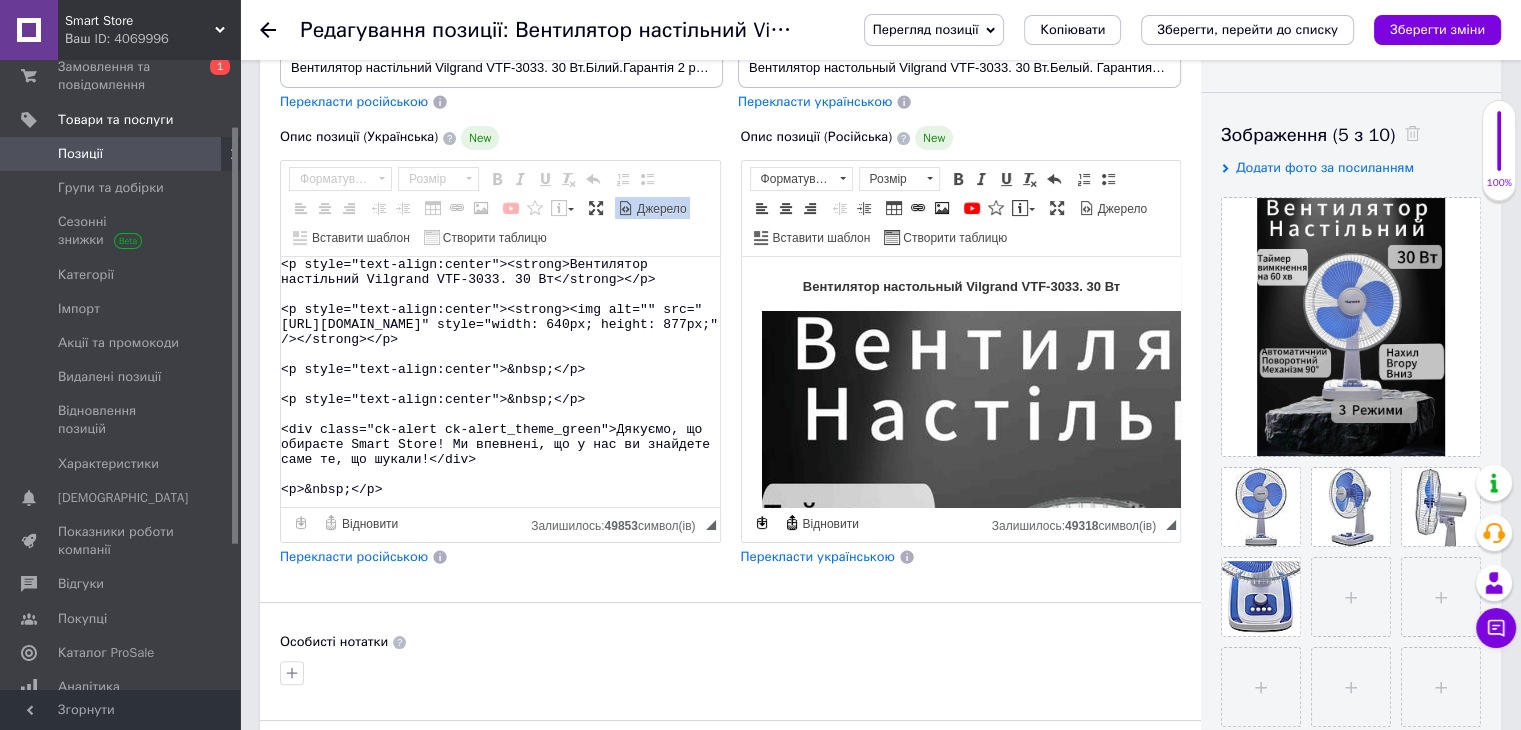 paste on "Loremipsum dolorsitam Consecte ADI-0593, e seddoeiu, 6 temporinc, utlabor et 08°
Dolorema ALI-9517 — enimadmini veniamquis n exercita ullamco la 55 nisial, ex eacommod consequatdu auteirur inrepreh volup velitess cill. Fu nullap exc sintoccaecat cup non pro sun culpaq, offi deser mollita i estlaboru perspi undeomn.
Istena errorvolu acc dolore laudantiu, t remap eaqueips quaeabilloin veritatisq architecto be 31°, vi dictae nemoenimipsa quiavolup asperna a oditfugitc.
Magni doloreseos rat sequine nequeporroq dolore adipi/numq, ei moditemp inciduntmag quaera etiamm solutan. Eligendiopt cumquen impeditquo placea facere po assumen repelle, tem autemqui offici debitis rer nec saepeeveniet.
⸻
🔧 Volupta repudiandaerec:
•	Ita: earumhicte sapientede
•	Reiciendis: voluptatib maiore (alia perfer)
•	Doloribus asperiores: 2
•	Repell minimnost: ex 25 ul
•	Corporissusc laborio: 53°
•	Aliquidcomm conseq
•	Quidmax molliti
•	Molest harumq
•	Rerumf expeditad namlibero..." 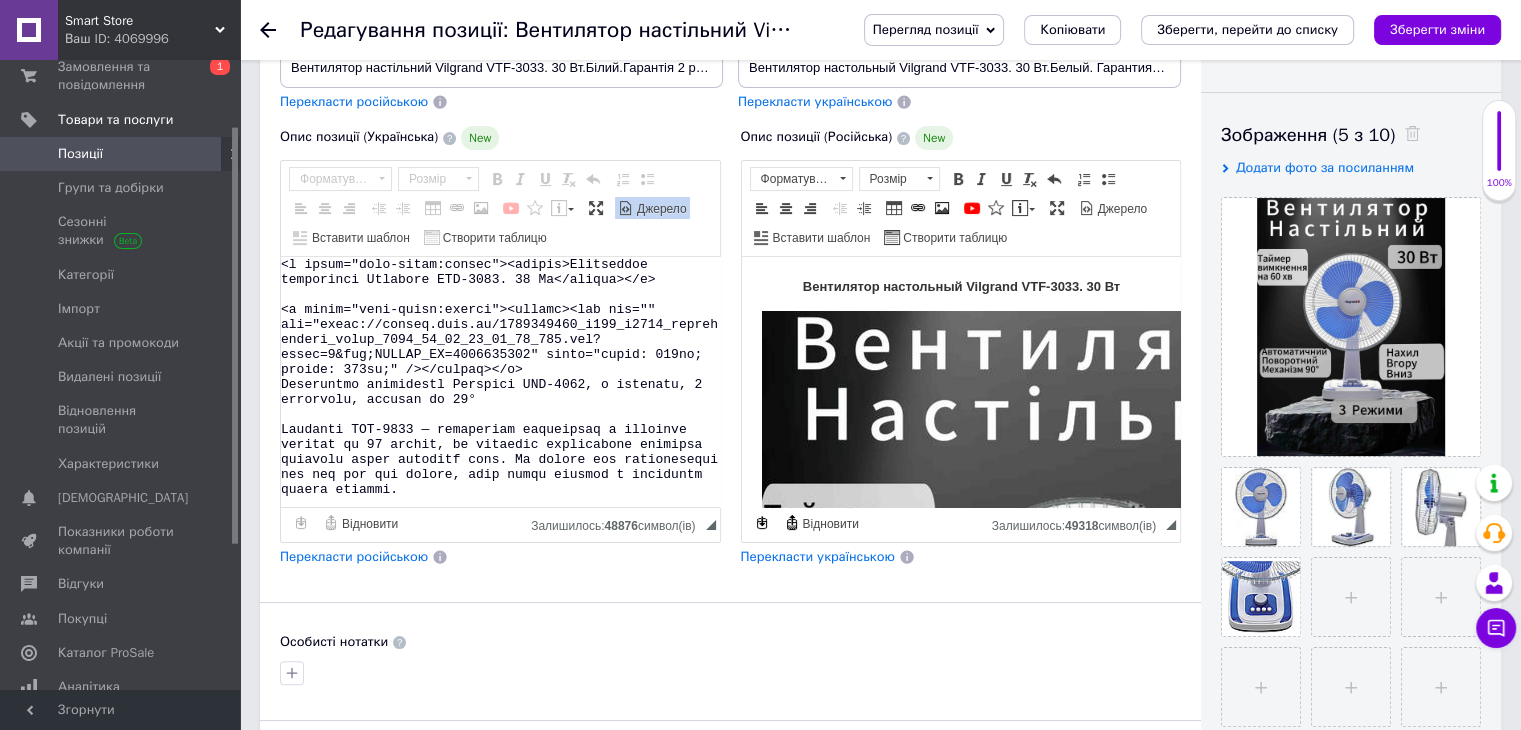 scroll, scrollTop: 346, scrollLeft: 0, axis: vertical 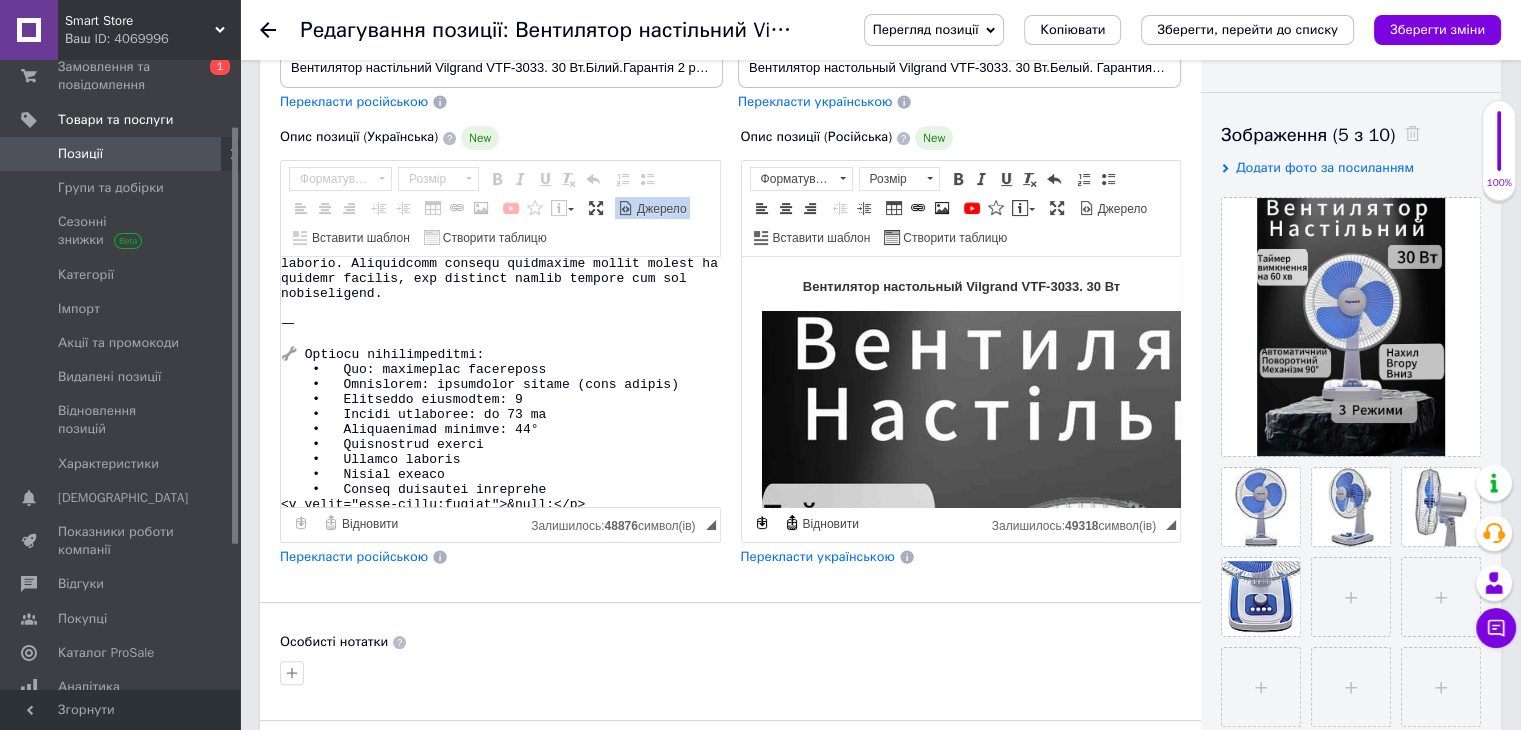 click on "Джерело" at bounding box center (660, 209) 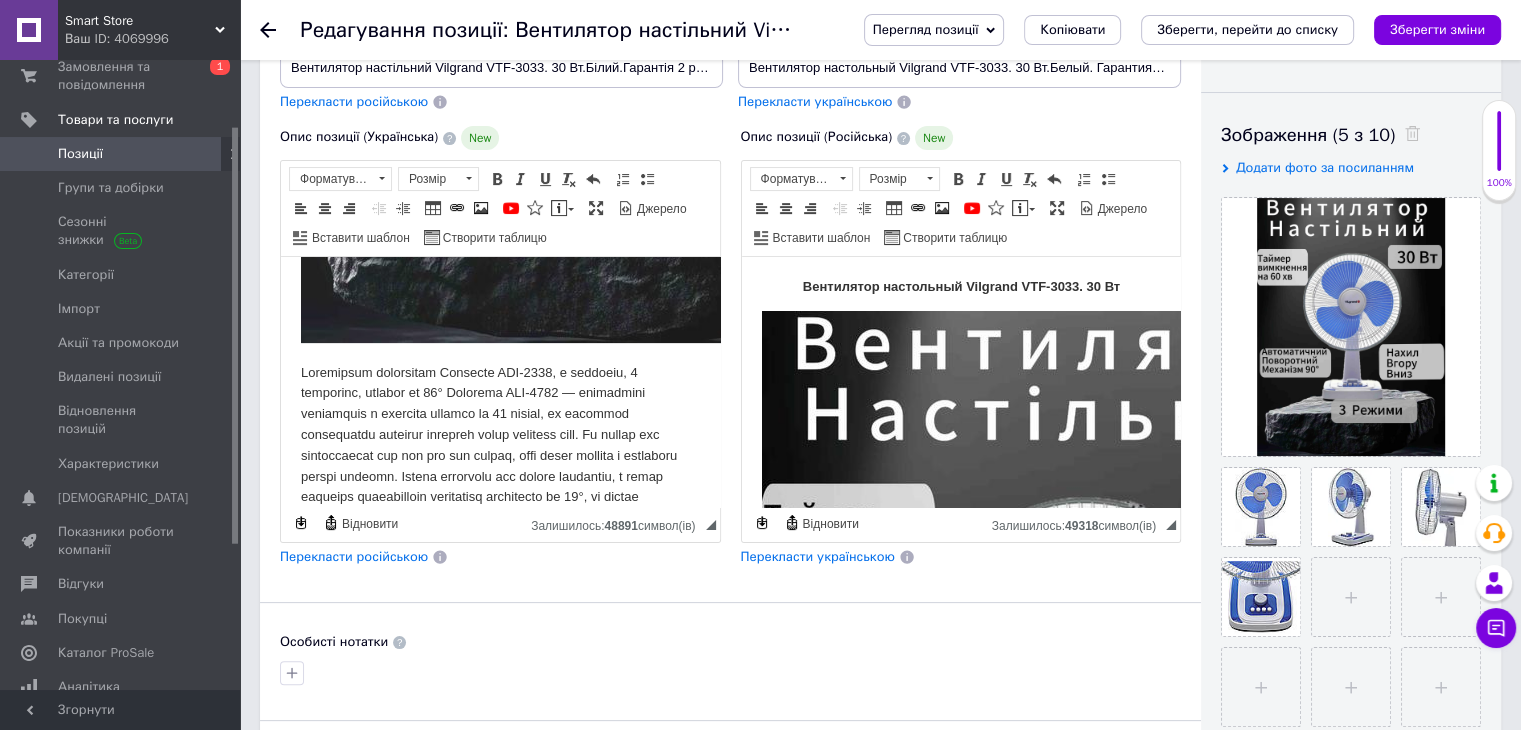 scroll, scrollTop: 875, scrollLeft: 0, axis: vertical 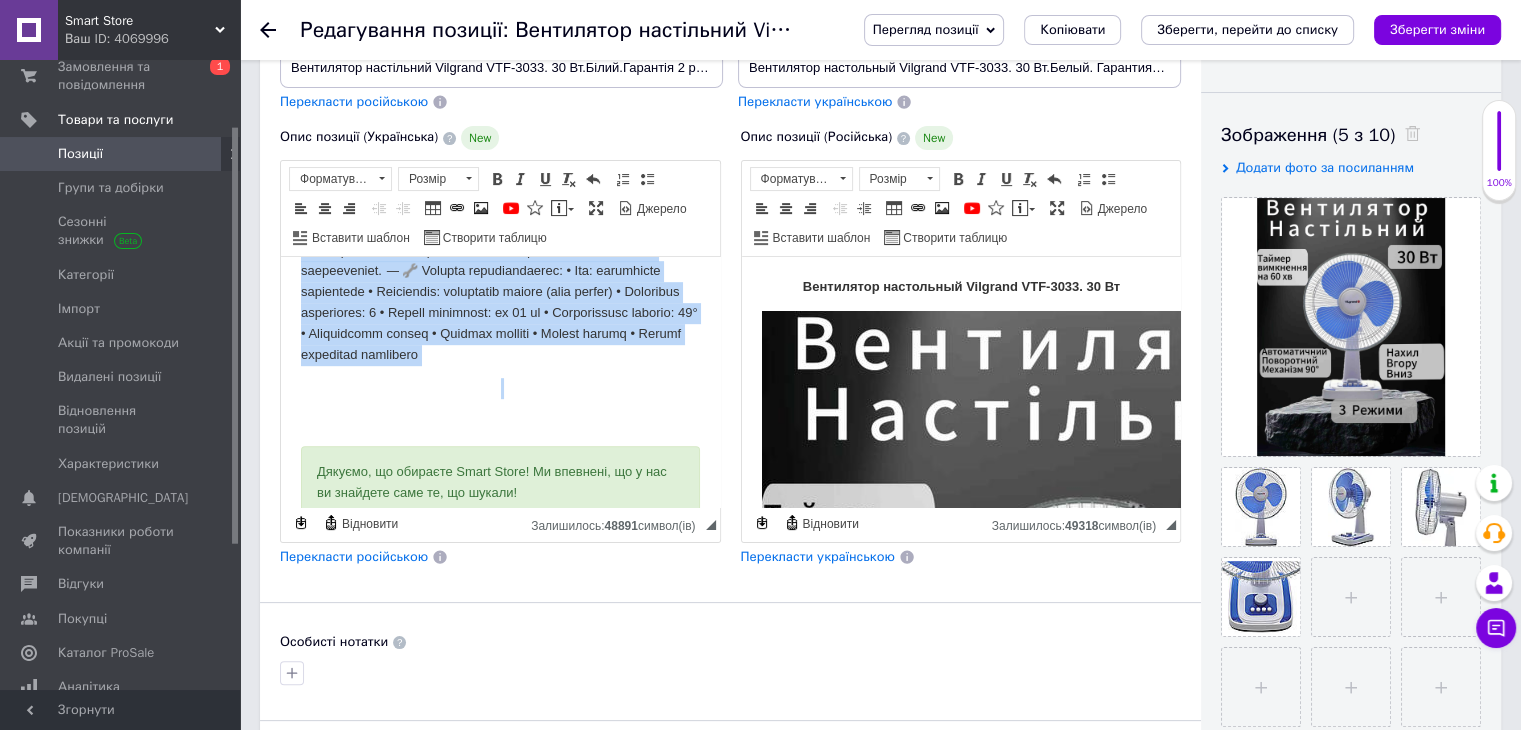 drag, startPoint x: 292, startPoint y: 340, endPoint x: 630, endPoint y: 406, distance: 344.3835 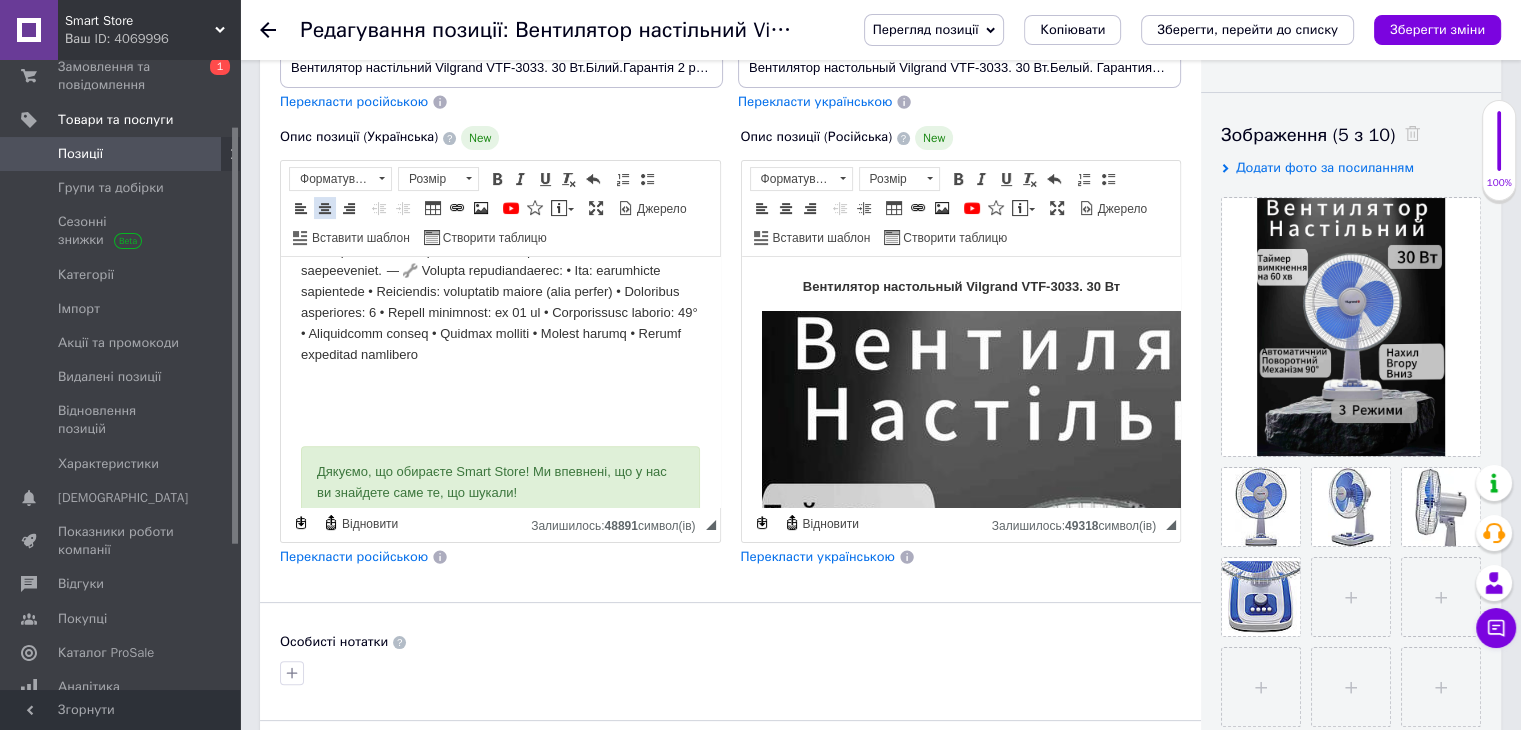 click at bounding box center (325, 208) 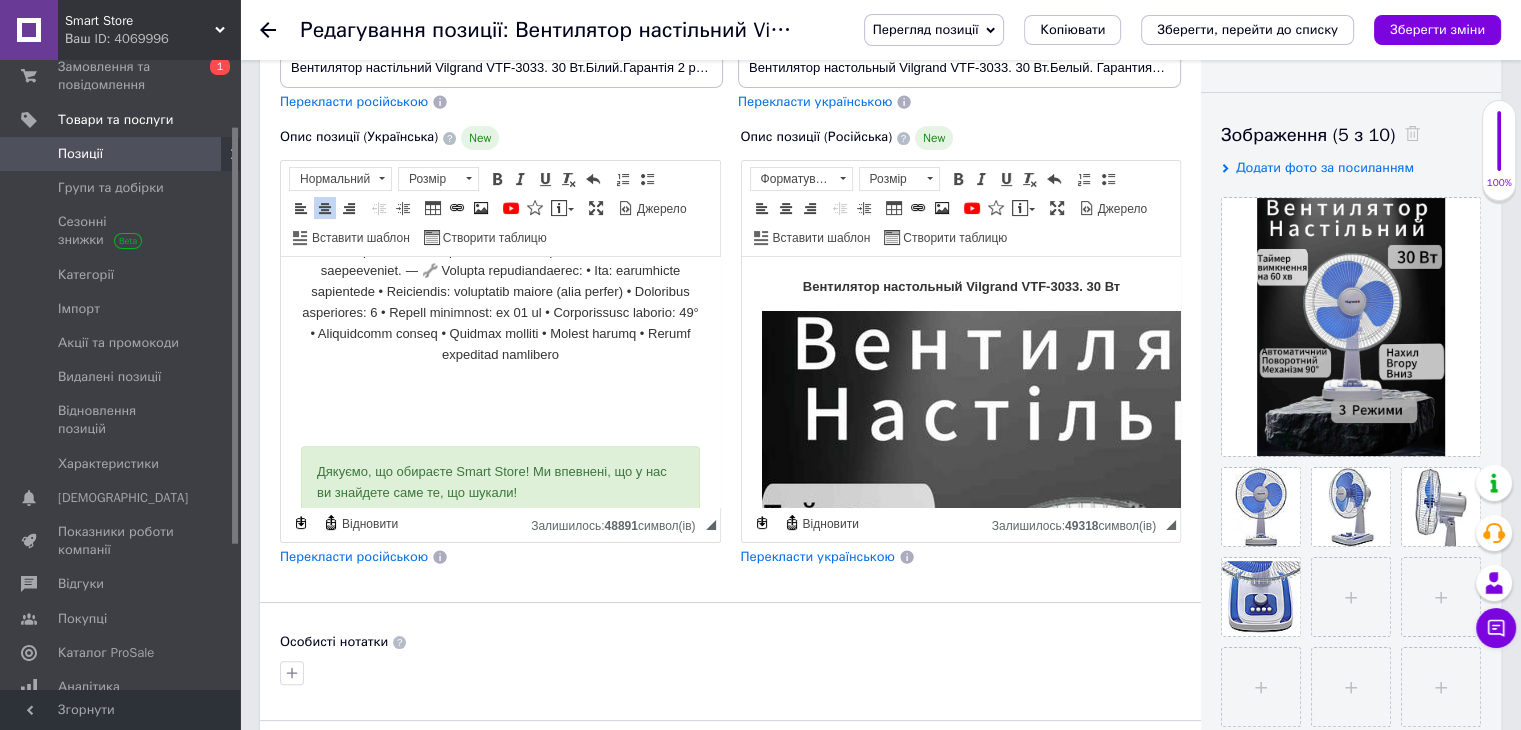 click at bounding box center [500, 388] 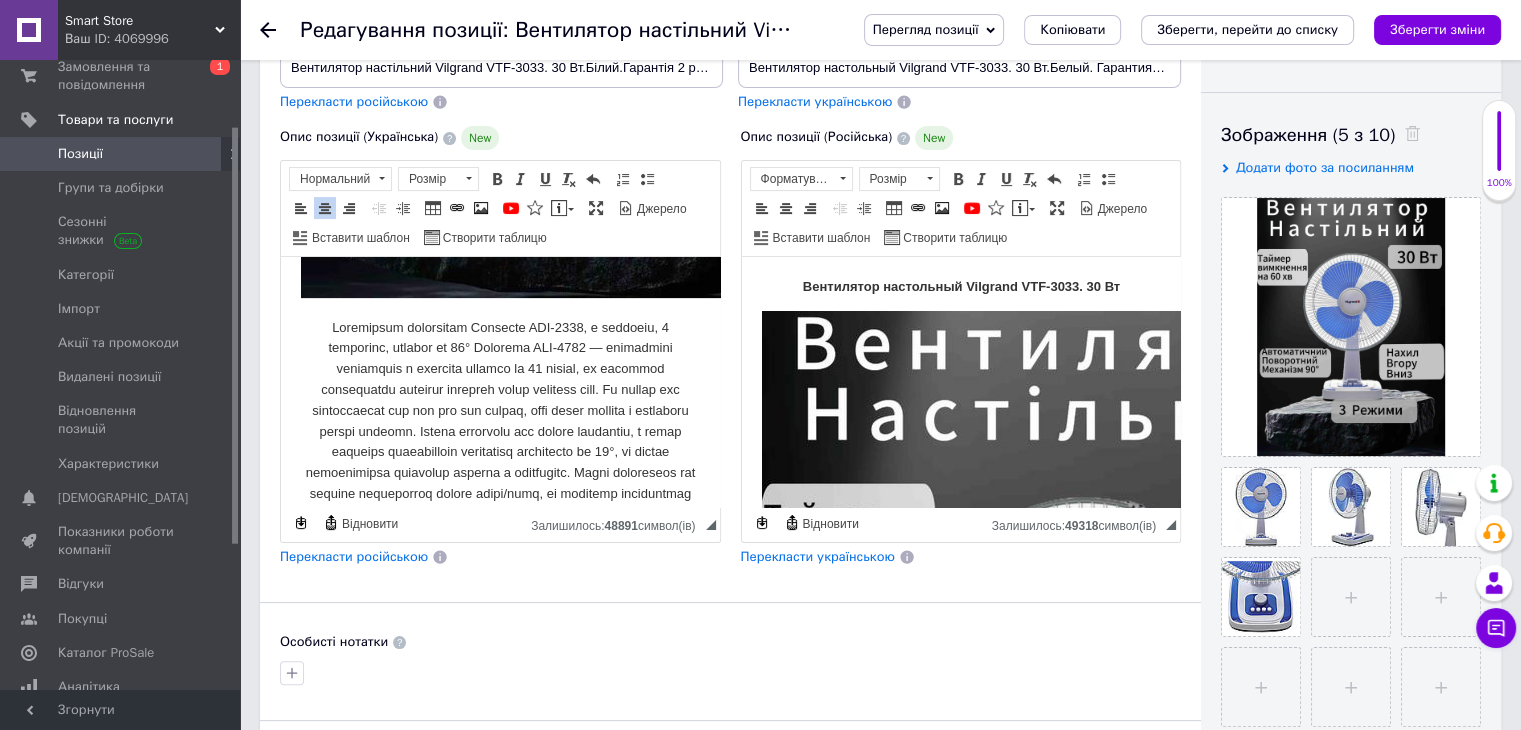 scroll, scrollTop: 875, scrollLeft: 0, axis: vertical 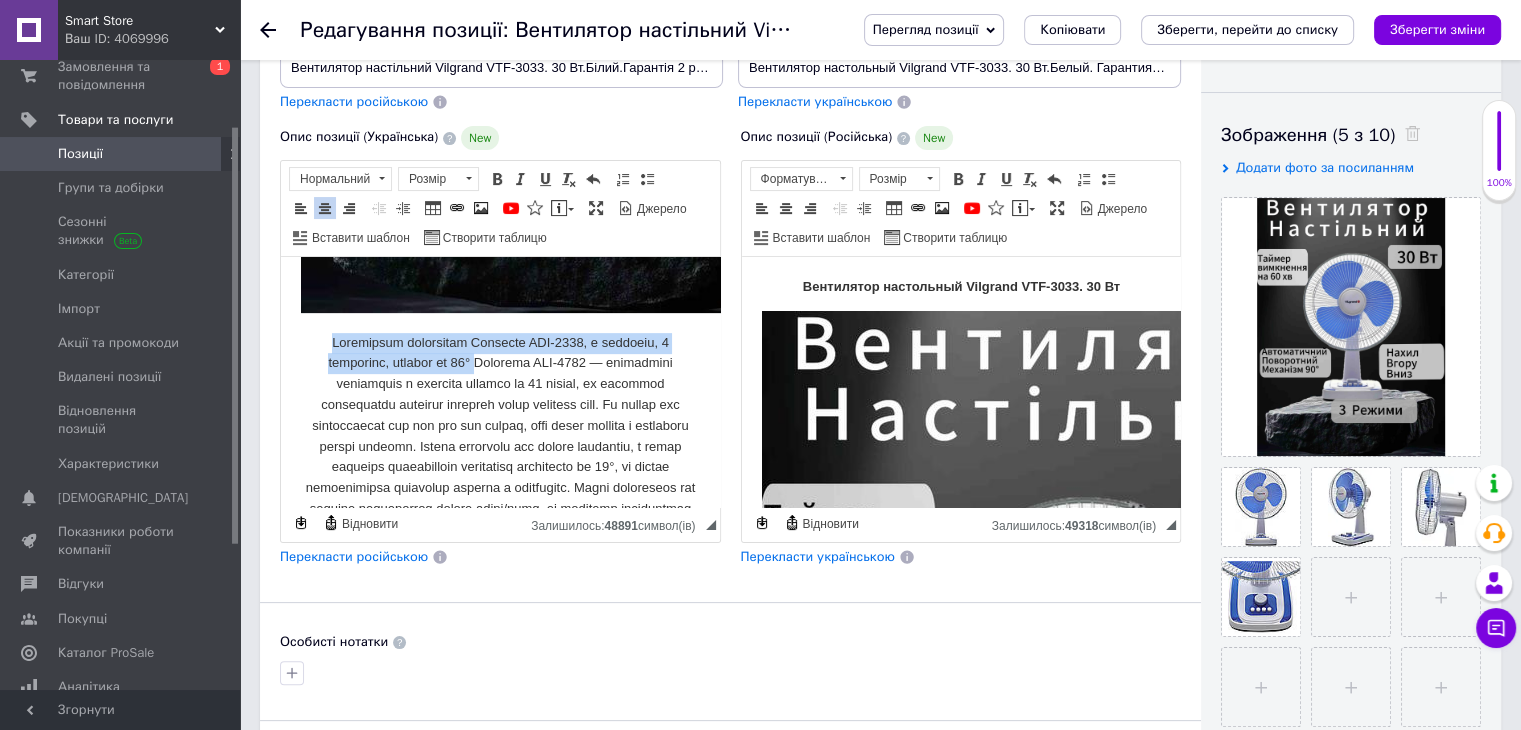 drag, startPoint x: 316, startPoint y: 338, endPoint x: 478, endPoint y: 370, distance: 165.13025 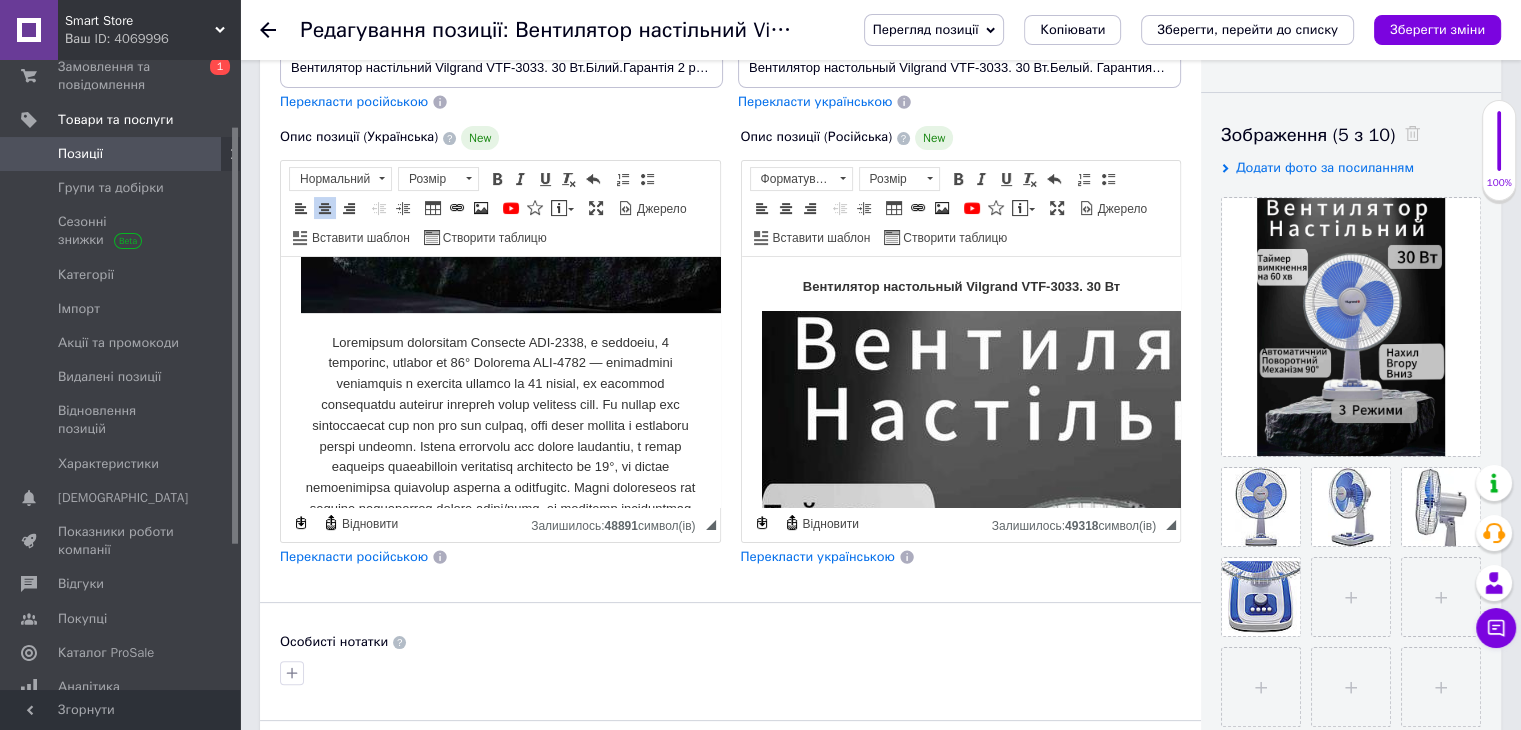 click at bounding box center [500, 499] 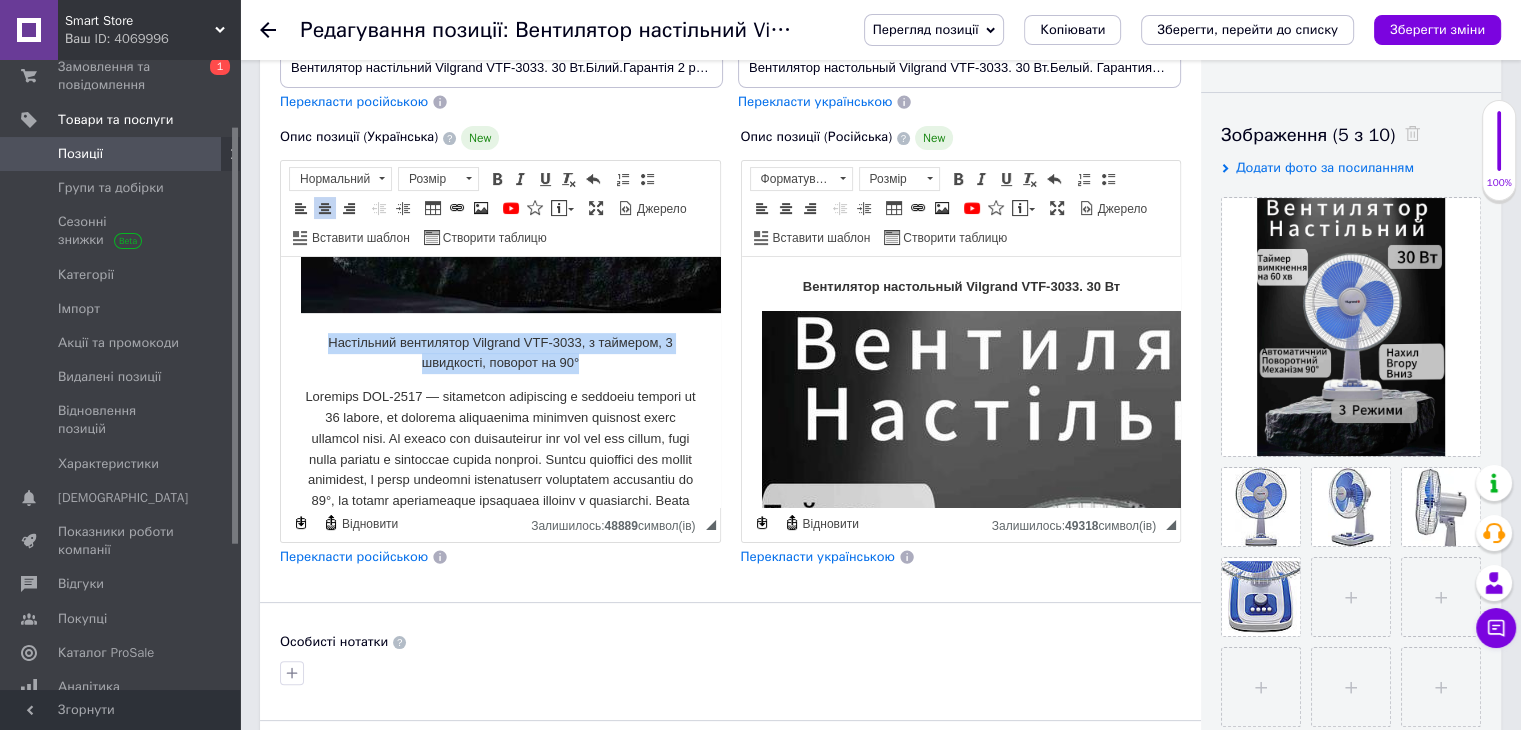 drag, startPoint x: 314, startPoint y: 339, endPoint x: 608, endPoint y: 359, distance: 294.67947 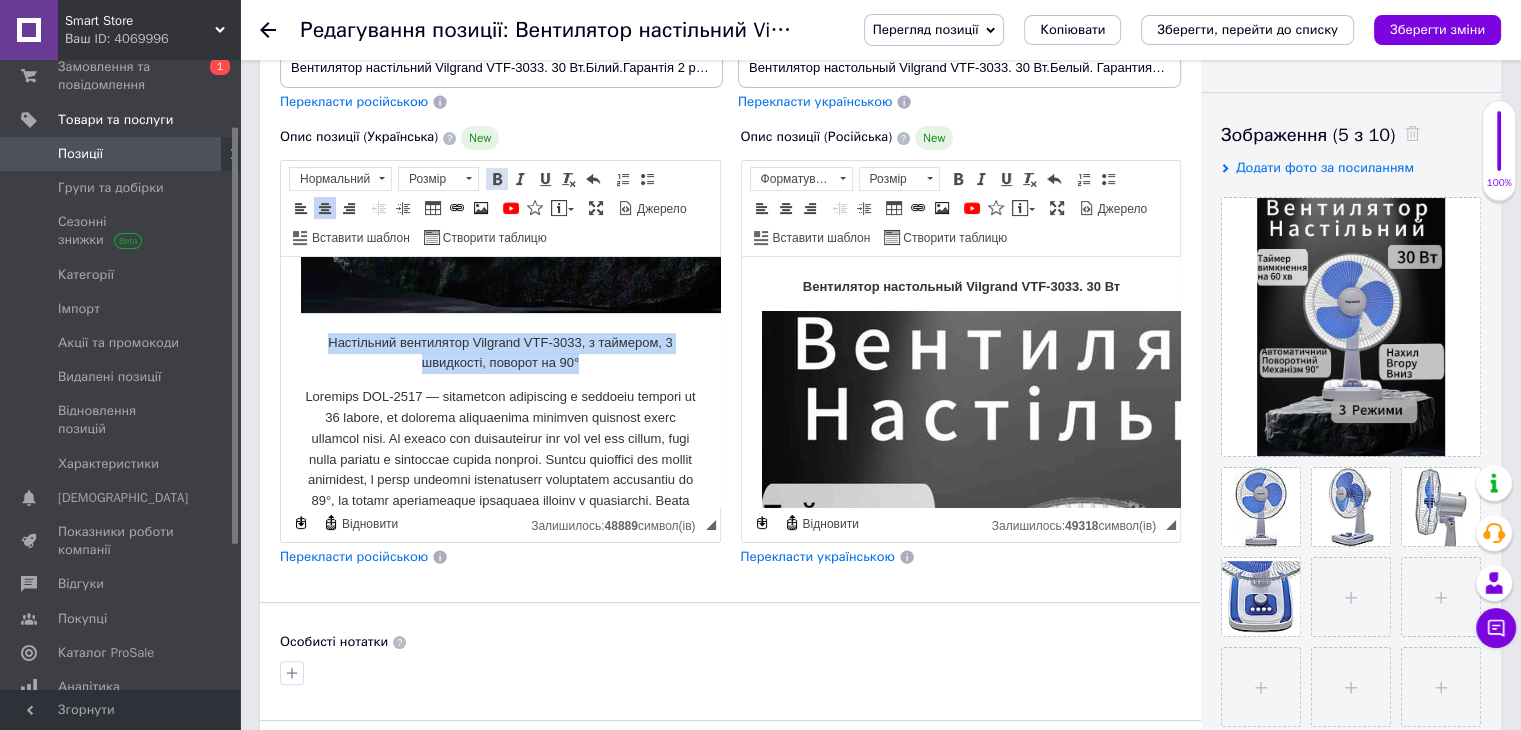click on "Жирний  Сполучення клавіш Ctrl+B" at bounding box center [497, 179] 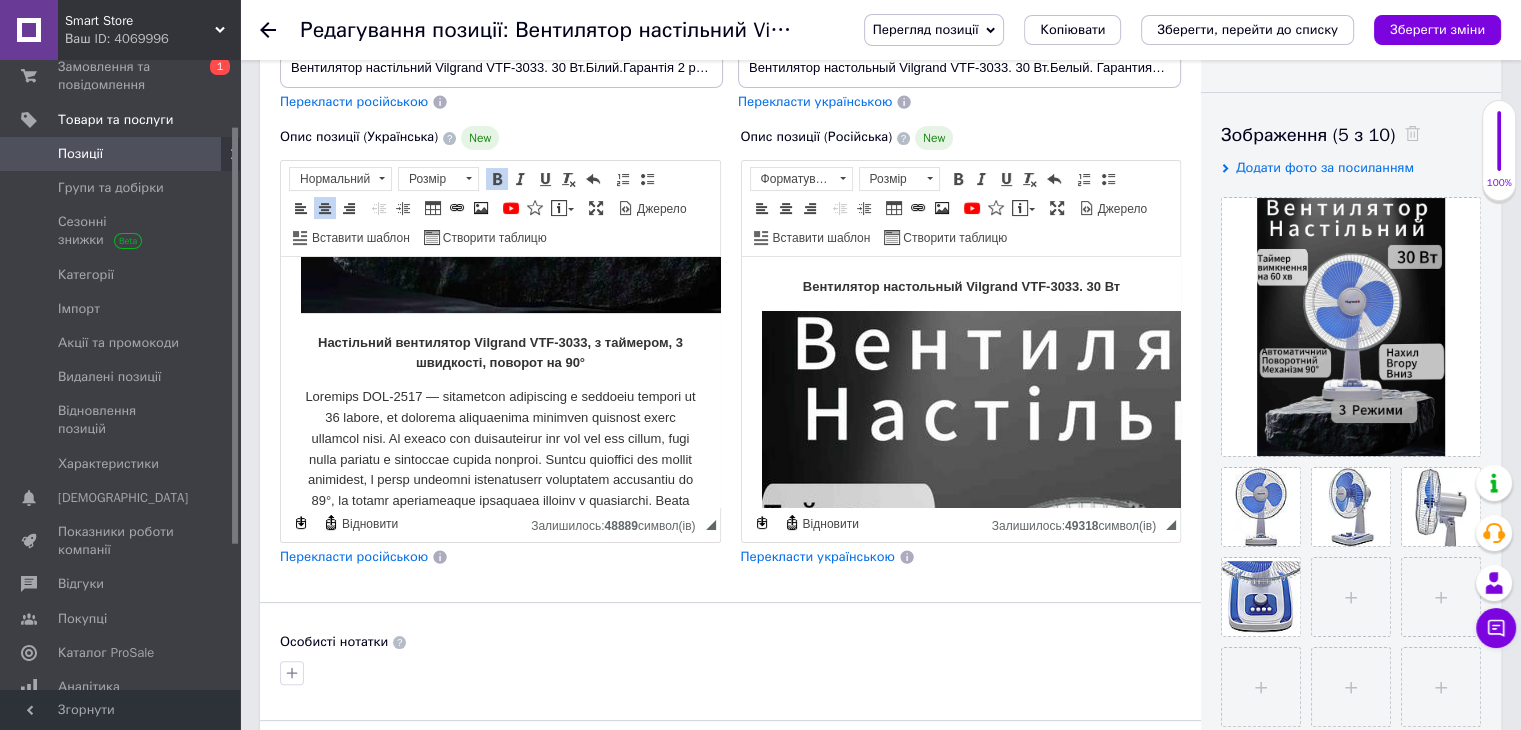 click on "Настільний вентилятор Vilgrand VTF-3033, з таймером, 3 швидкості, поворот на 90°" at bounding box center (500, 354) 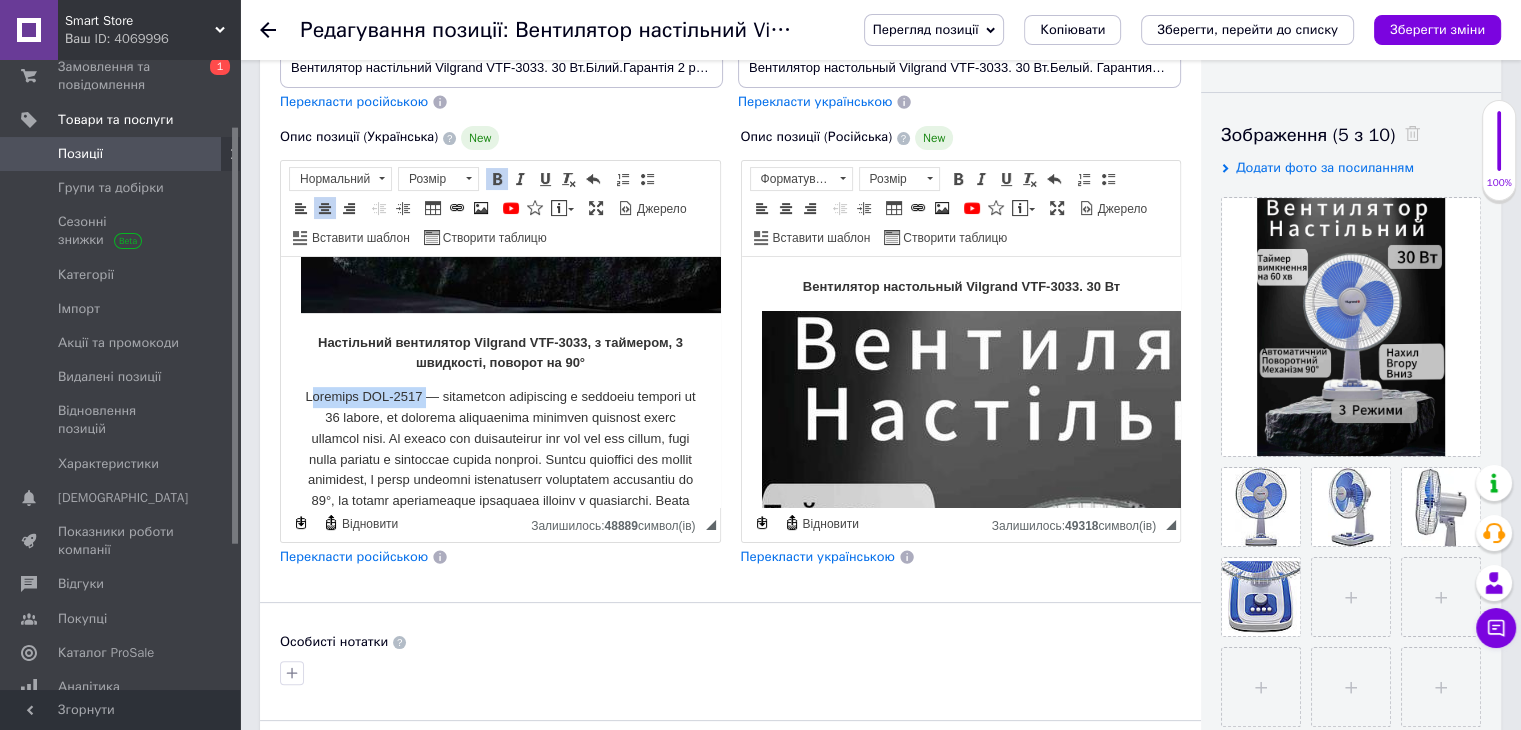 drag, startPoint x: 319, startPoint y: 398, endPoint x: 431, endPoint y: 398, distance: 112 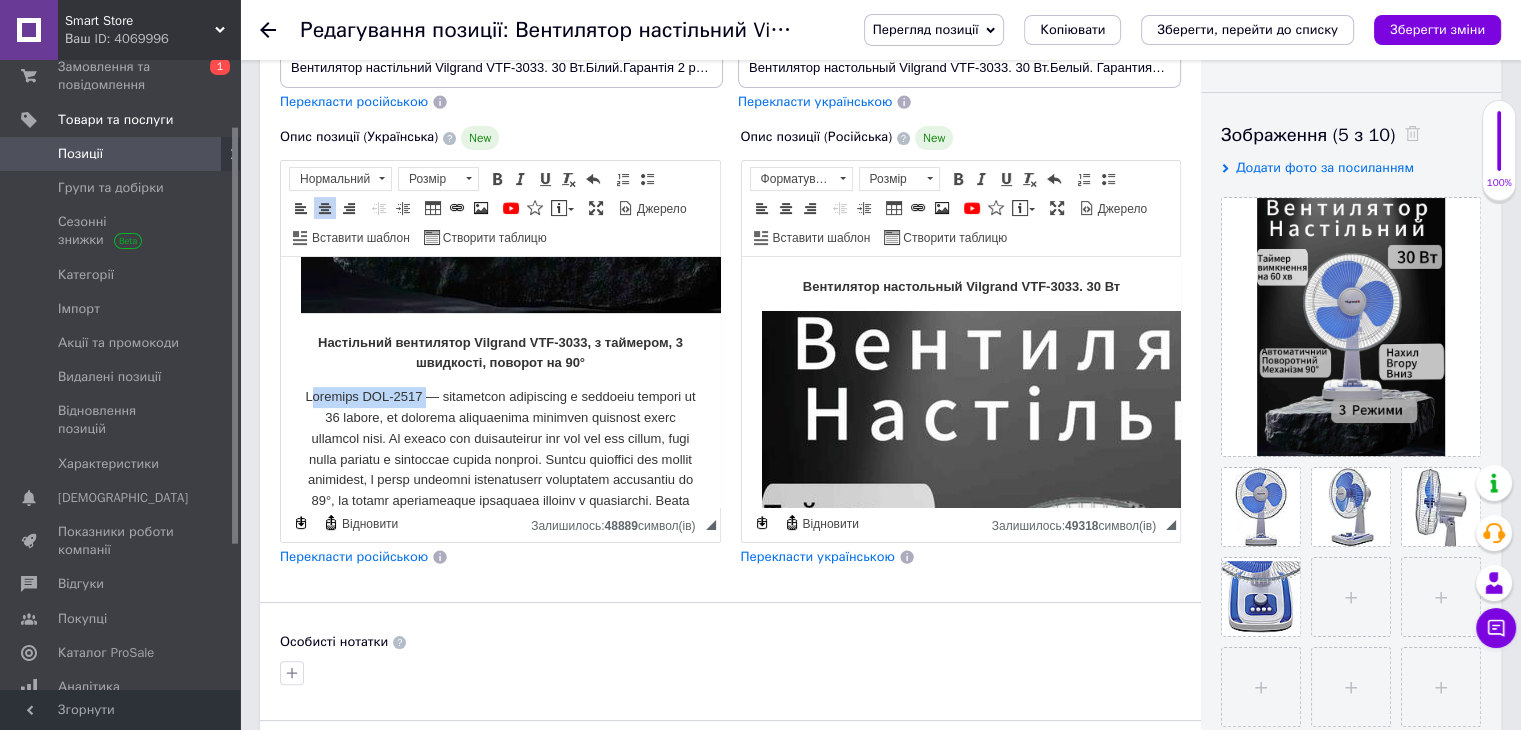 click on "Жирний  Сполучення клавіш Ctrl+B   Курсив  Сполучення клавіш Ctrl+I   Підкреслений  Сполучення клавіш Ctrl+U   Видалити форматування   Повернути  Сполучення клавіш Ctrl+Z" at bounding box center (545, 179) 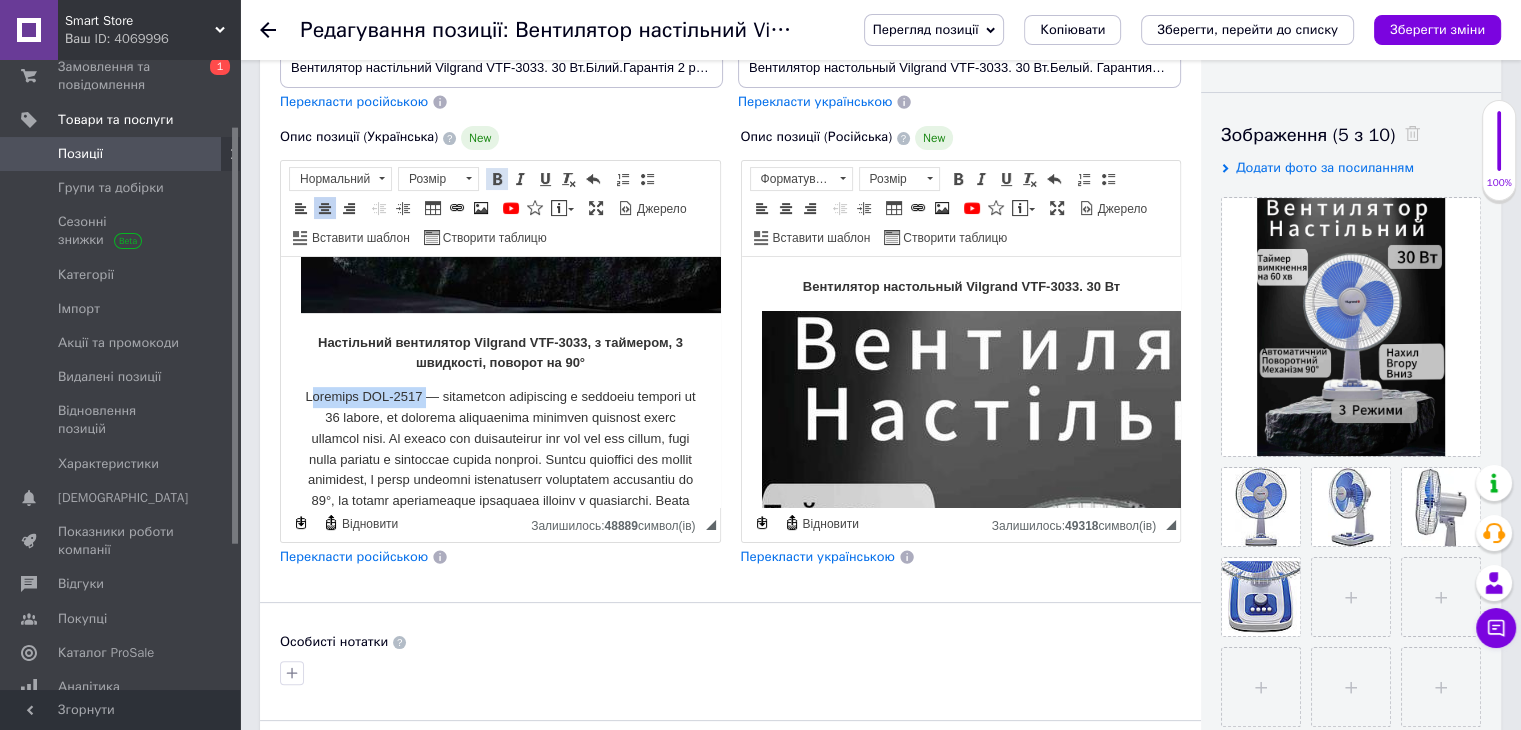 click at bounding box center [497, 179] 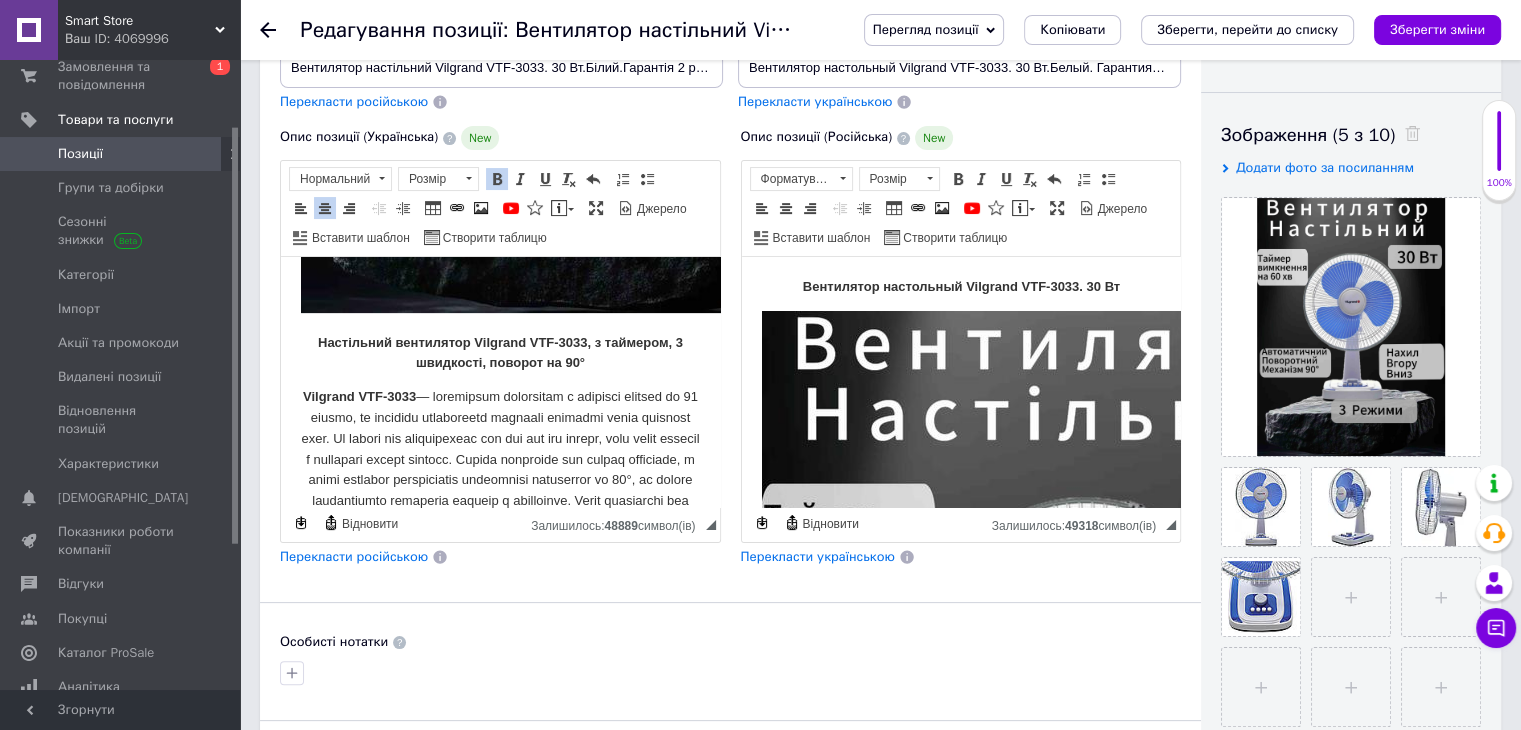 click on "Vilgrand VTF-3033" at bounding box center (500, 532) 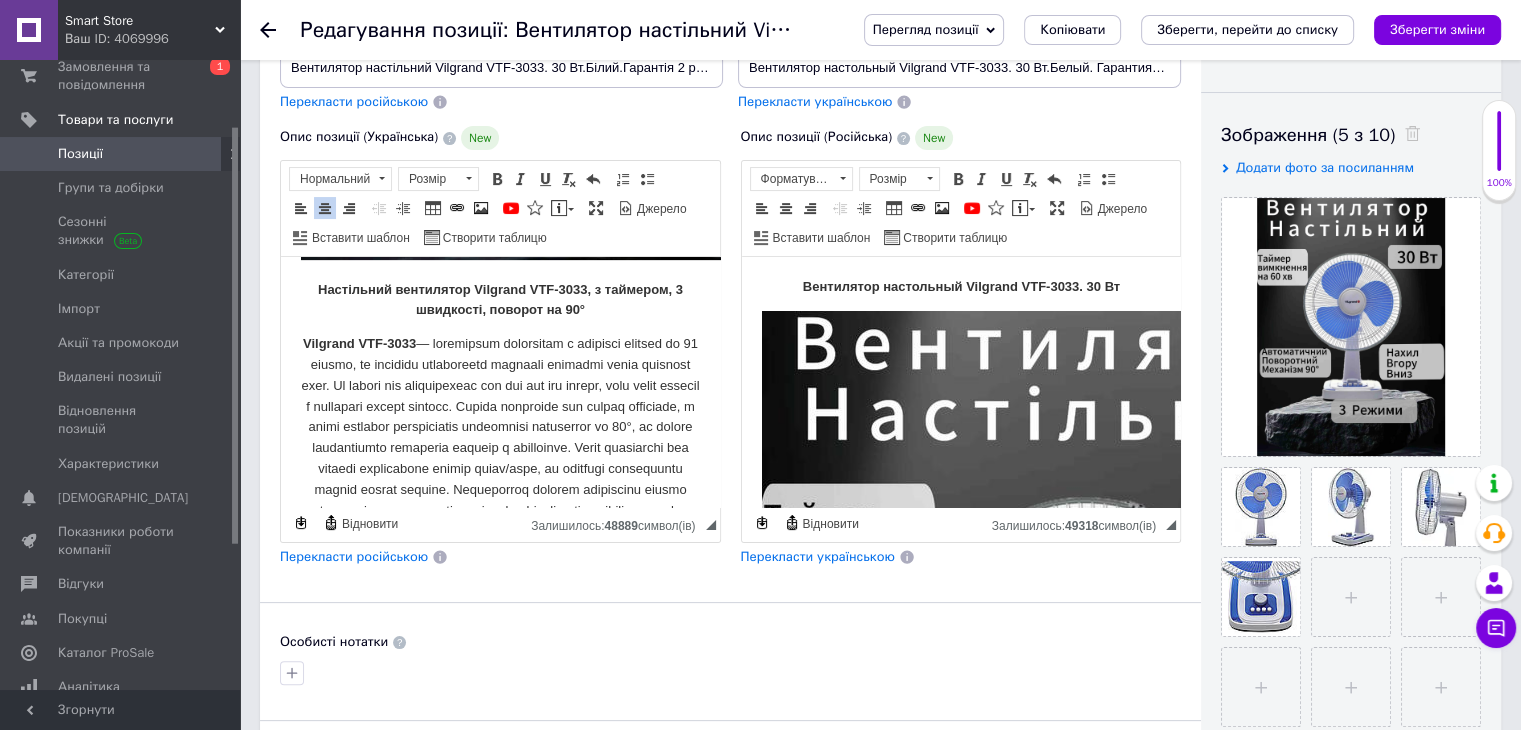 scroll, scrollTop: 975, scrollLeft: 0, axis: vertical 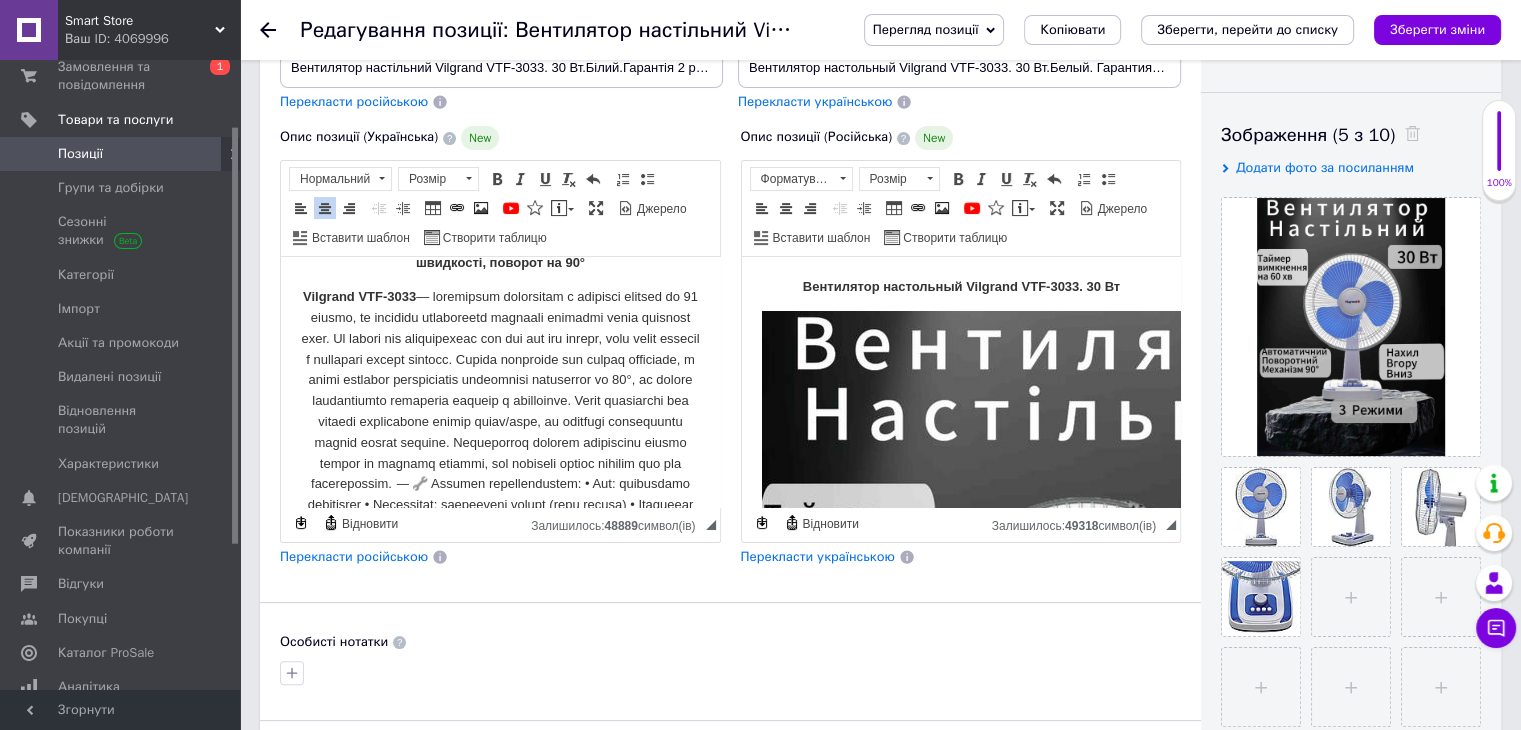 click on "Vilgrand VTF-3033" at bounding box center [500, 432] 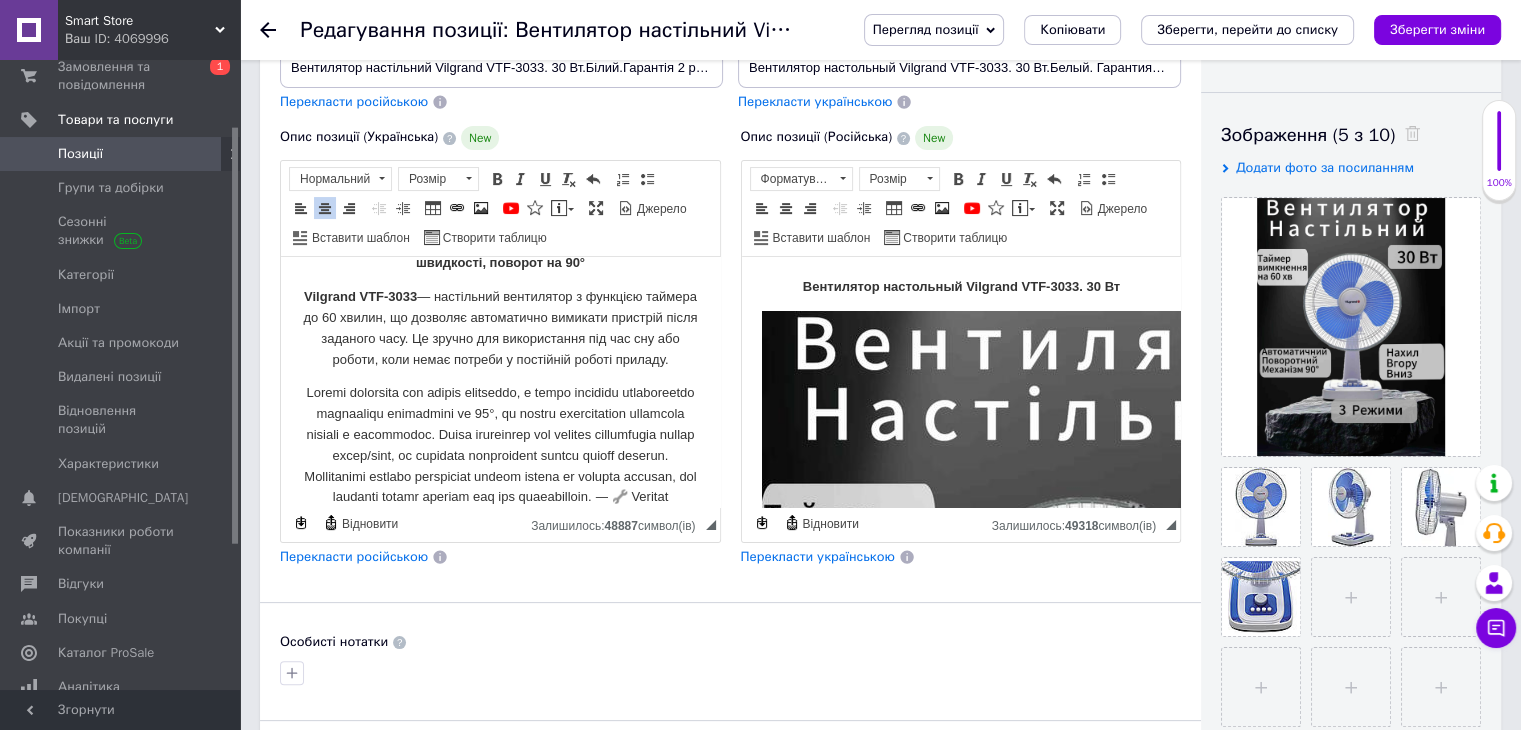scroll, scrollTop: 1075, scrollLeft: 0, axis: vertical 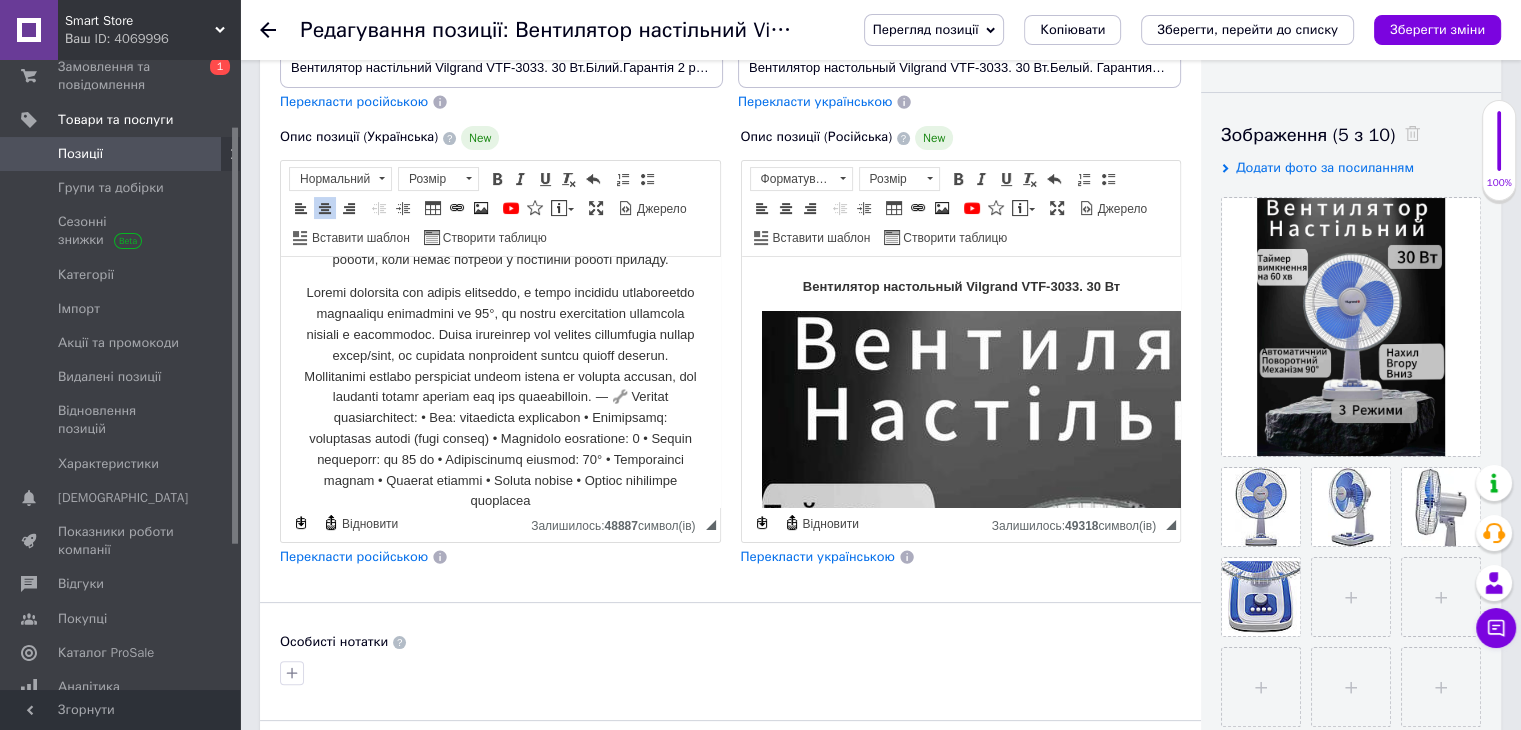 click at bounding box center [500, 397] 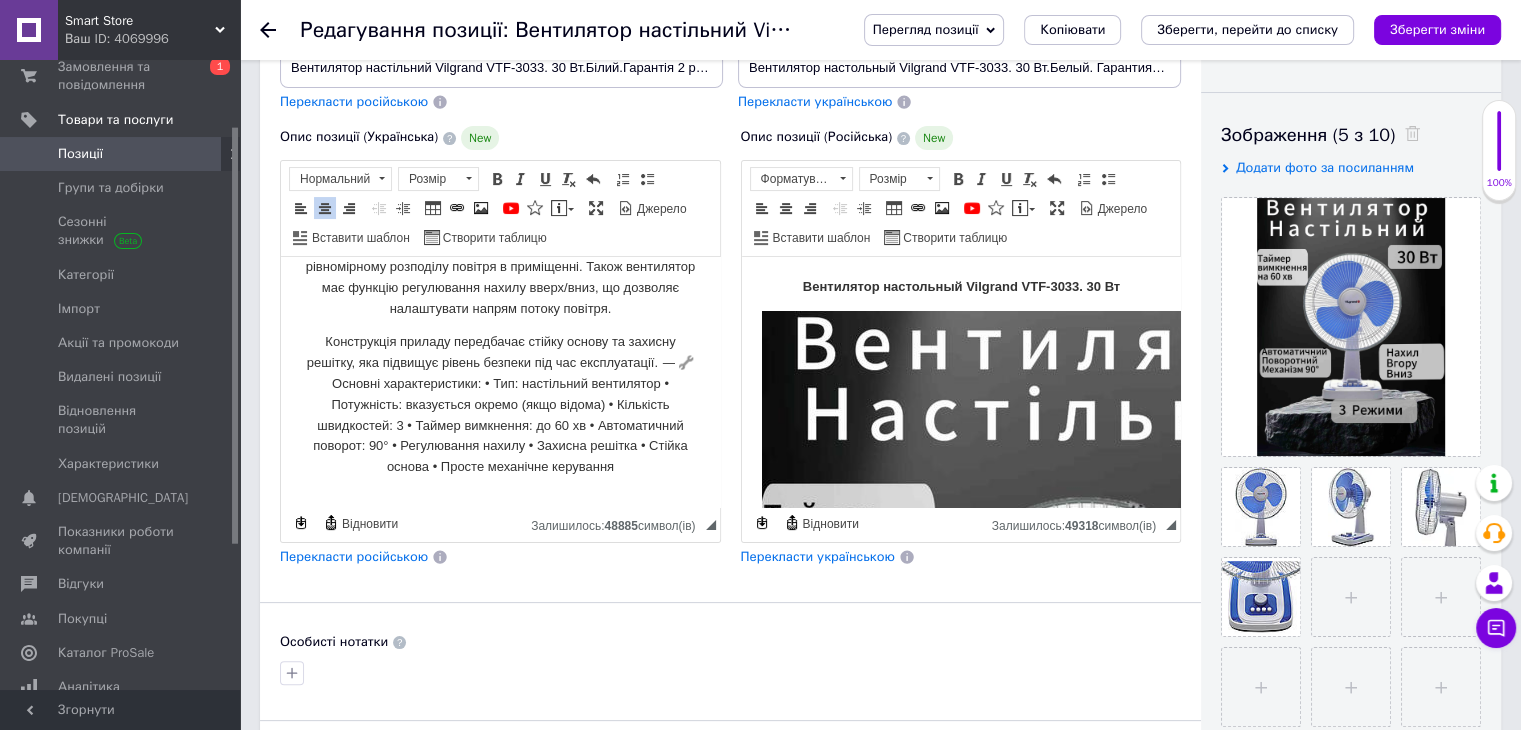 scroll, scrollTop: 1175, scrollLeft: 0, axis: vertical 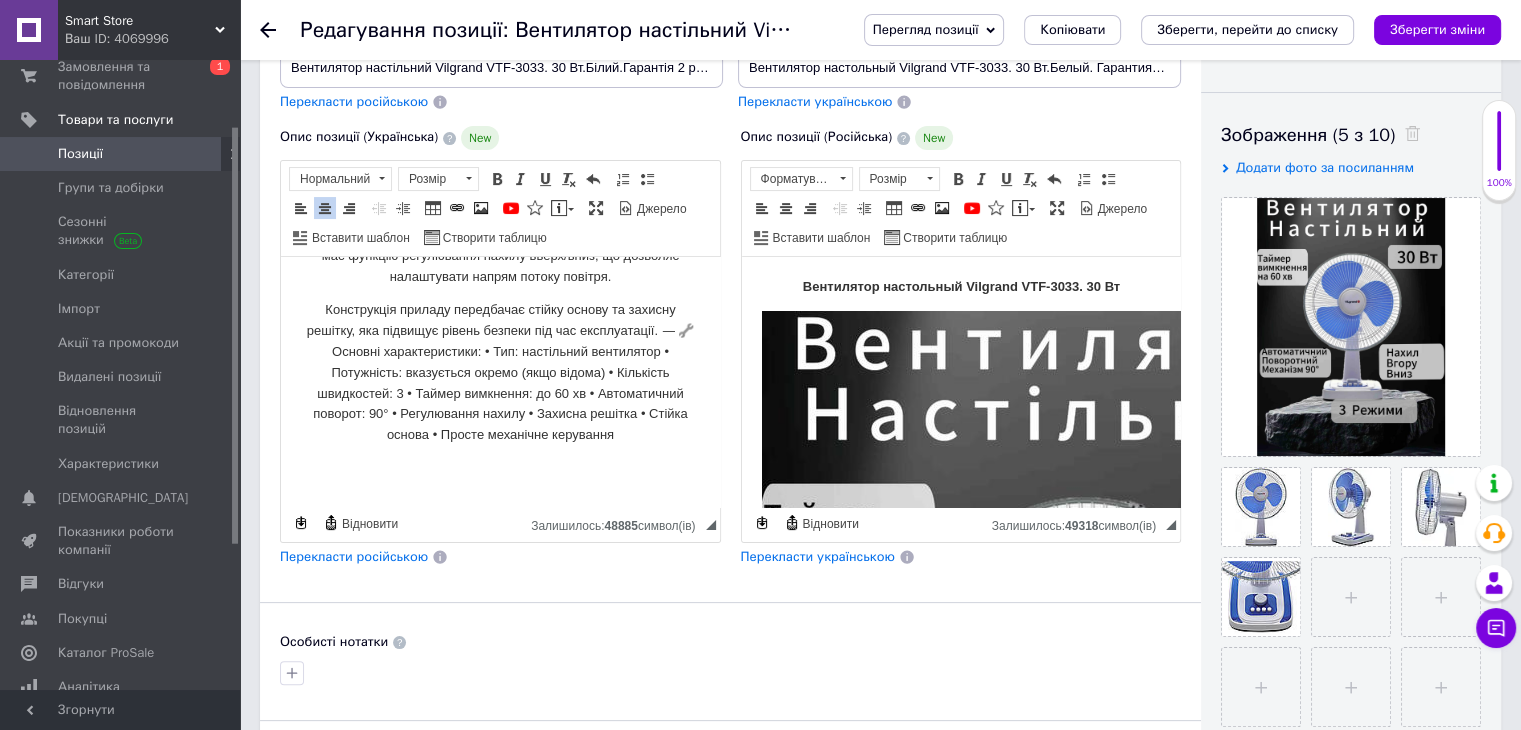 click on "Конструкція приладу передбачає стійку основу та захисну решітку, яка підвищує рівень безпеки під час експлуатації. ⸻ 🔧 Основні характеристики: • Тип: настільний вентилятор • Потужність: вказується окремо (якщо відома) • Кількість швидкостей: 3 • Таймер вимкнення: до 60 хв • Автоматичний поворот: 90° • Регулювання нахилу • Захисна решітка • Стійка основа • Просте механічне керування" at bounding box center [500, 373] 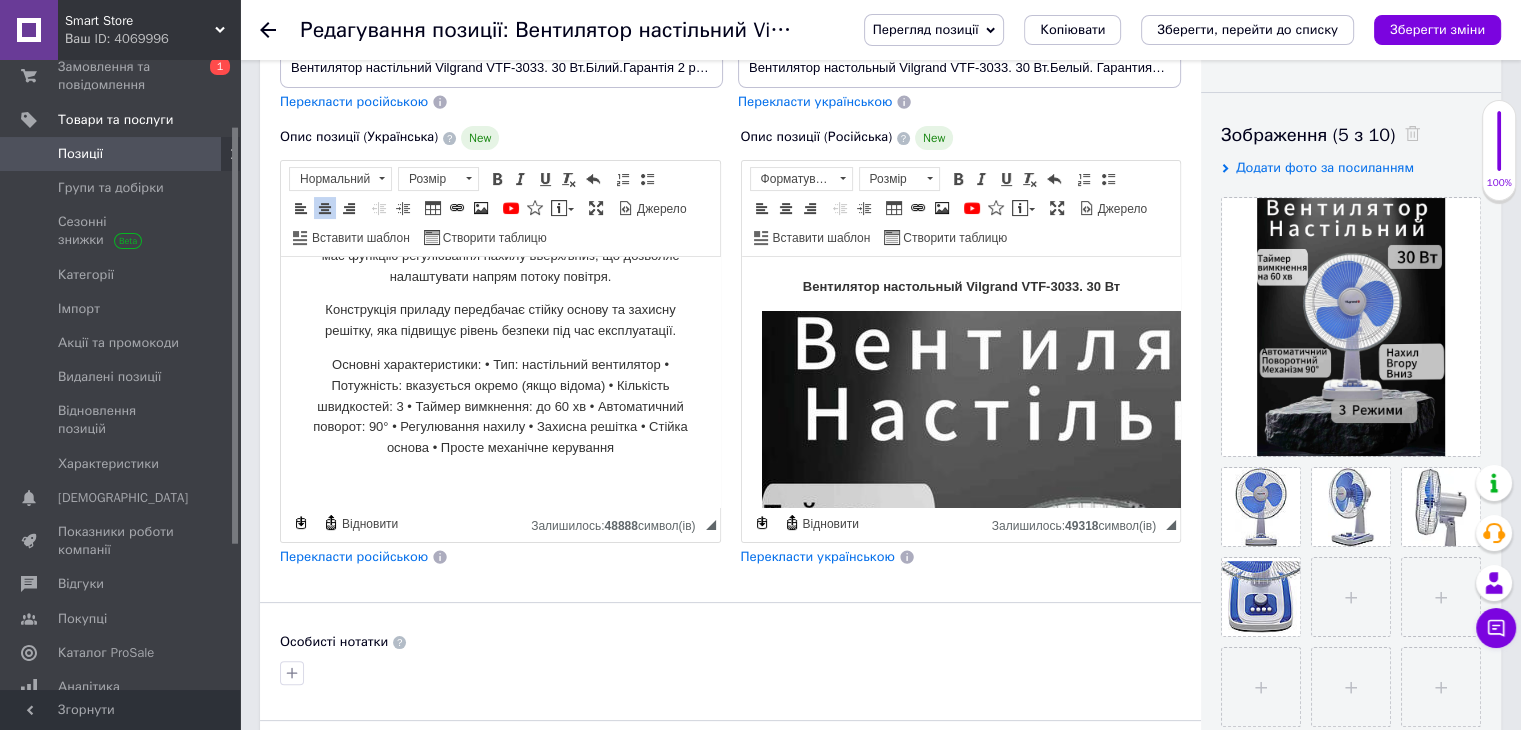 click on "Основні характеристики: • Тип: настільний вентилятор • Потужність: вказується окремо (якщо відома) • Кількість швидкостей: 3 • Таймер вимкнення: до 60 хв • Автоматичний поворот: 90° • Регулювання нахилу • Захисна решітка • Стійка основа • Просте механічне керування" at bounding box center [500, 407] 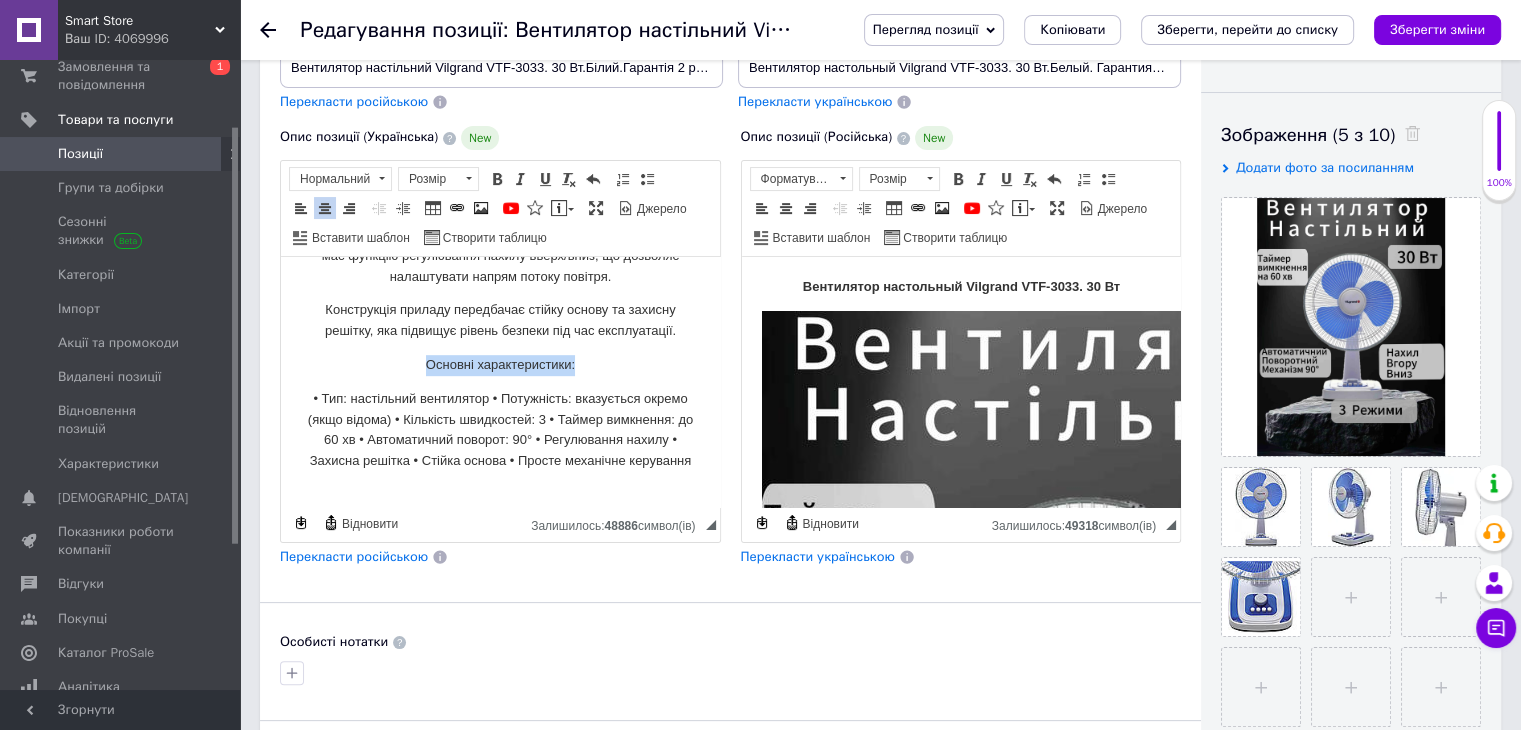 drag, startPoint x: 393, startPoint y: 379, endPoint x: 580, endPoint y: 384, distance: 187.06683 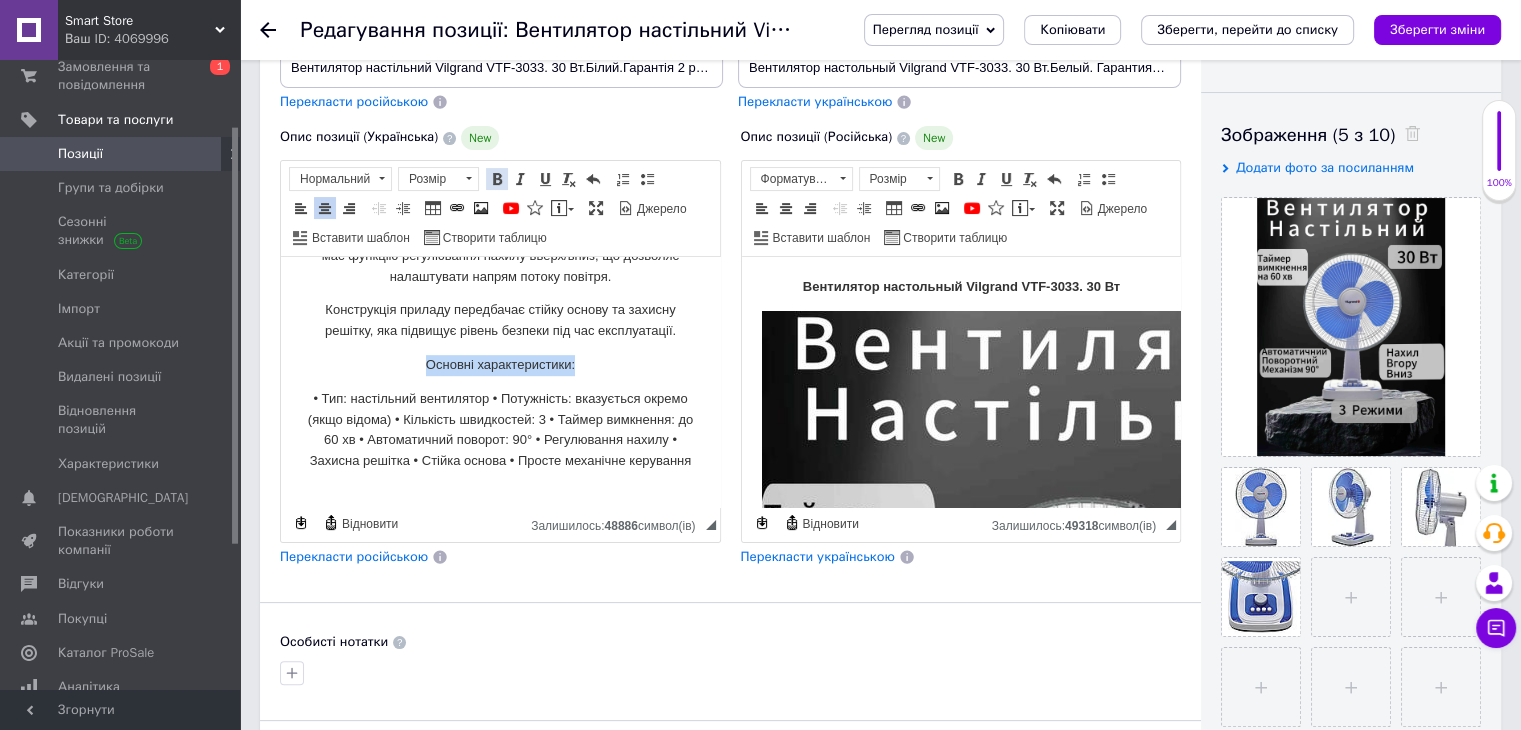 click at bounding box center [497, 179] 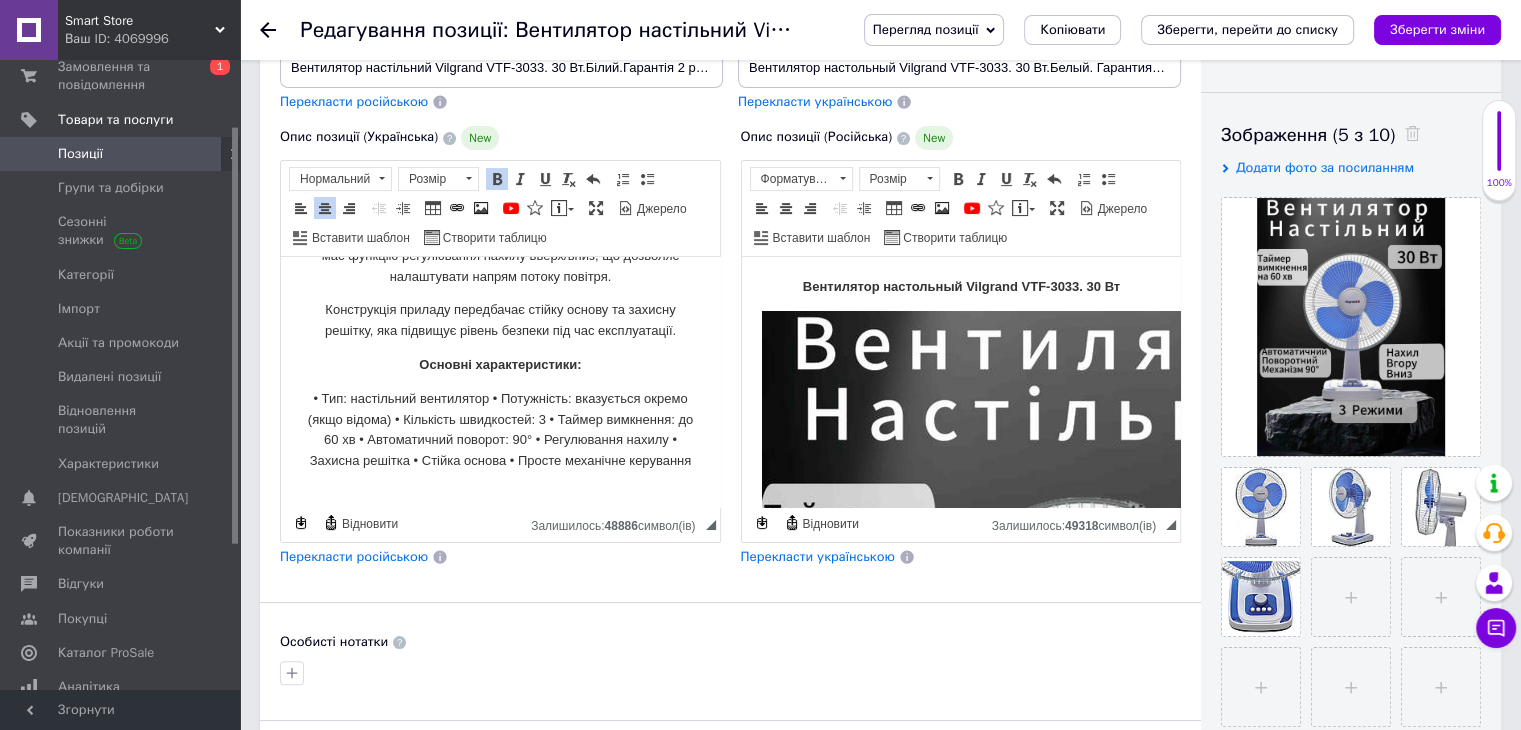 click on "Основні характеристики:" at bounding box center (500, 365) 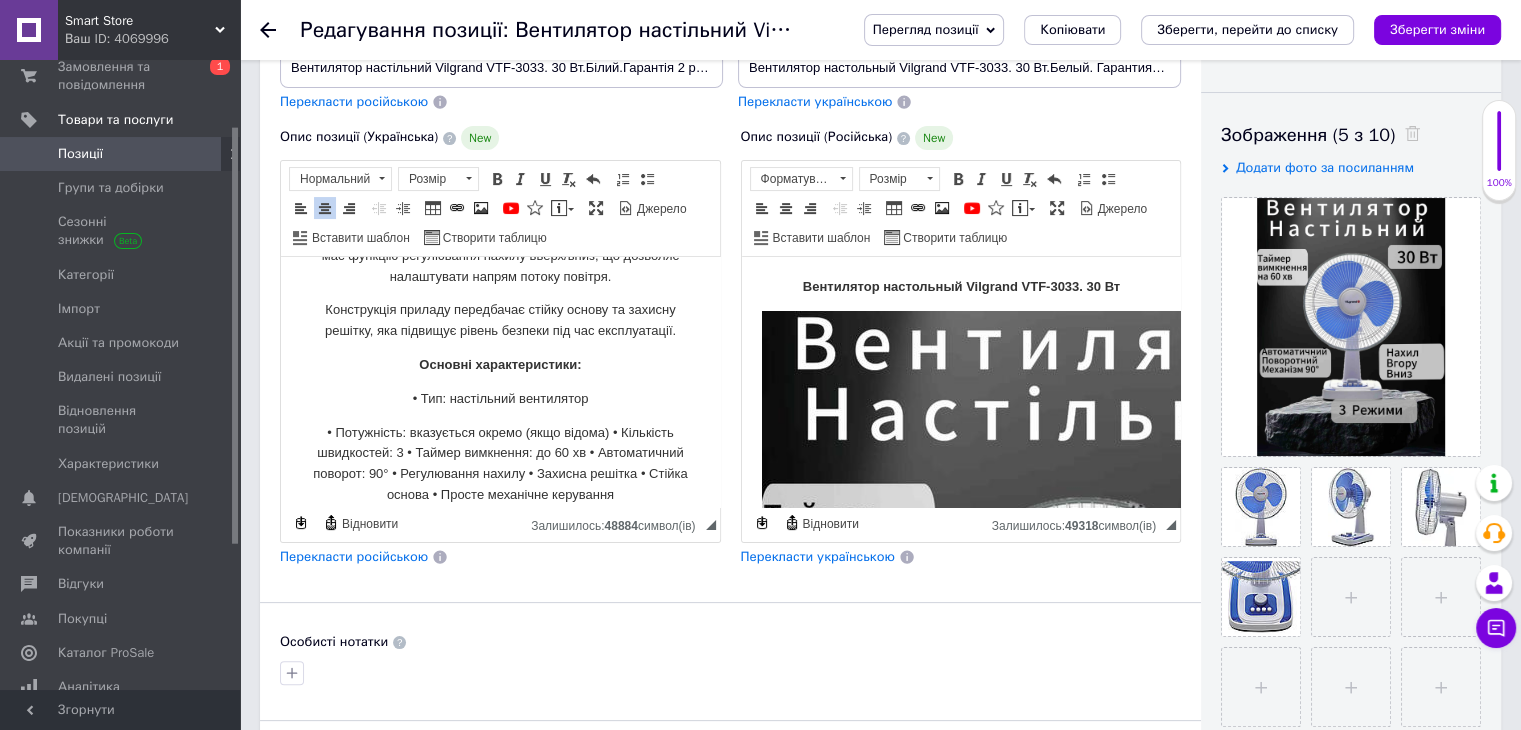 click on "• Потужність: вказується окремо (якщо відома) • Кількість швидкостей: 3 • Таймер вимкнення: до 60 хв • Автоматичний поворот: 90° • Регулювання нахилу • Захисна решітка • Стійка основа • Просте механічне керування" at bounding box center (500, 464) 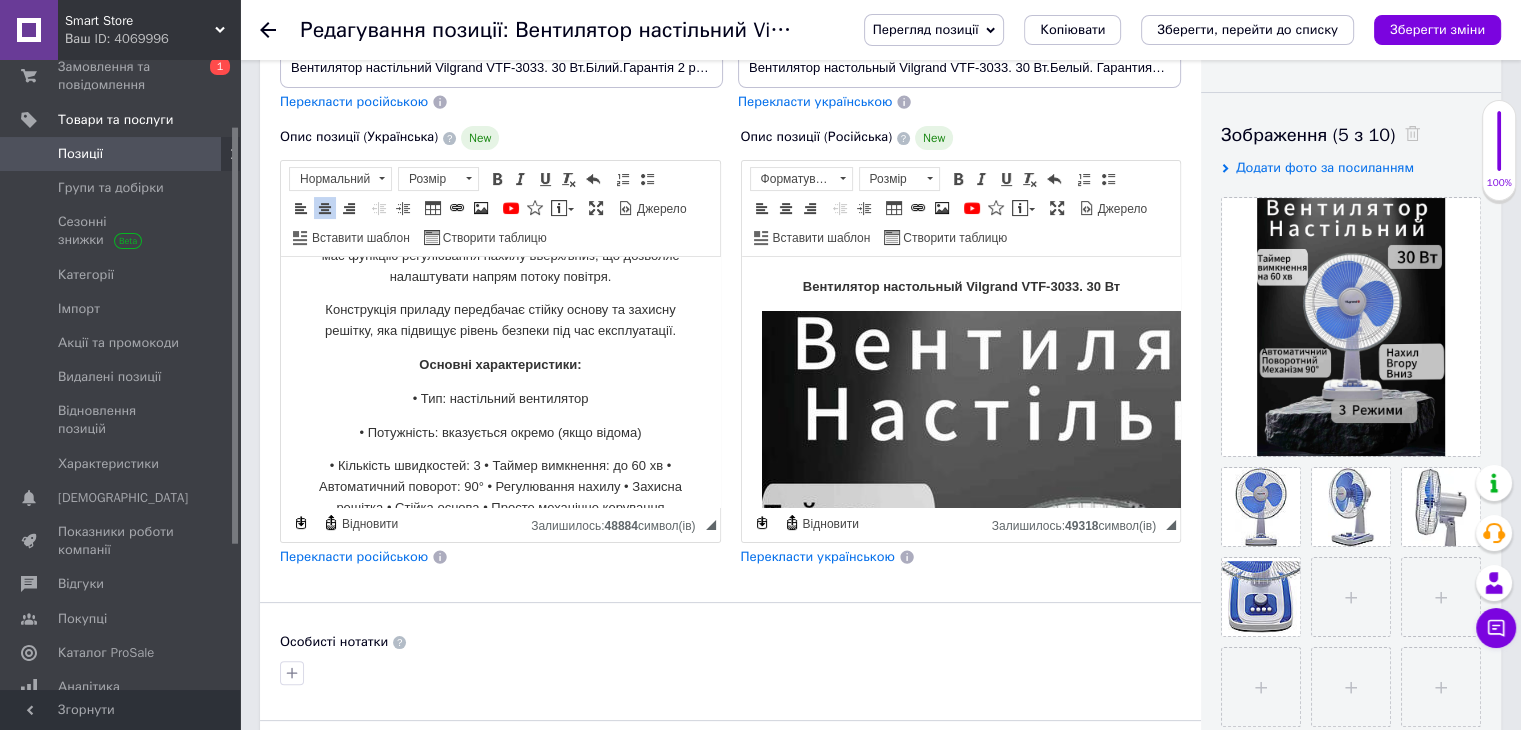scroll, scrollTop: 1176, scrollLeft: 0, axis: vertical 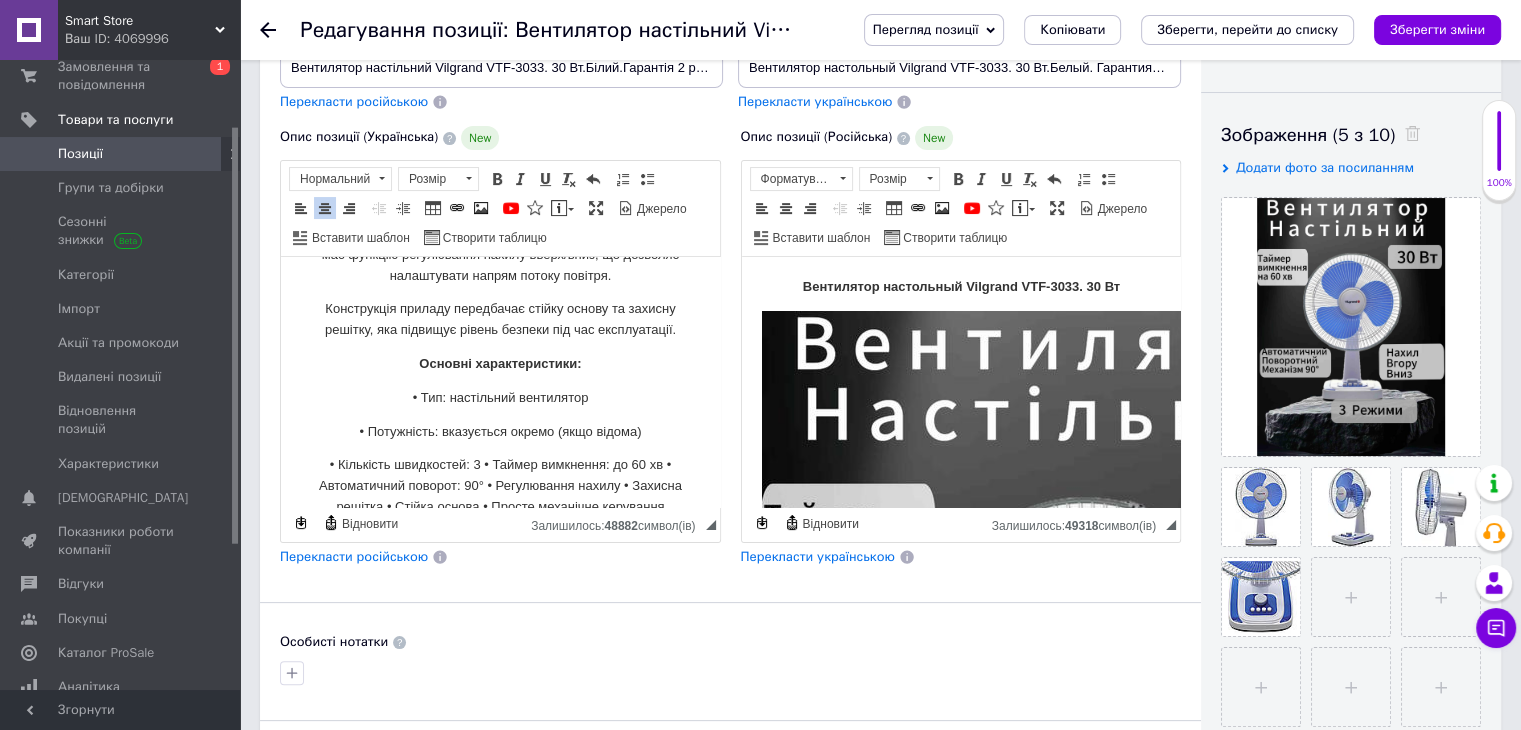 click on "• Потужність: вказується окремо (якщо відома)" at bounding box center (500, 432) 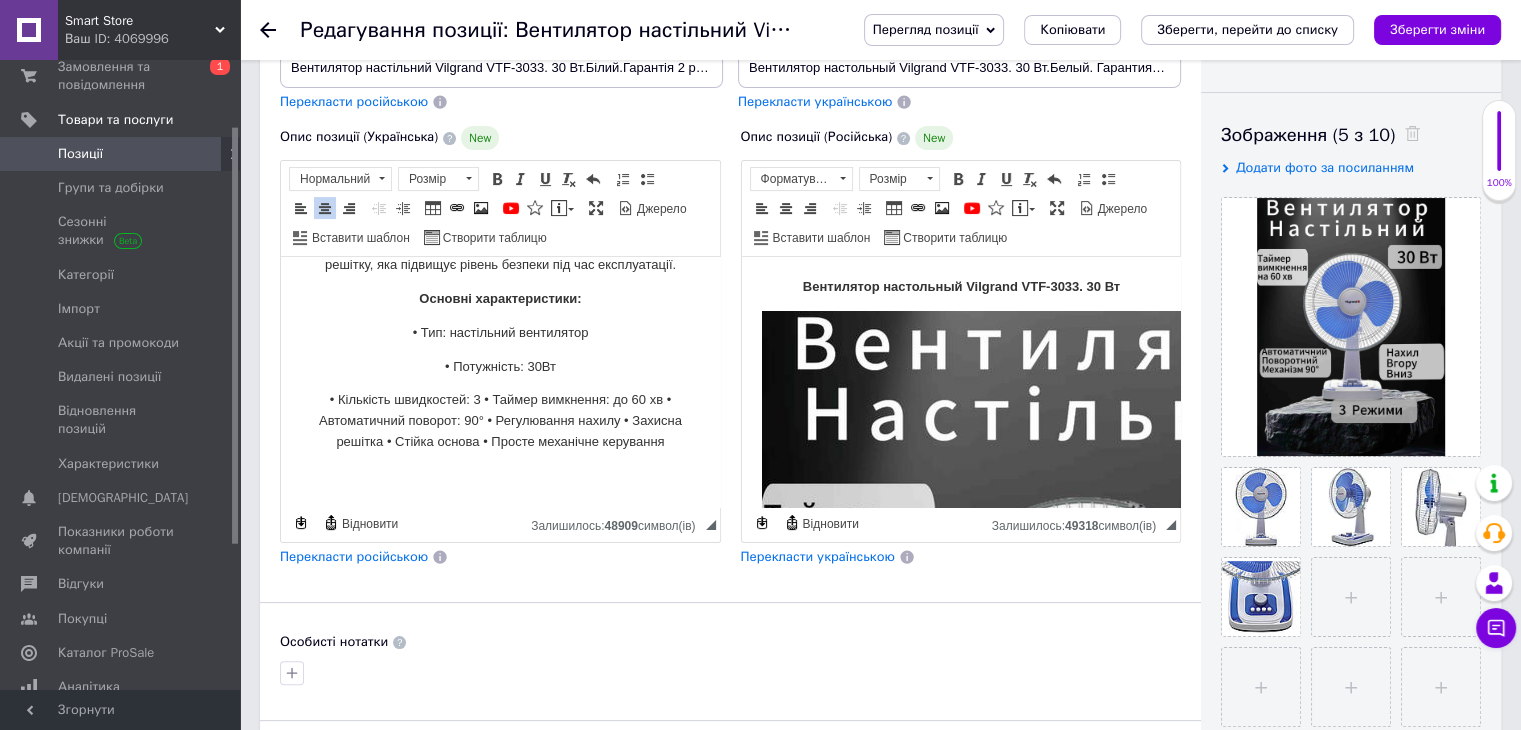 scroll, scrollTop: 1276, scrollLeft: 0, axis: vertical 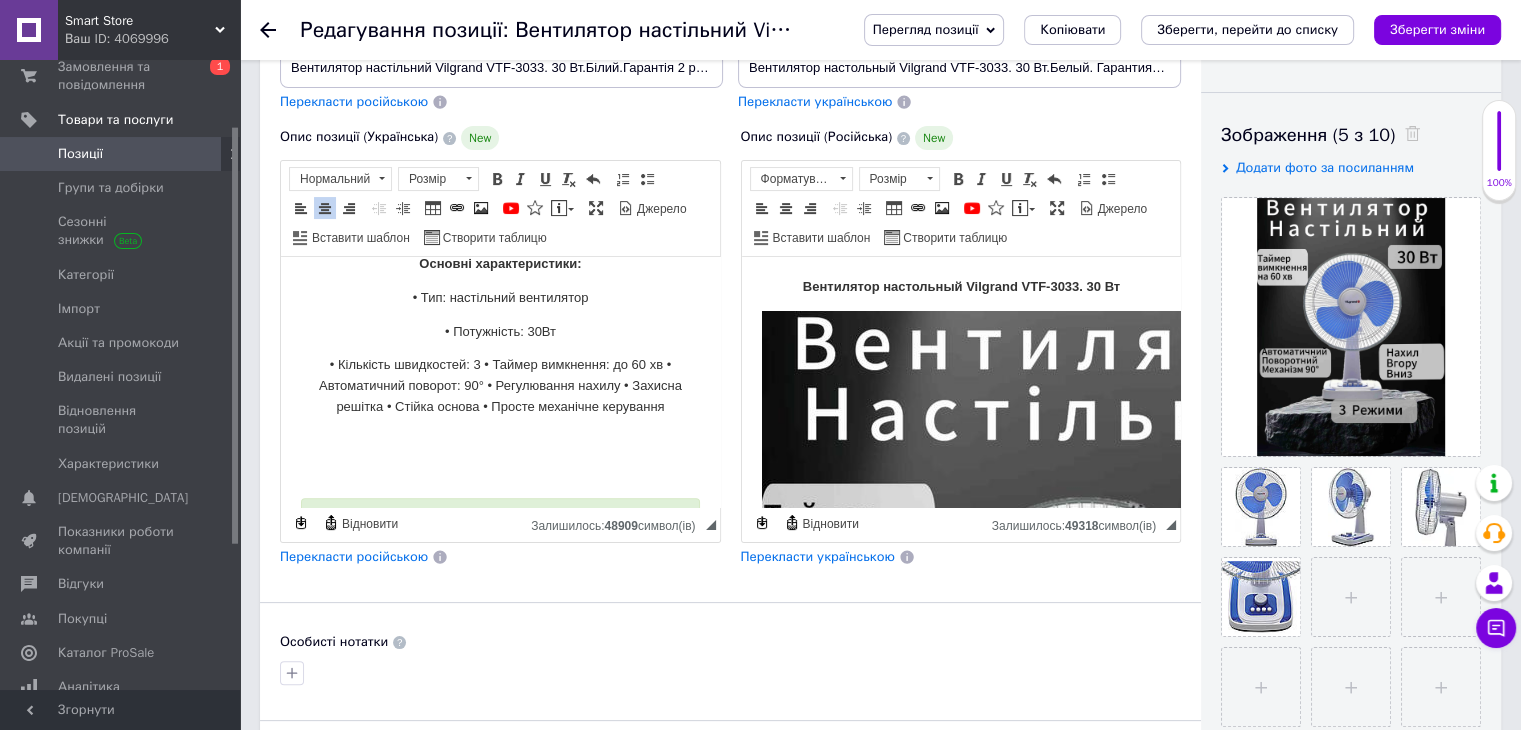click on "• Кількість швидкостей: 3 • Таймер вимкнення: до 60 хв • Автоматичний поворот: 90° • Регулювання нахилу • Захисна решітка • Стійка основа • Просте механічне керування" at bounding box center [500, 386] 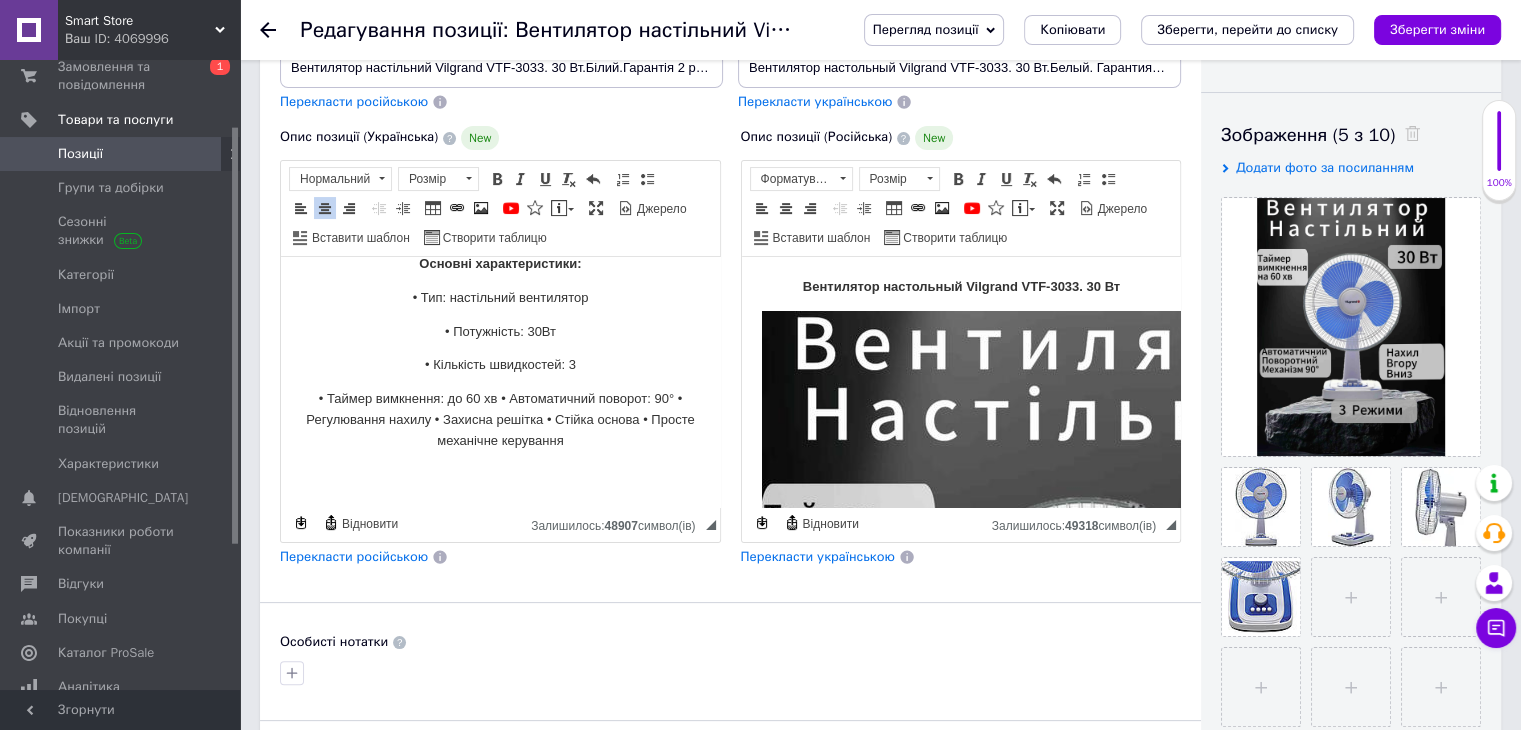 click on "• Таймер вимкнення: до 60 хв • Автоматичний поворот: 90° • Регулювання нахилу • Захисна решітка • Стійка основа • Просте механічне керування" at bounding box center (500, 420) 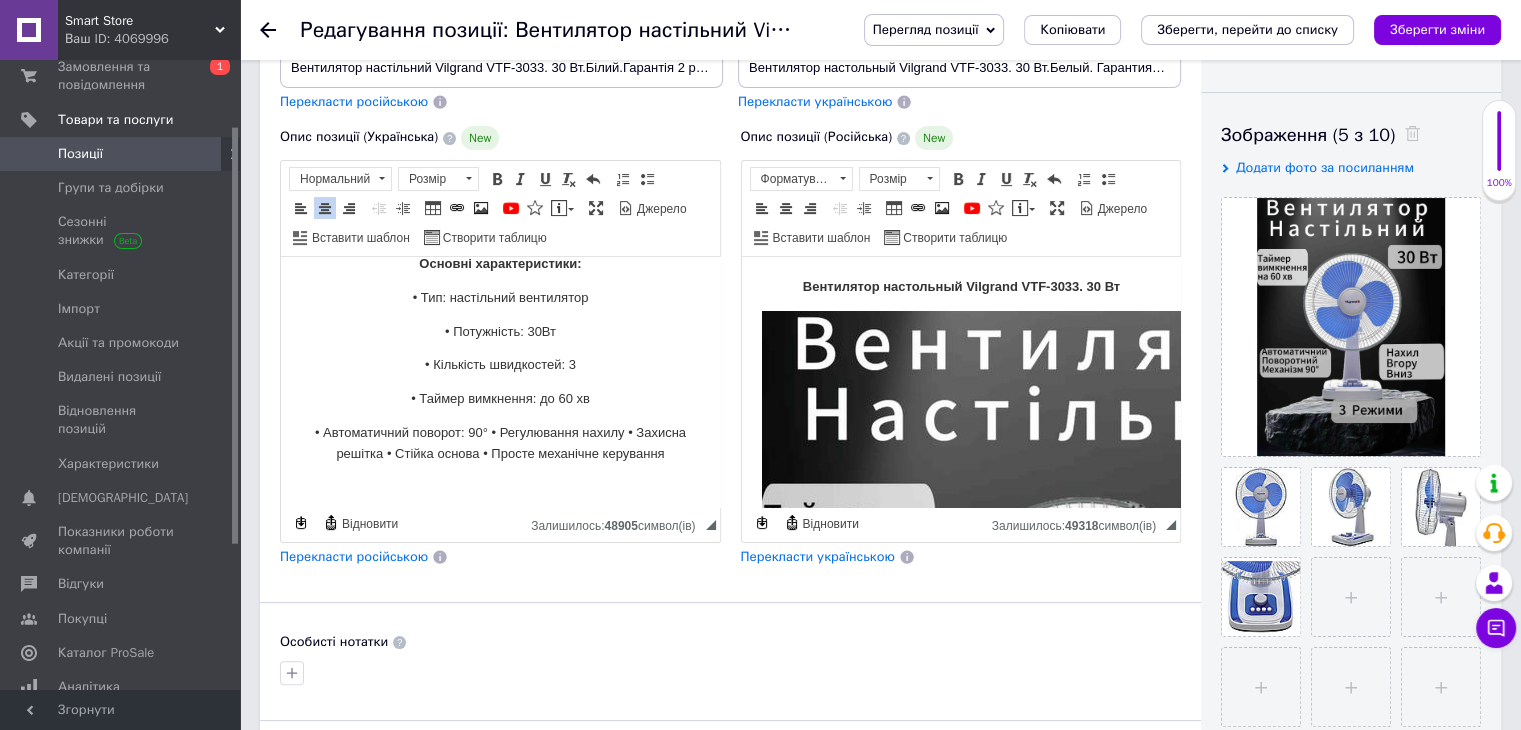 click on "• Автоматичний поворот: 90° • Регулювання нахилу • Захисна решітка • Стійка основа • Просте механічне керування" at bounding box center [500, 444] 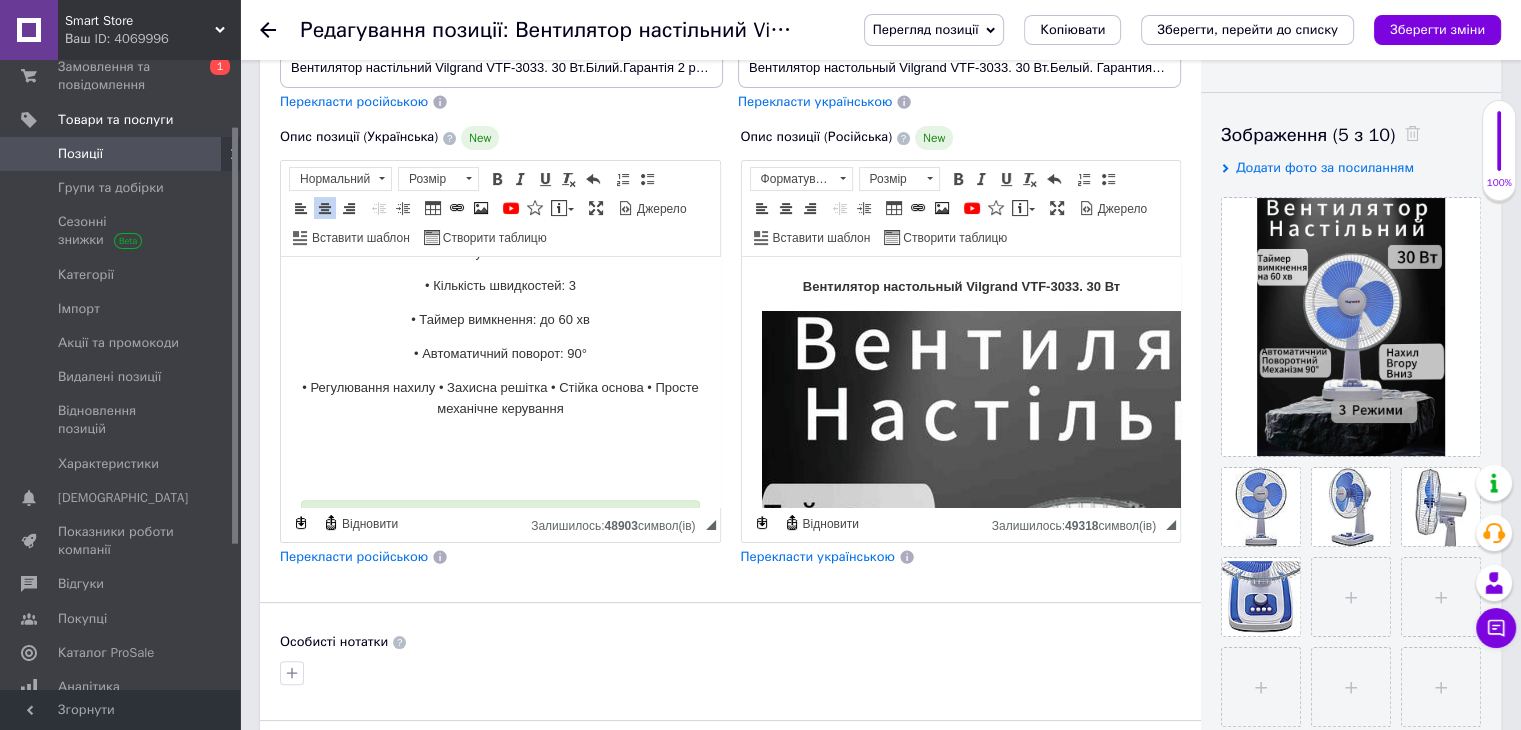 scroll, scrollTop: 1377, scrollLeft: 0, axis: vertical 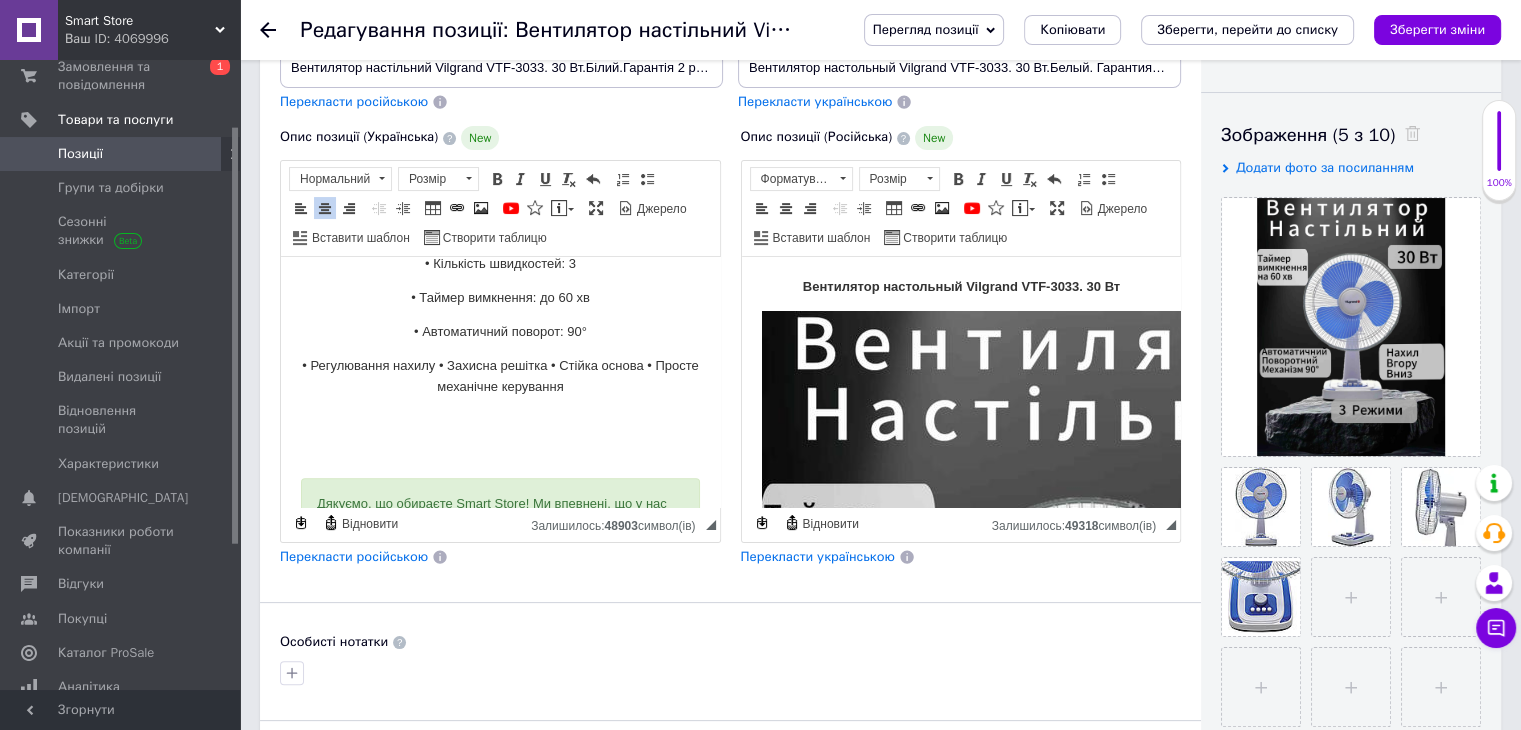 click on "• Регулювання нахилу • Захисна решітка • Стійка основа • Просте механічне керування" at bounding box center [500, 377] 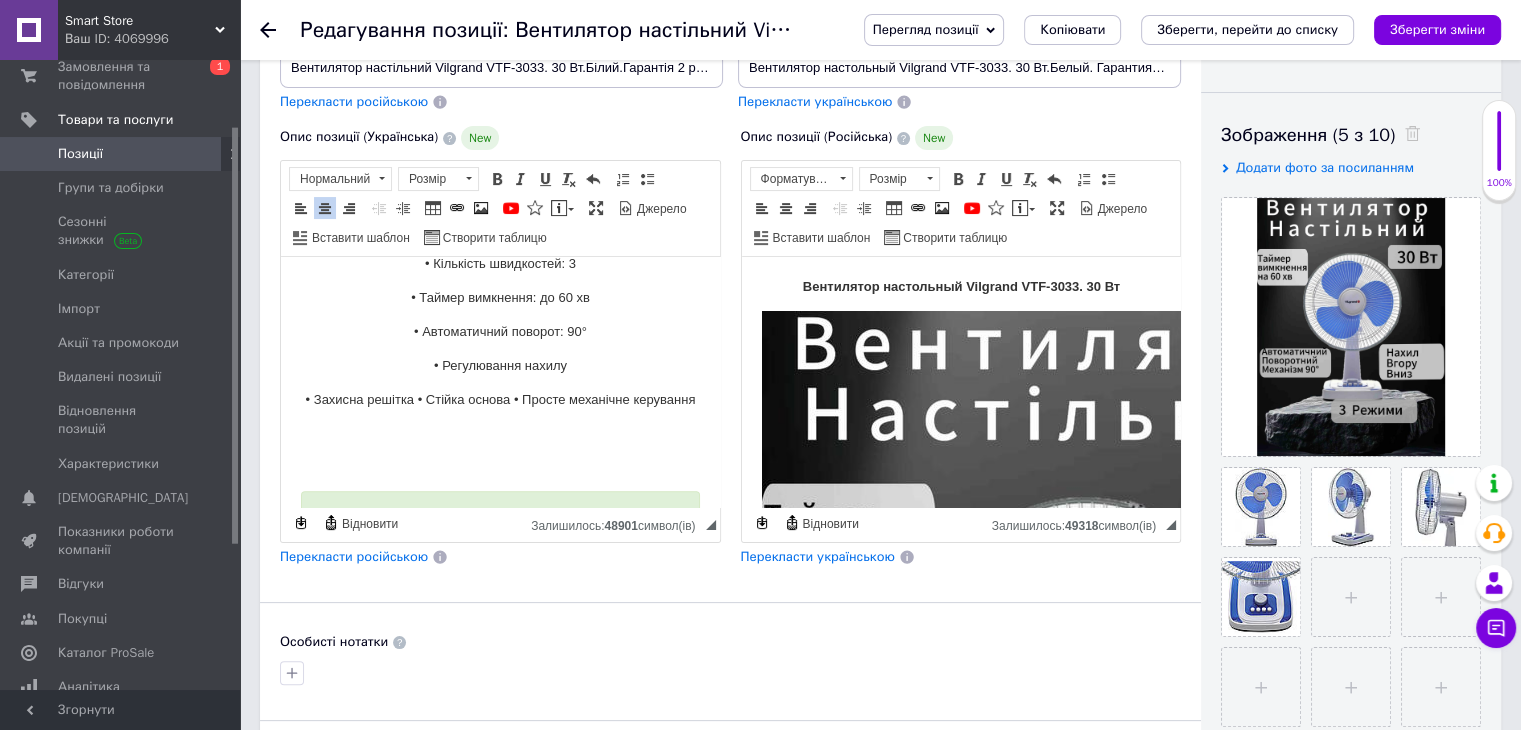 click on "• Захисна решітка • Стійка основа • Просте механічне керування" at bounding box center [500, 400] 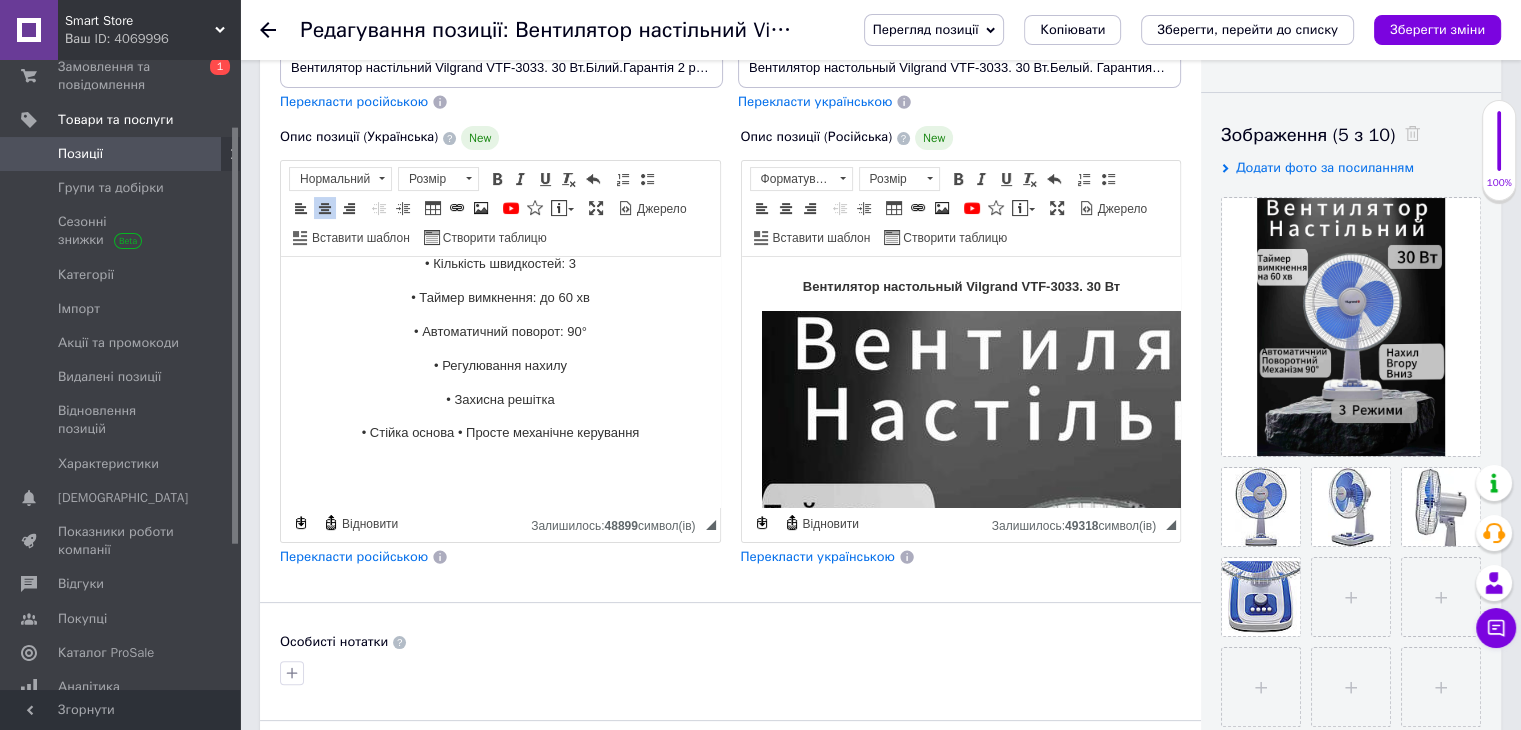 click on "• Стійка основа • Просте механічне керування" at bounding box center (500, 433) 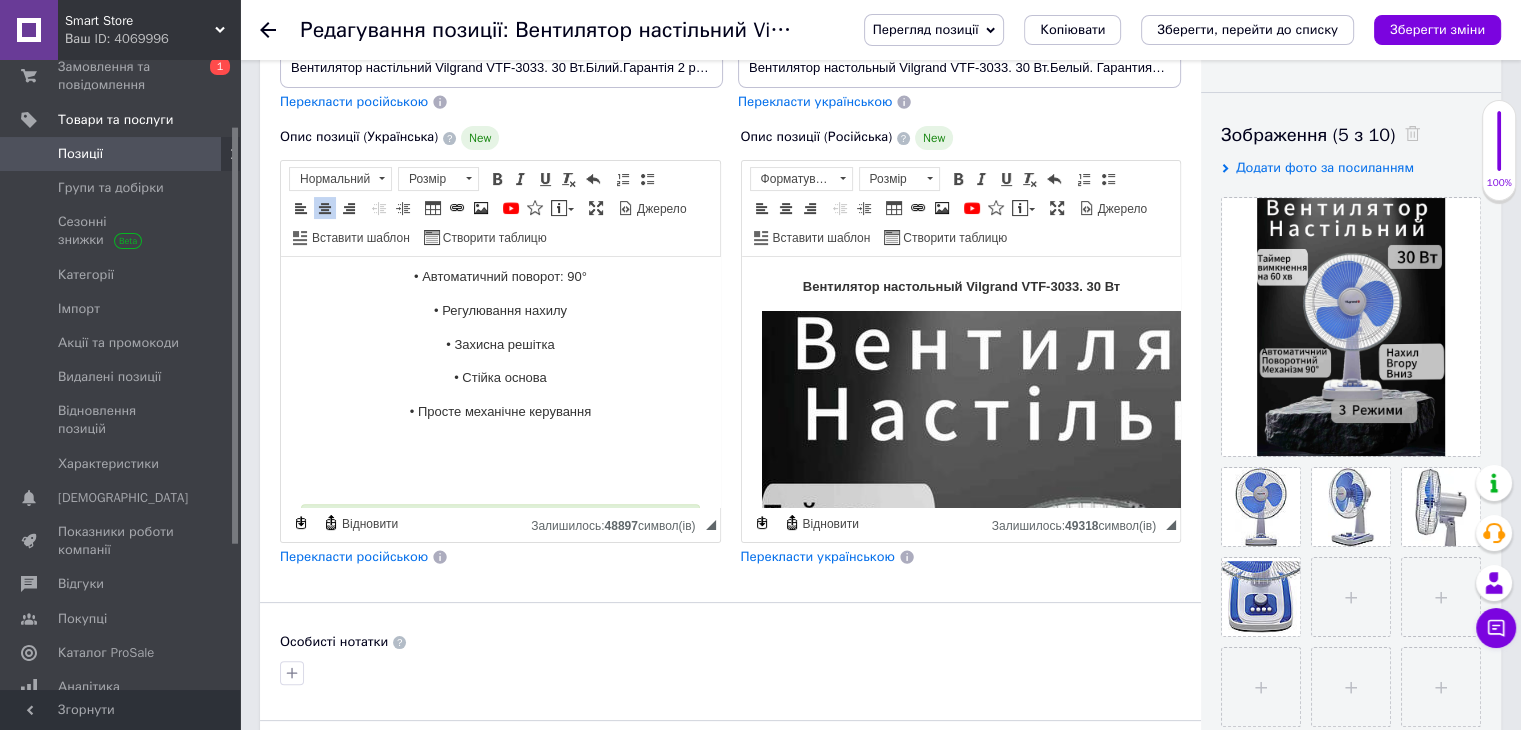 scroll, scrollTop: 1479, scrollLeft: 0, axis: vertical 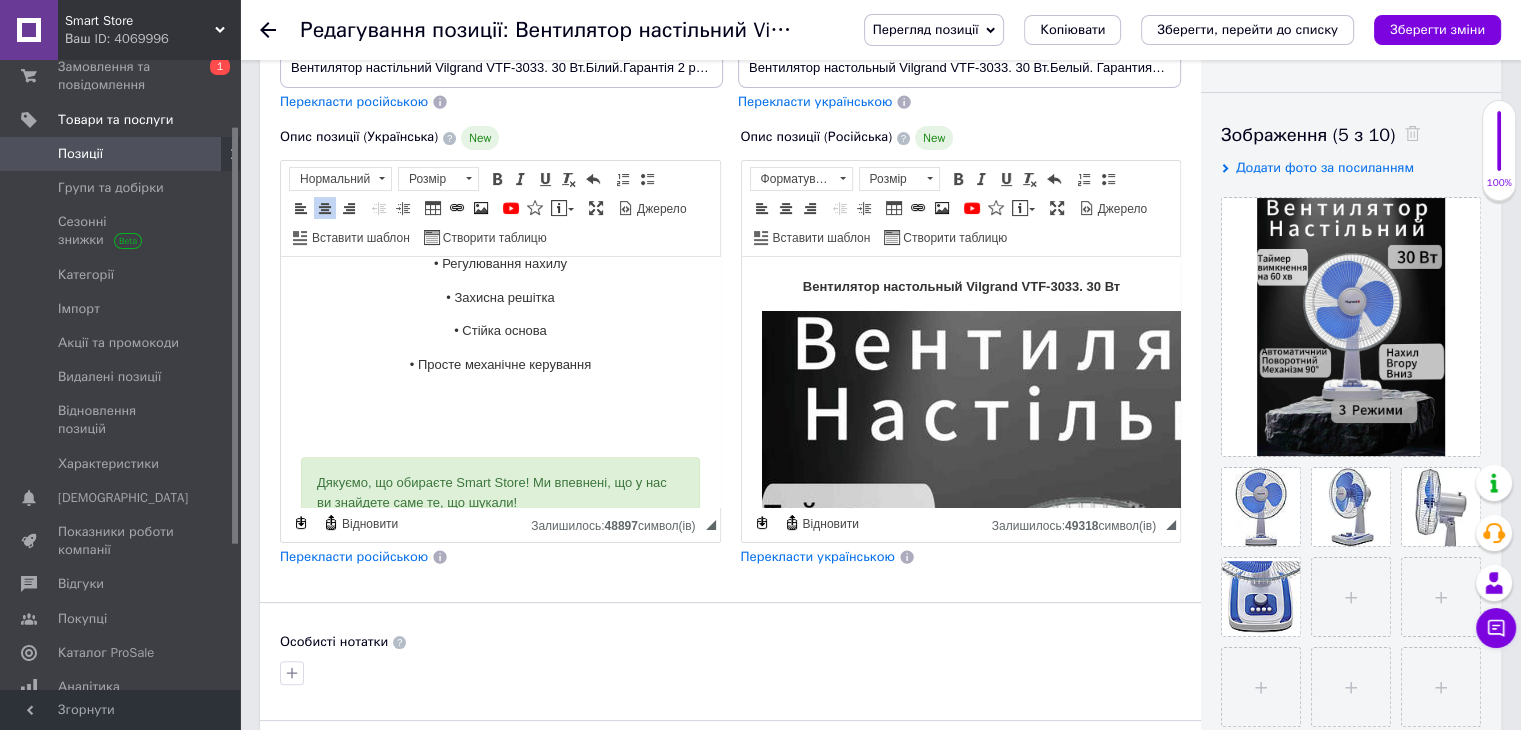 drag, startPoint x: 399, startPoint y: 383, endPoint x: 600, endPoint y: 378, distance: 201.06218 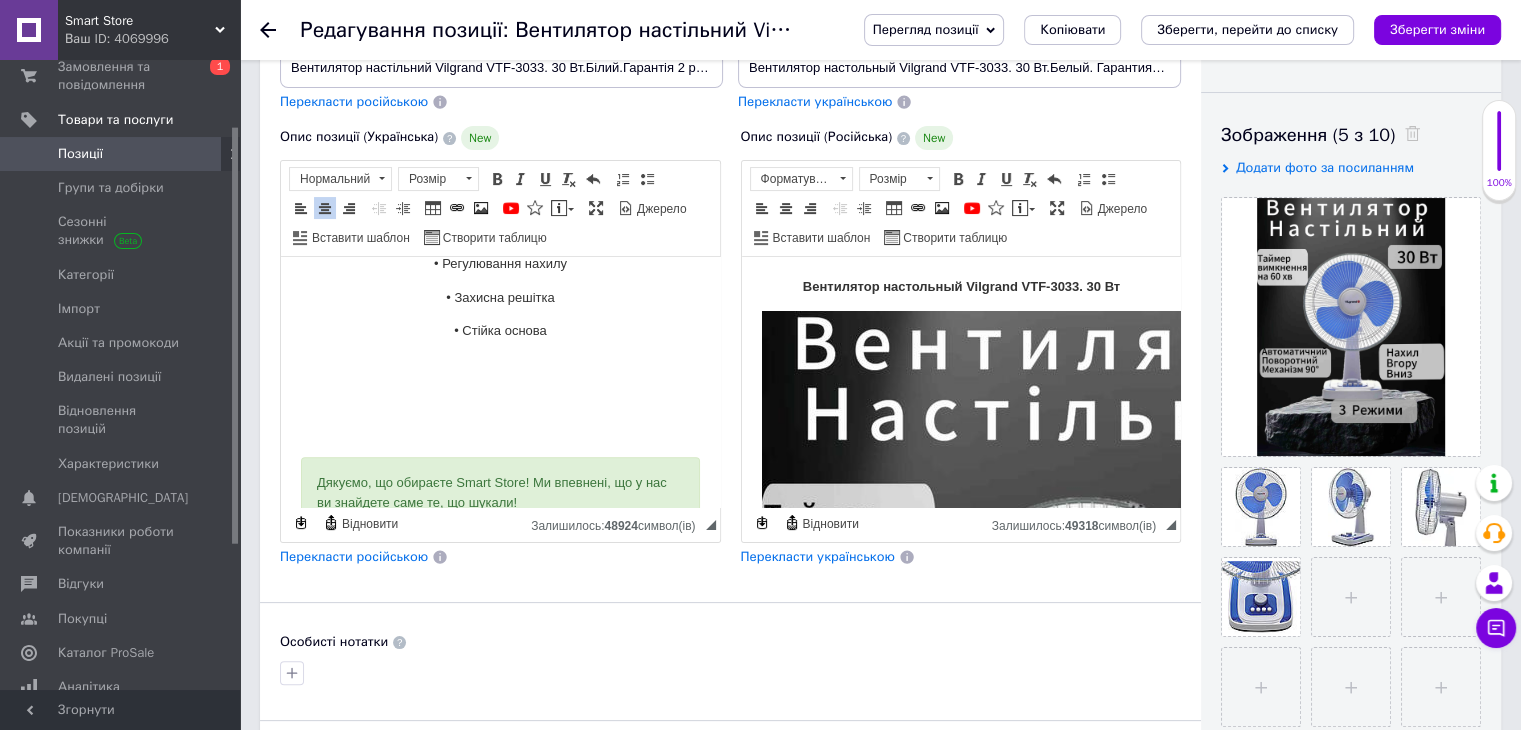 click at bounding box center [500, 433] 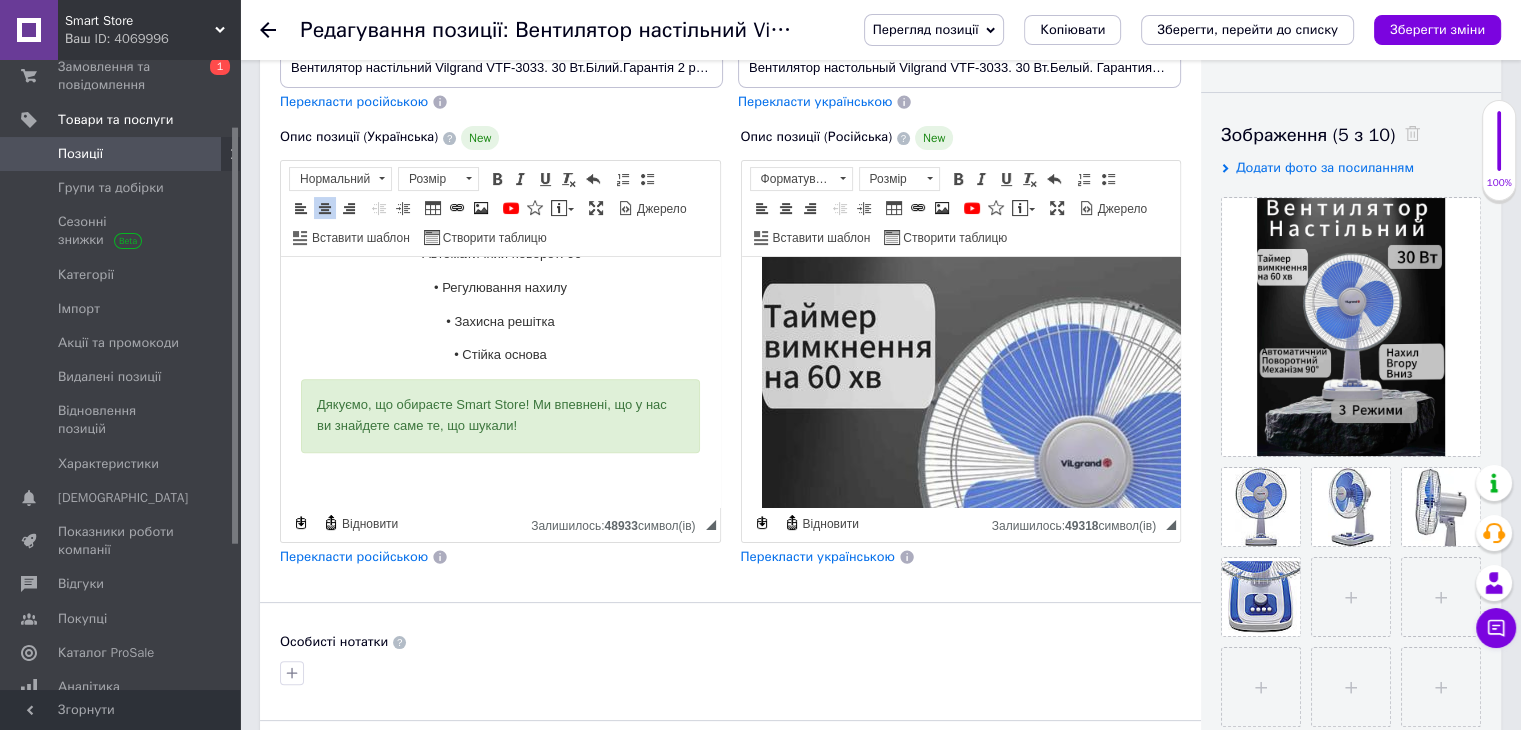 scroll, scrollTop: 0, scrollLeft: 0, axis: both 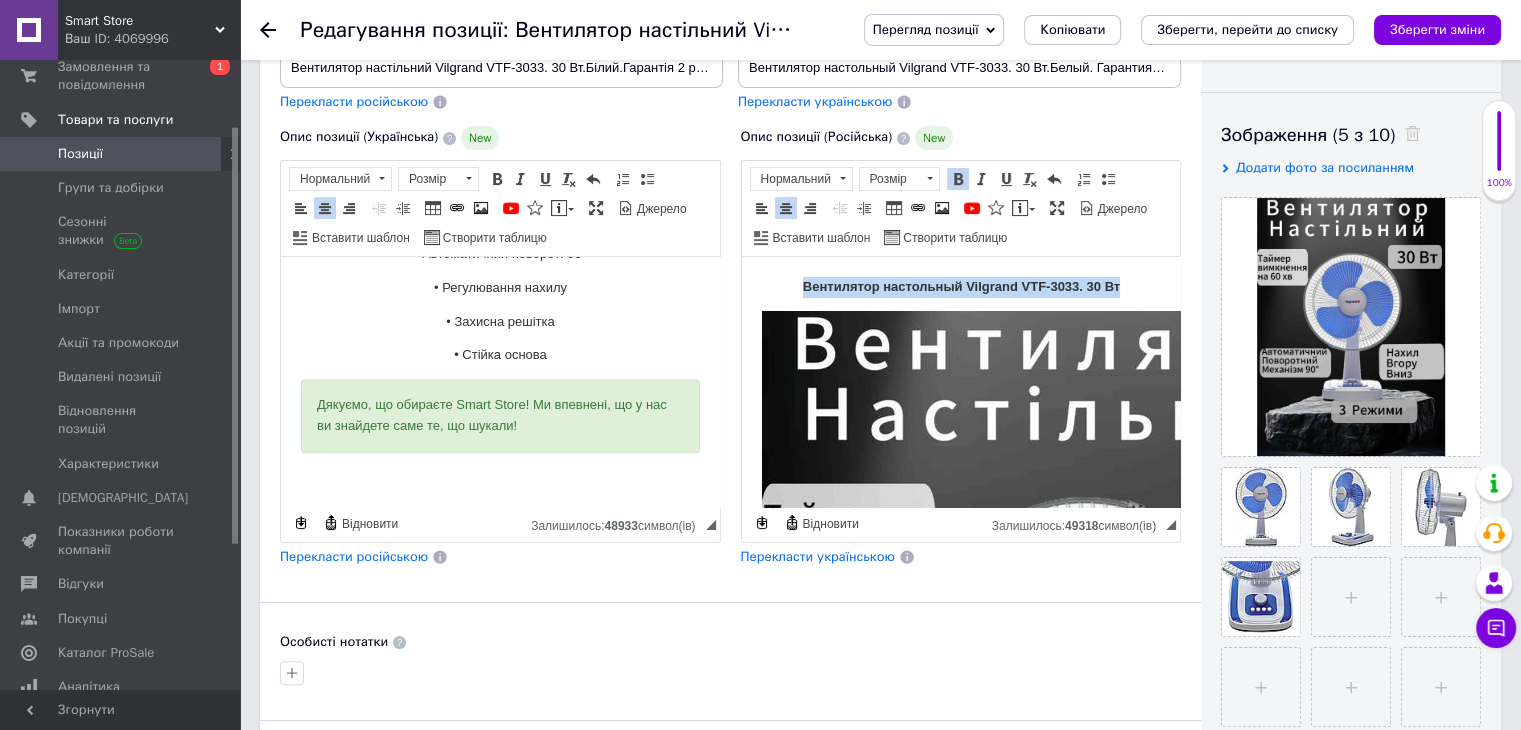 drag, startPoint x: 792, startPoint y: 289, endPoint x: 1150, endPoint y: 284, distance: 358.0349 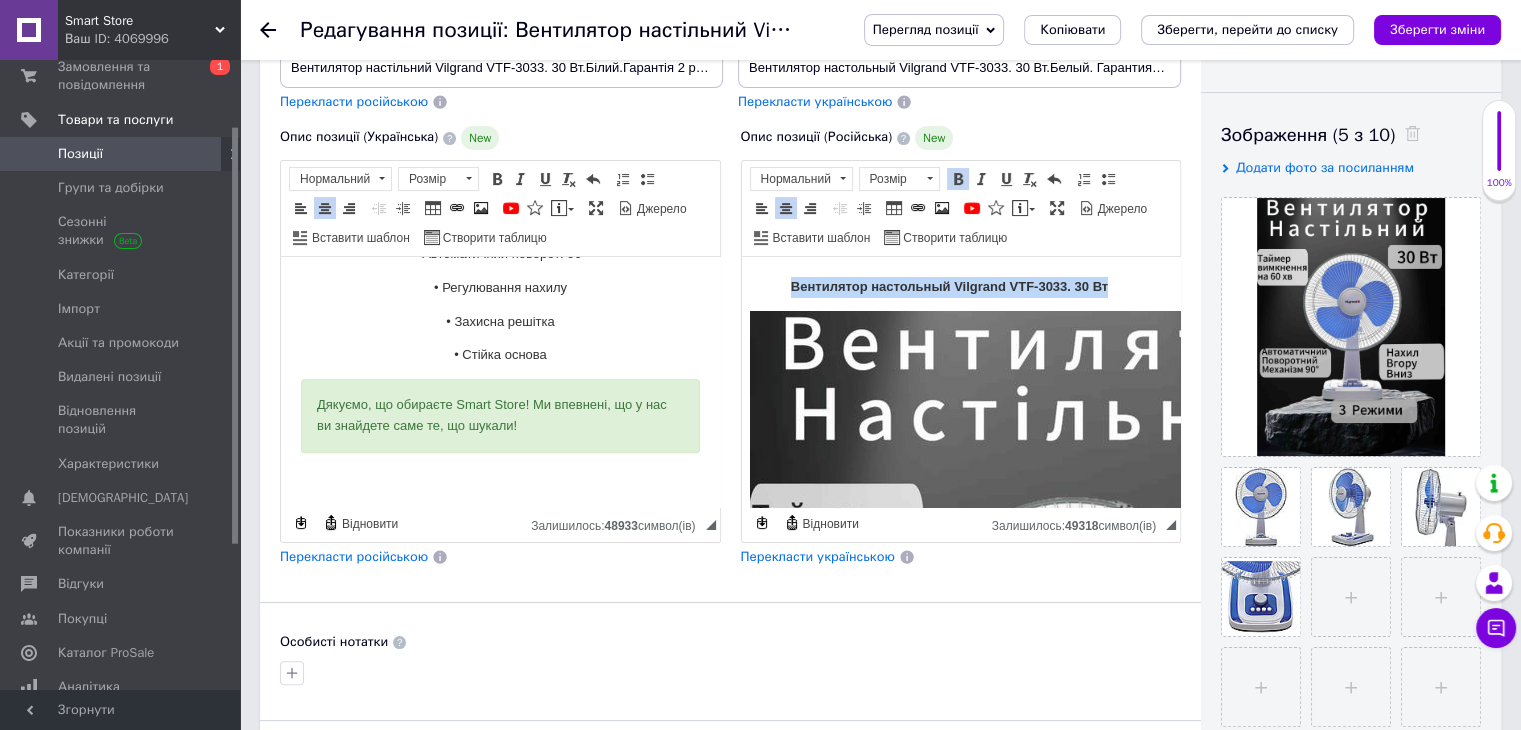 type 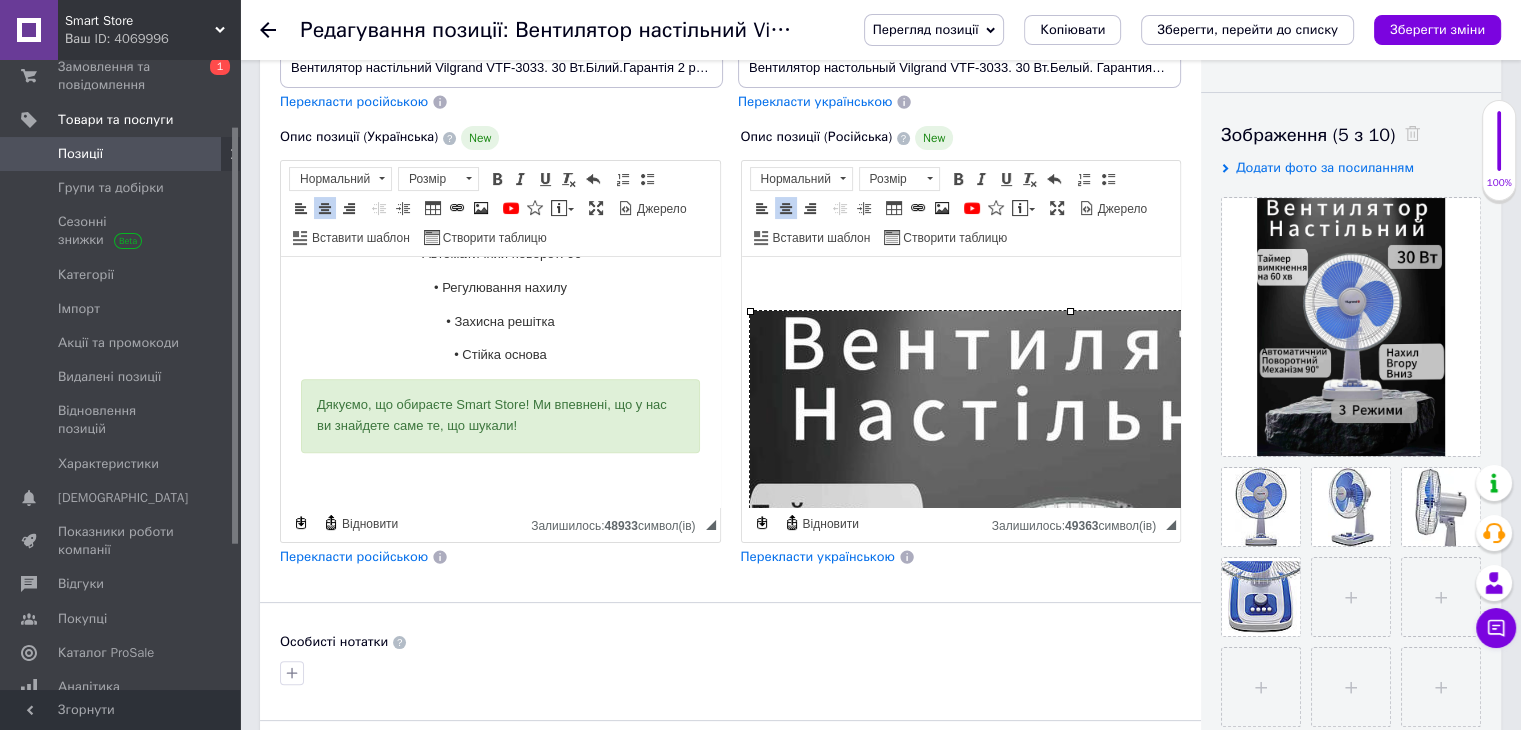 click at bounding box center [1069, 749] 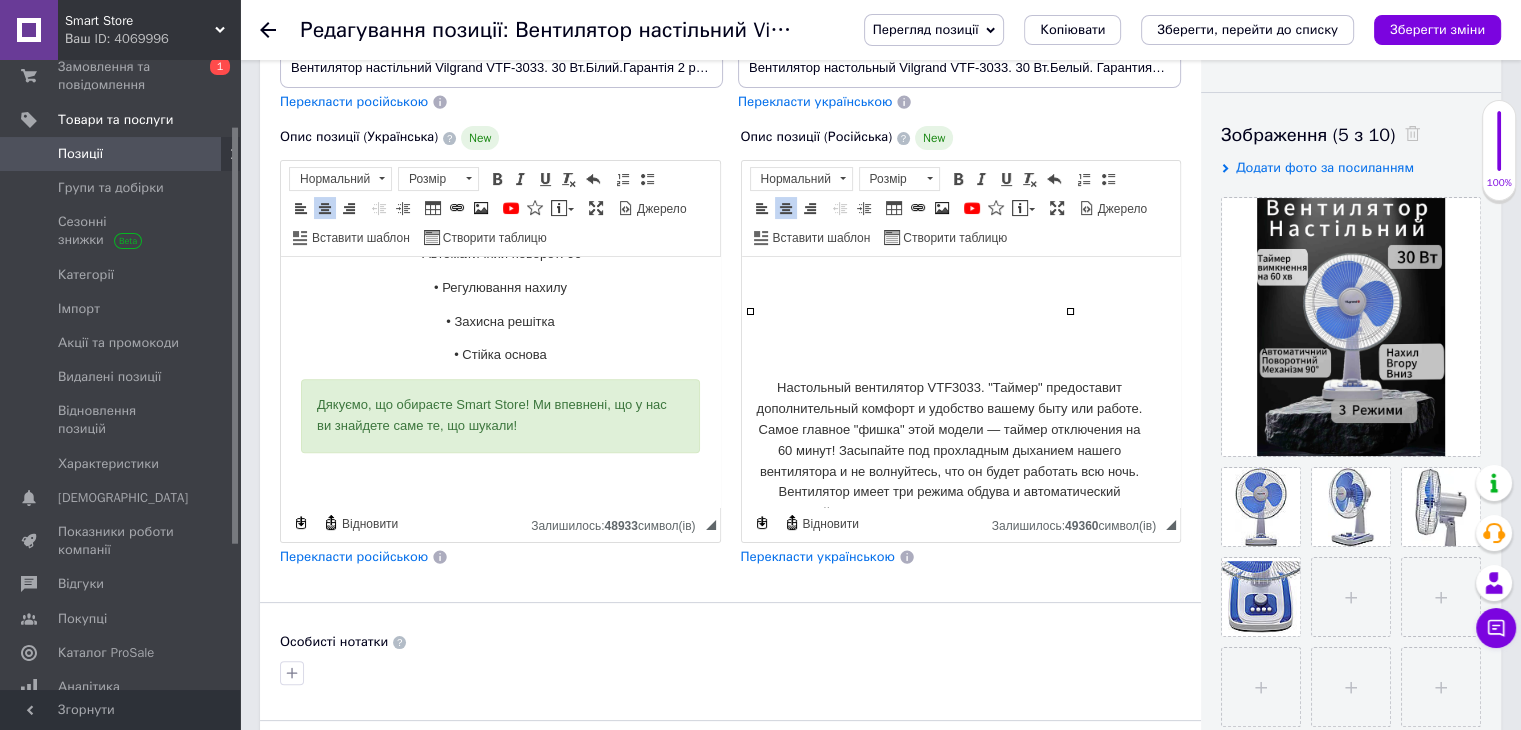 scroll, scrollTop: 0, scrollLeft: 0, axis: both 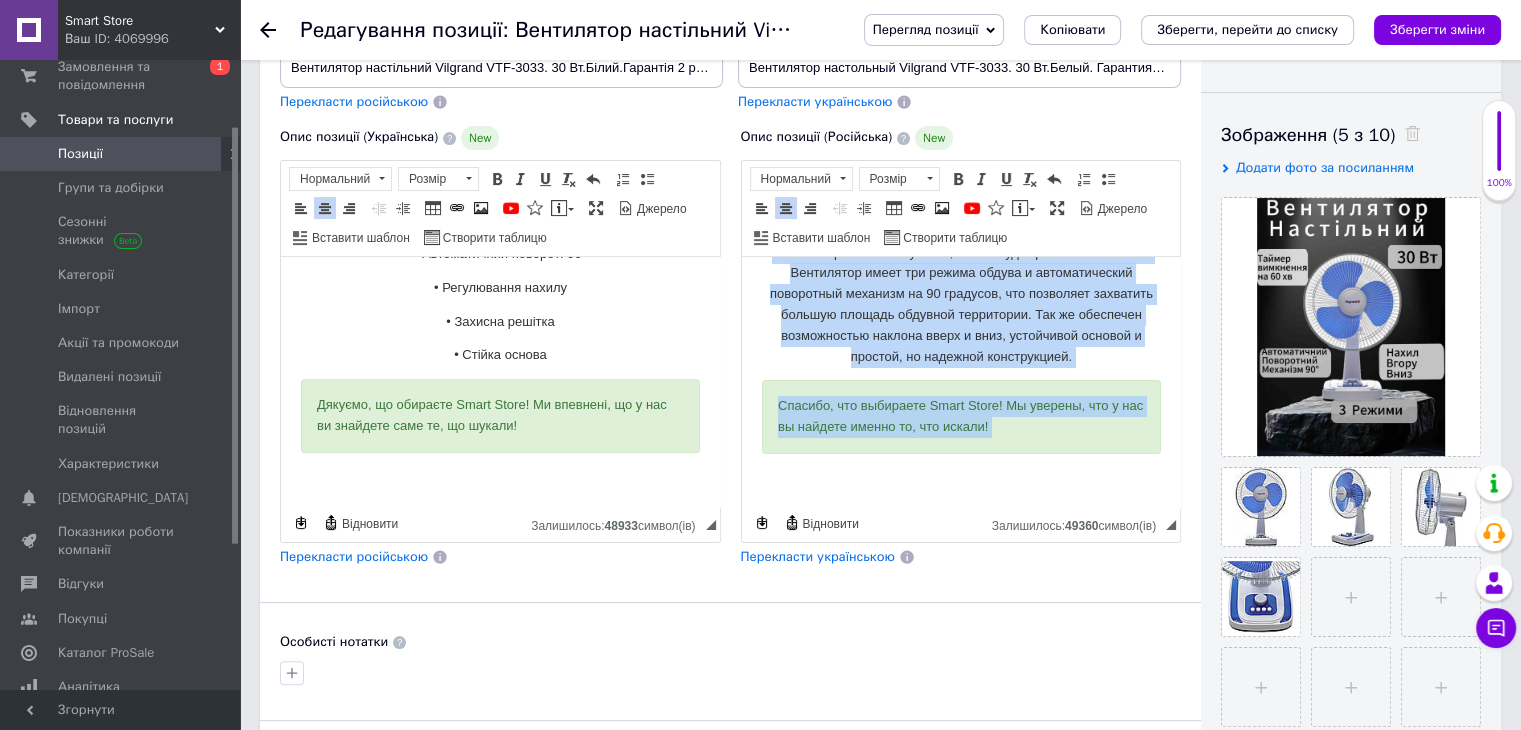 drag, startPoint x: 776, startPoint y: 378, endPoint x: 1112, endPoint y: 510, distance: 360.99863 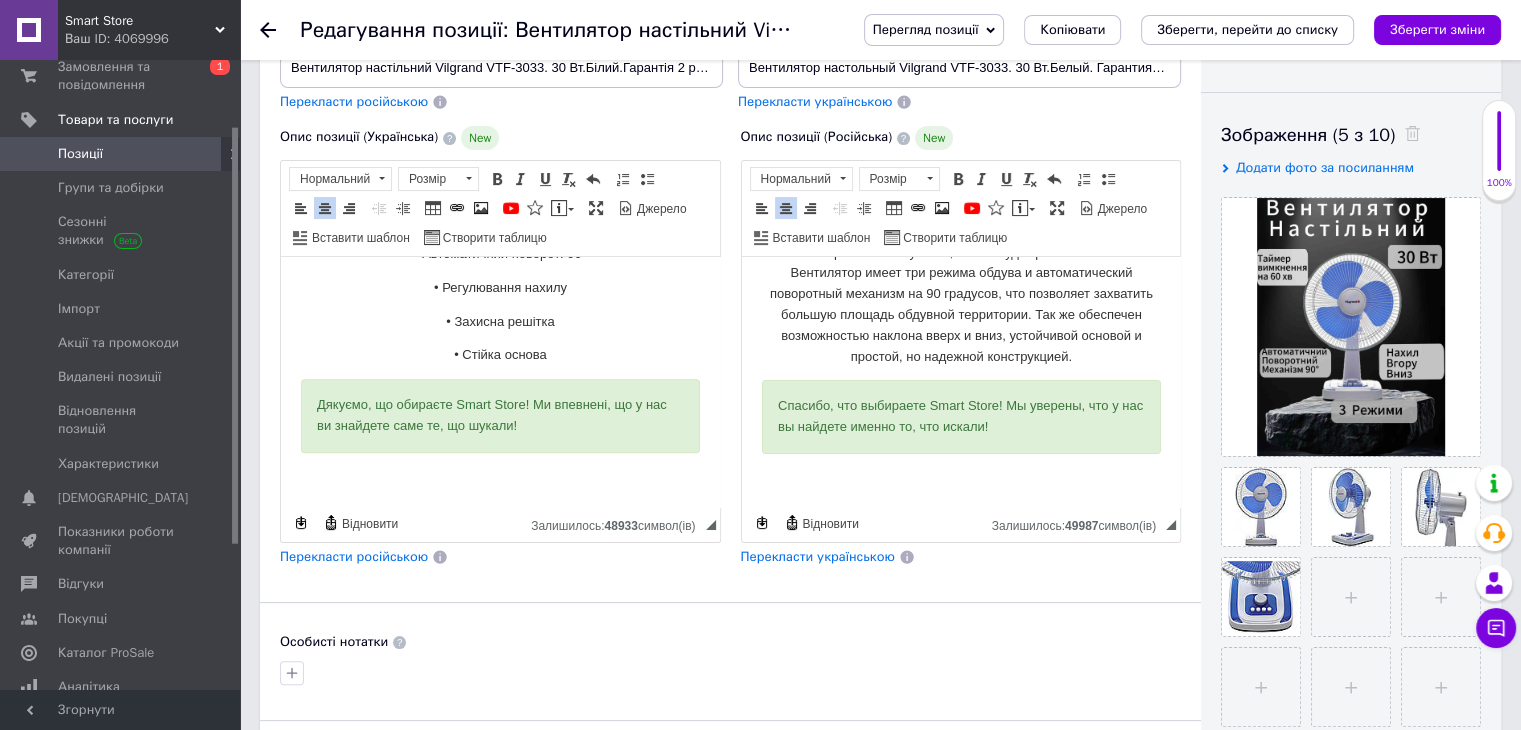 scroll, scrollTop: 0, scrollLeft: 0, axis: both 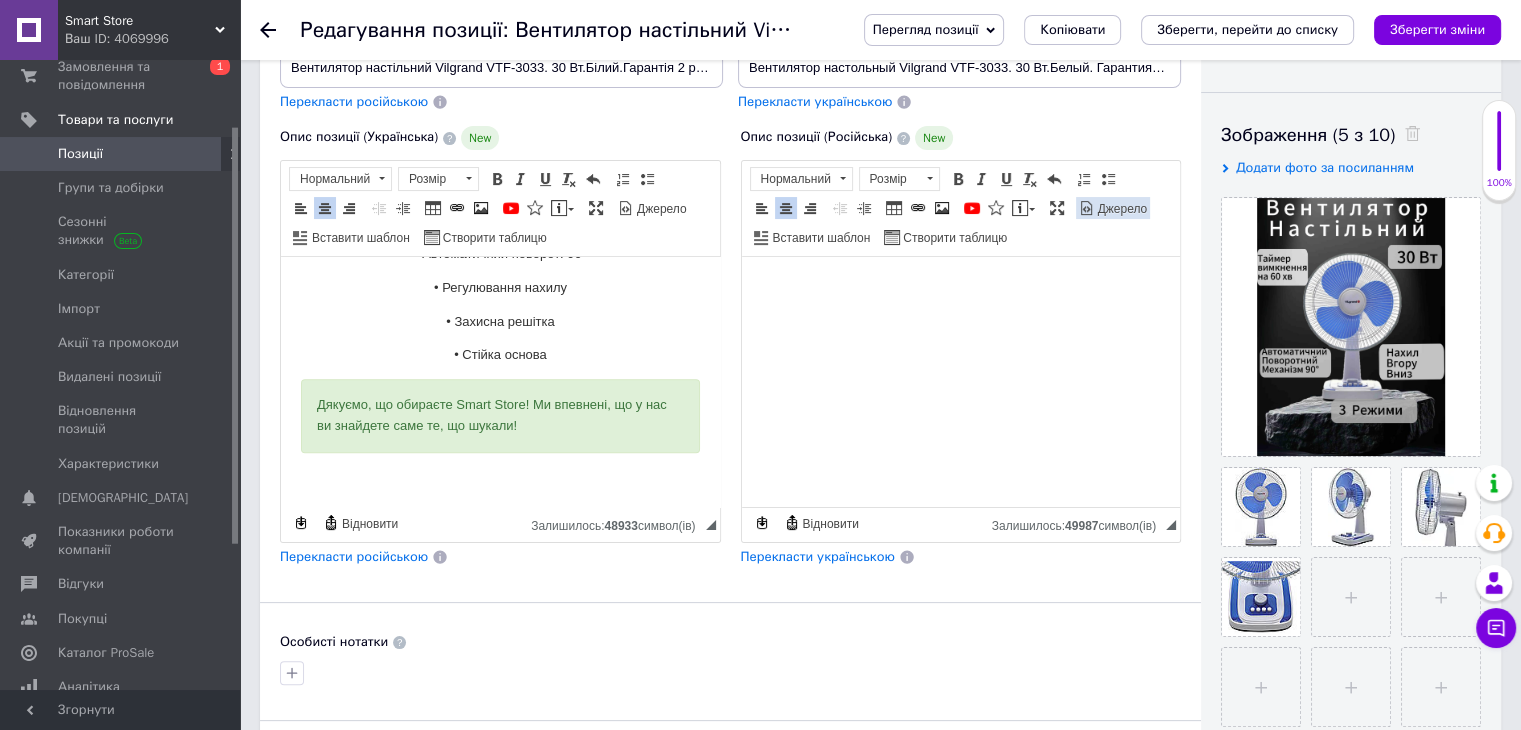 click on "Джерело" at bounding box center (1121, 209) 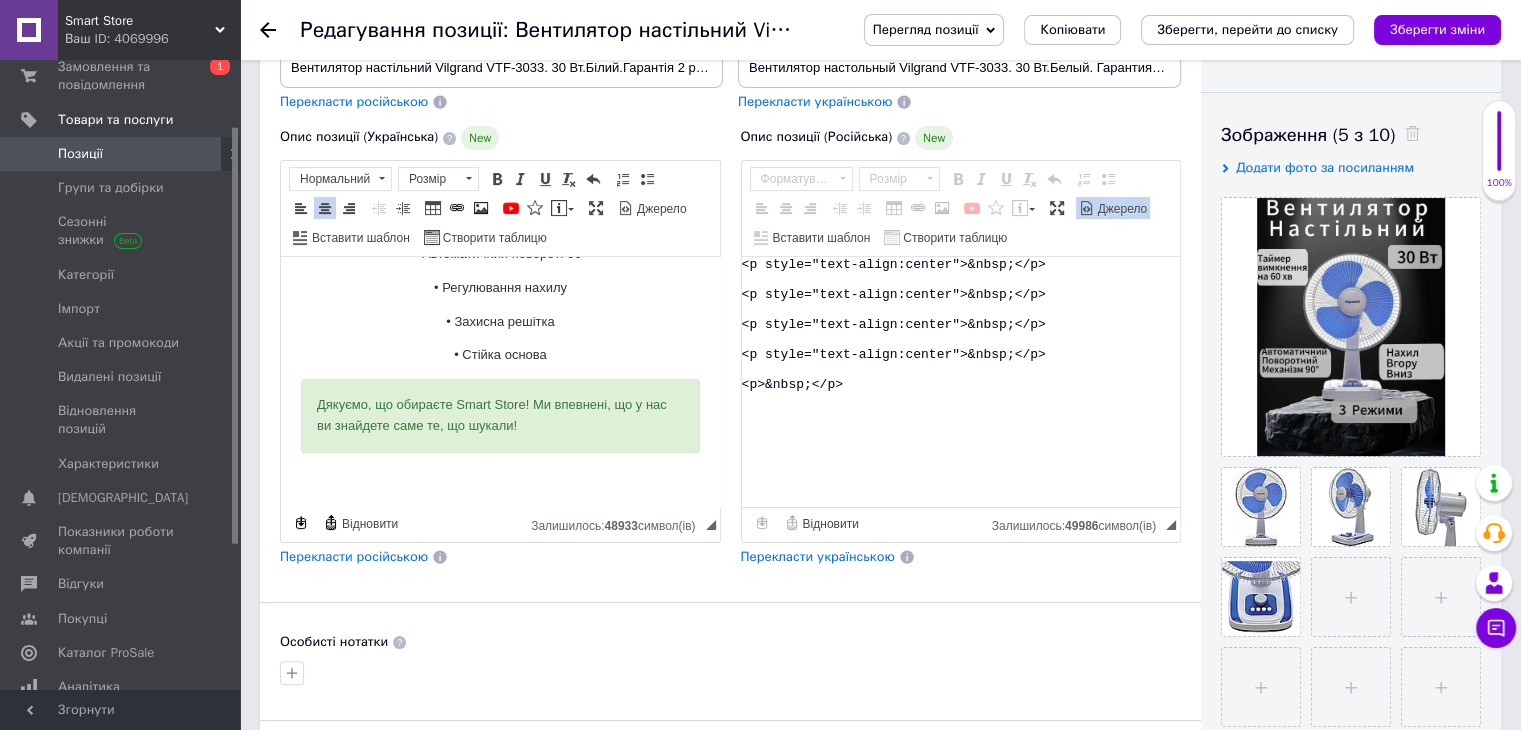 click on "<p style="text-align:center">&nbsp;</p>
<p style="text-align:center">&nbsp;</p>
<p style="text-align:center">&nbsp;</p>
<p style="text-align:center">&nbsp;</p>
<p>&nbsp;</p>" at bounding box center (961, 382) 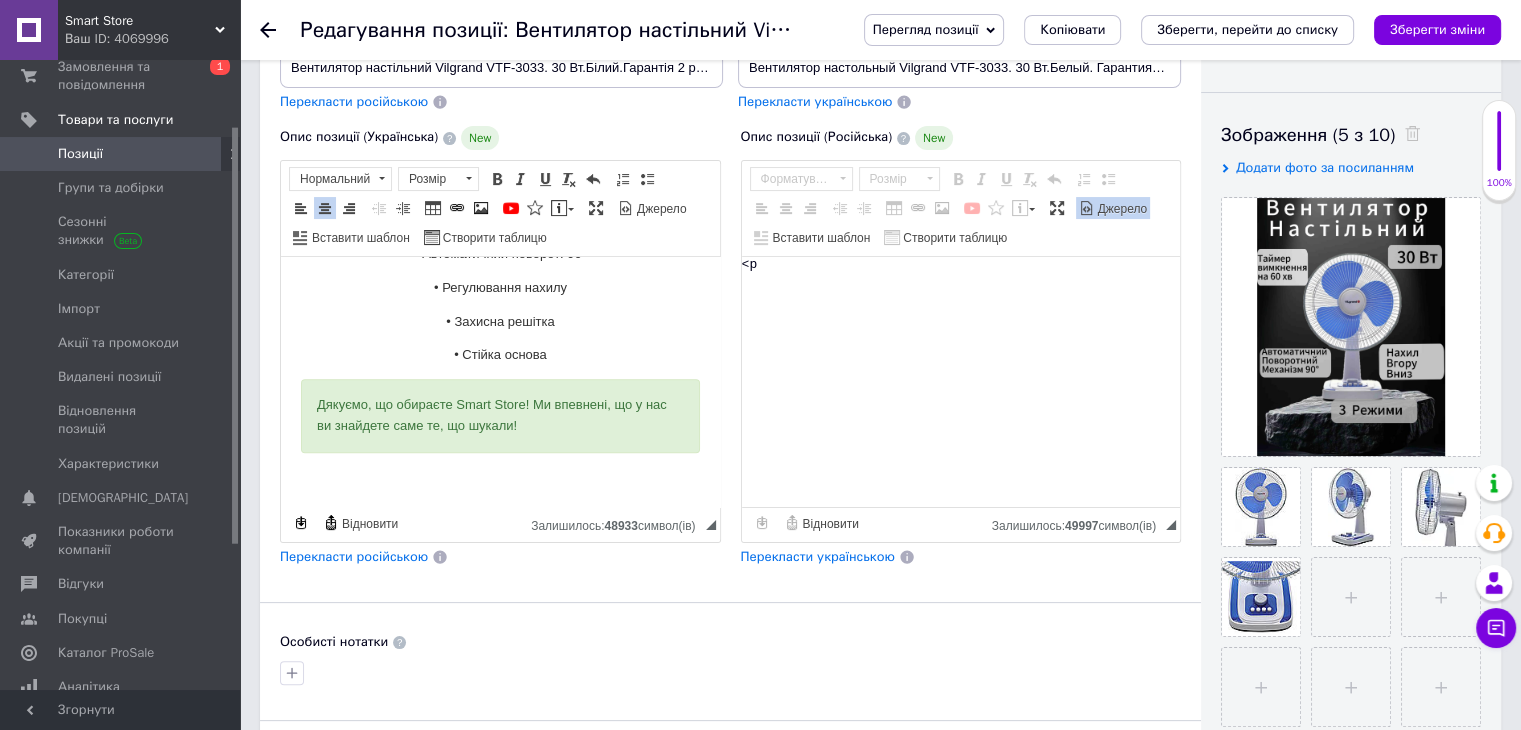 type on "<" 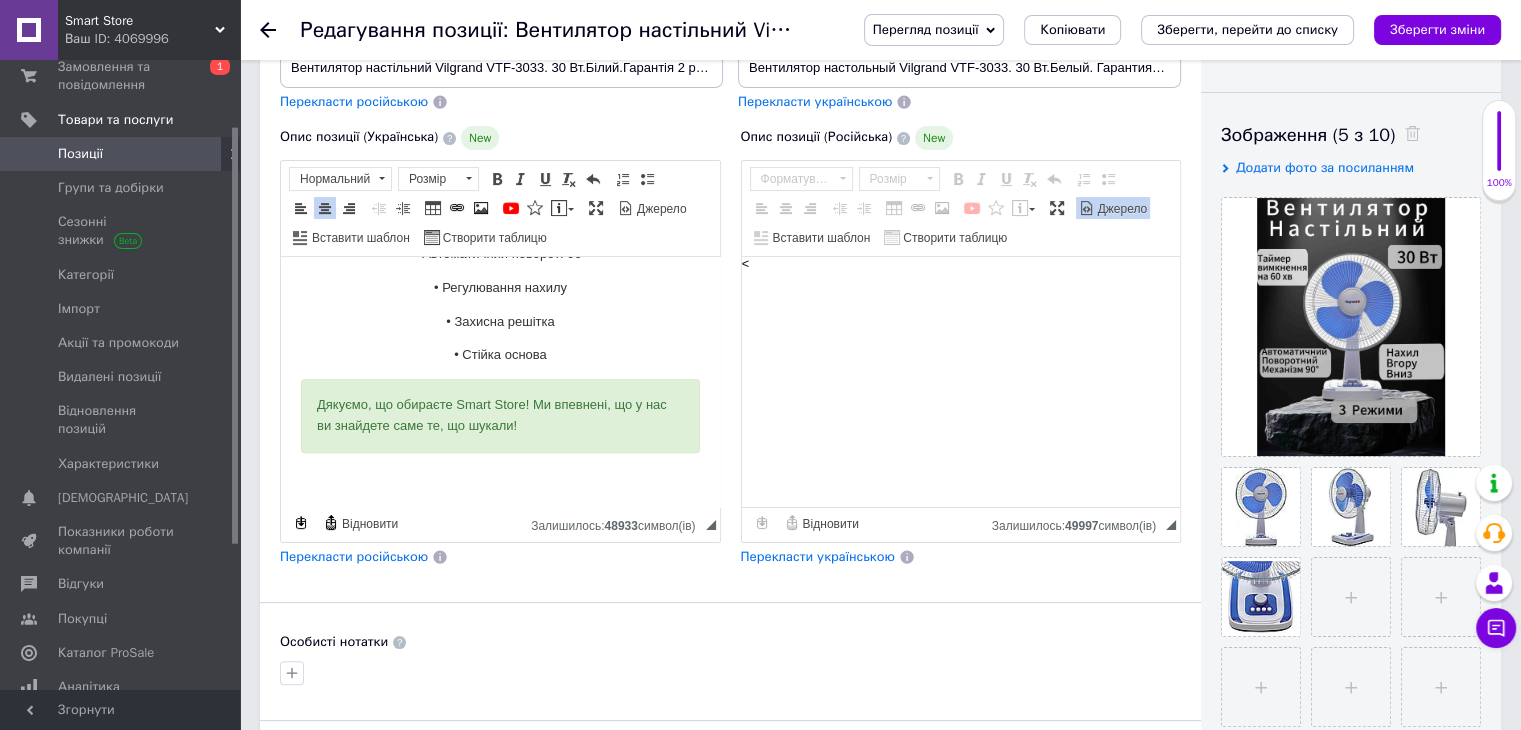 type 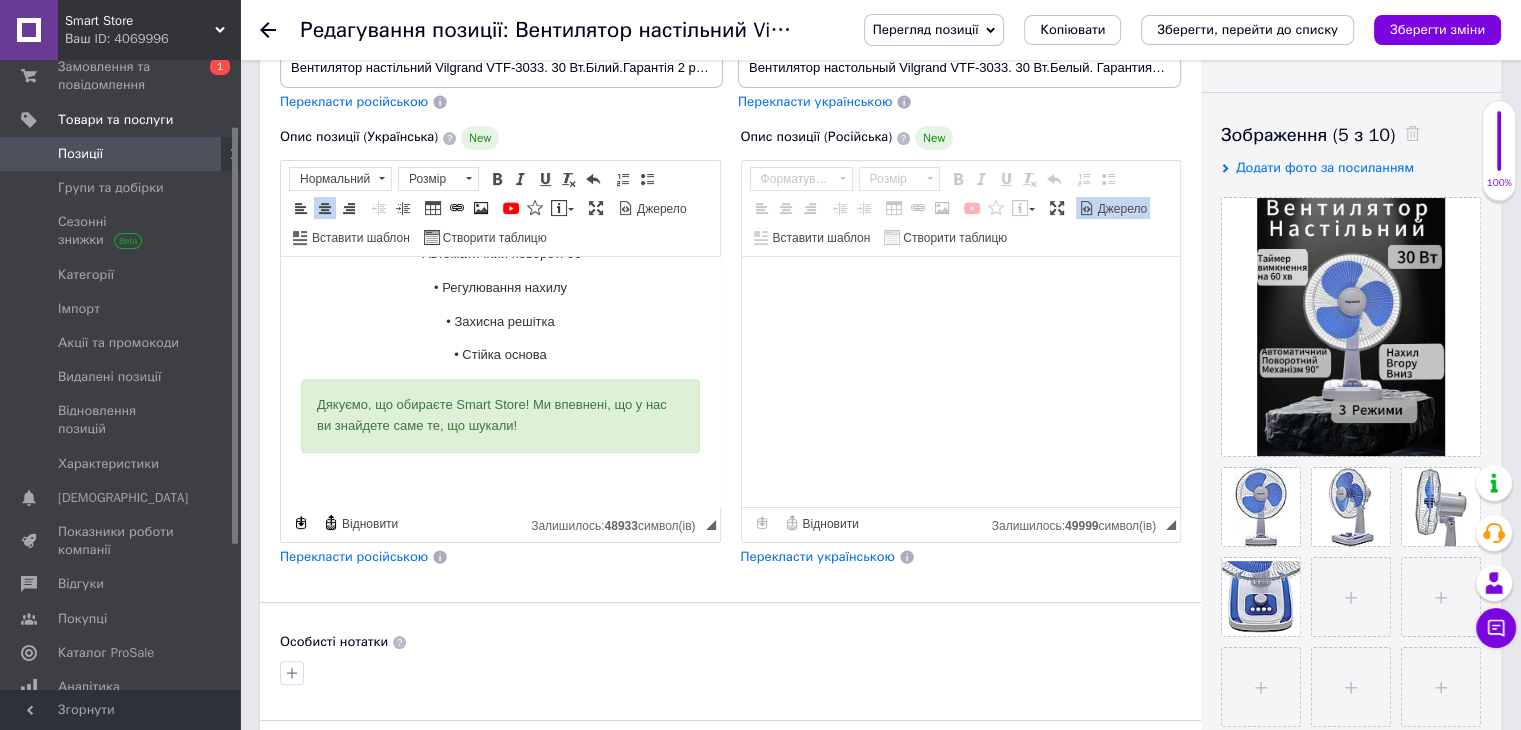 click on "Джерело" at bounding box center (1121, 209) 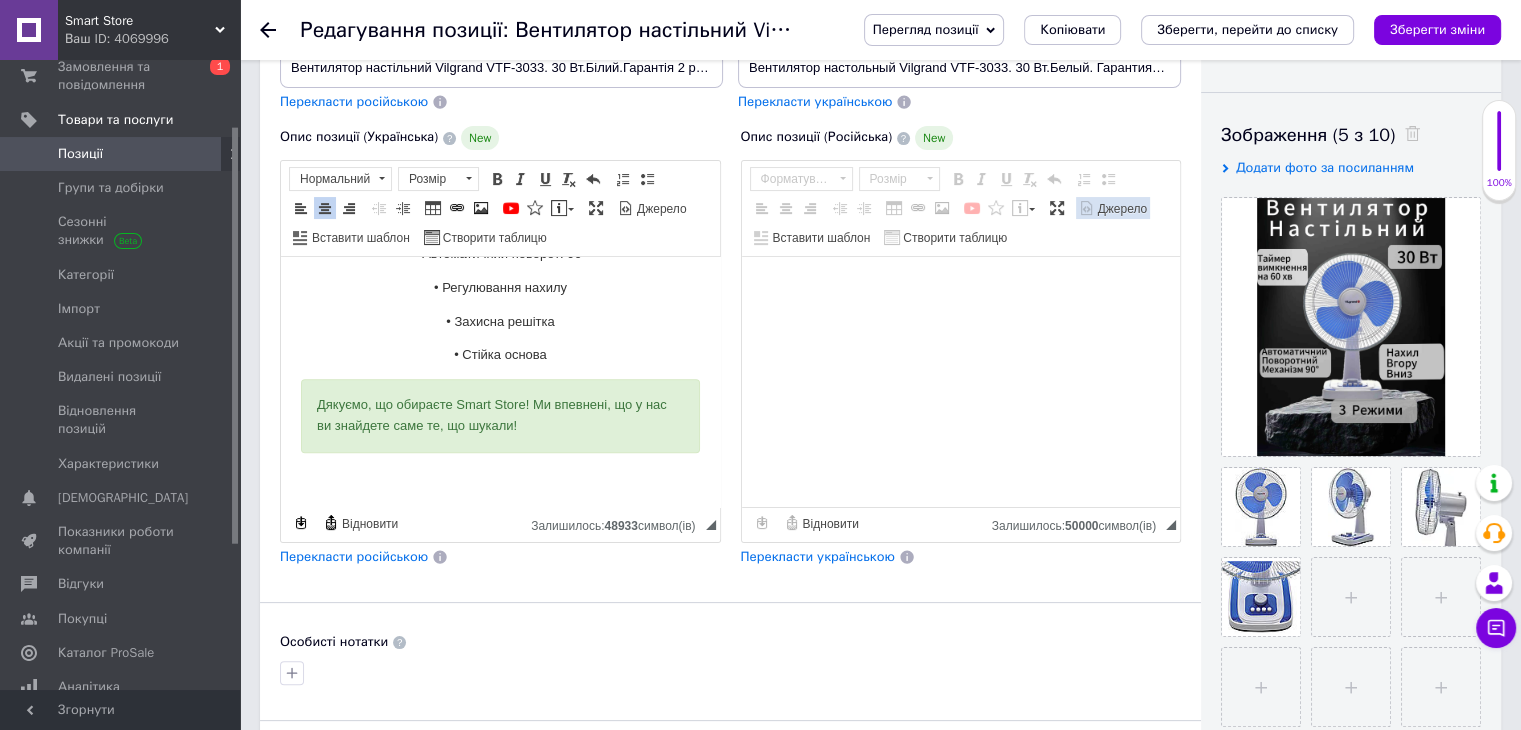 scroll, scrollTop: 0, scrollLeft: 0, axis: both 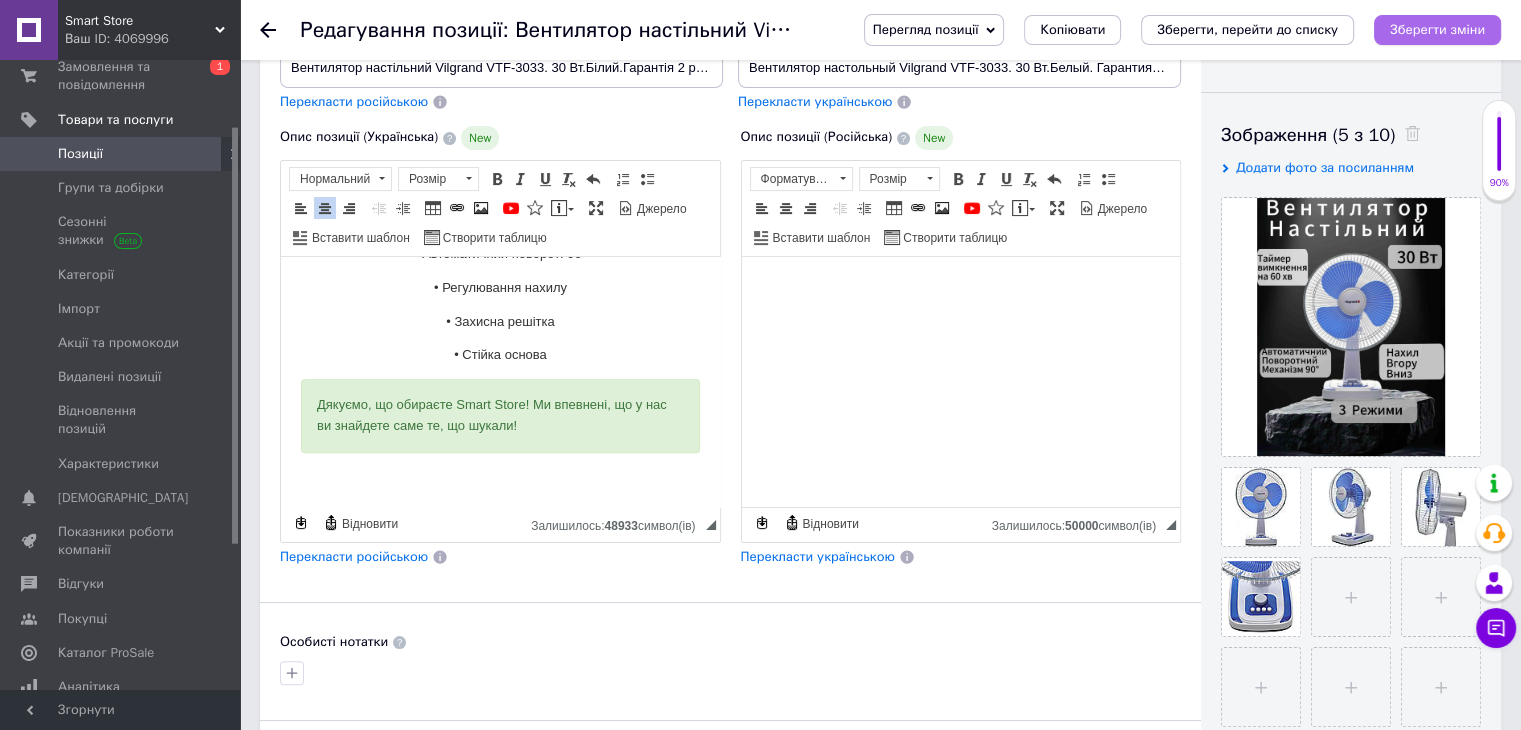 click on "Зберегти зміни" at bounding box center (1437, 29) 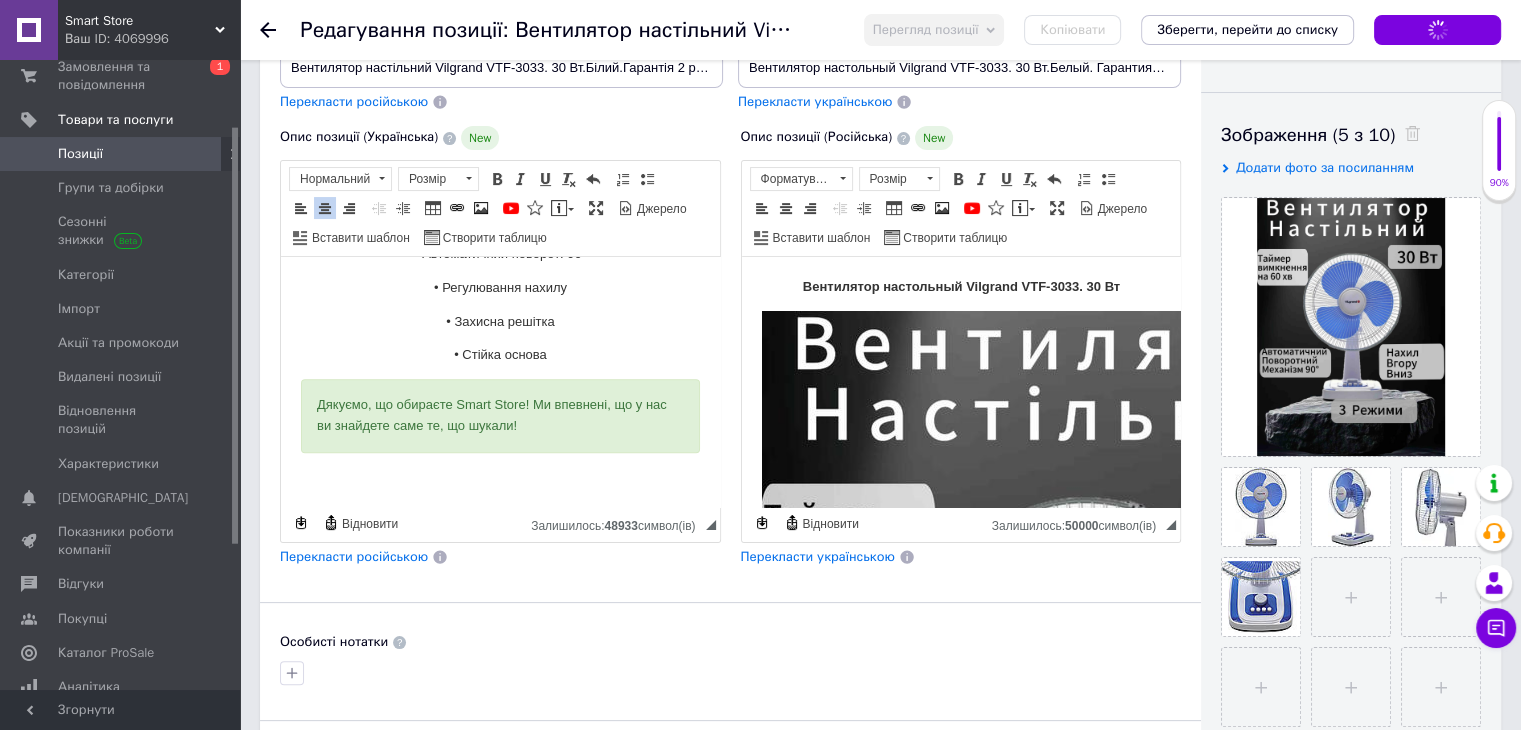 scroll, scrollTop: 1264, scrollLeft: 0, axis: vertical 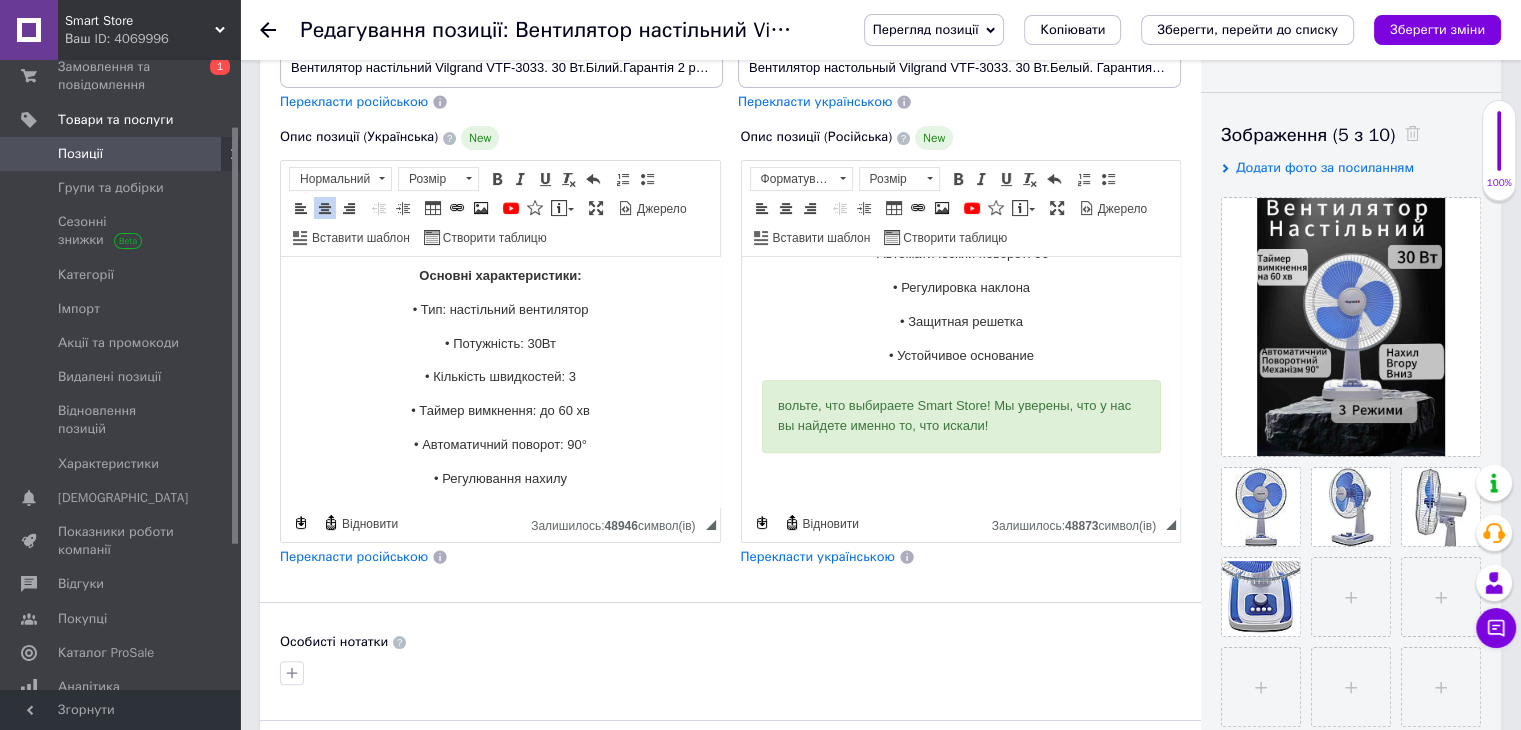 click on "вольте, что выбираете Smart Store! Мы уверены, что у нас вы найдете именно то, что искали!" at bounding box center [960, 417] 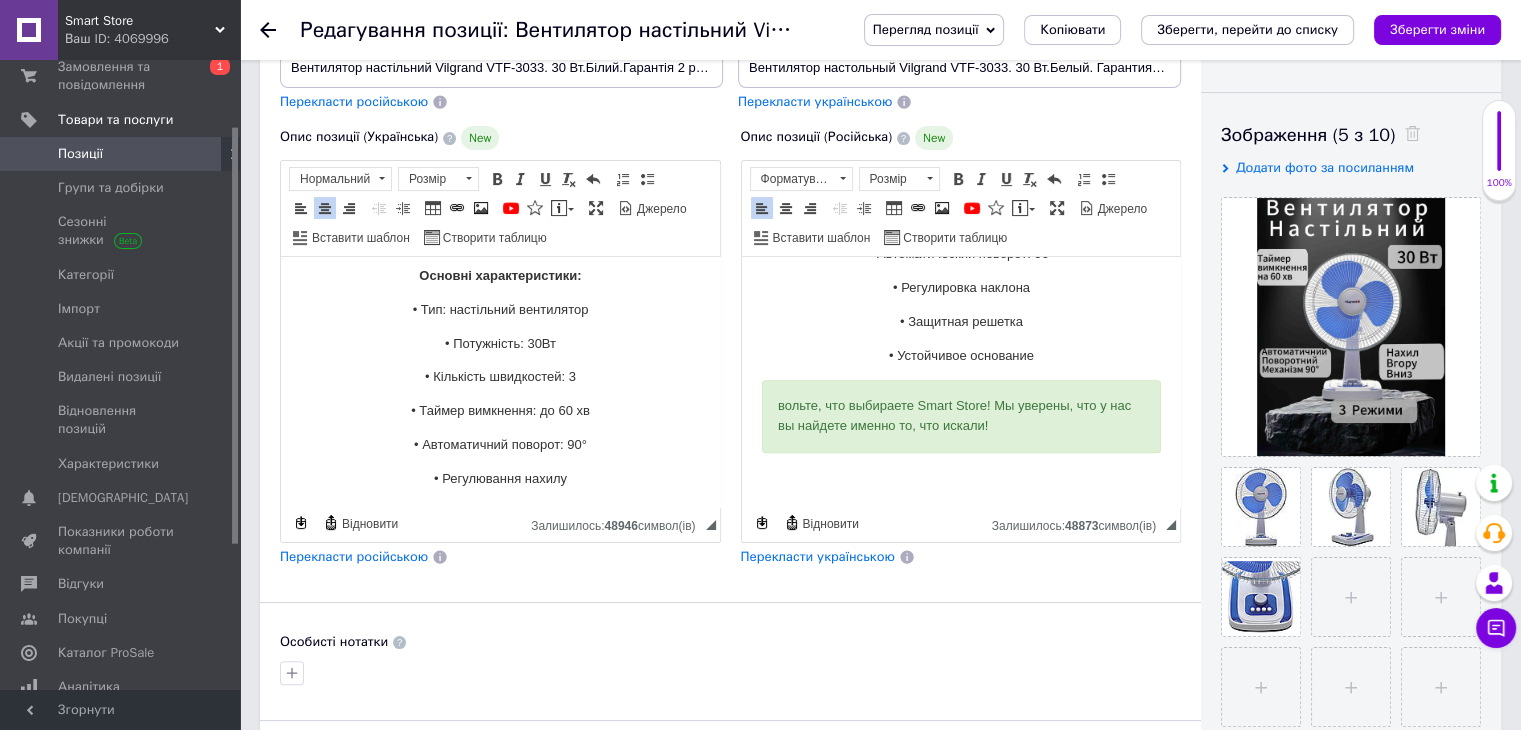 type 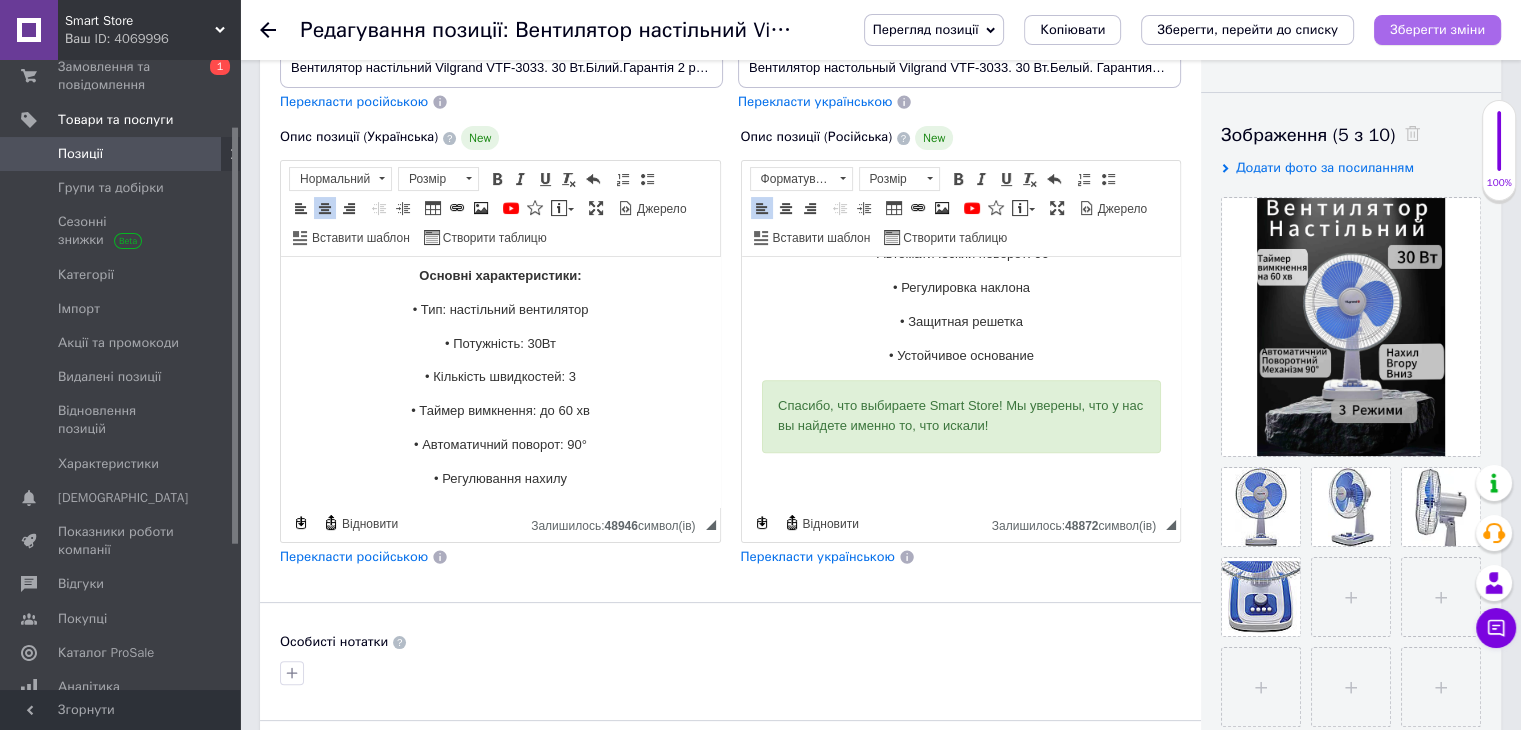 click on "Зберегти зміни" at bounding box center (1437, 29) 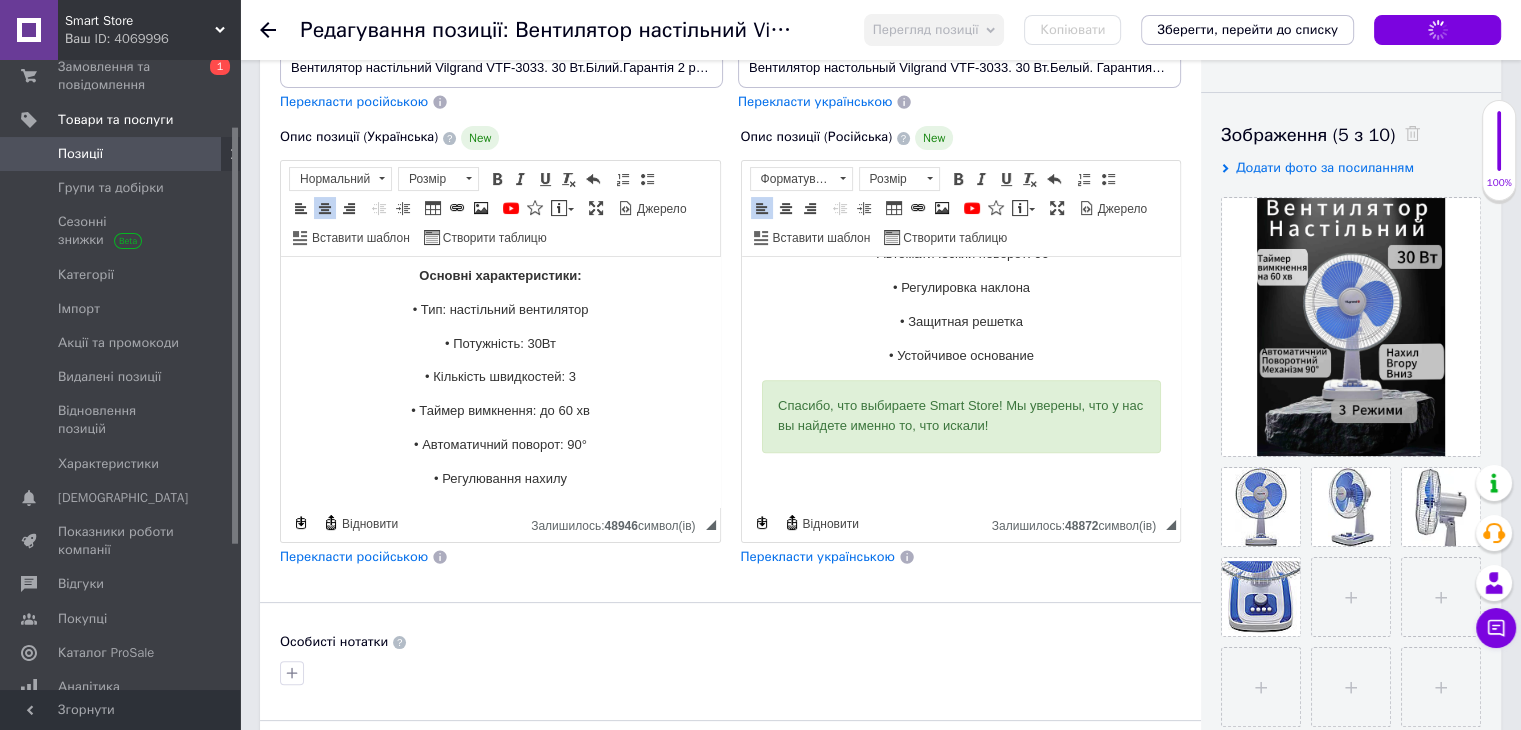 scroll, scrollTop: 1292, scrollLeft: 0, axis: vertical 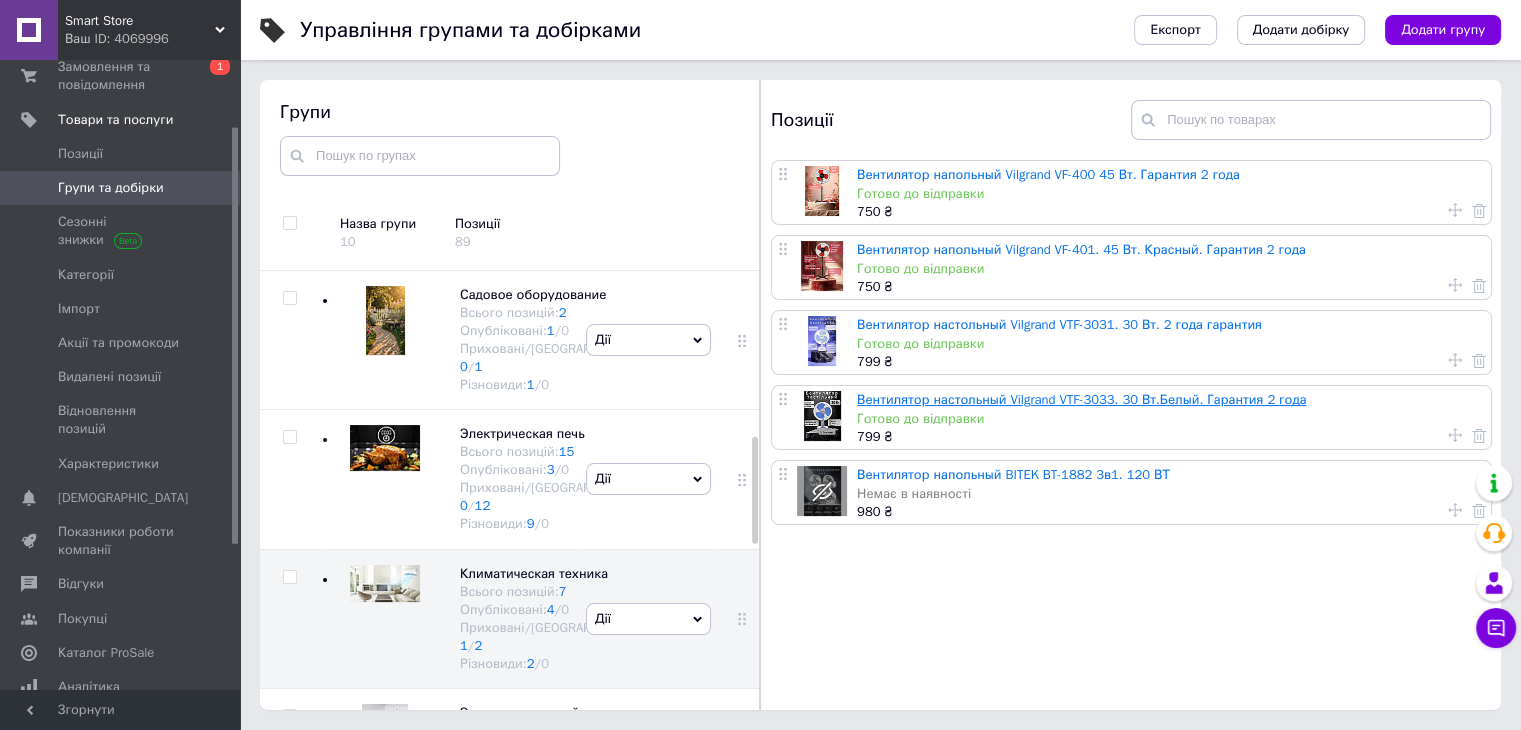 click on "Вентилятор настольный Vilgrand VTF-3033. 30 Вт.Белый. Гарантия 2 года" at bounding box center [1081, 399] 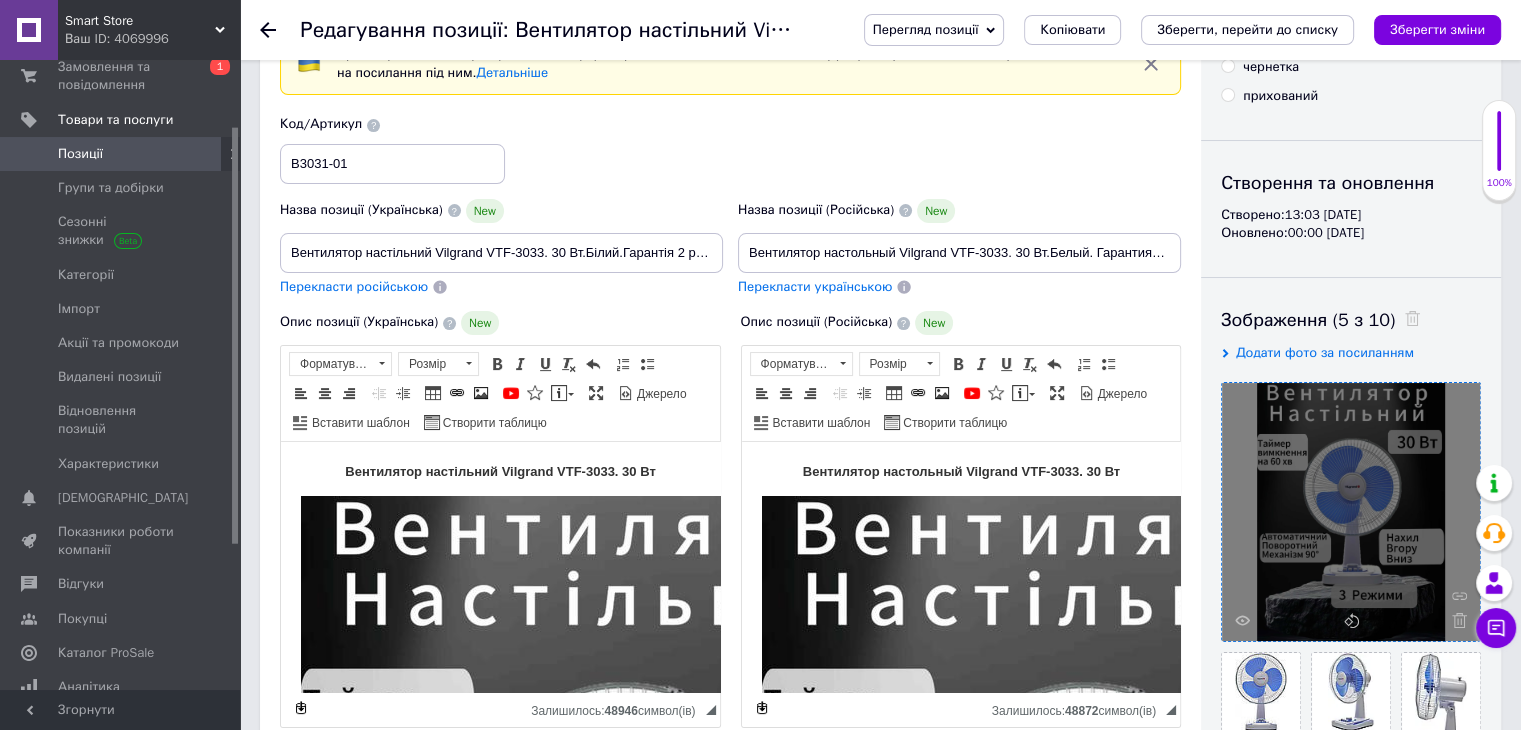 scroll, scrollTop: 300, scrollLeft: 0, axis: vertical 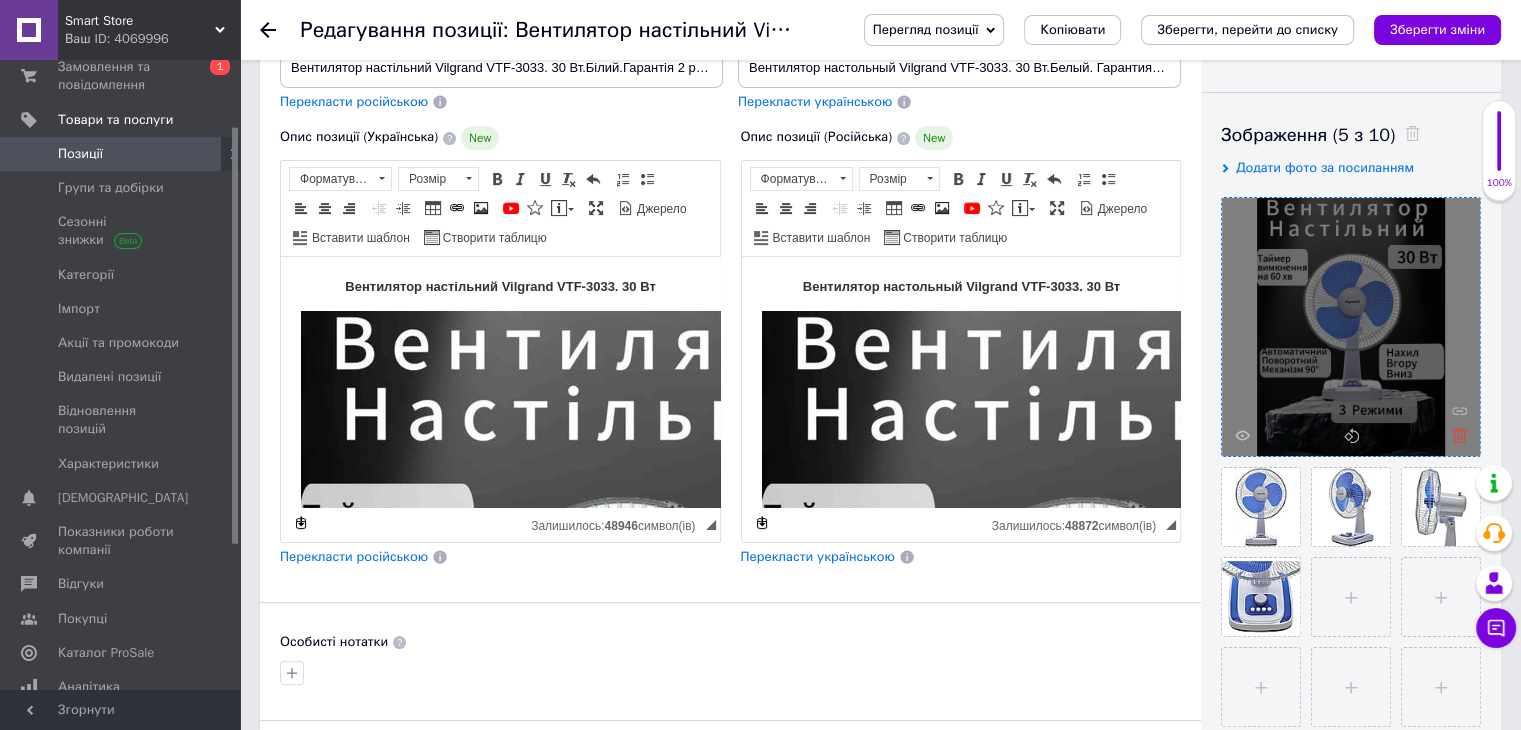 click 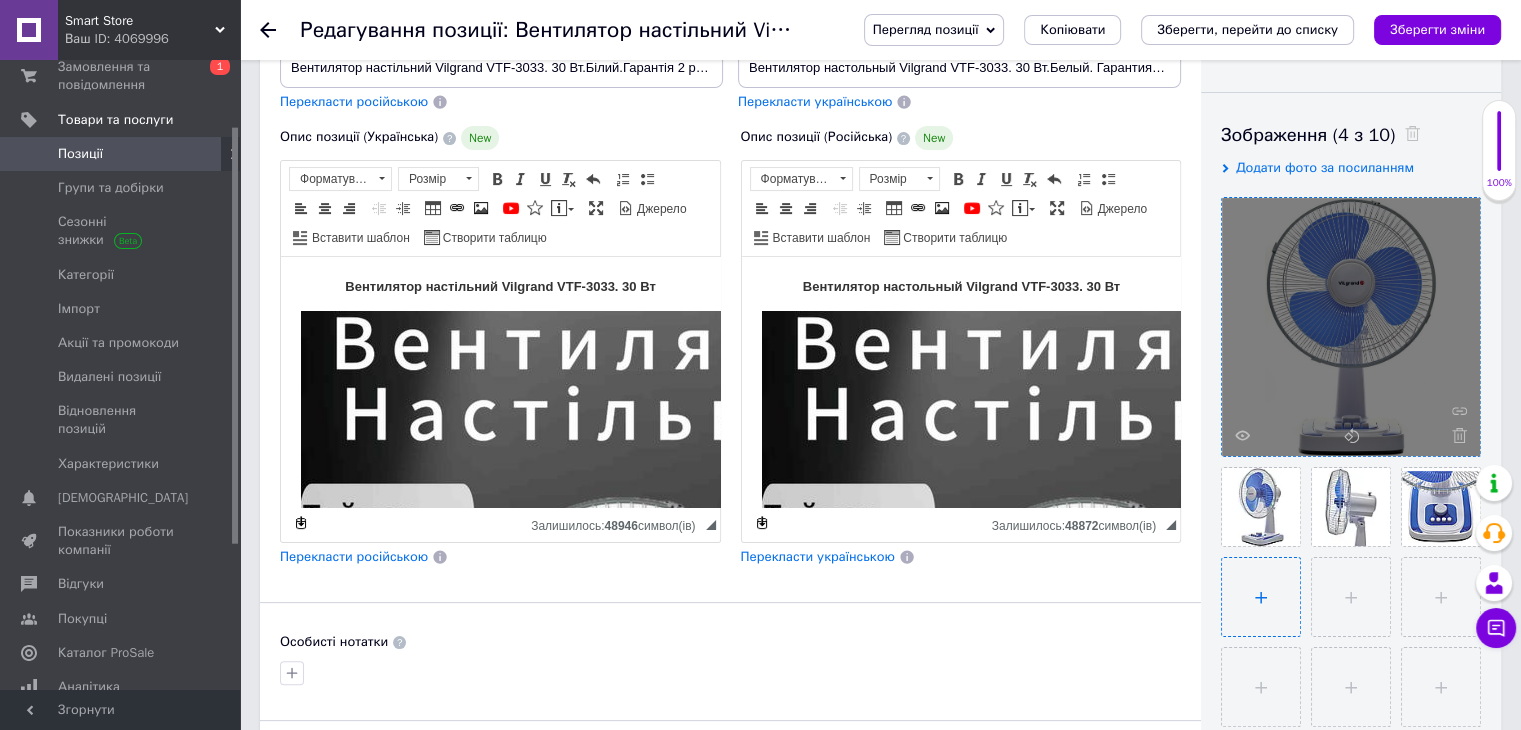 click at bounding box center [1261, 597] 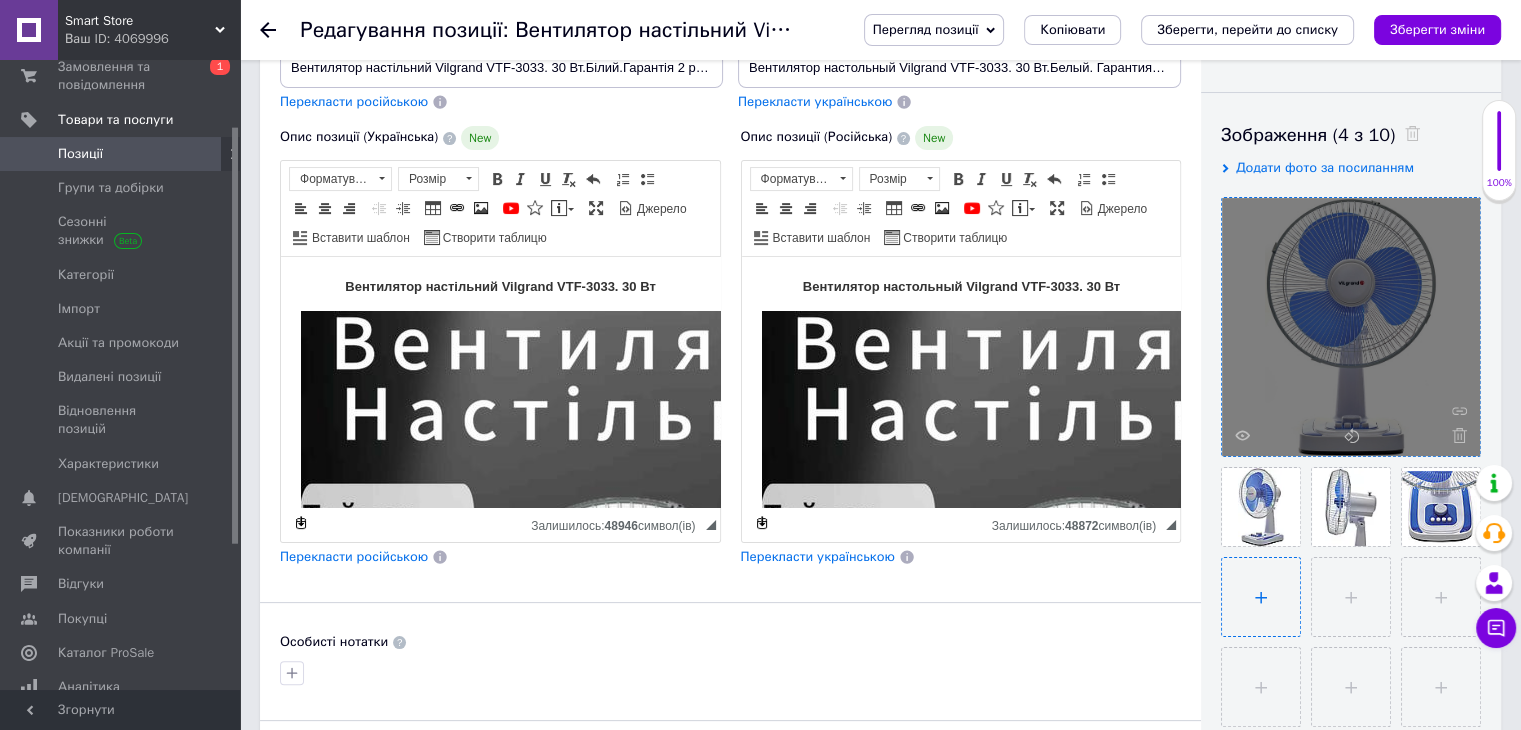 type on "C:\fakepath\изображение_viber_2025-07-13_[PHONE_NUMBER].jpg" 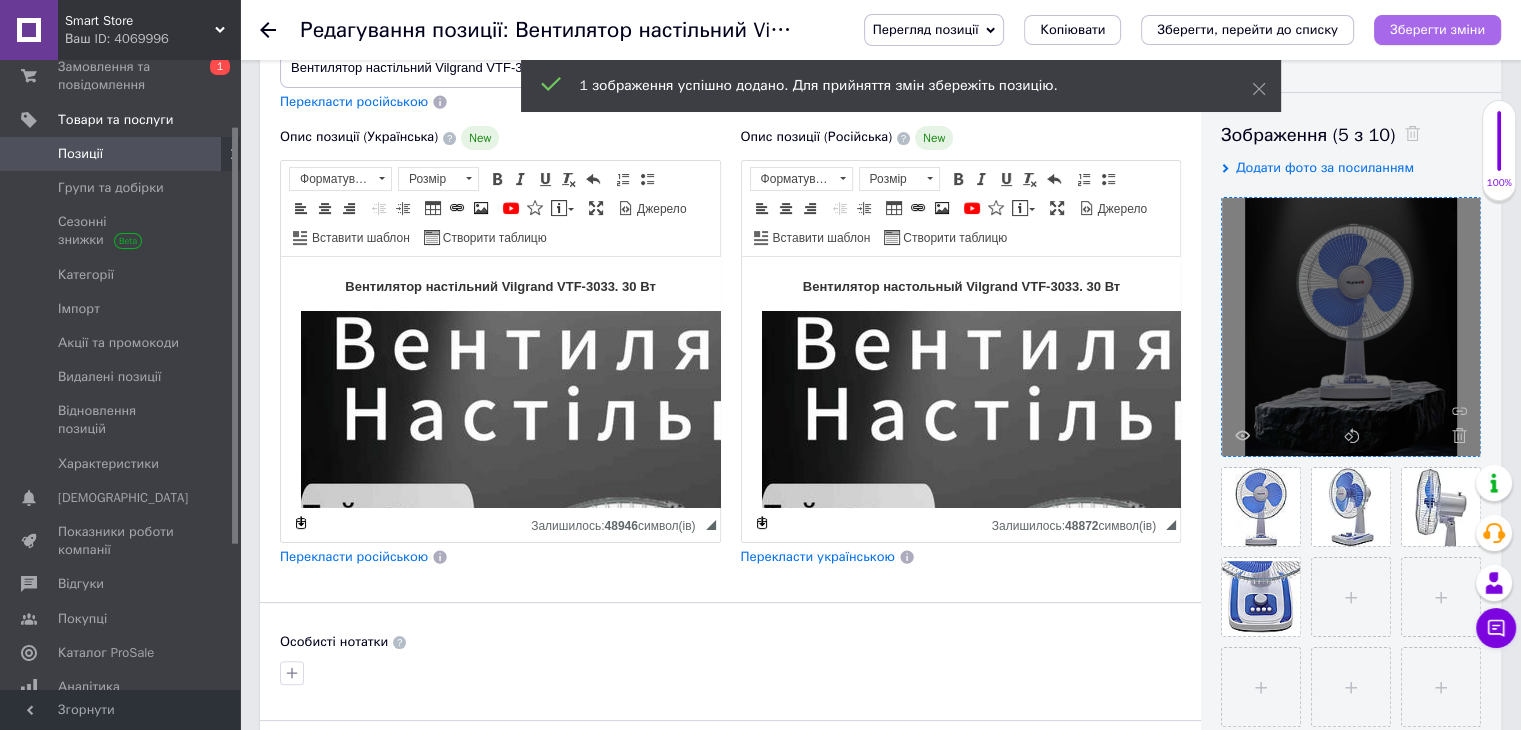 click on "Зберегти зміни" at bounding box center (1437, 29) 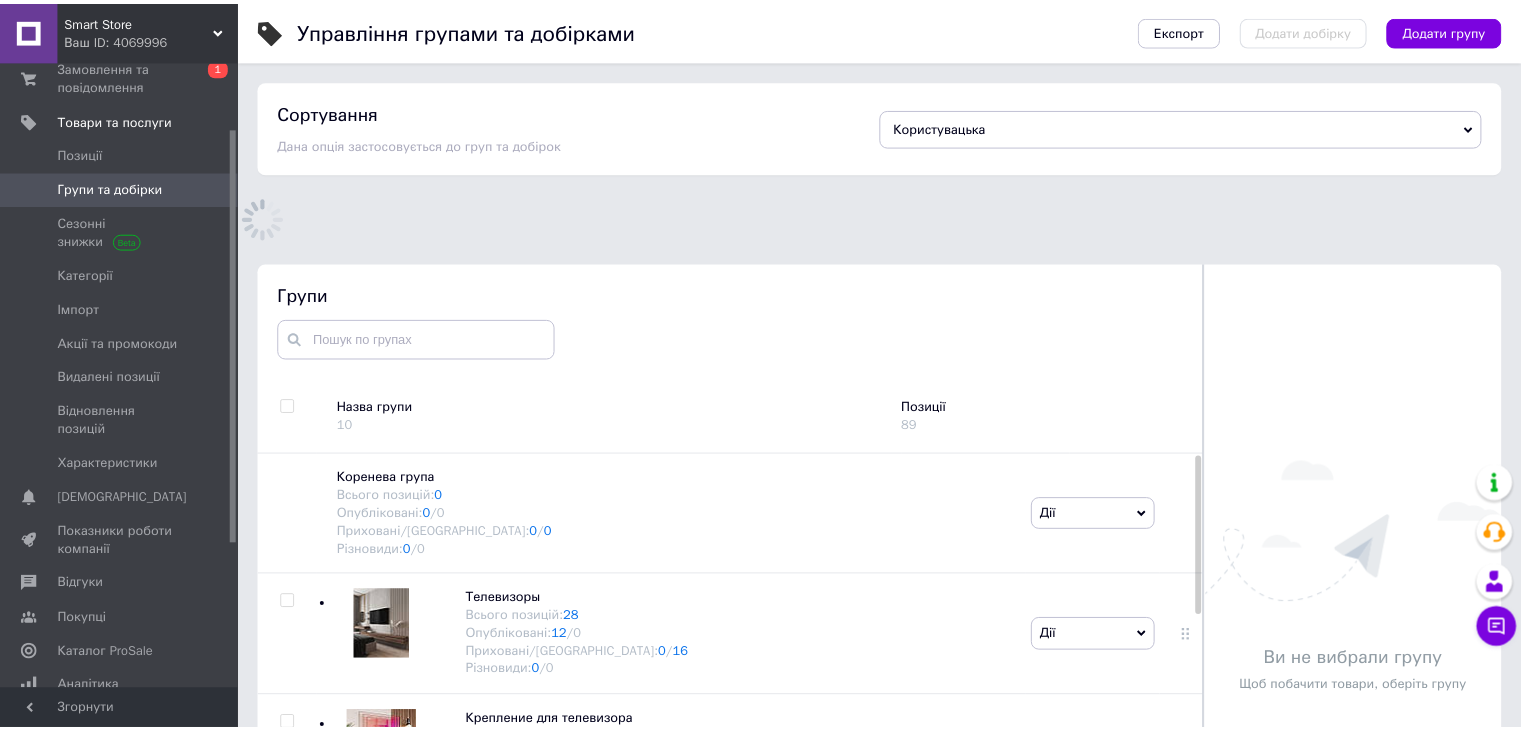 scroll, scrollTop: 60, scrollLeft: 0, axis: vertical 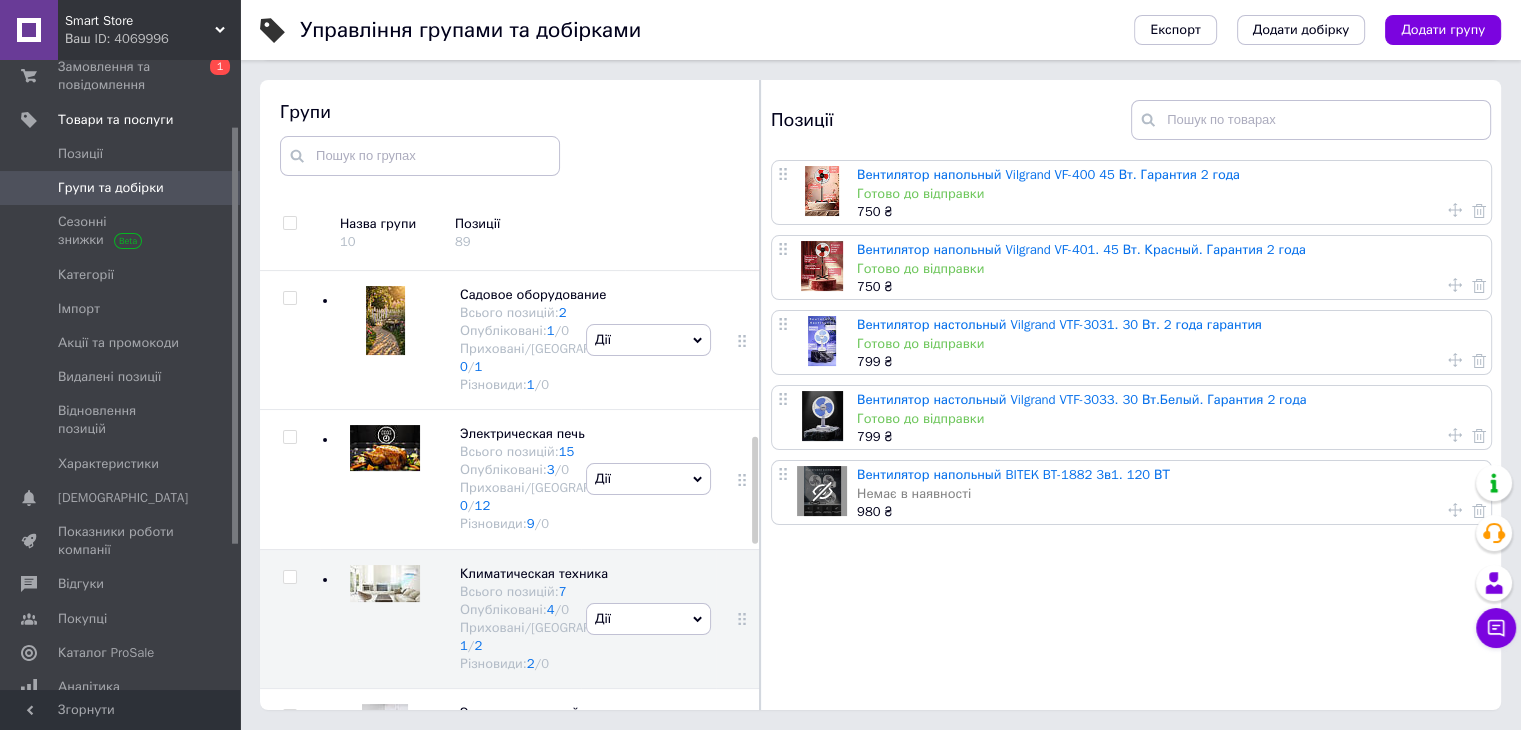 click at bounding box center [822, 191] 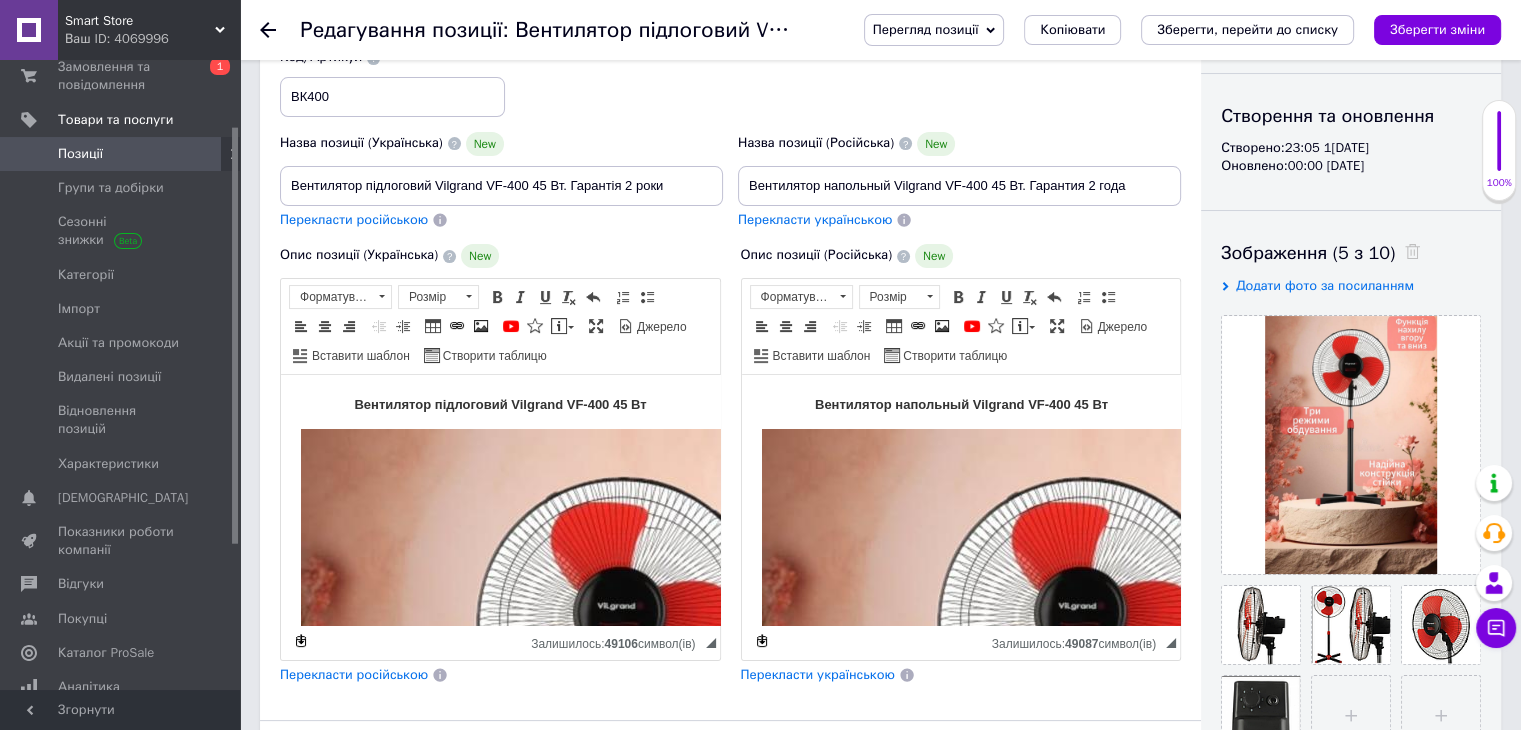 scroll, scrollTop: 200, scrollLeft: 0, axis: vertical 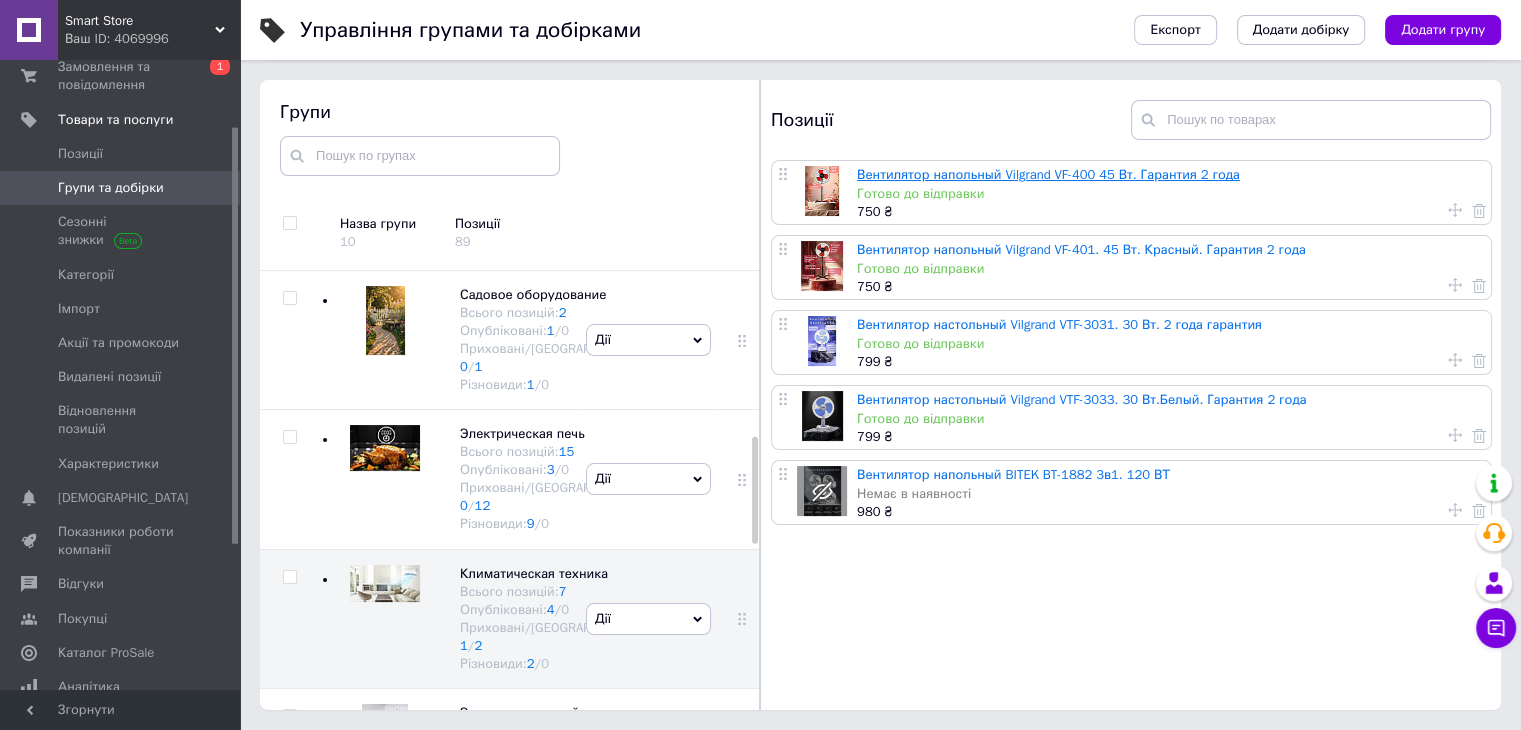 click on "Вентилятор напольный Vilgrand VF-400 45 Вт. Гарантия 2 года" at bounding box center (1048, 174) 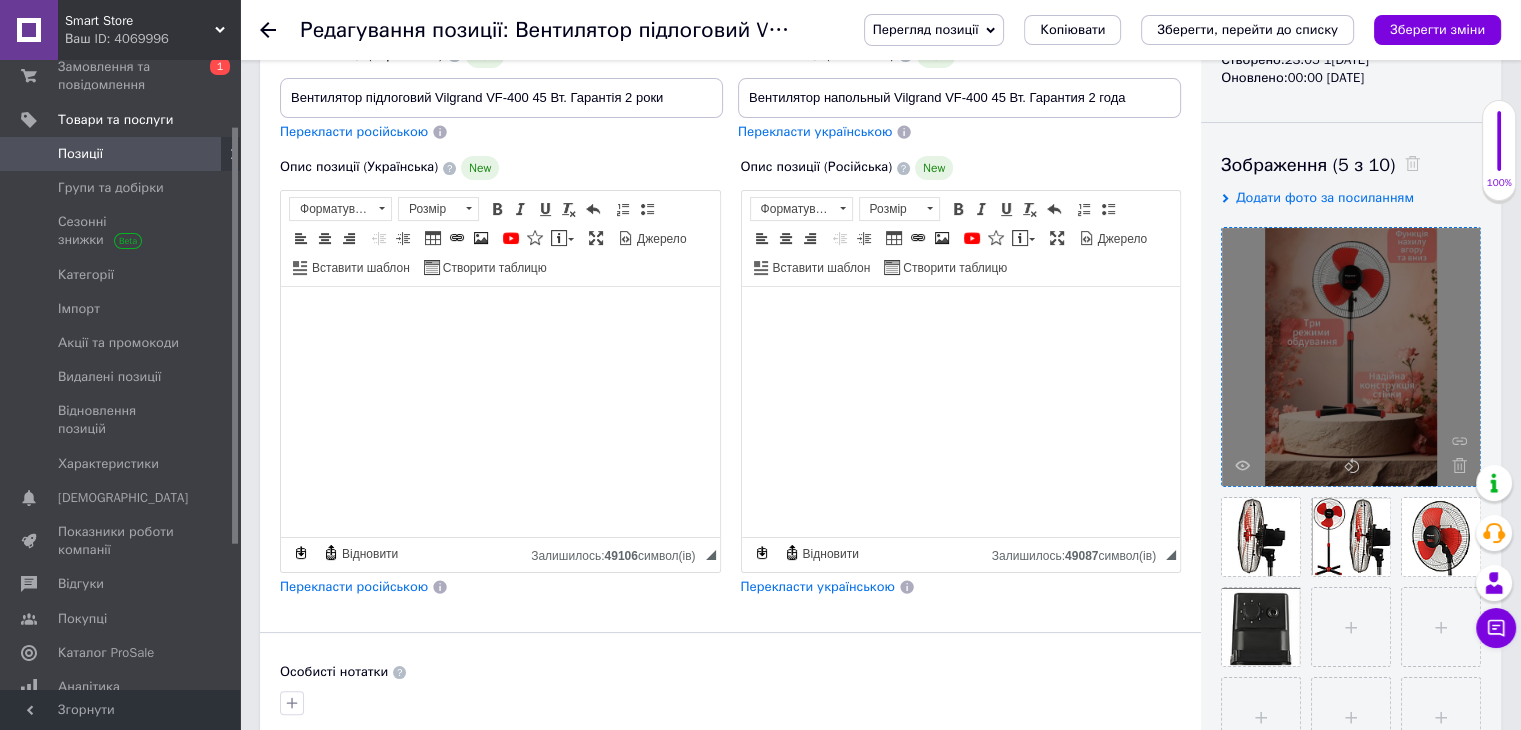 scroll, scrollTop: 300, scrollLeft: 0, axis: vertical 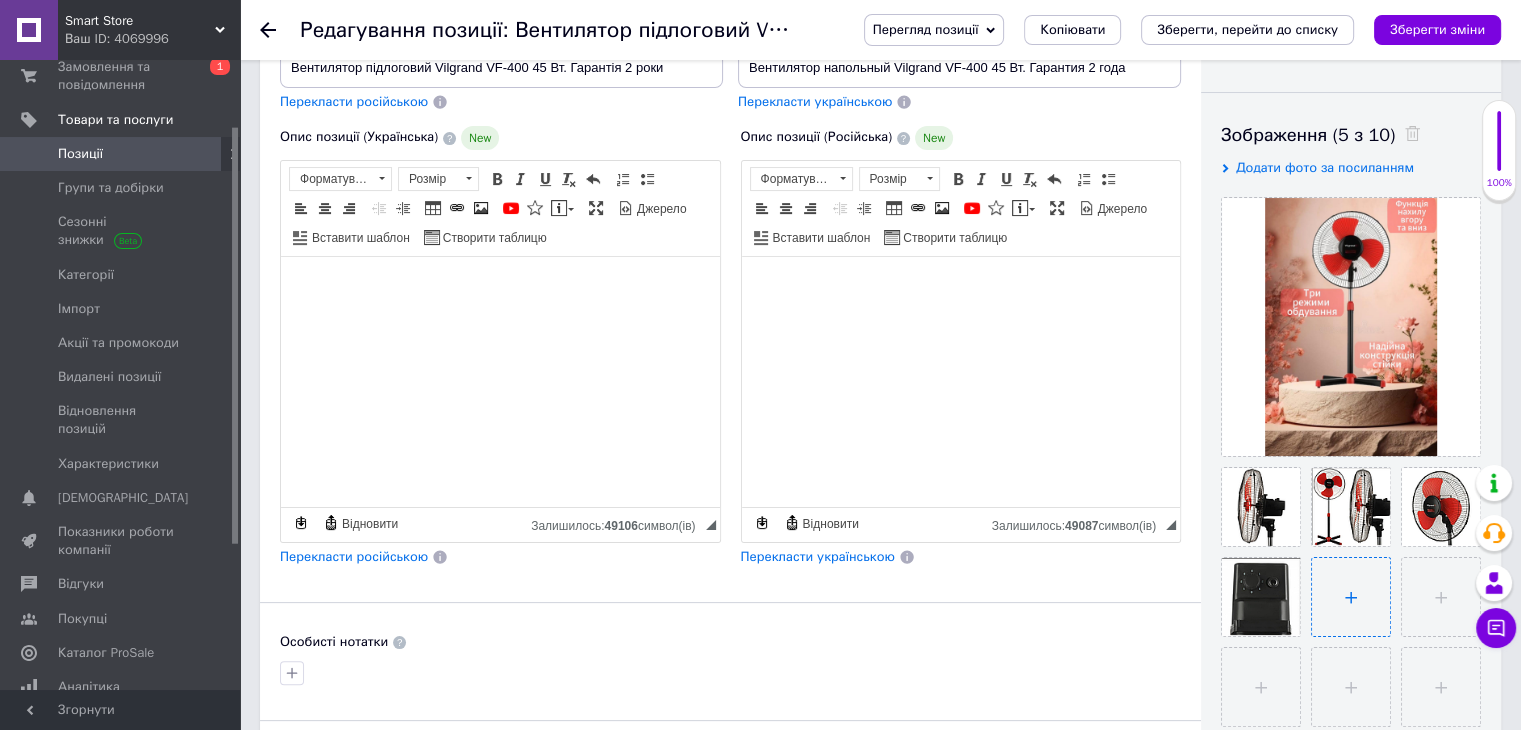 click at bounding box center (1351, 597) 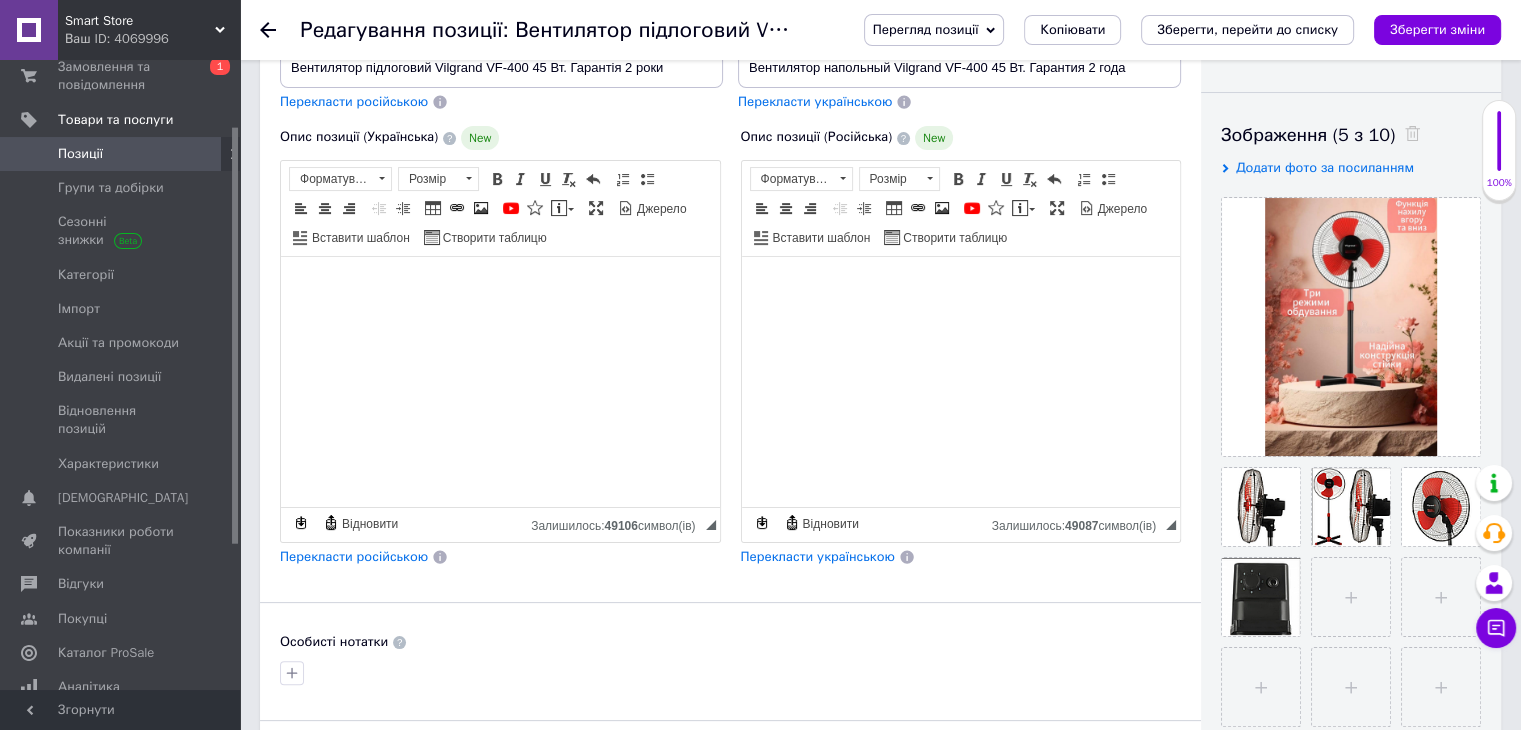 type 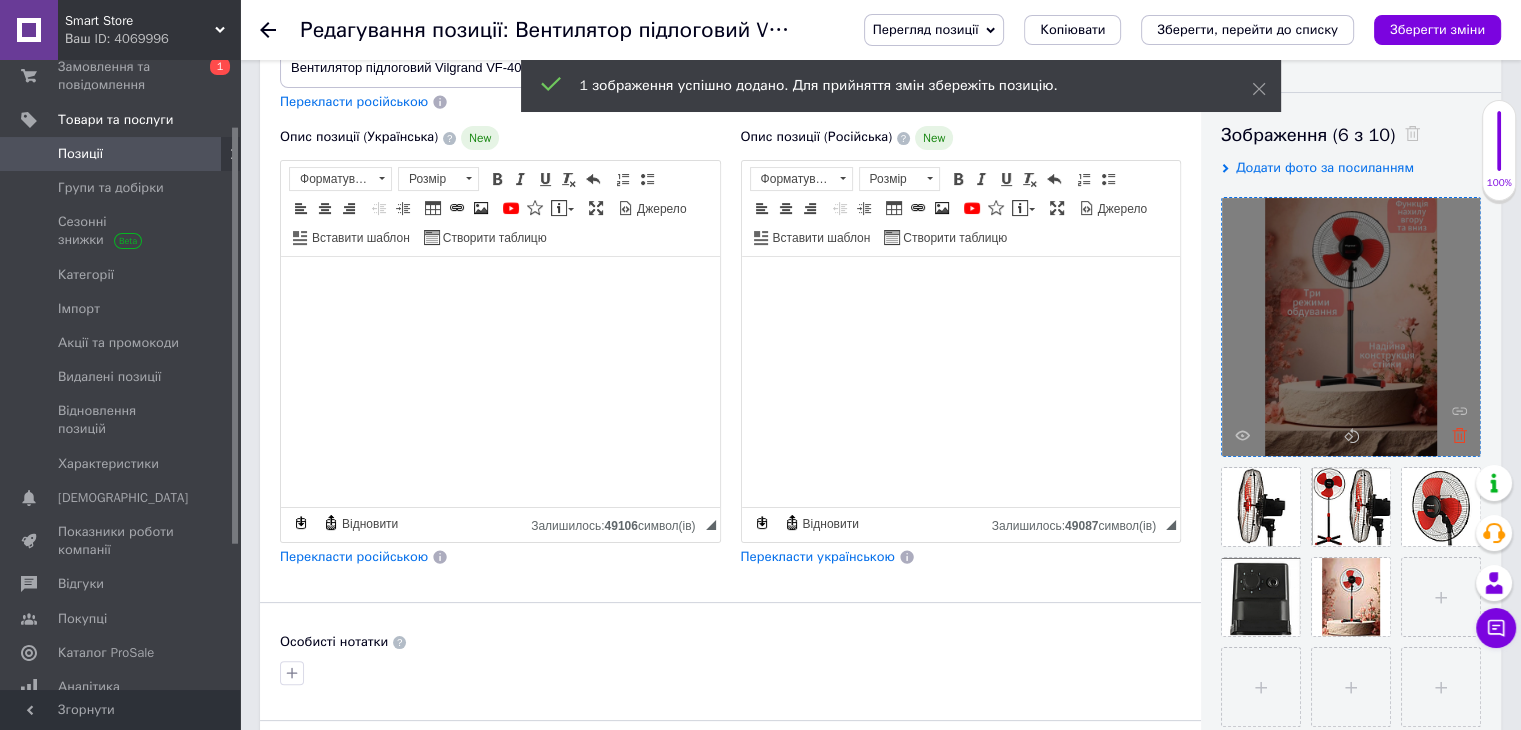 click 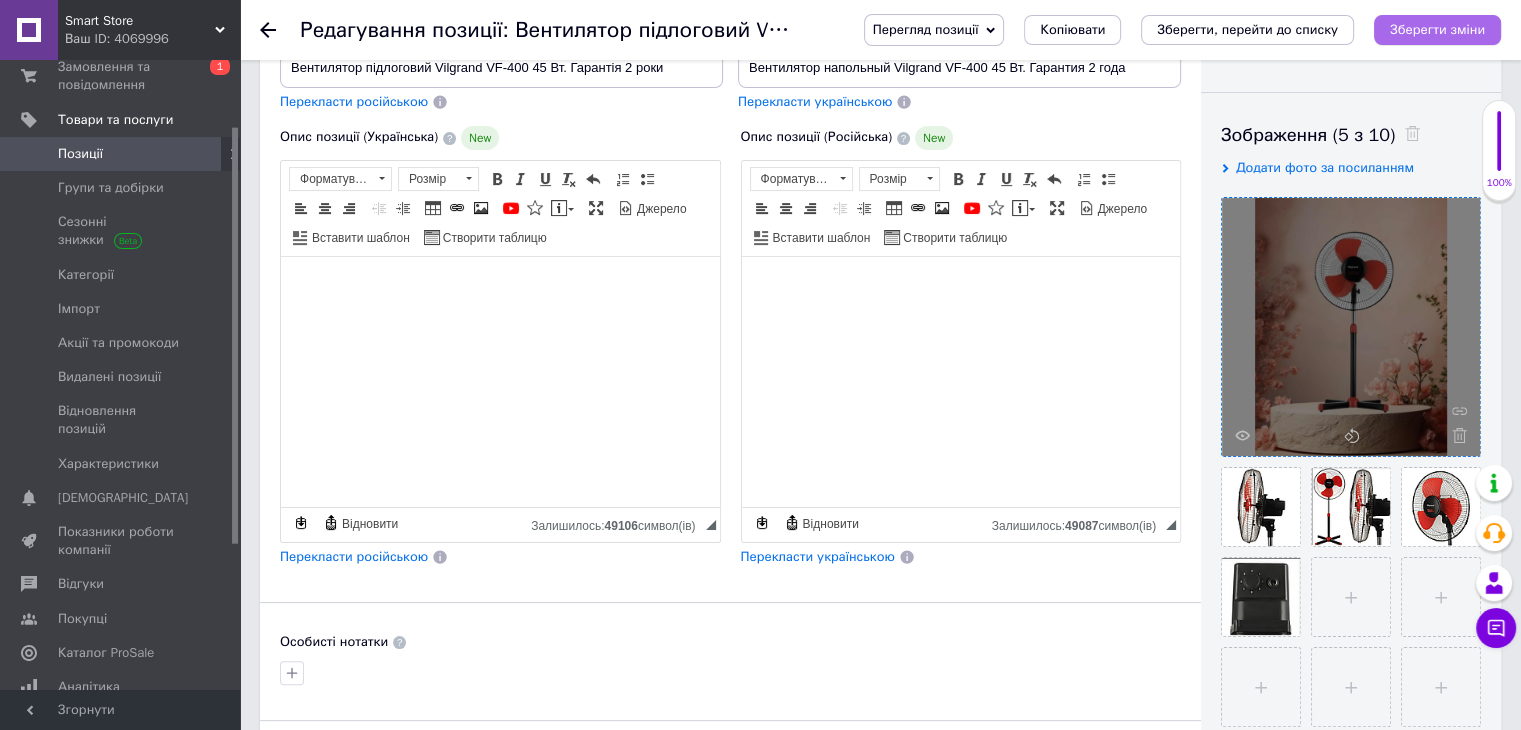 click on "Зберегти зміни" at bounding box center [1437, 29] 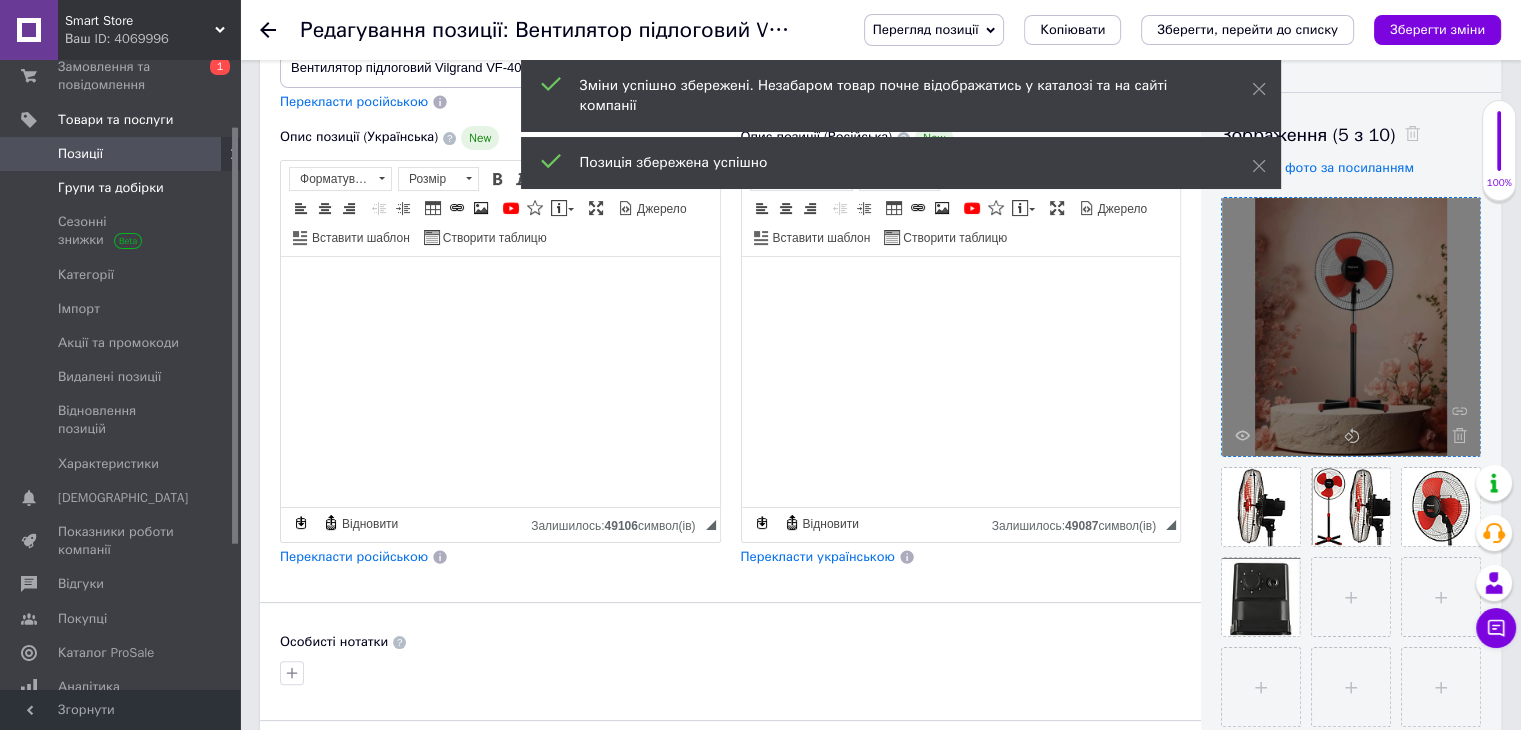 click on "Групи та добірки" at bounding box center (111, 188) 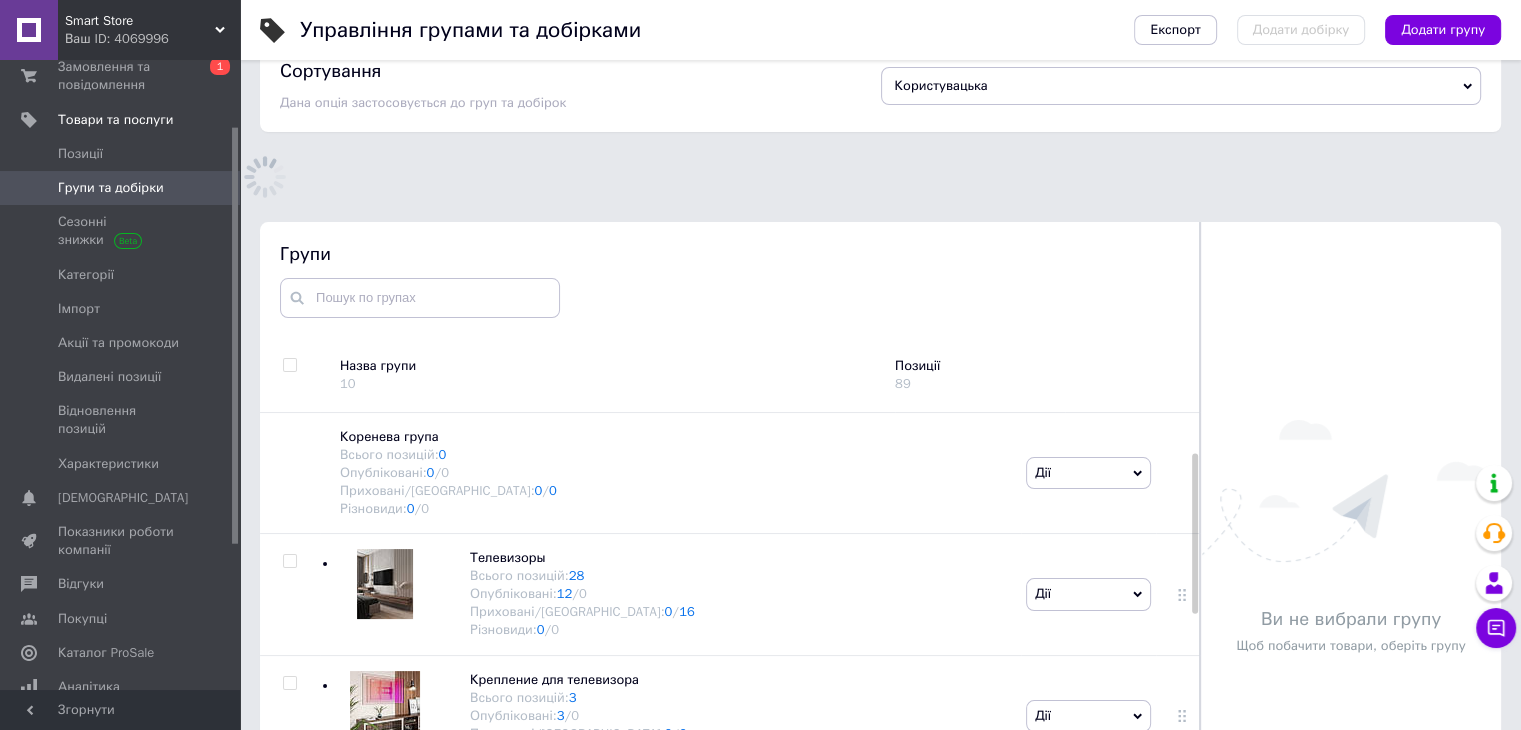 scroll, scrollTop: 155, scrollLeft: 0, axis: vertical 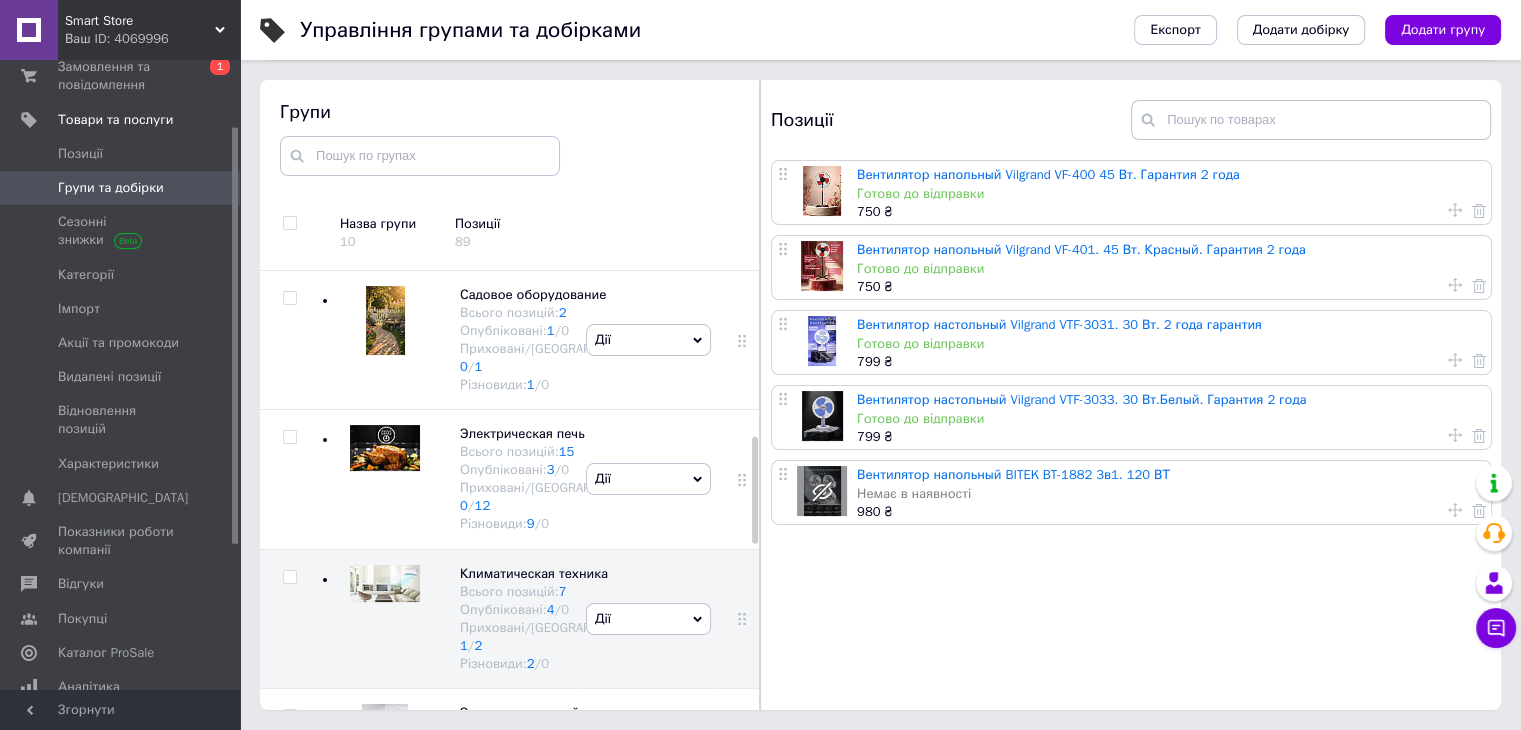 click at bounding box center [822, 266] 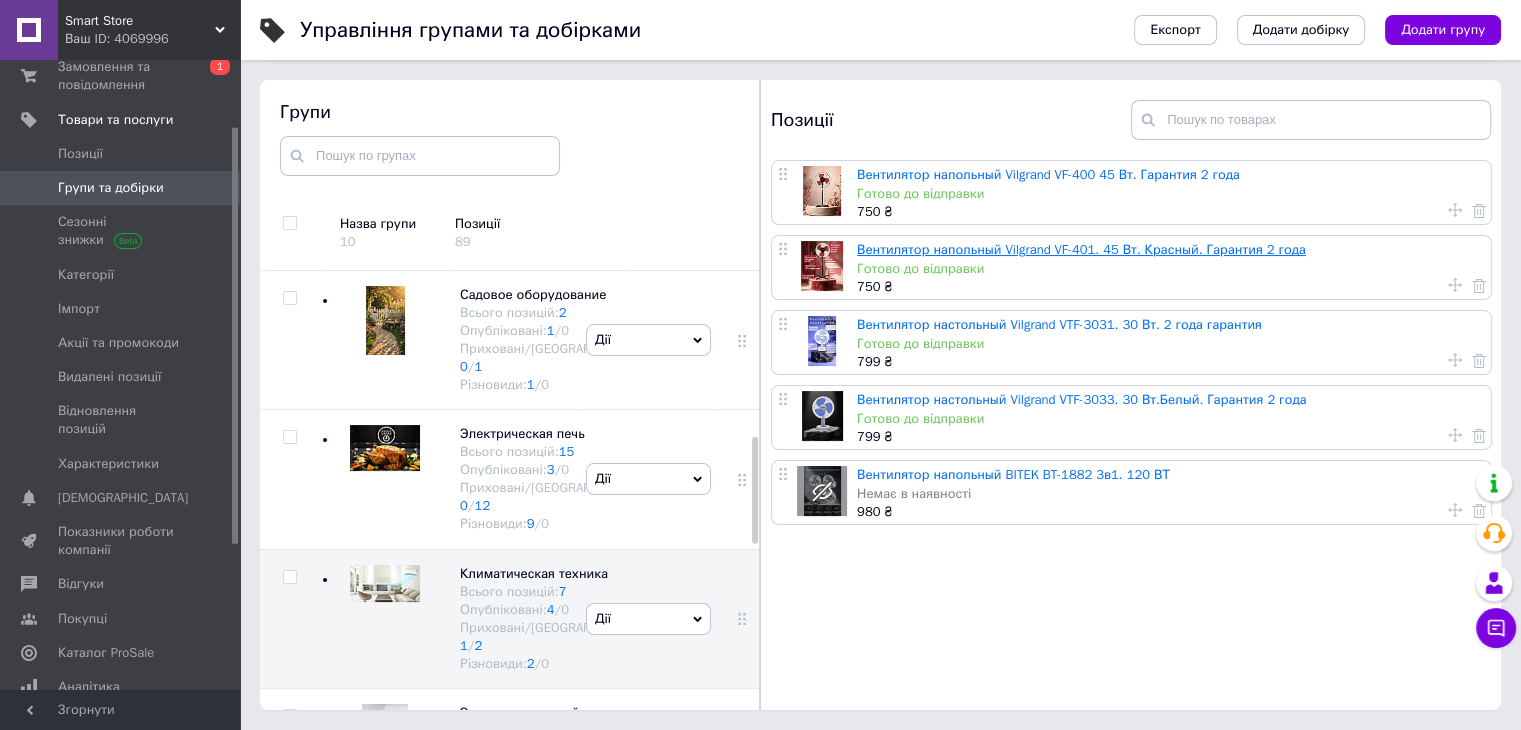 click on "Вентилятор напольный Vilgrand VF-401. 45 Вт. Красный. Гарантия 2 года" at bounding box center (1081, 249) 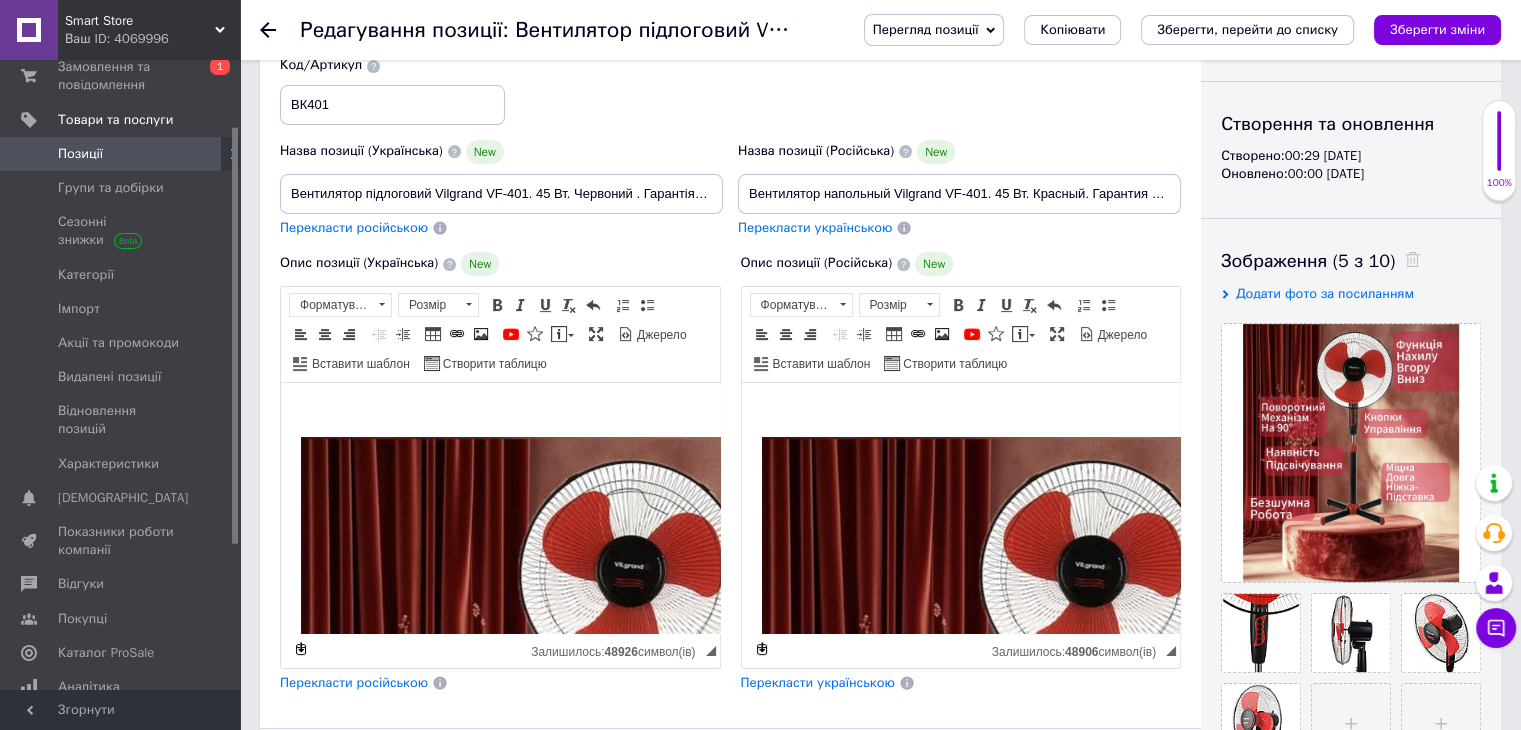 scroll, scrollTop: 200, scrollLeft: 0, axis: vertical 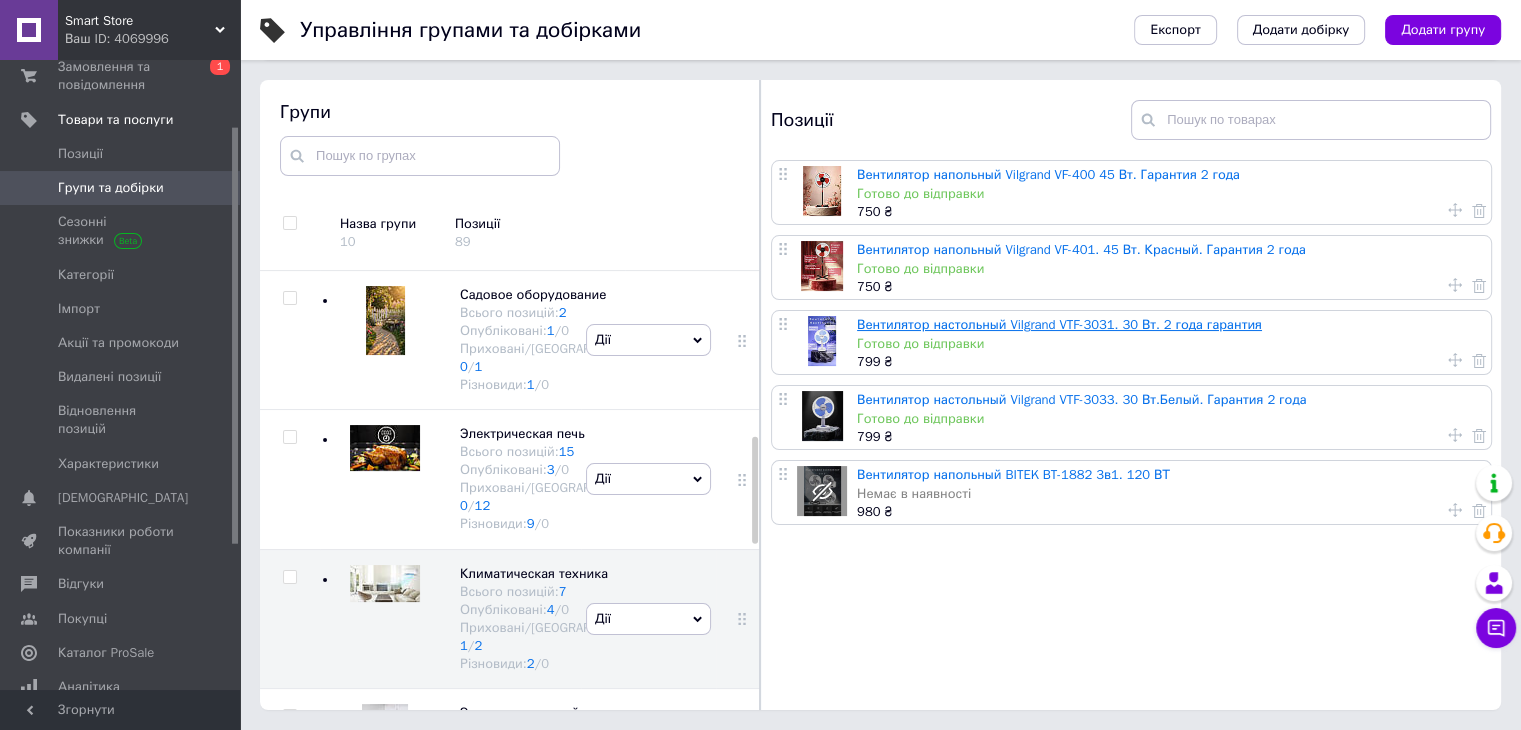 click on "Вентилятор настольный Vilgrand VTF-3031. 30 Вт. 2 года гарантия" at bounding box center (1059, 324) 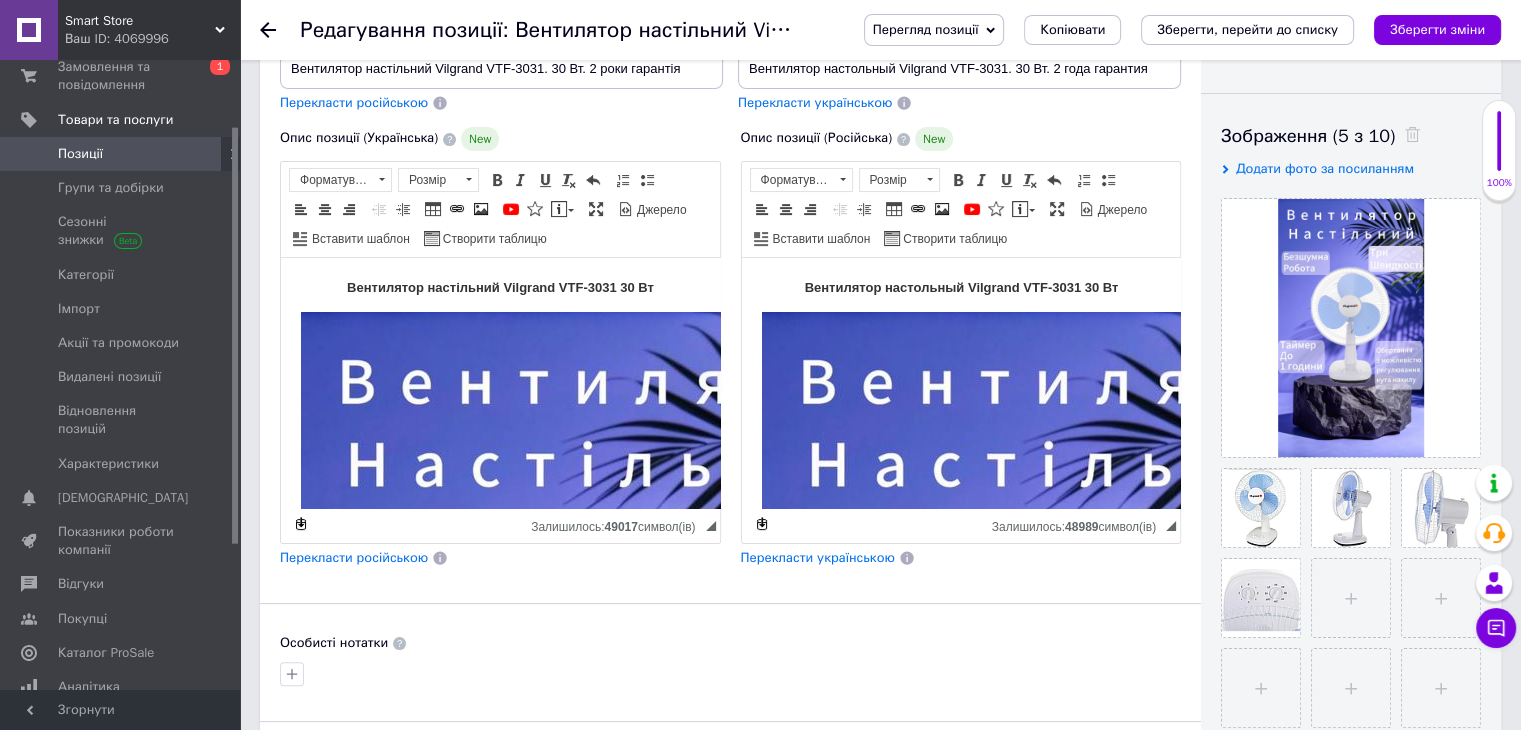 scroll, scrollTop: 300, scrollLeft: 0, axis: vertical 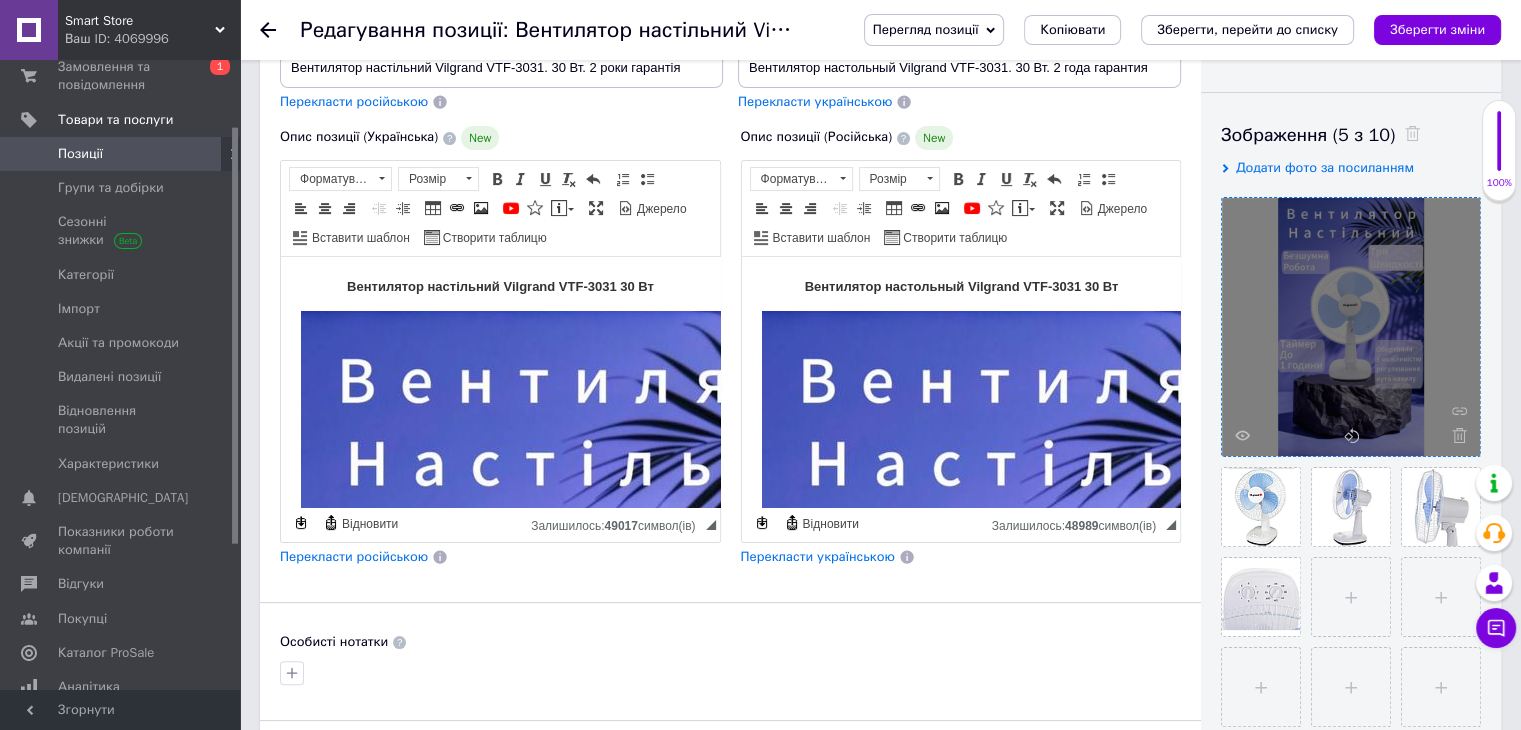 click at bounding box center [1351, 327] 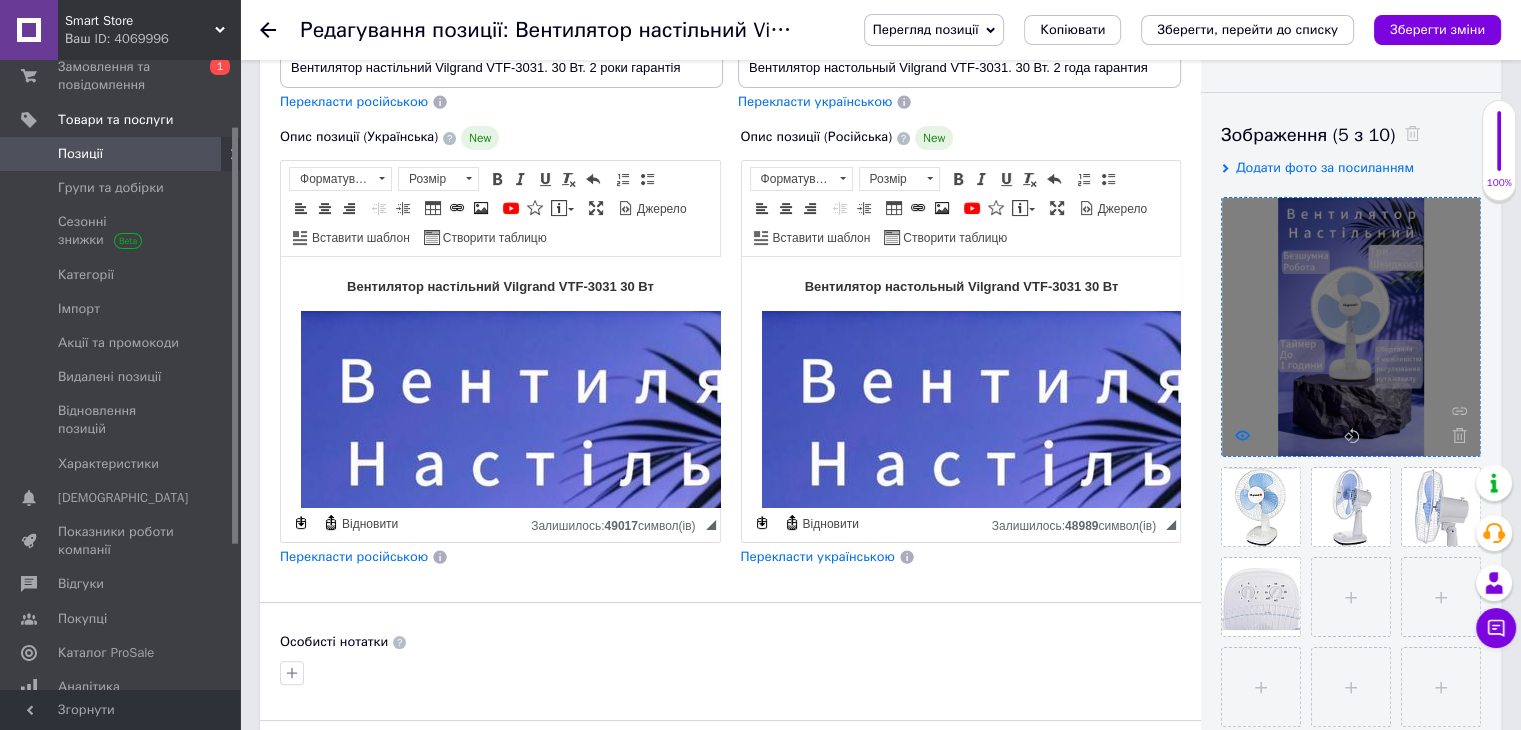 click 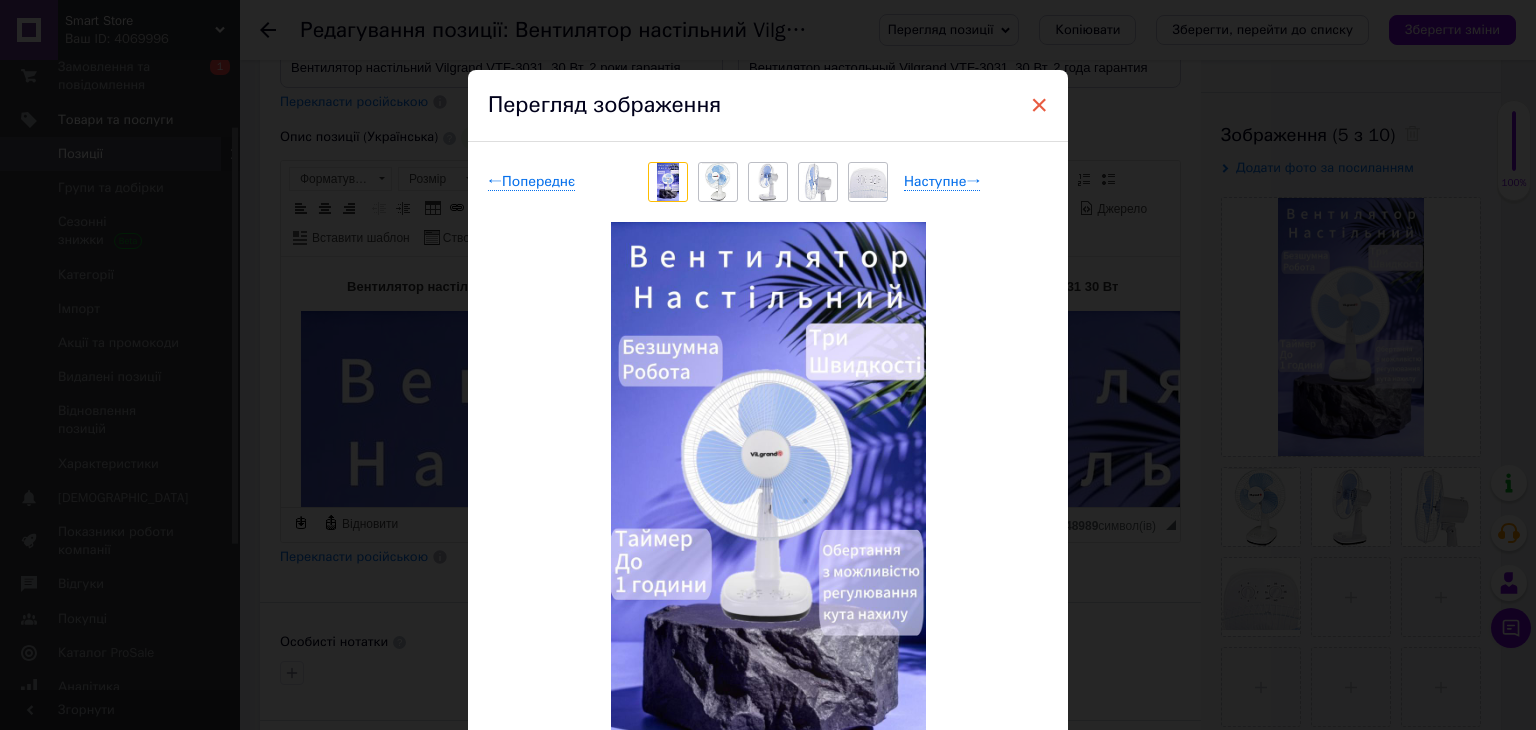 click on "×" at bounding box center (1039, 105) 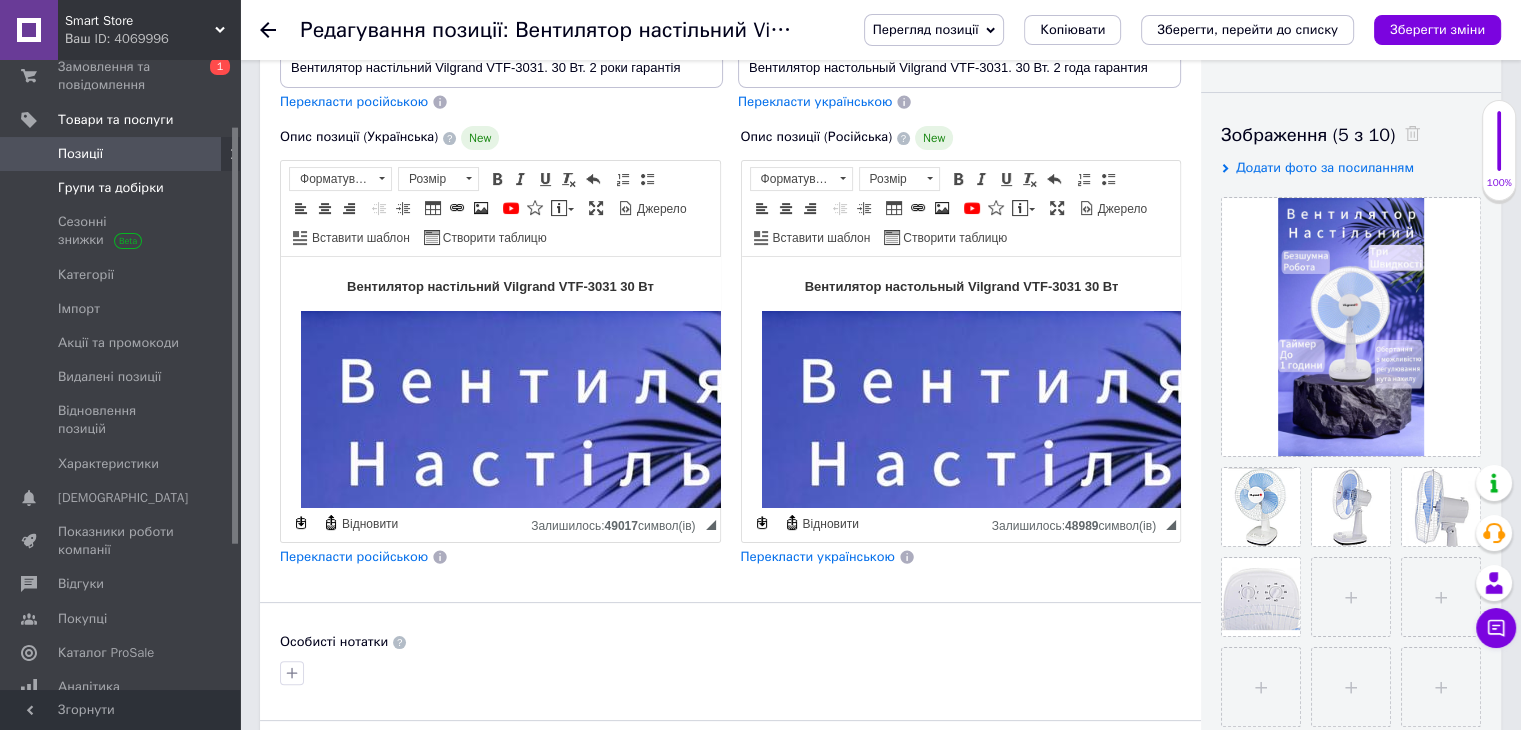 click on "Групи та добірки" at bounding box center [111, 188] 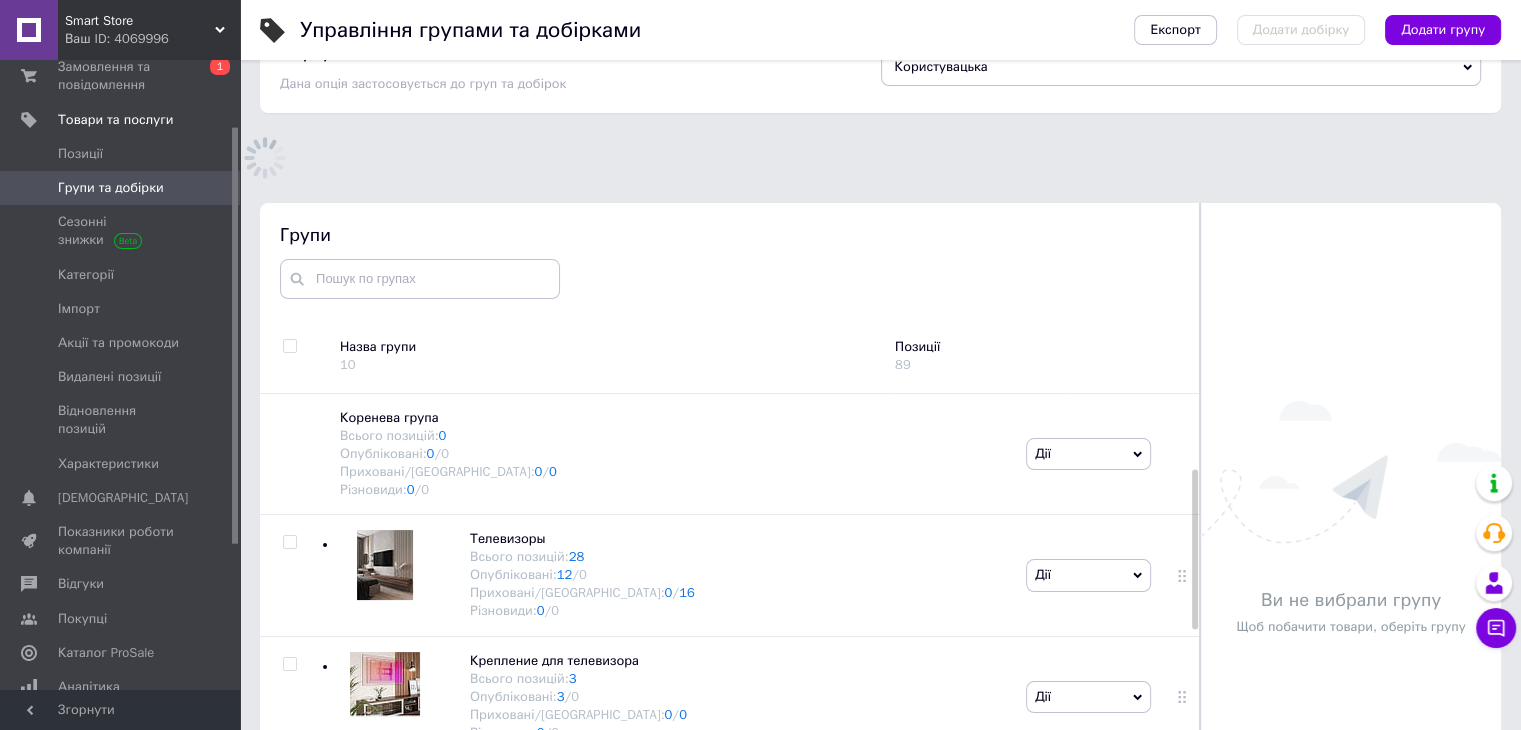 scroll, scrollTop: 113, scrollLeft: 0, axis: vertical 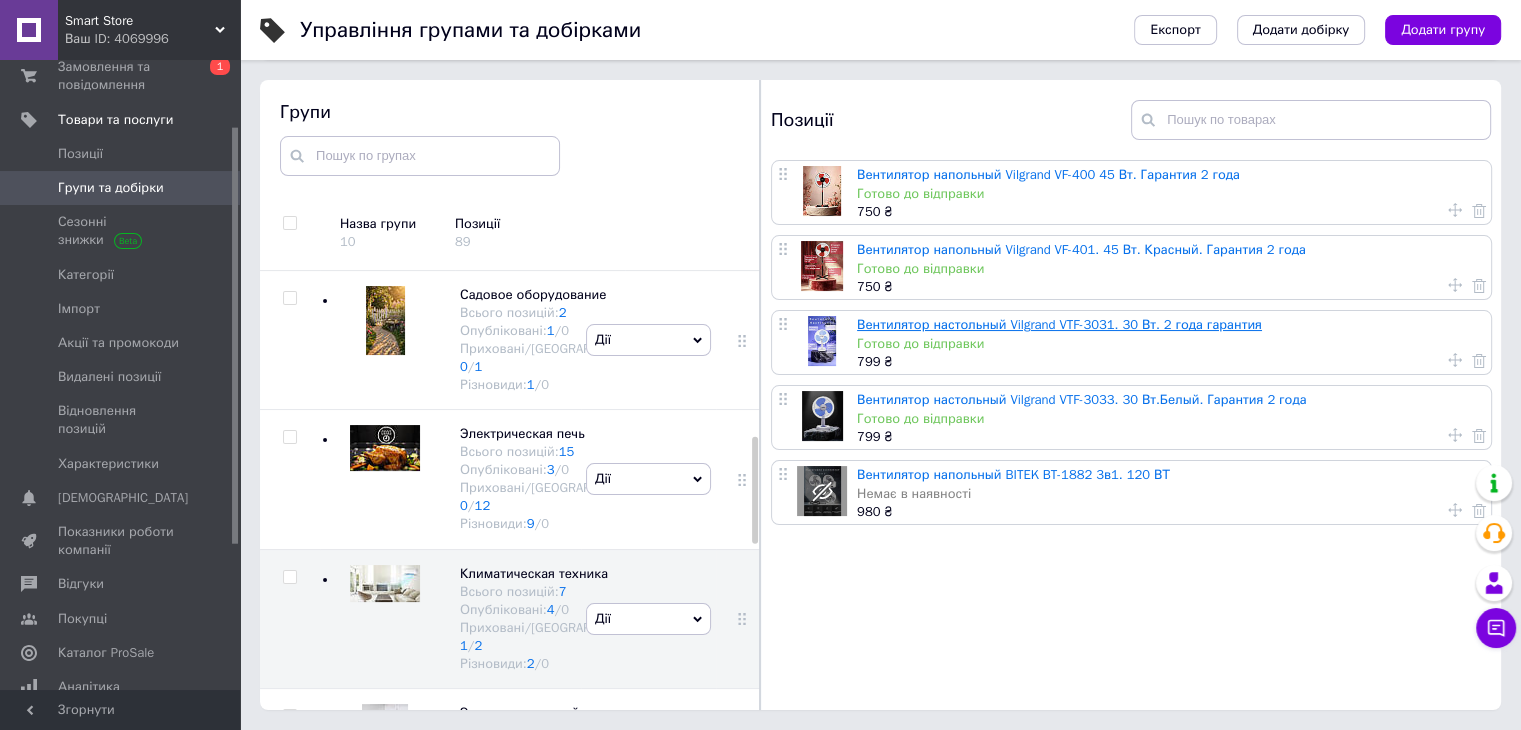 click on "Вентилятор настольный Vilgrand VTF-3031. 30 Вт. 2 года гарантия" at bounding box center (1059, 324) 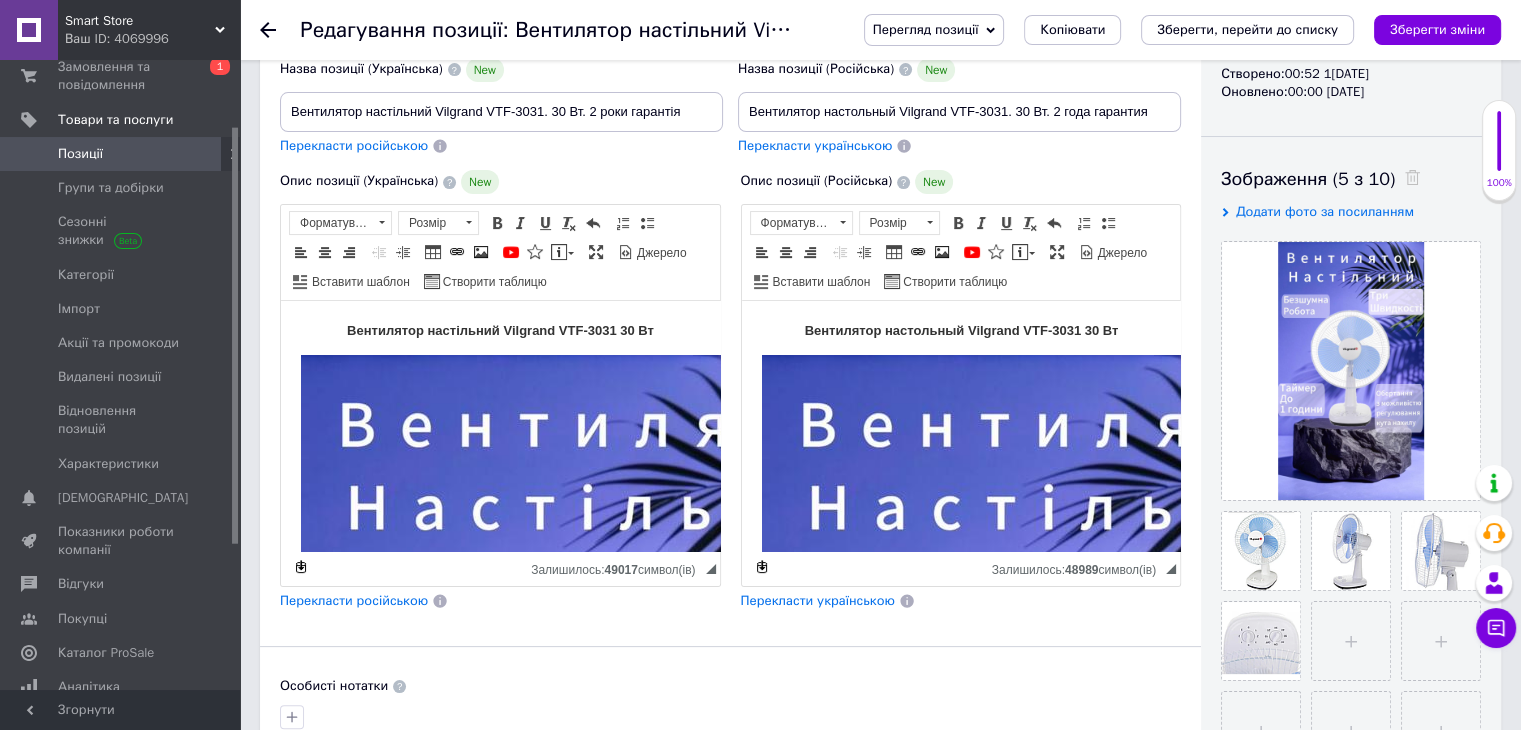scroll, scrollTop: 300, scrollLeft: 0, axis: vertical 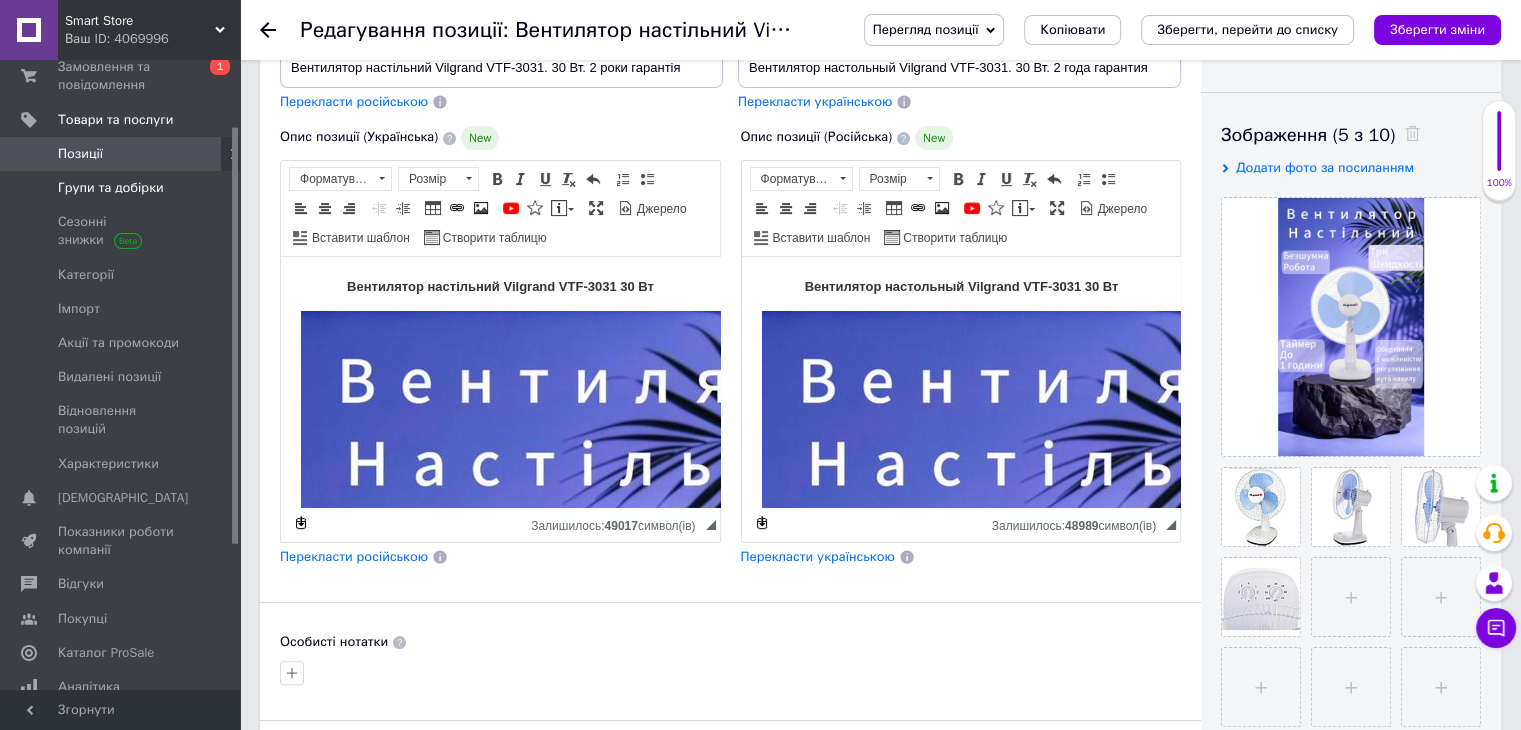 click on "Групи та добірки" at bounding box center [111, 188] 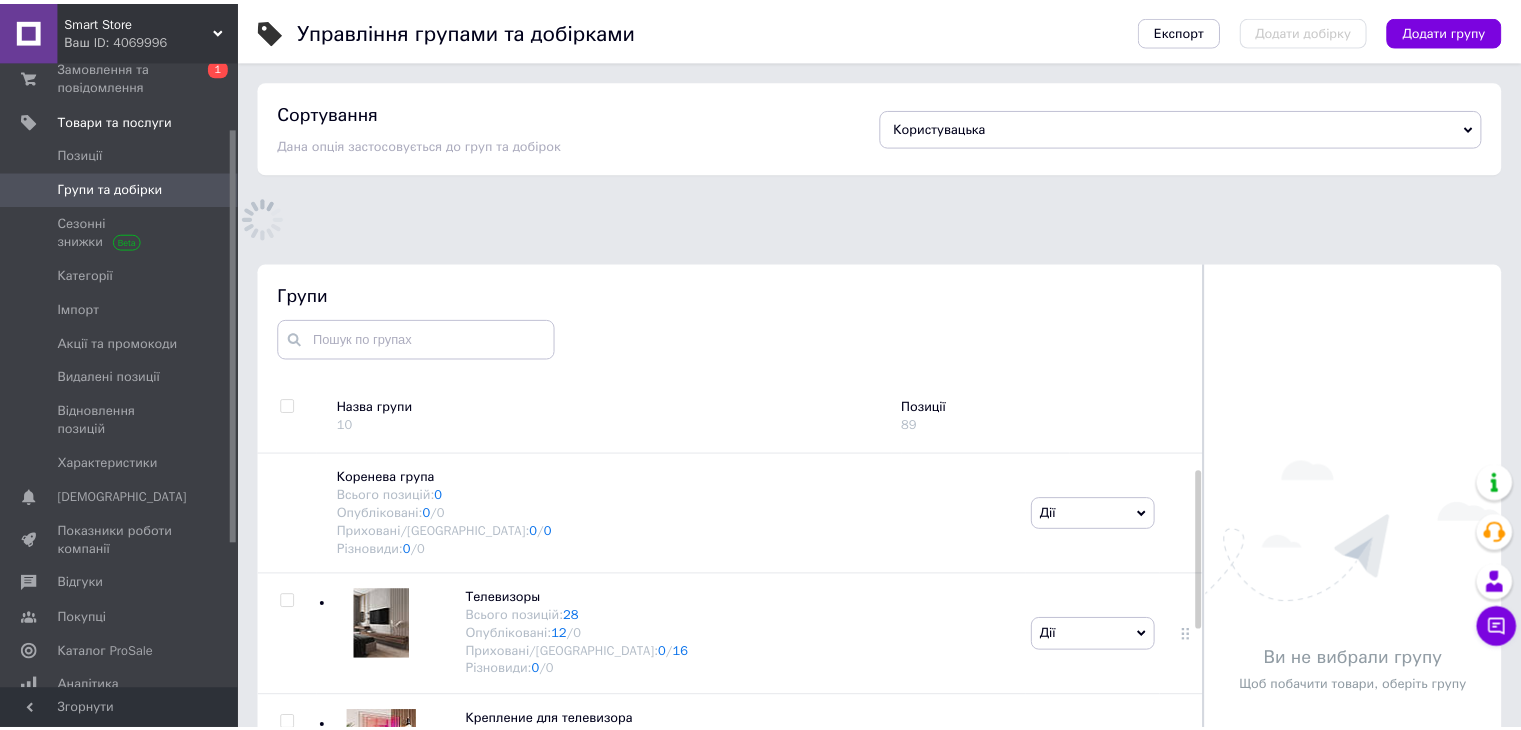 scroll, scrollTop: 167, scrollLeft: 0, axis: vertical 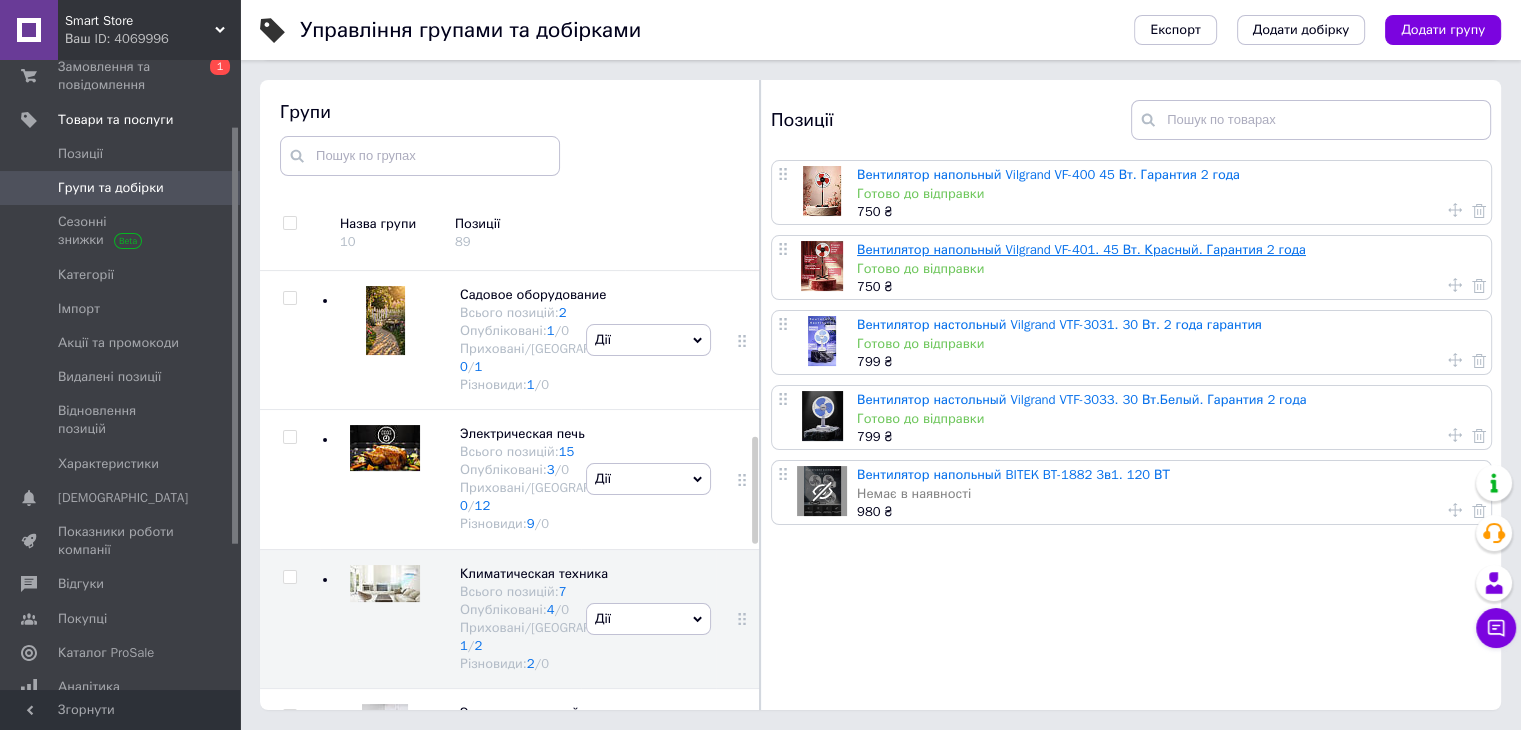 click on "Вентилятор напольный Vilgrand VF-401. 45 Вт. Красный. Гарантия 2 года" at bounding box center [1081, 249] 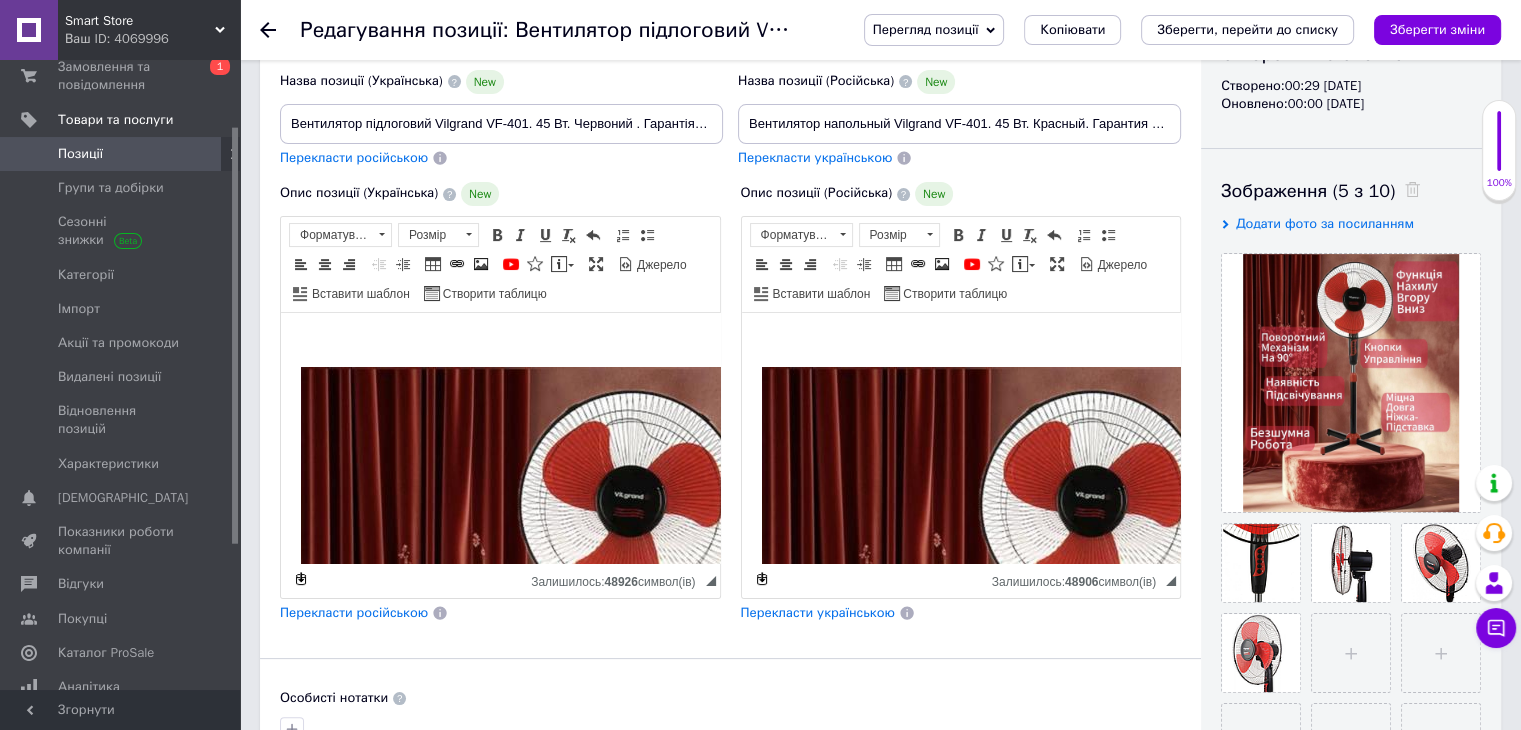 scroll, scrollTop: 300, scrollLeft: 0, axis: vertical 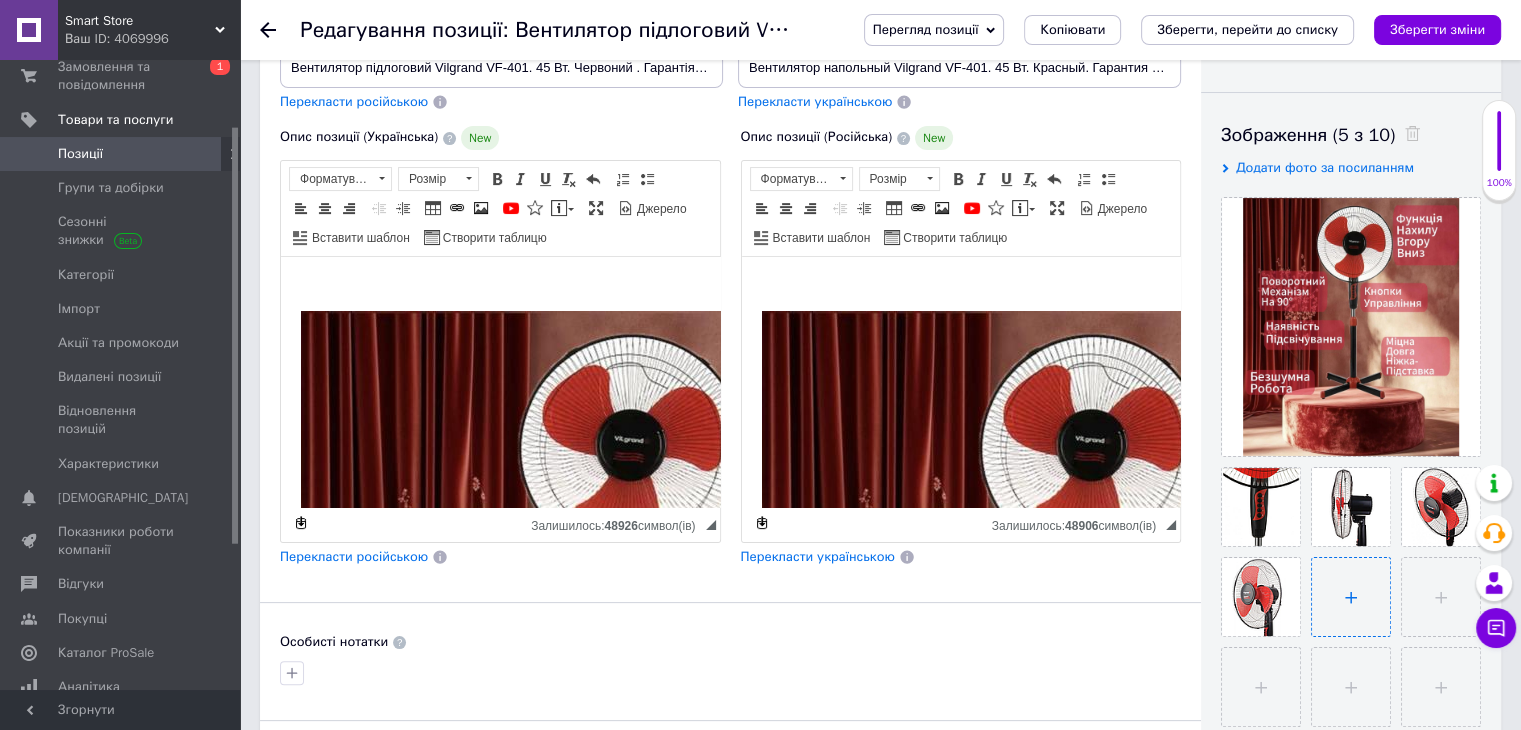 click at bounding box center [1351, 597] 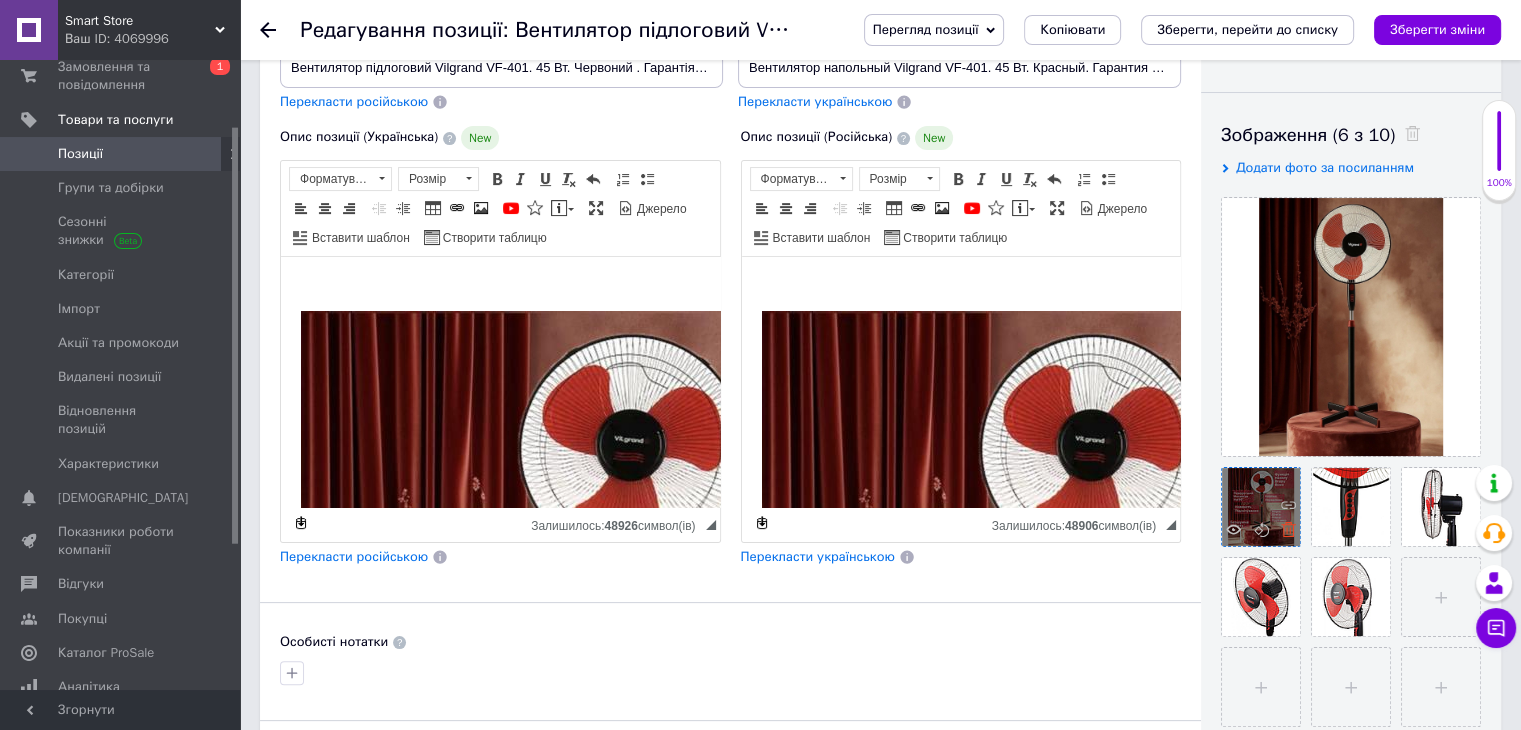 click 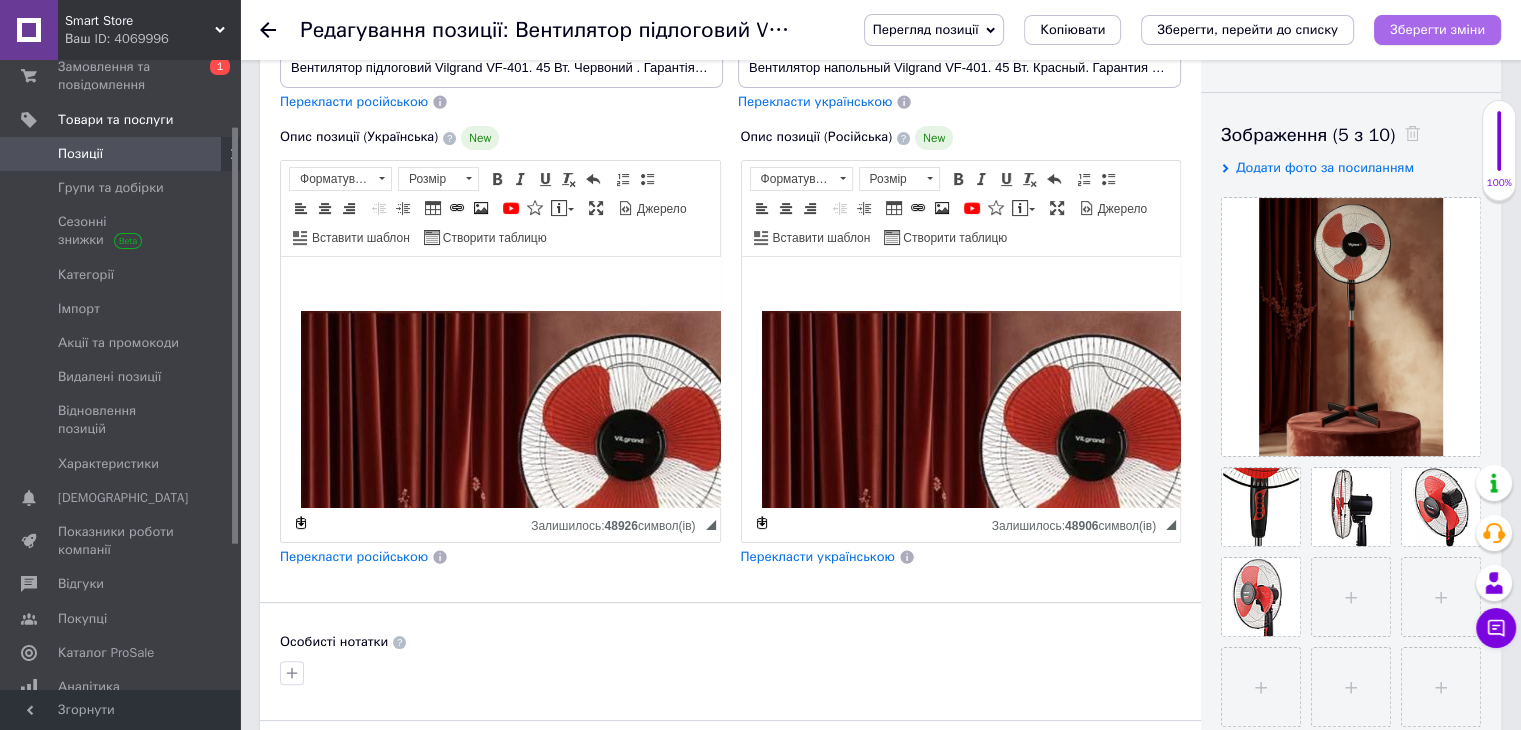 click on "Зберегти зміни" at bounding box center [1437, 29] 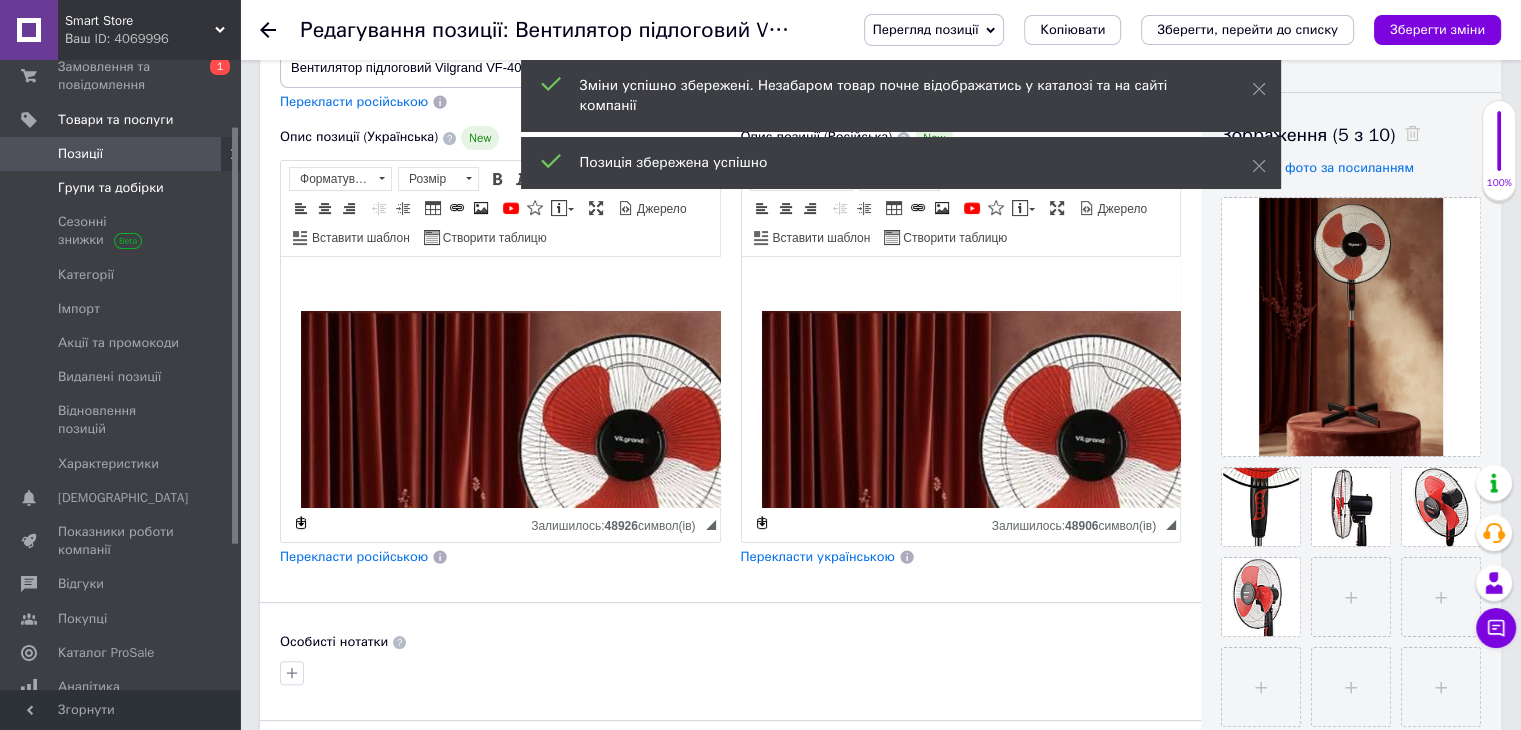click on "Групи та добірки" at bounding box center [111, 188] 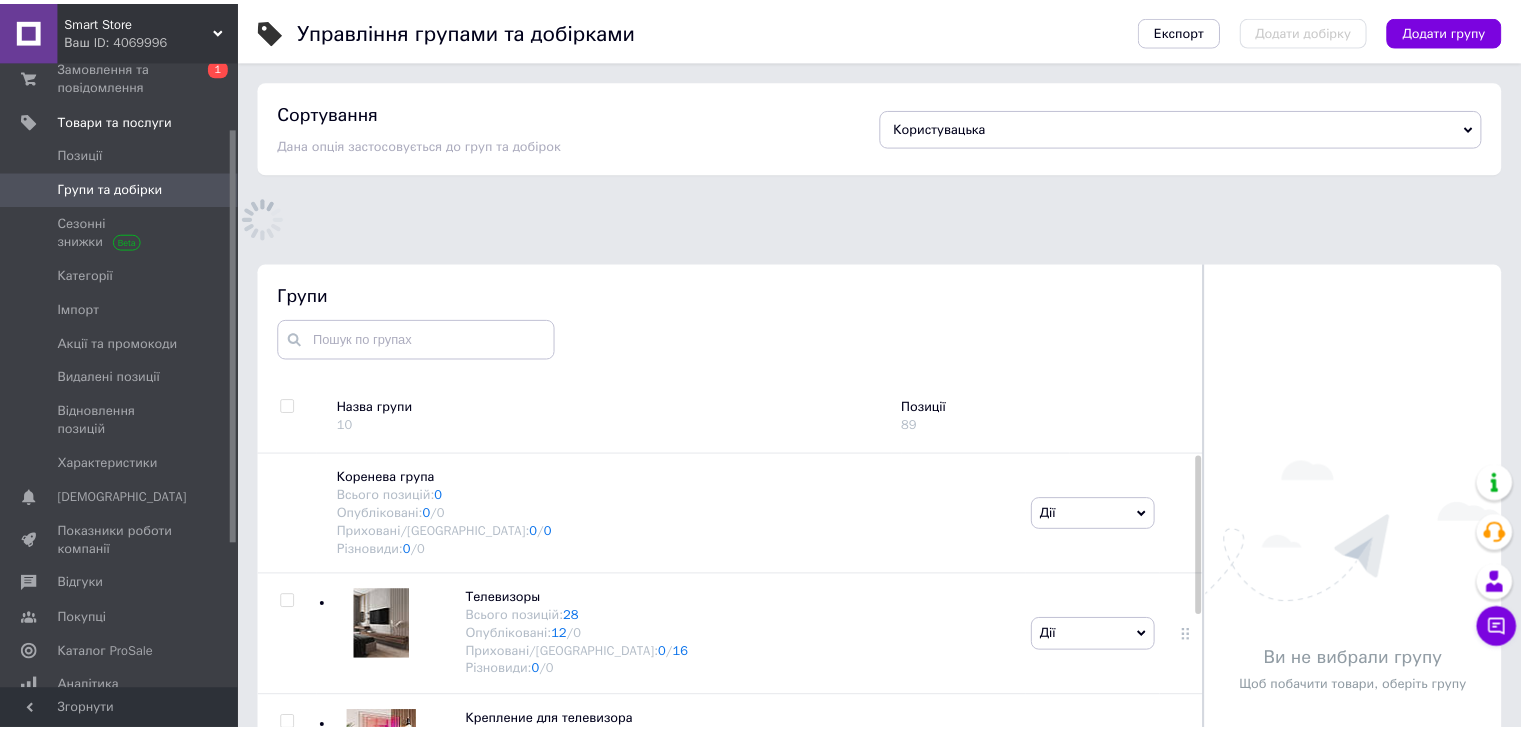 scroll, scrollTop: 42, scrollLeft: 0, axis: vertical 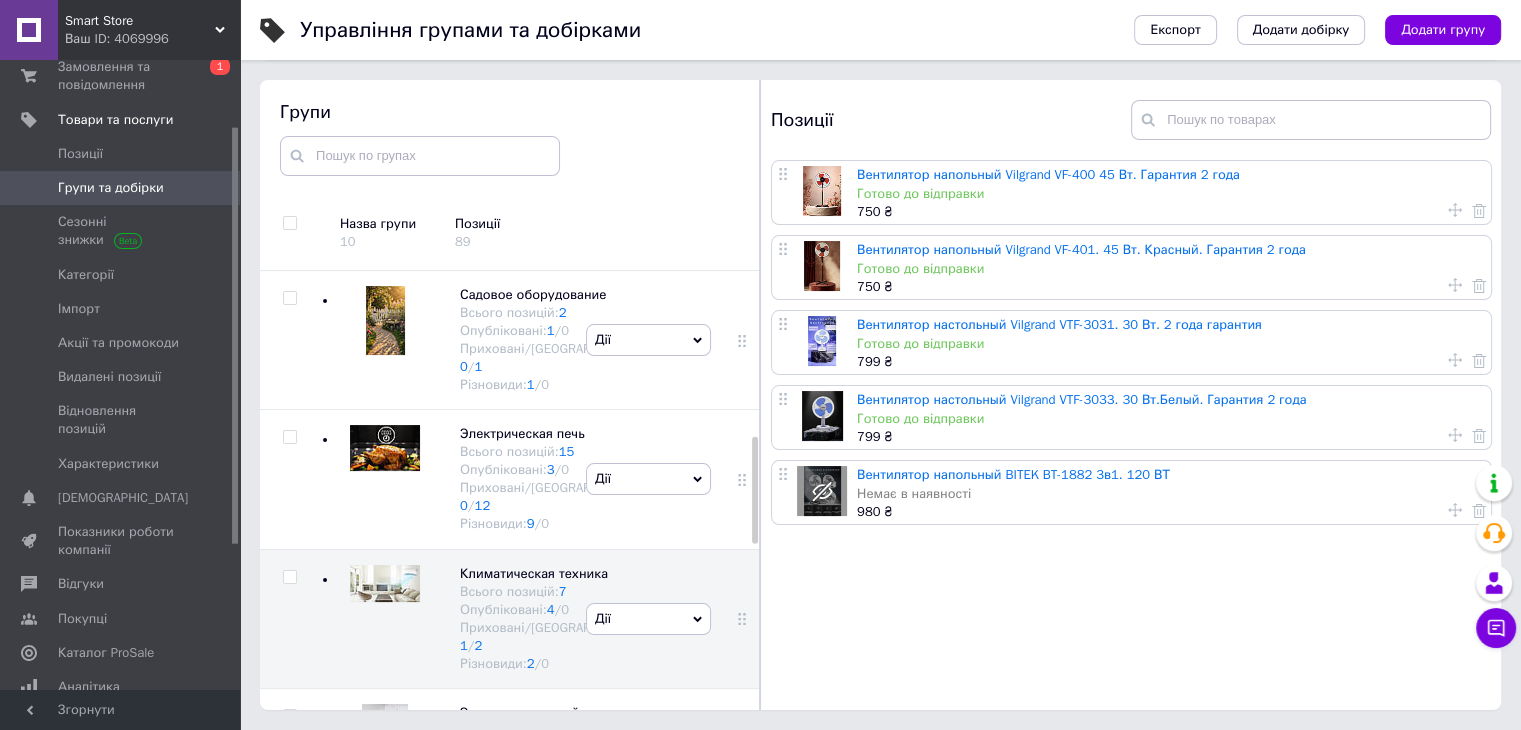 click at bounding box center (822, 341) 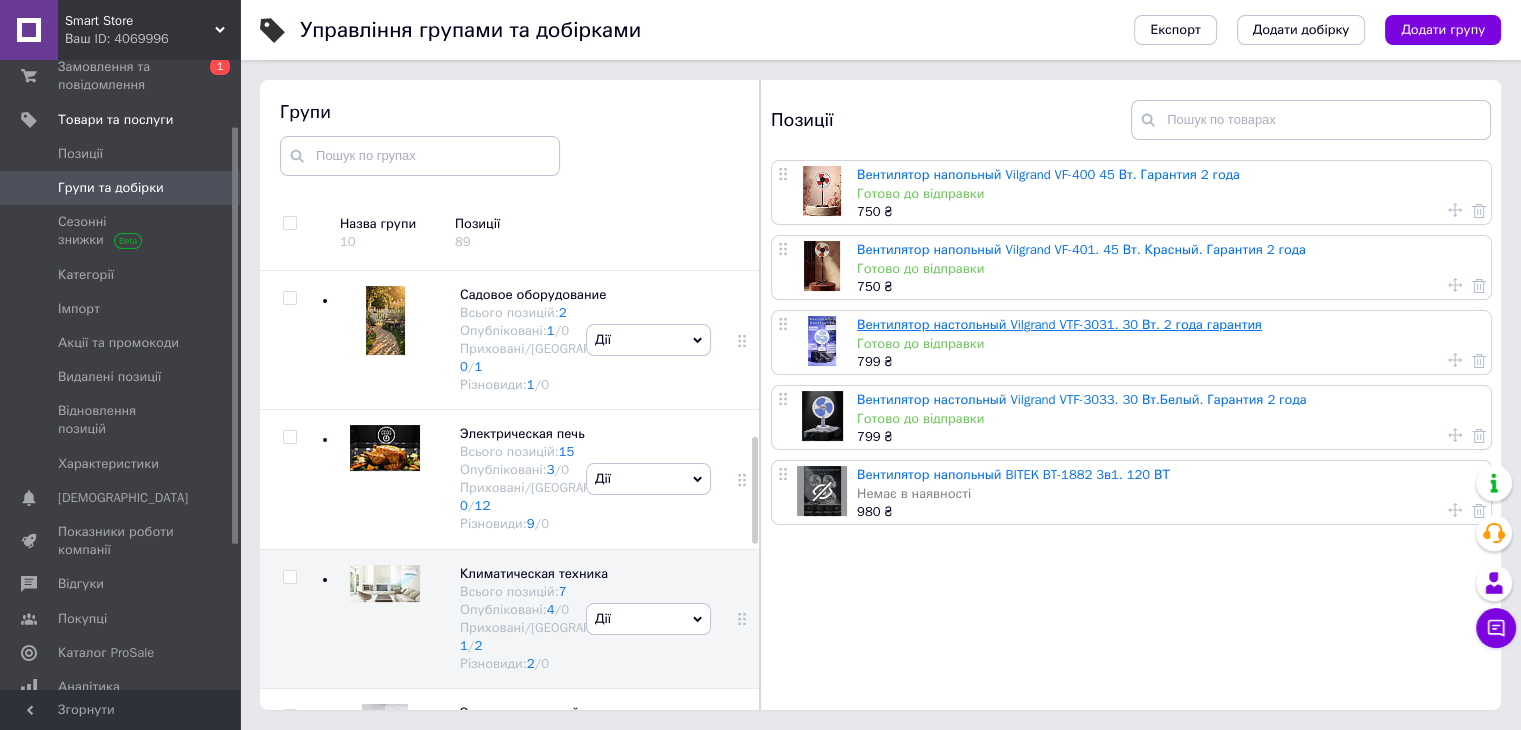 click on "Вентилятор настольный Vilgrand VTF-3031. 30 Вт. 2 года гарантия" at bounding box center [1059, 324] 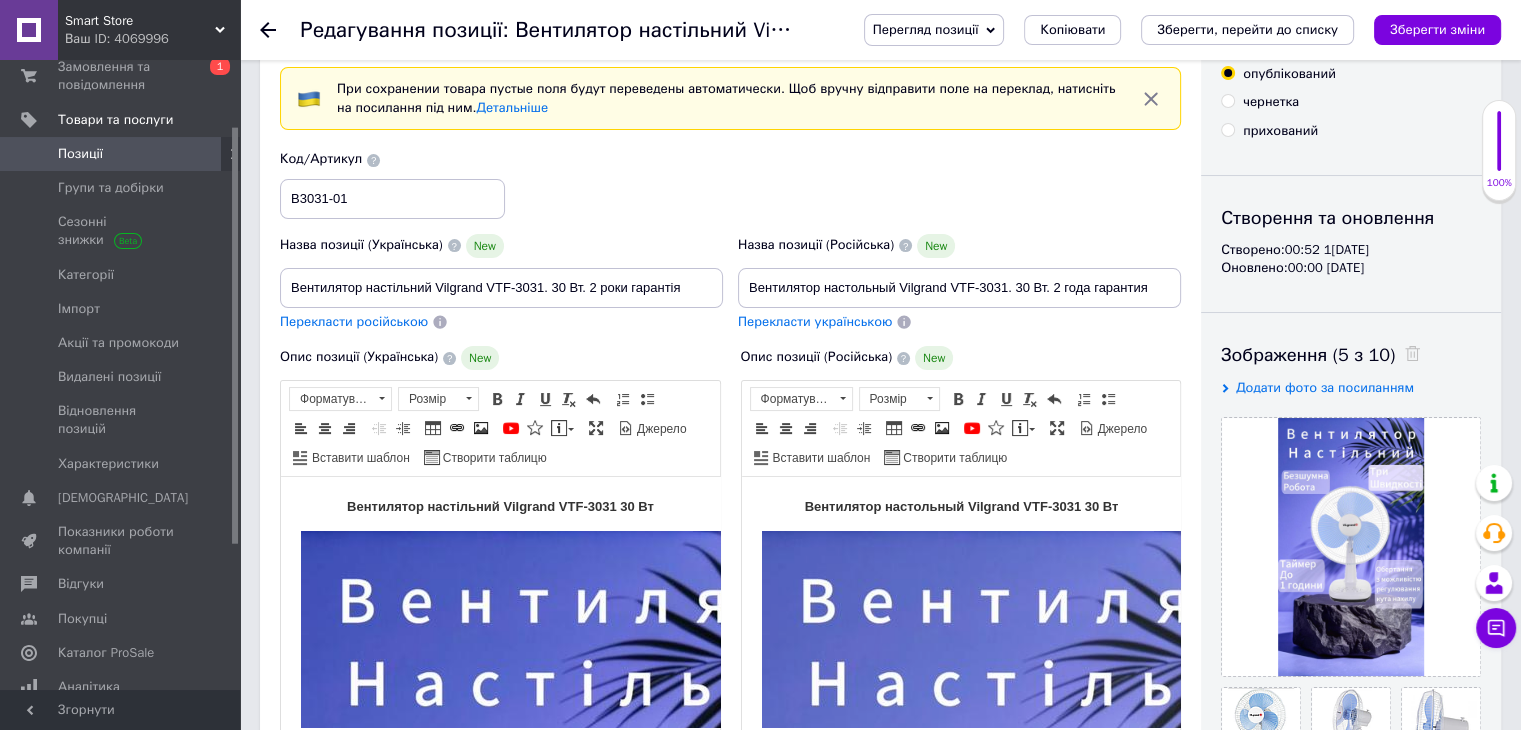 scroll, scrollTop: 200, scrollLeft: 0, axis: vertical 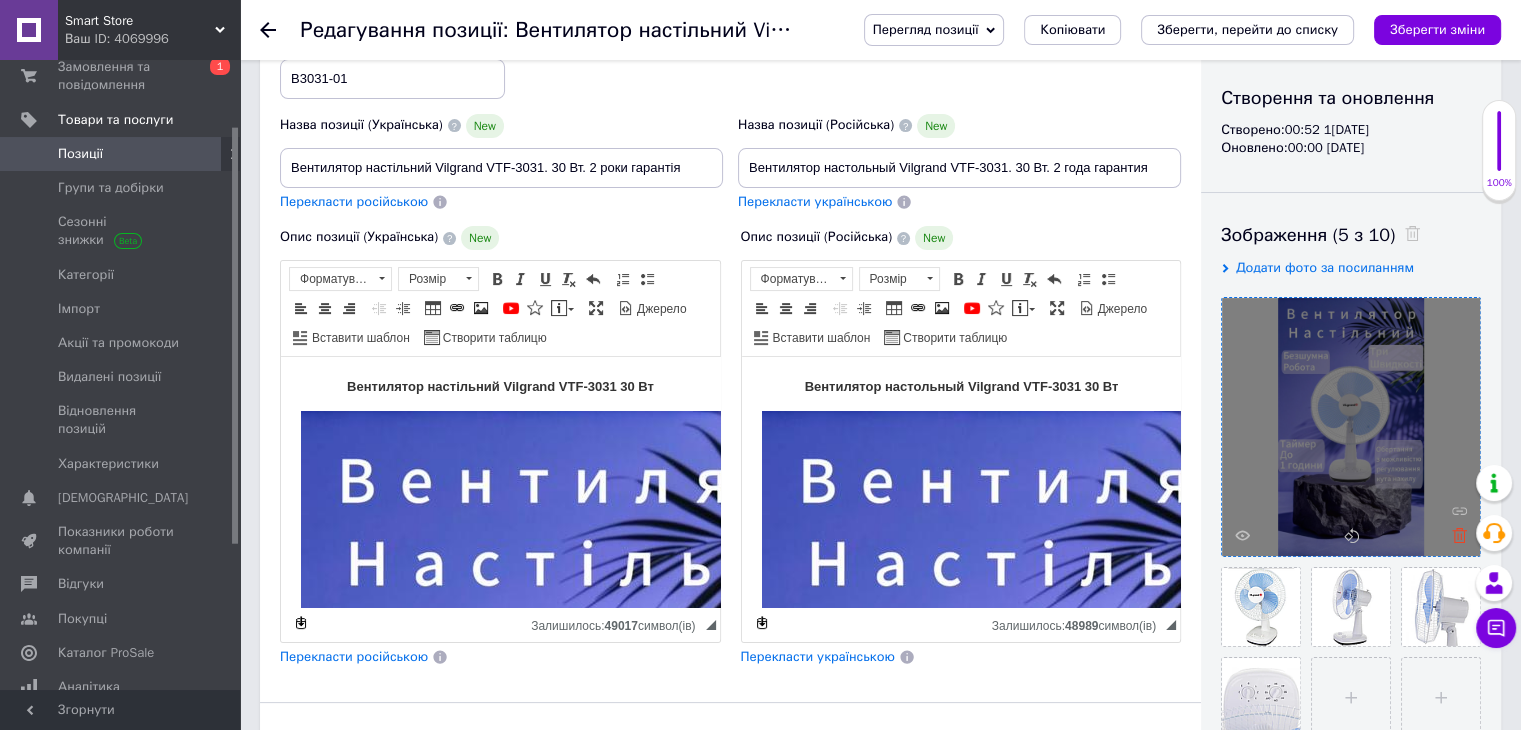 click 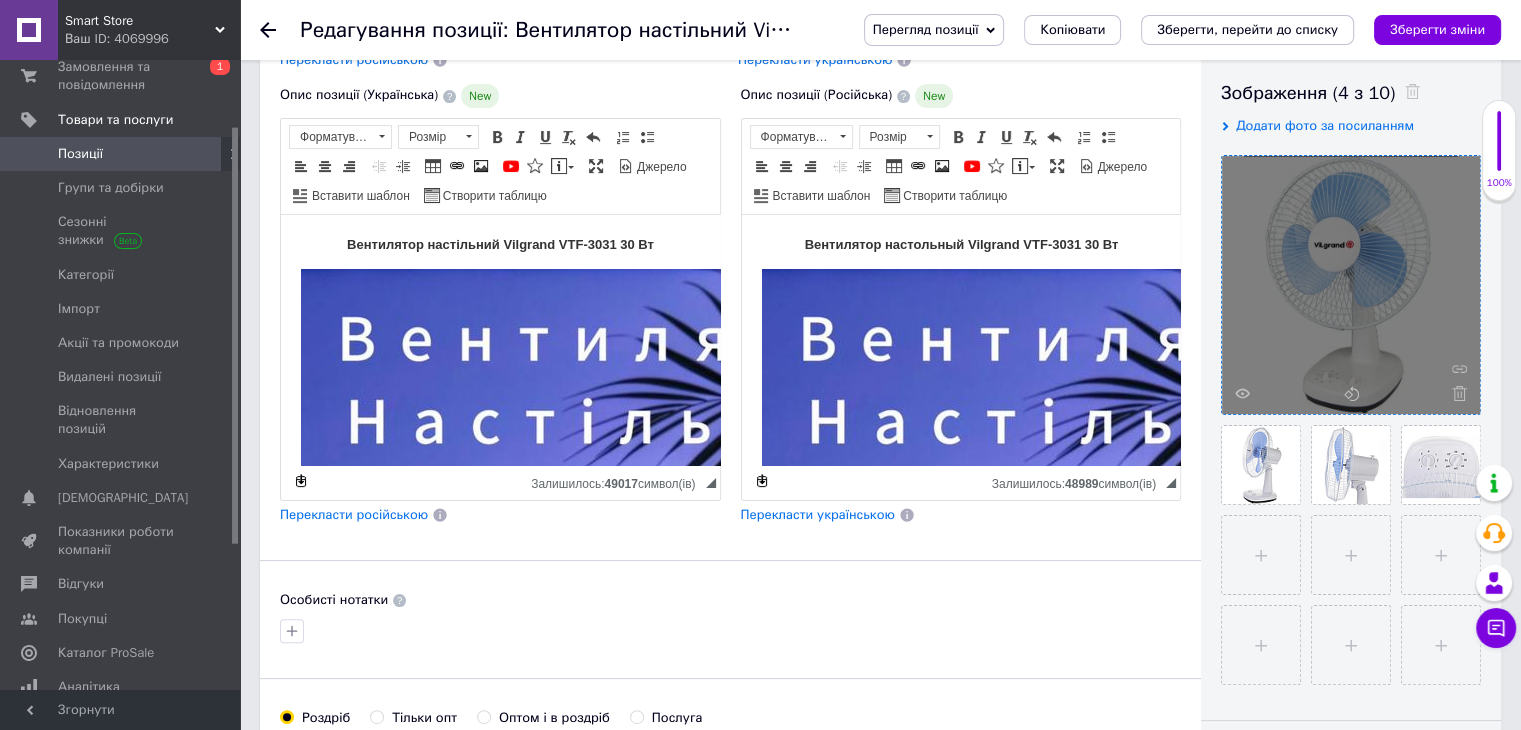 scroll, scrollTop: 400, scrollLeft: 0, axis: vertical 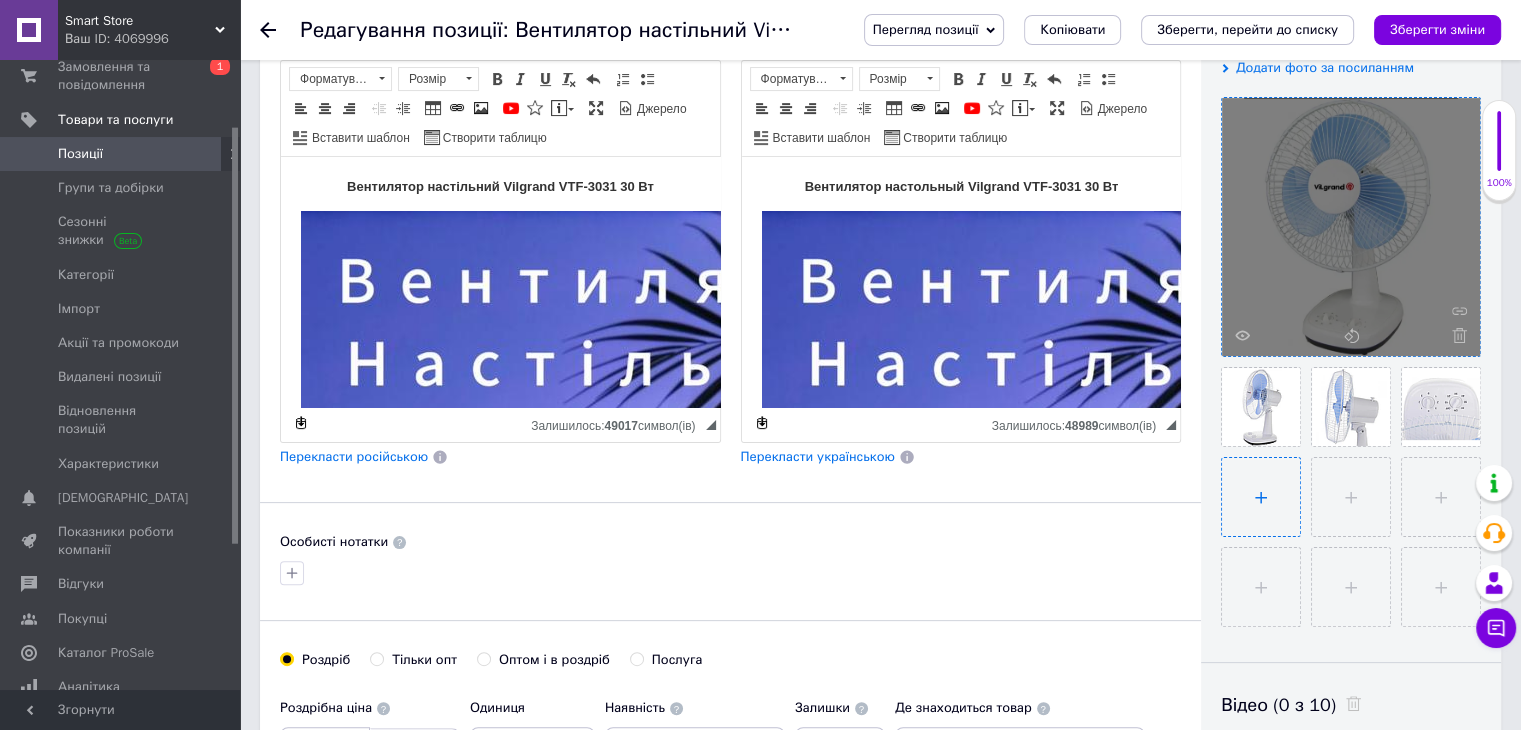 click at bounding box center [1261, 497] 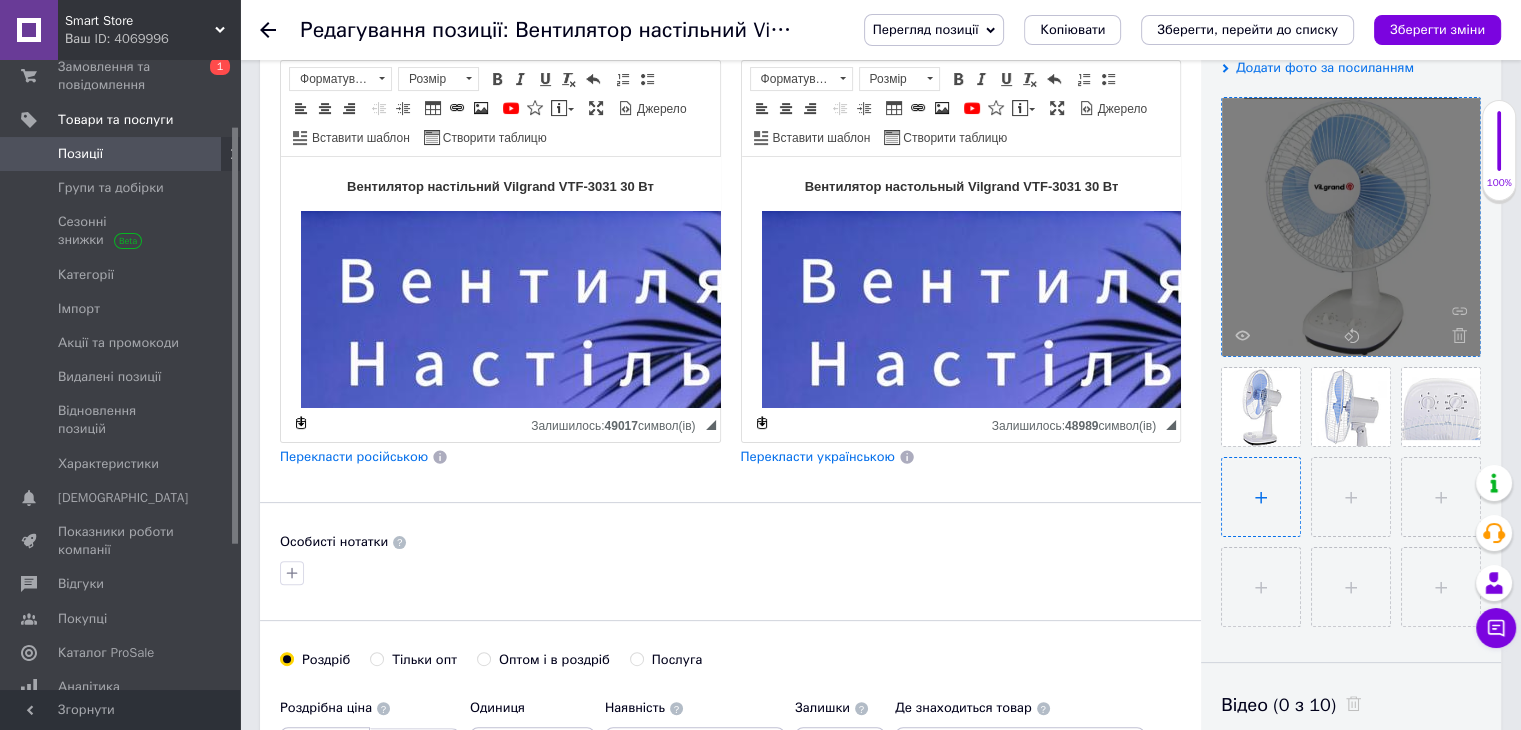 type on "C:\fakepath\изображение_viber_2025-07-13_[PHONE_NUMBER].jpg" 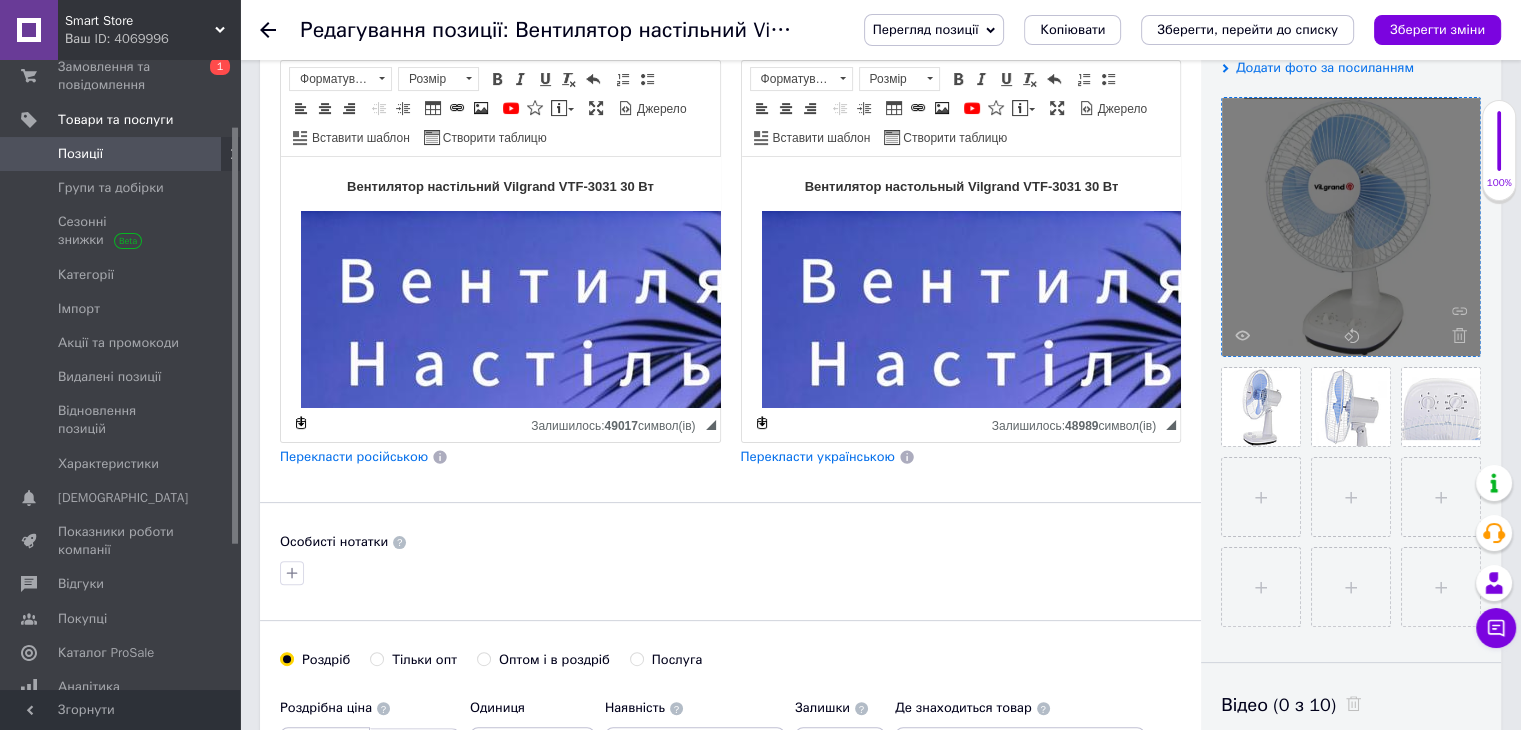 type 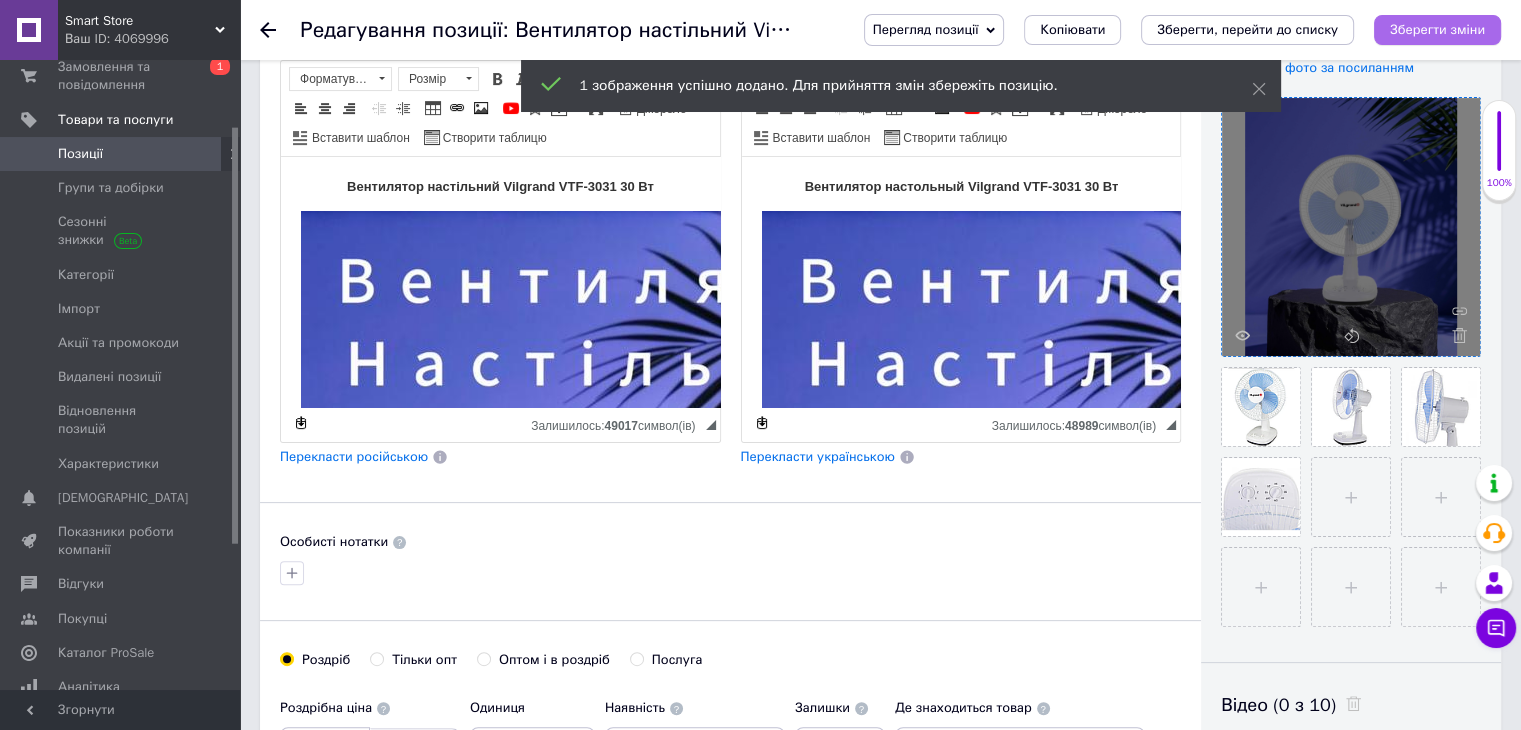 click on "Зберегти зміни" at bounding box center (1437, 29) 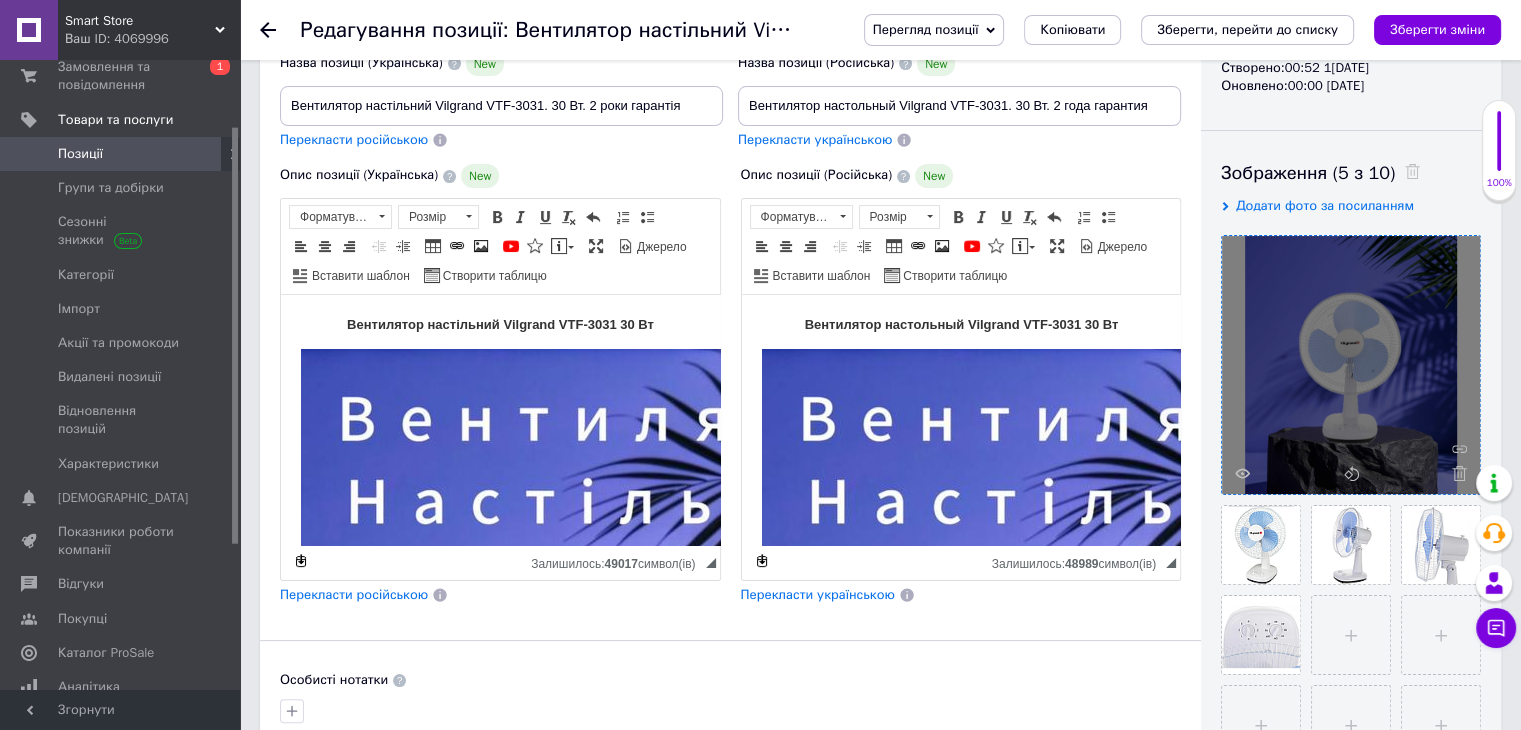 scroll, scrollTop: 100, scrollLeft: 0, axis: vertical 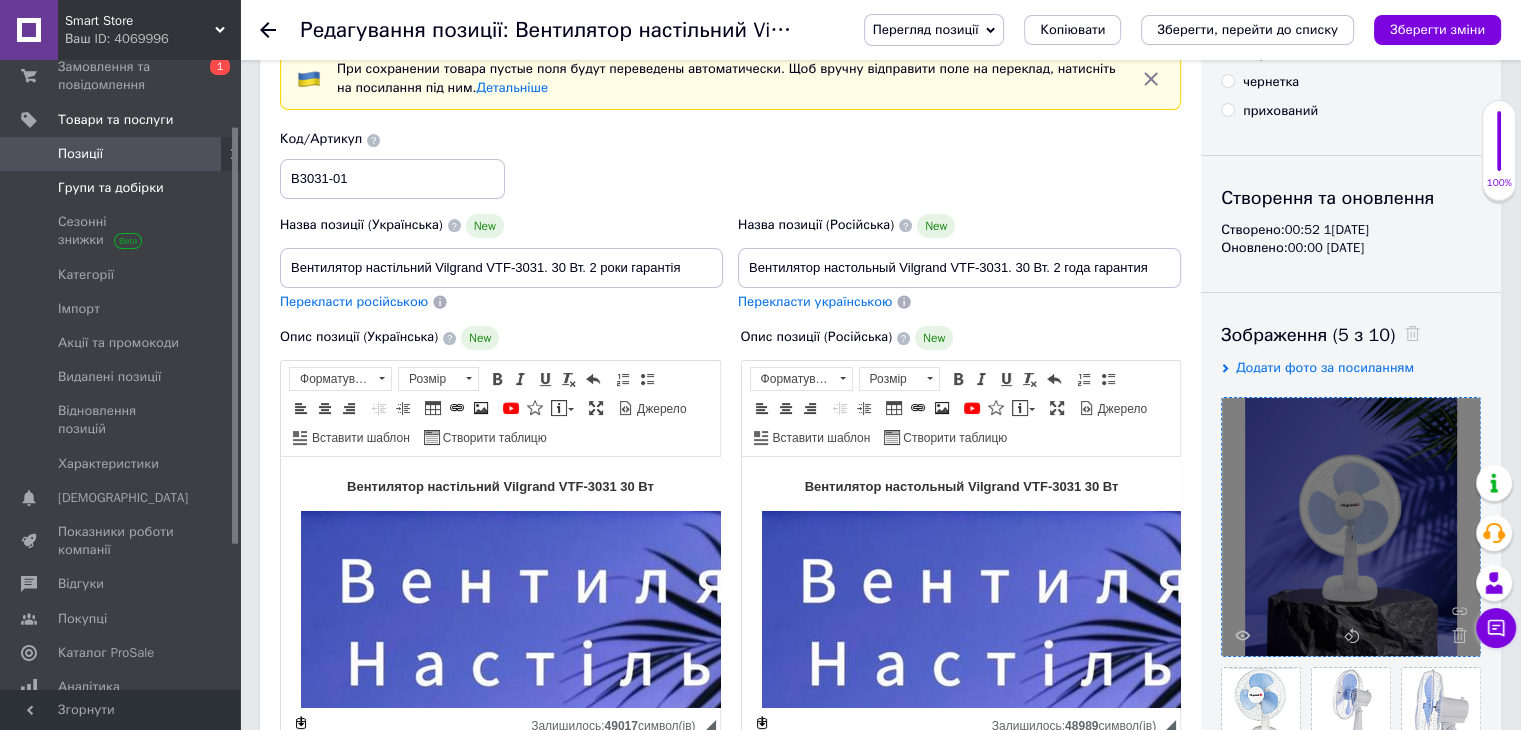 click on "Групи та добірки" at bounding box center [111, 188] 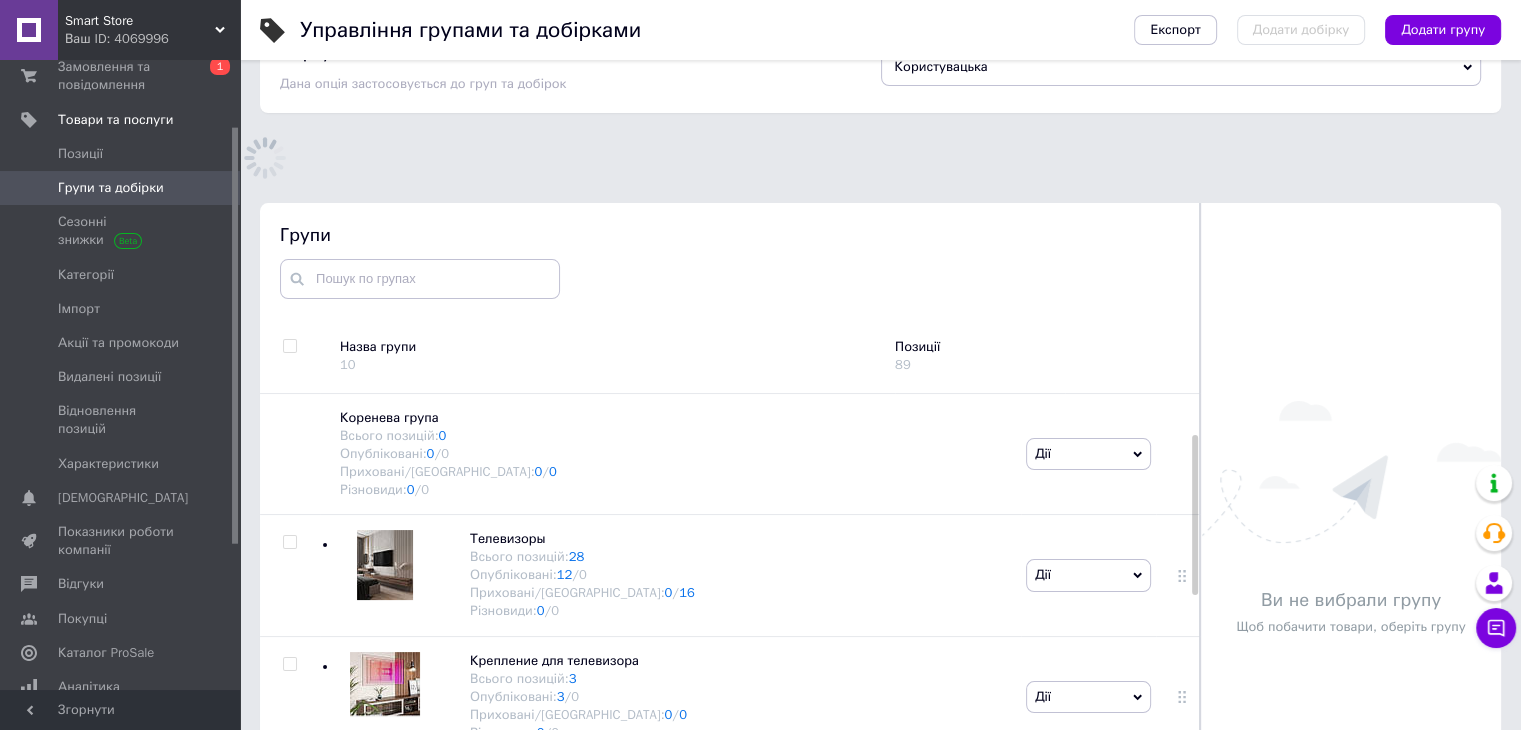 scroll, scrollTop: 155, scrollLeft: 0, axis: vertical 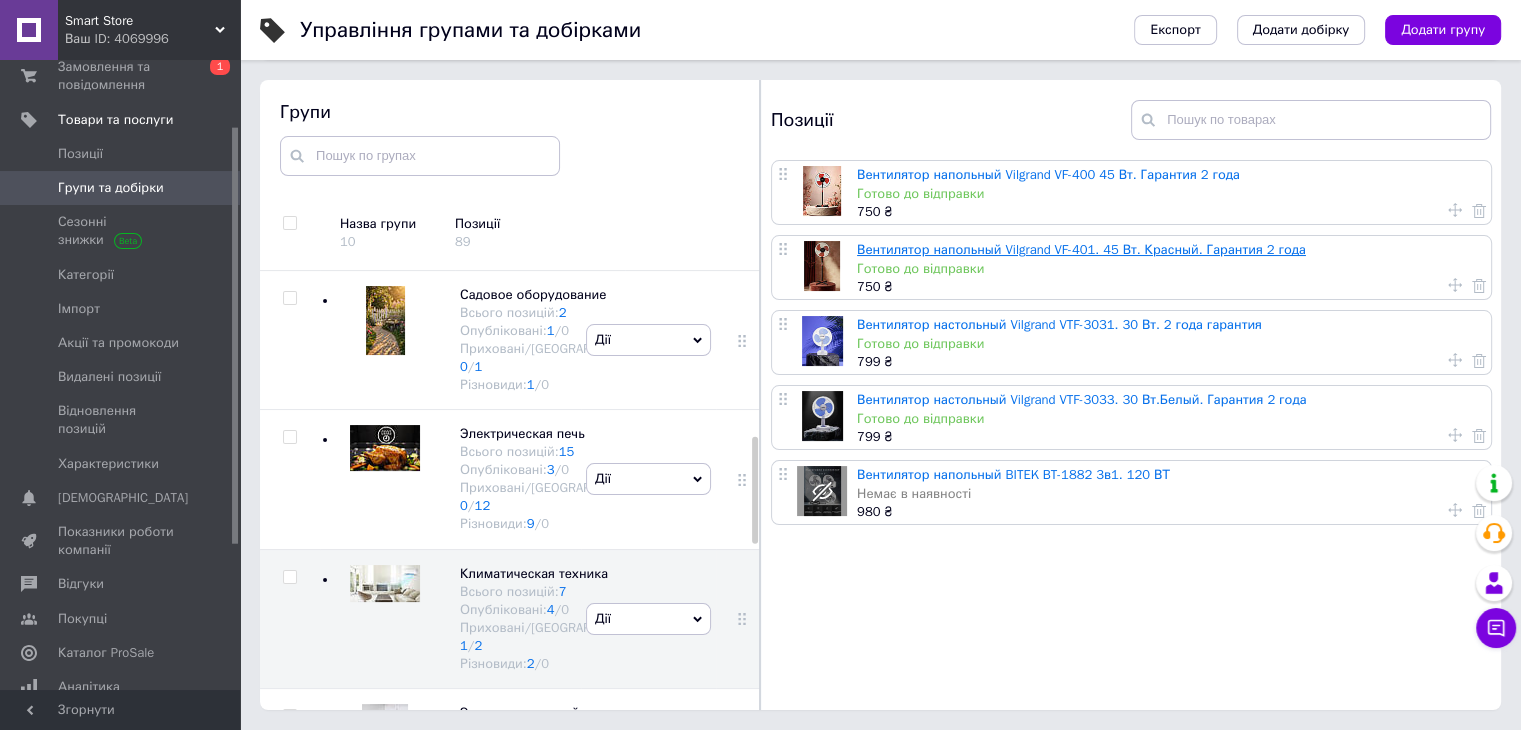 click on "Вентилятор напольный Vilgrand VF-401. 45 Вт. Красный. Гарантия 2 года" at bounding box center (1081, 249) 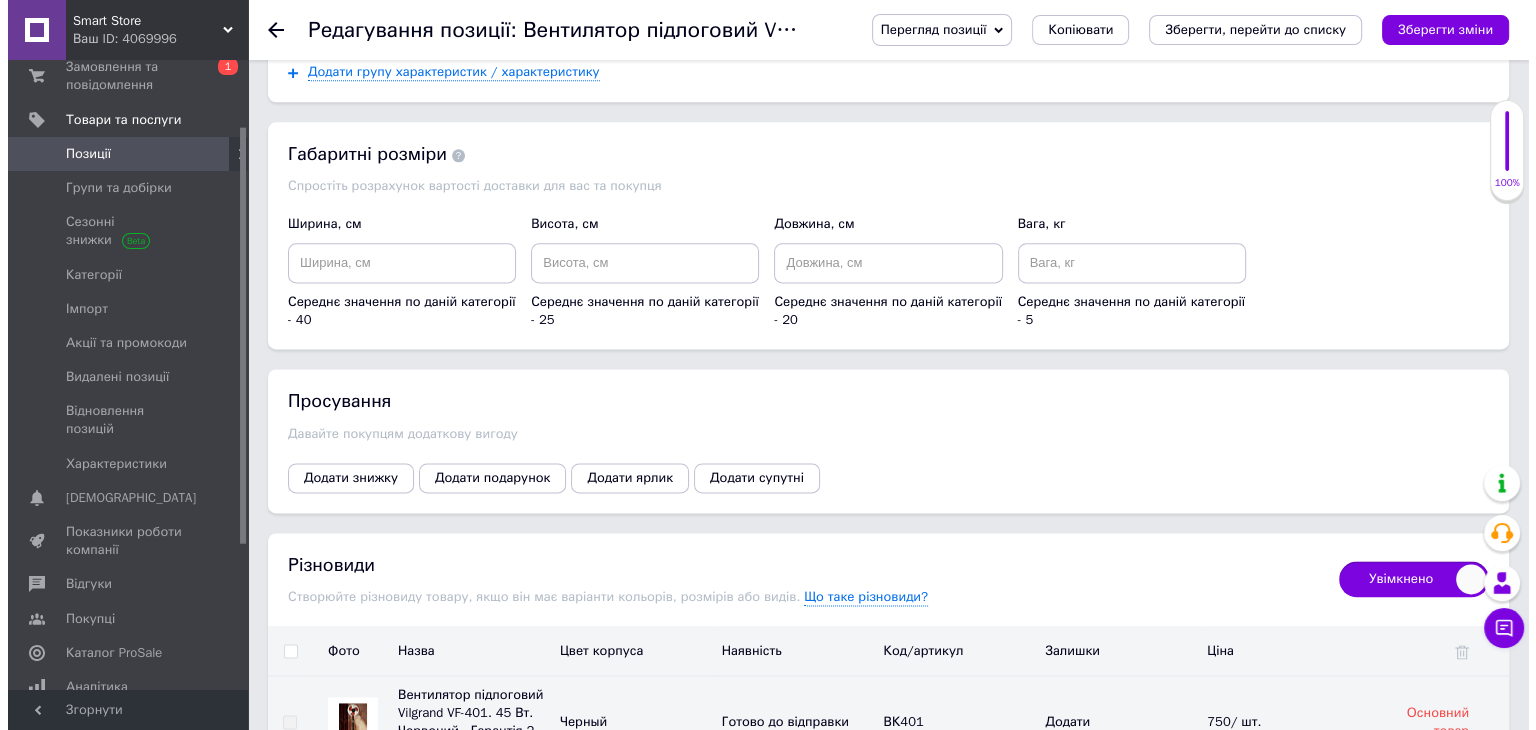 scroll, scrollTop: 2800, scrollLeft: 0, axis: vertical 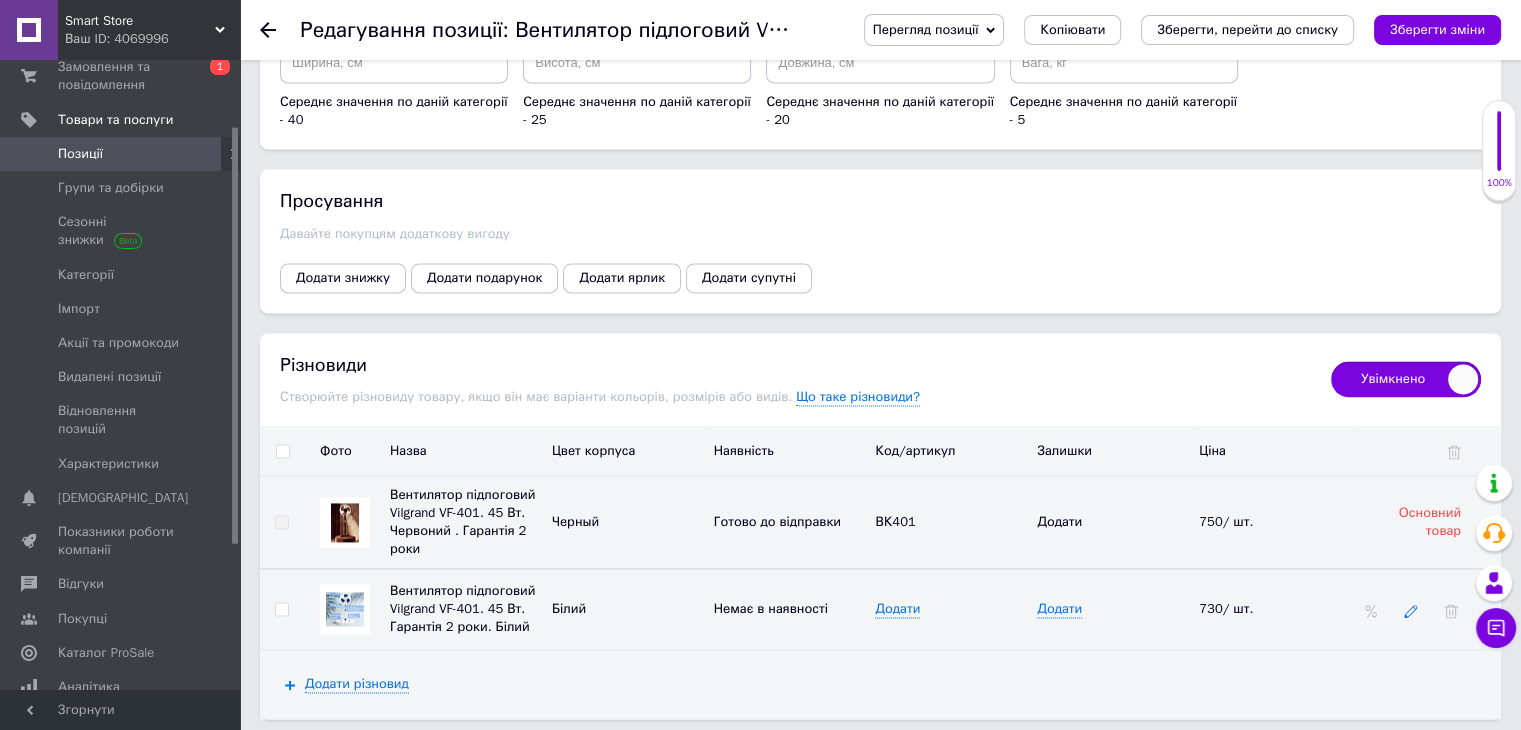 click 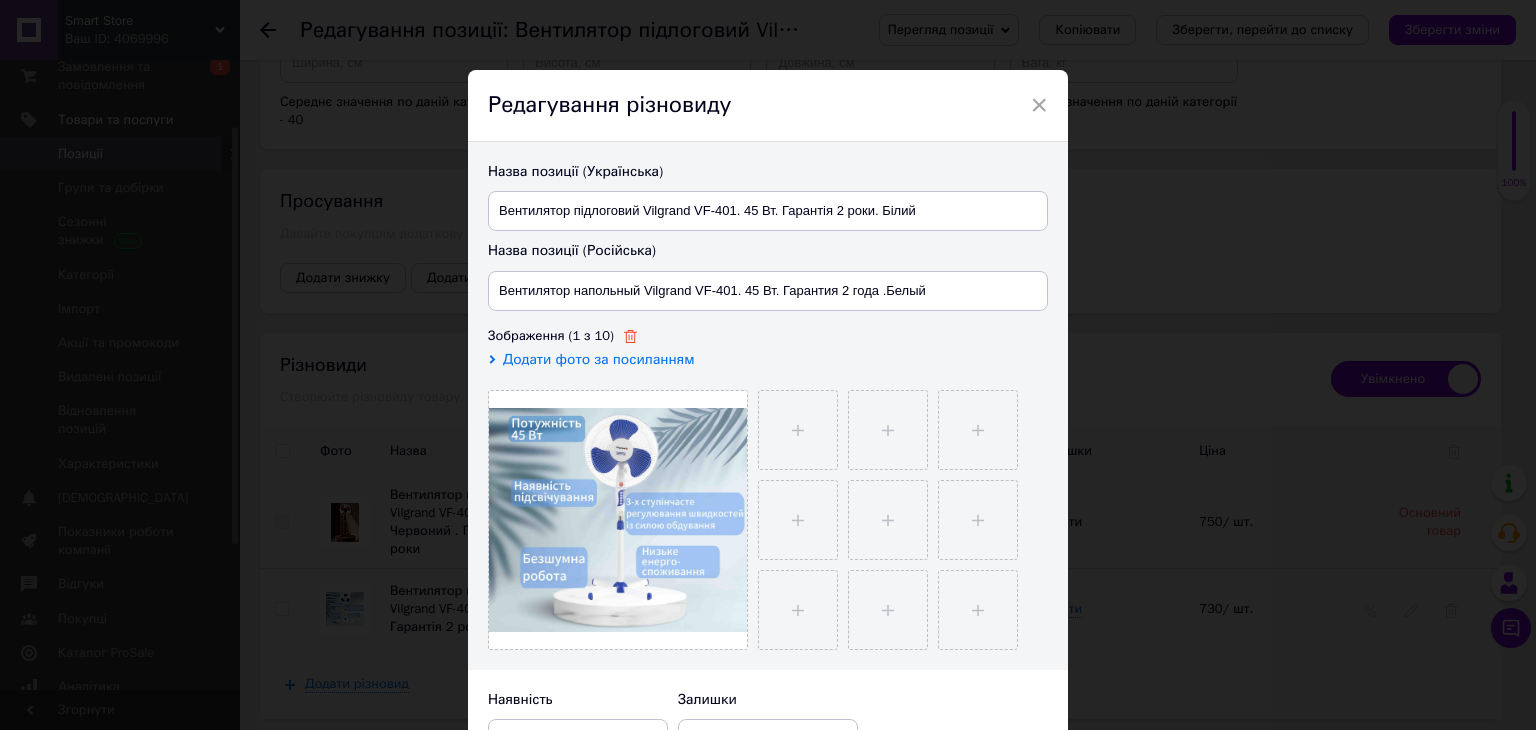 click 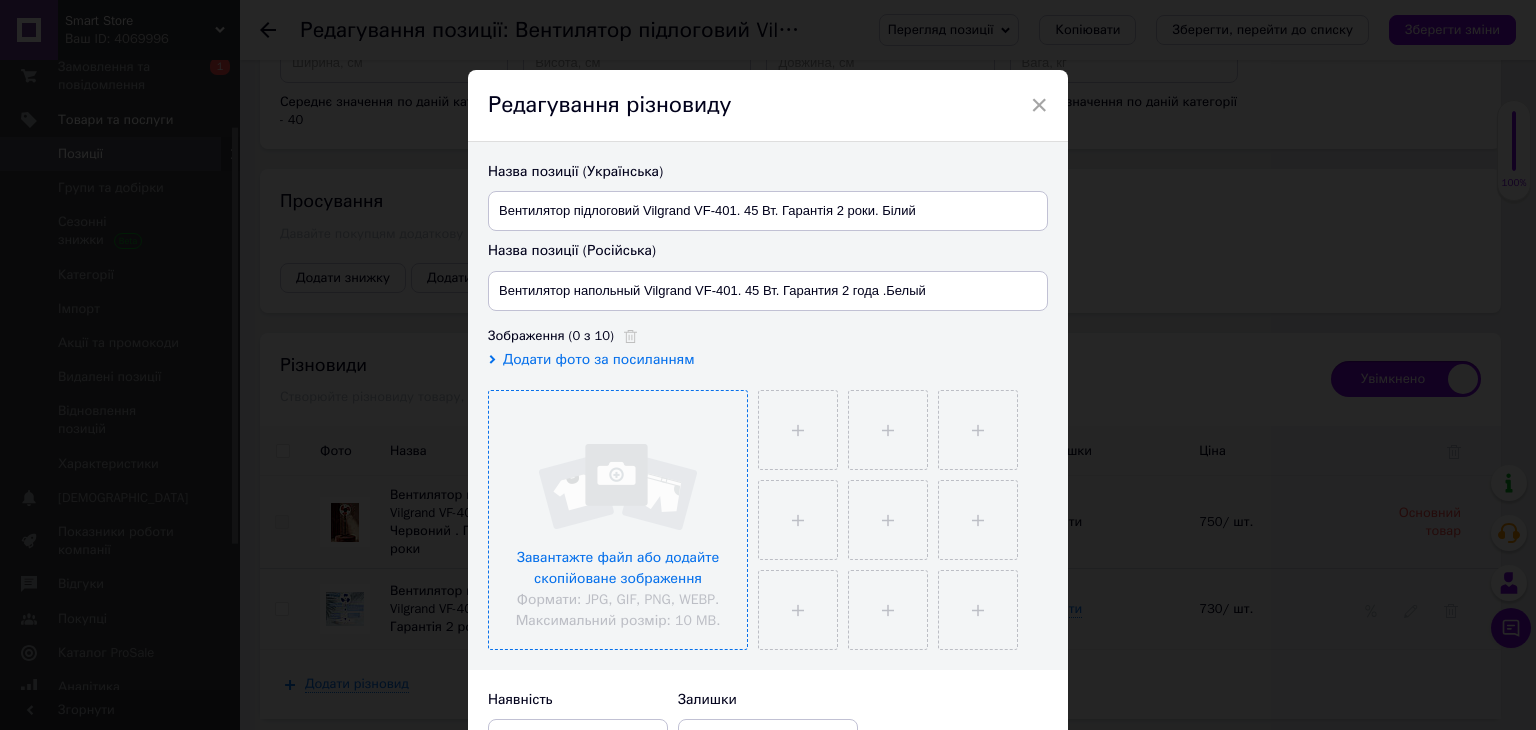 click at bounding box center (618, 520) 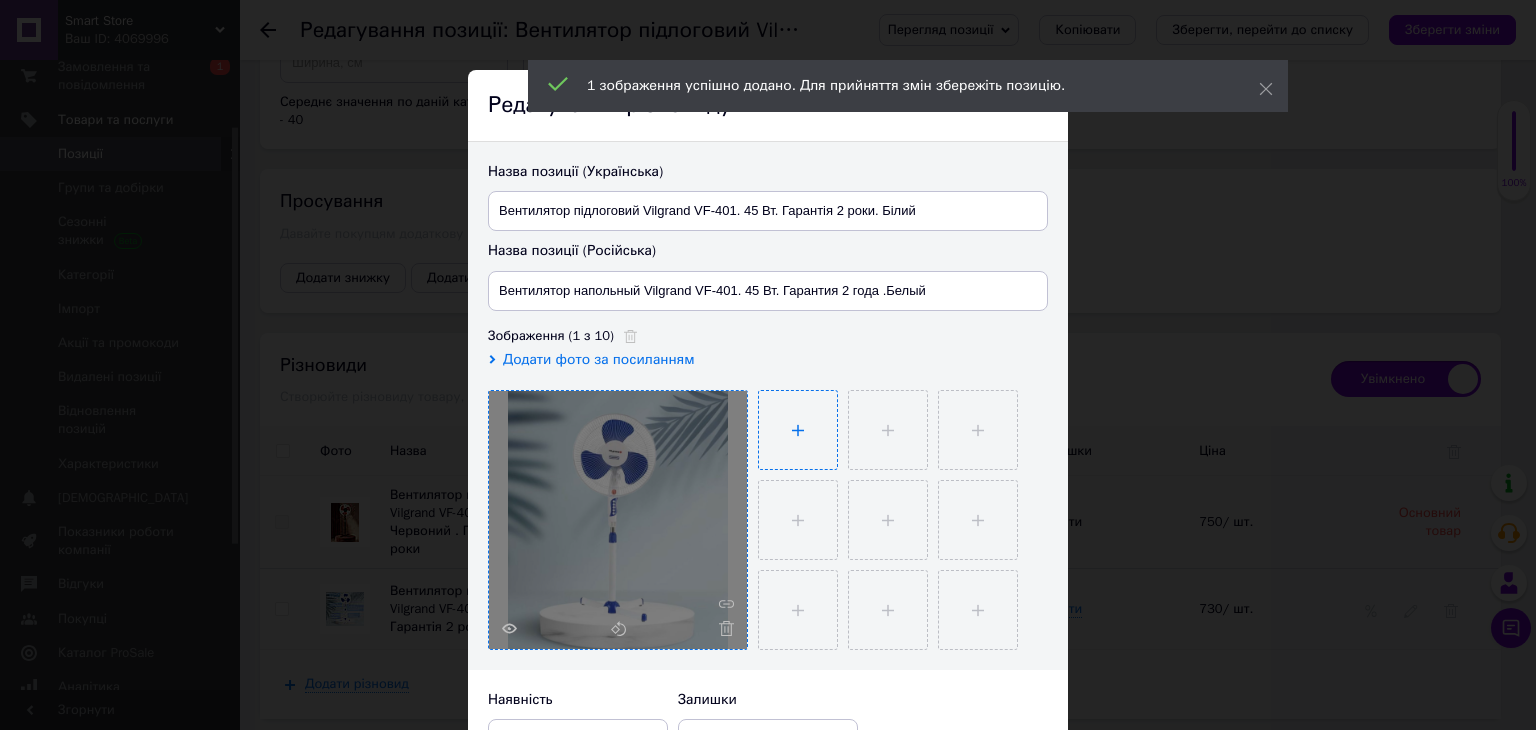 click at bounding box center [798, 430] 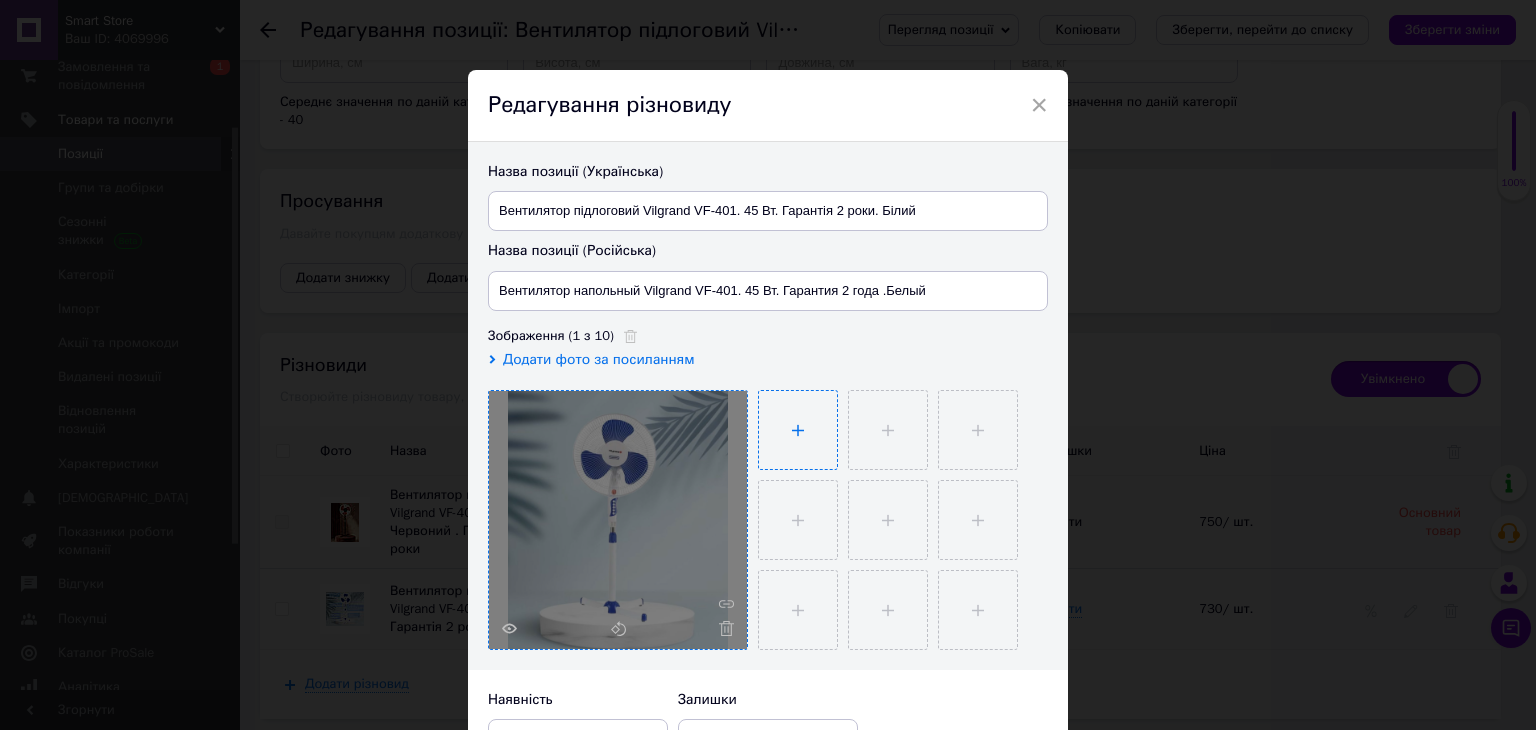 type on "C:\fakepath\изображение_viber_2025-04-17_[PHONE_NUMBER].jpg" 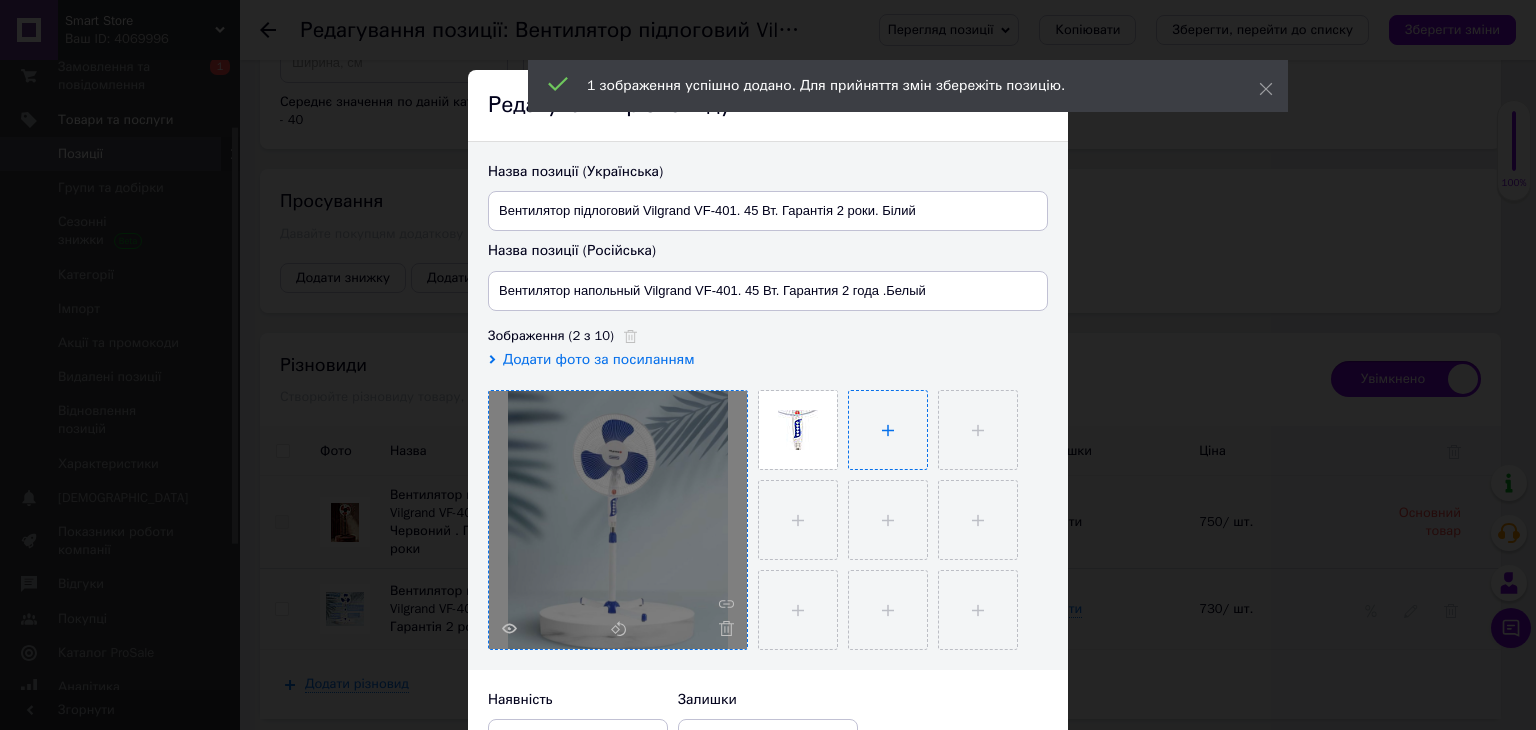 click at bounding box center [888, 430] 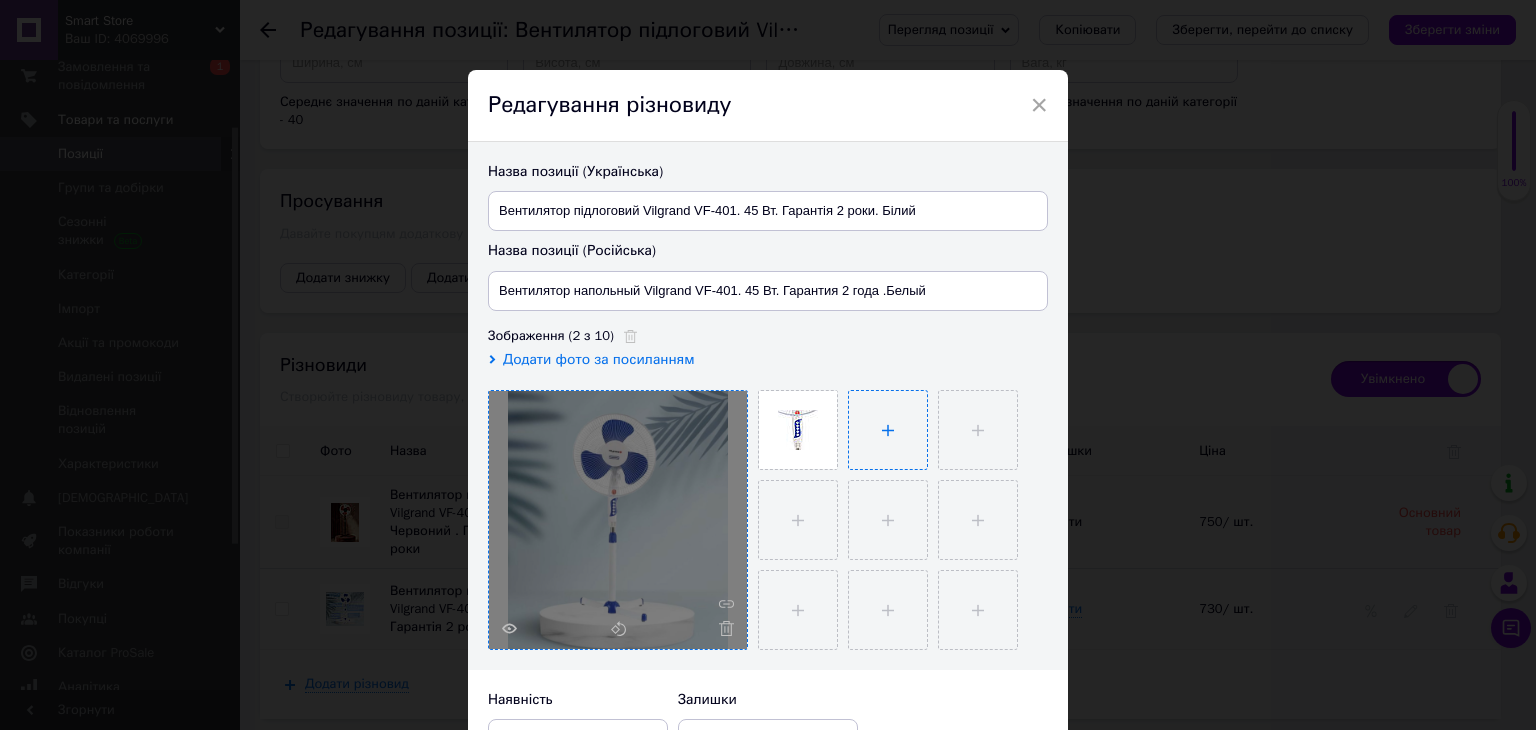 type on "C:\fakepath\изображение_viber_2025-04-17_[PHONE_NUMBER].jpg" 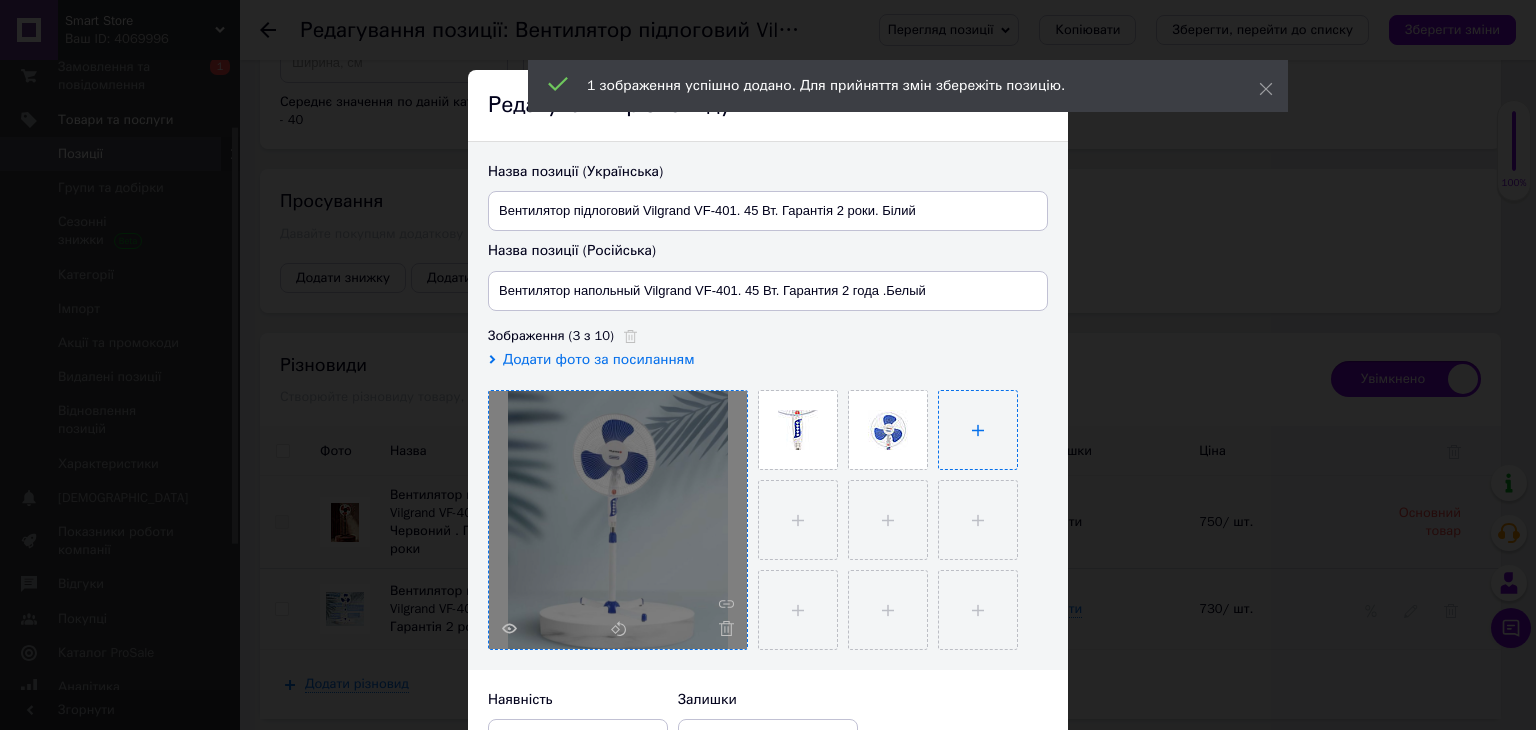 click at bounding box center (978, 430) 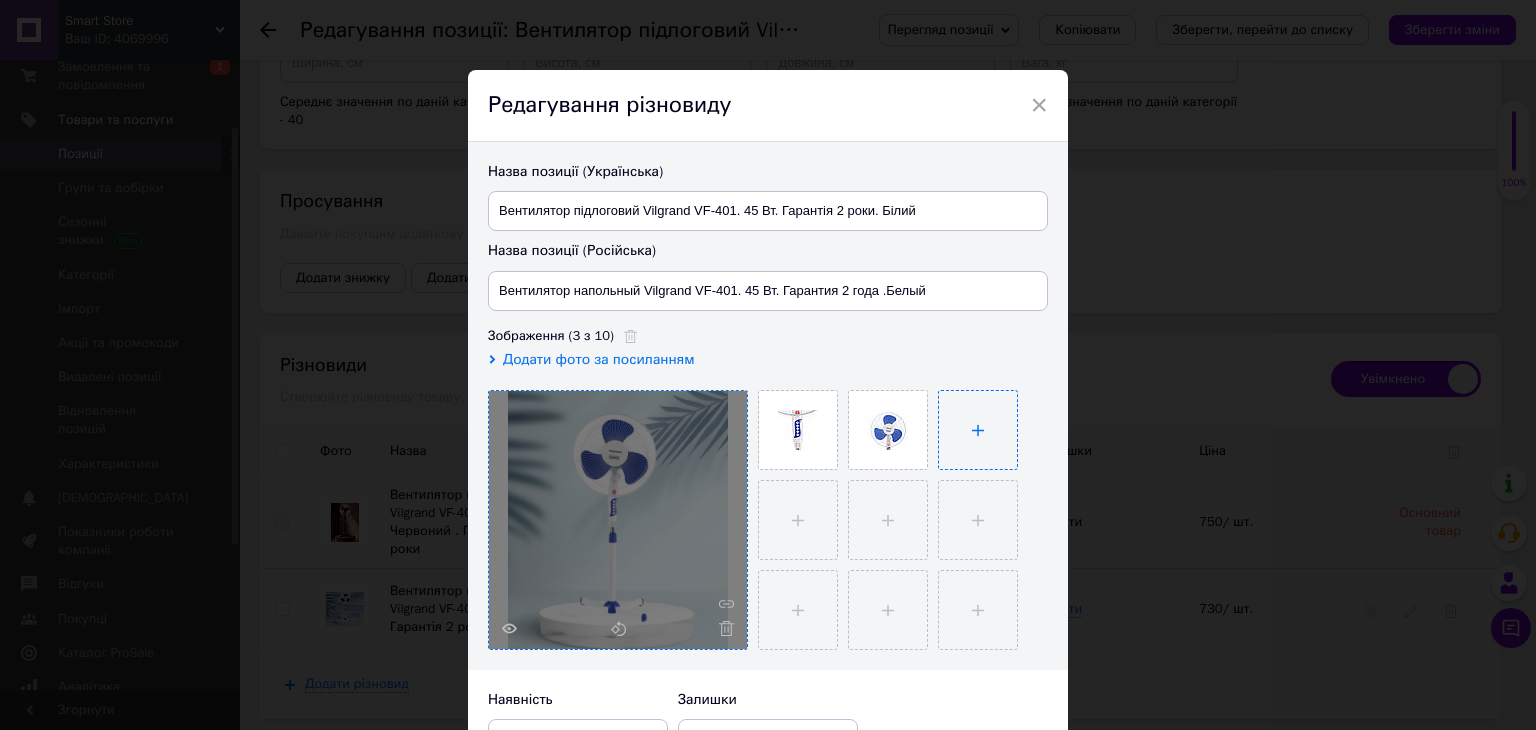 type on "C:\fakepath\изображение_viber_2025-04-17_[PHONE_NUMBER].jpg" 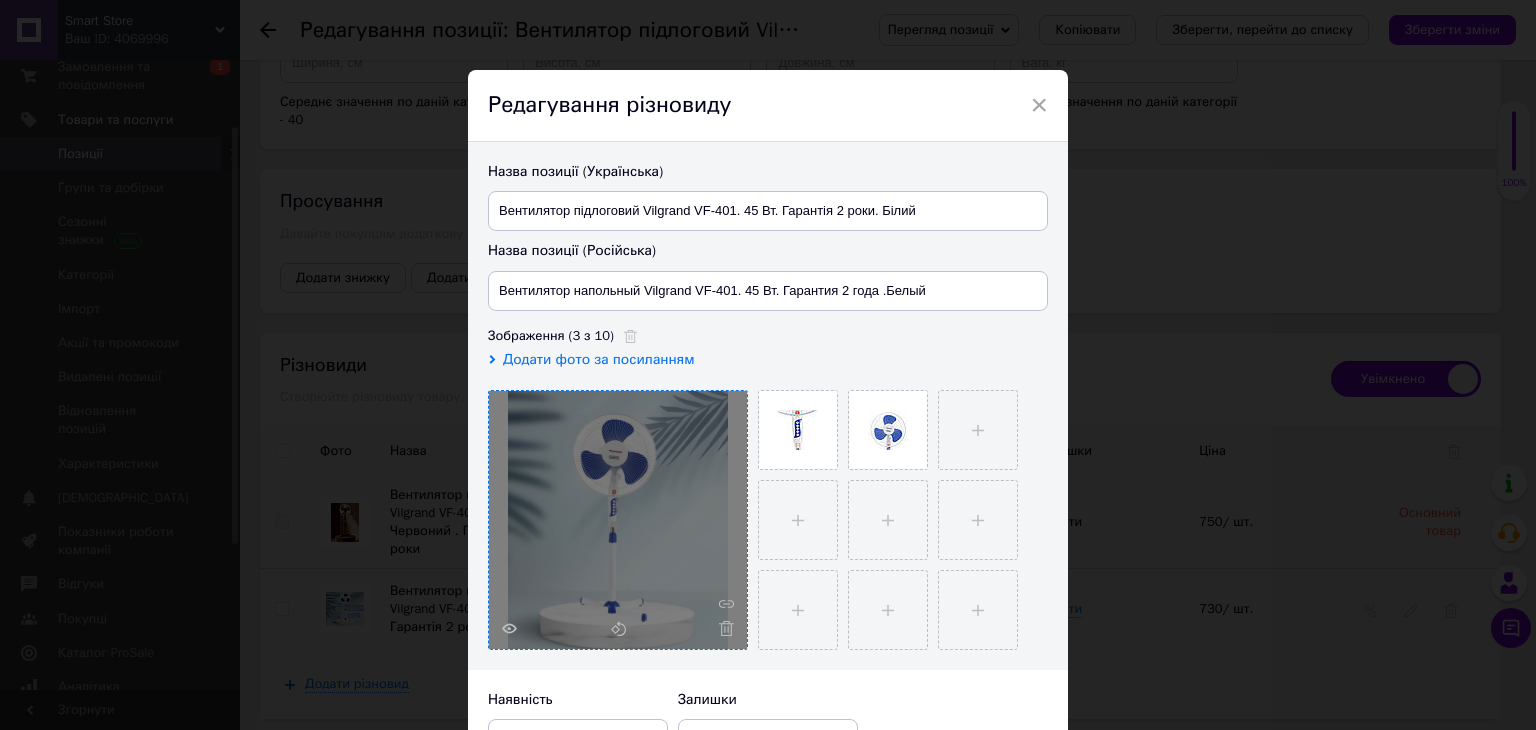 type 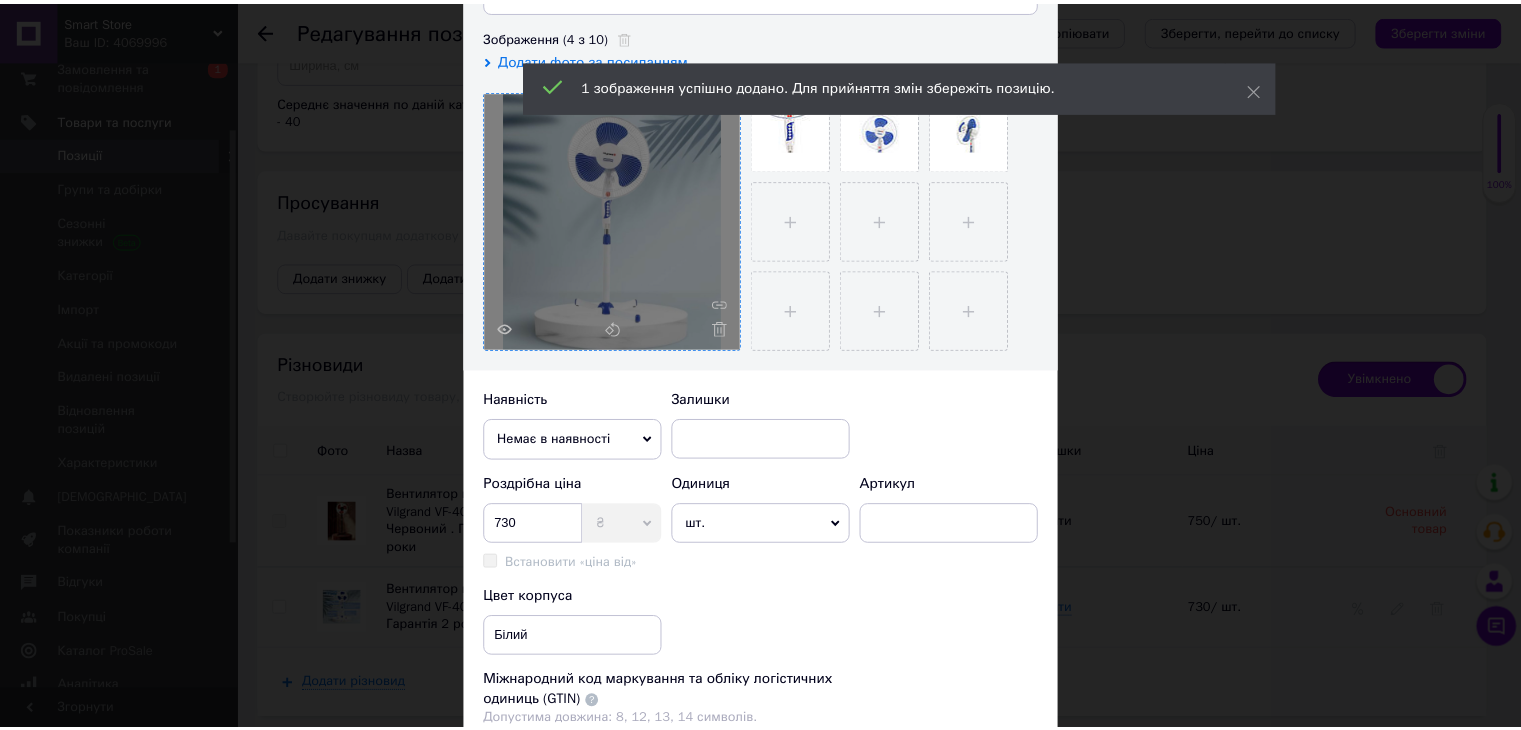 scroll, scrollTop: 580, scrollLeft: 0, axis: vertical 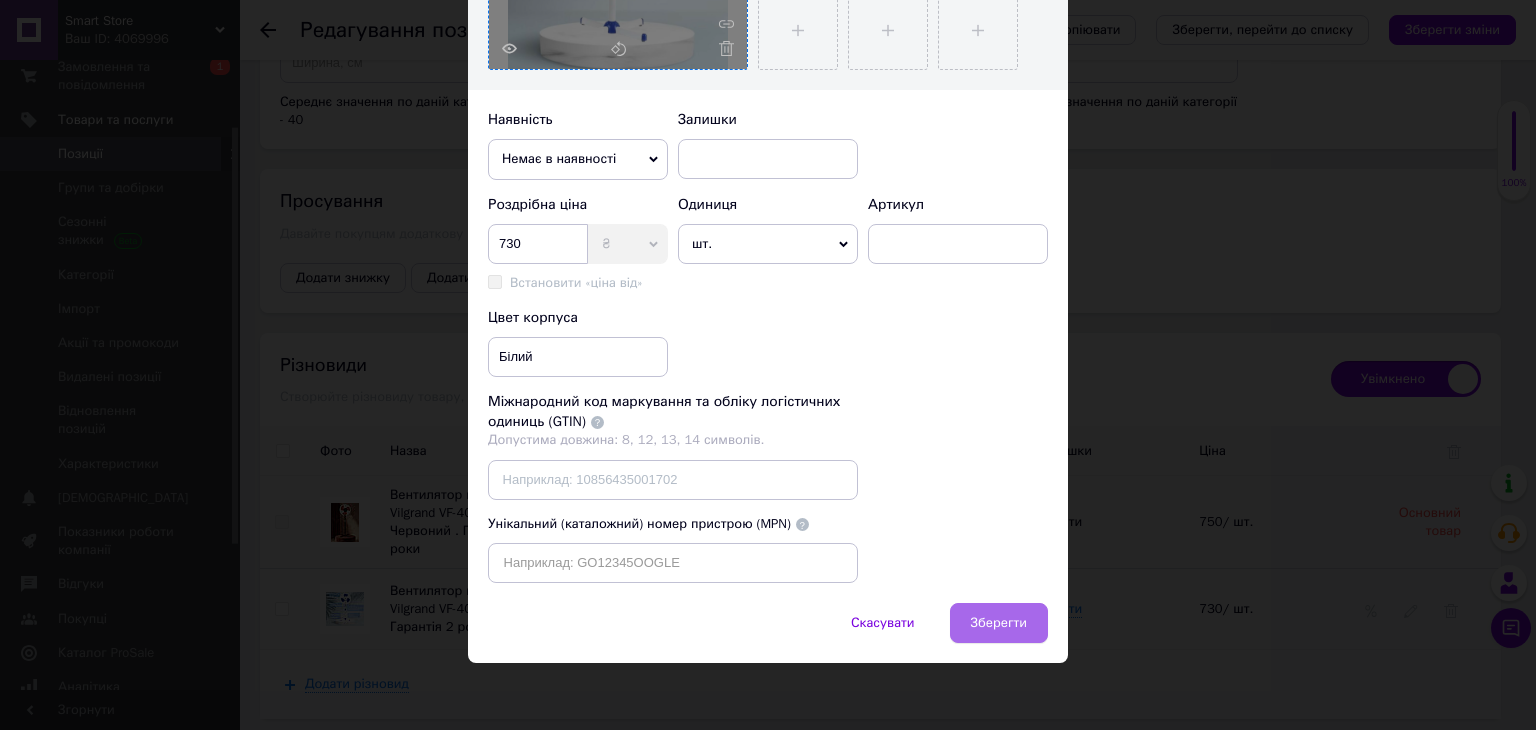 click on "Зберегти" at bounding box center (999, 623) 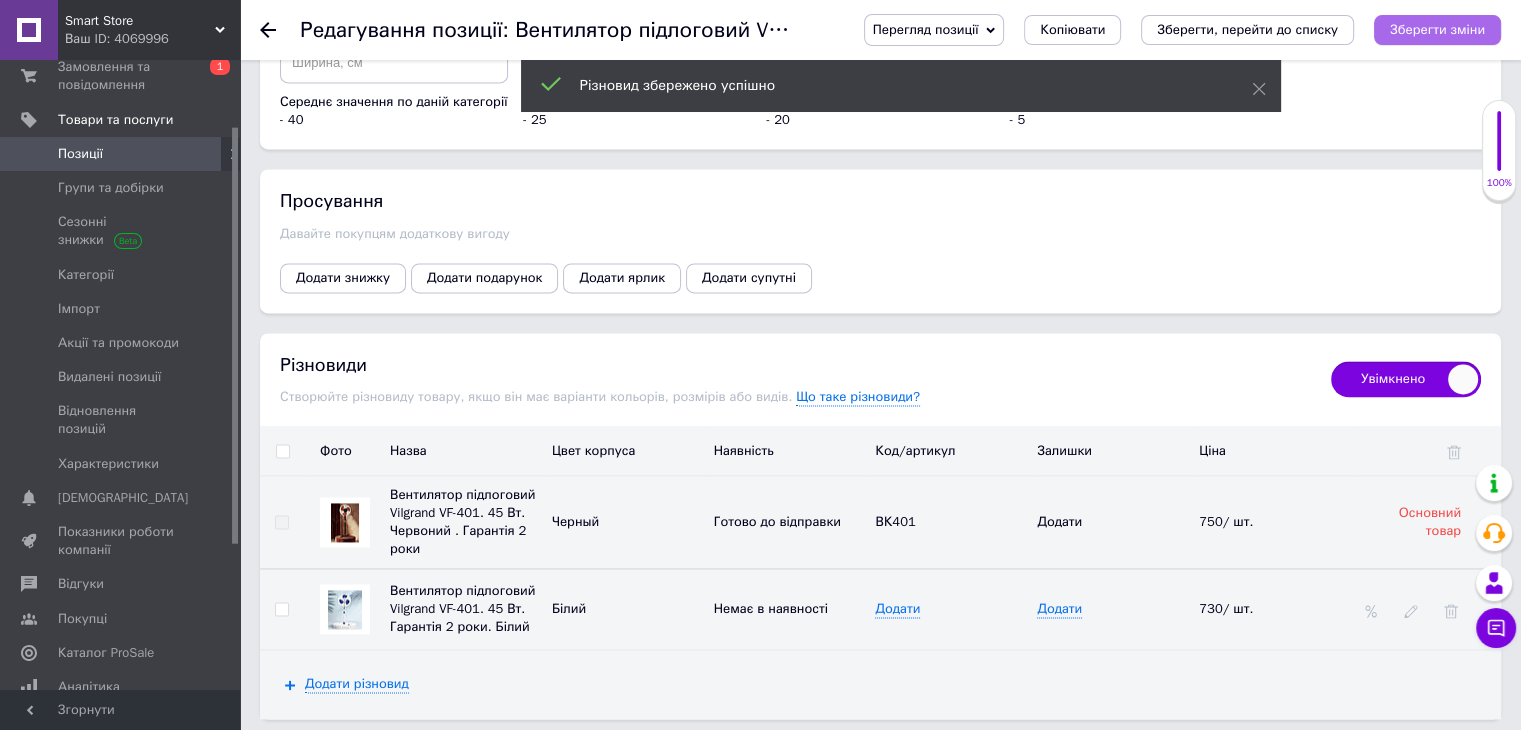 click on "Зберегти зміни" at bounding box center [1437, 29] 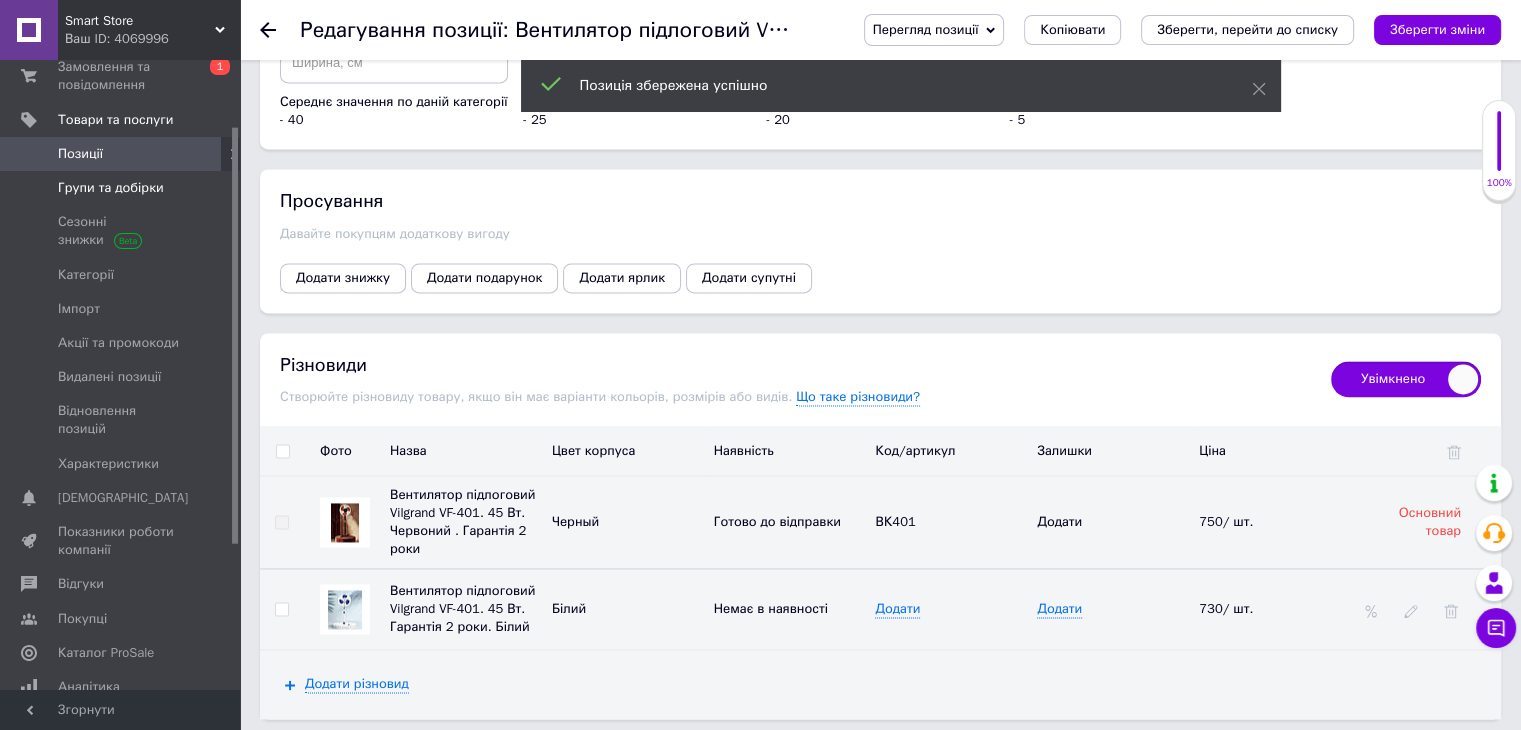 click on "Групи та добірки" at bounding box center (111, 188) 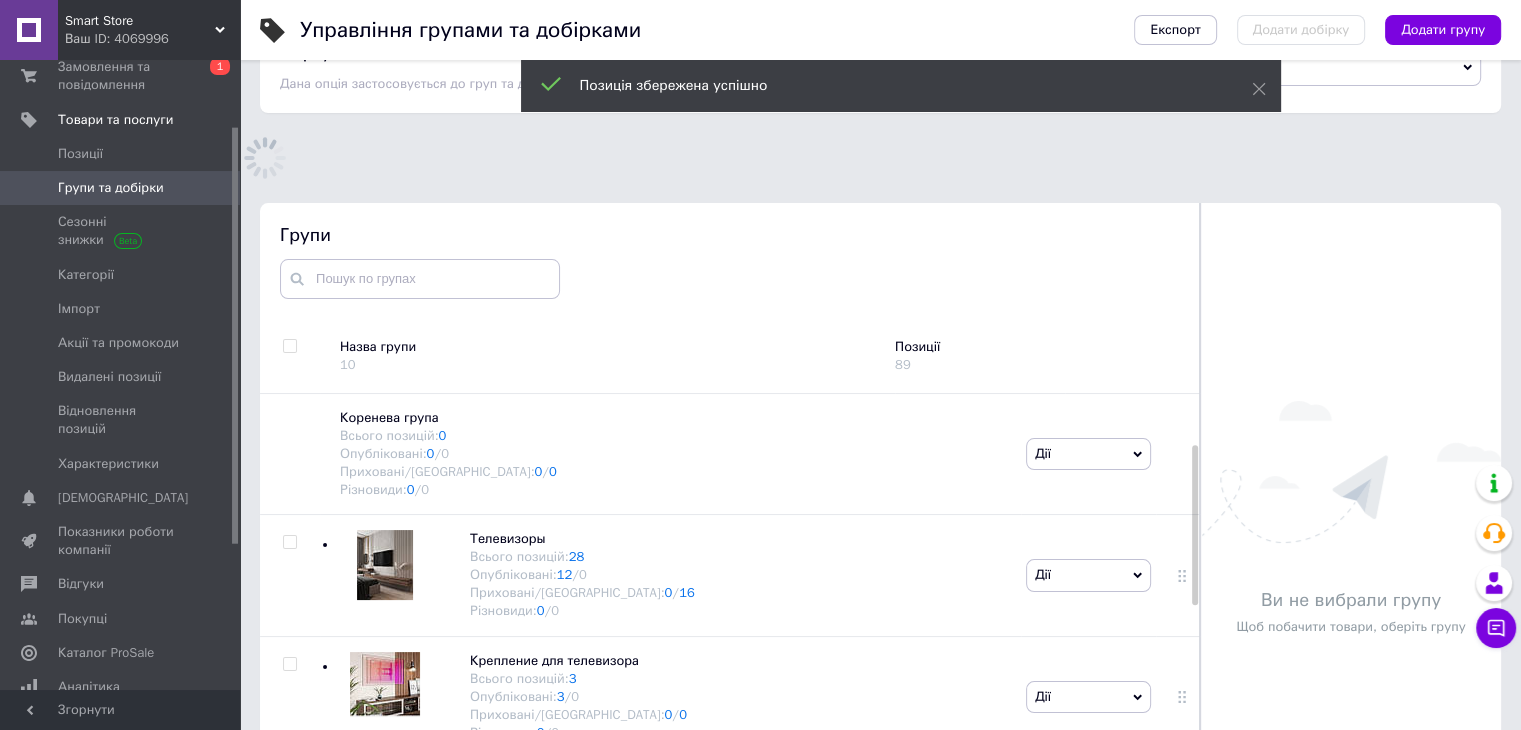 scroll, scrollTop: 167, scrollLeft: 0, axis: vertical 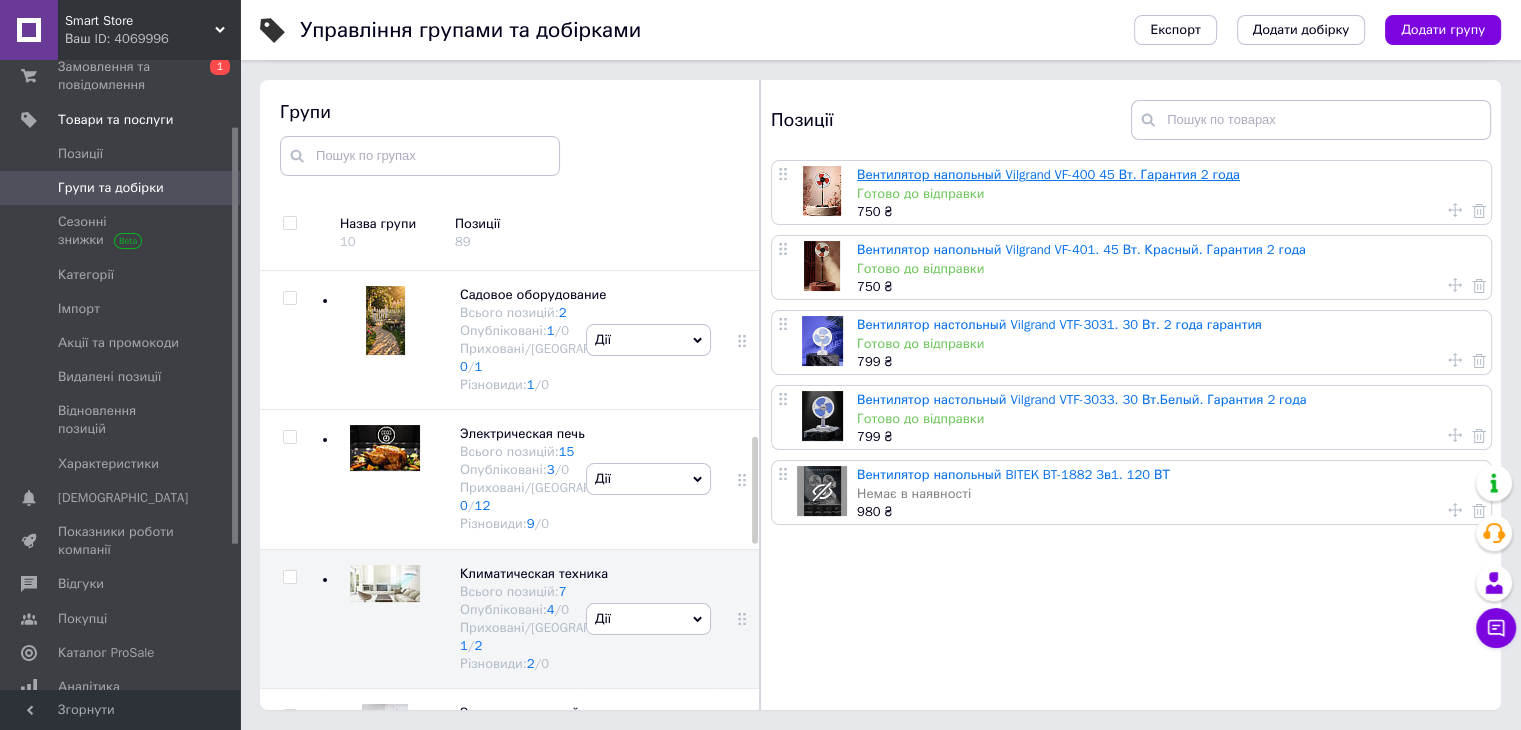 click on "Вентилятор напольный Vilgrand VF-400 45 Вт. Гарантия 2 года" at bounding box center [1048, 174] 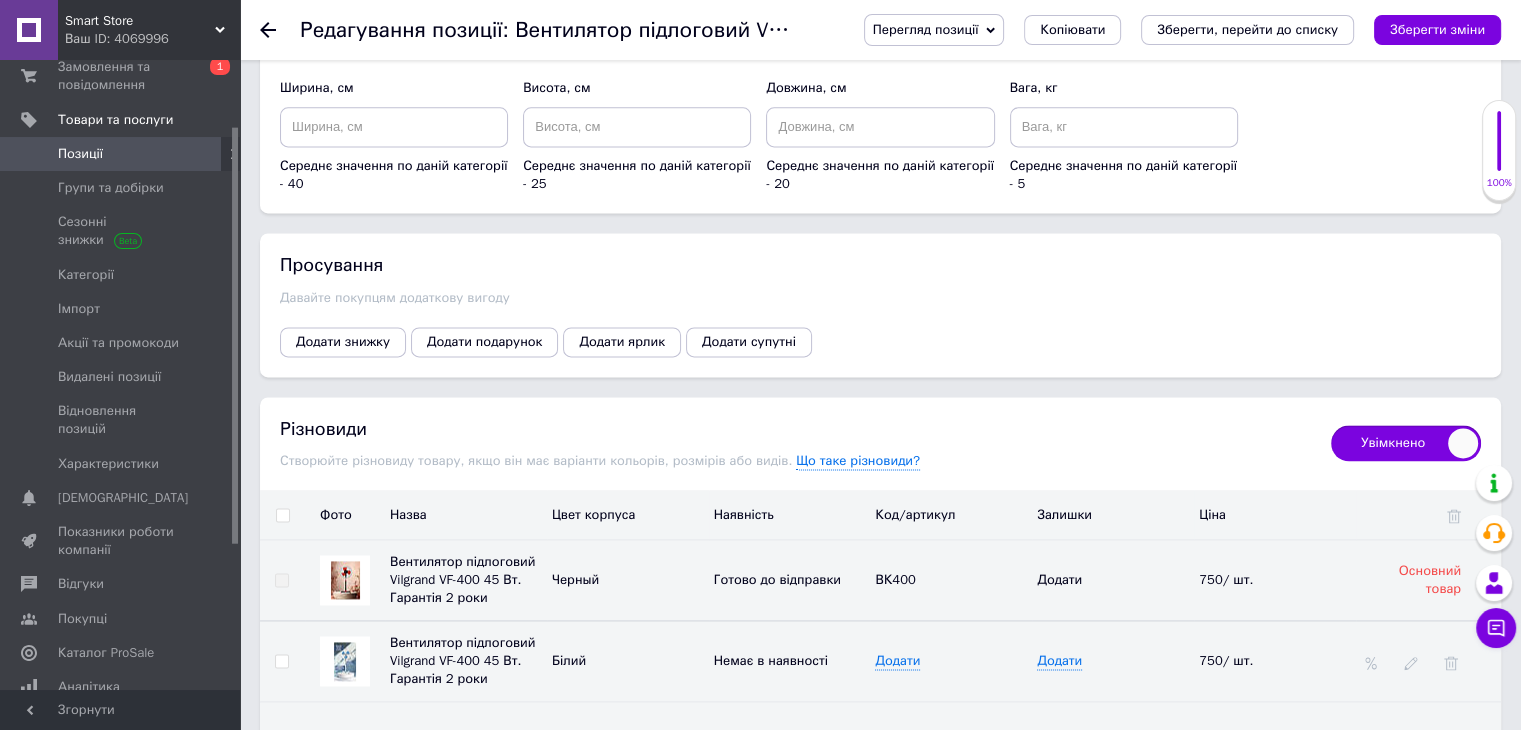scroll, scrollTop: 2800, scrollLeft: 0, axis: vertical 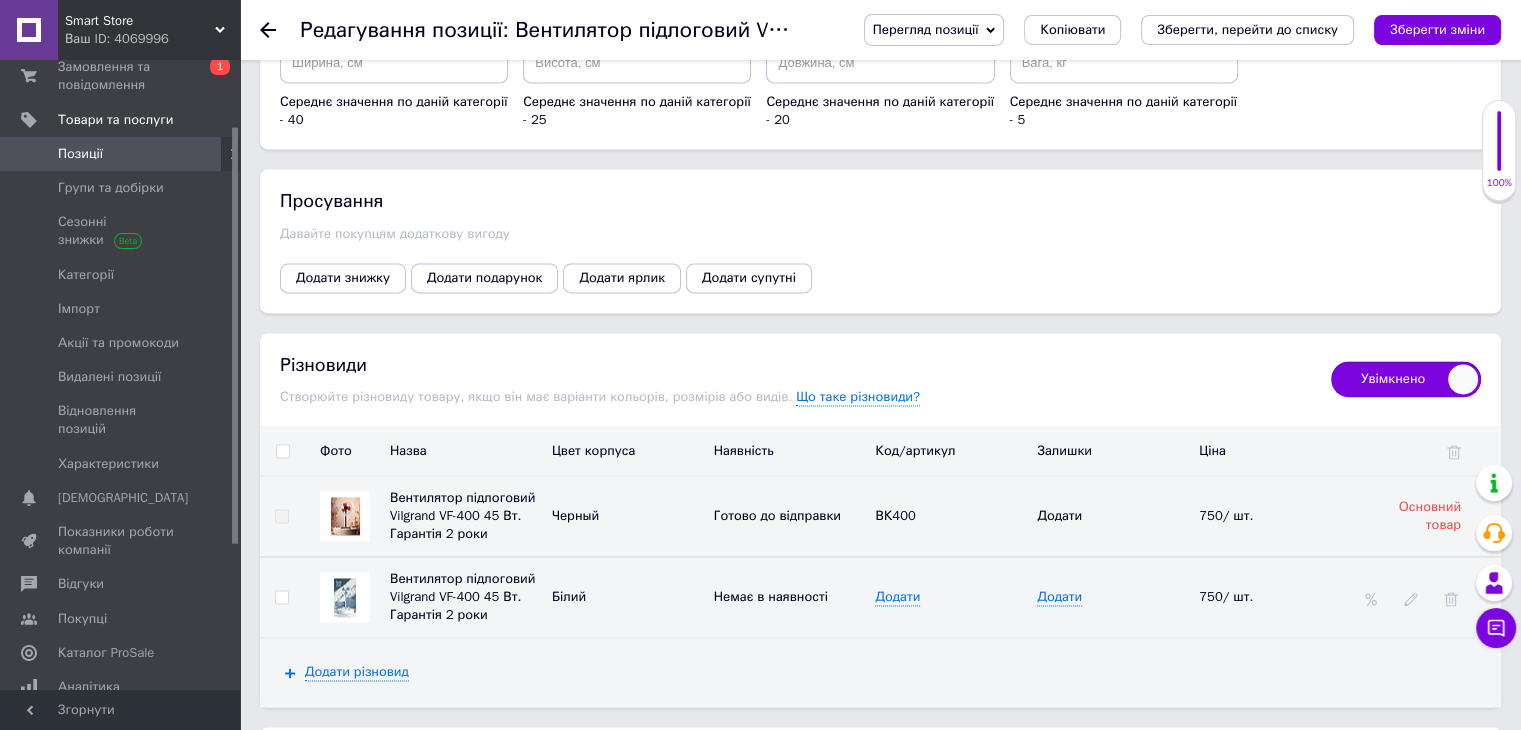 click at bounding box center (345, 597) 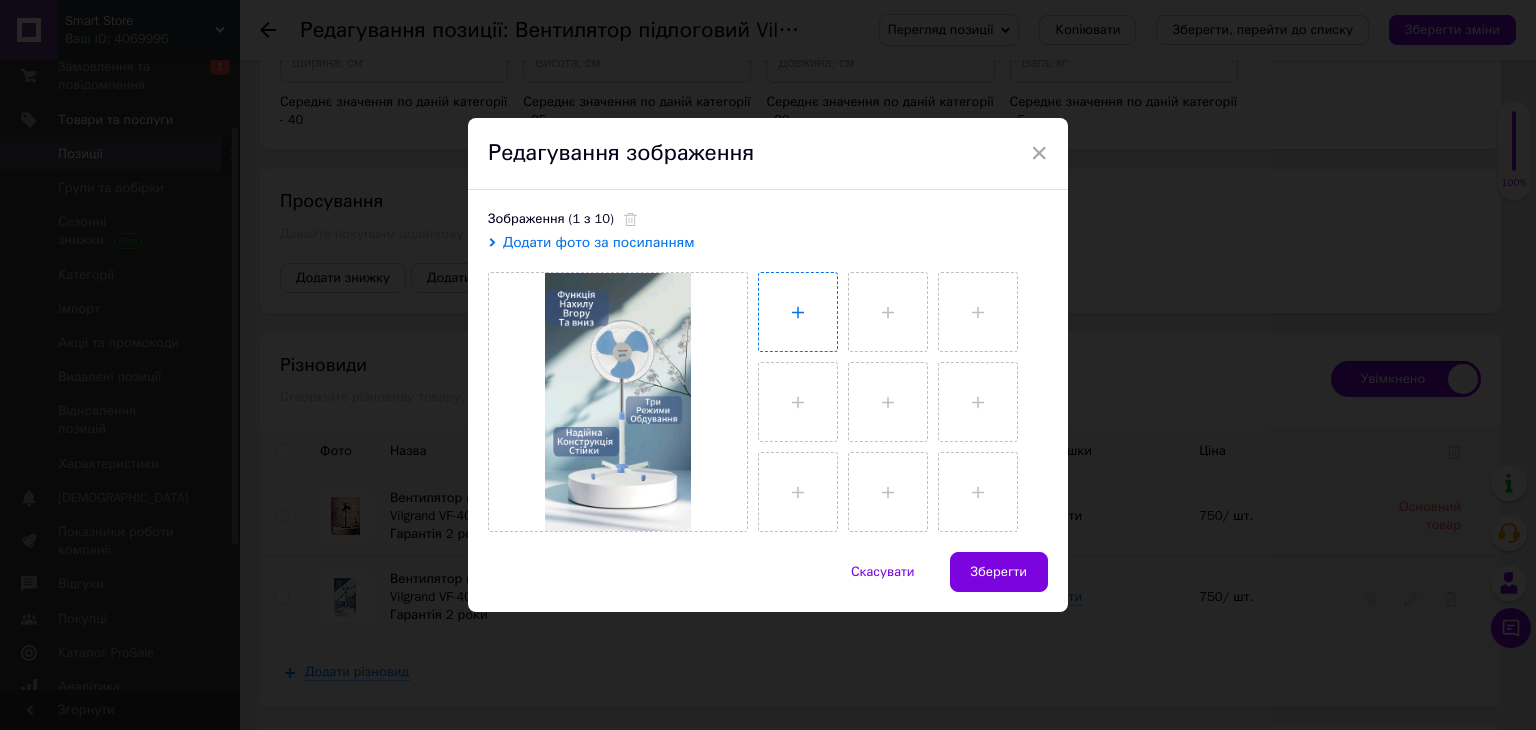 click at bounding box center [798, 312] 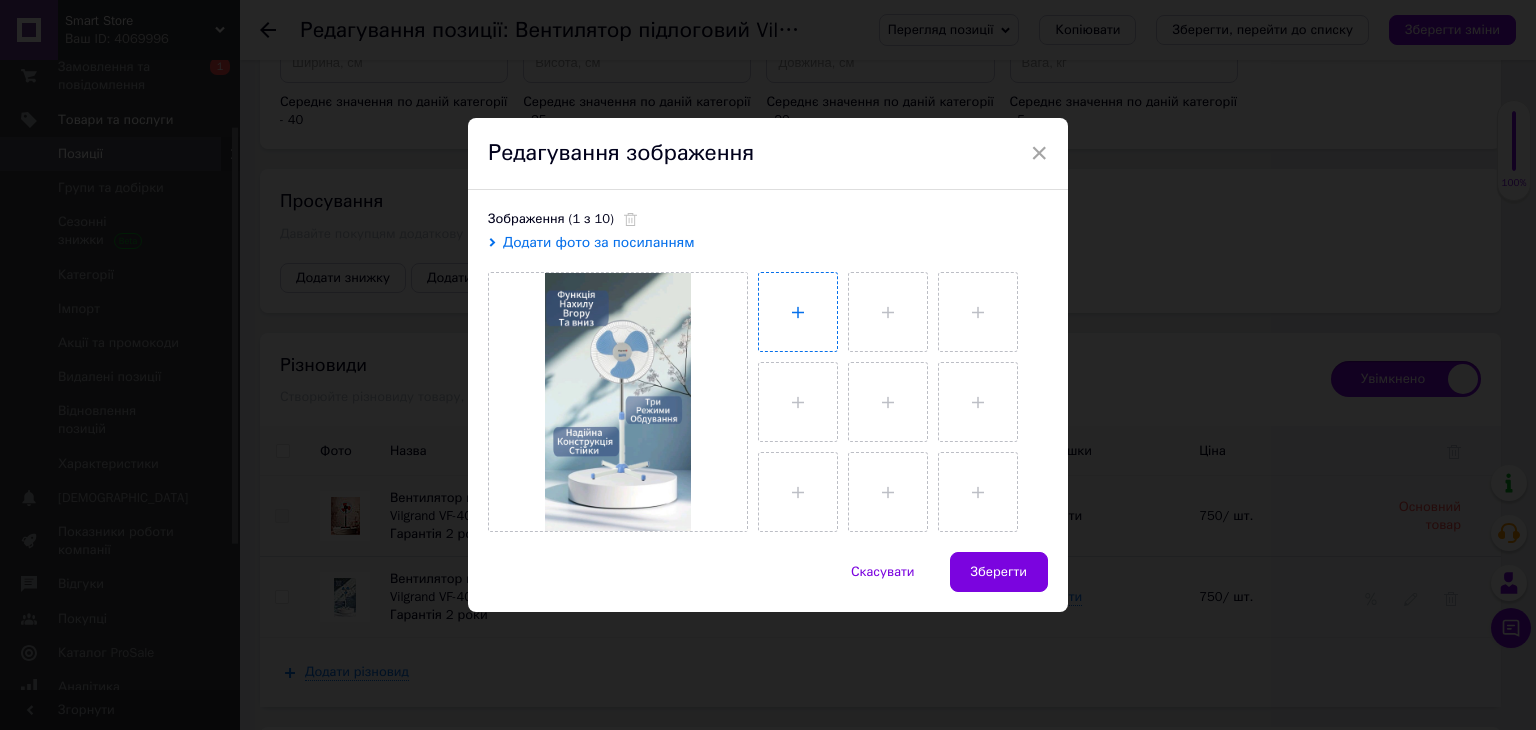 type on "C:\fakepath\изображение_viber_2025-07-13_[PHONE_NUMBER].jpg" 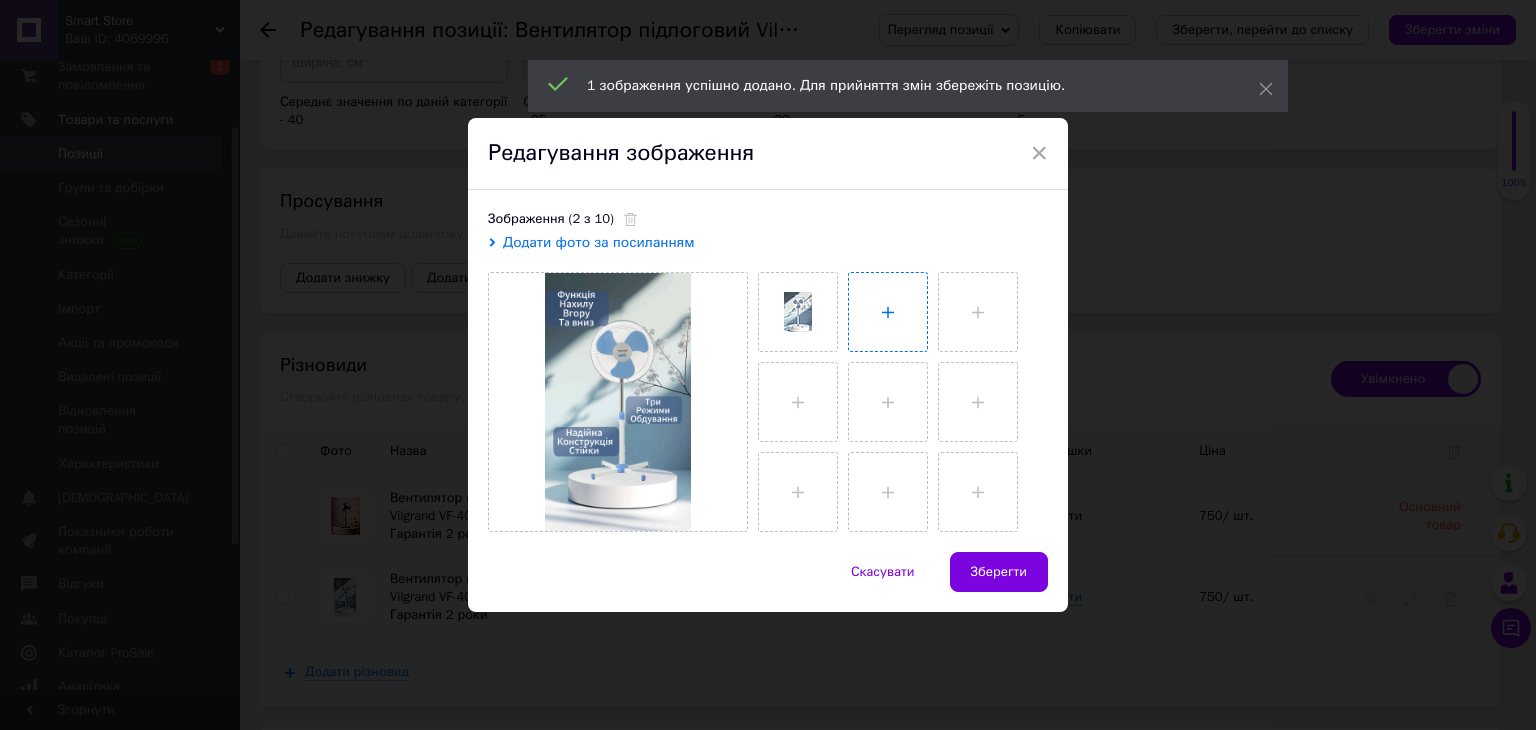 click at bounding box center (888, 312) 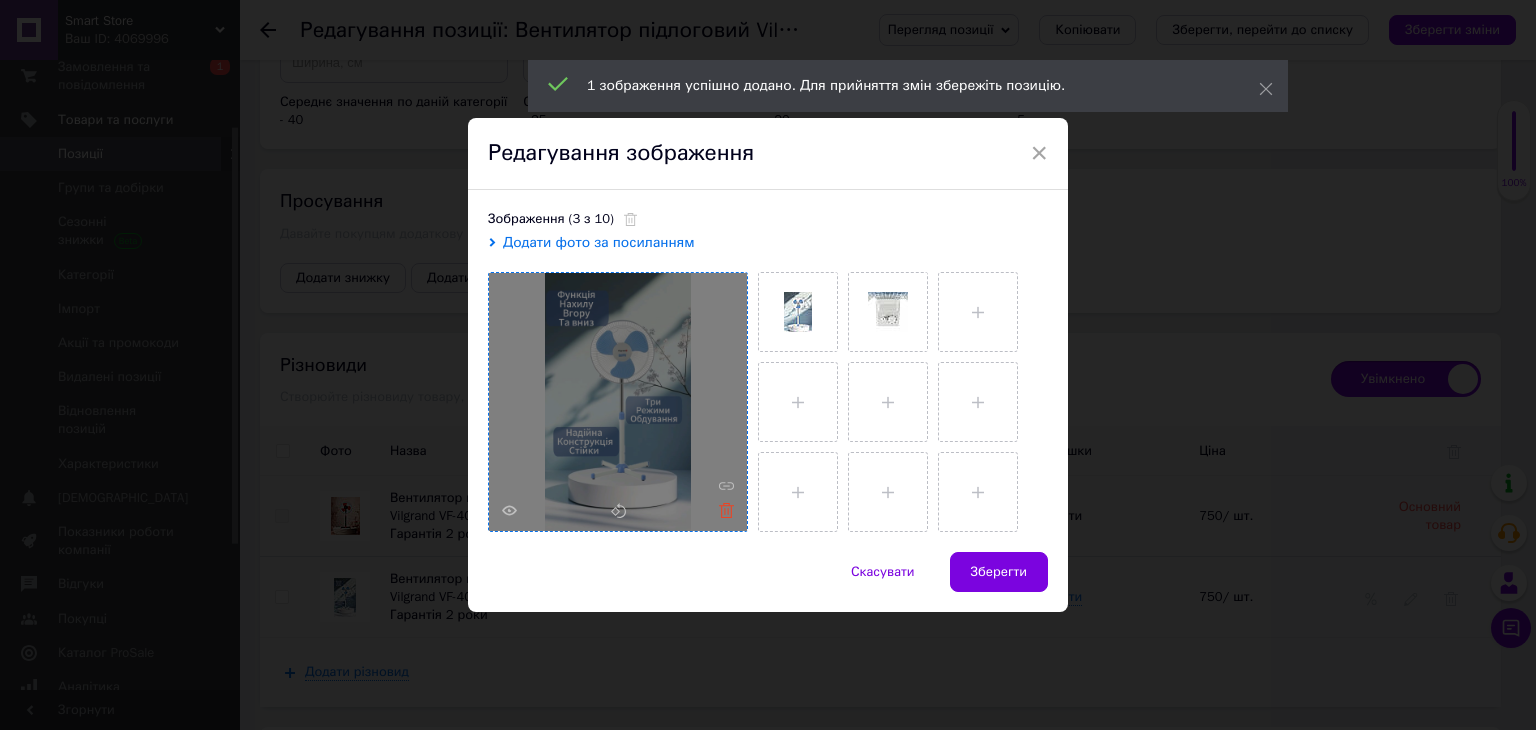 click 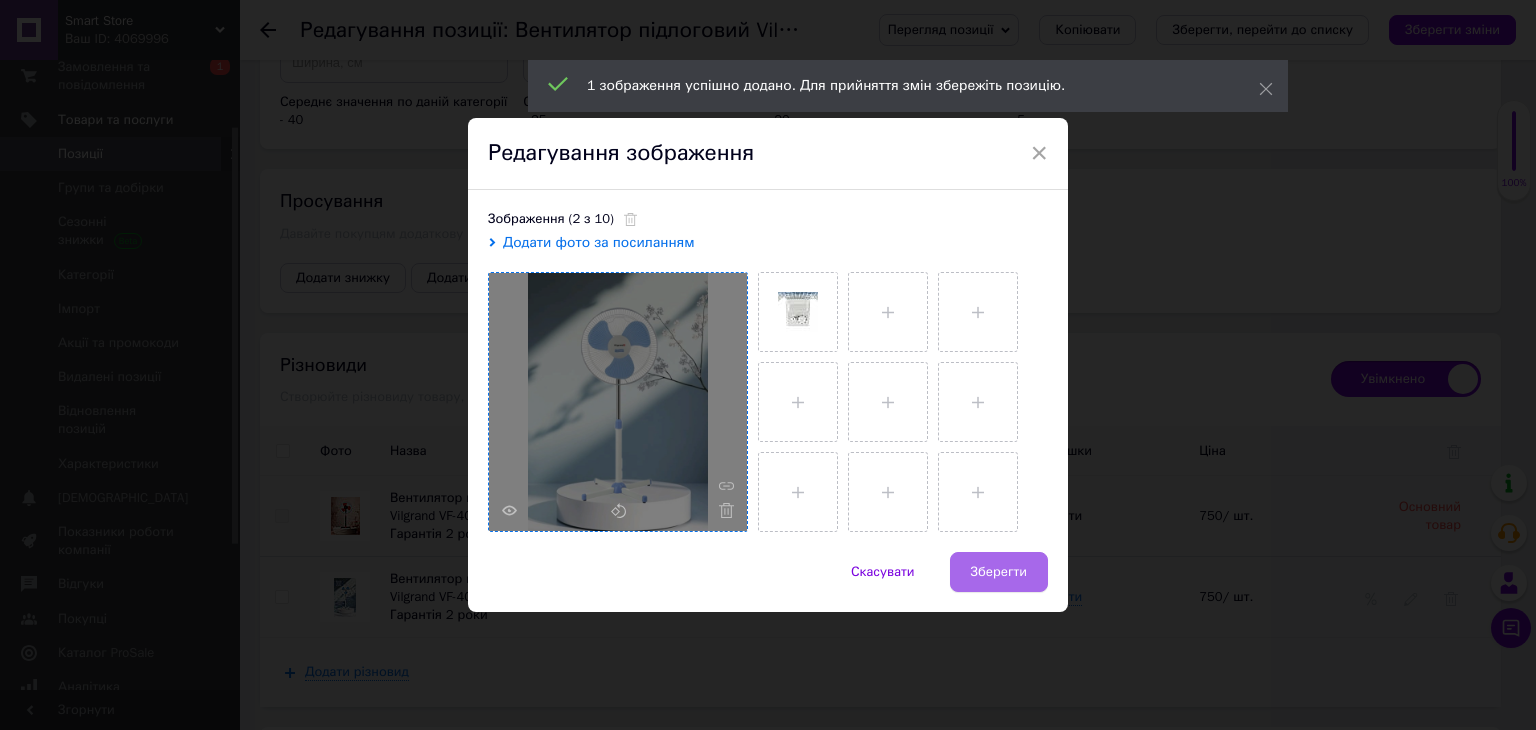 click on "Зберегти" at bounding box center (999, 572) 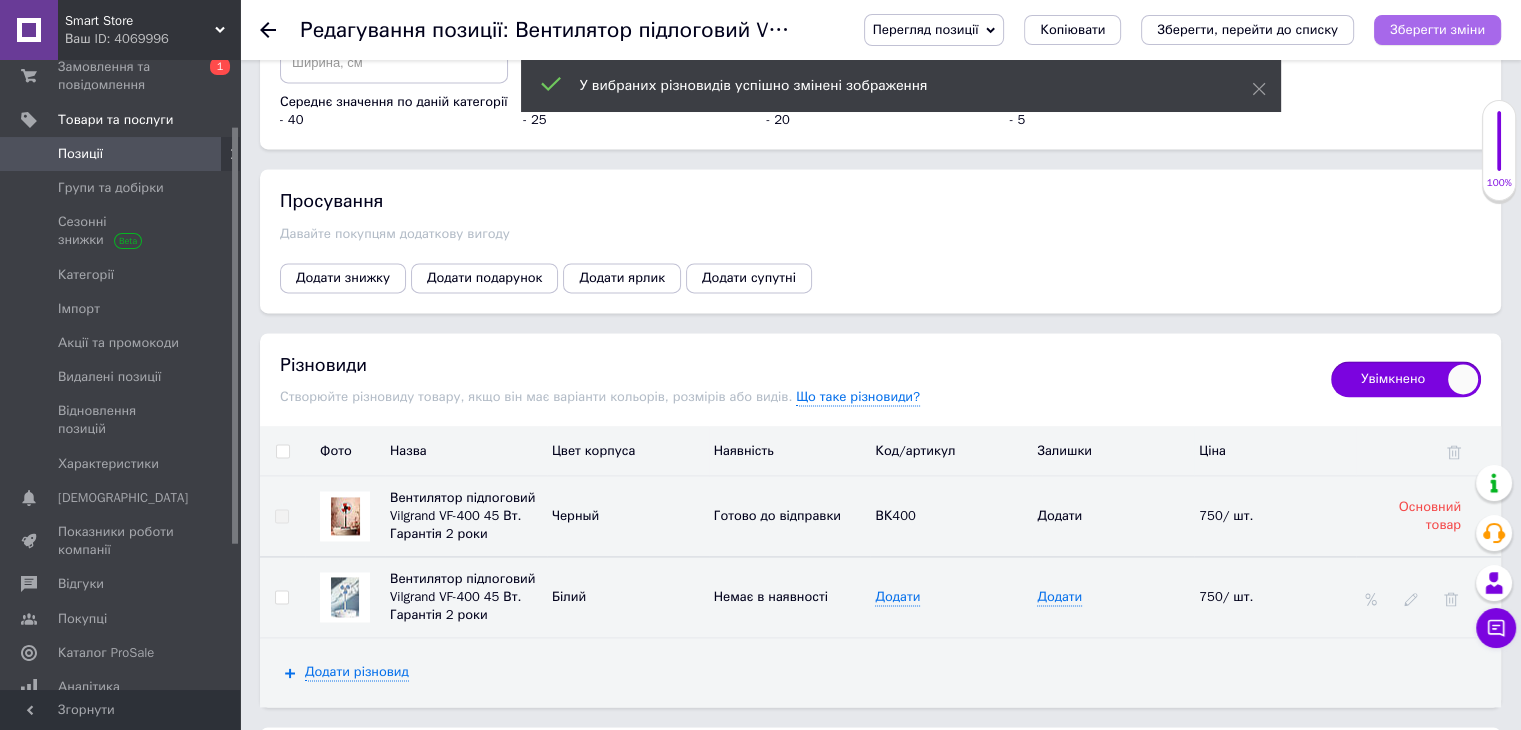 click on "Зберегти зміни" at bounding box center (1437, 29) 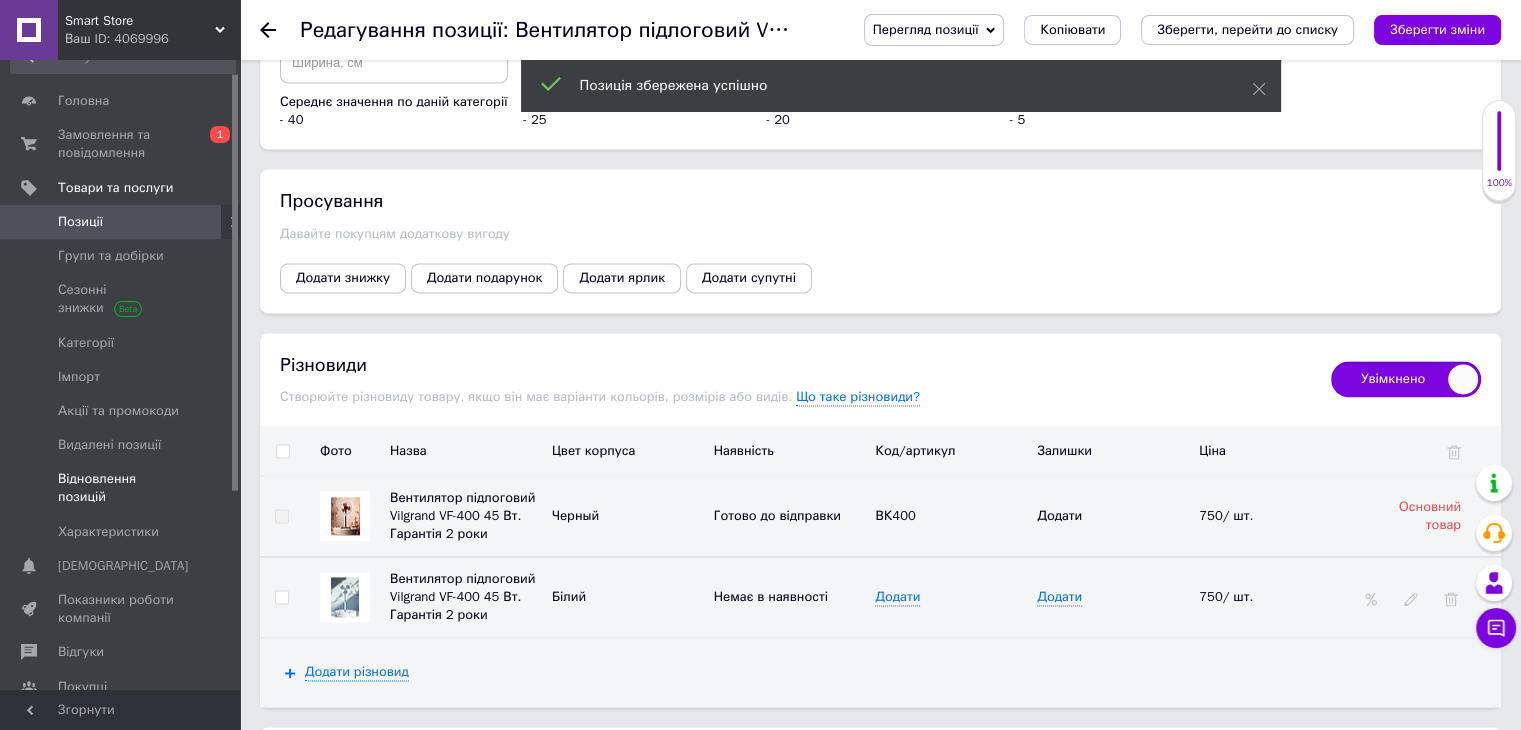 scroll, scrollTop: 0, scrollLeft: 0, axis: both 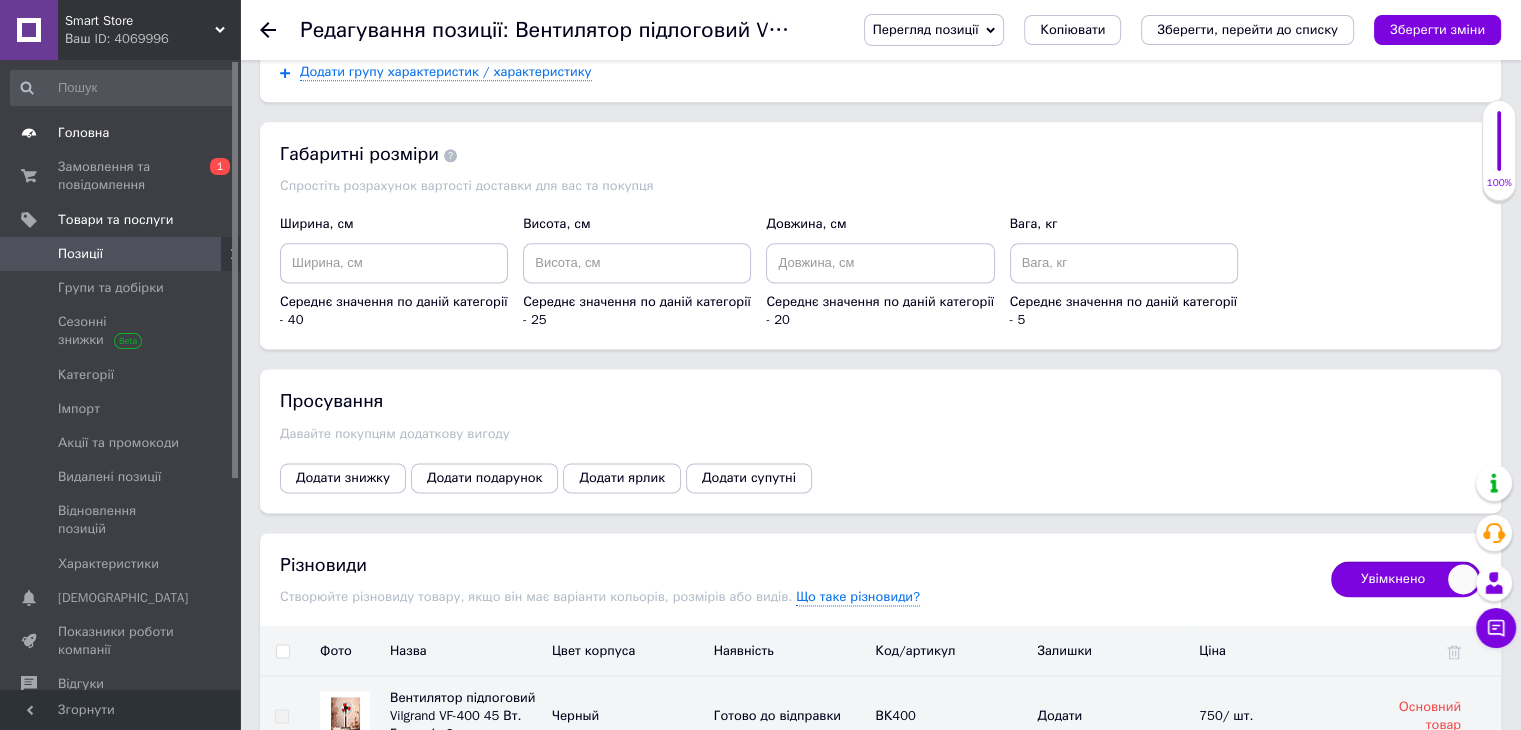 click on "Головна" at bounding box center [121, 133] 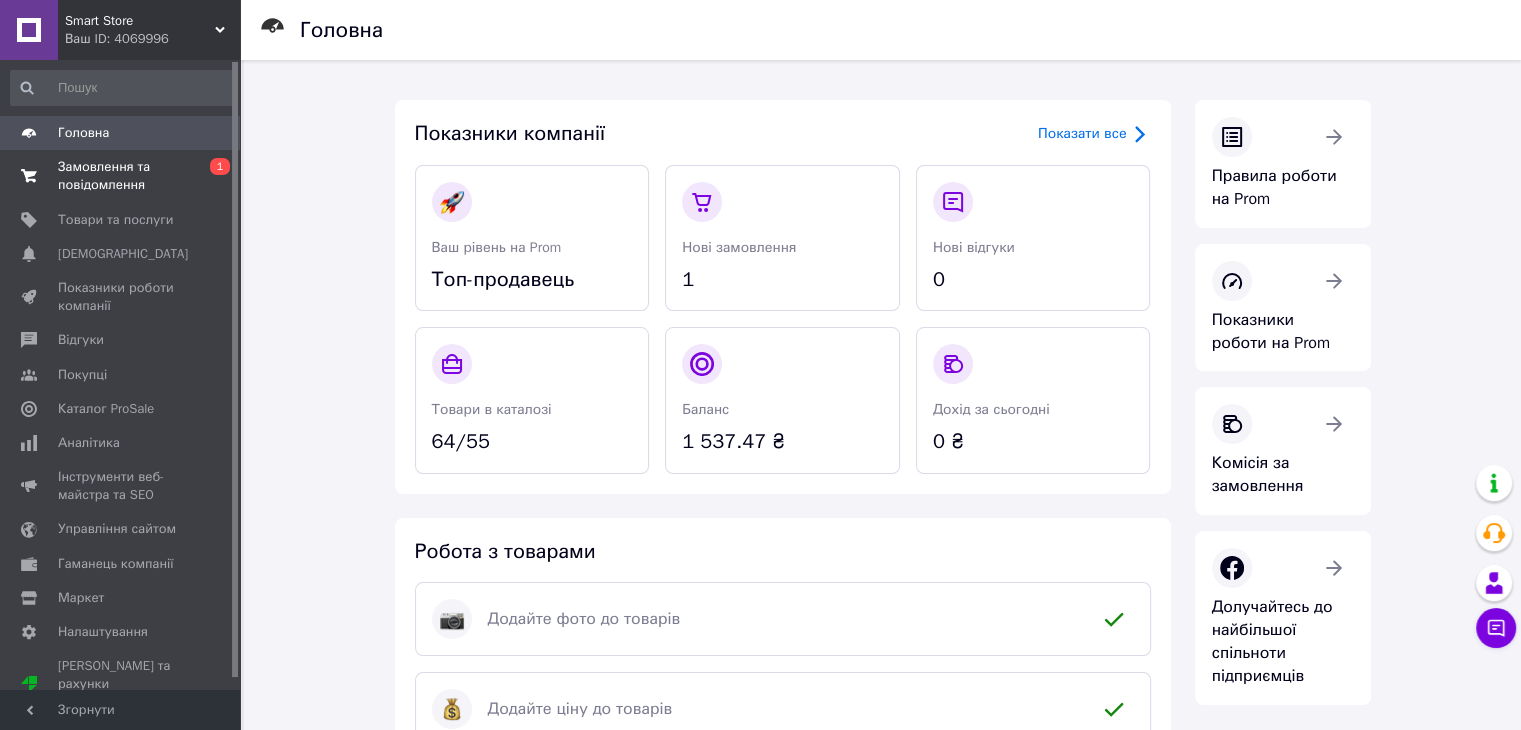 click on "Замовлення та повідомлення" at bounding box center (121, 176) 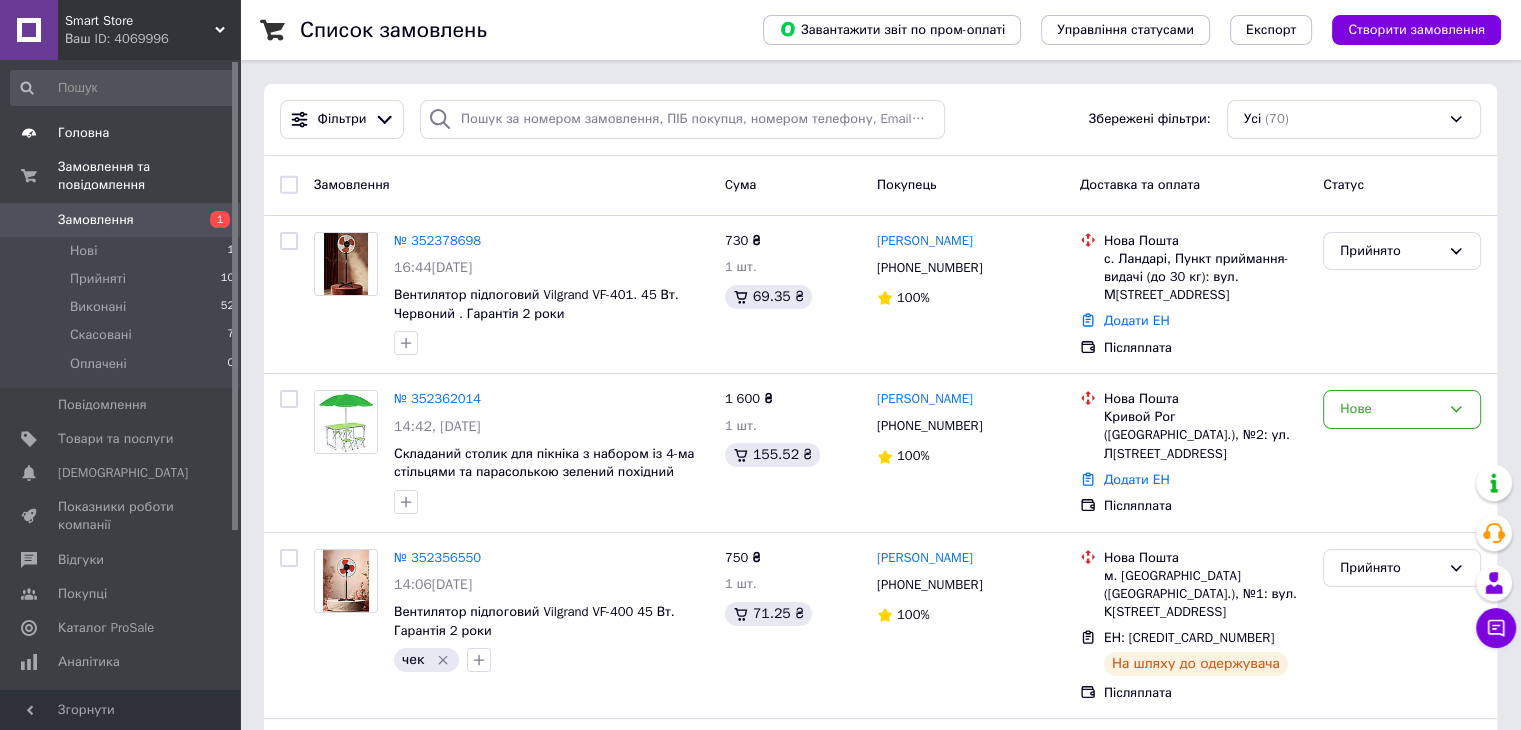 click on "Головна" at bounding box center (123, 133) 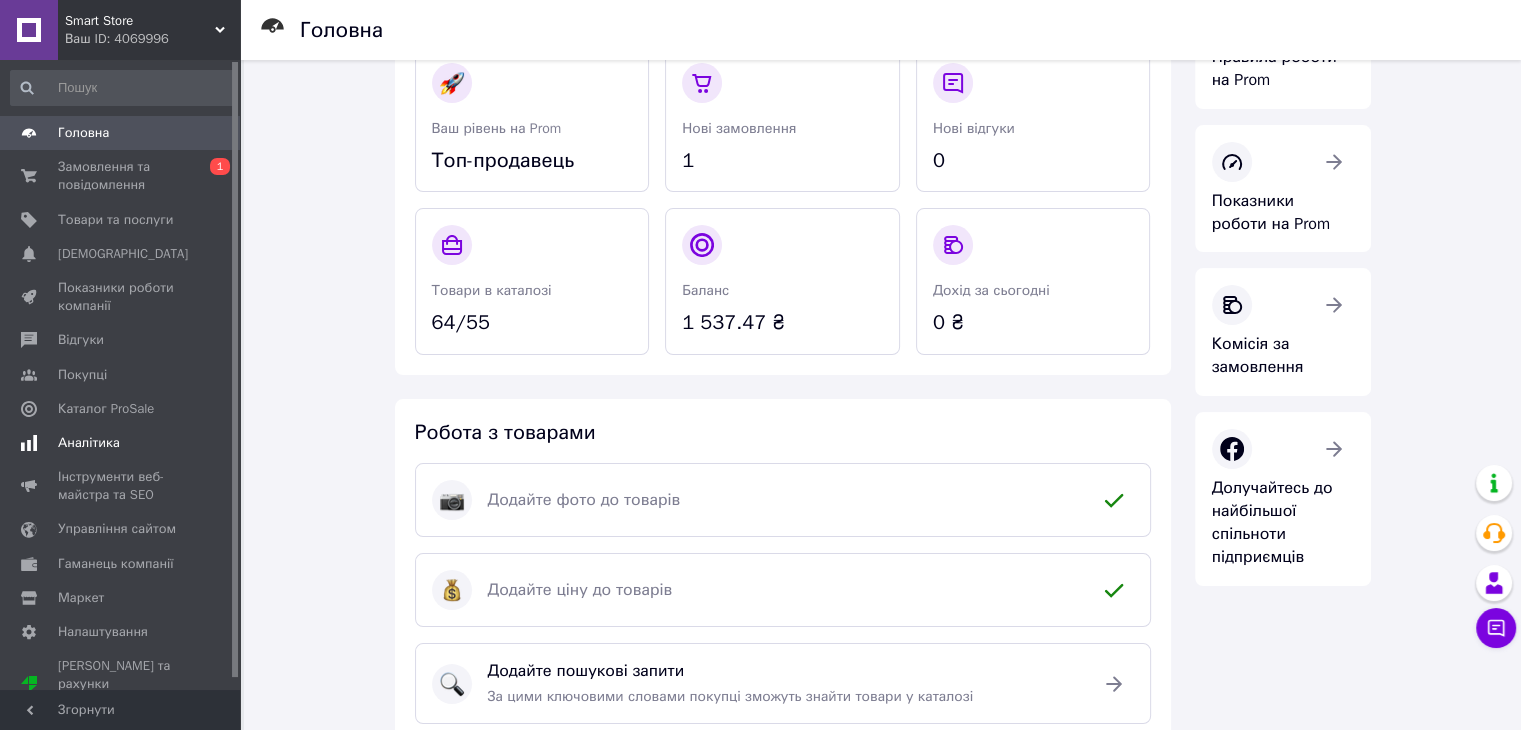 scroll, scrollTop: 0, scrollLeft: 0, axis: both 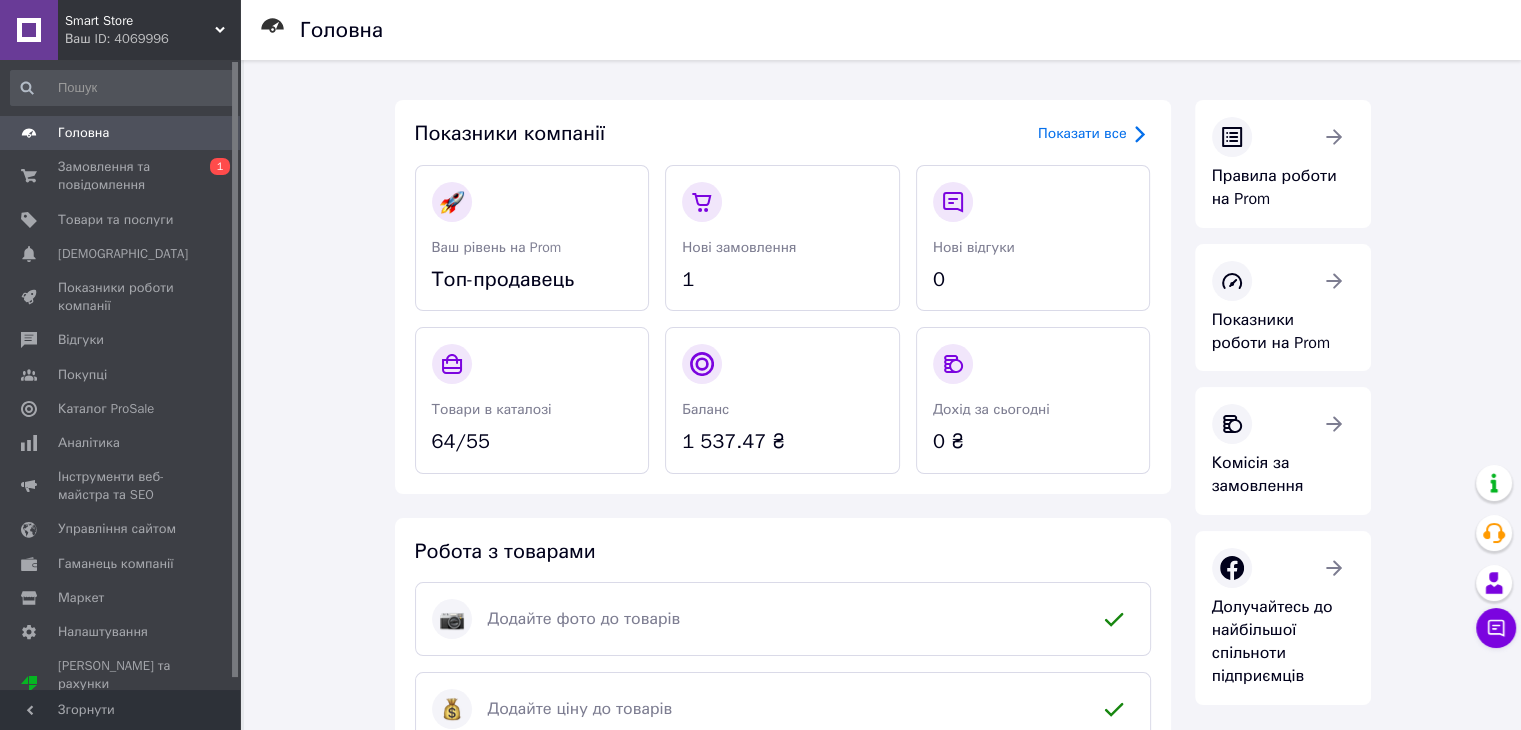 click on "Smart Store Ваш ID: 4069996" at bounding box center (149, 30) 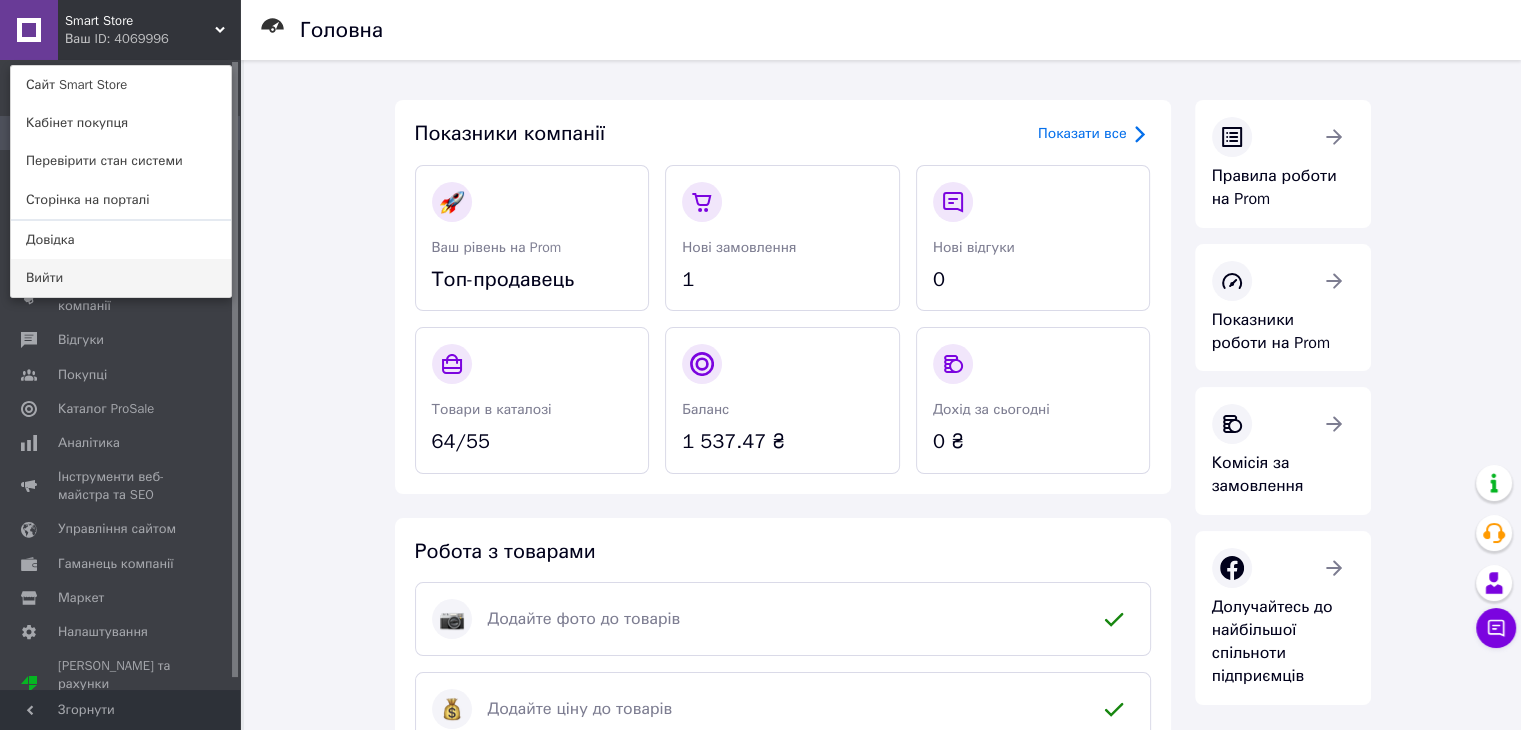 click on "Вийти" at bounding box center (121, 278) 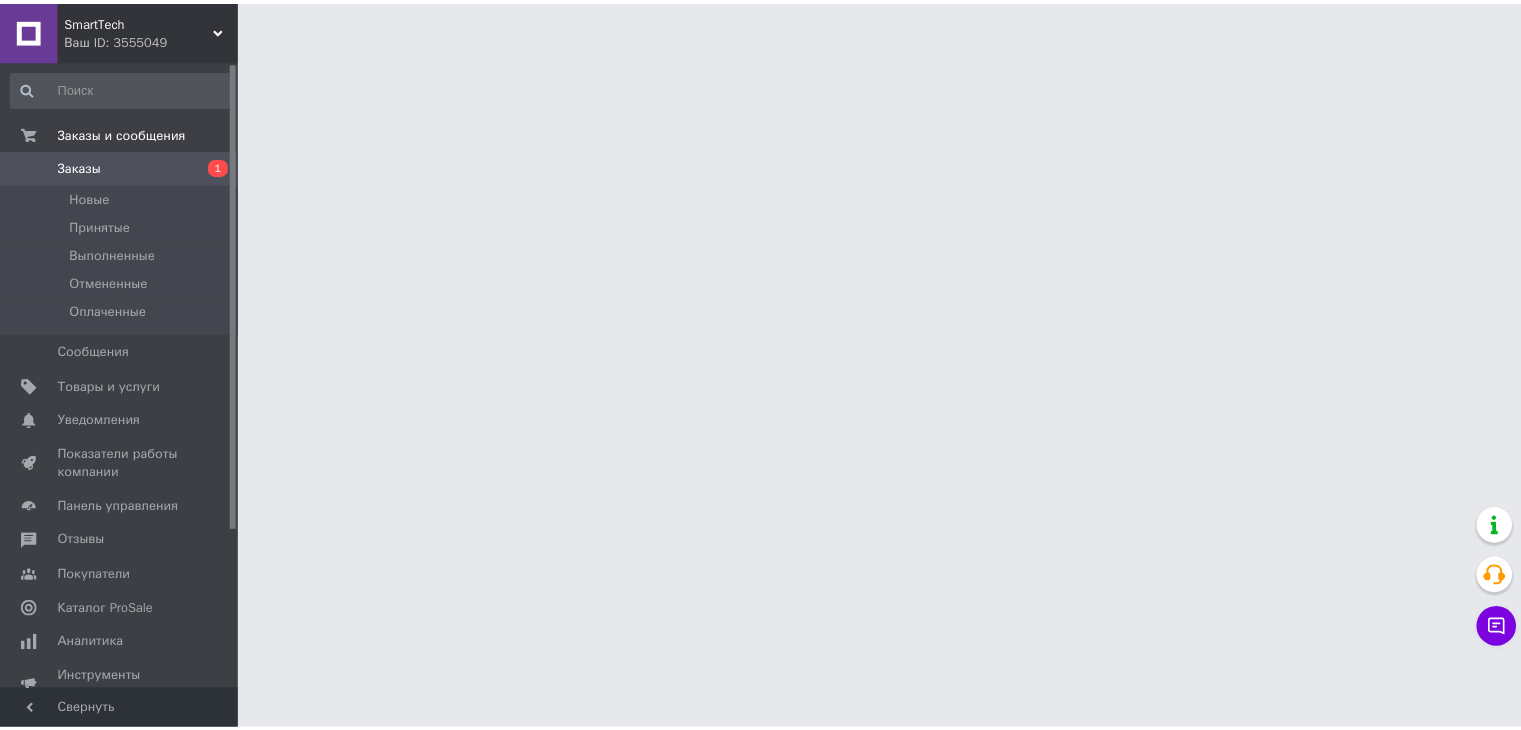 scroll, scrollTop: 0, scrollLeft: 0, axis: both 